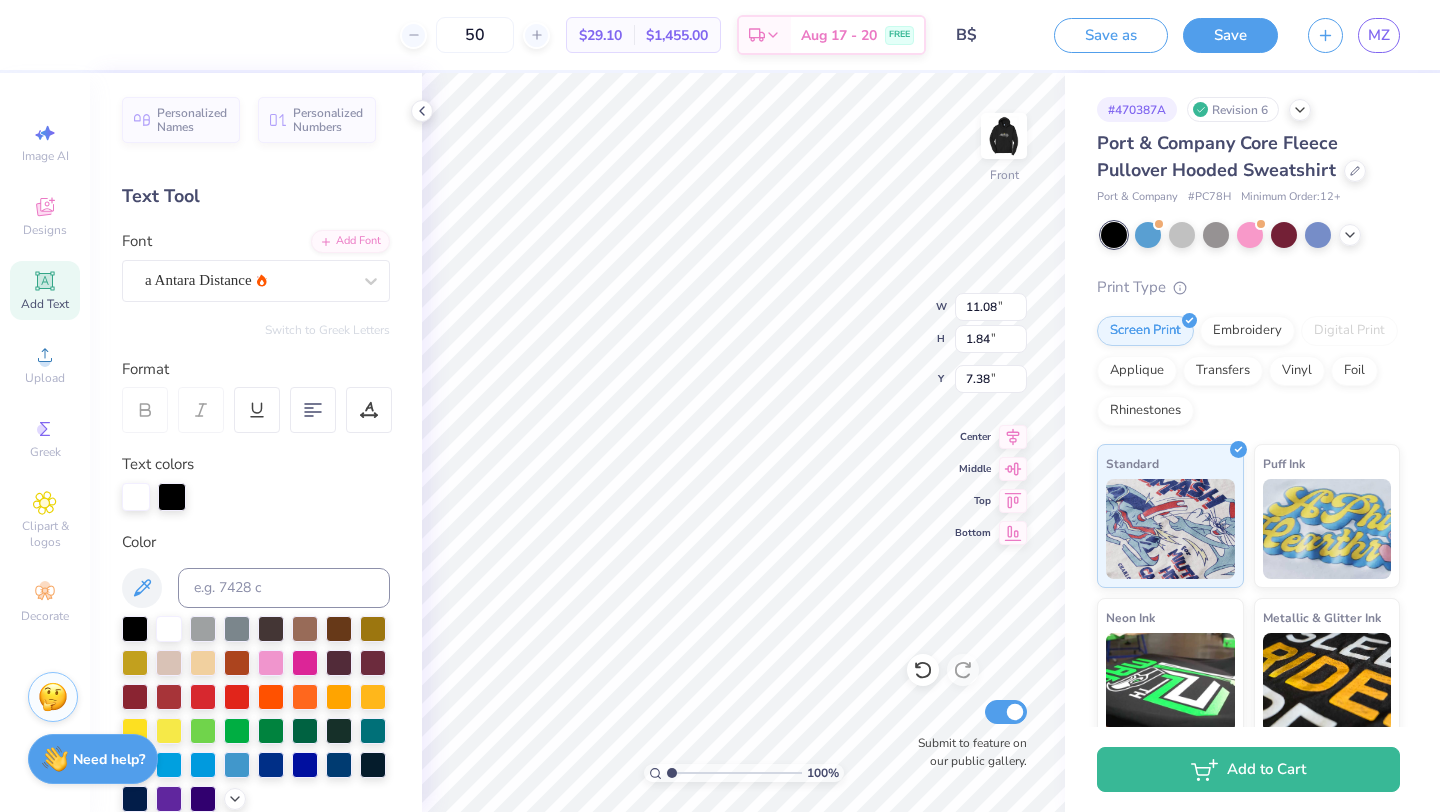 scroll, scrollTop: 0, scrollLeft: 0, axis: both 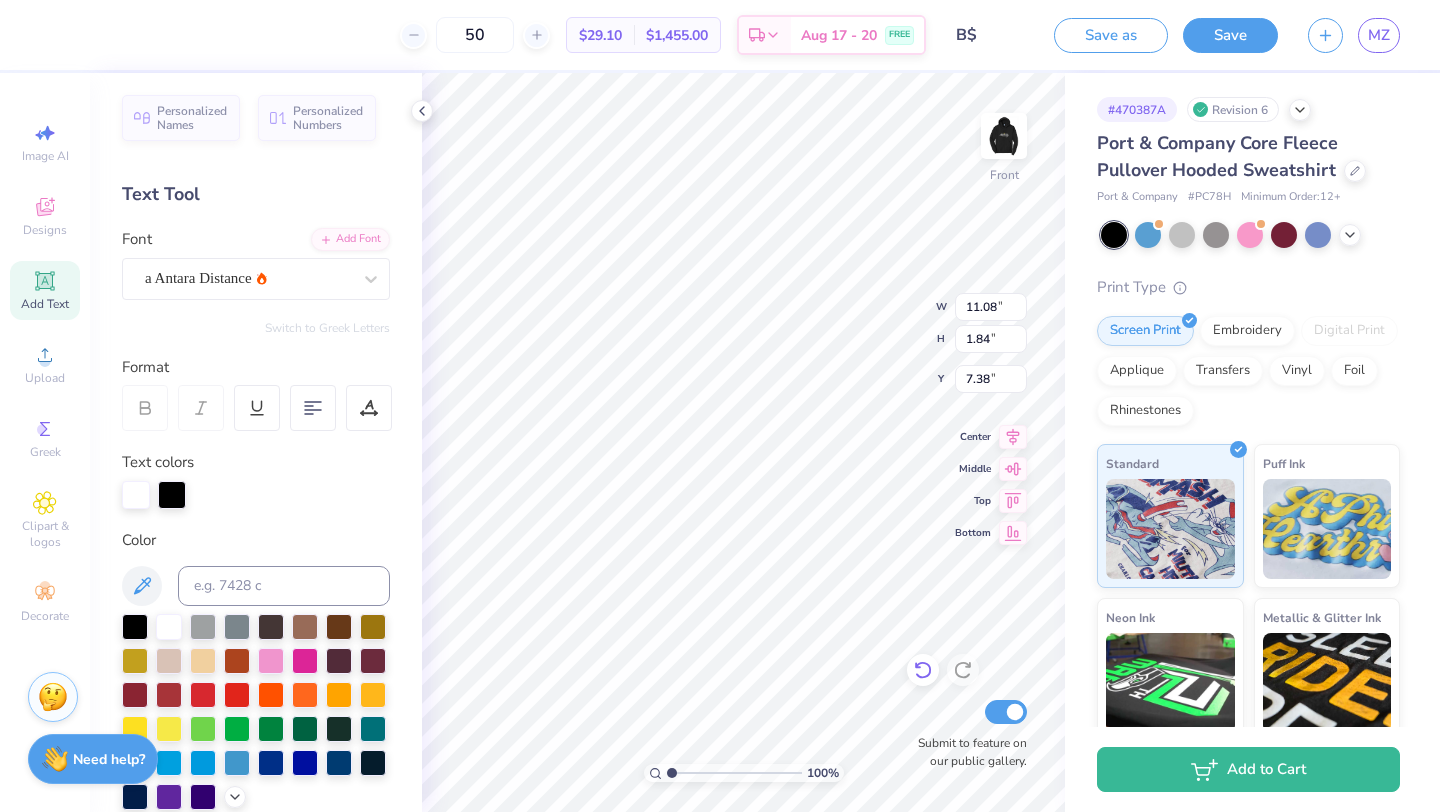 drag, startPoint x: 923, startPoint y: 675, endPoint x: 921, endPoint y: 657, distance: 18.110771 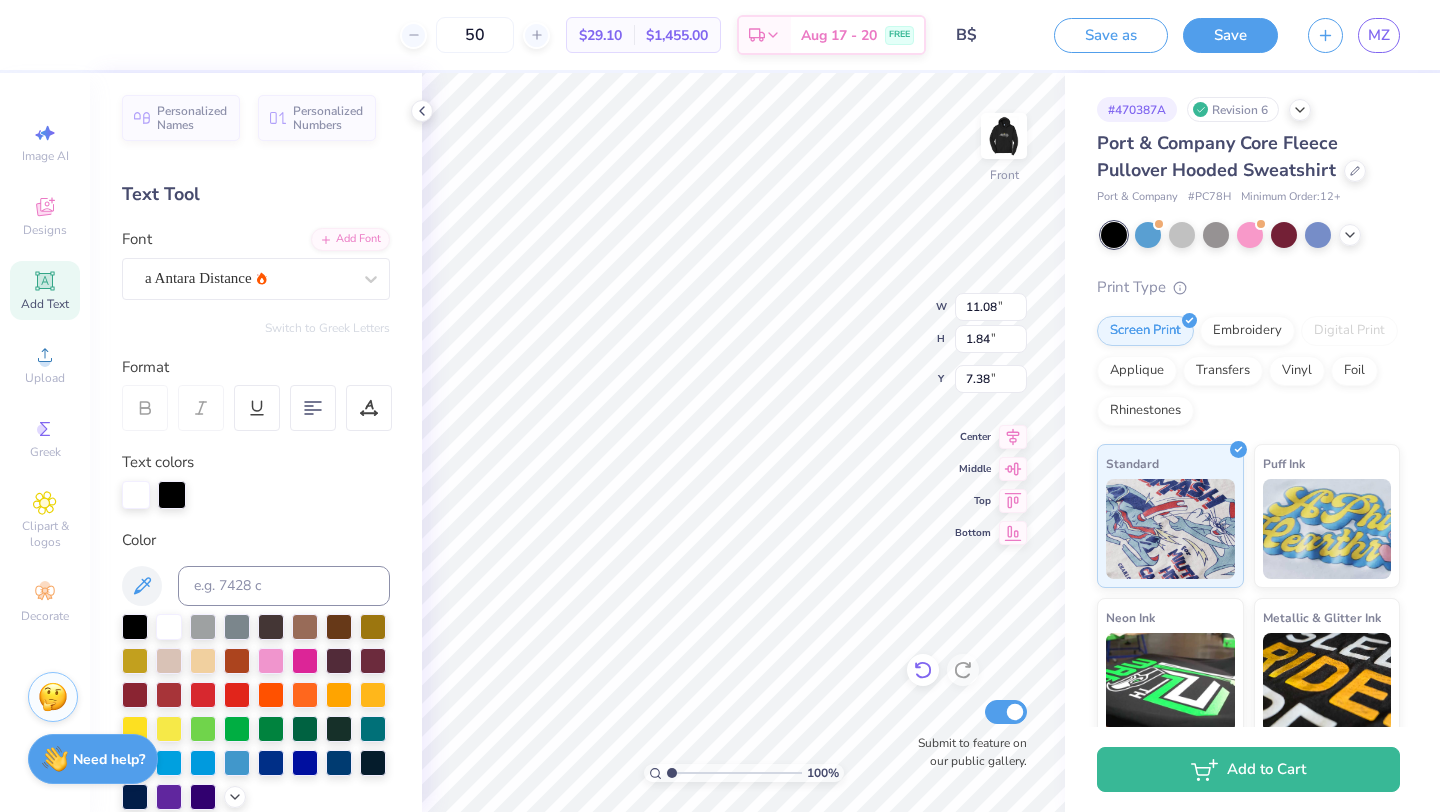 click 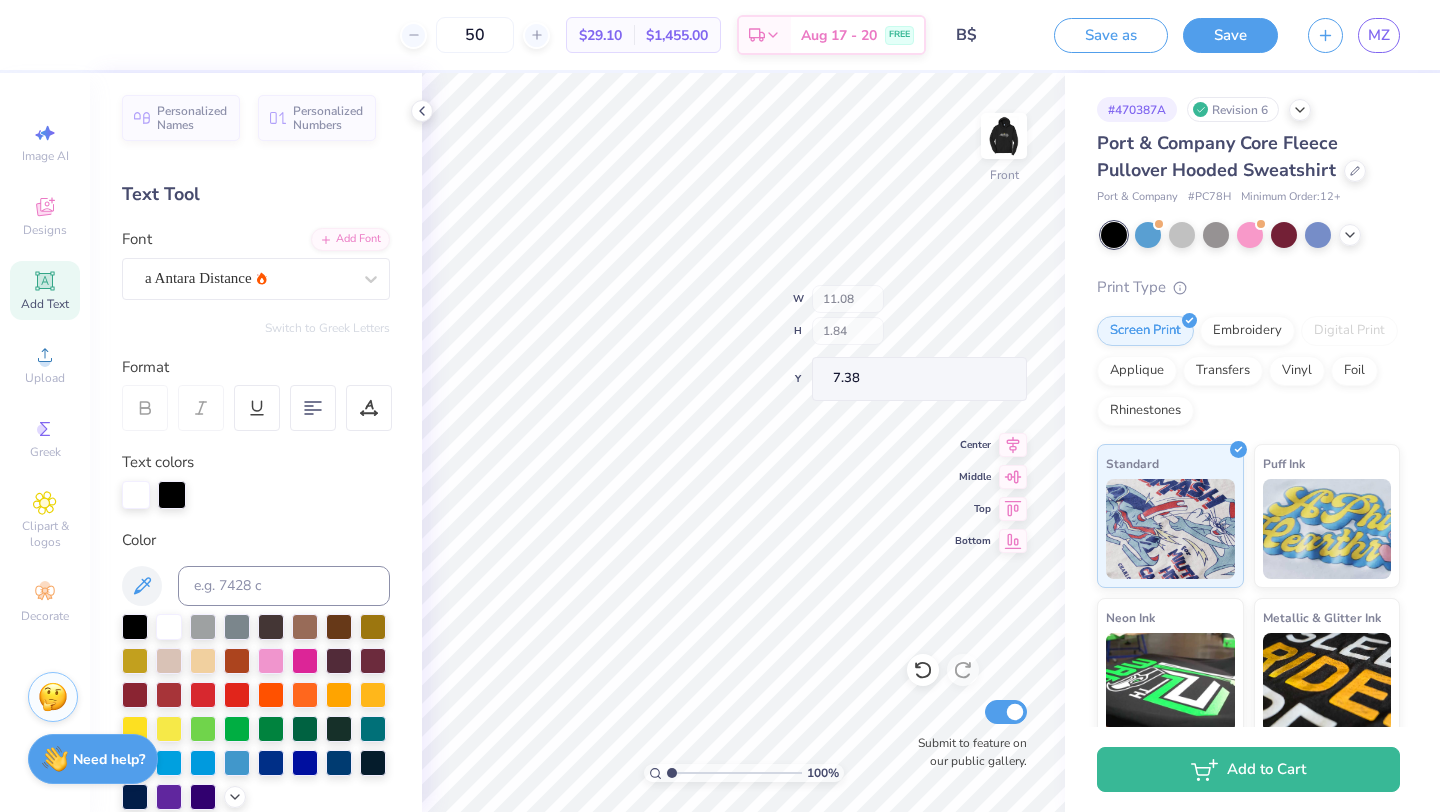 click 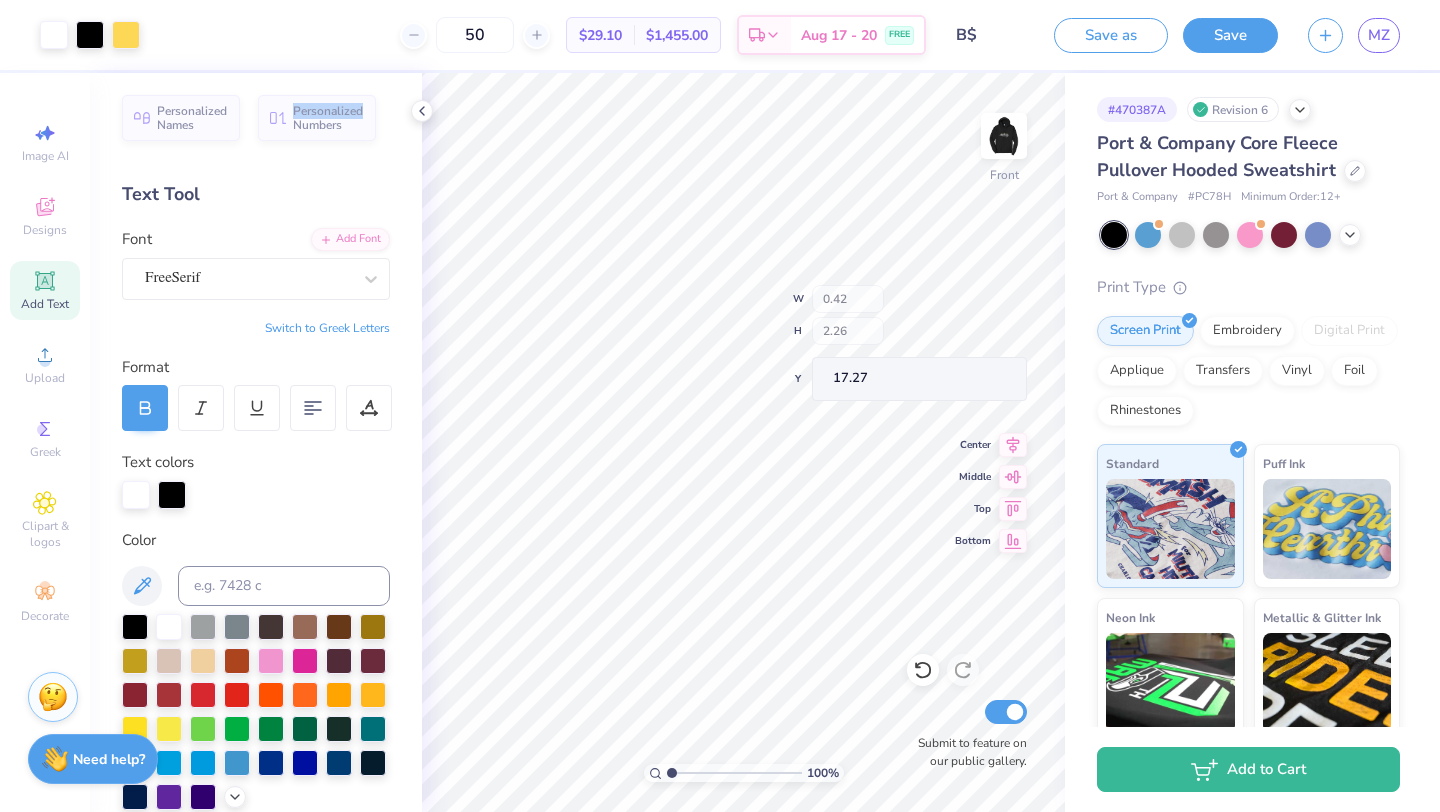 type on "0.42" 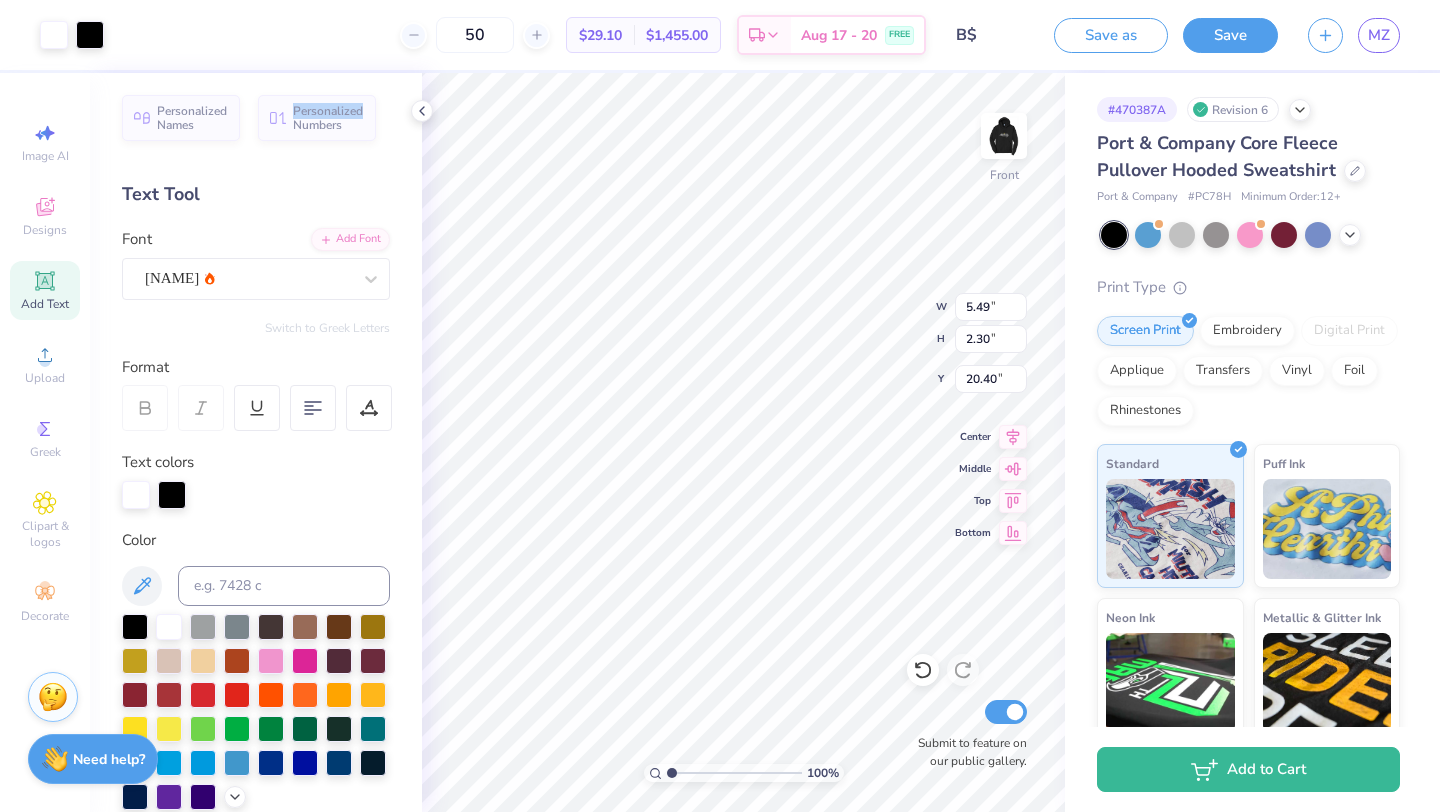 type on "0.90" 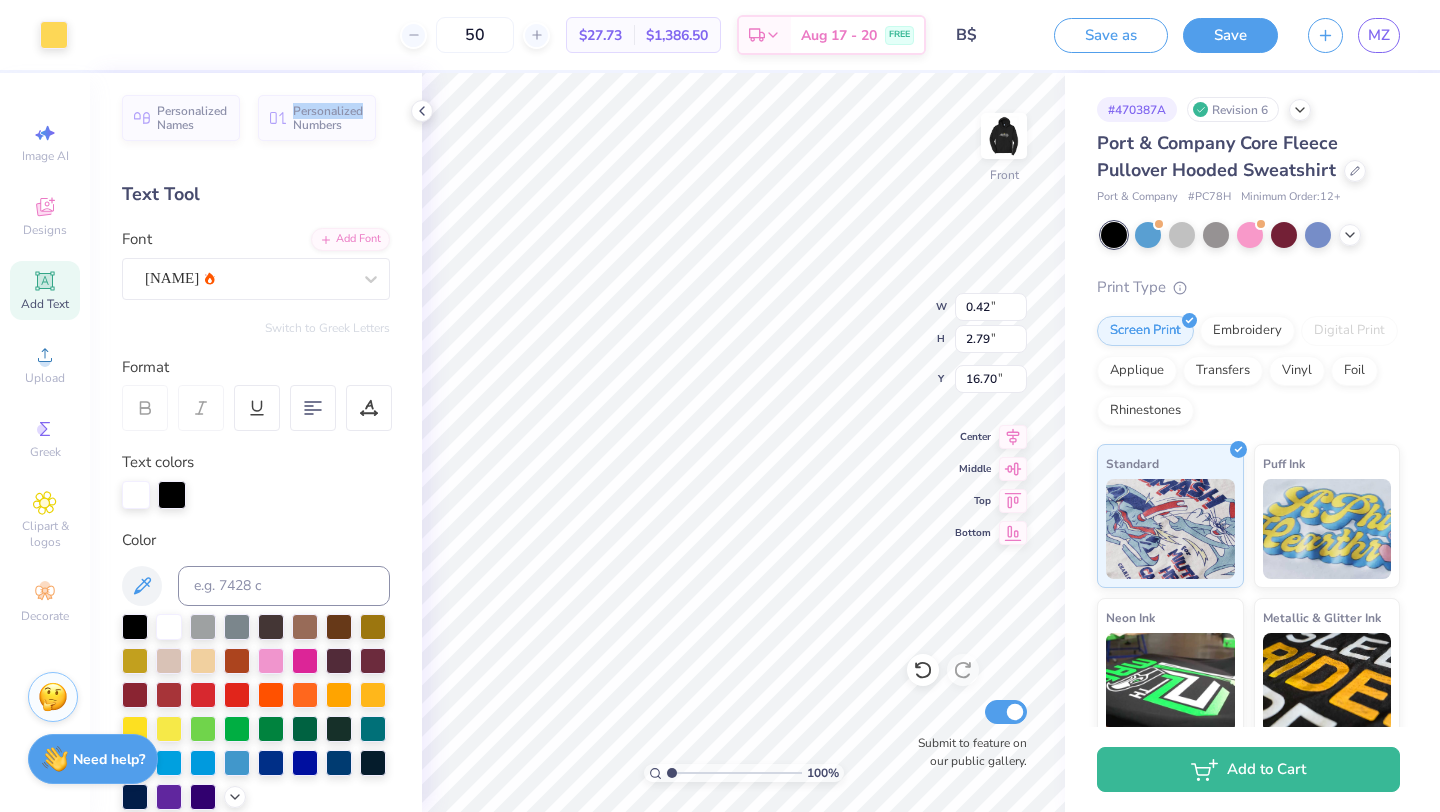 type on "0.42" 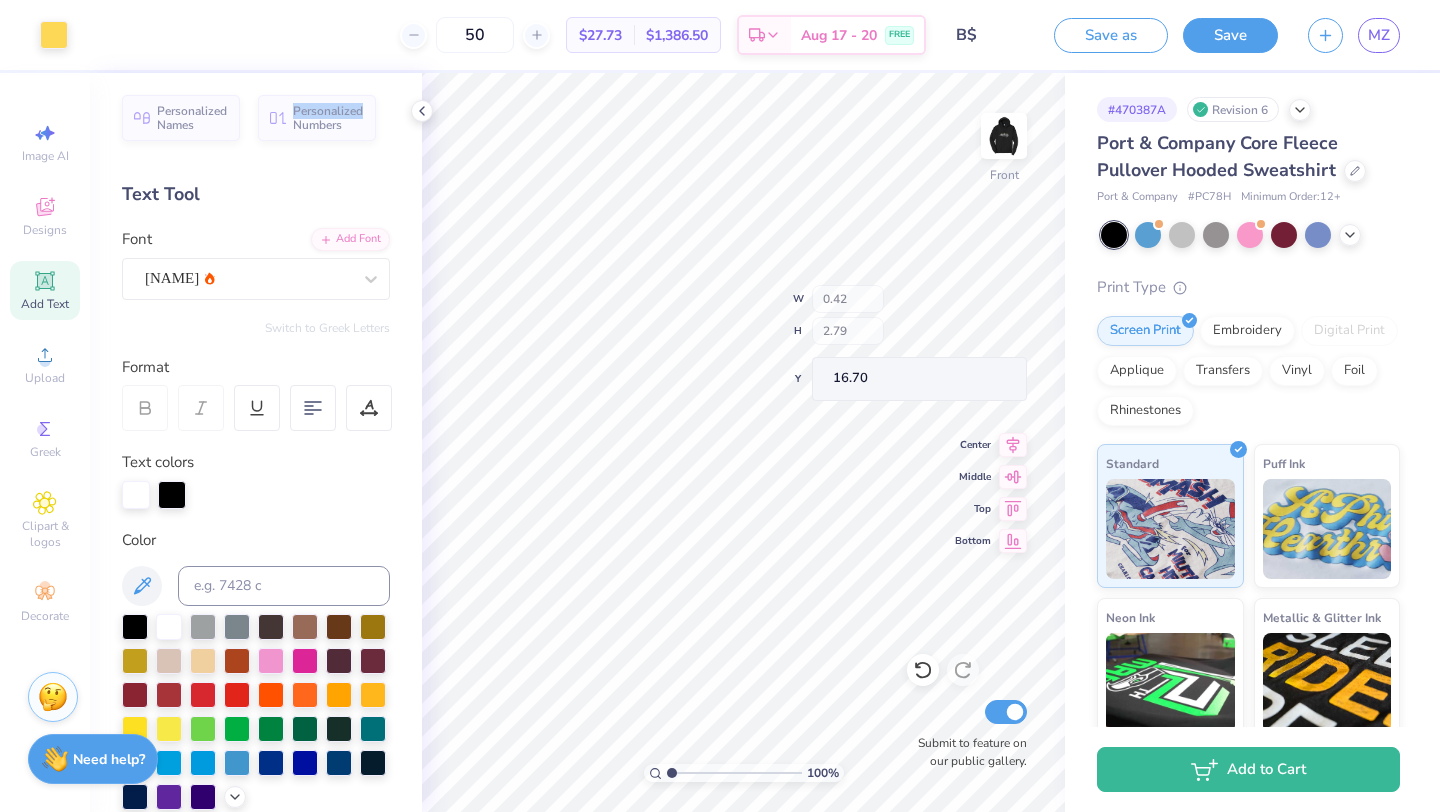 type on "3.28" 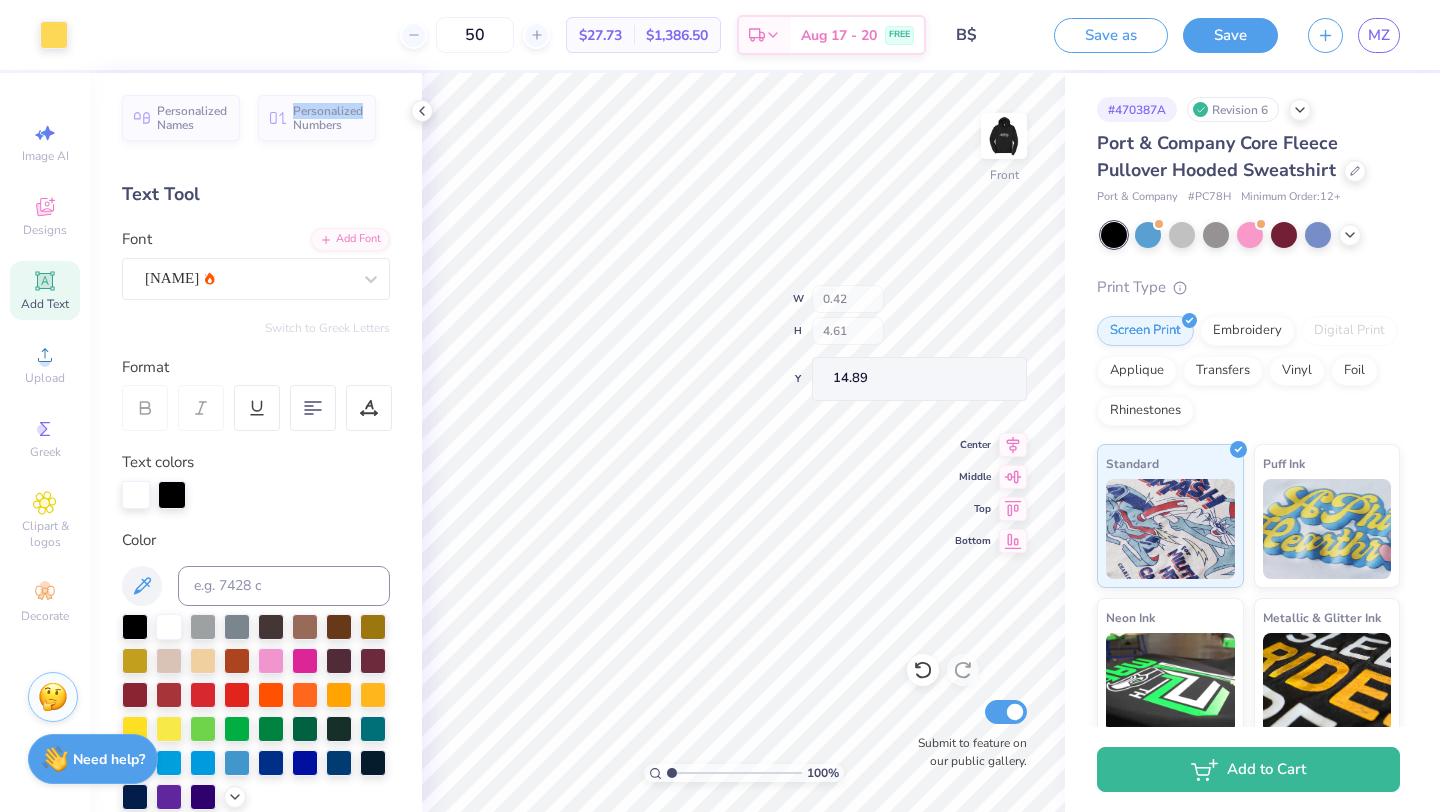 type on "5.60" 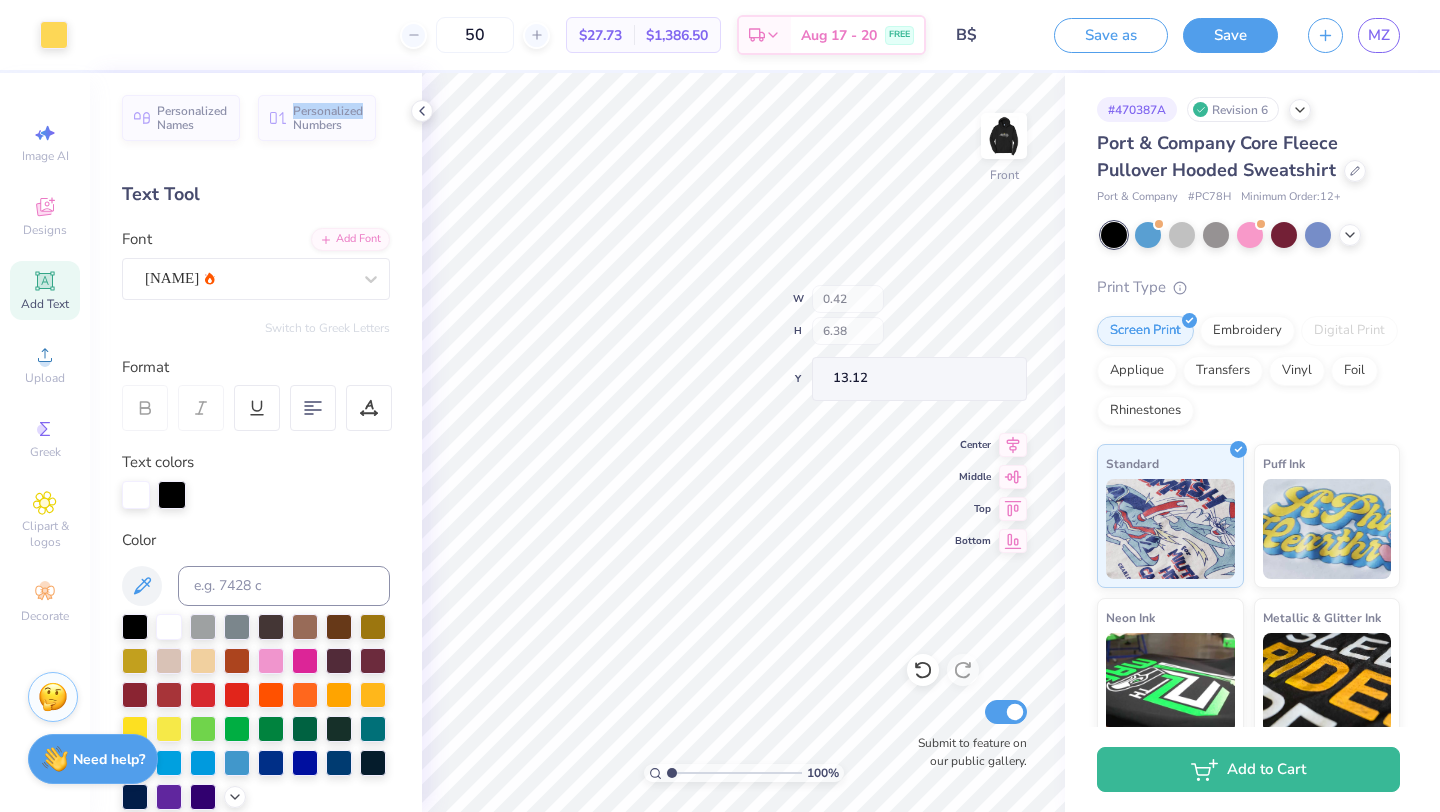 type on "6.38" 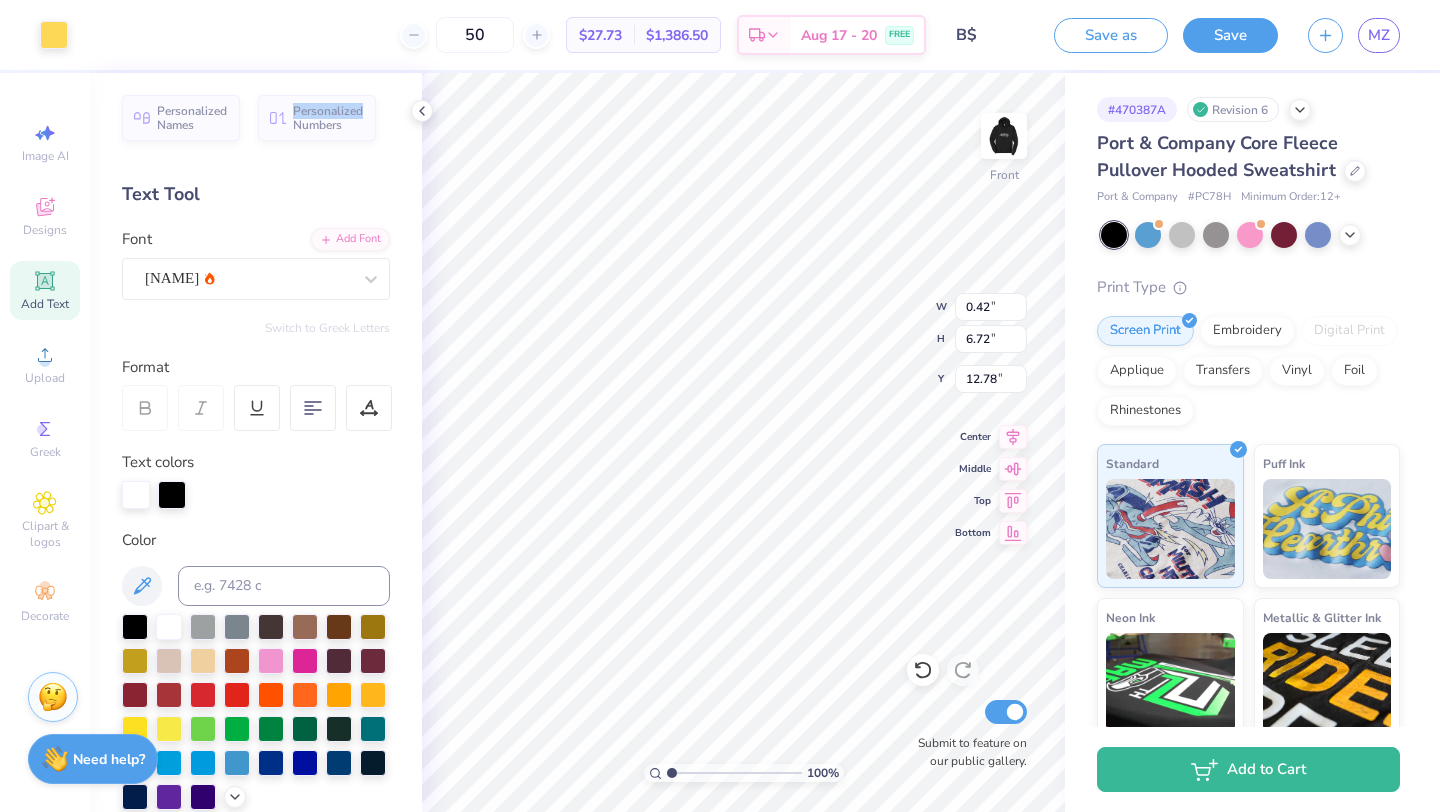 type on "6.72" 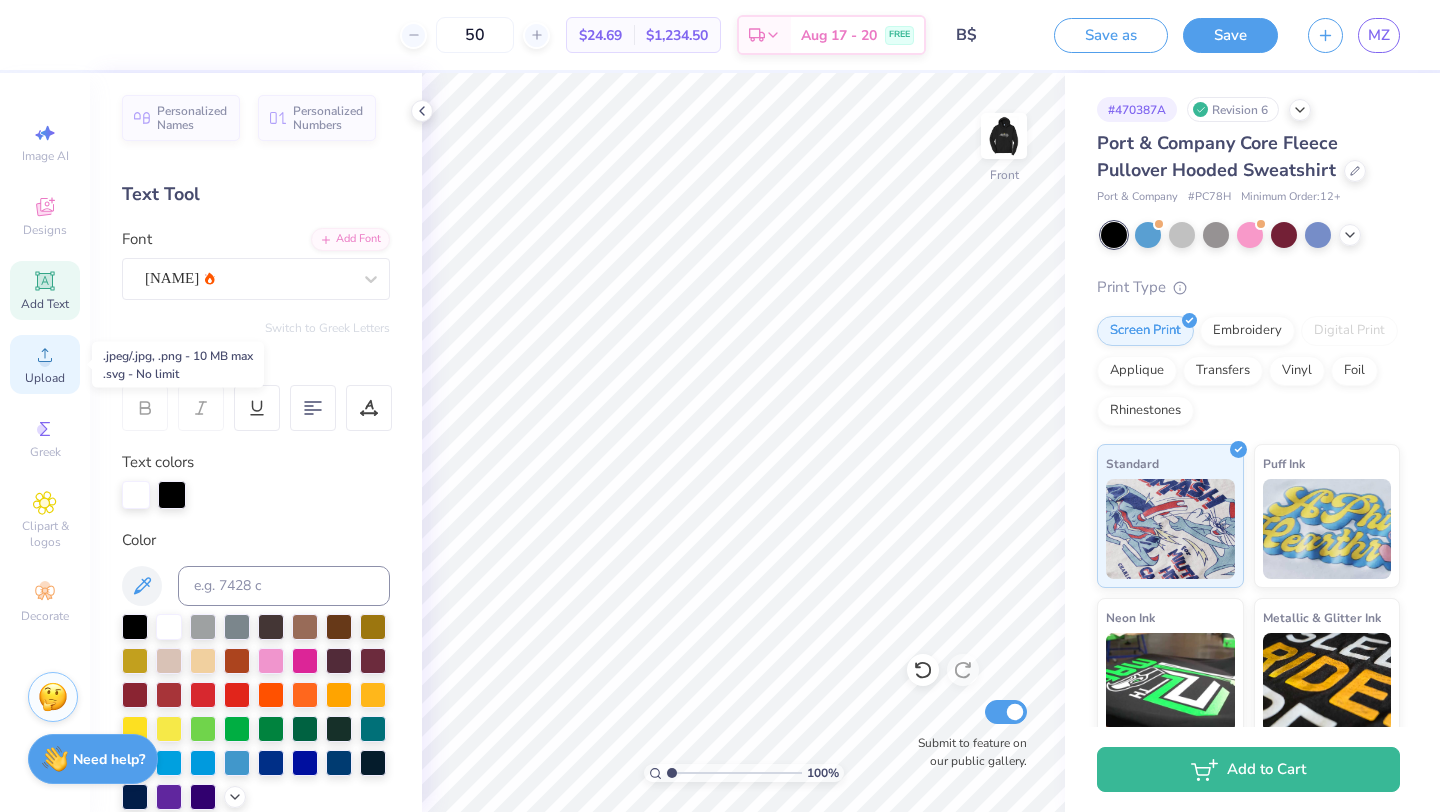 click on "Upload" at bounding box center (45, 378) 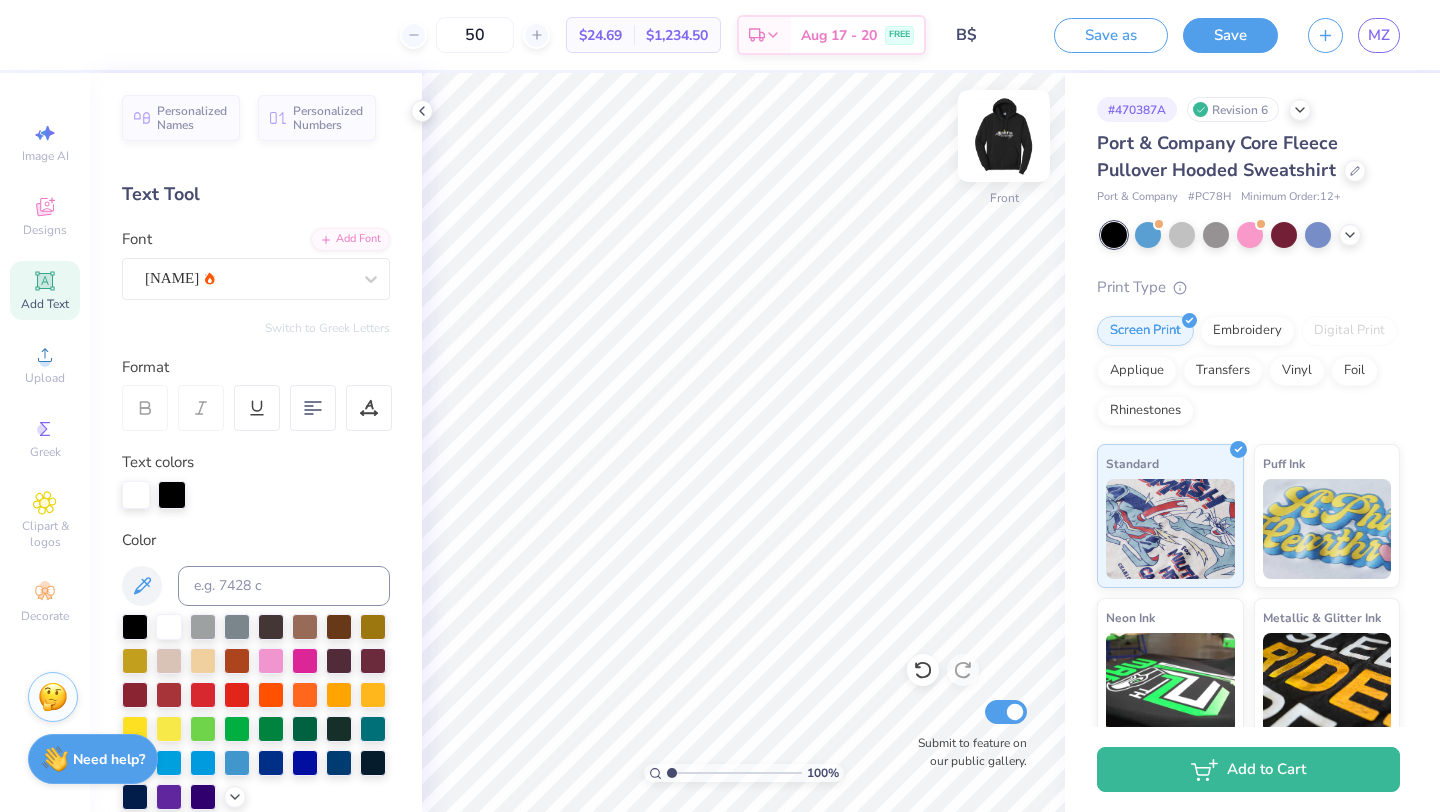 click at bounding box center (1004, 136) 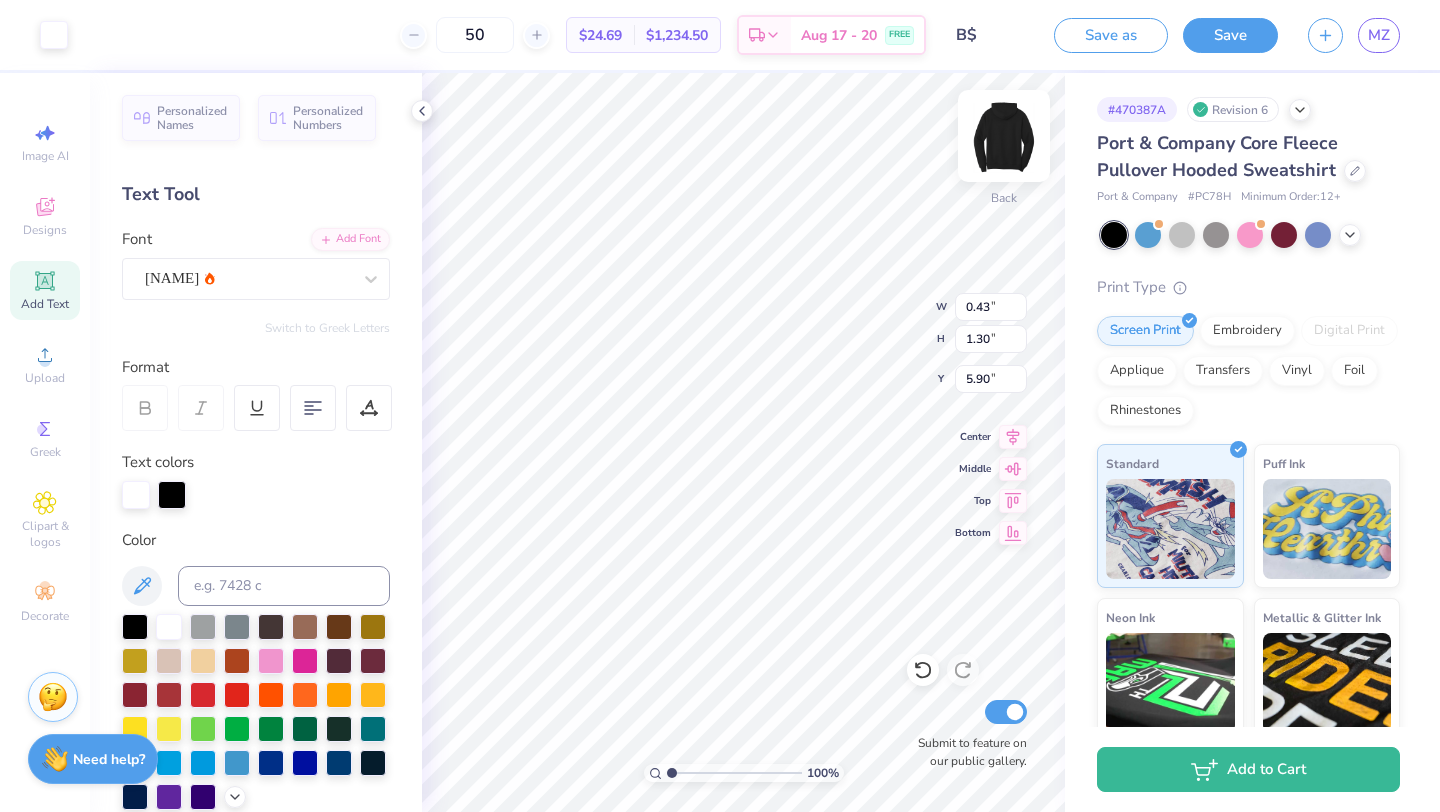 type on "5.85" 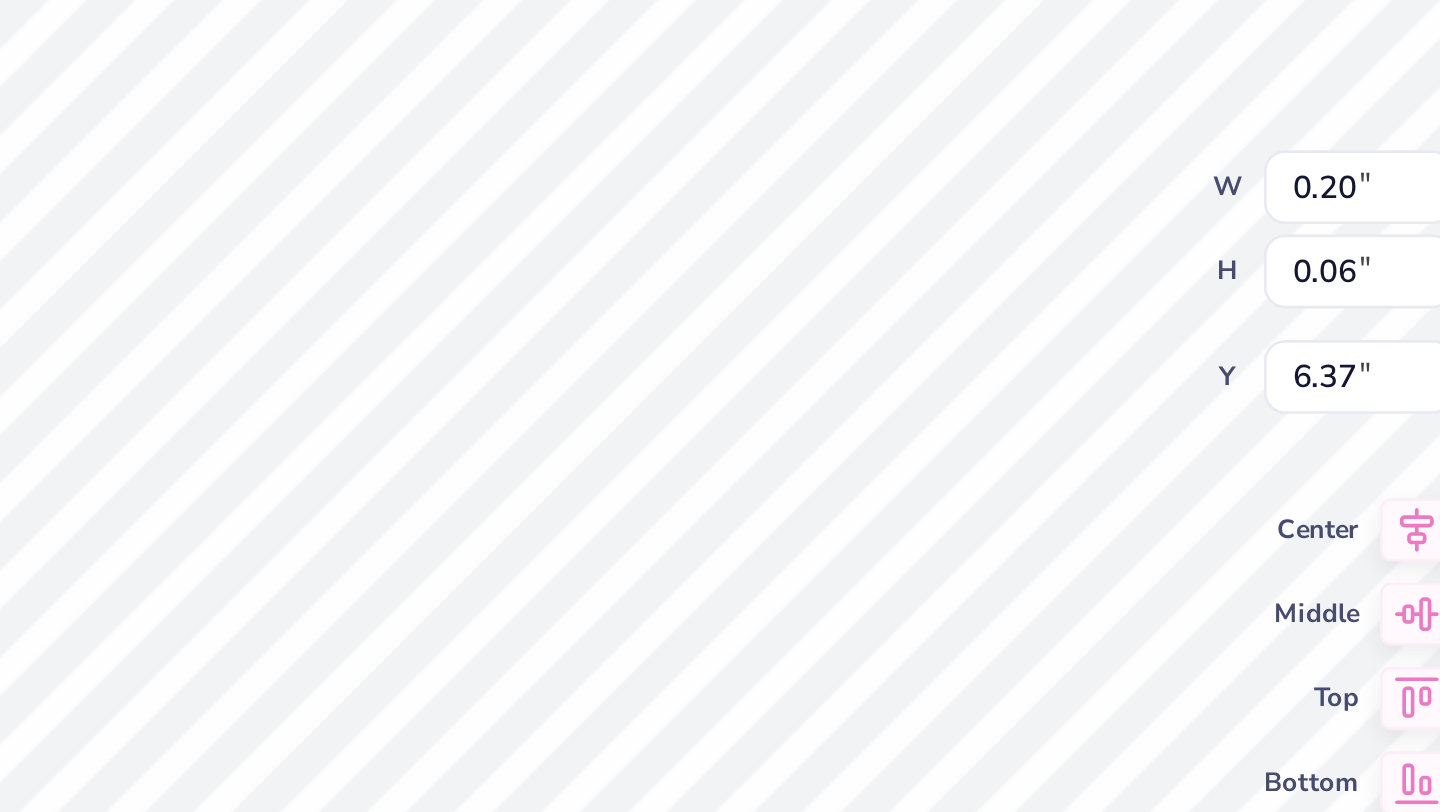 type on "6.50" 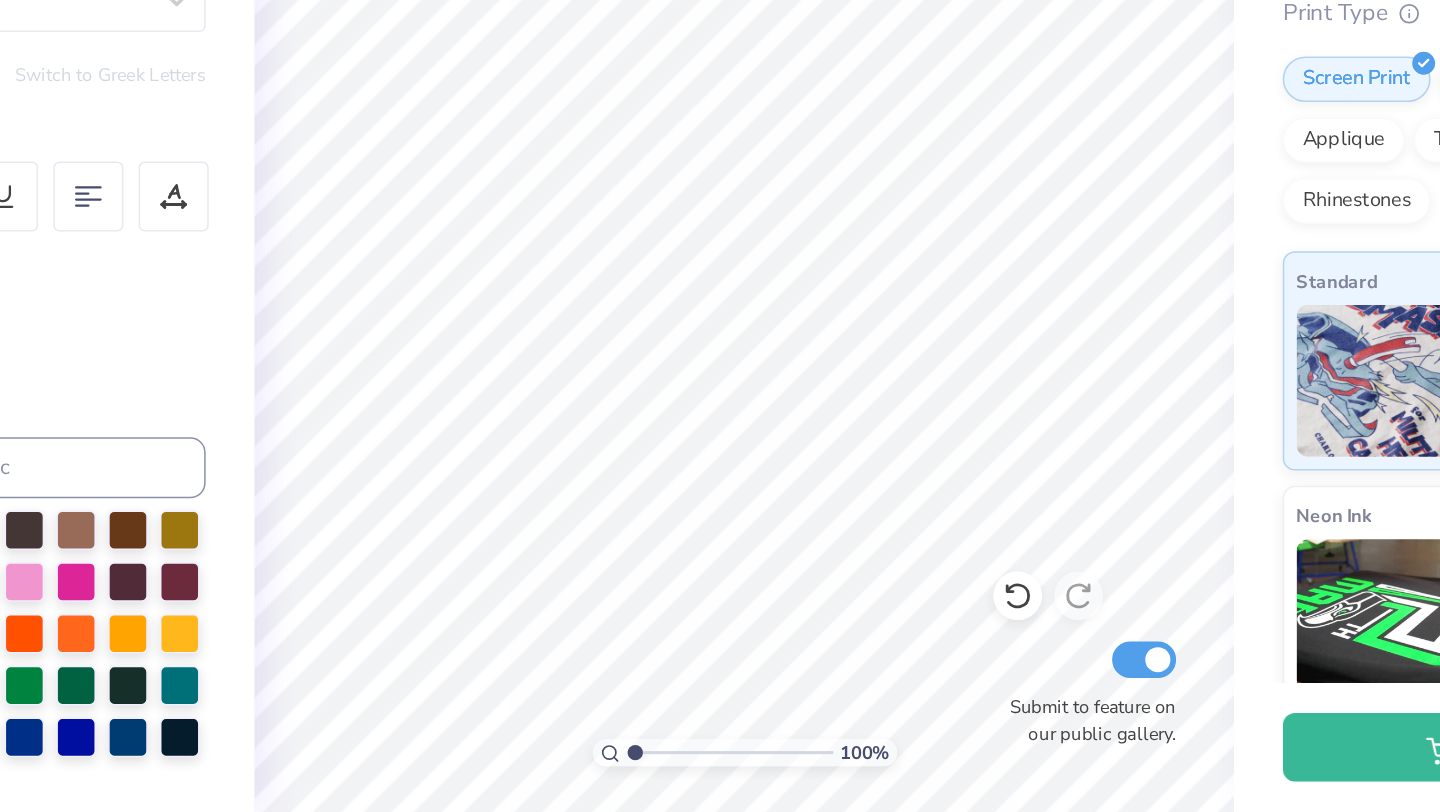 scroll, scrollTop: 0, scrollLeft: 0, axis: both 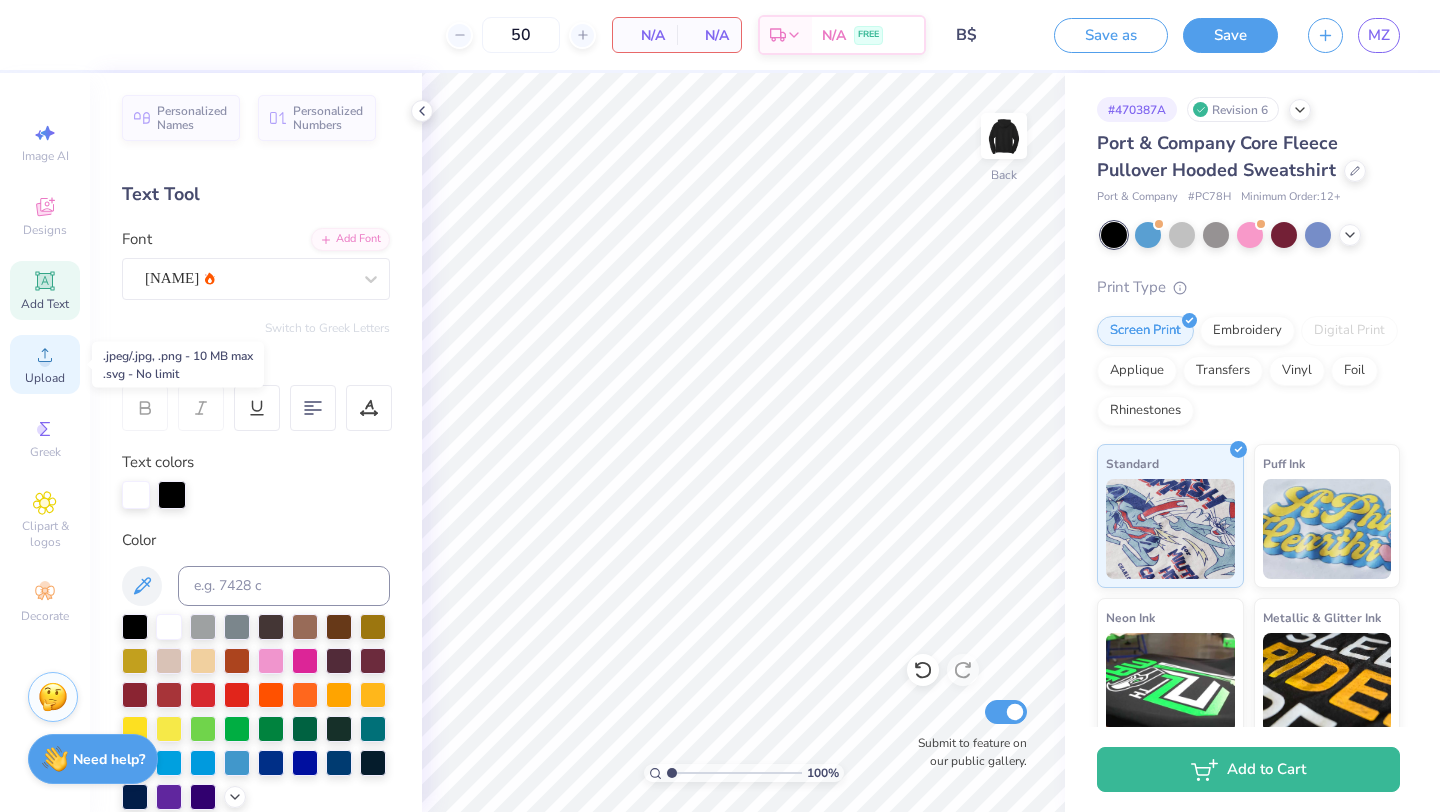 click on "Upload" at bounding box center [45, 364] 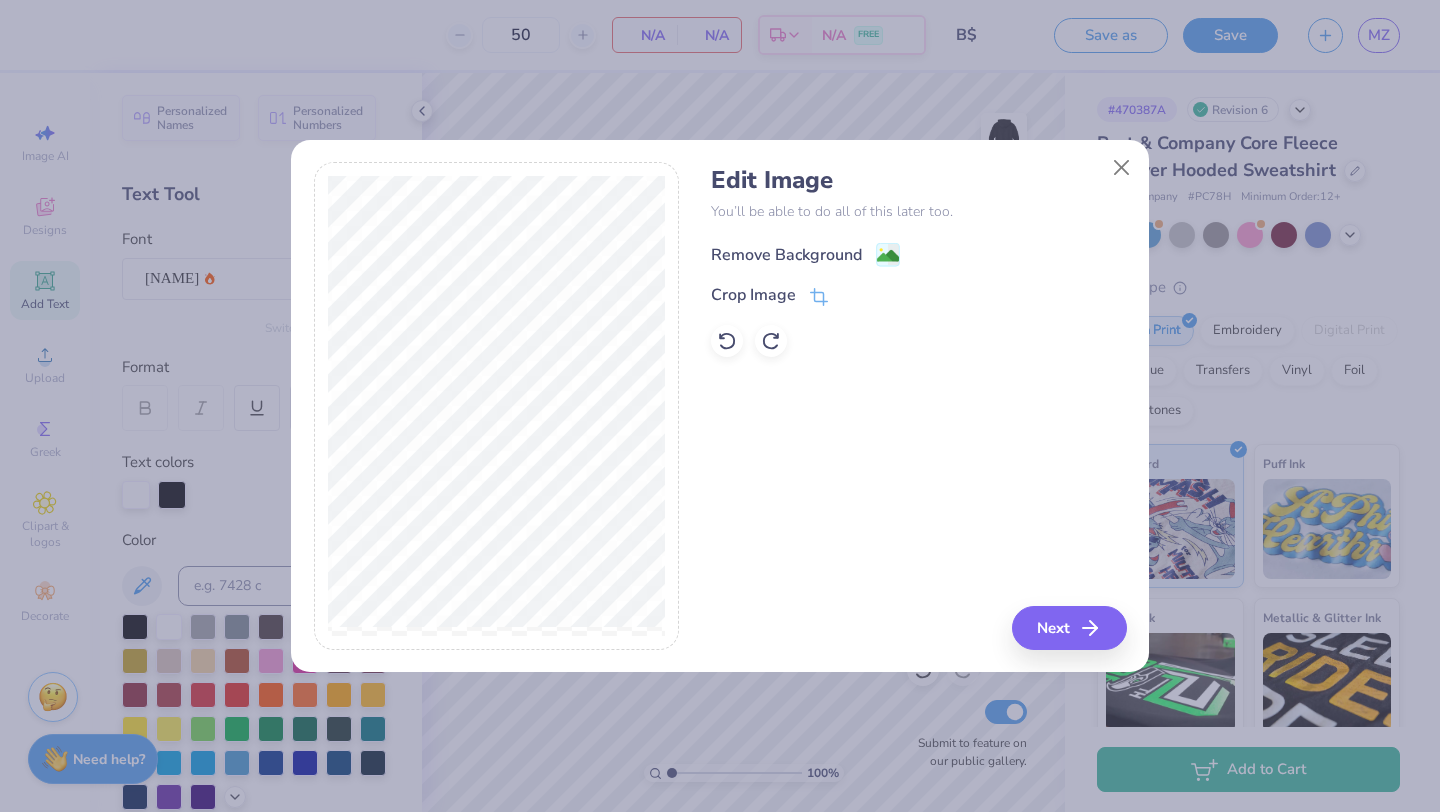 click on "Remove Background" at bounding box center [786, 255] 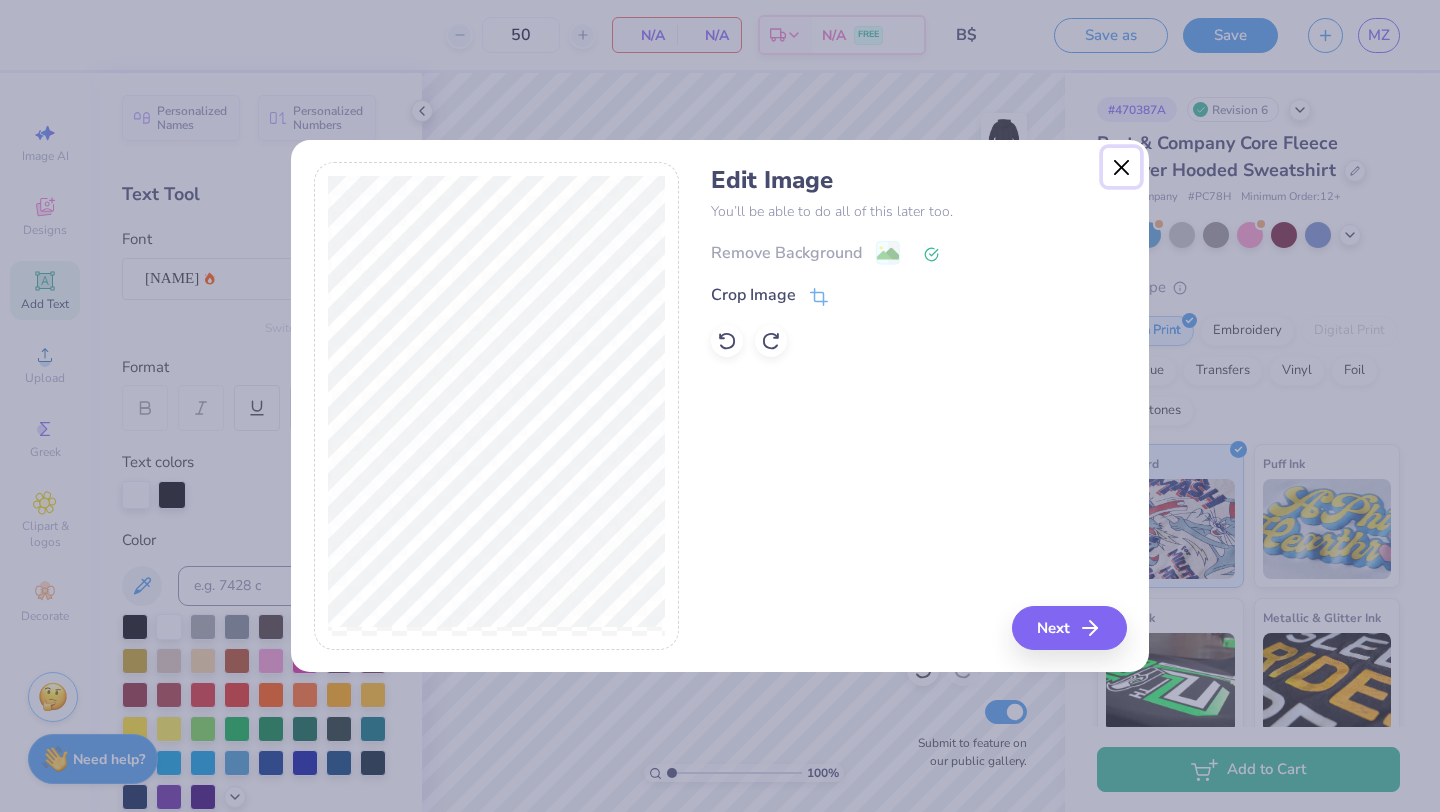 click at bounding box center (1122, 167) 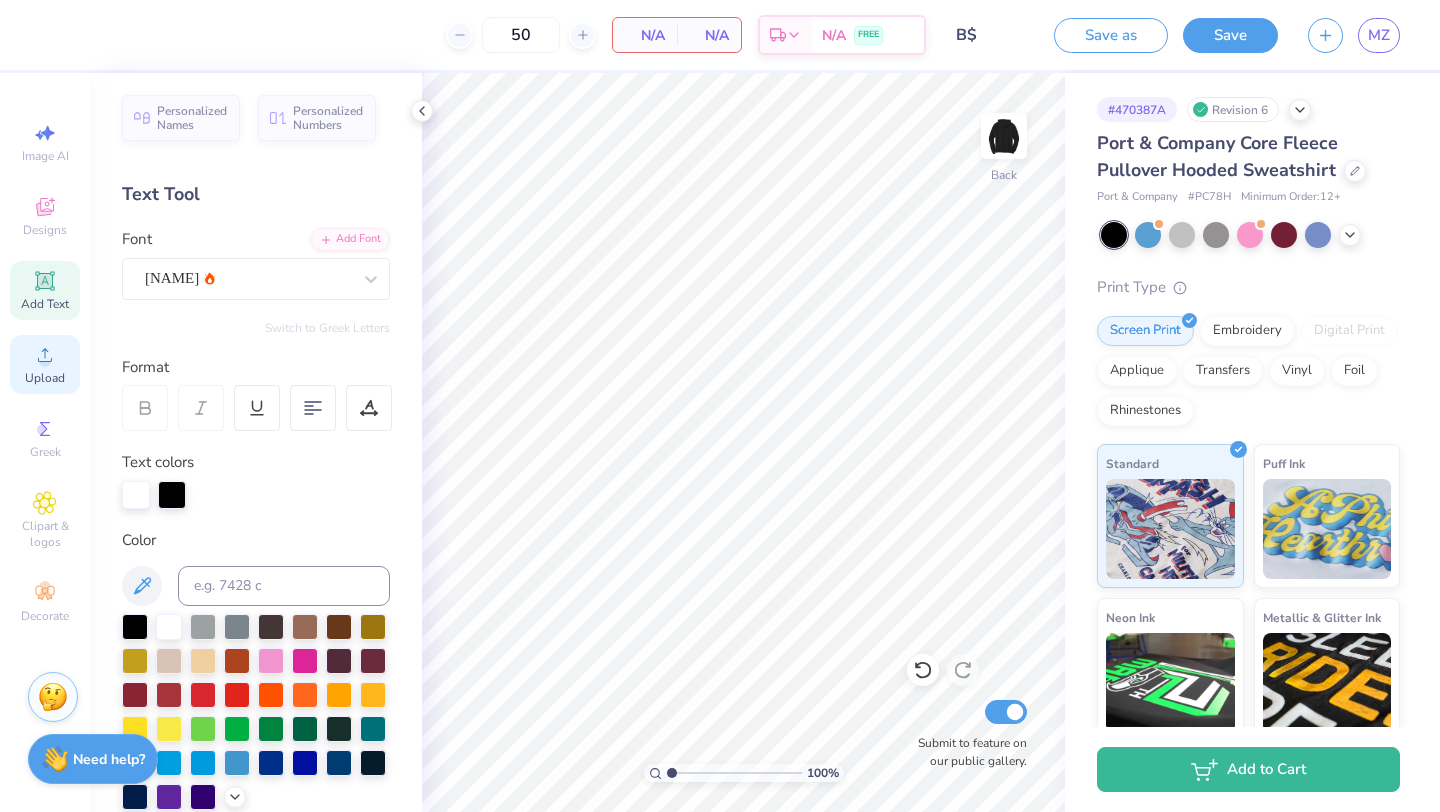 click on "Upload" at bounding box center [45, 378] 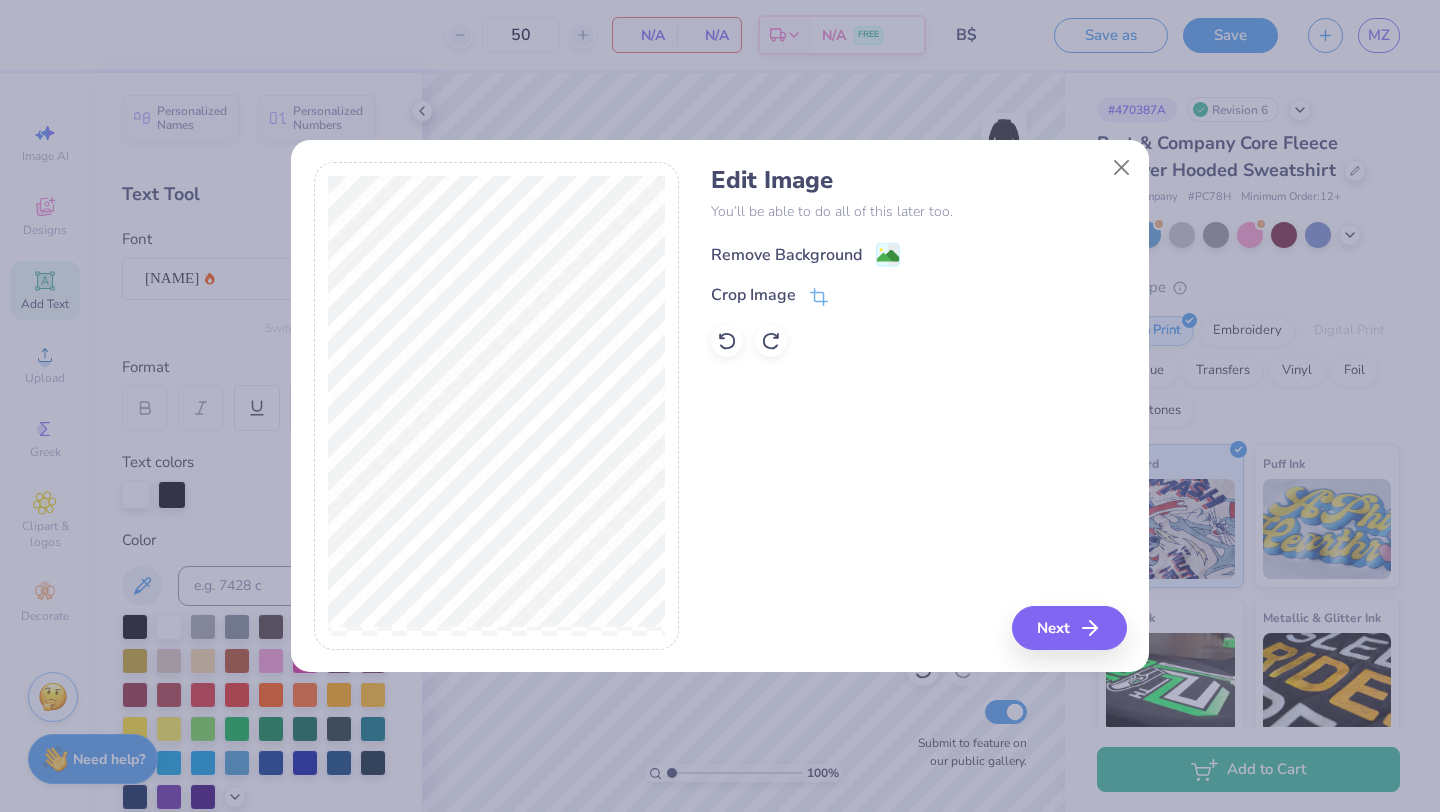 click on "Remove Background" at bounding box center [786, 255] 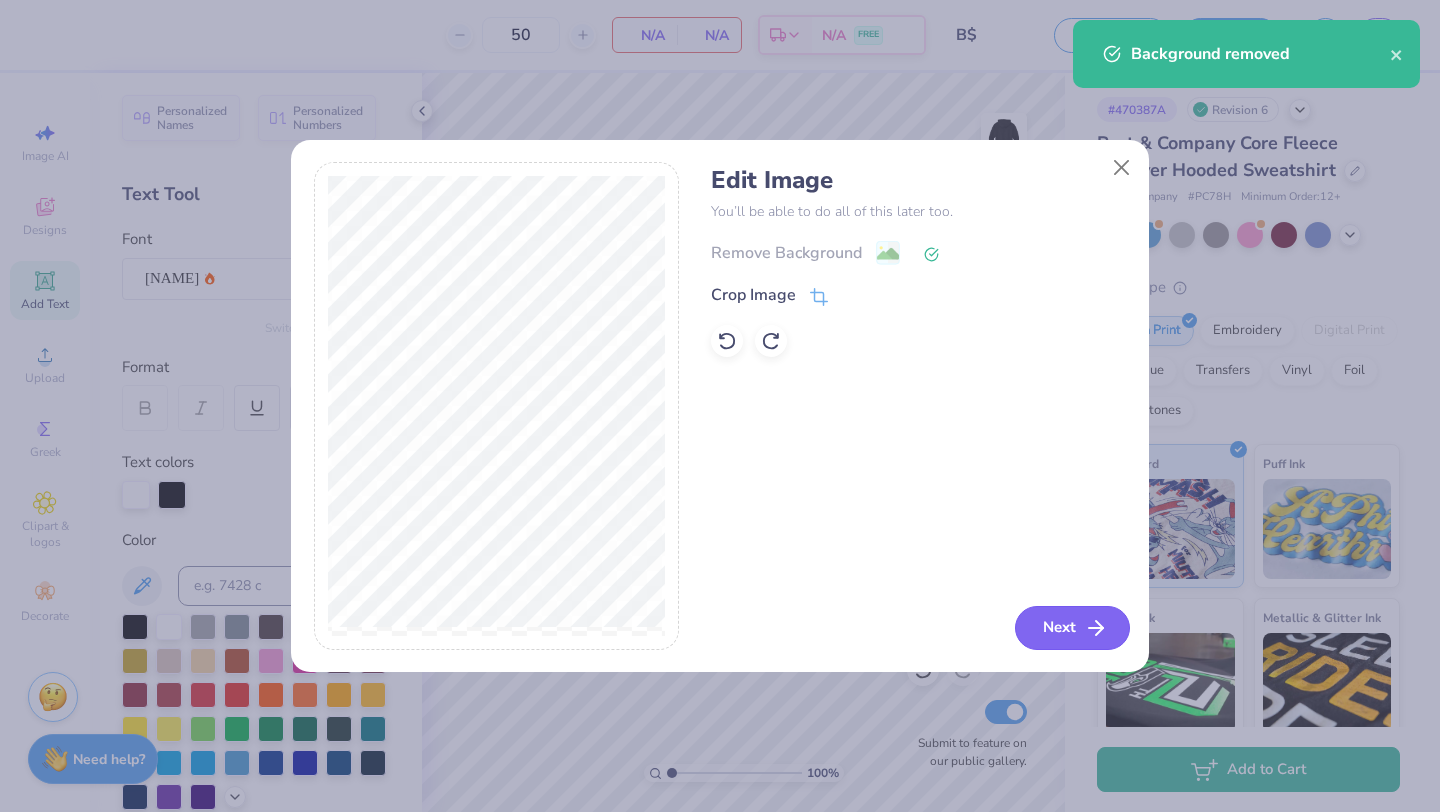 click 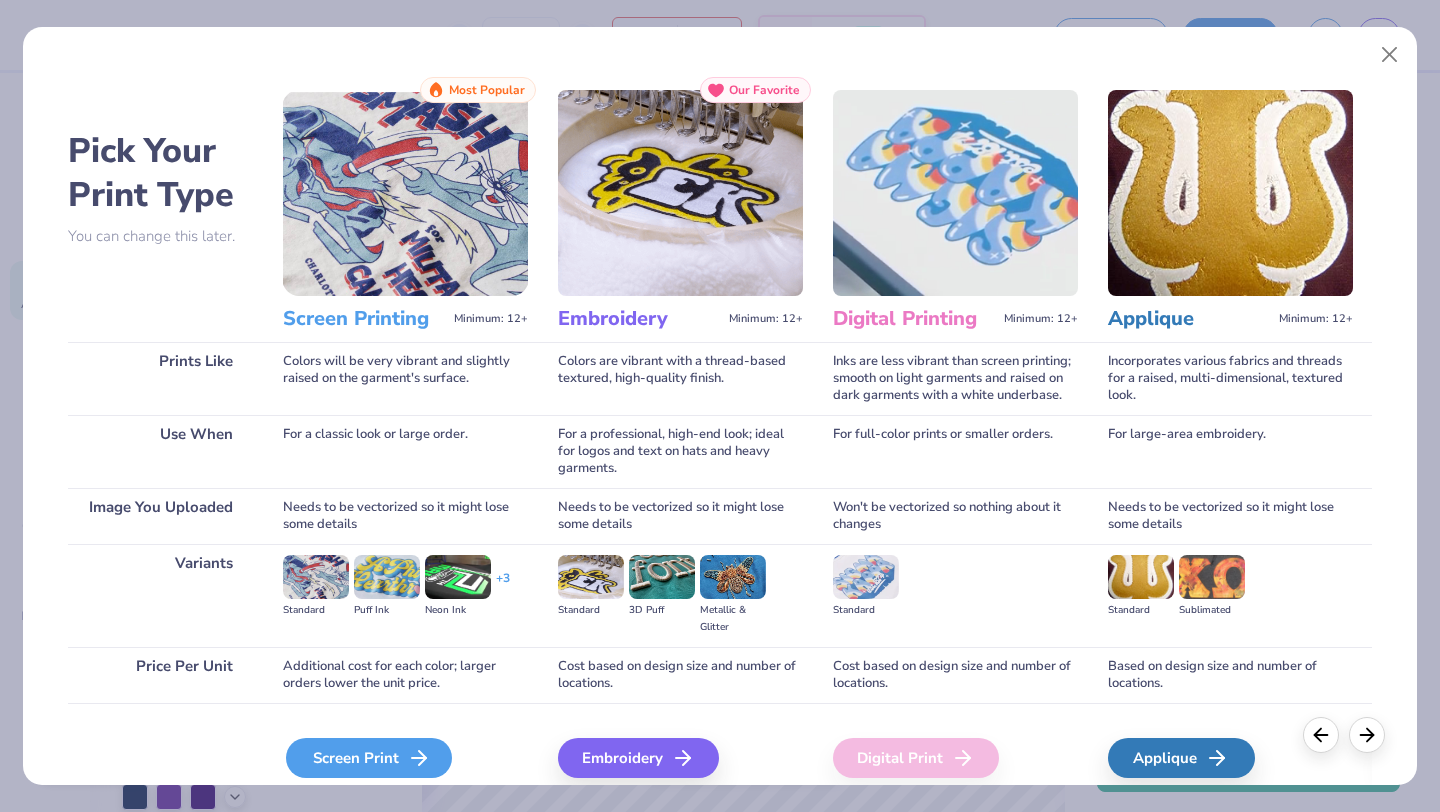 click on "Screen Print" at bounding box center [369, 758] 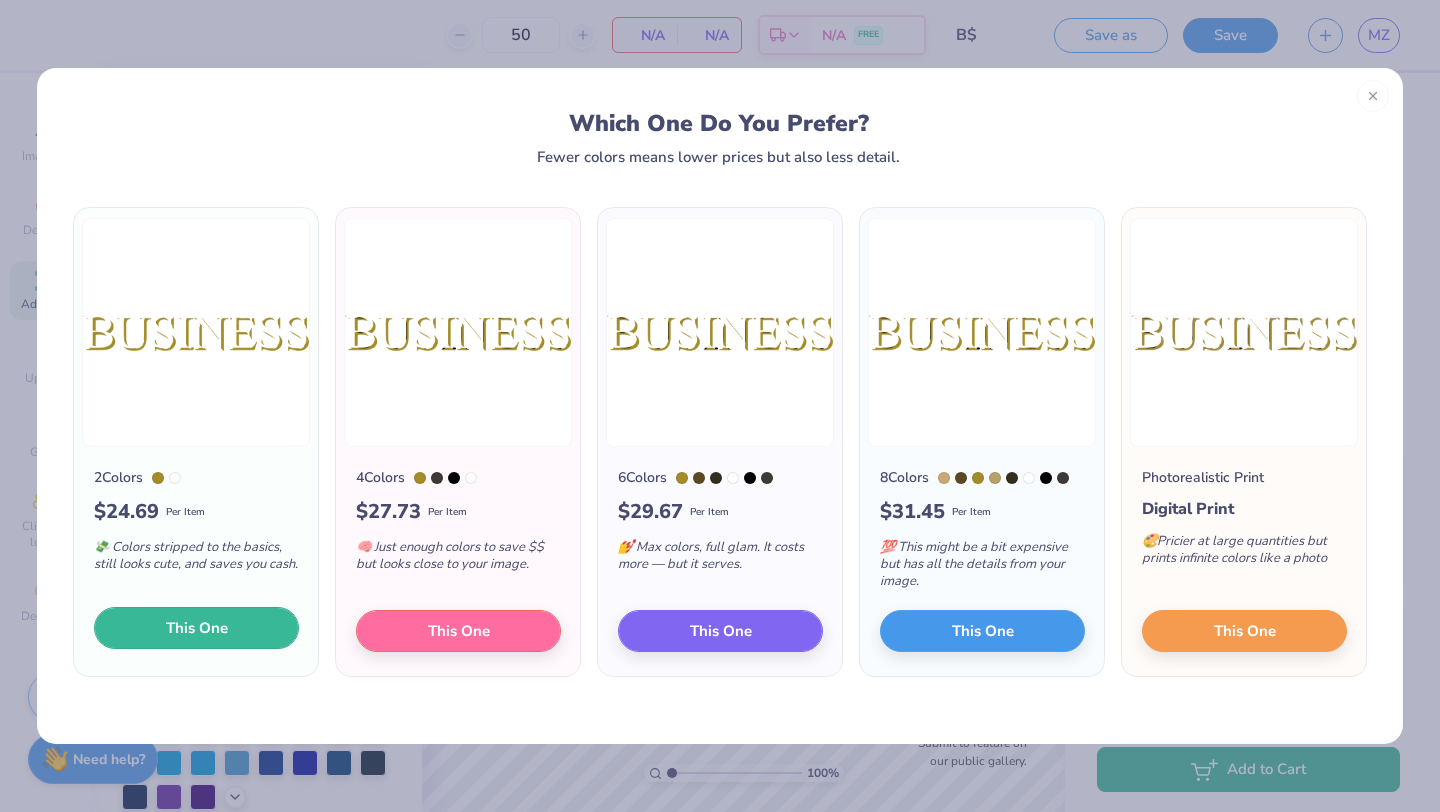 click on "This One" at bounding box center (196, 628) 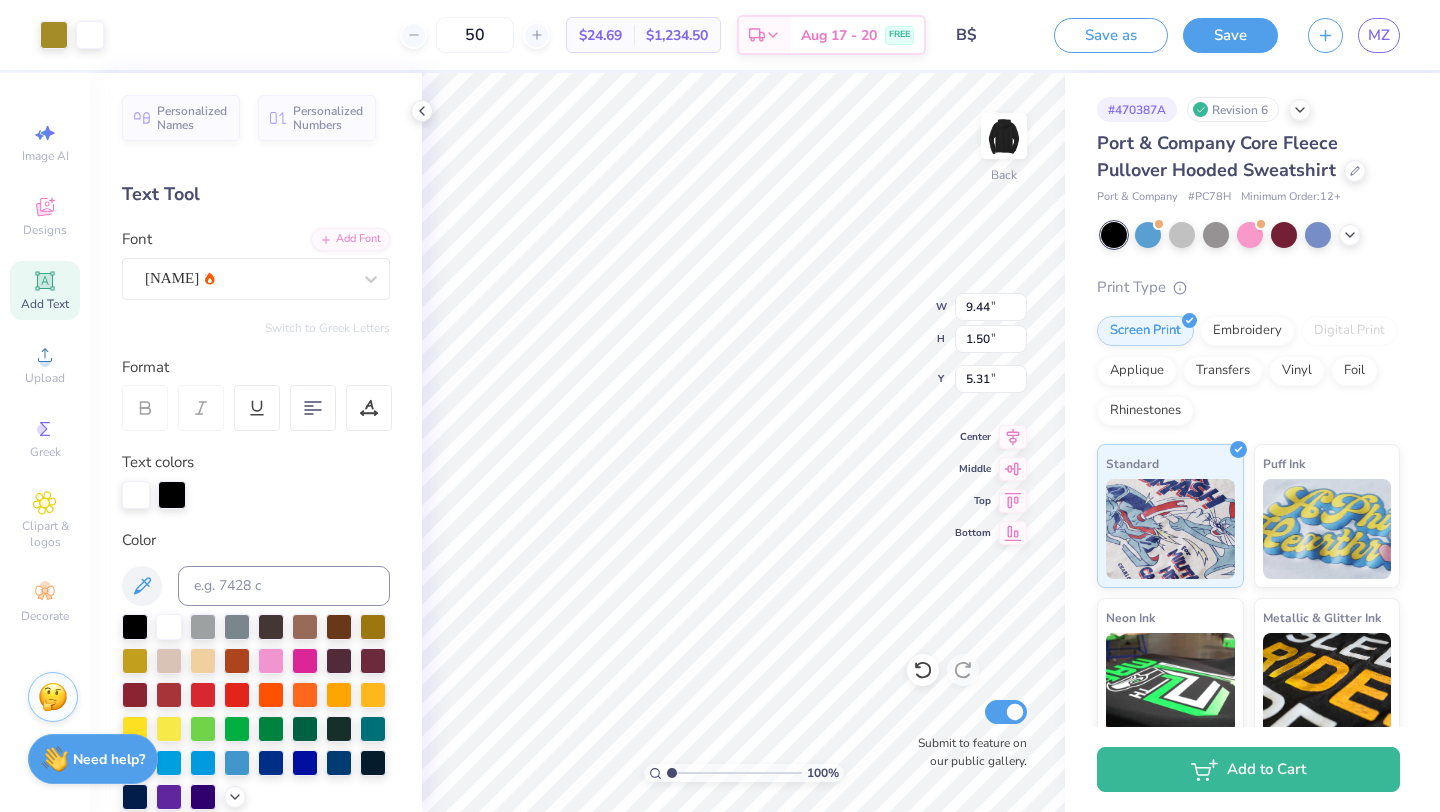 type on "9.44" 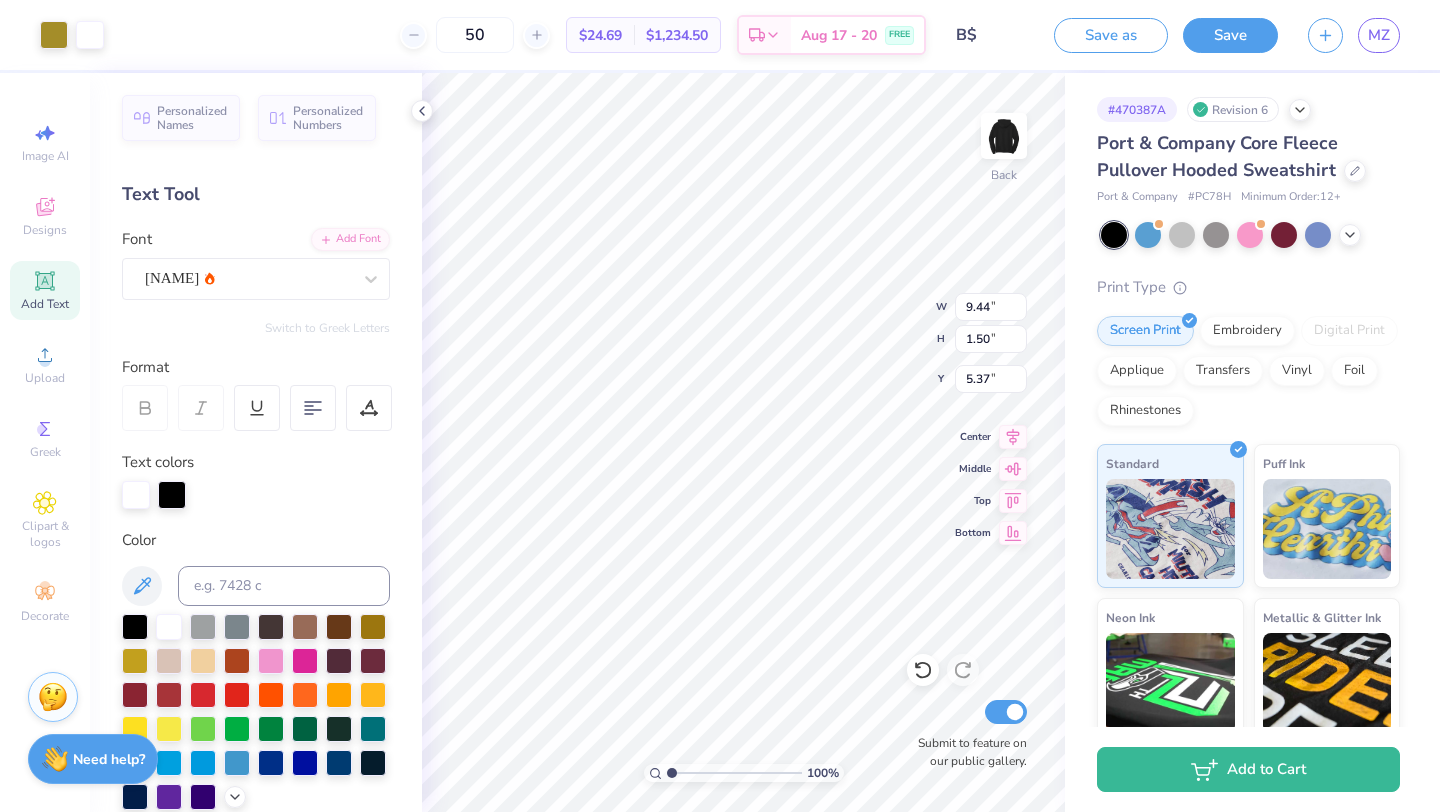 type on "5.37" 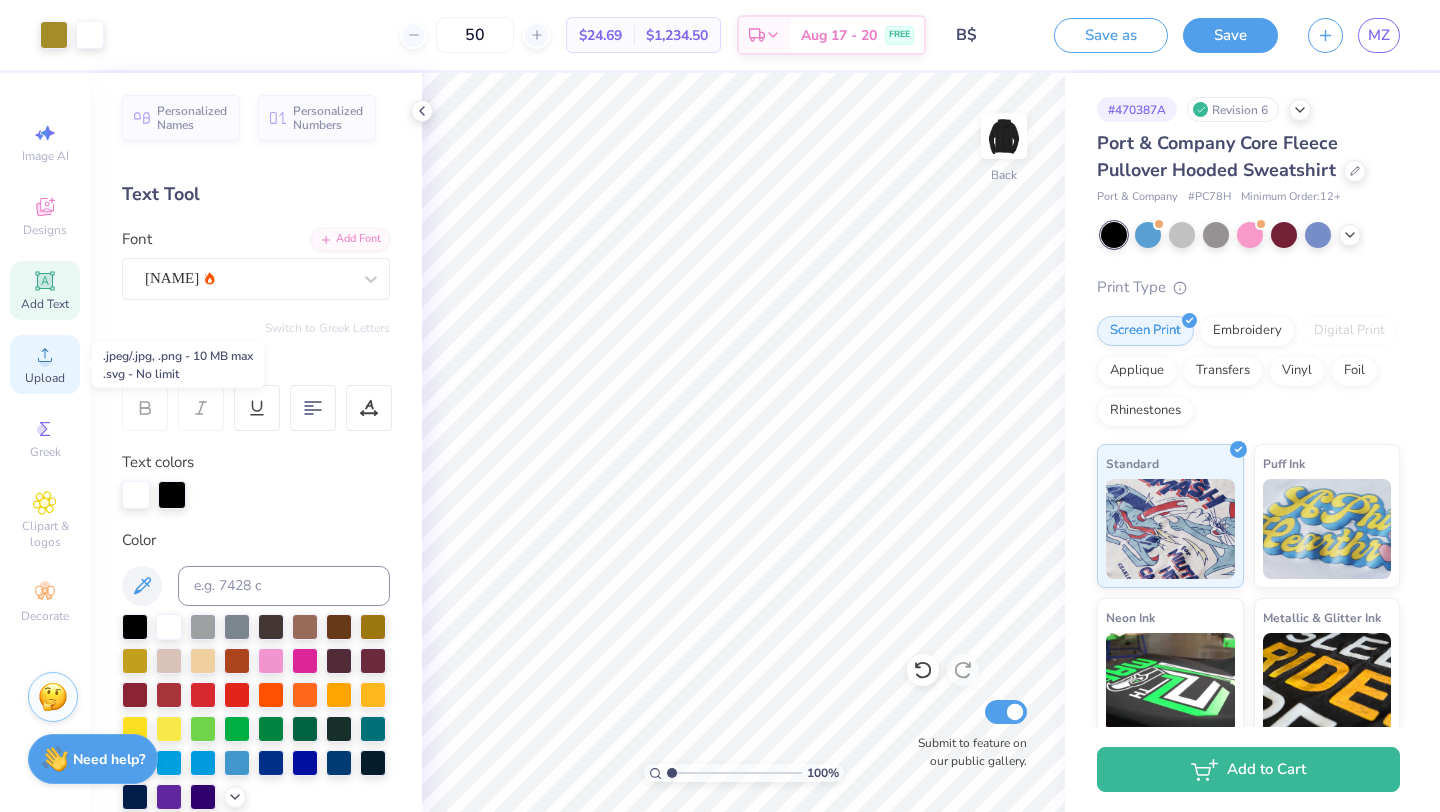 click on "Upload" at bounding box center [45, 364] 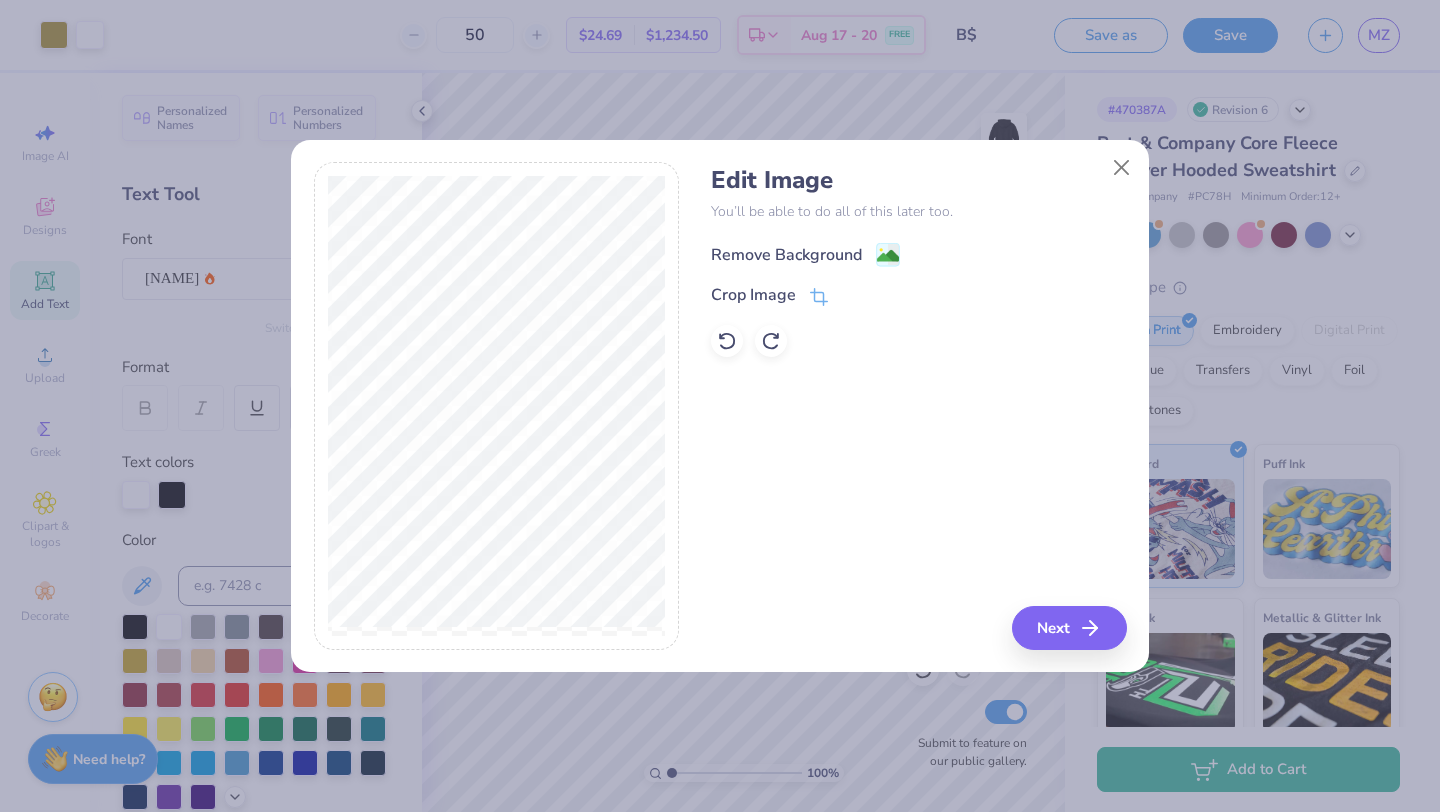 click on "Remove Background" at bounding box center [786, 255] 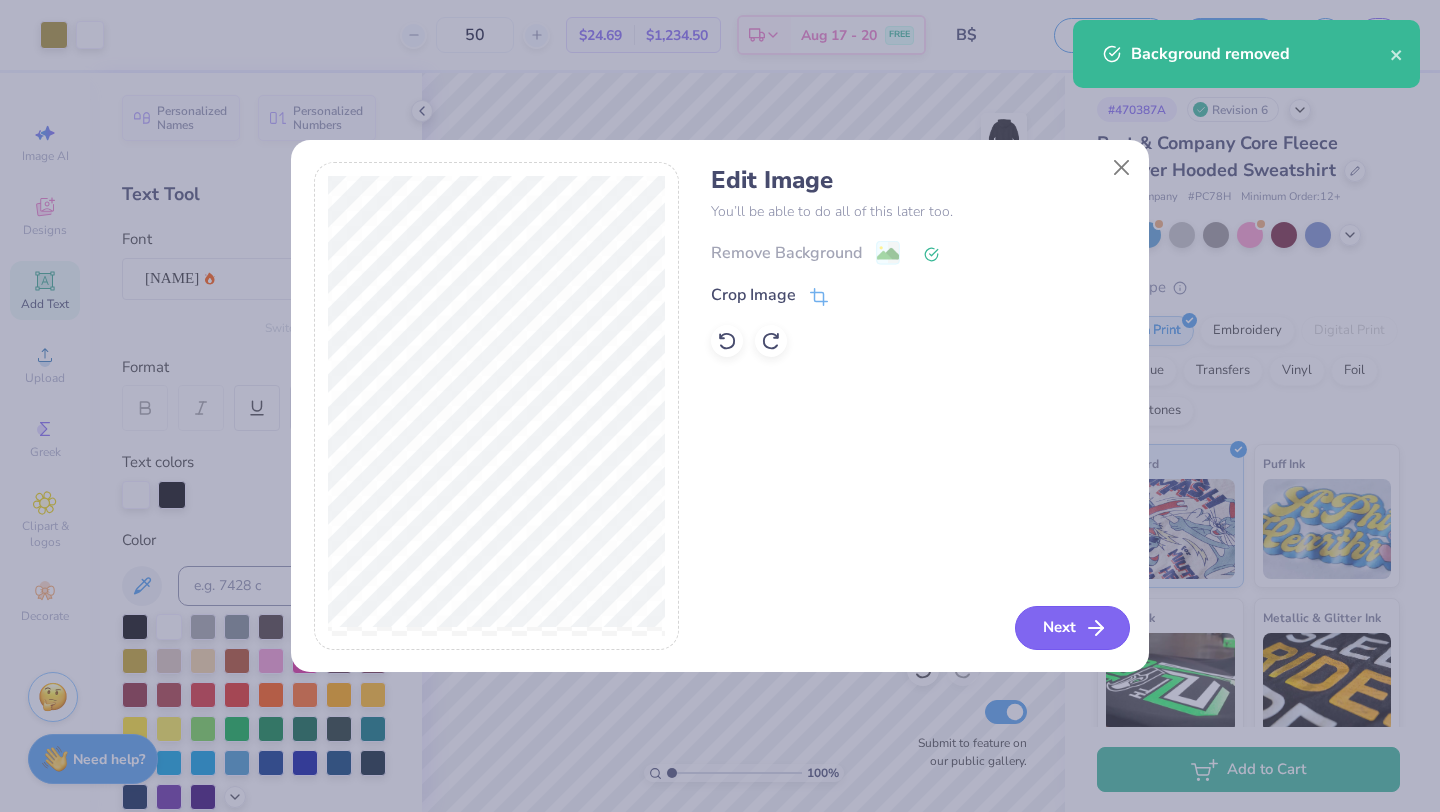 click on "Next" at bounding box center (1072, 628) 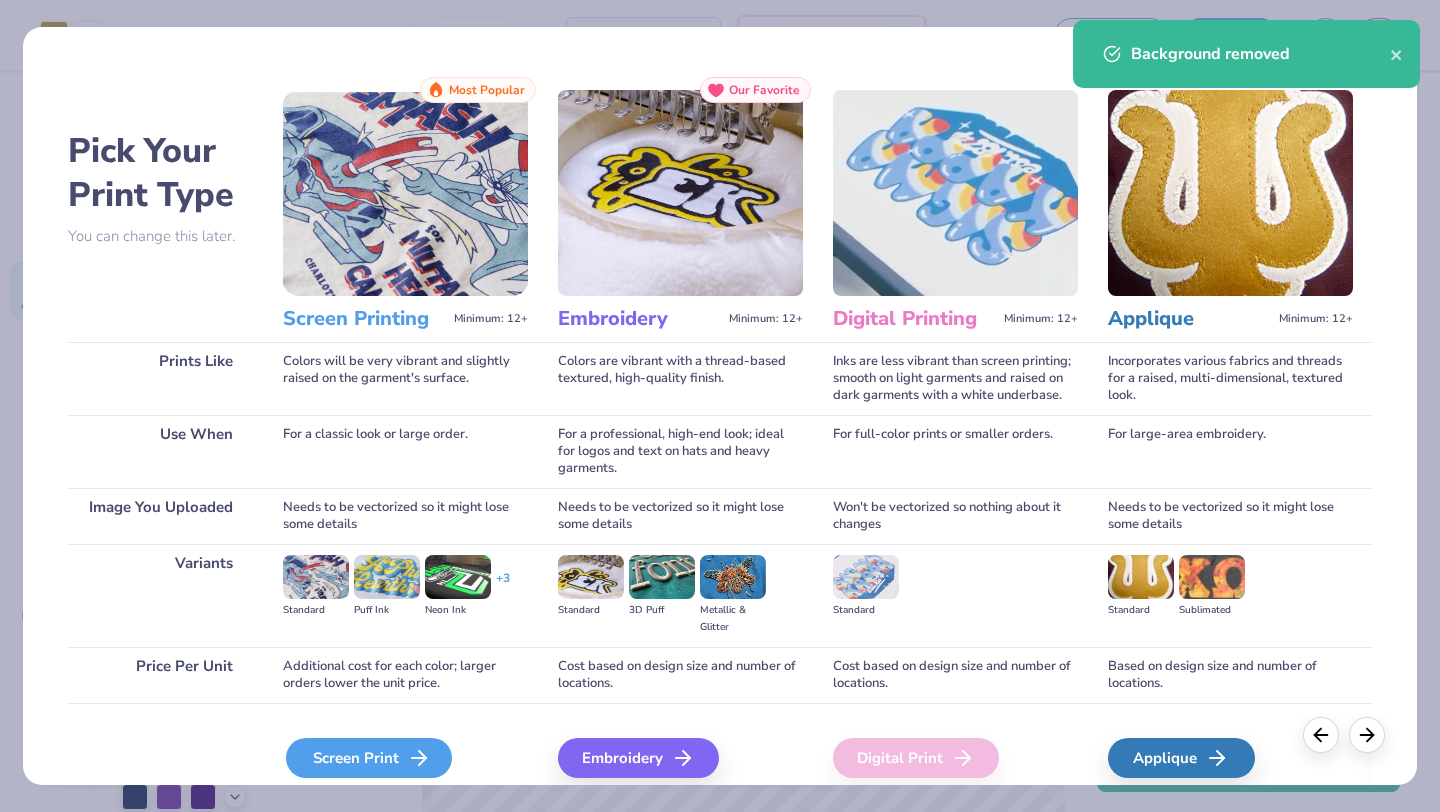 click on "Screen Print" at bounding box center (369, 758) 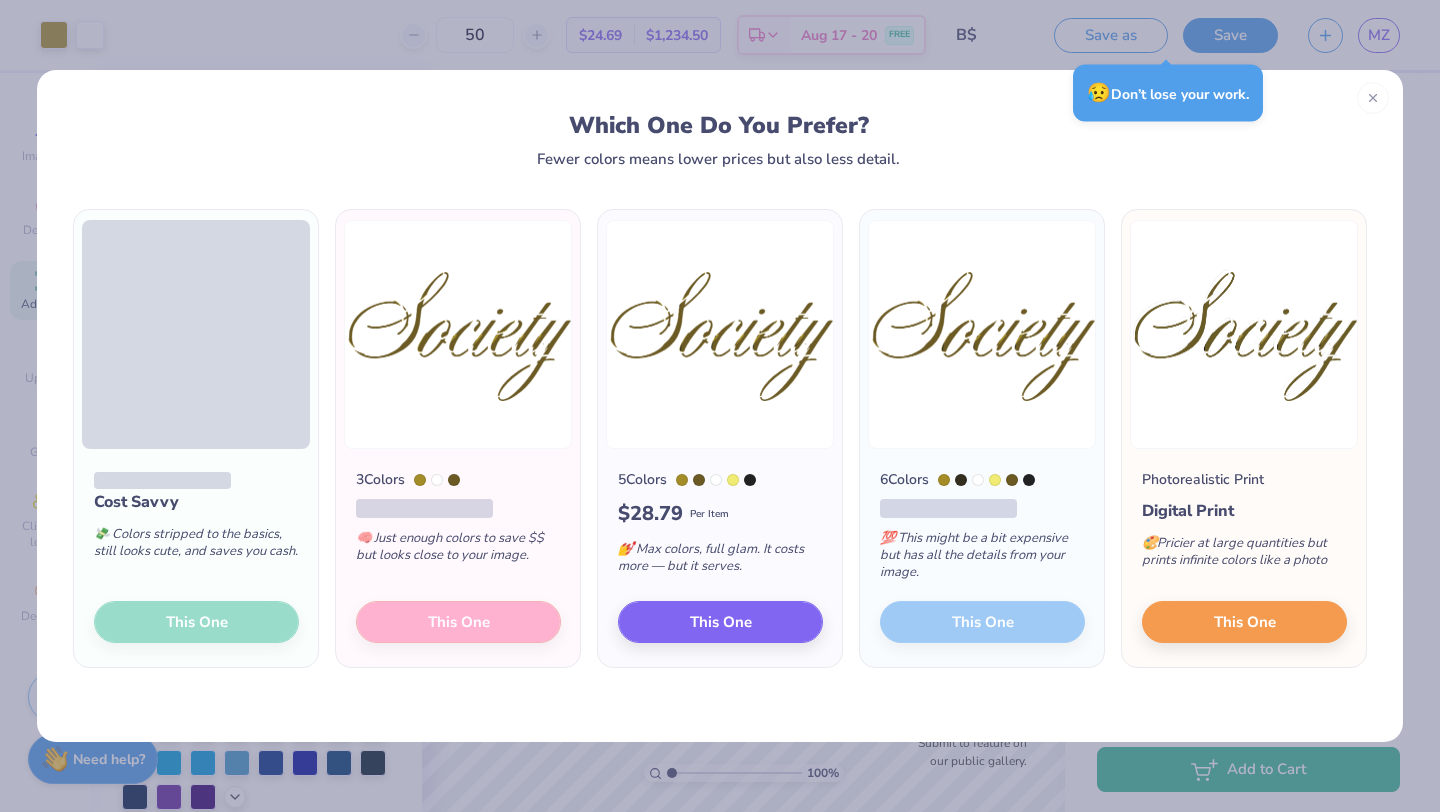 click on "Cost Savvy 💸   Colors stripped to the basics, still looks cute, and saves you cash. This One" at bounding box center [196, 558] 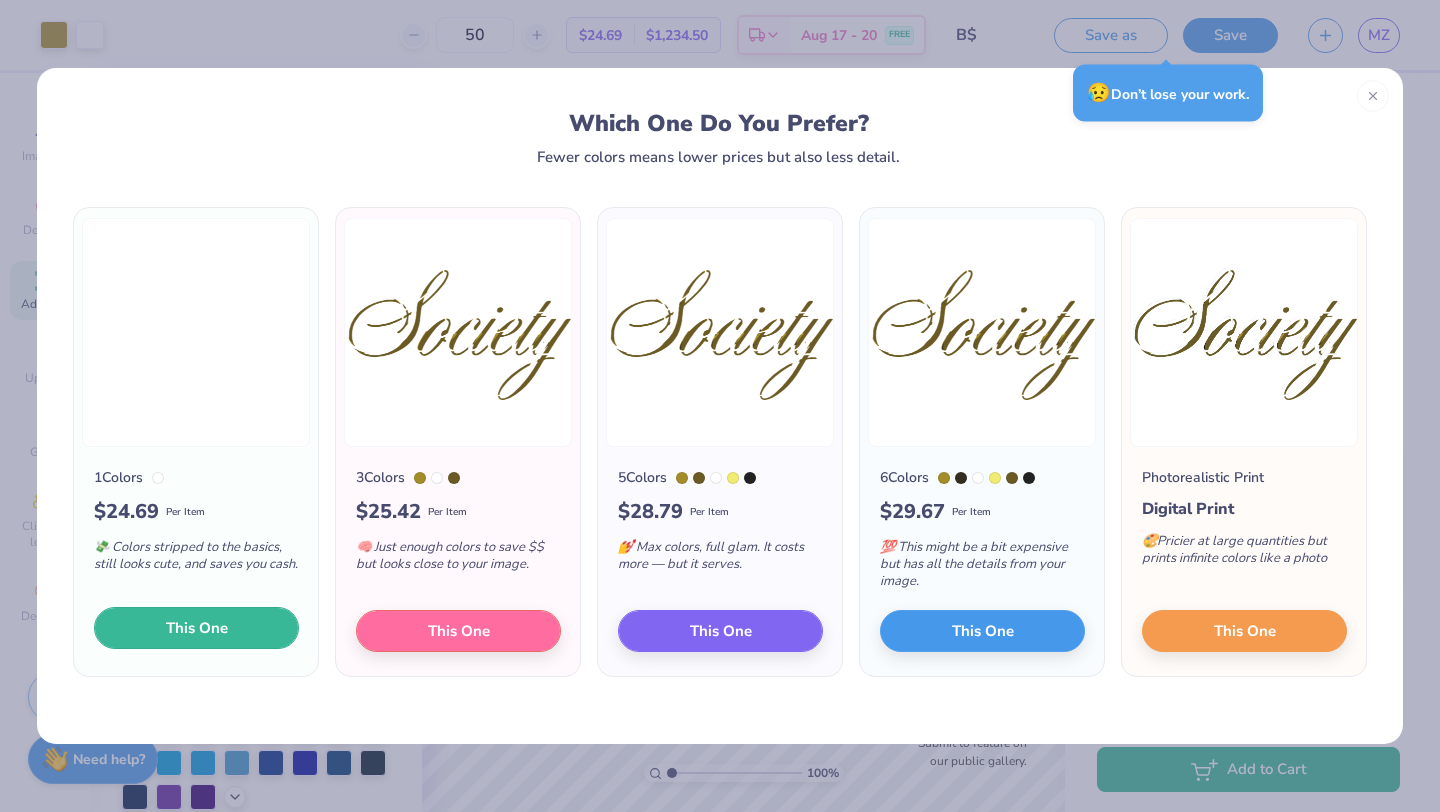 click on "This One" at bounding box center [196, 628] 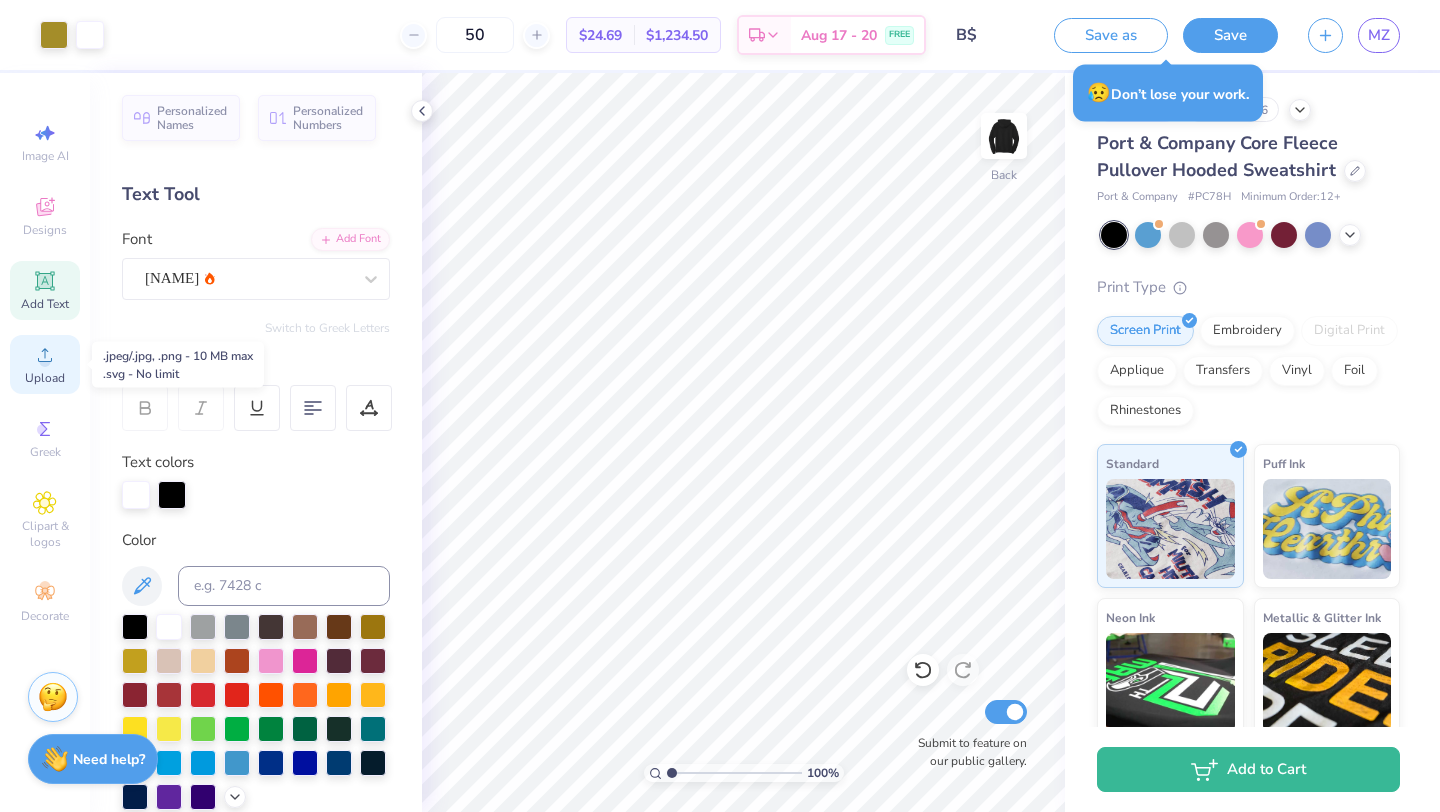 click 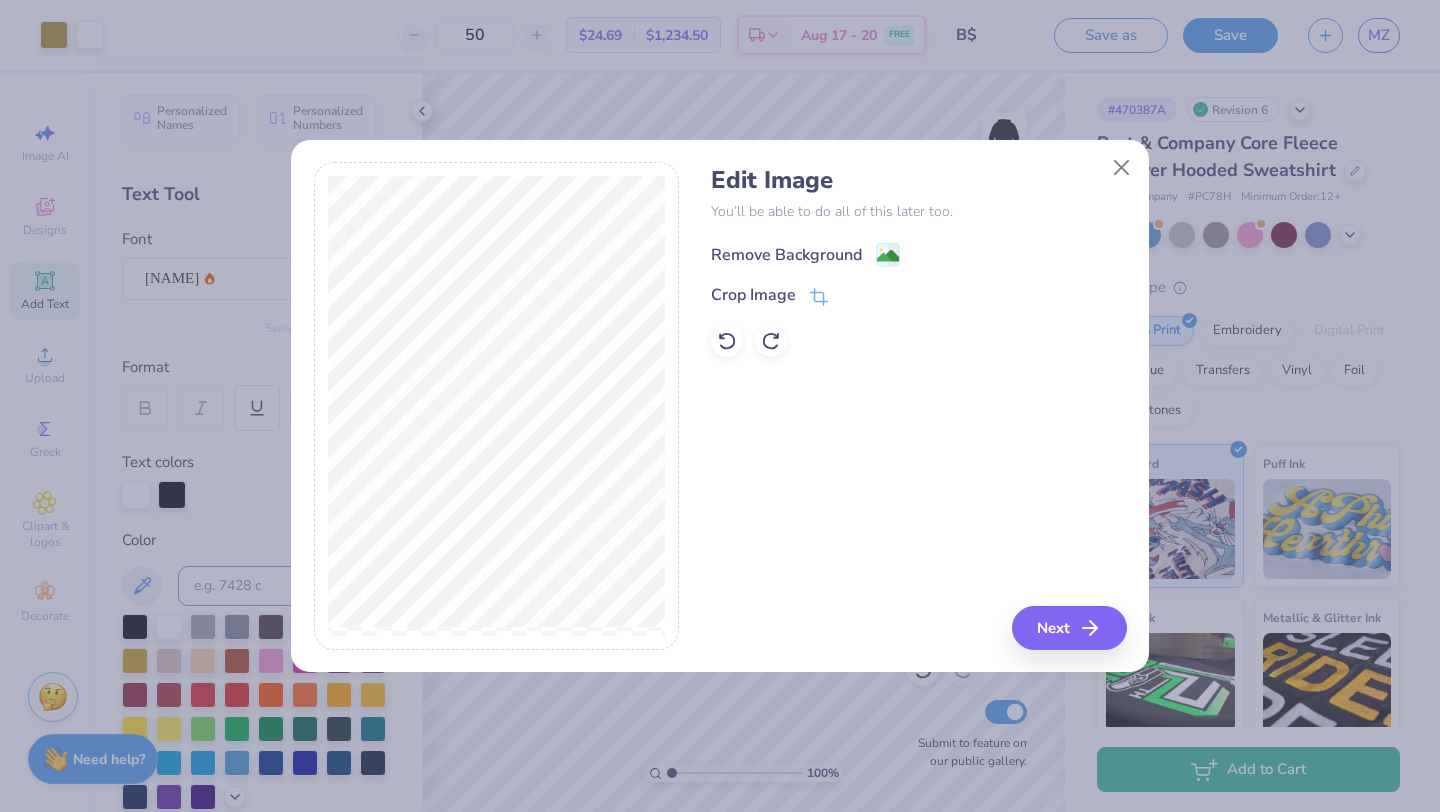 click on "Remove Background" at bounding box center (786, 255) 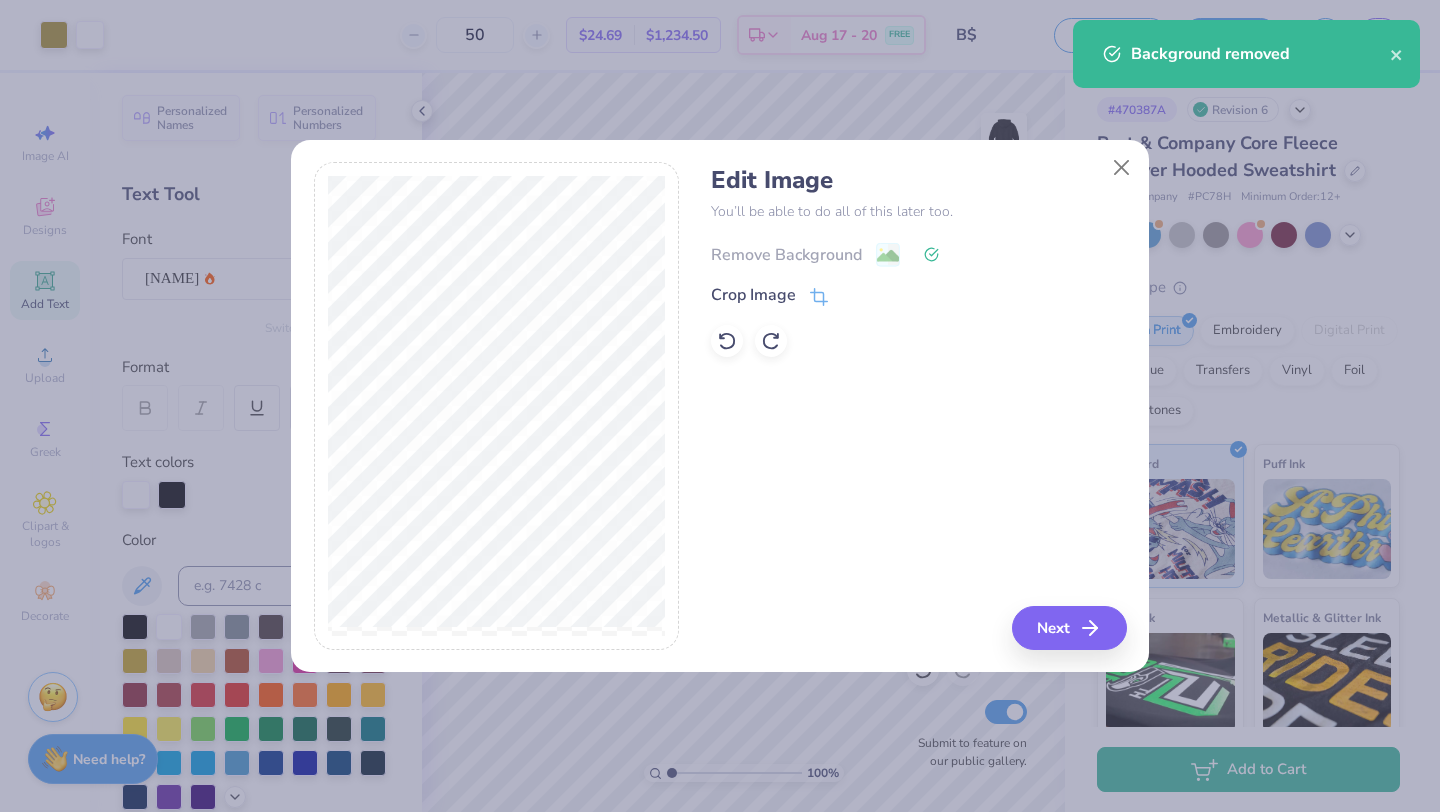 click on "Remove Background" at bounding box center [918, 252] 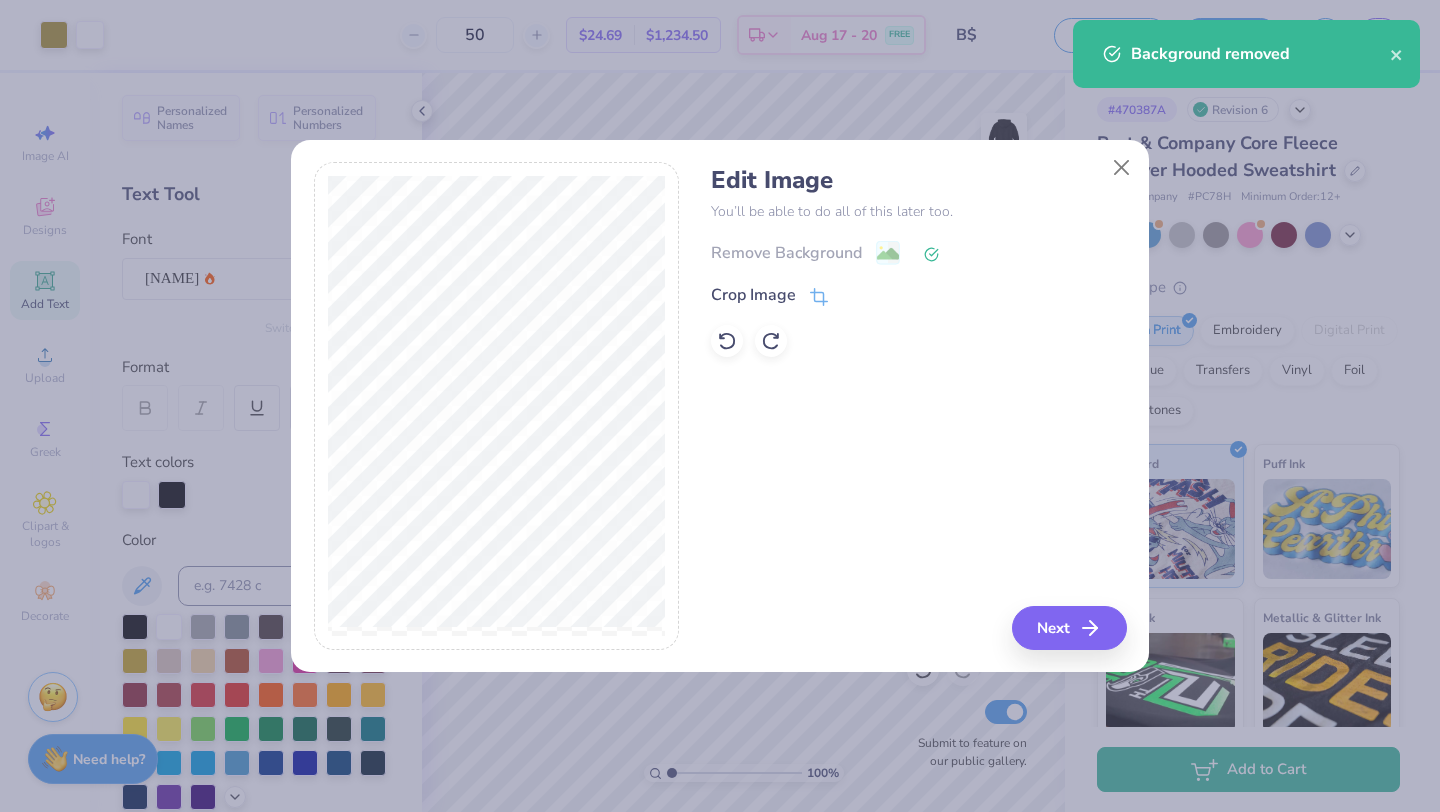 click on "Remove Background" at bounding box center (918, 252) 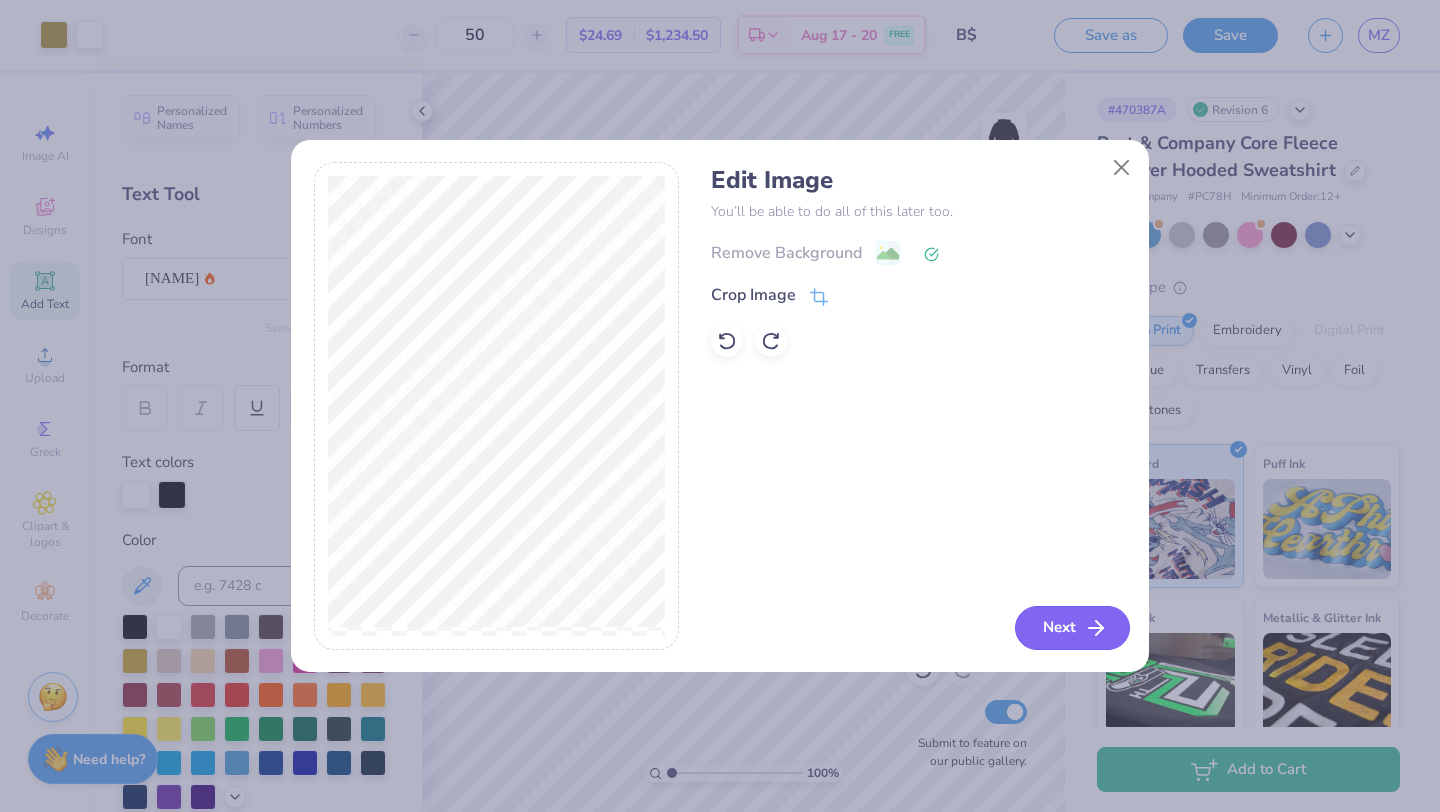 click on "Next" at bounding box center (1072, 628) 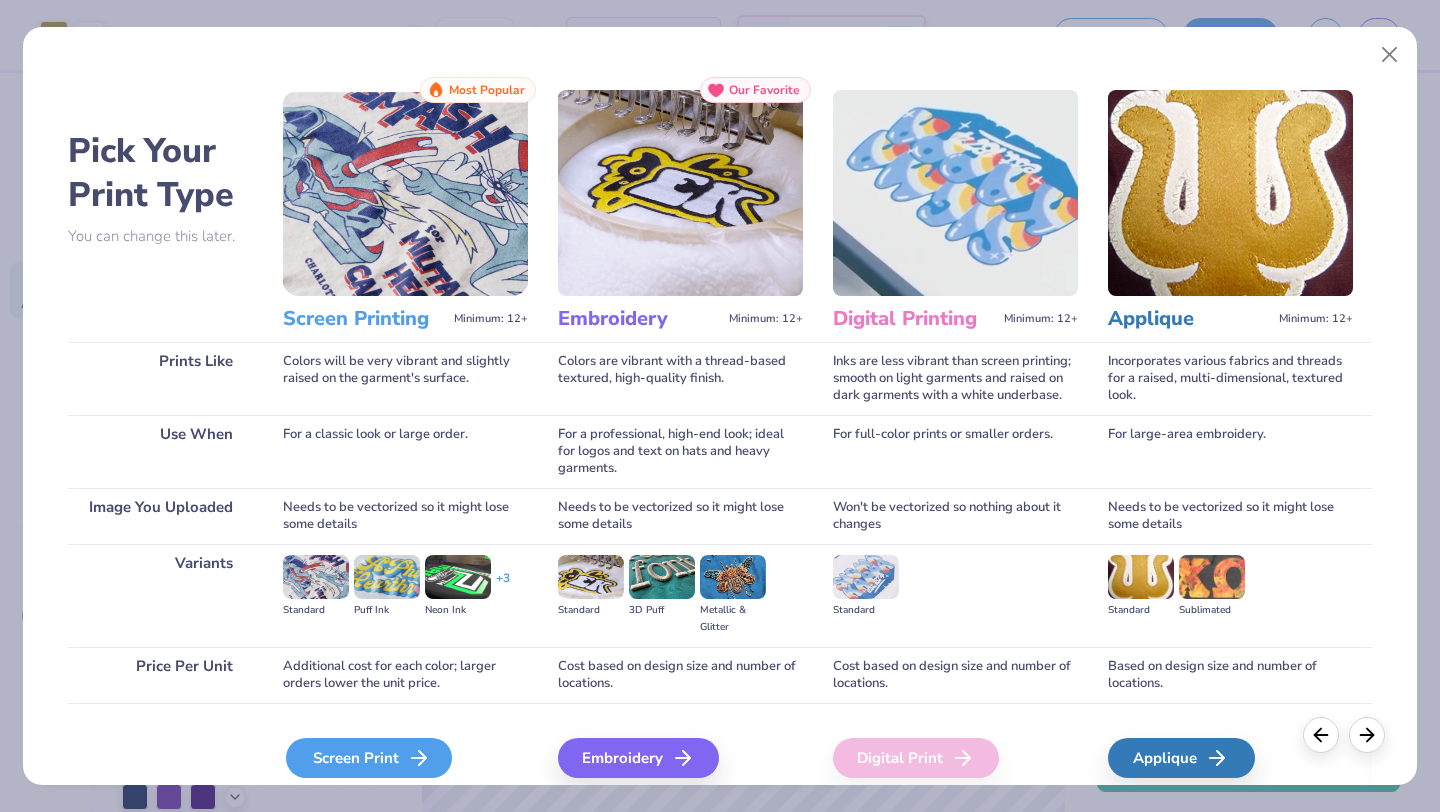 click on "Screen Print" at bounding box center (369, 758) 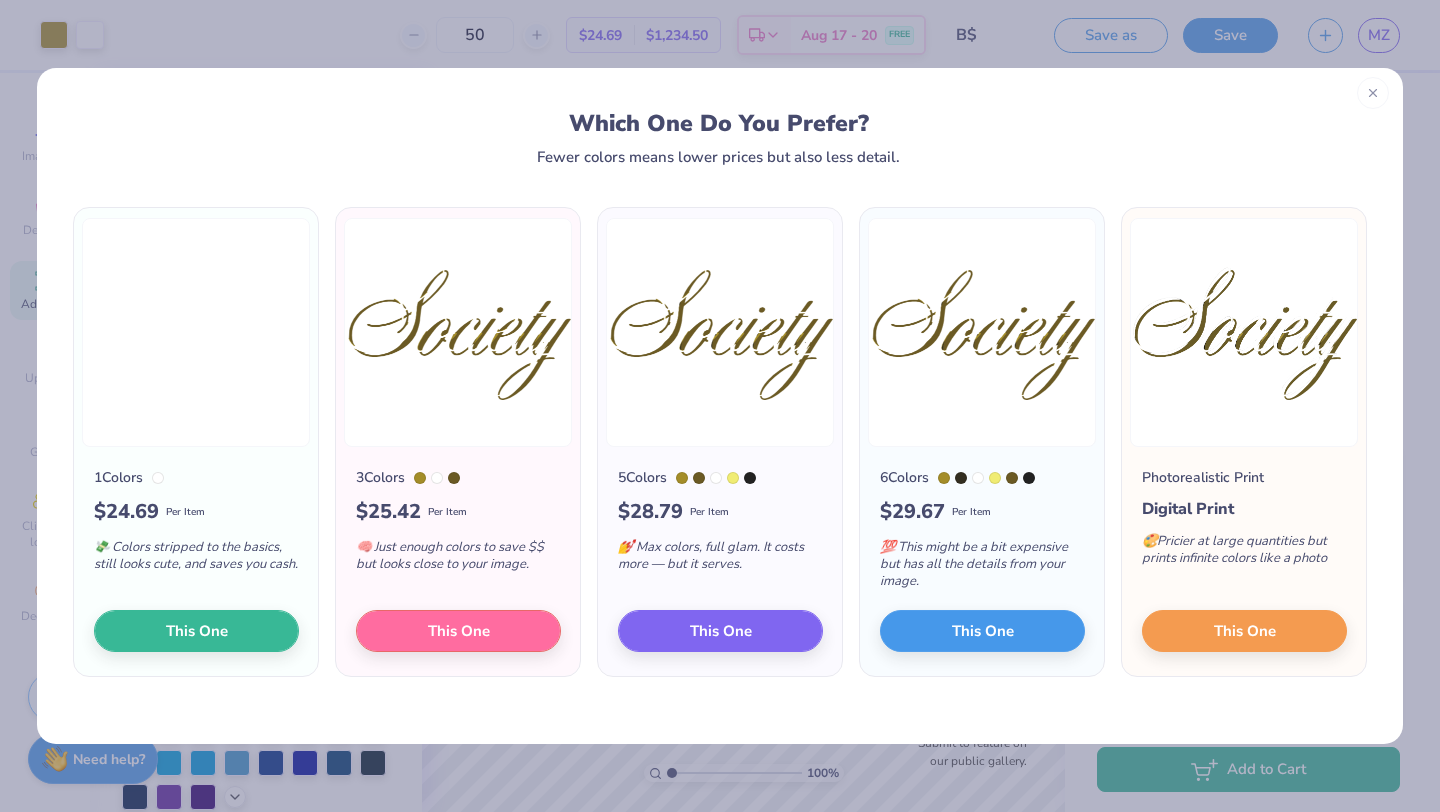 click 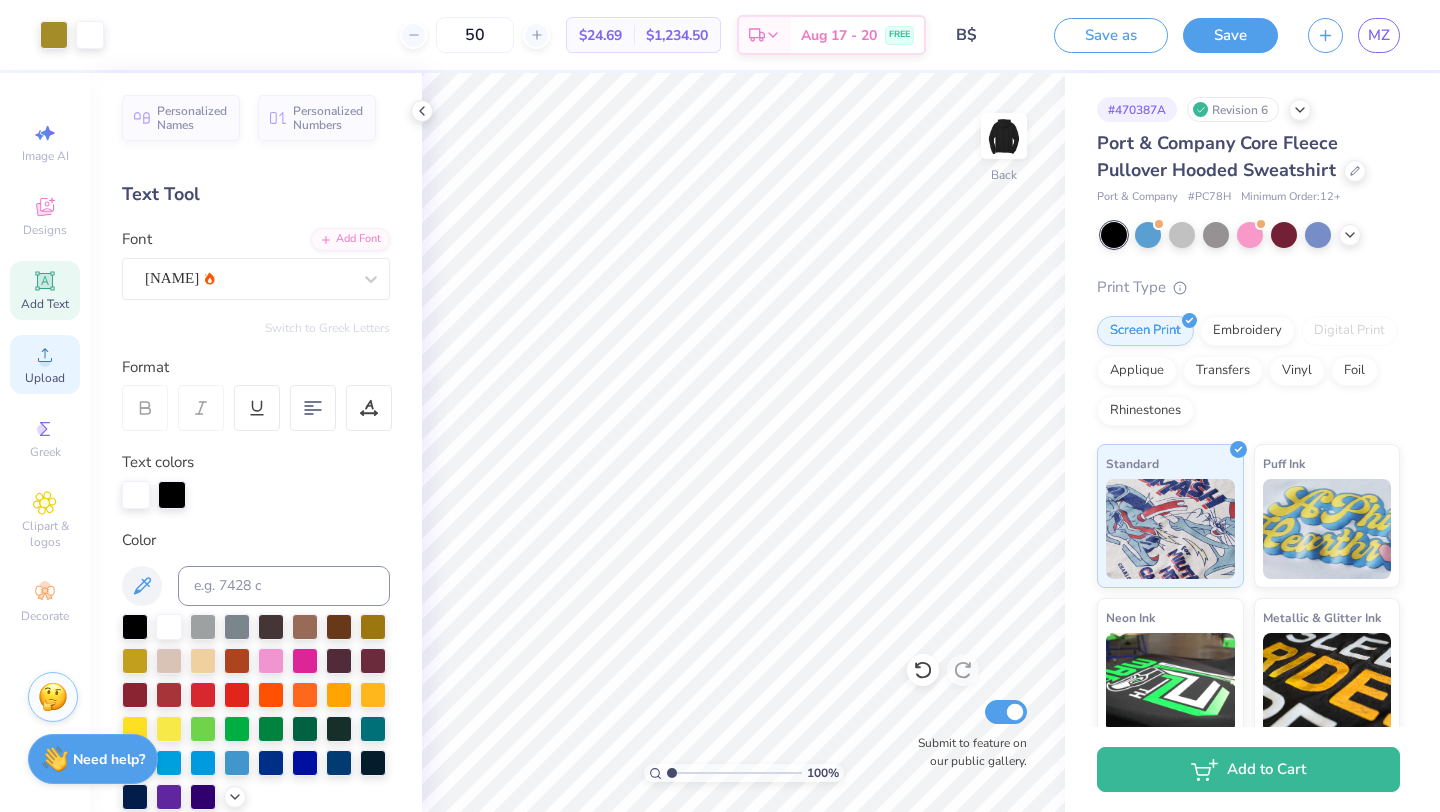 click 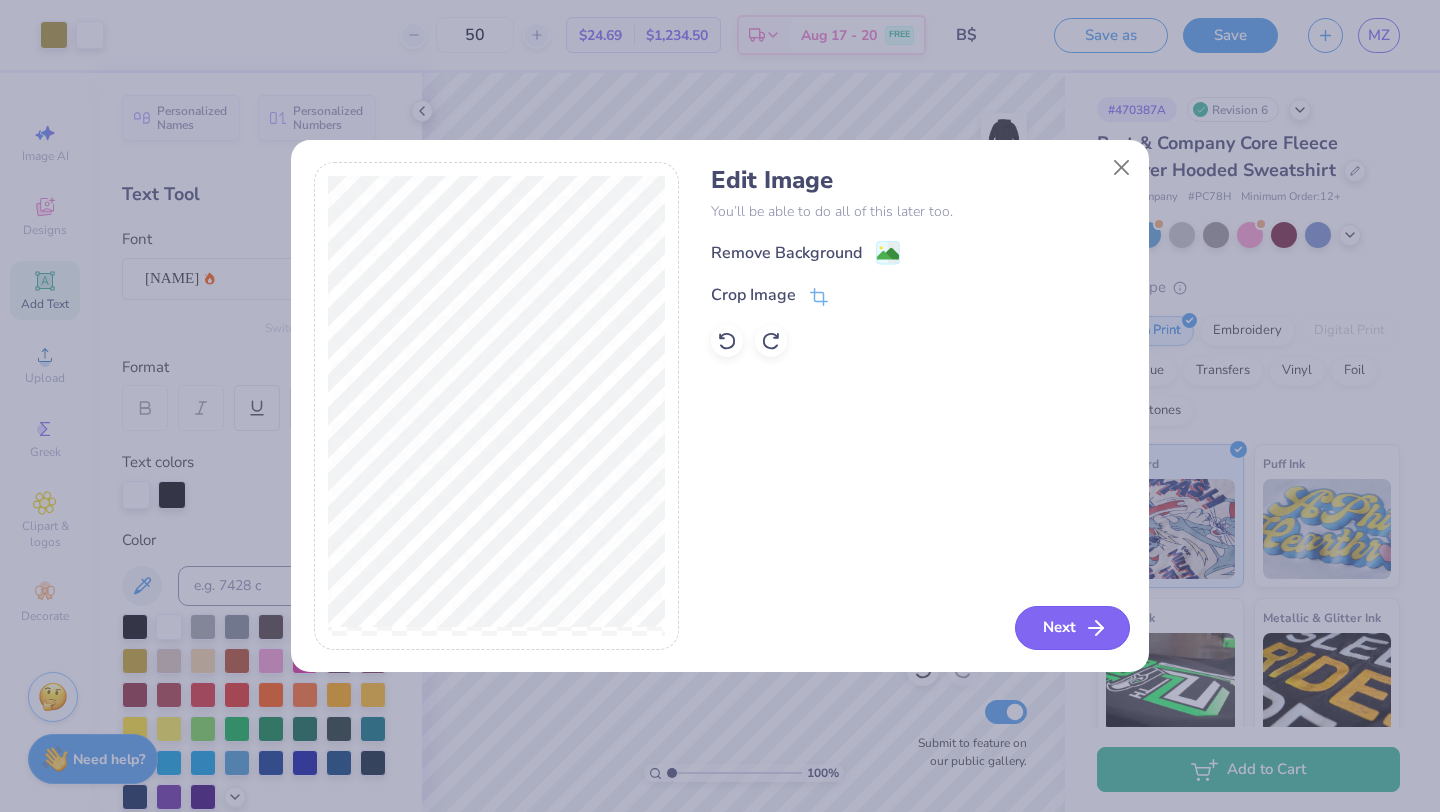 click on "Next" at bounding box center [1072, 628] 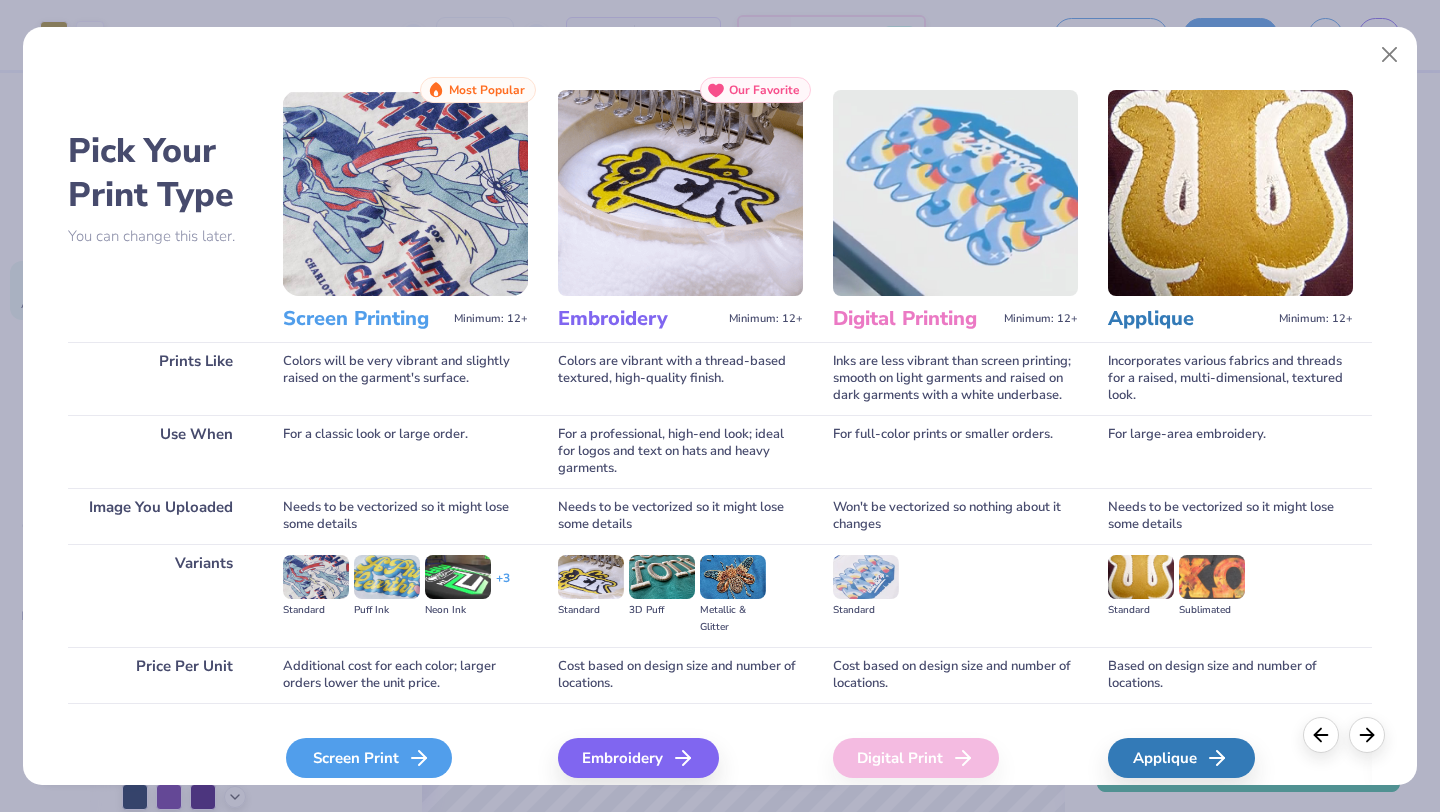 click on "Screen Print" at bounding box center [369, 758] 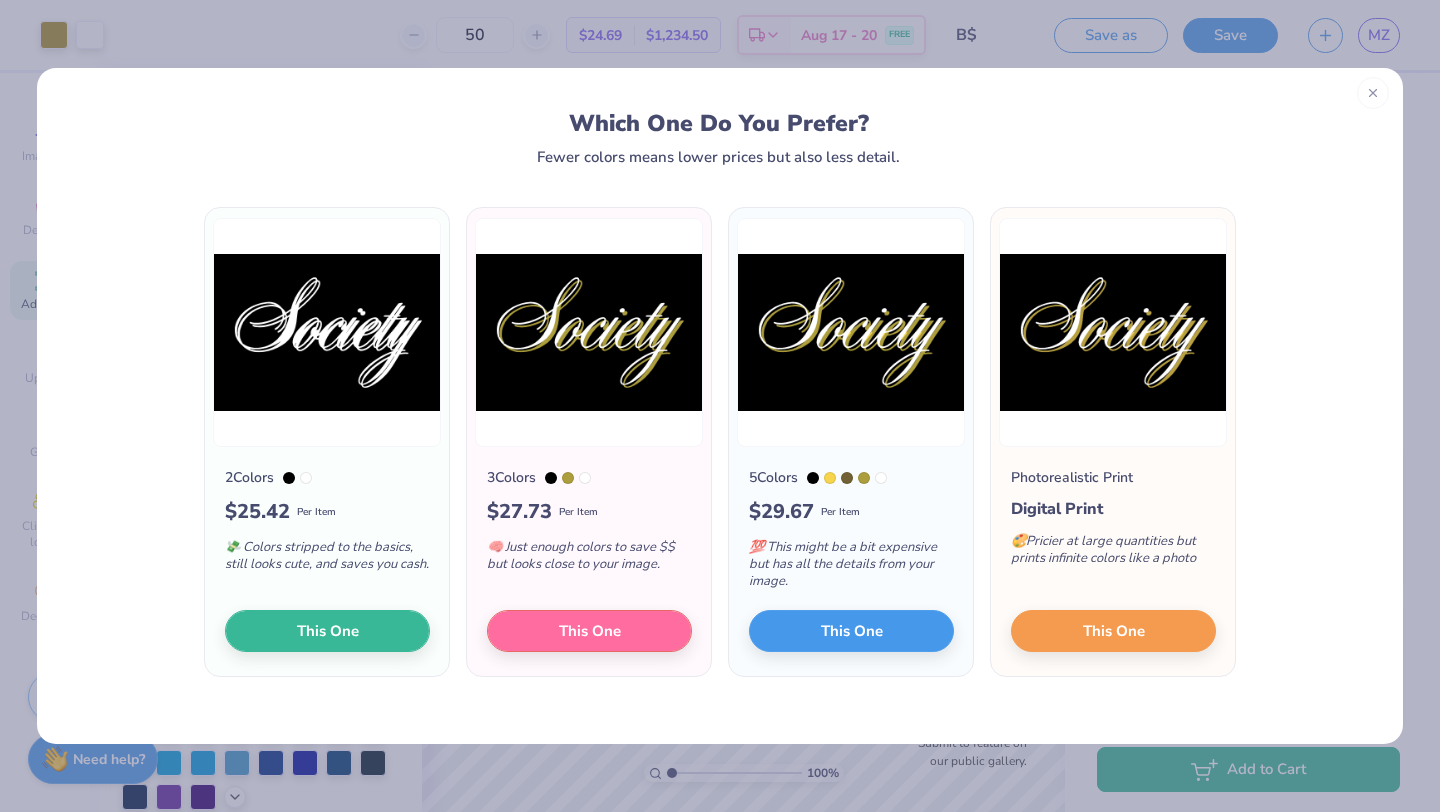 click at bounding box center (1373, 93) 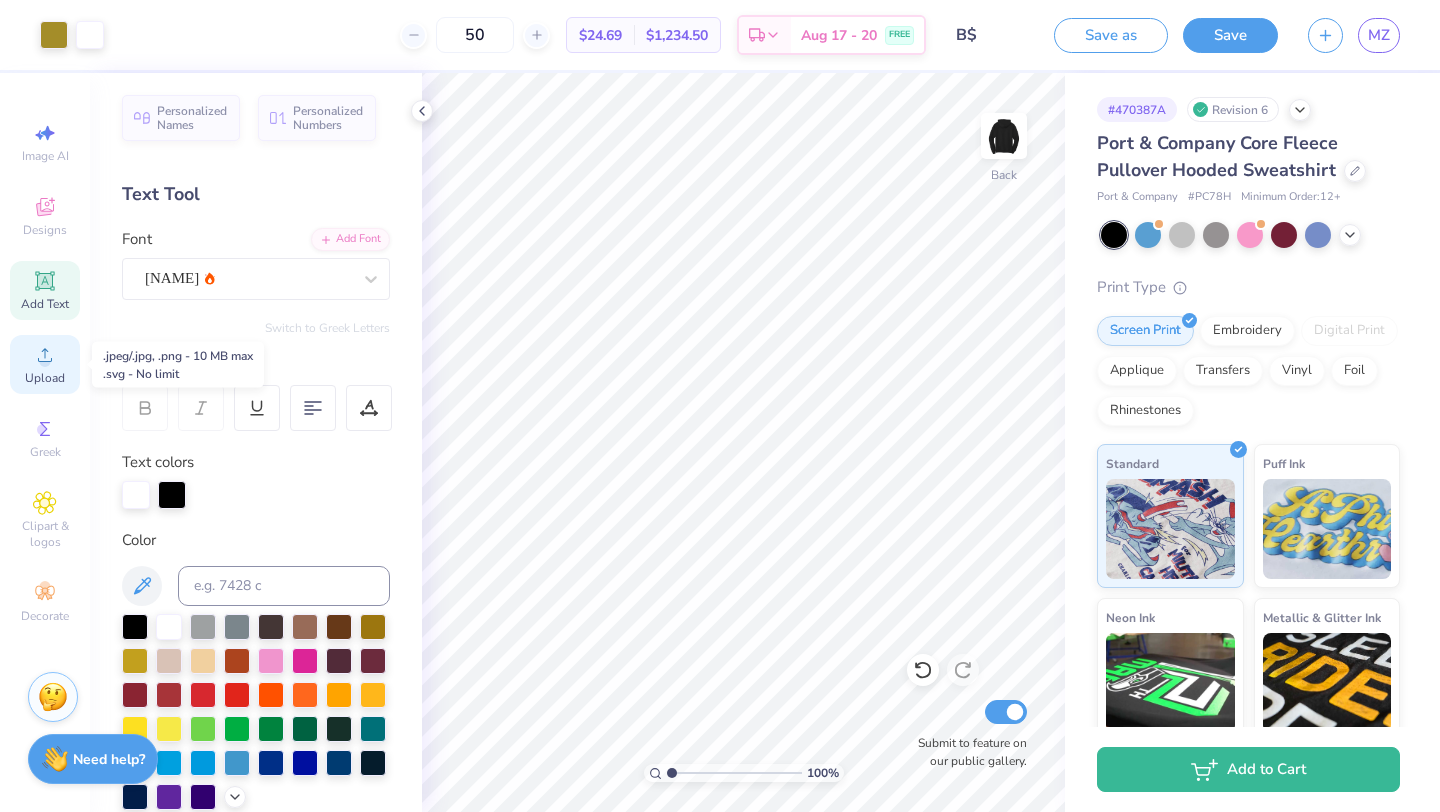 click 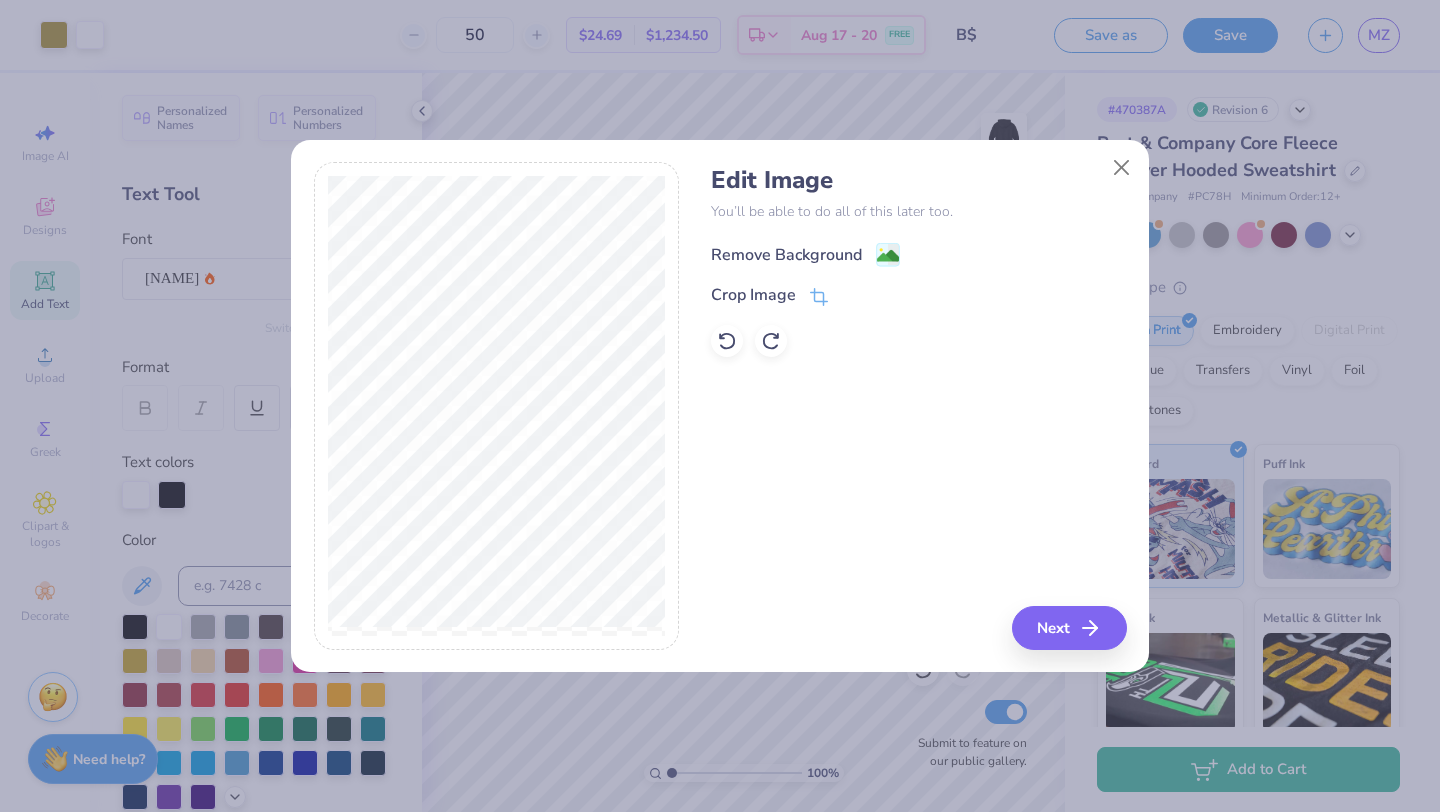 click on "Remove Background" at bounding box center [786, 255] 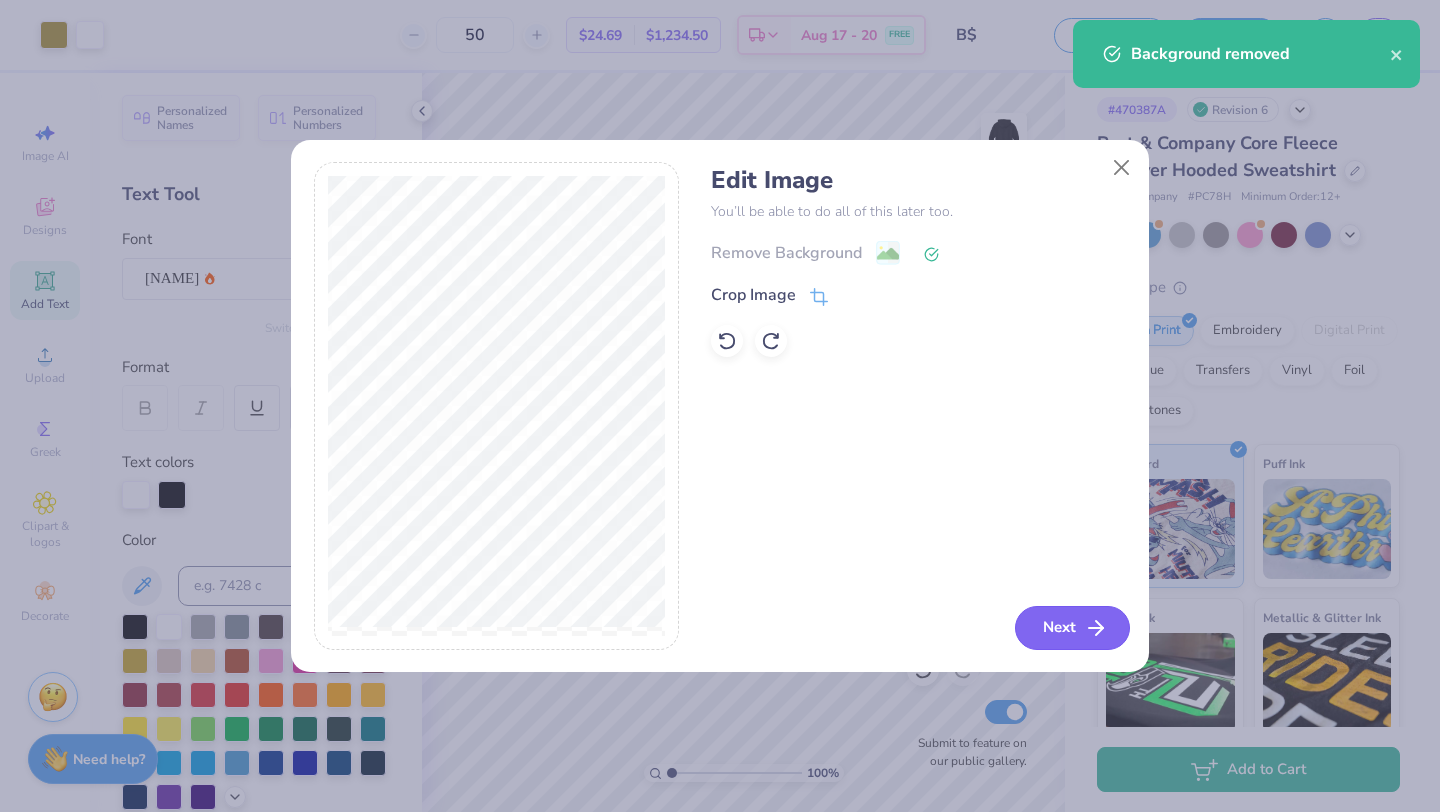 click on "Next" at bounding box center [1072, 628] 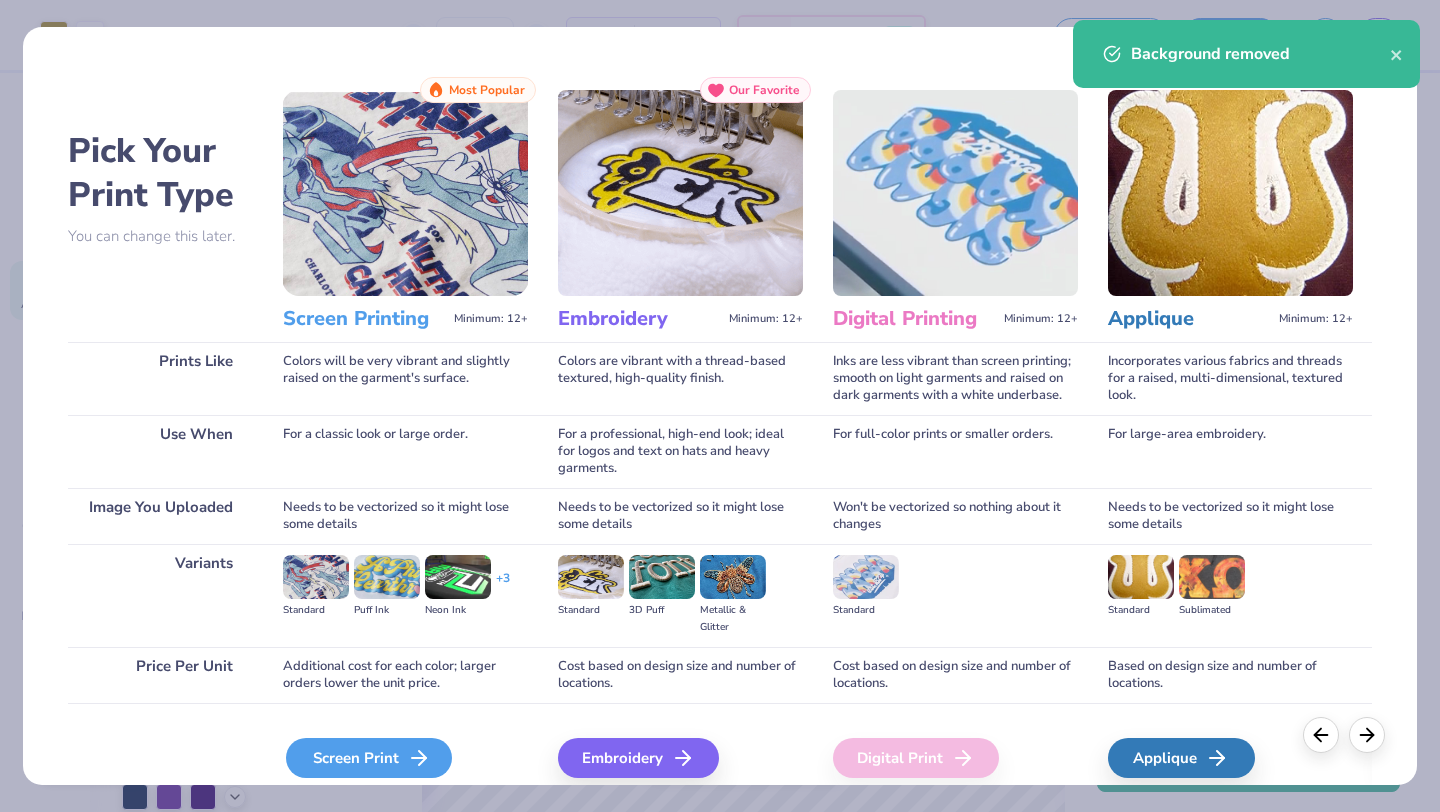 click 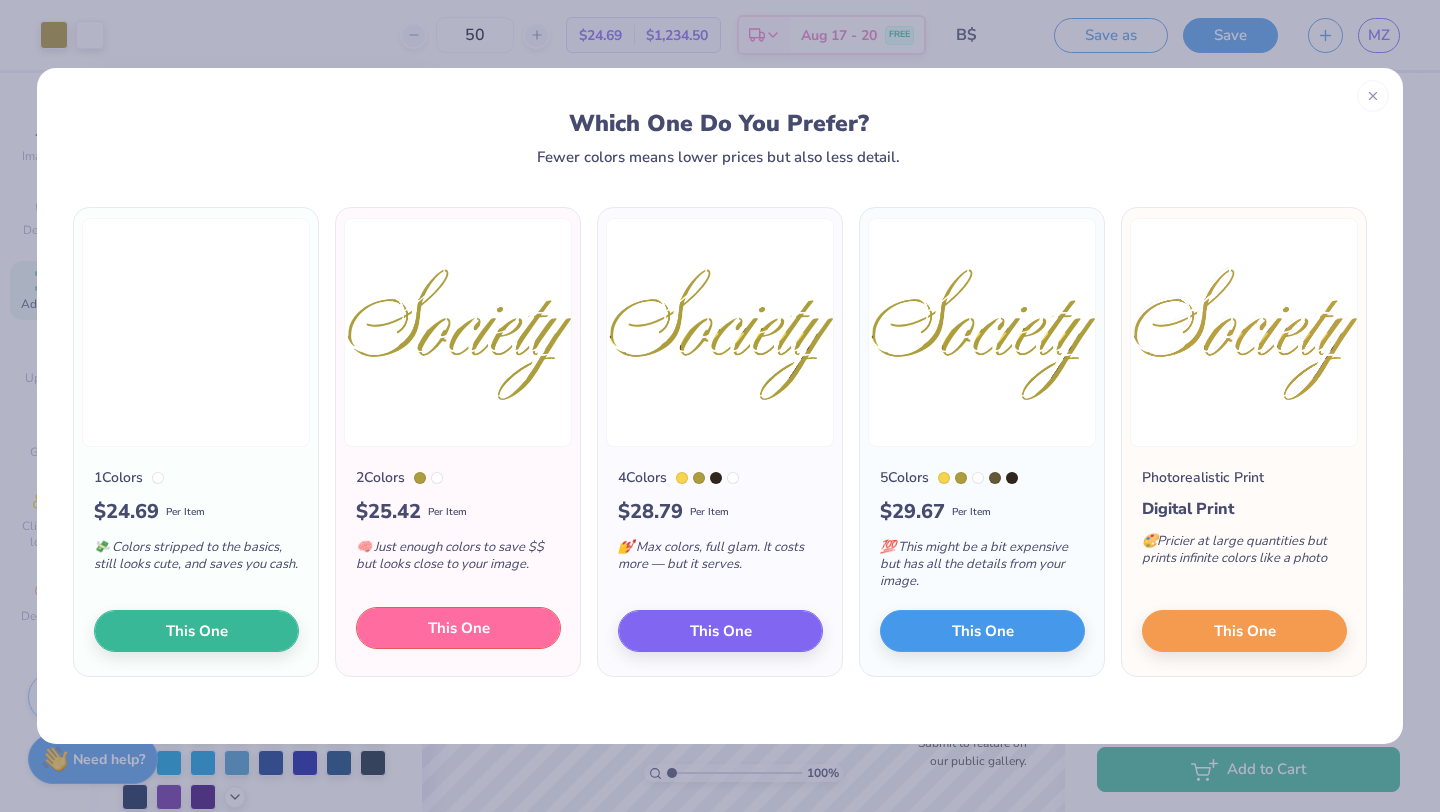 click on "This One" at bounding box center [459, 628] 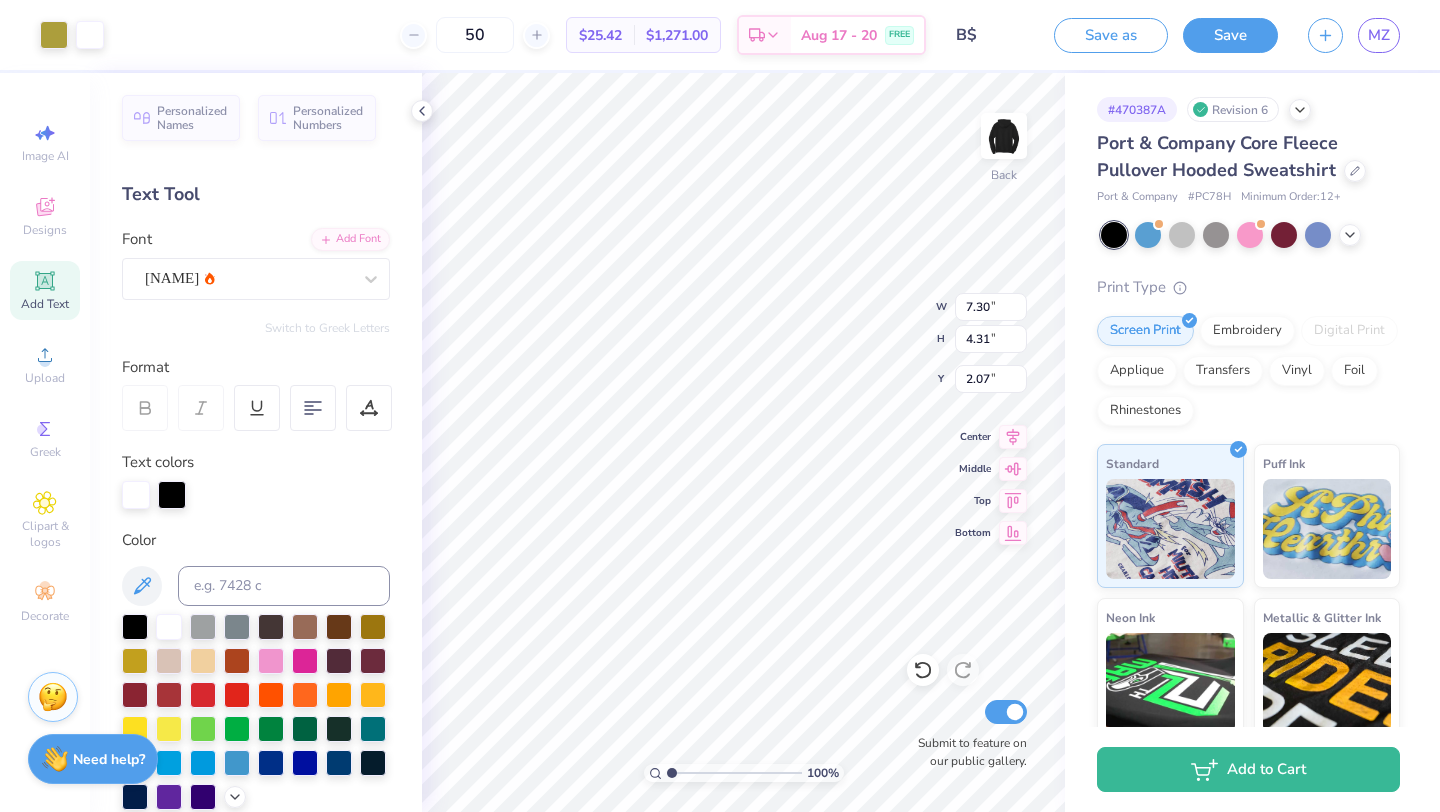 type on "7.30" 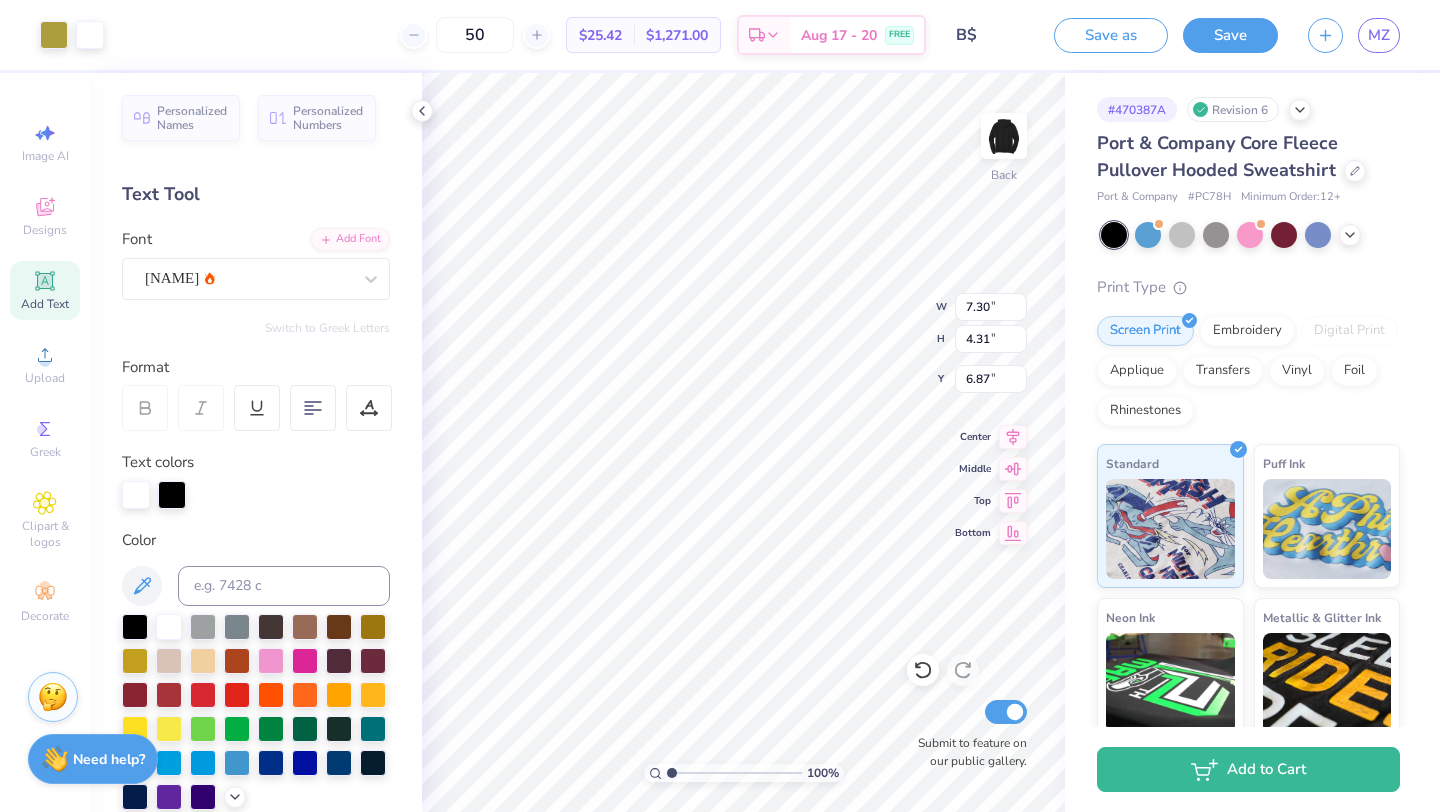 type on "6.87" 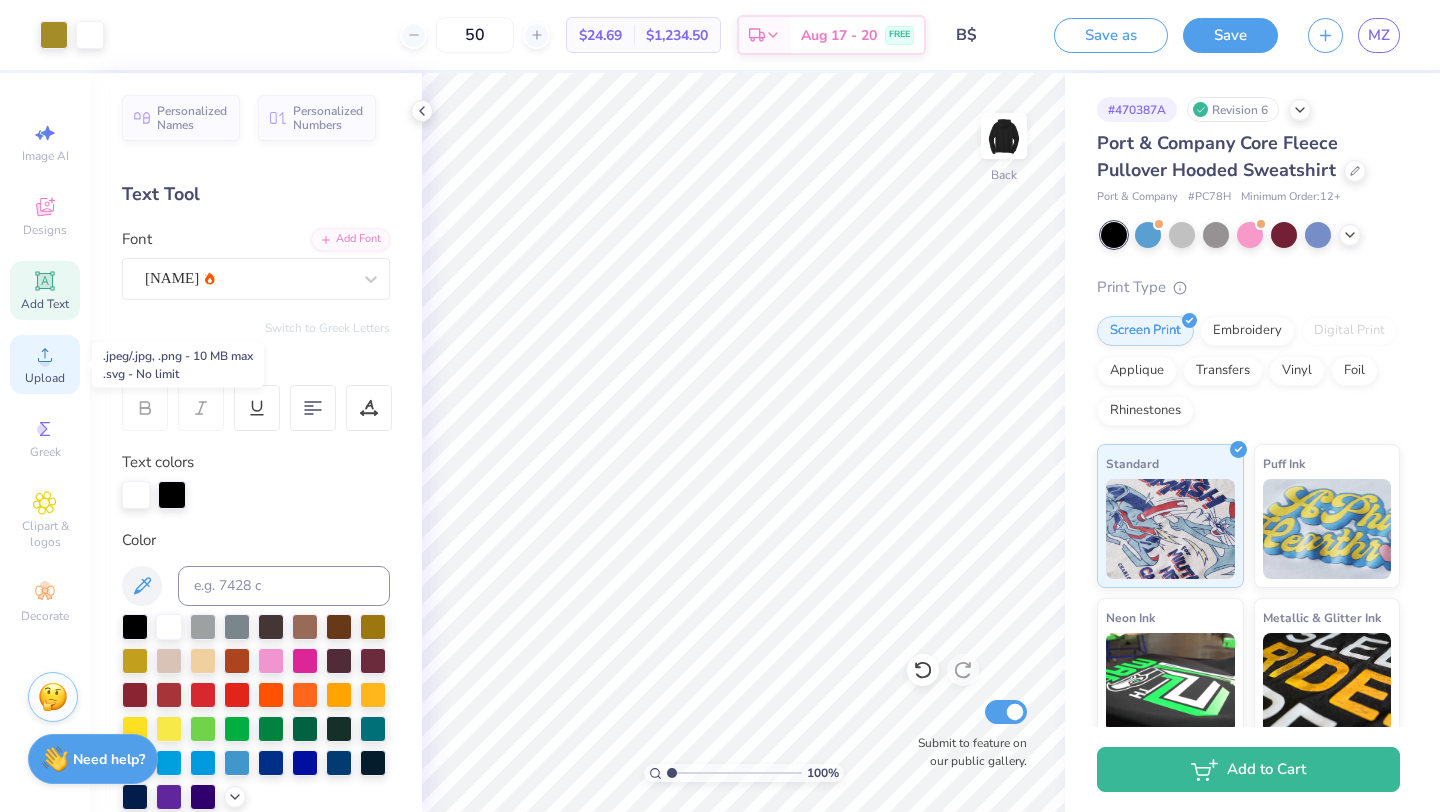 click on "Upload" at bounding box center [45, 378] 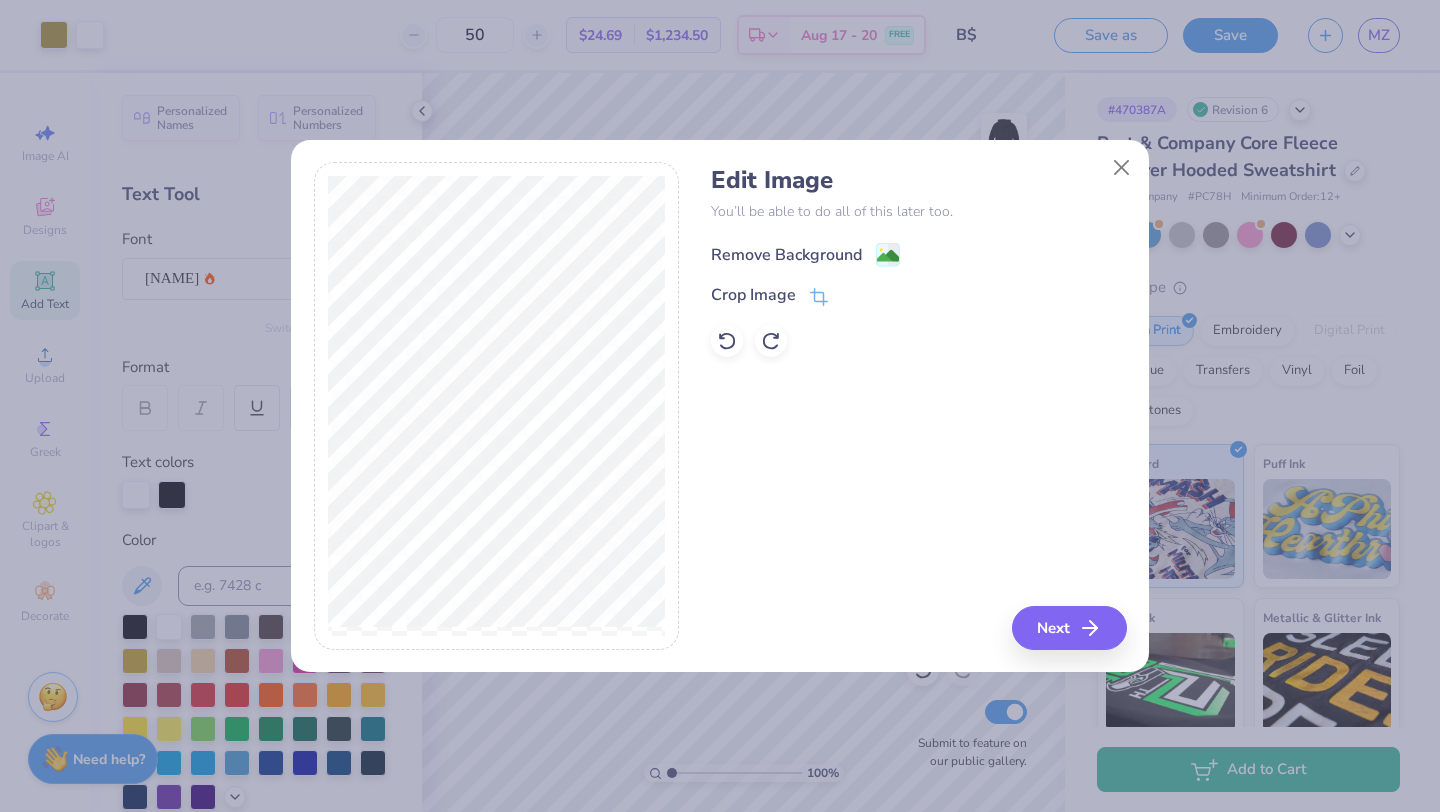 click on "Remove Background" at bounding box center (786, 255) 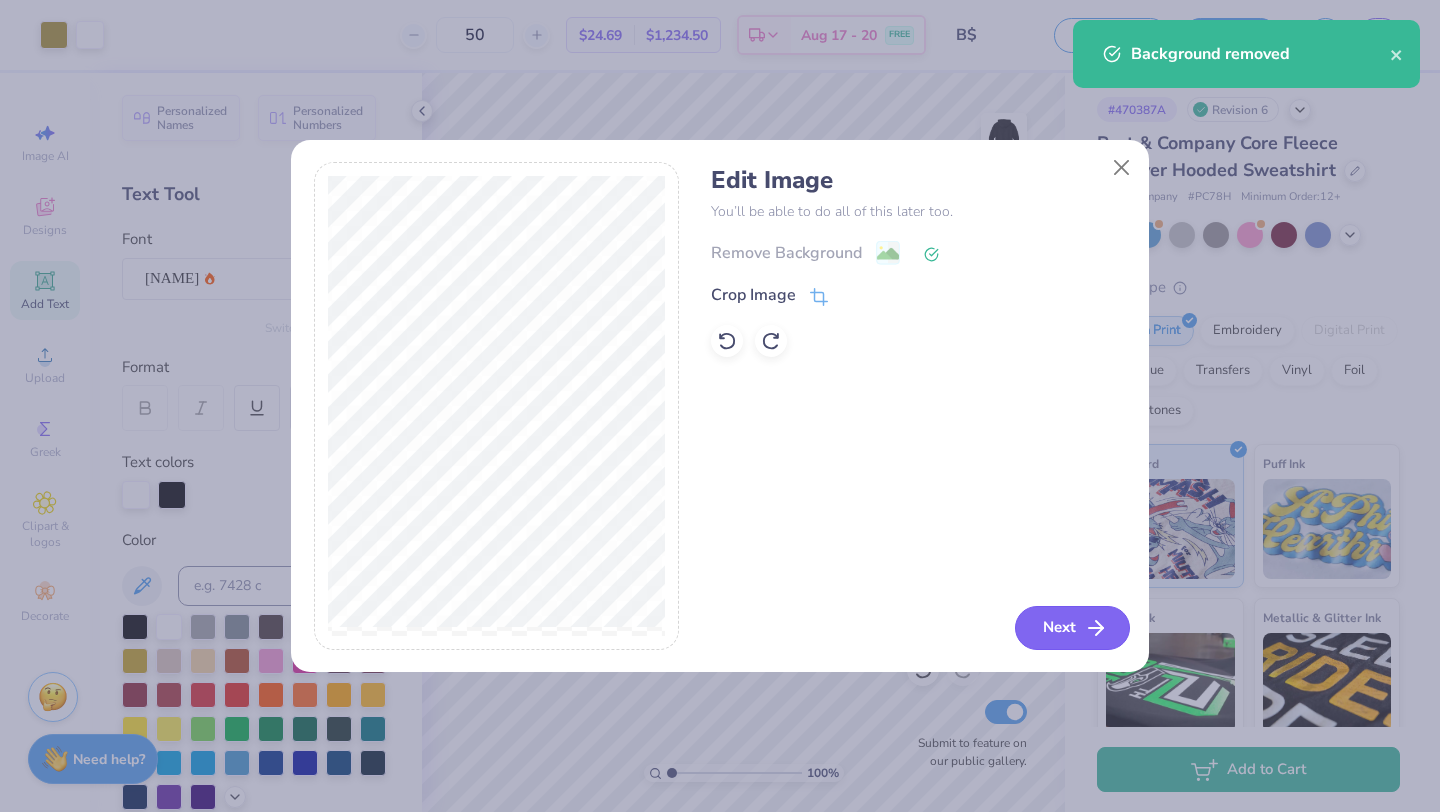 click on "Next" at bounding box center (1072, 628) 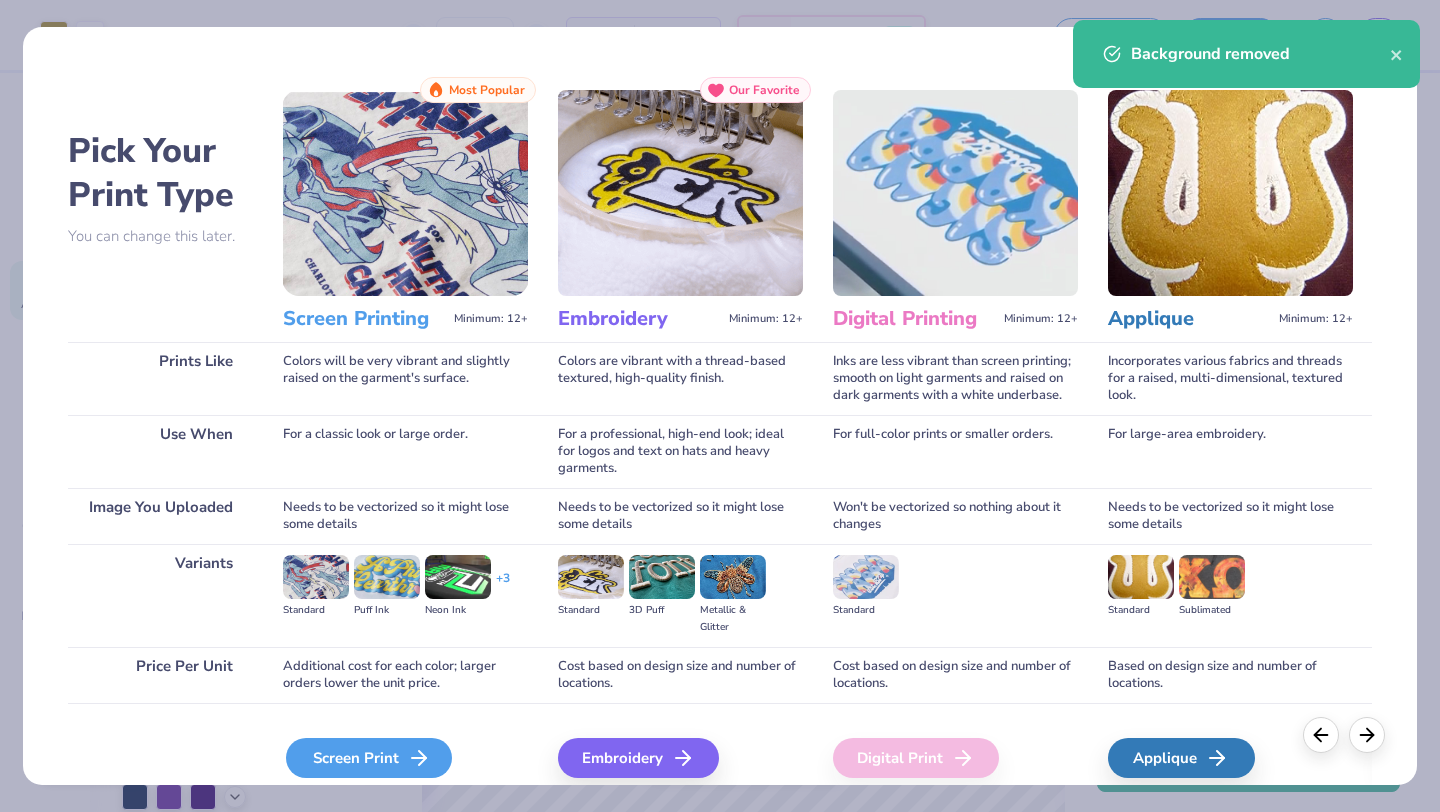 click 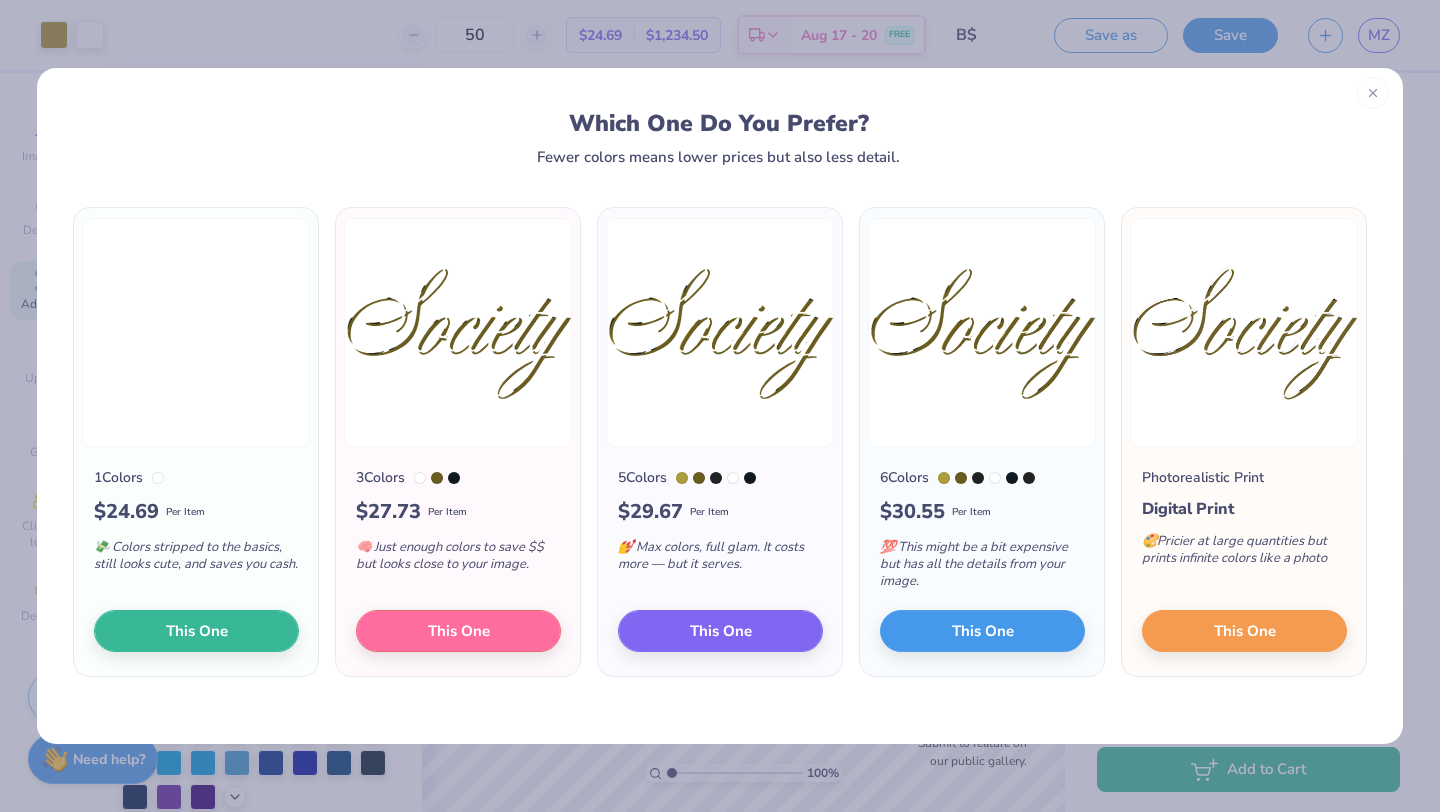 click 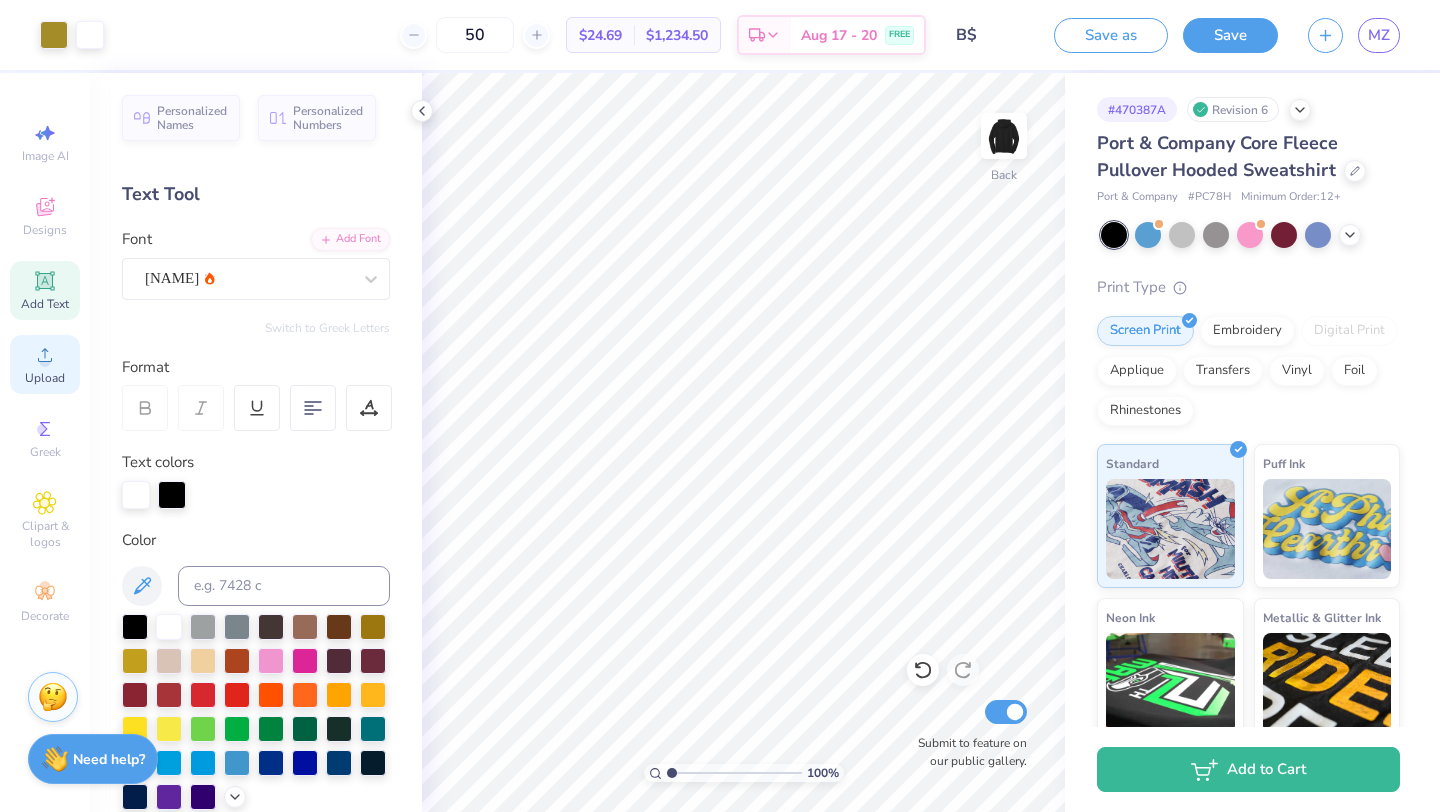 click on "Upload" at bounding box center [45, 378] 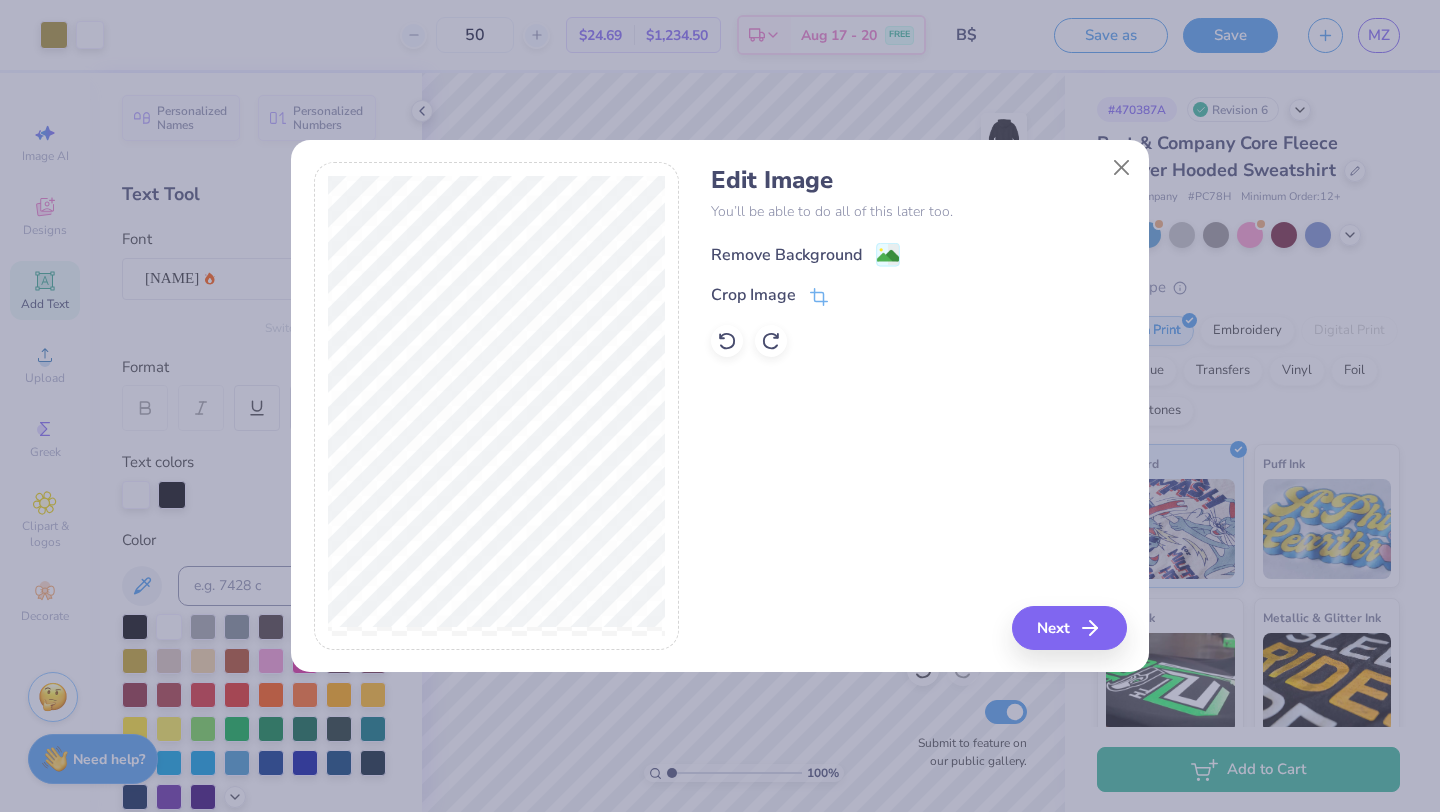click on "Remove Background" at bounding box center (786, 255) 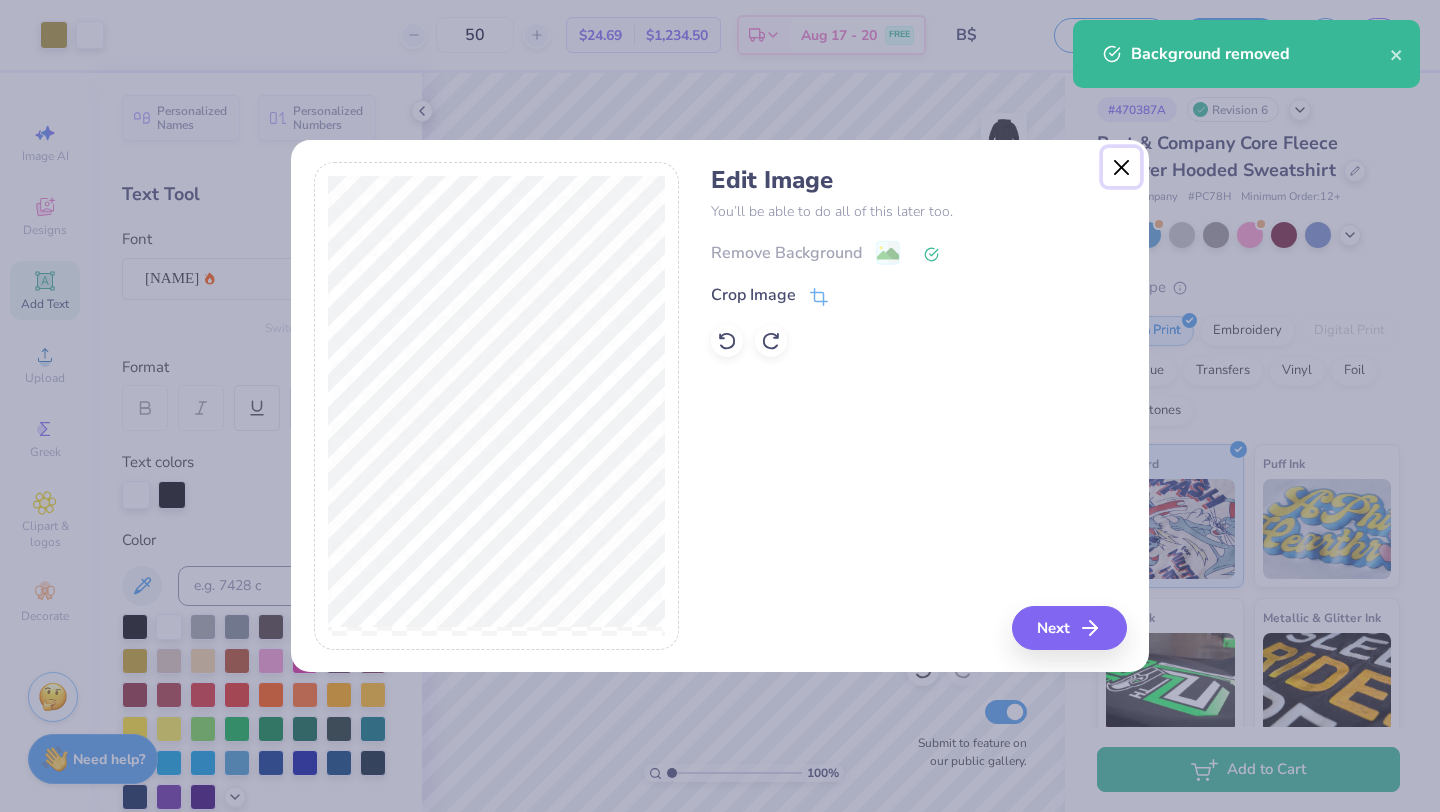 click at bounding box center (1122, 167) 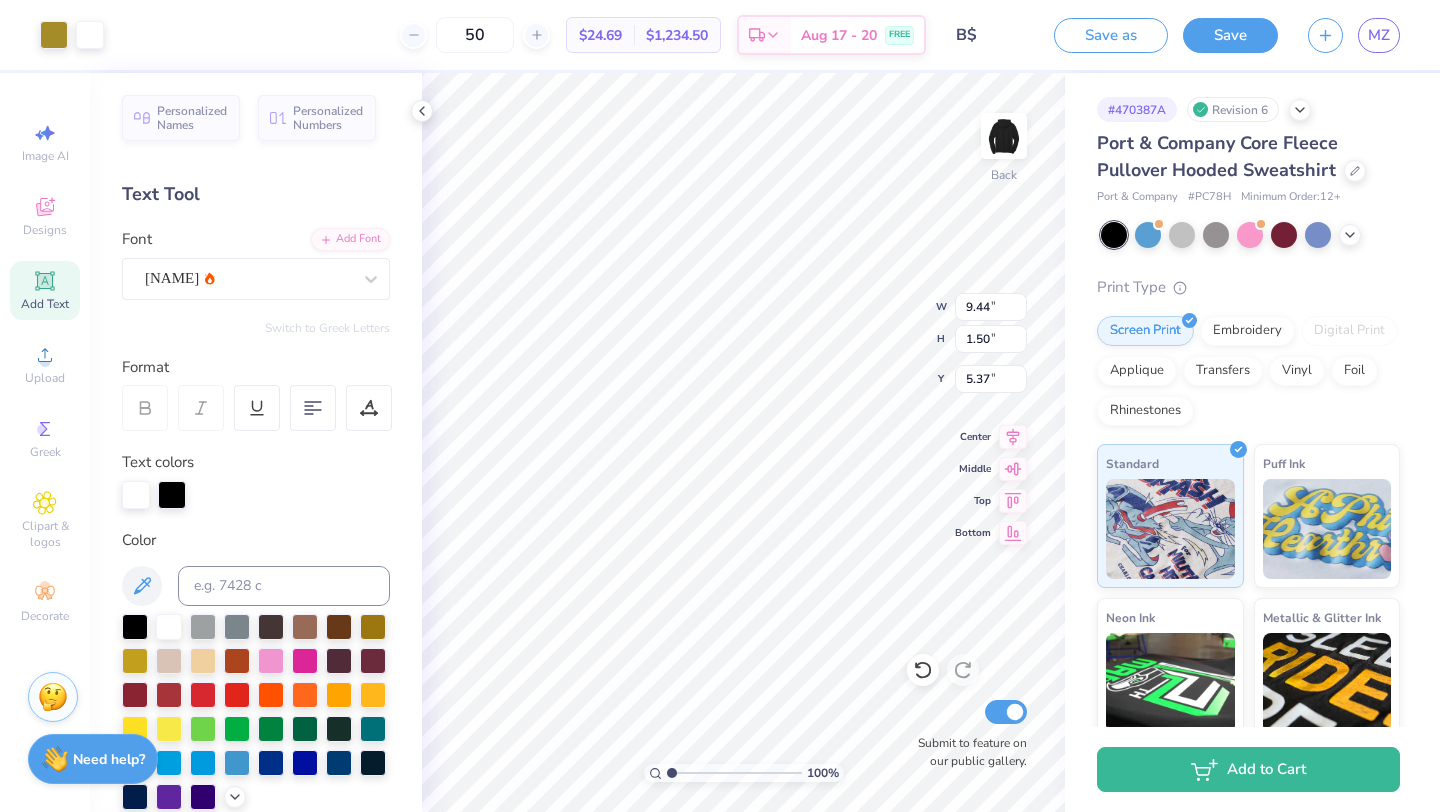 type on "5.40" 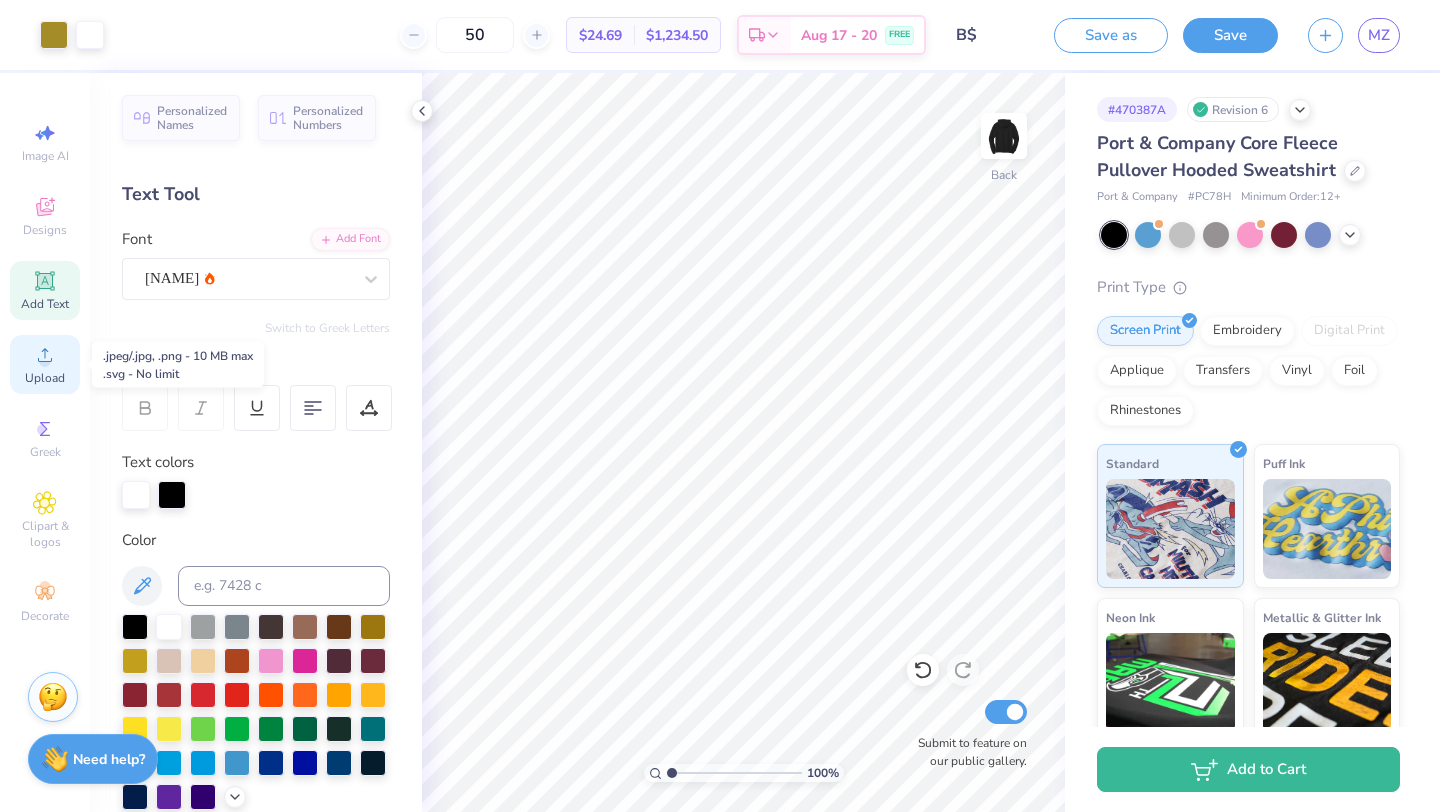 click on "Upload" at bounding box center (45, 378) 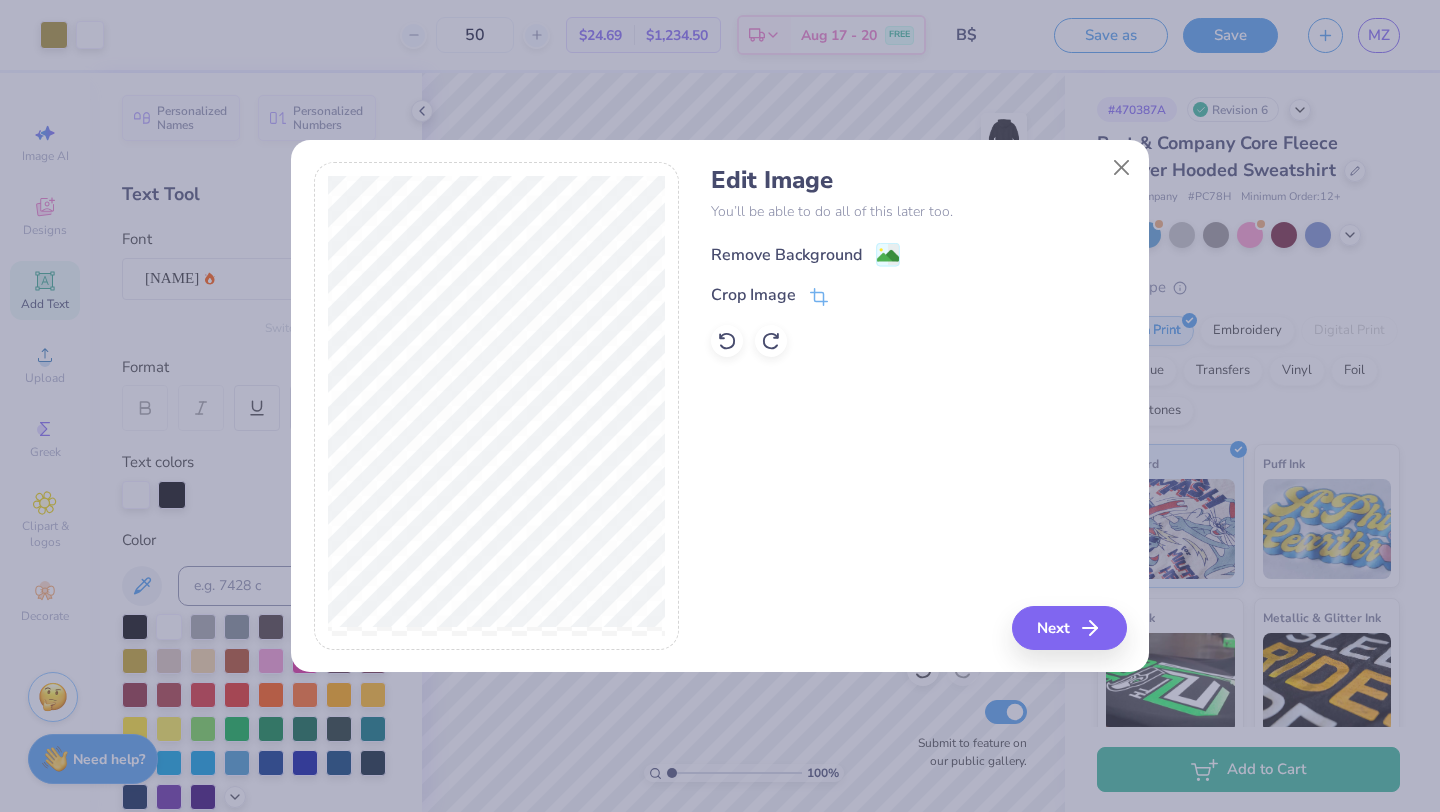 click on "Remove Background" at bounding box center [805, 254] 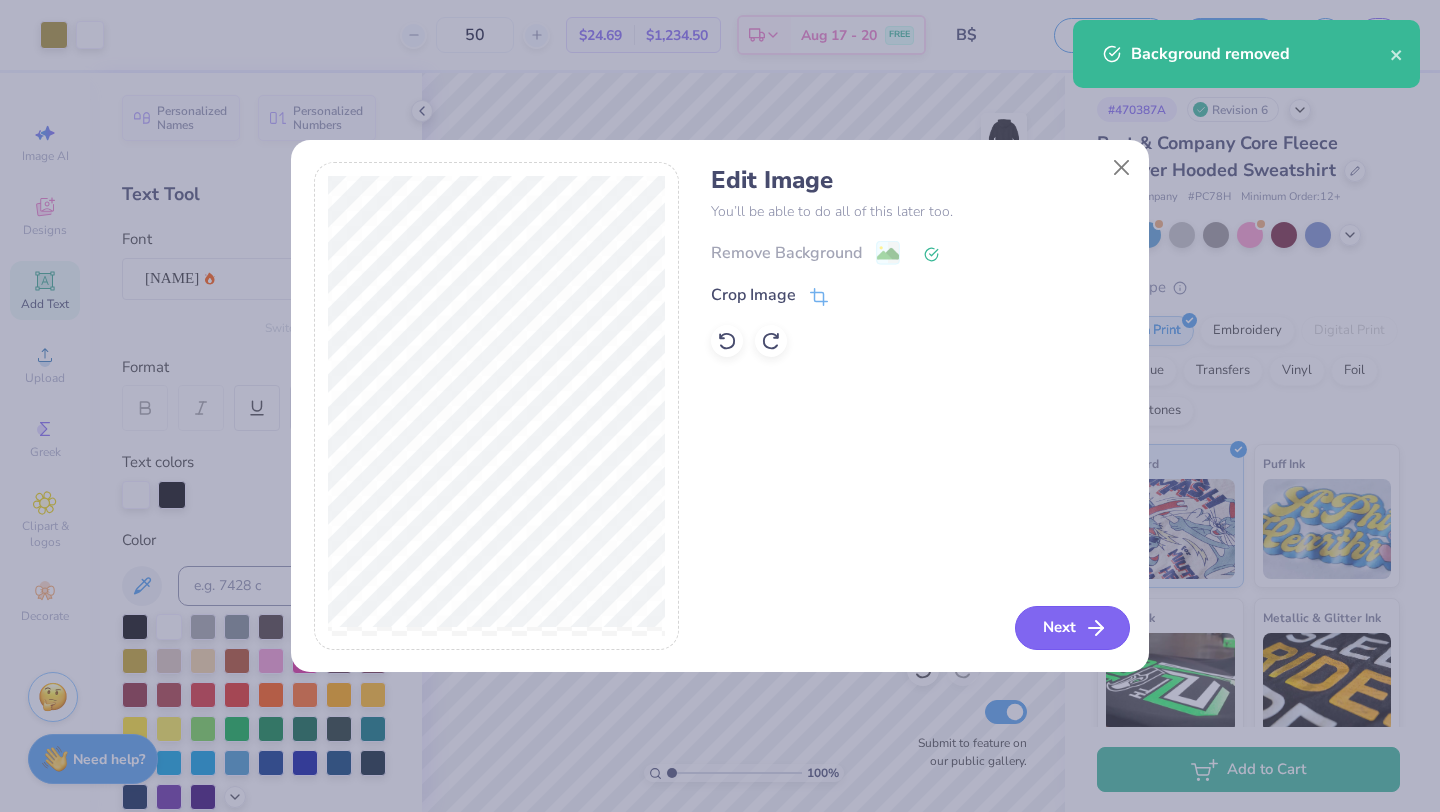 click on "Next" at bounding box center [1072, 628] 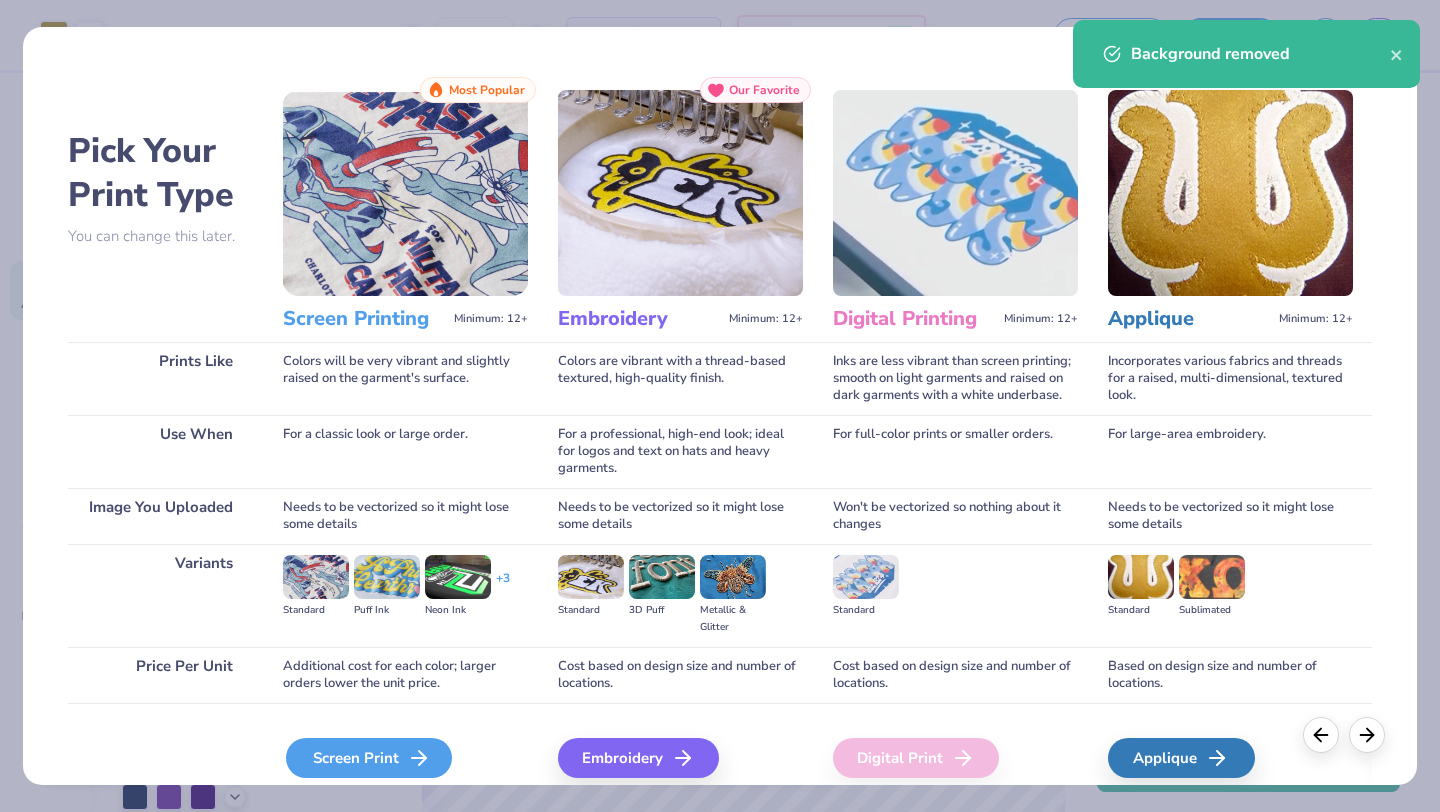 click 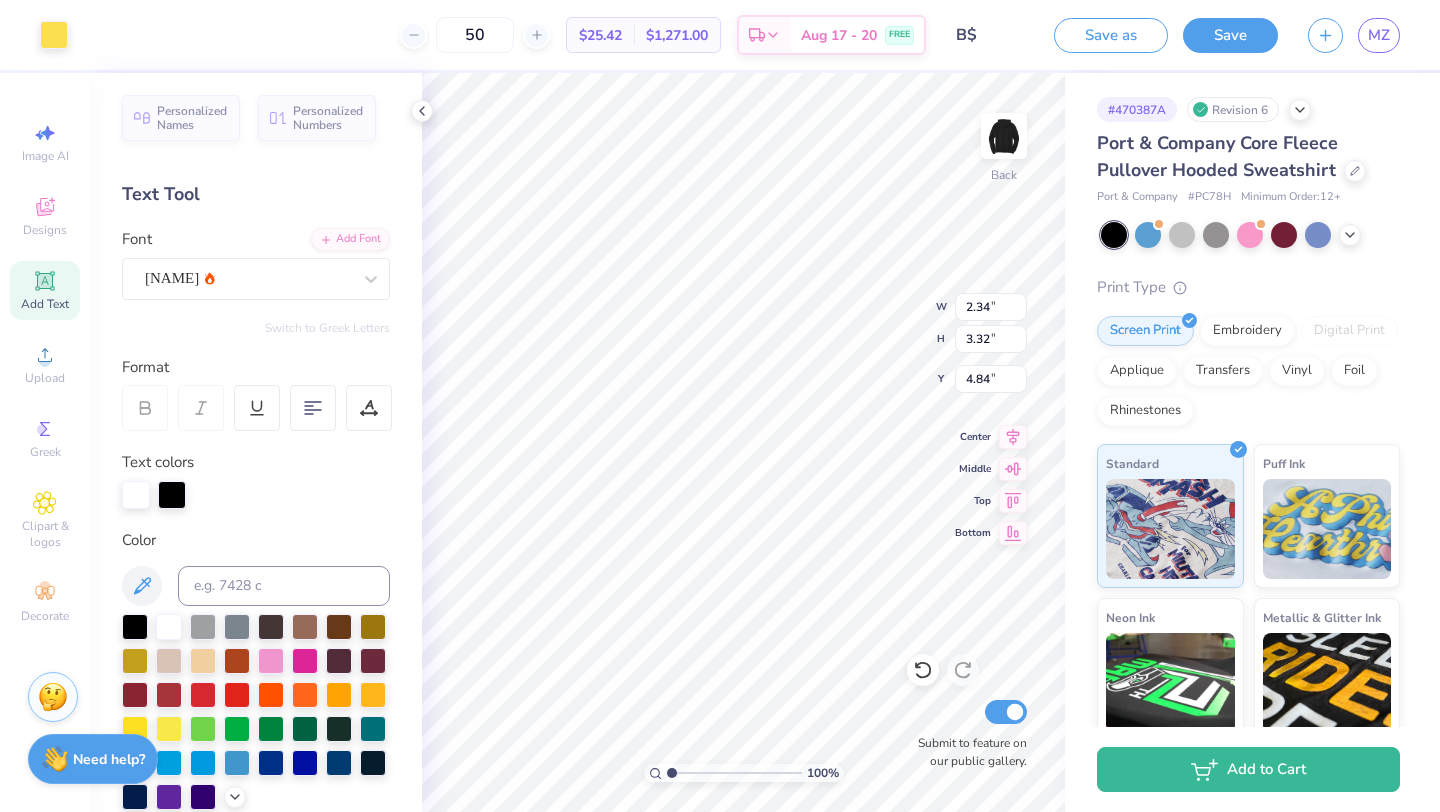 type on "0.85" 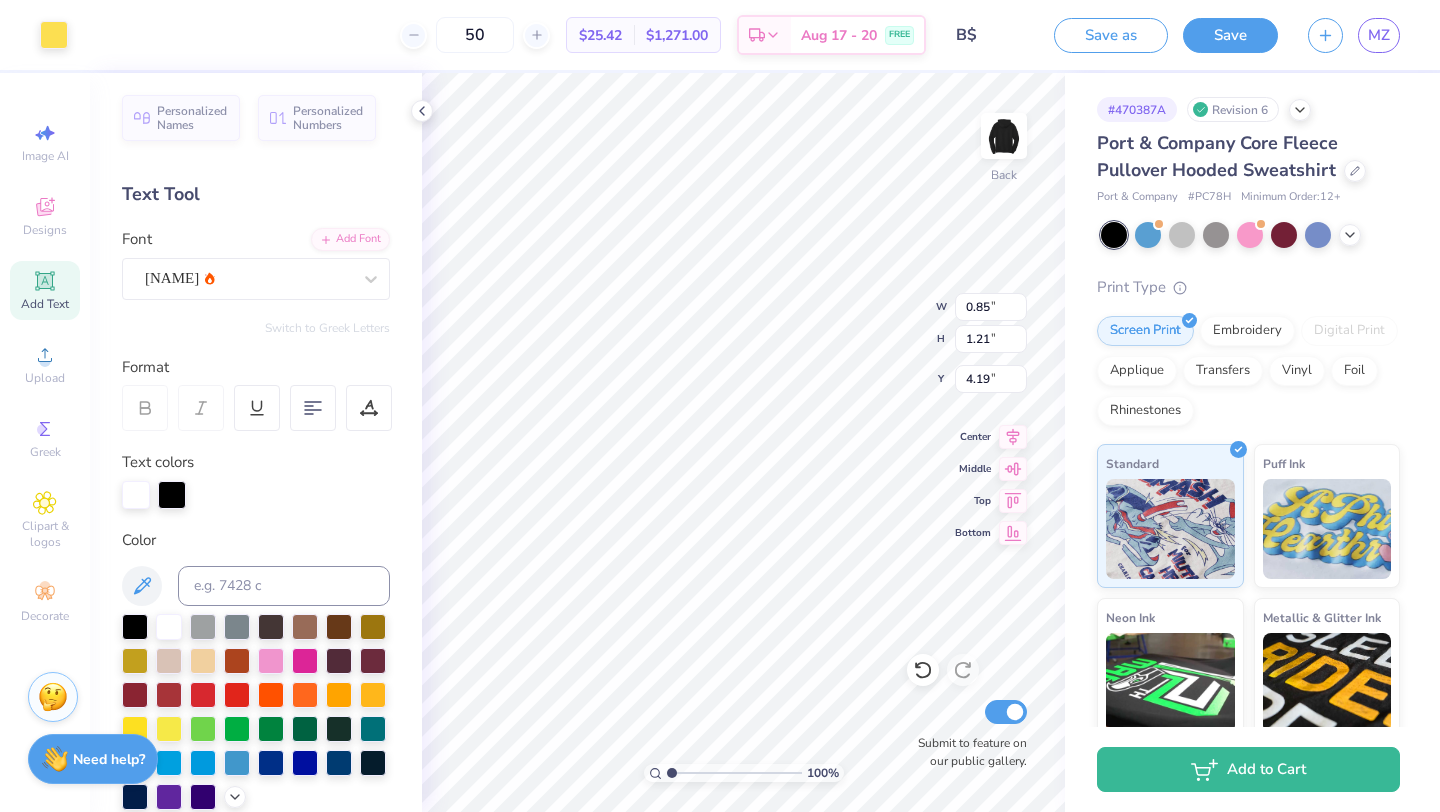 type on "4.19" 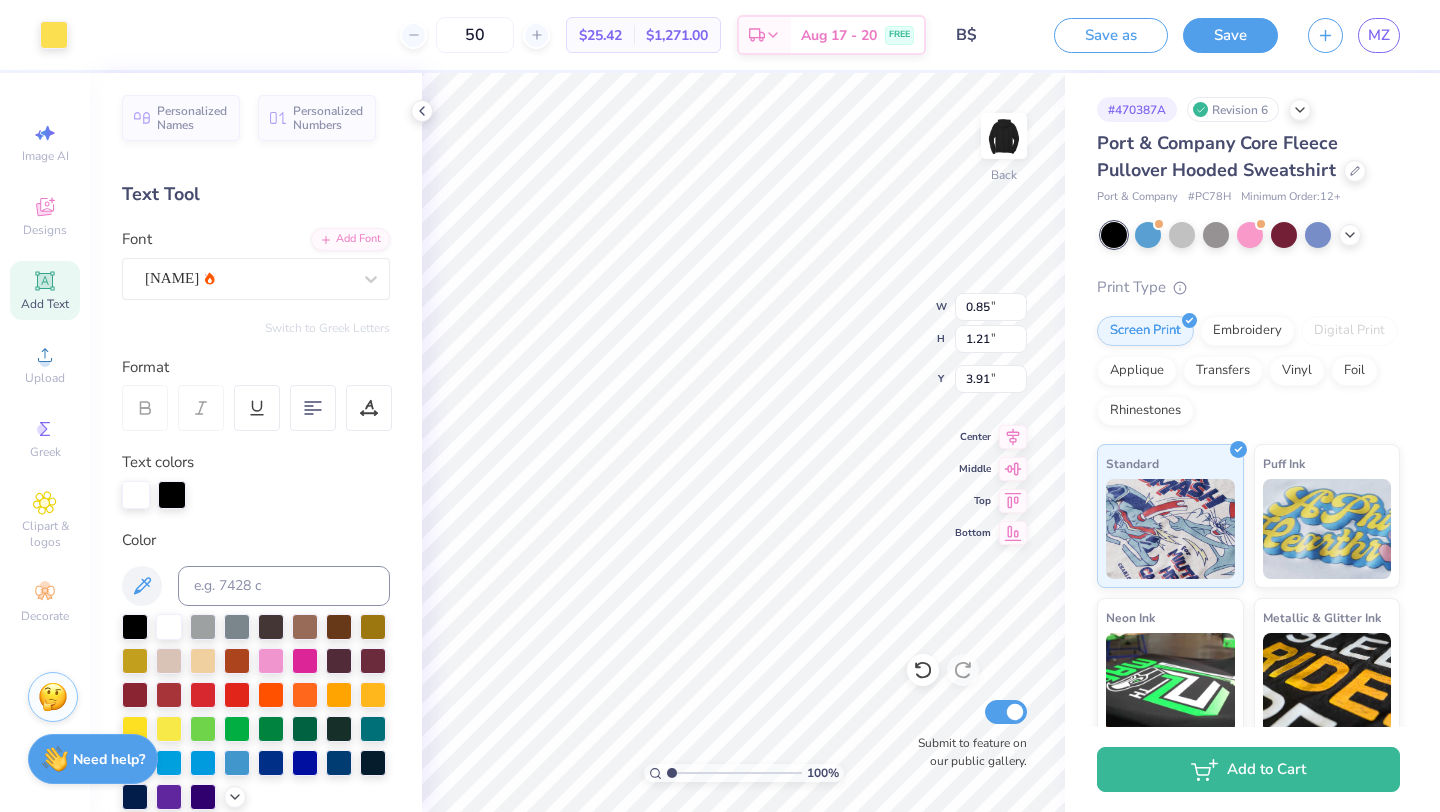 type on "3.91" 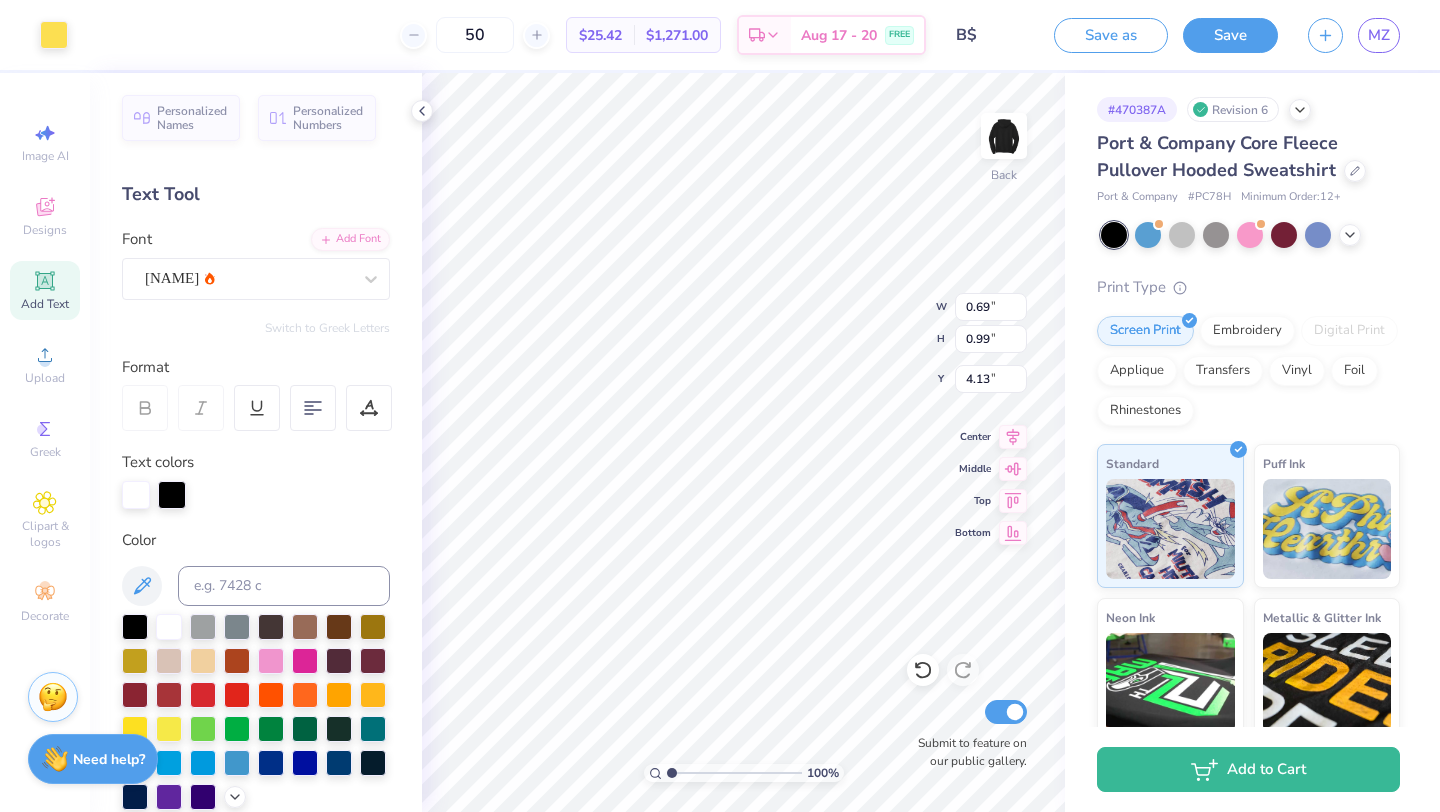 type on "0.69" 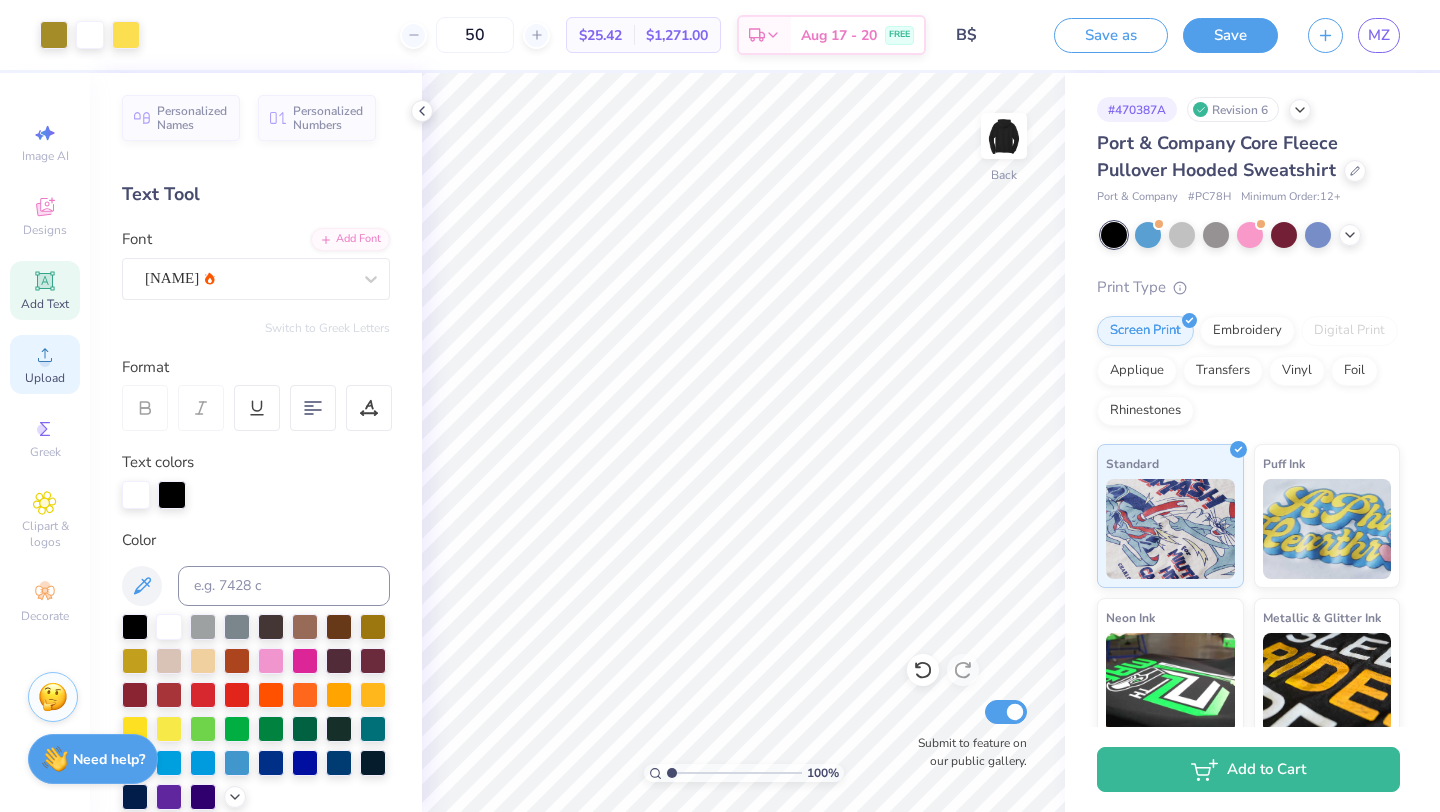 click 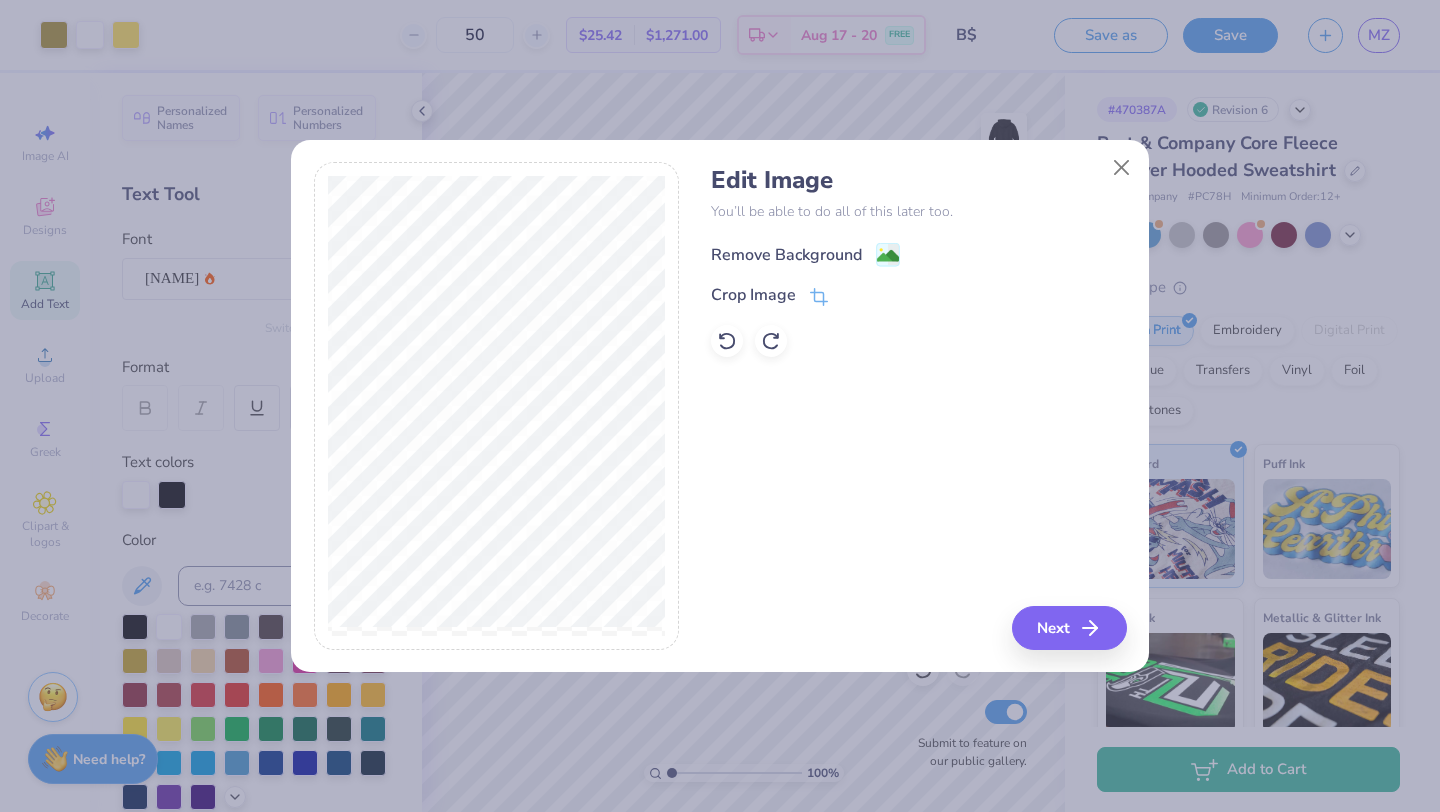click on "Remove Background" at bounding box center (786, 255) 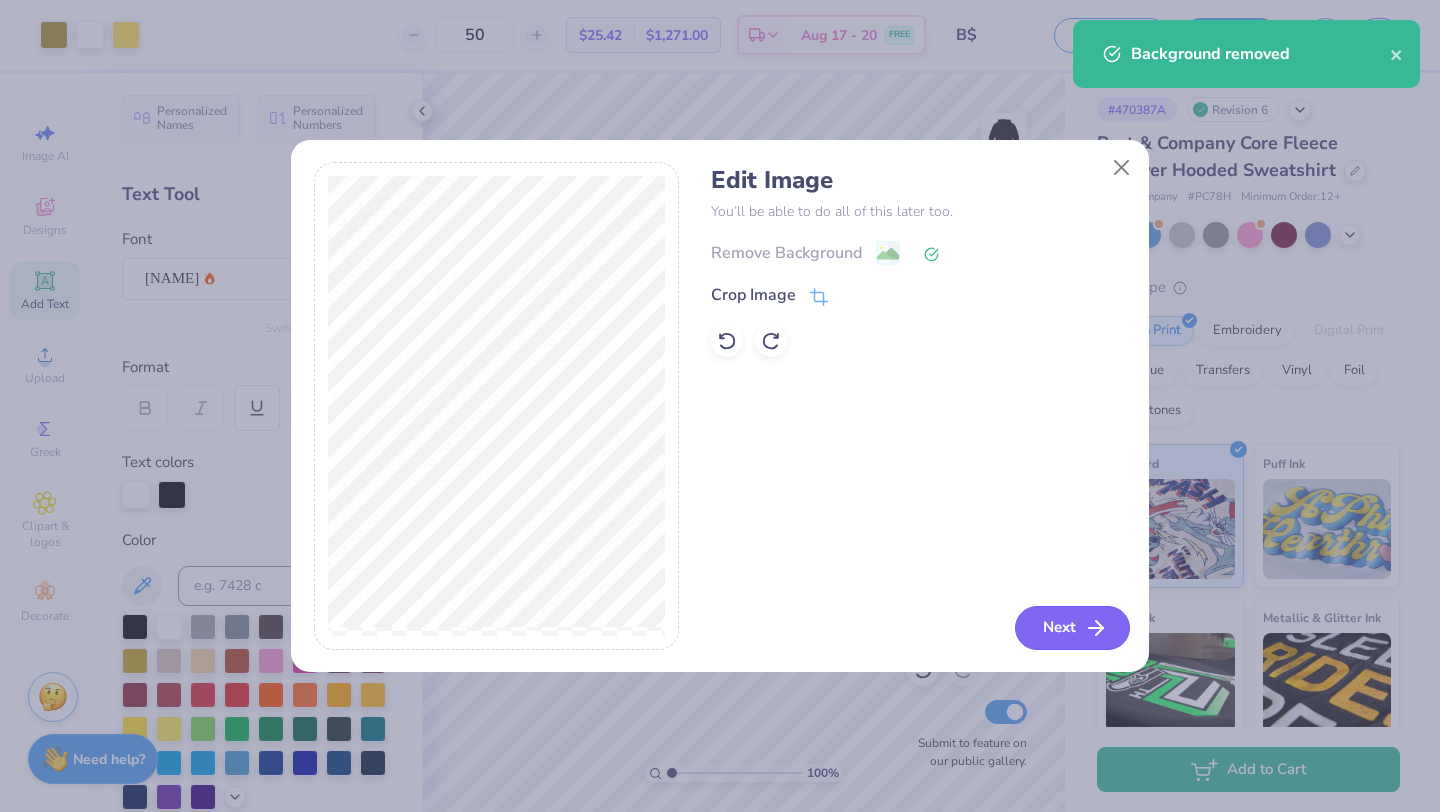 click on "Next" at bounding box center (1072, 628) 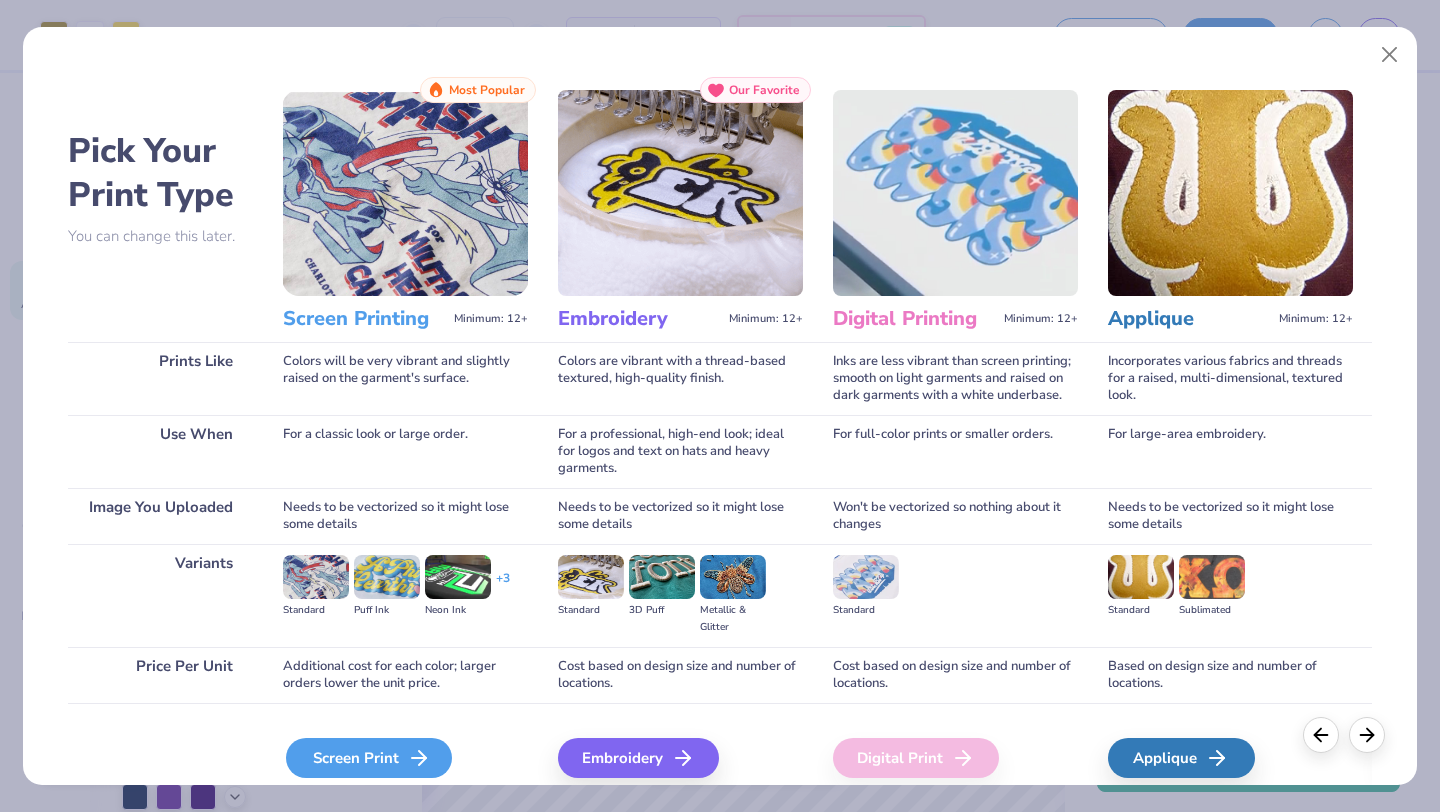 click on "Screen Print" at bounding box center (369, 758) 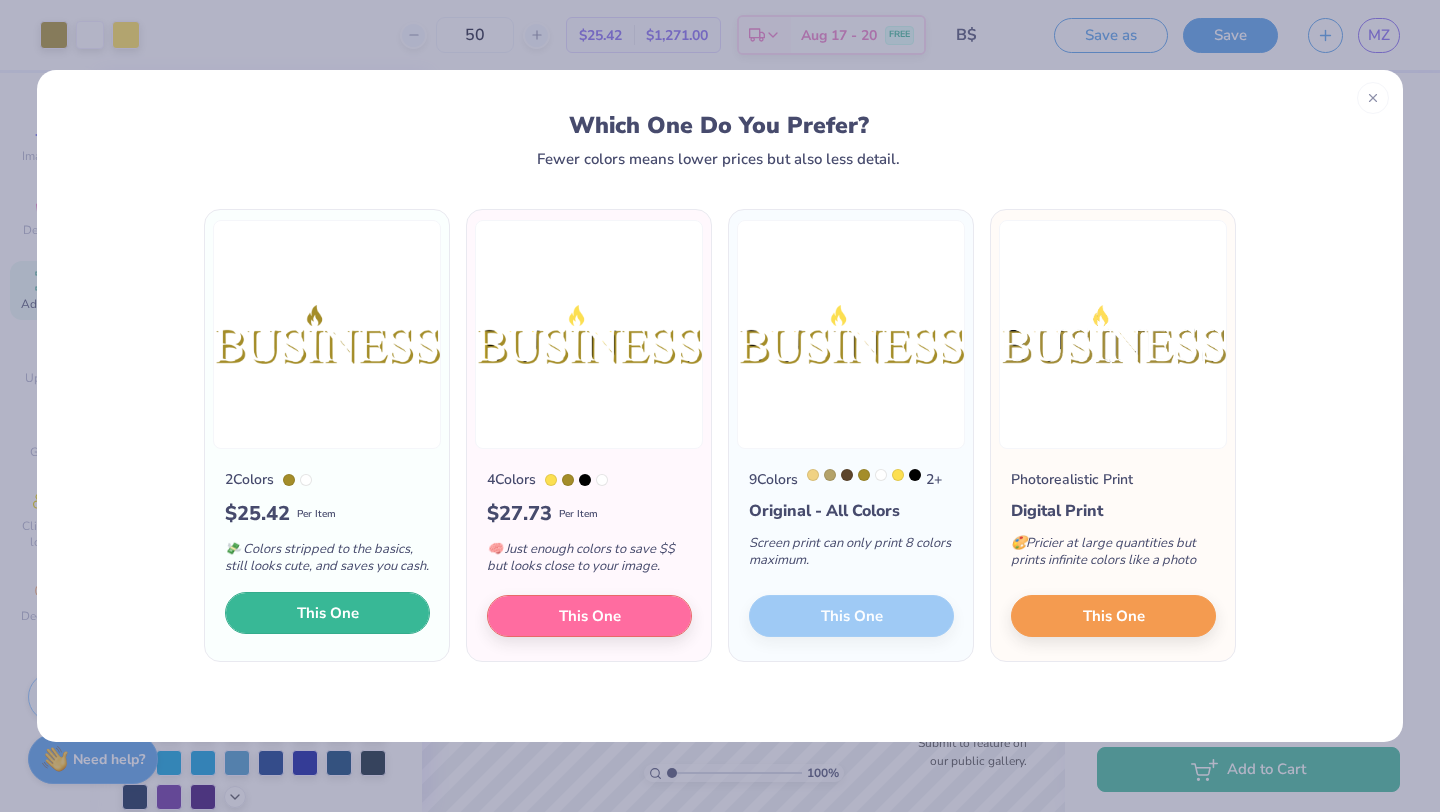 click on "This One" at bounding box center (328, 613) 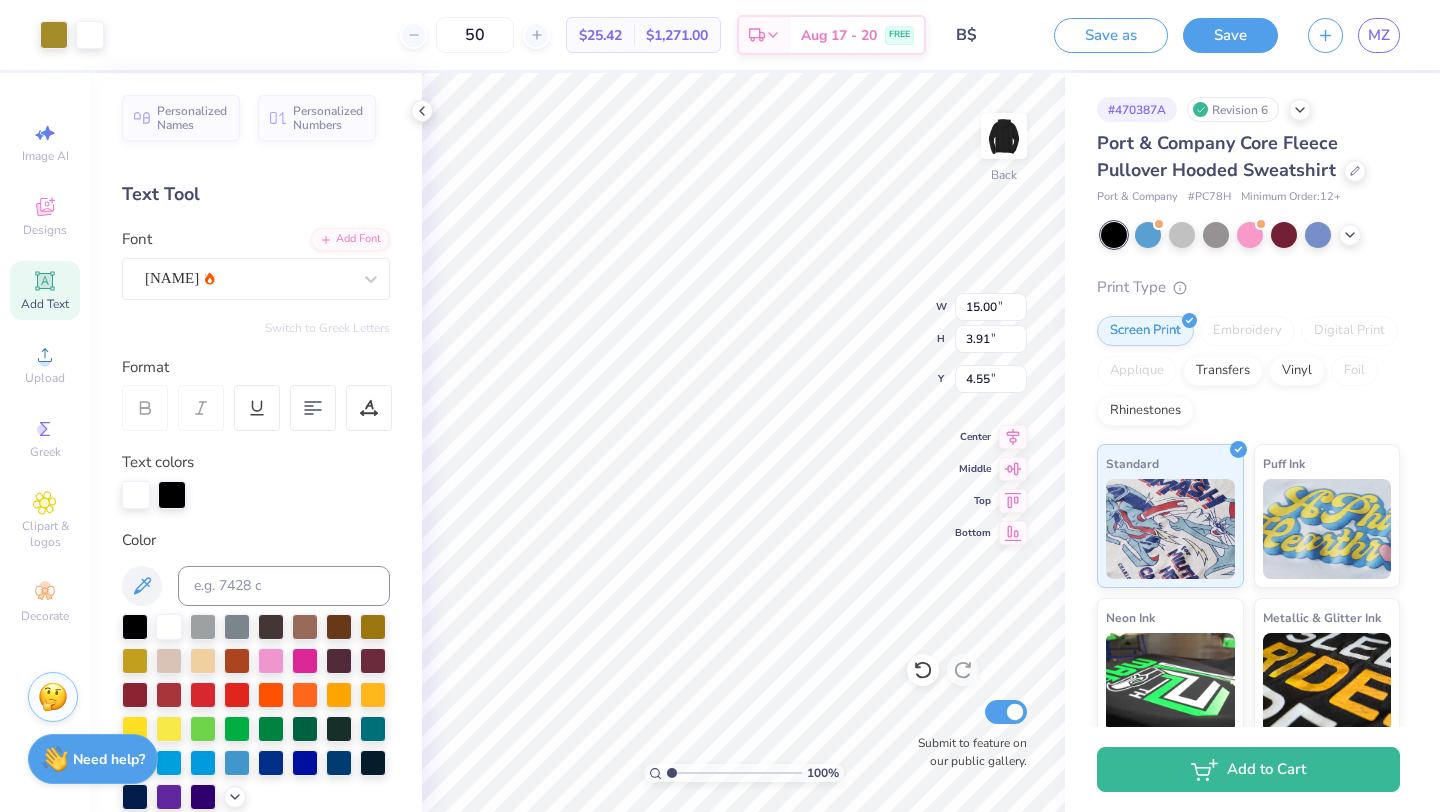 type on "8.26" 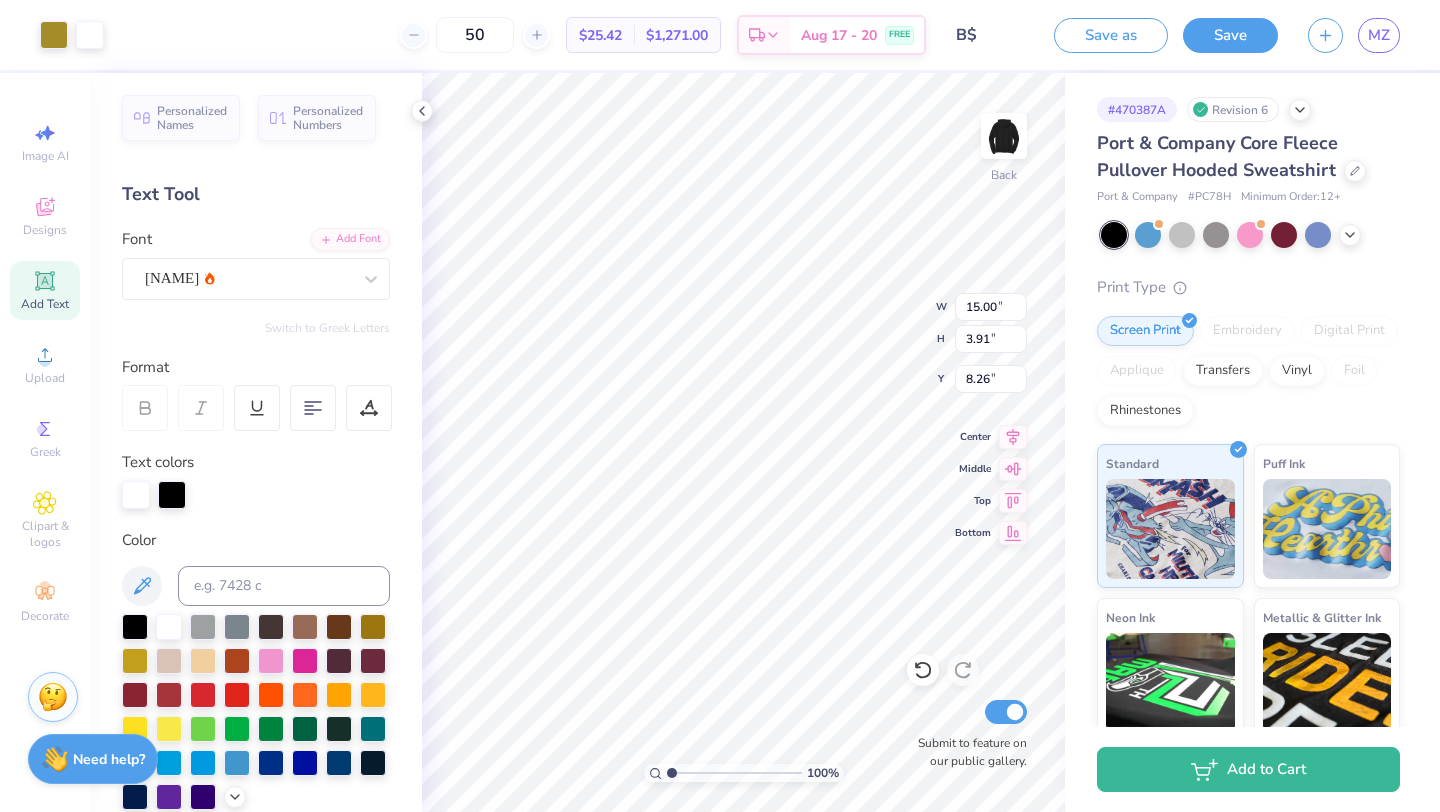 type on "9.44" 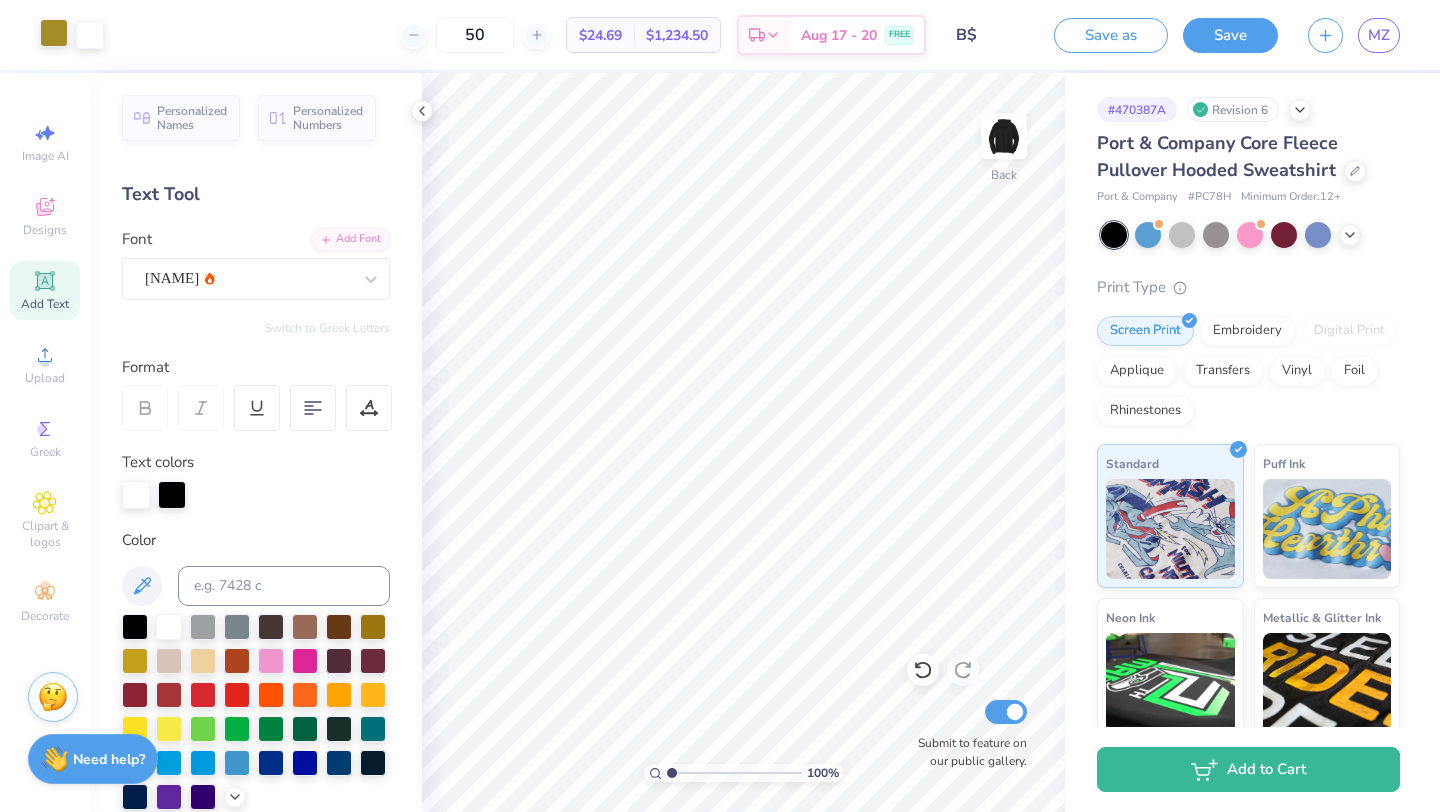 click at bounding box center (54, 33) 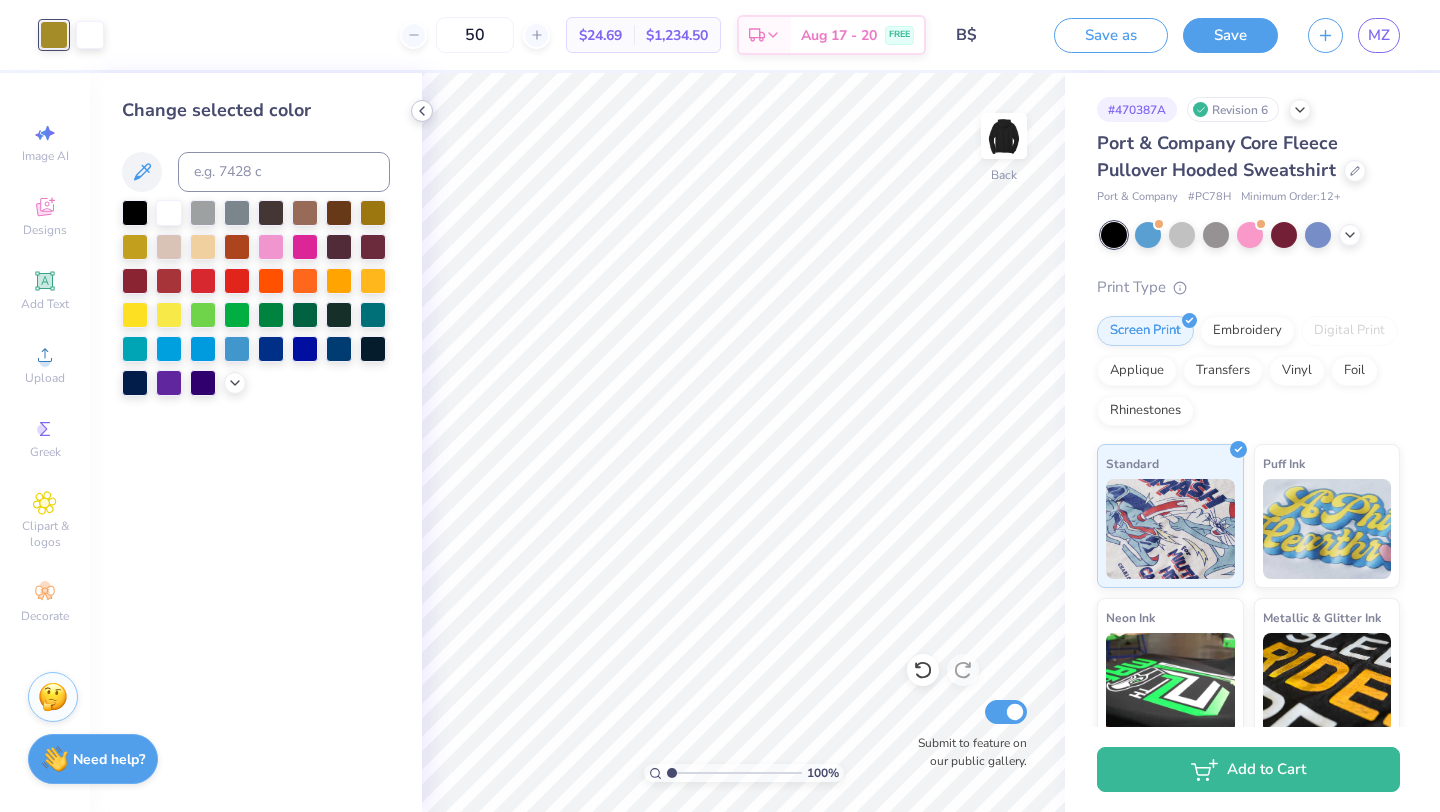 click 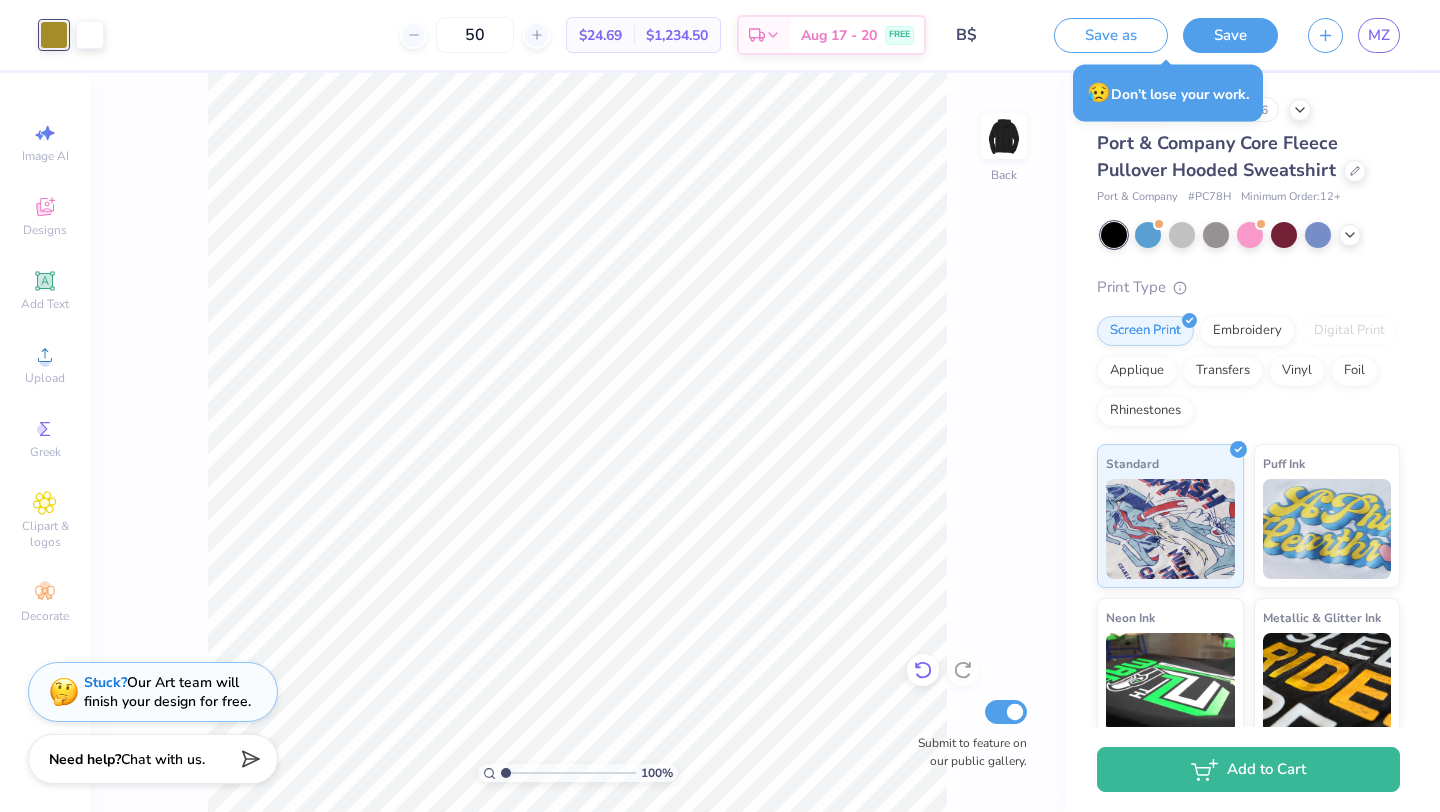 click 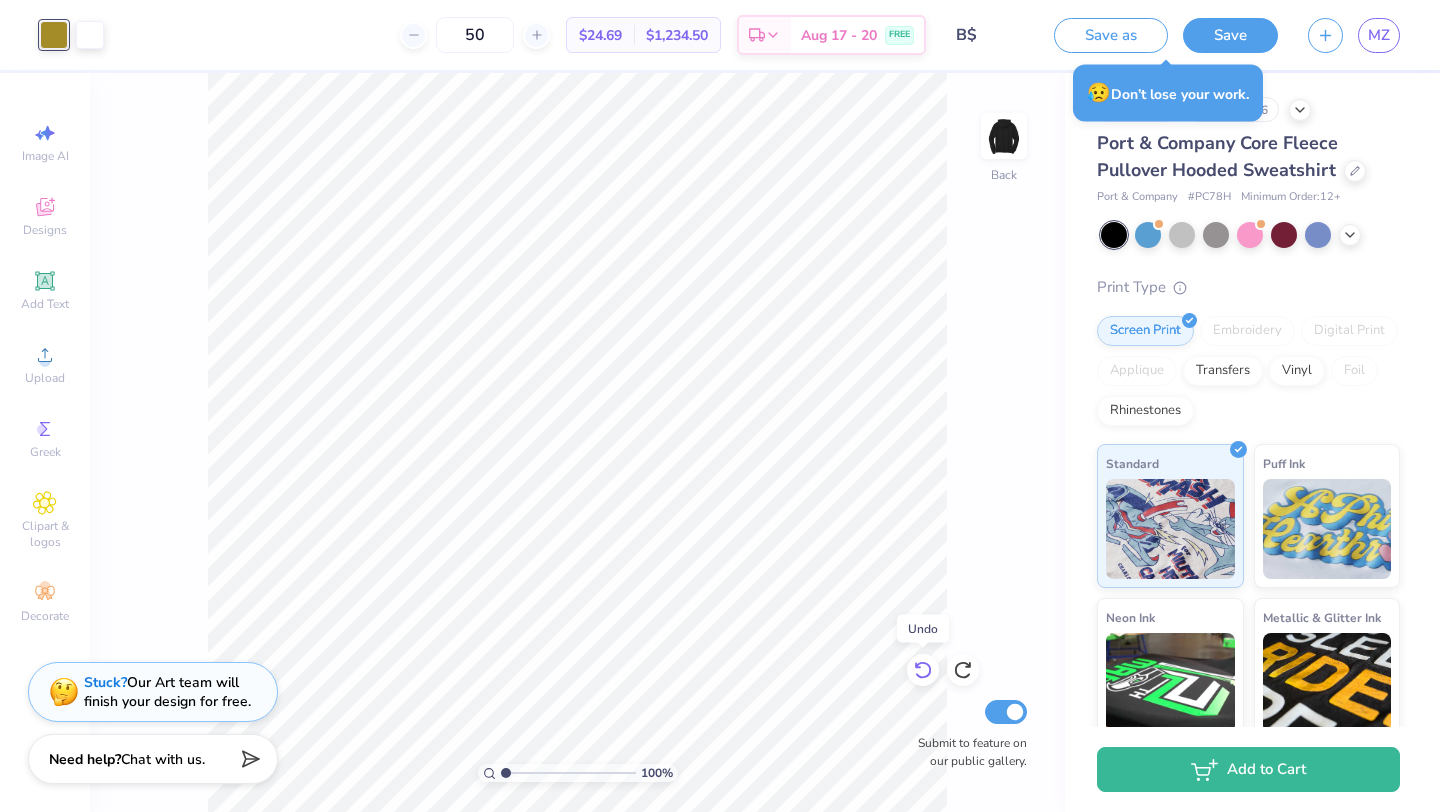 click 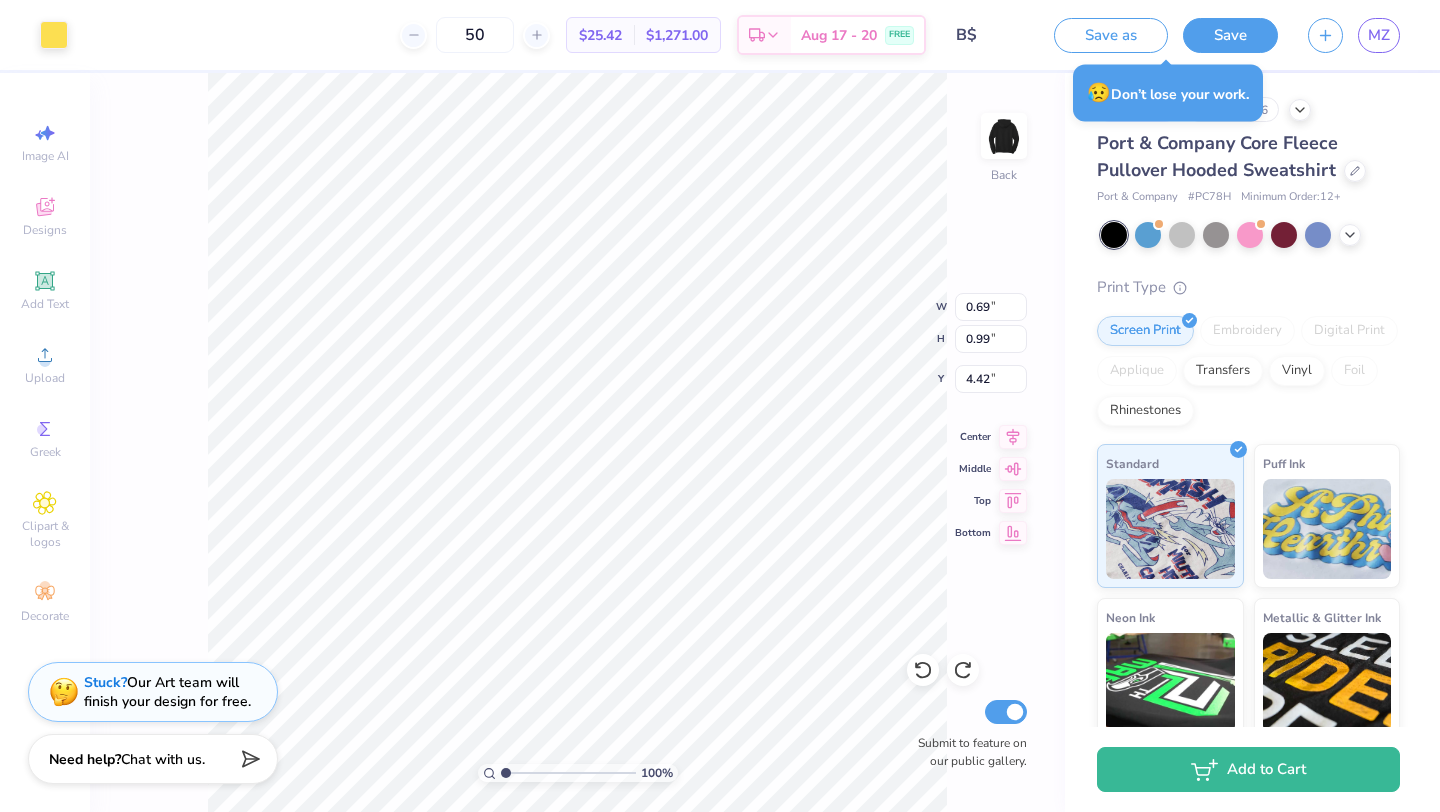 type on "2.63" 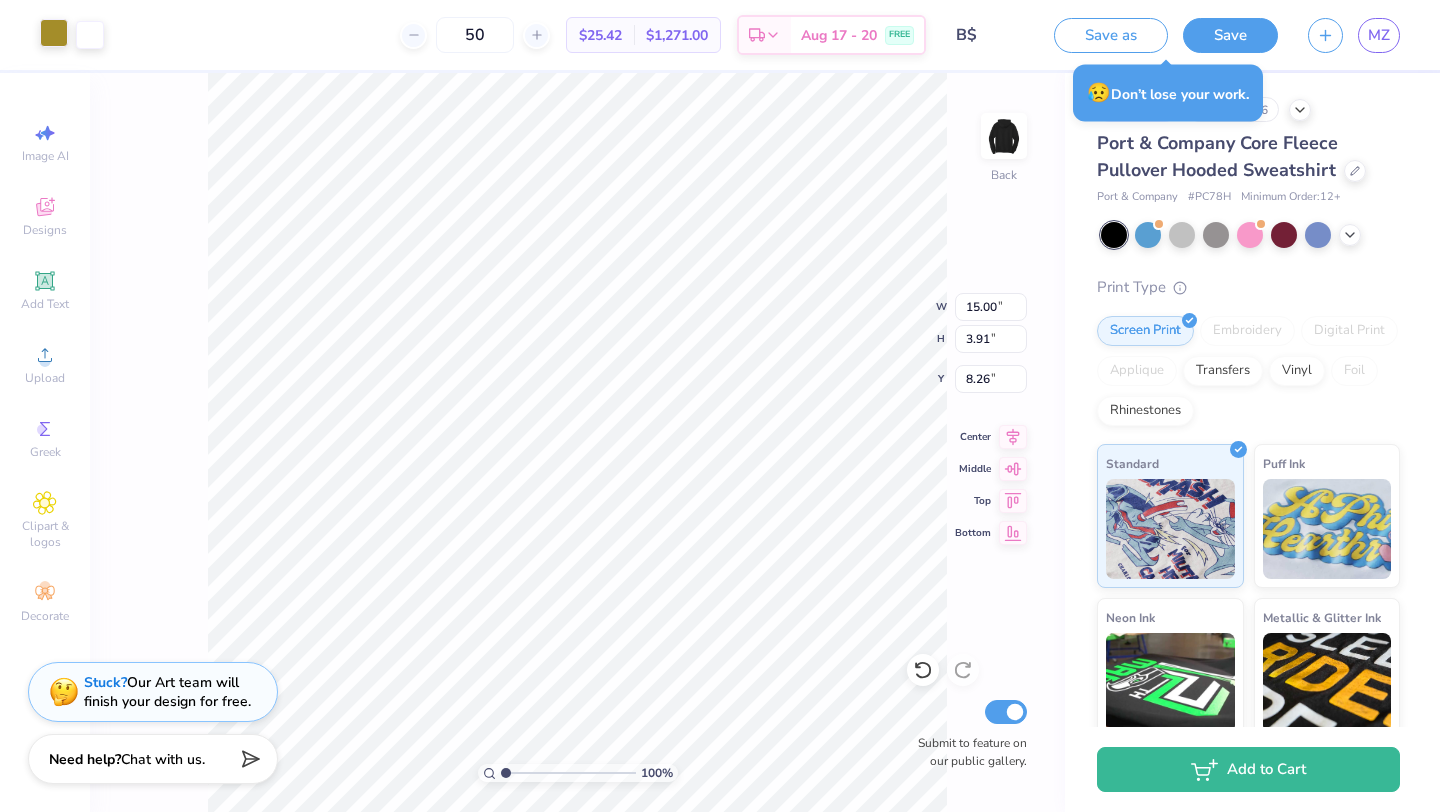 click at bounding box center (54, 33) 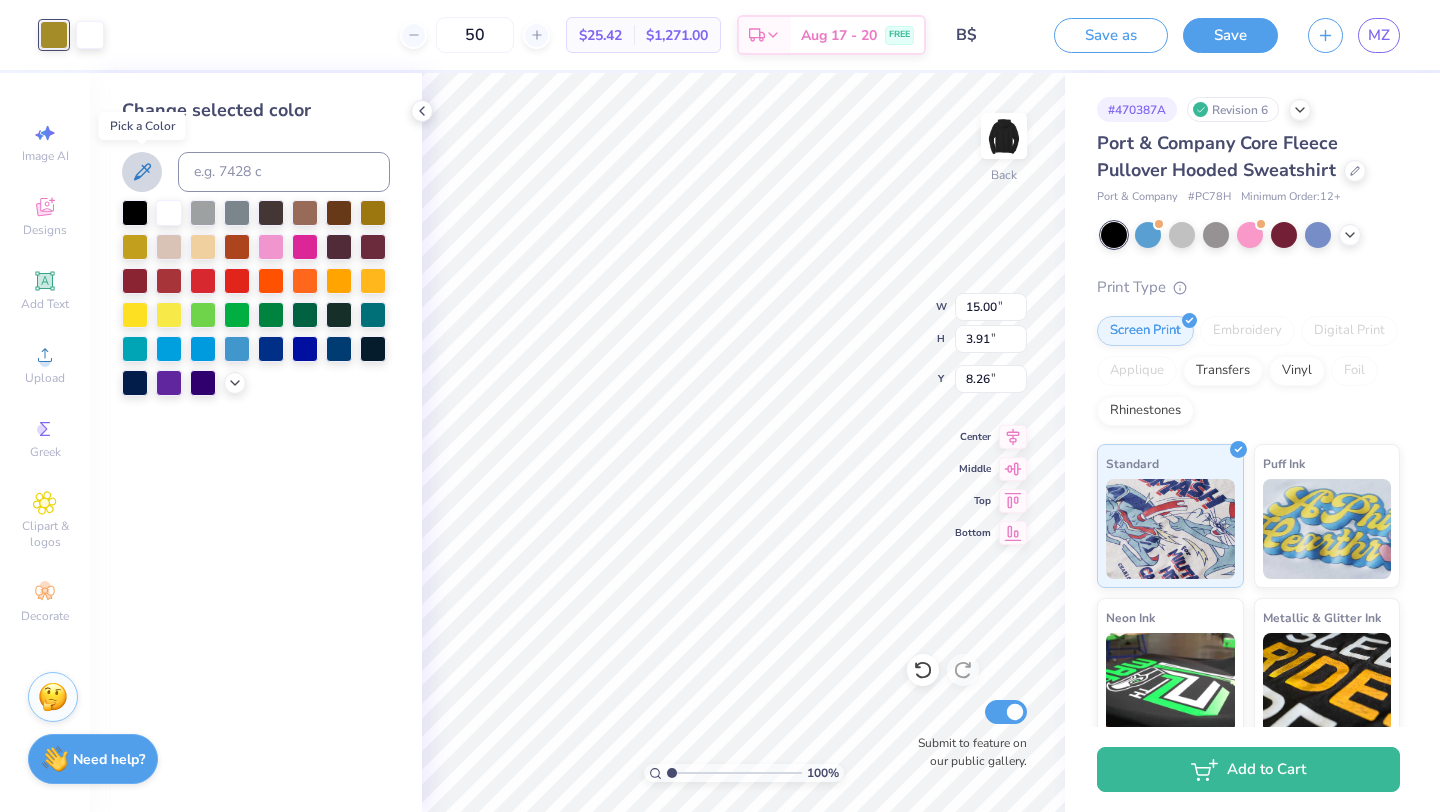 click 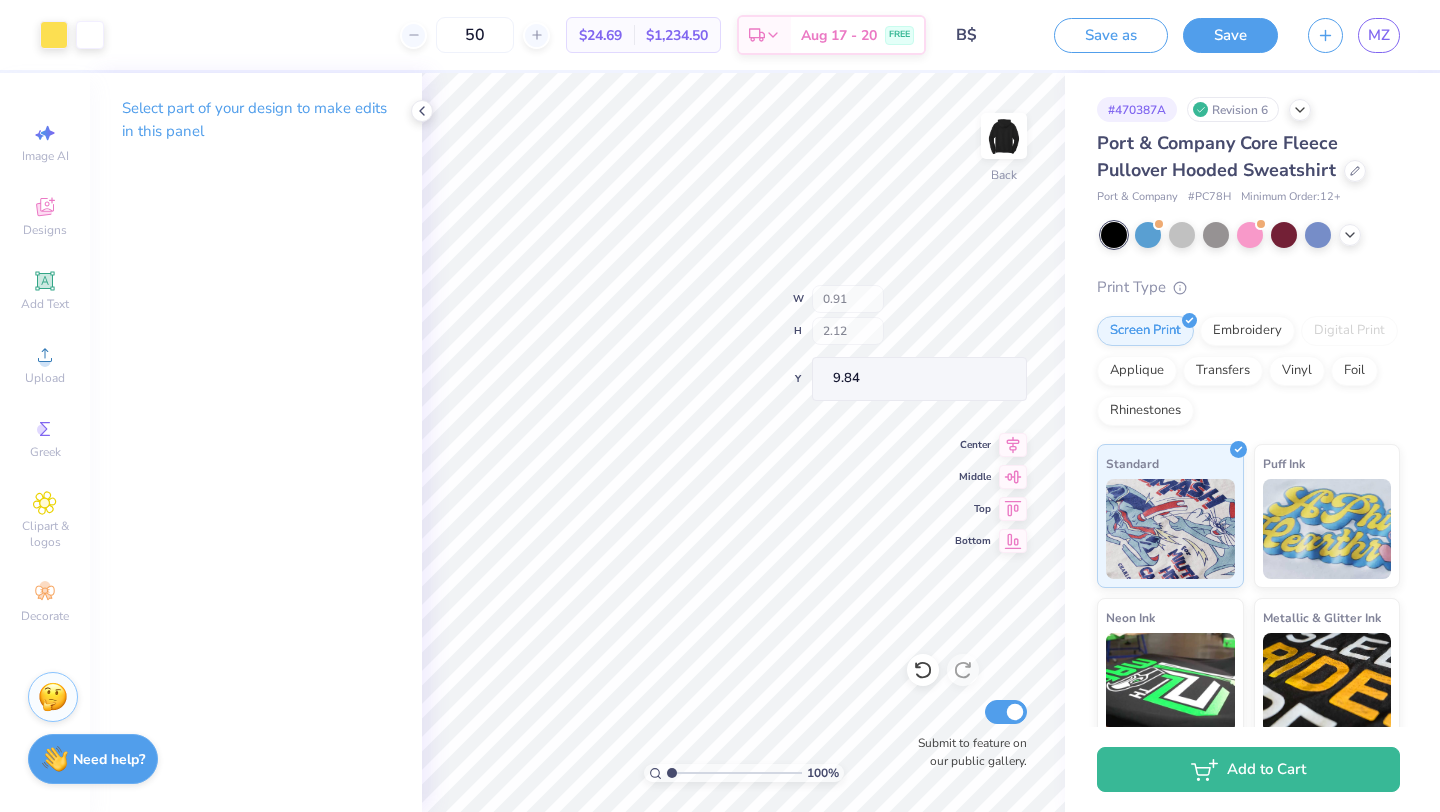 type on "9.84" 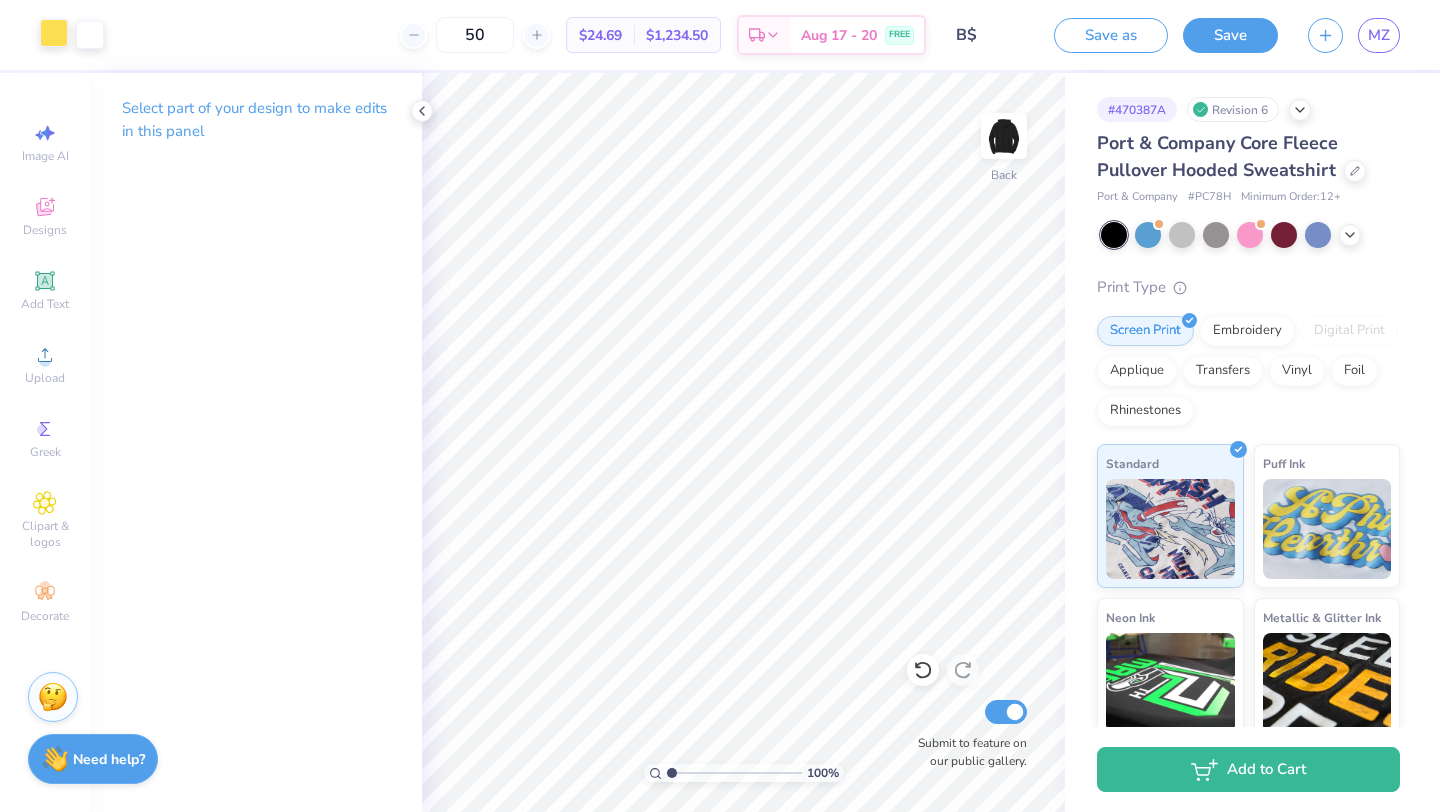 click at bounding box center [54, 33] 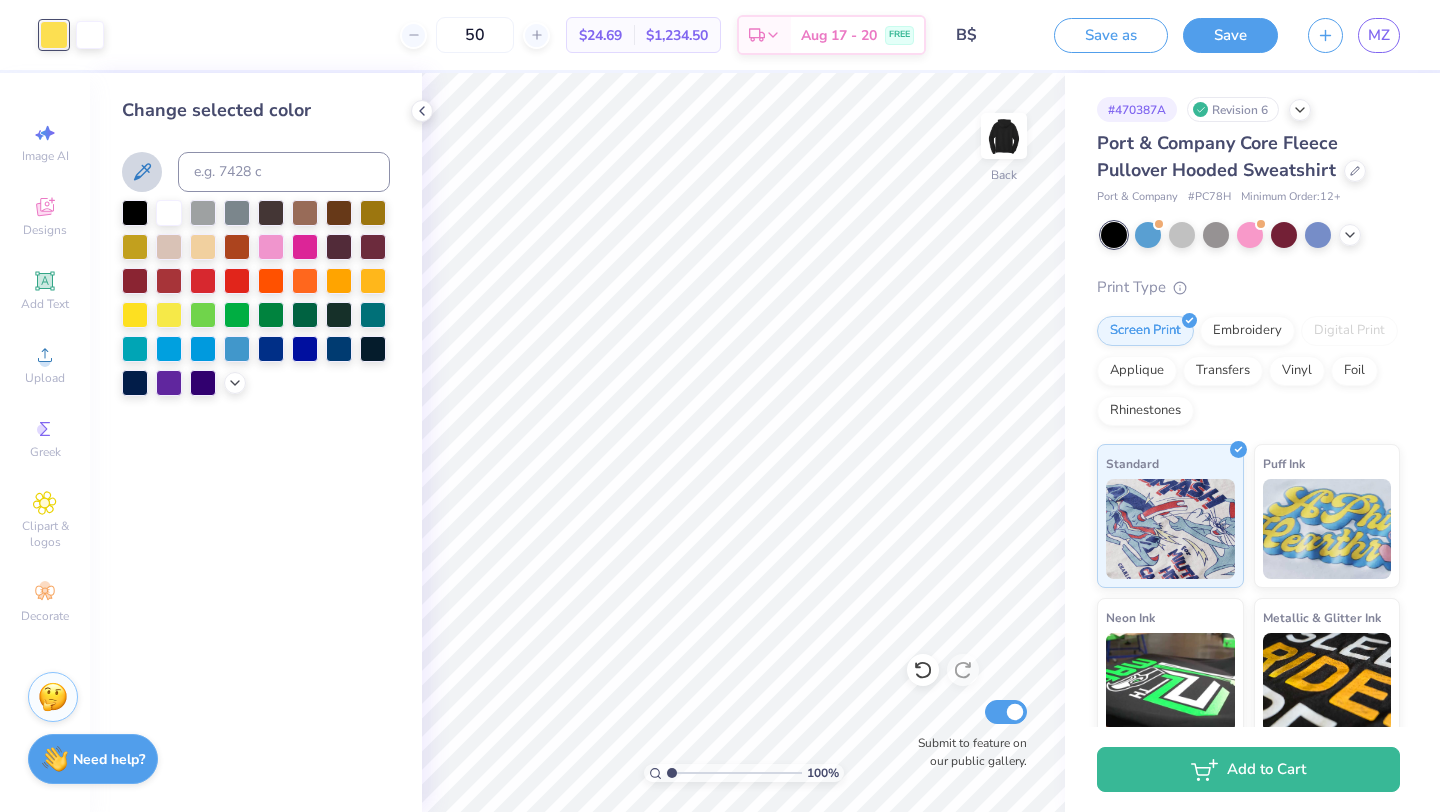 click 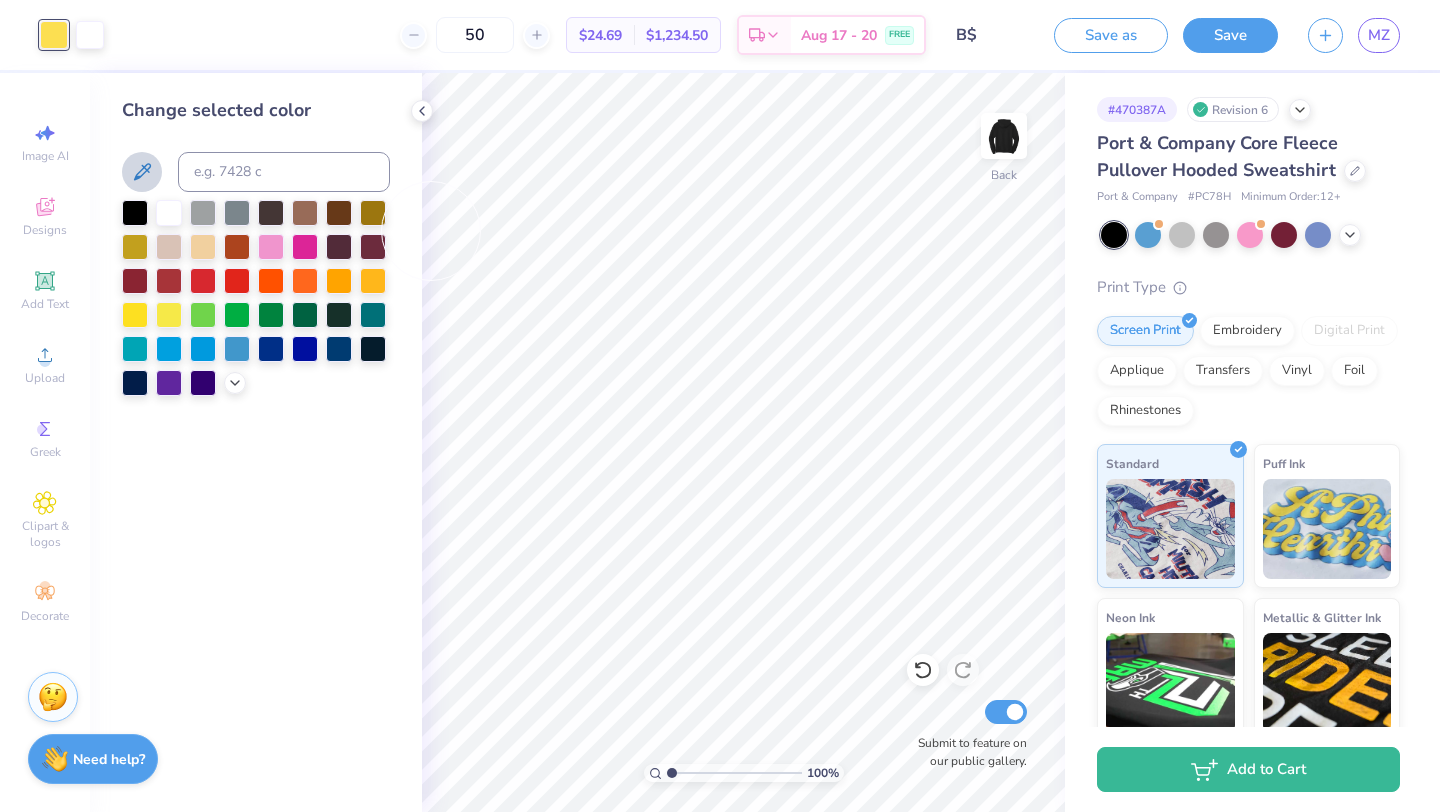 click at bounding box center [142, 172] 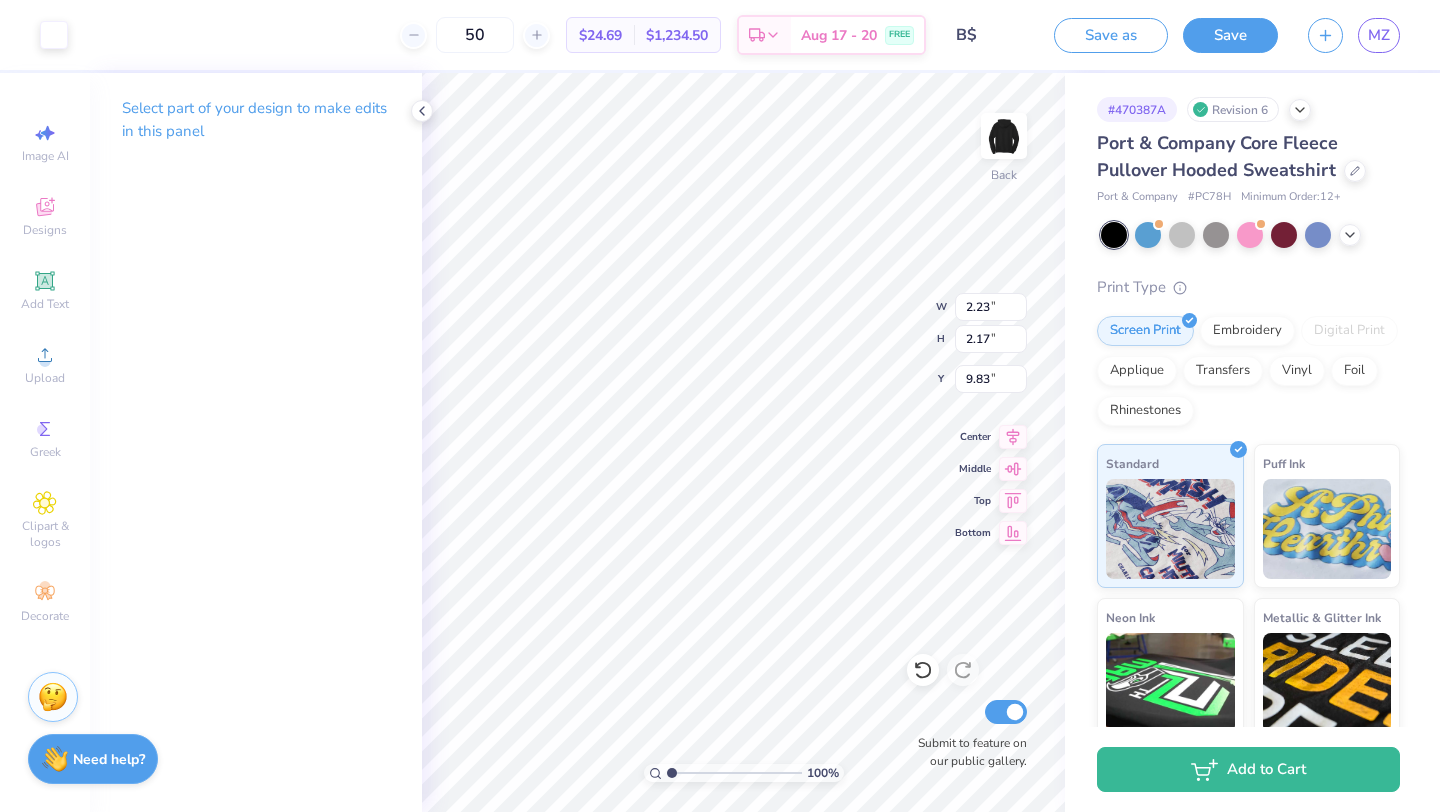 type on "9.19" 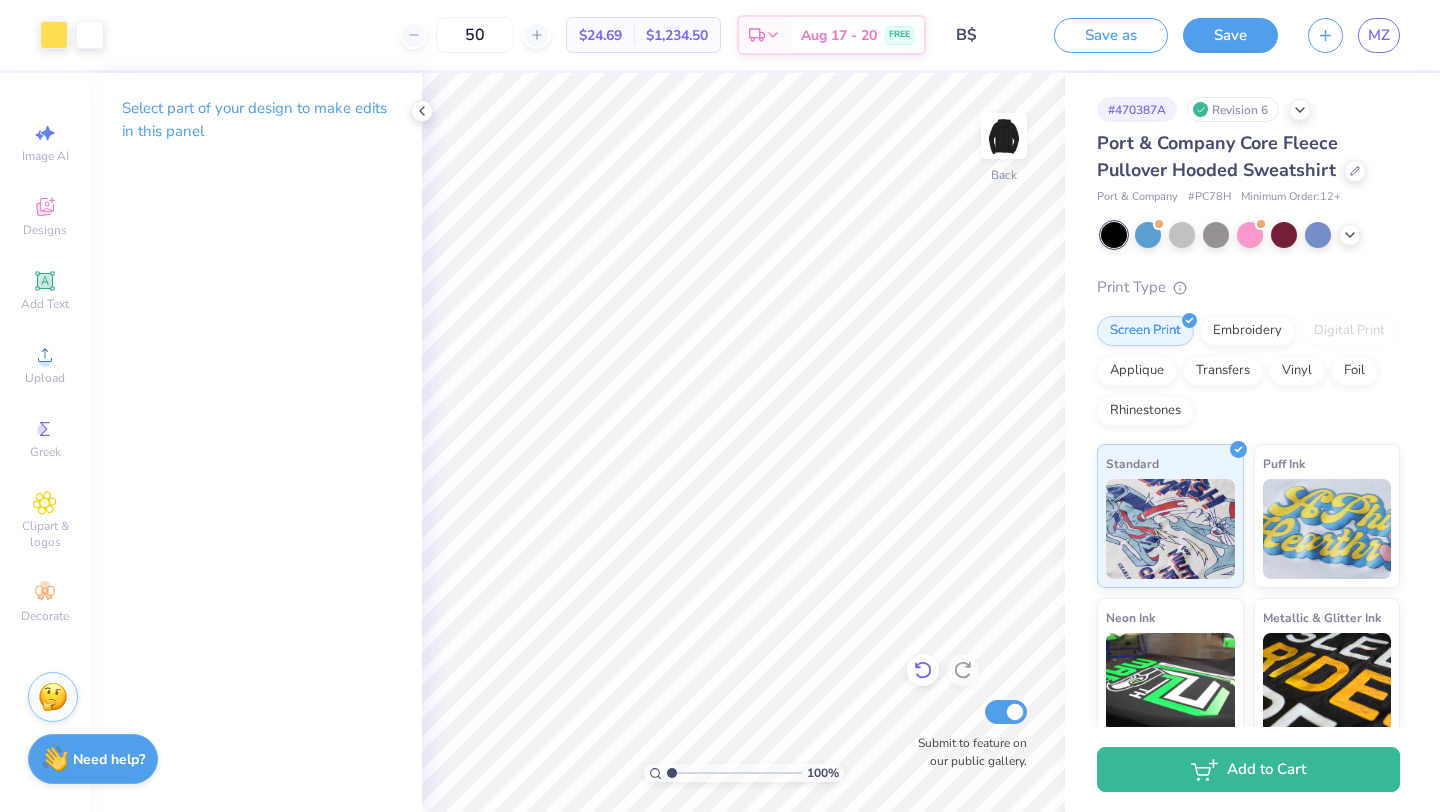 click 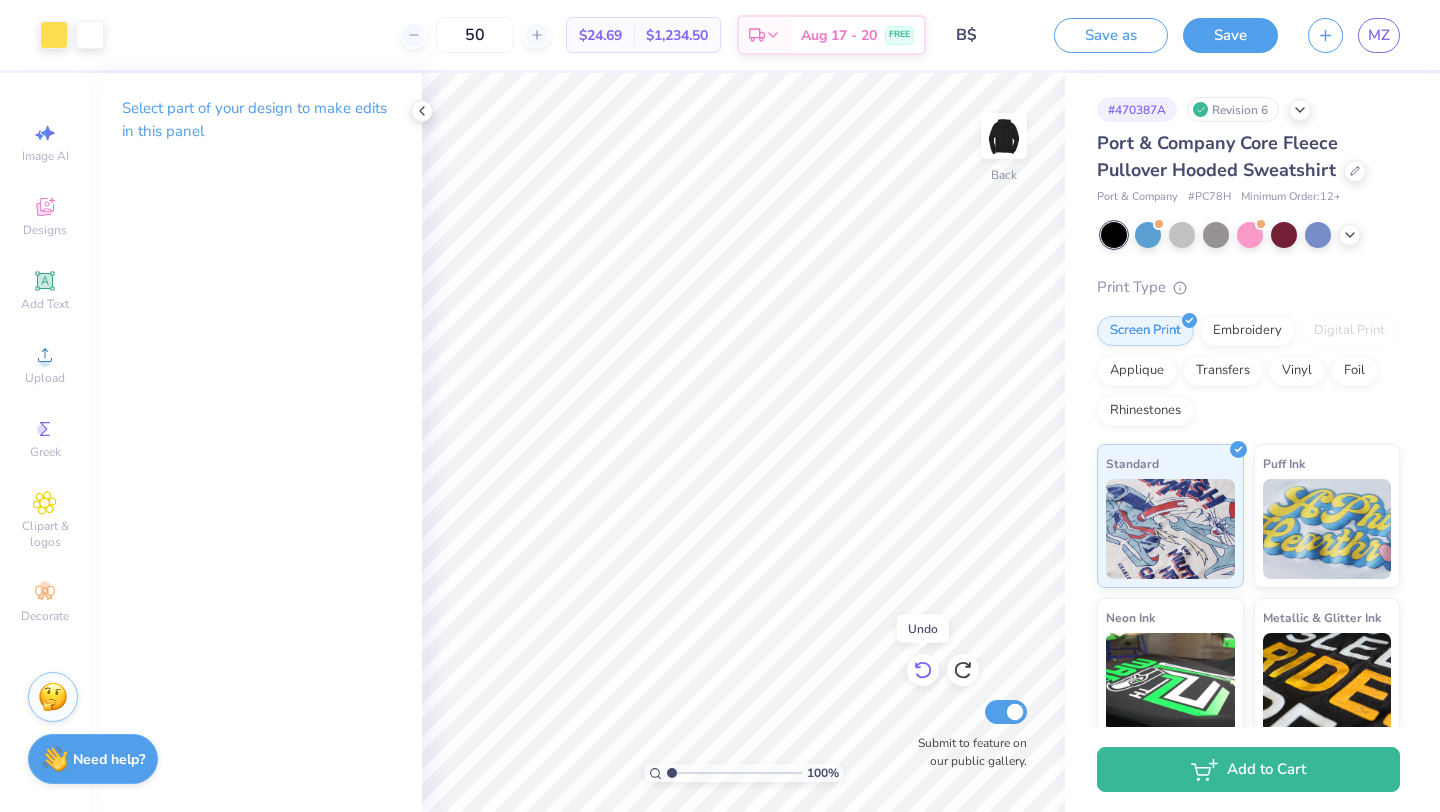 click 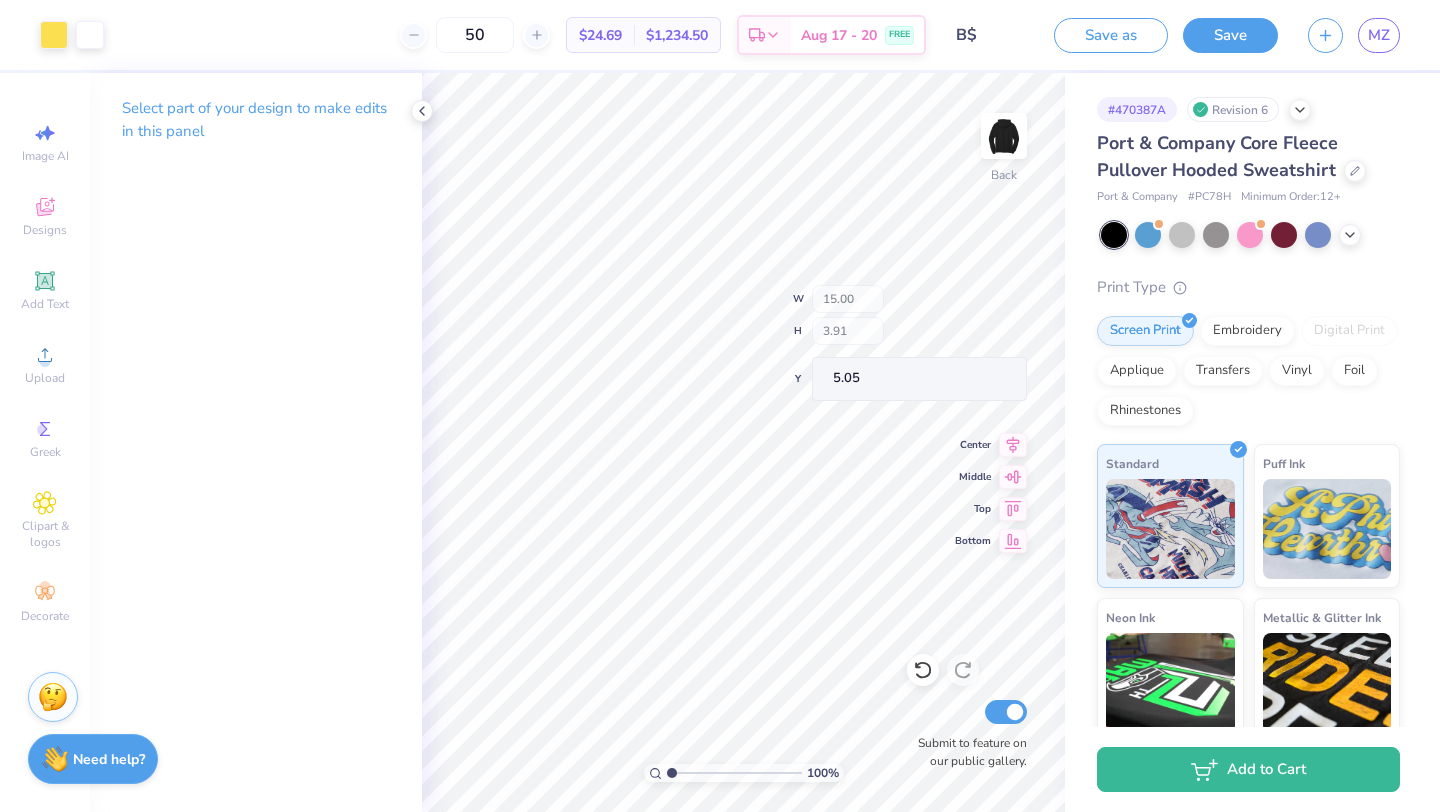 type on "5.05" 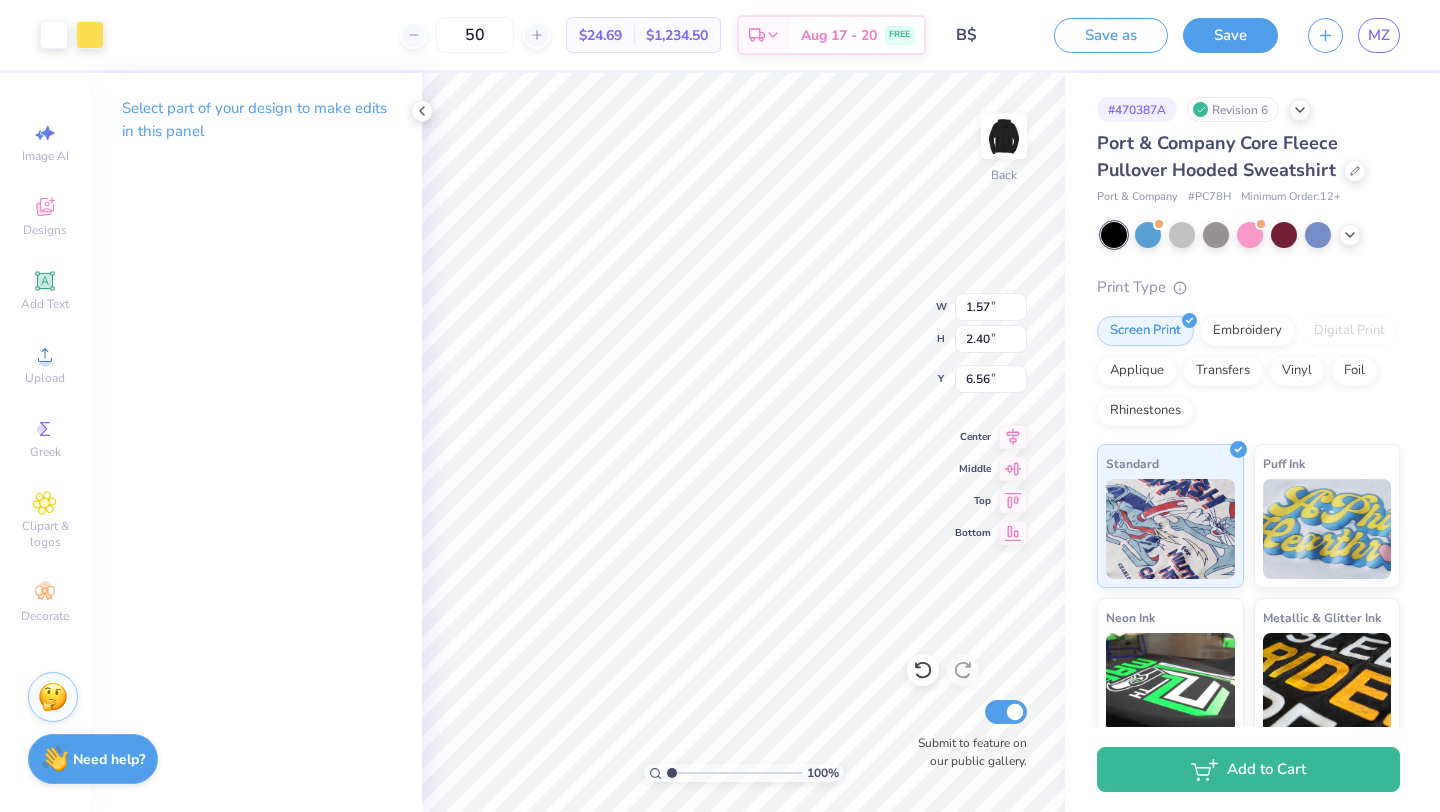 type on "2.25" 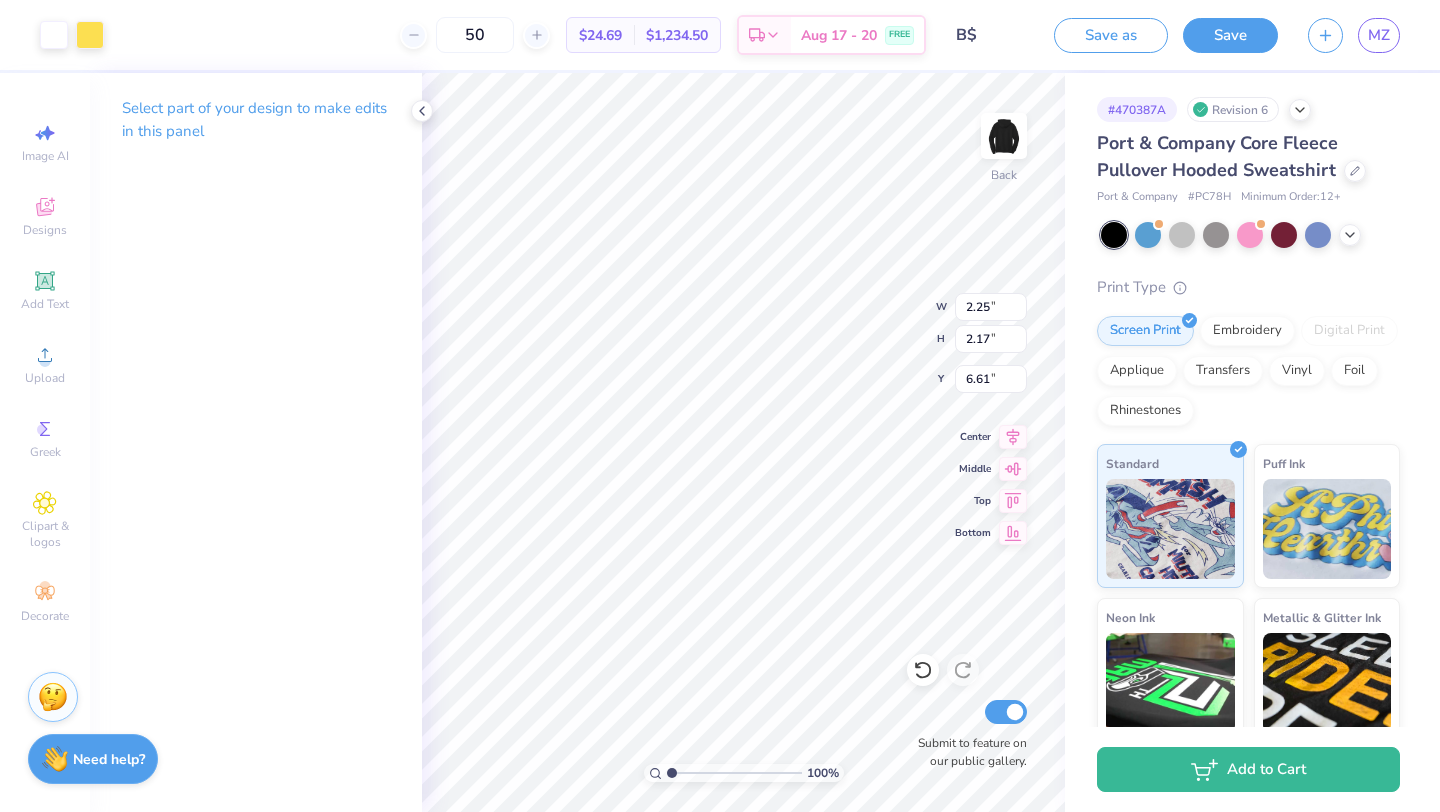 type on "6.50" 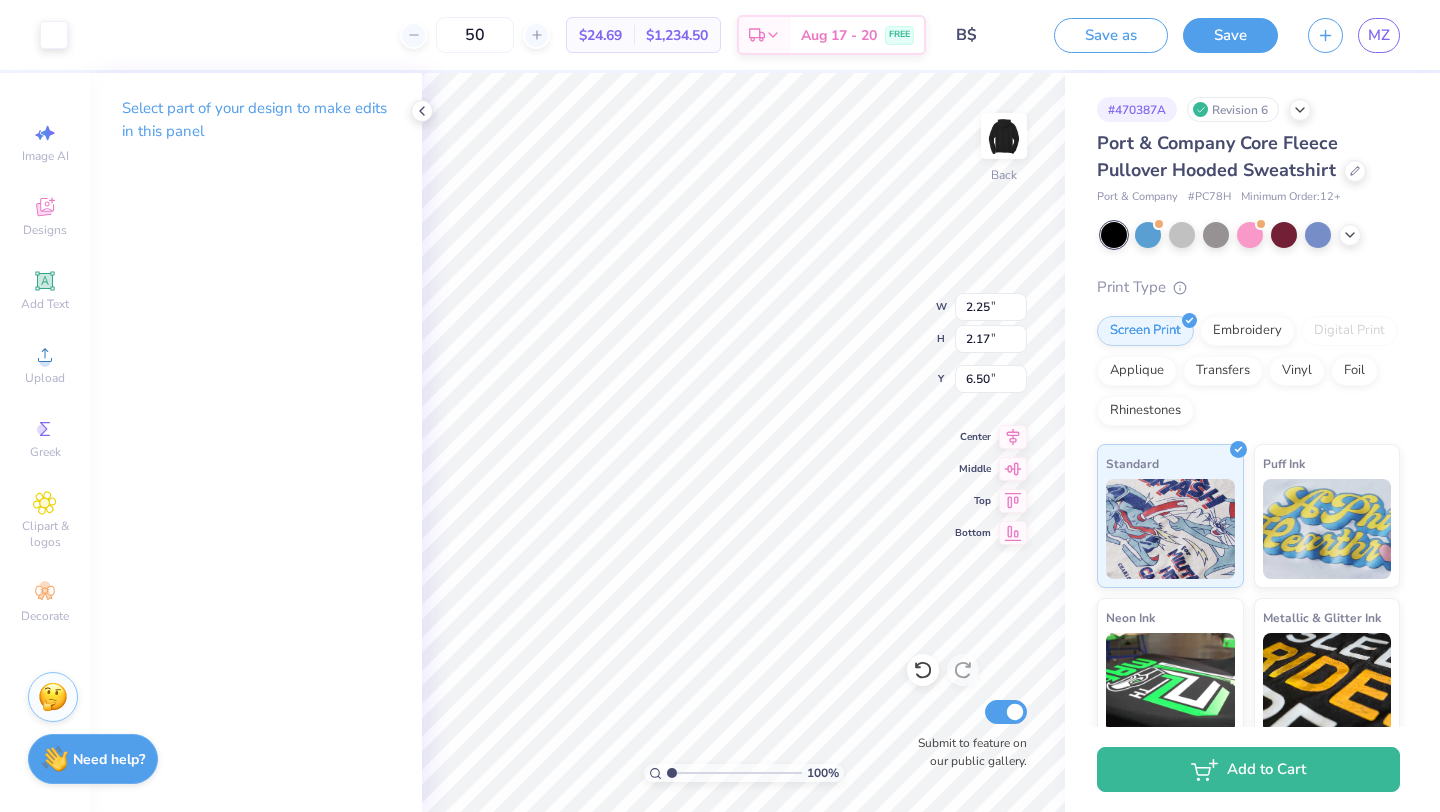 type on "2.63" 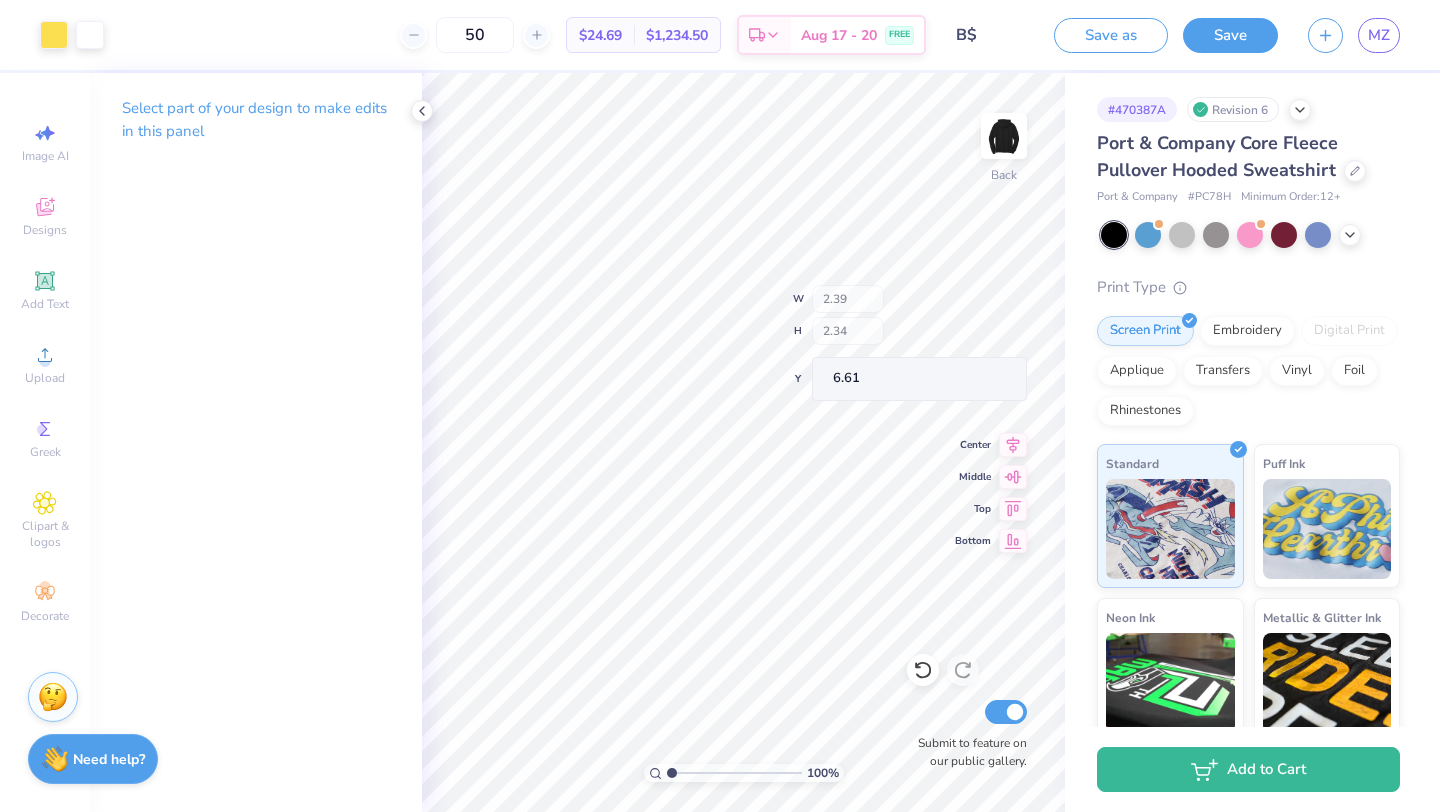 type on "2.25" 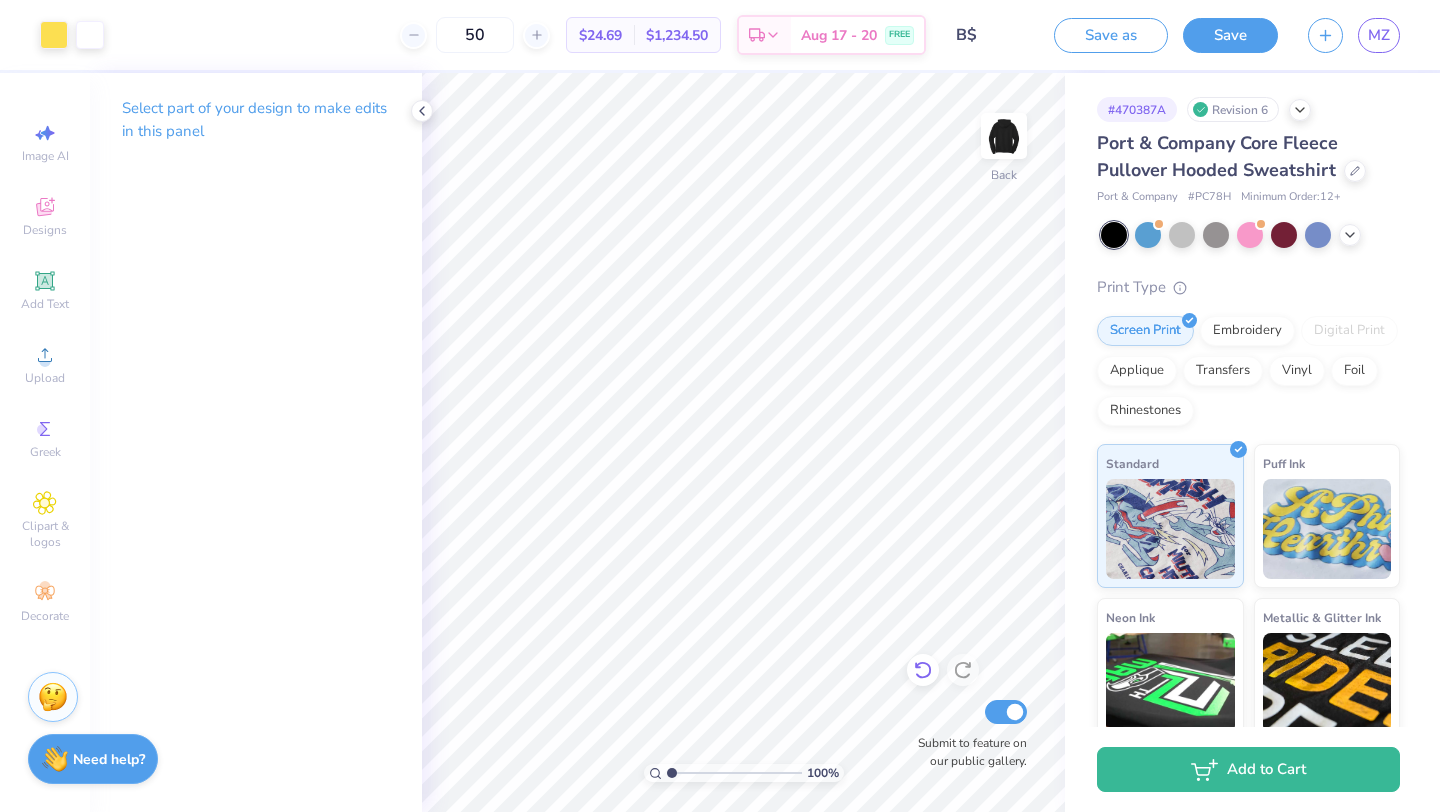 click 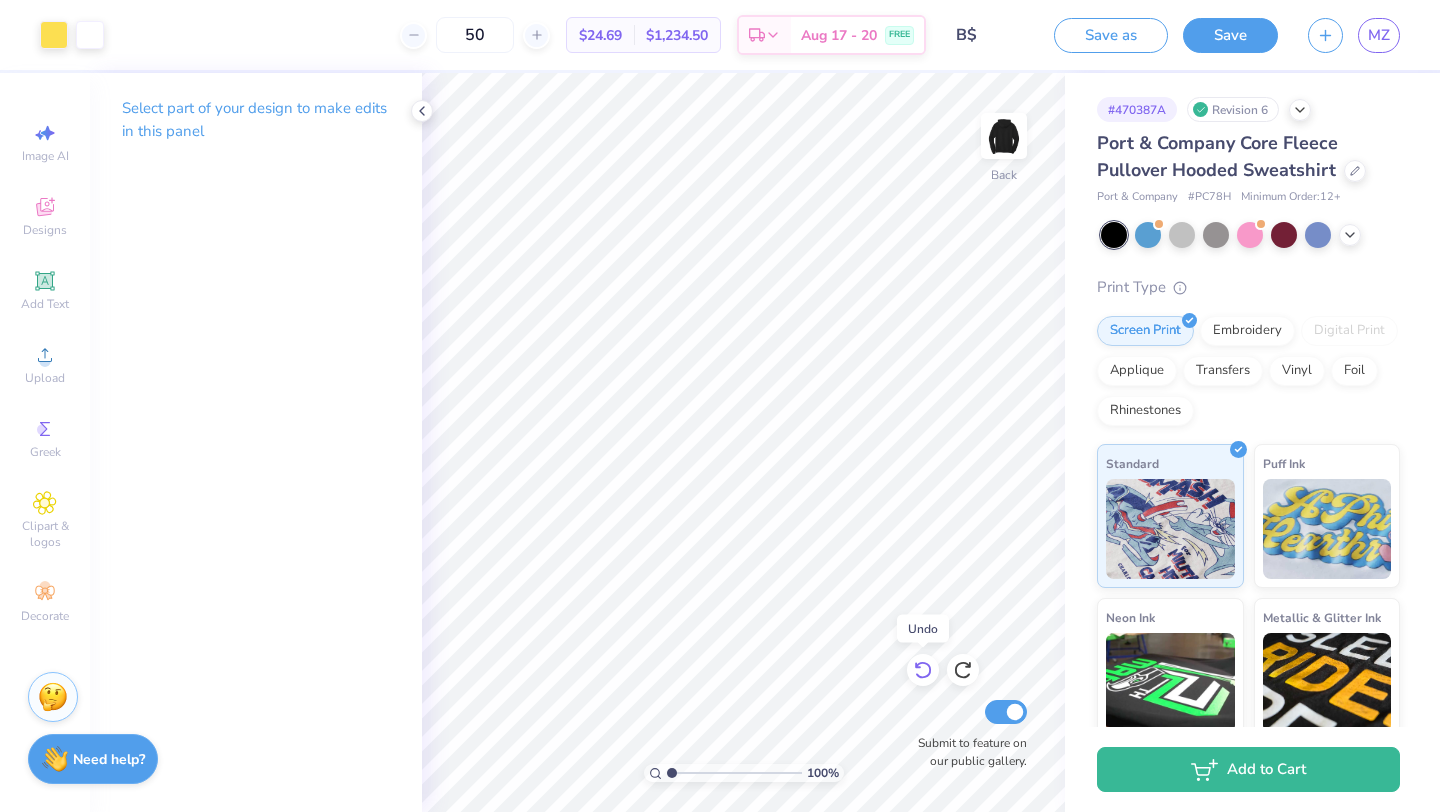 click 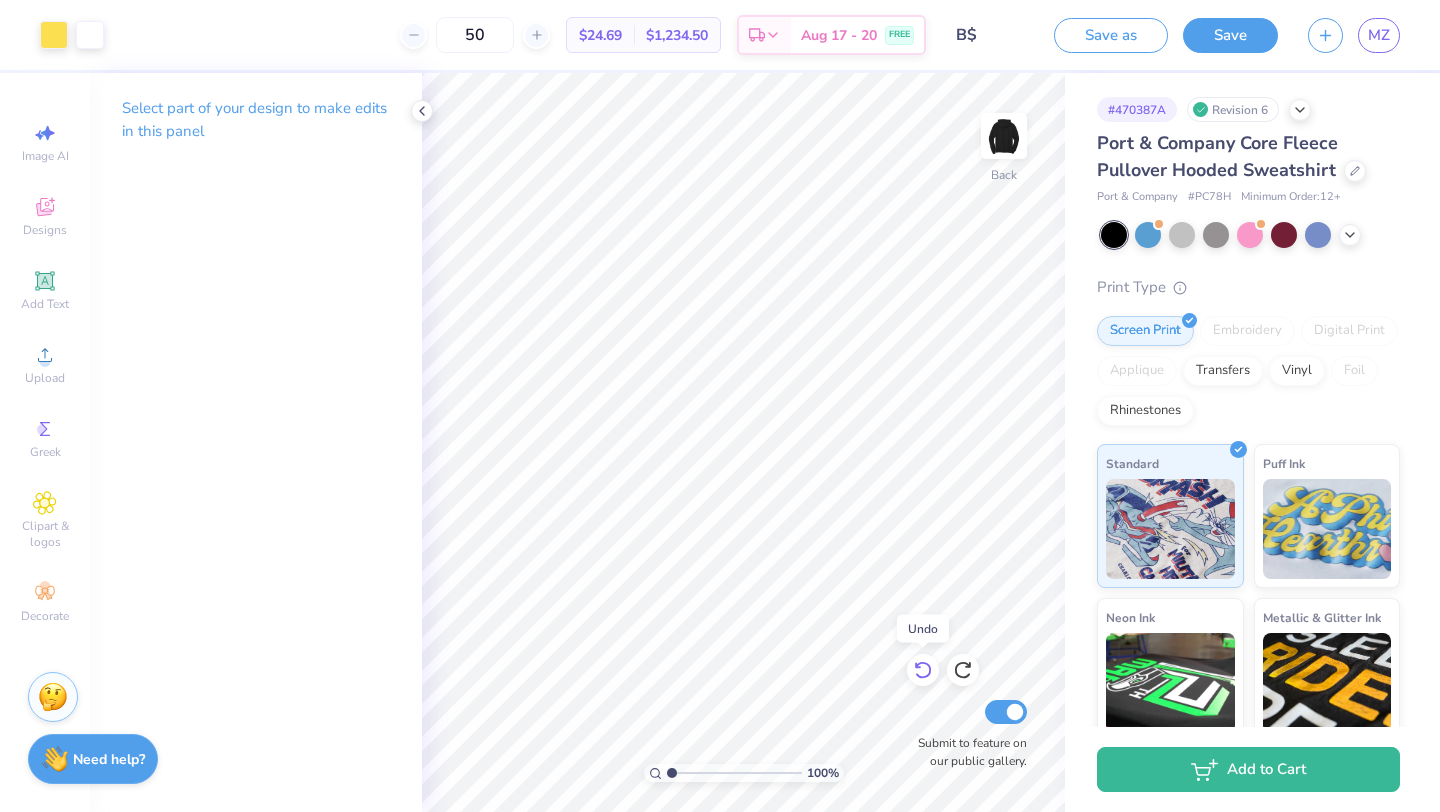 click 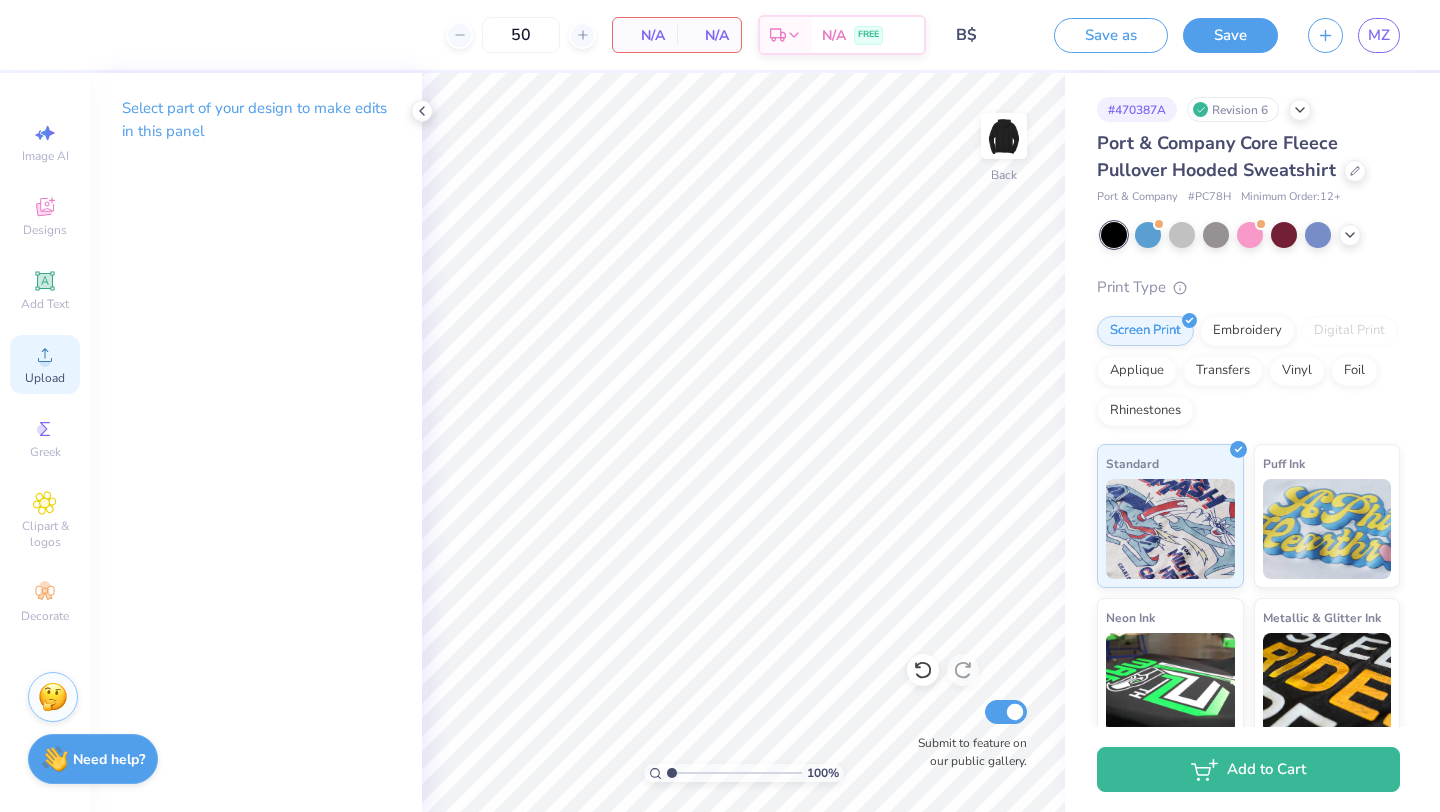click 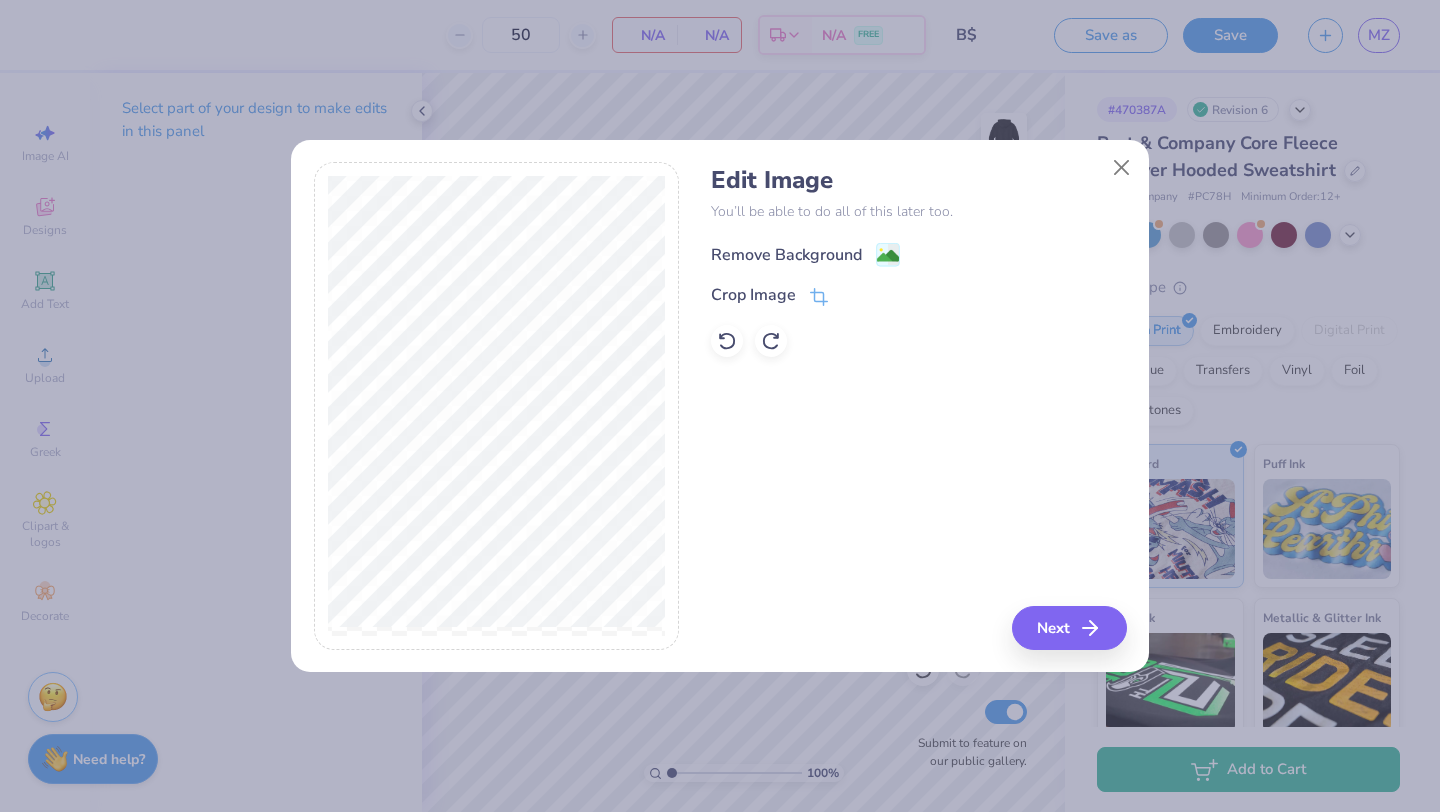 click on "Remove Background" at bounding box center (786, 255) 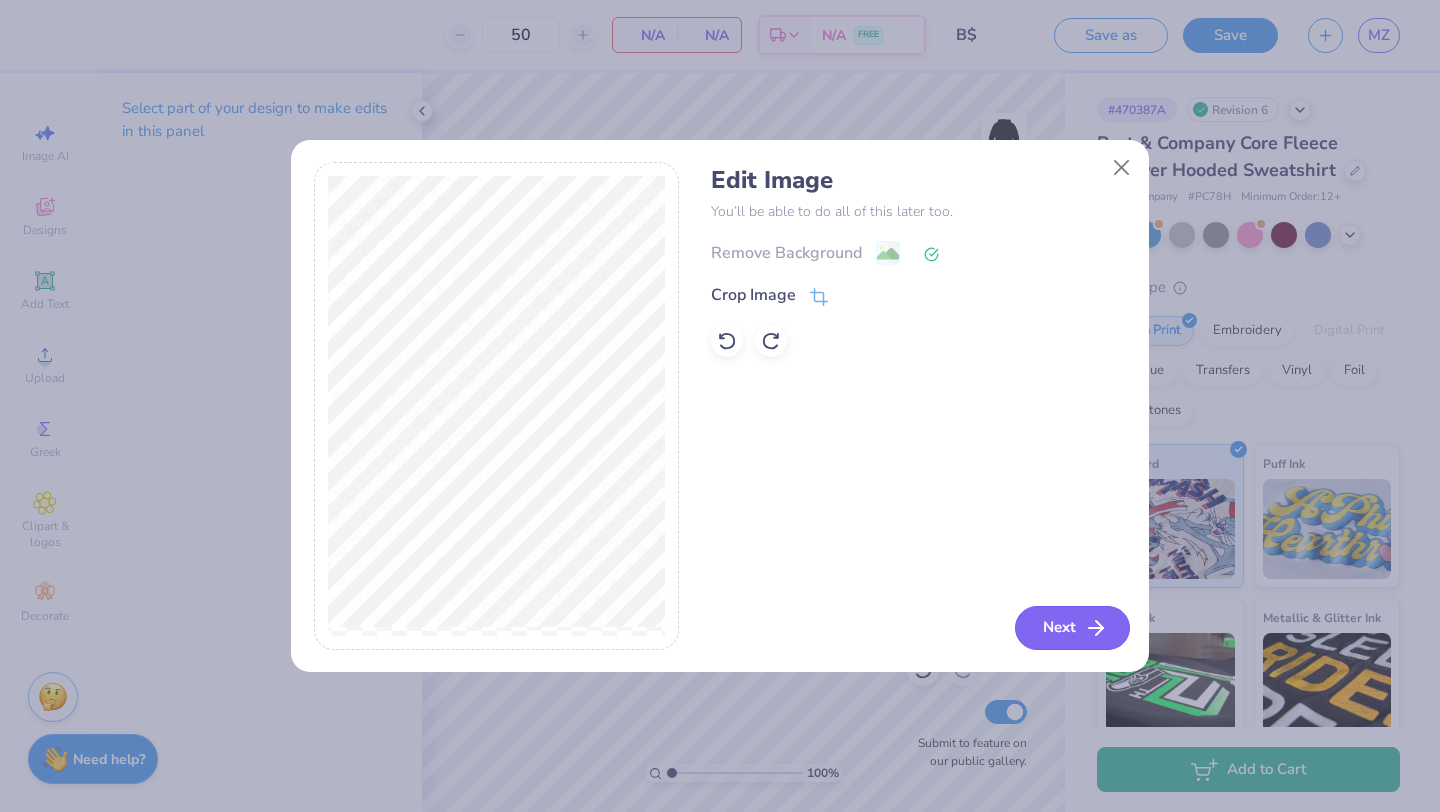 click on "Next" at bounding box center (1072, 628) 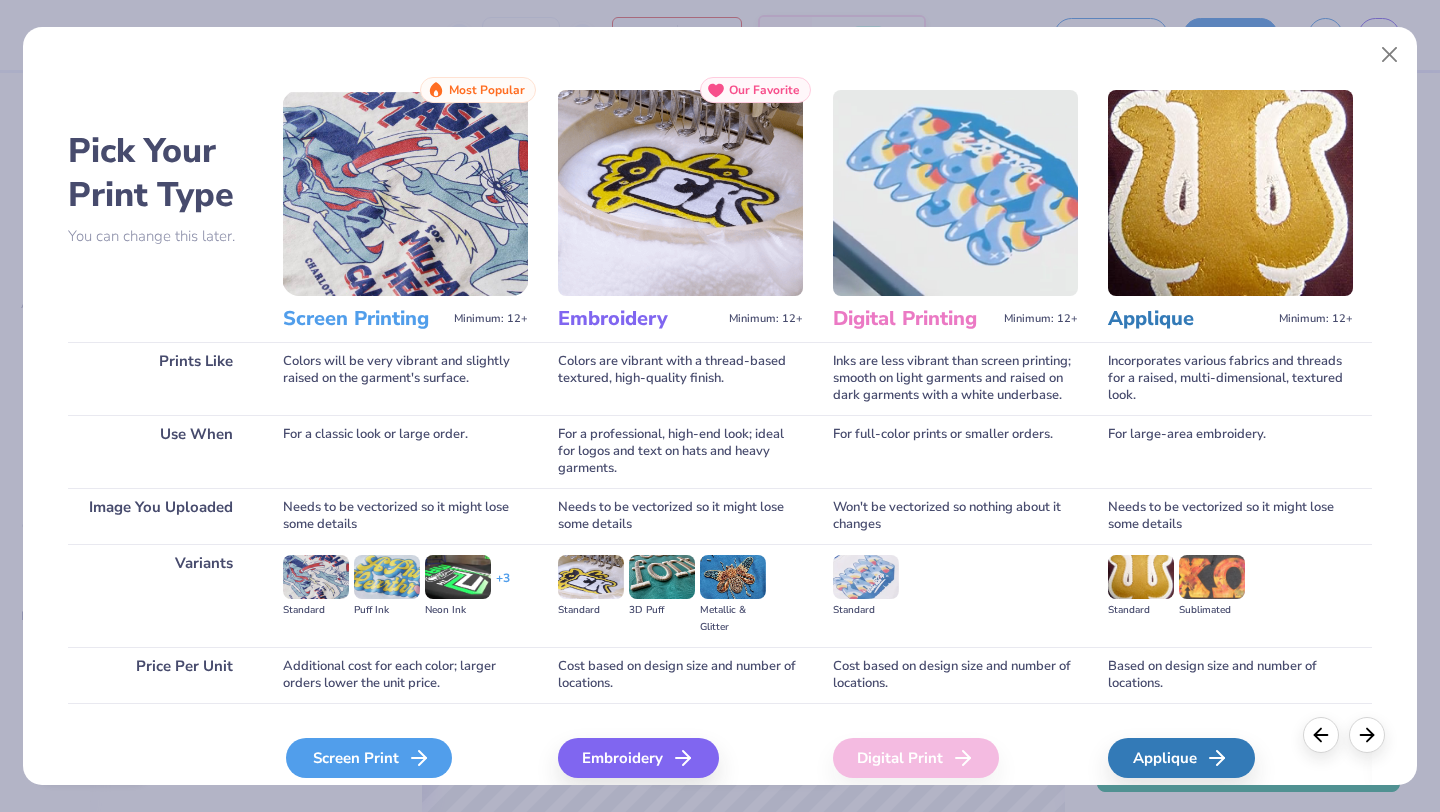 click on "Screen Print" at bounding box center [369, 758] 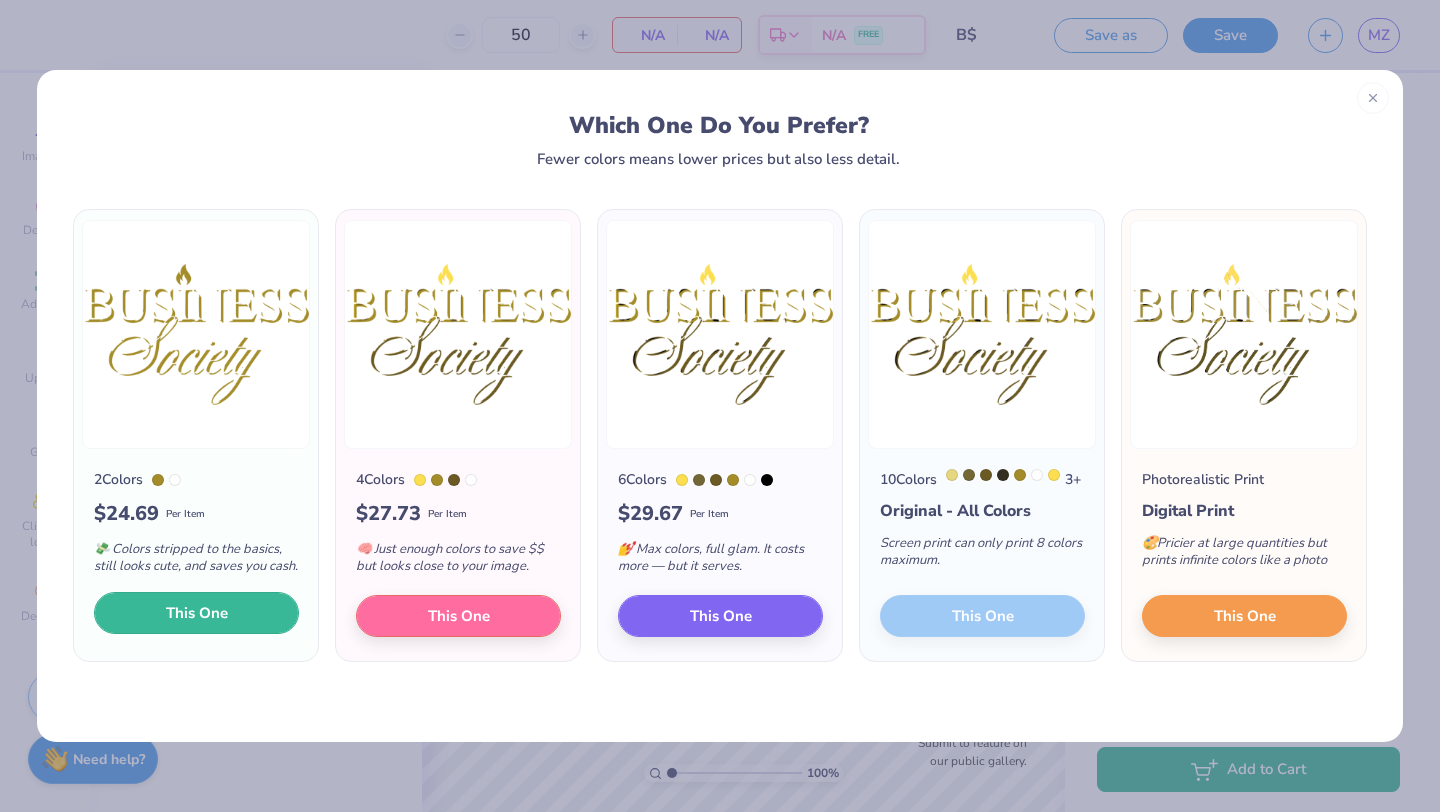 click on "This One" at bounding box center [196, 613] 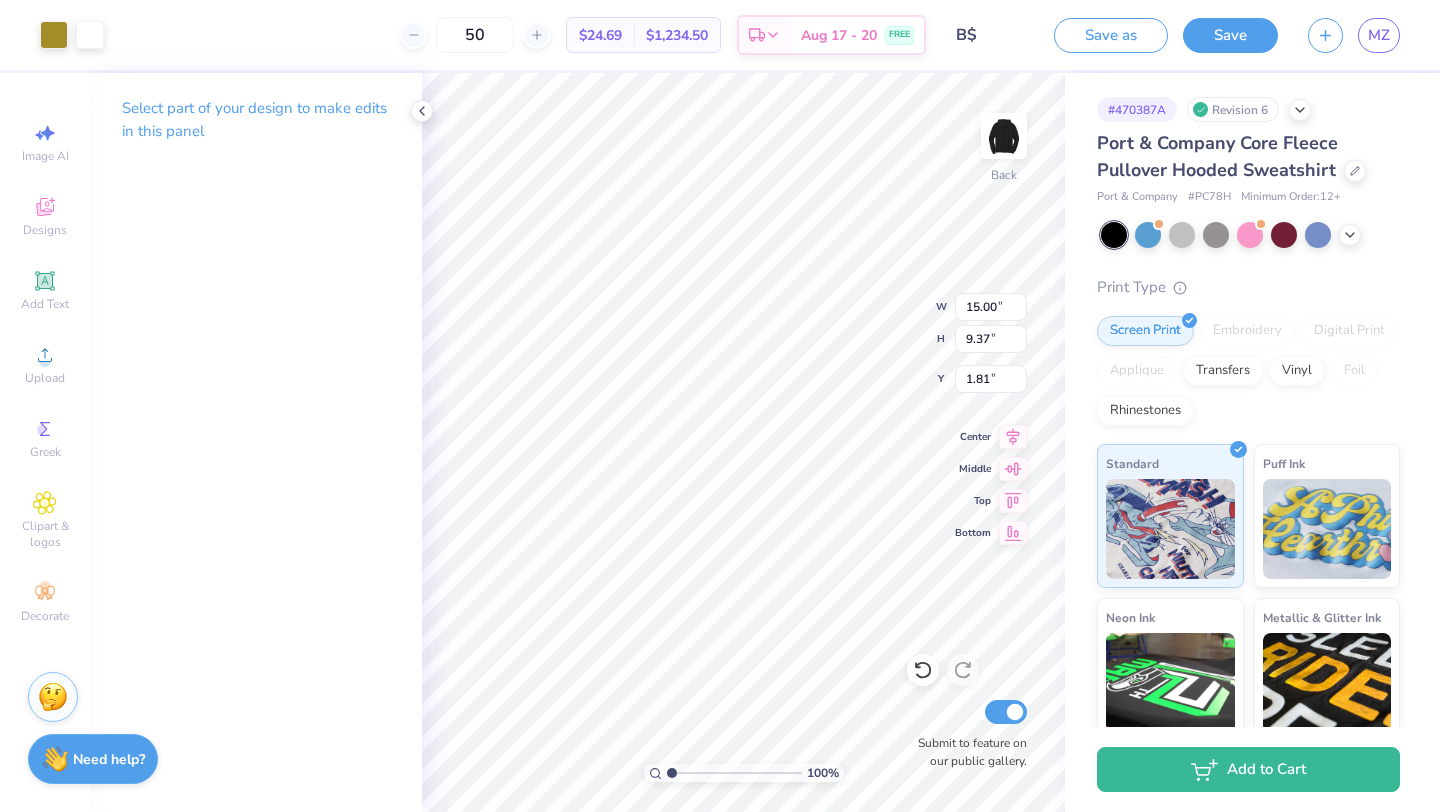 type on "3.00" 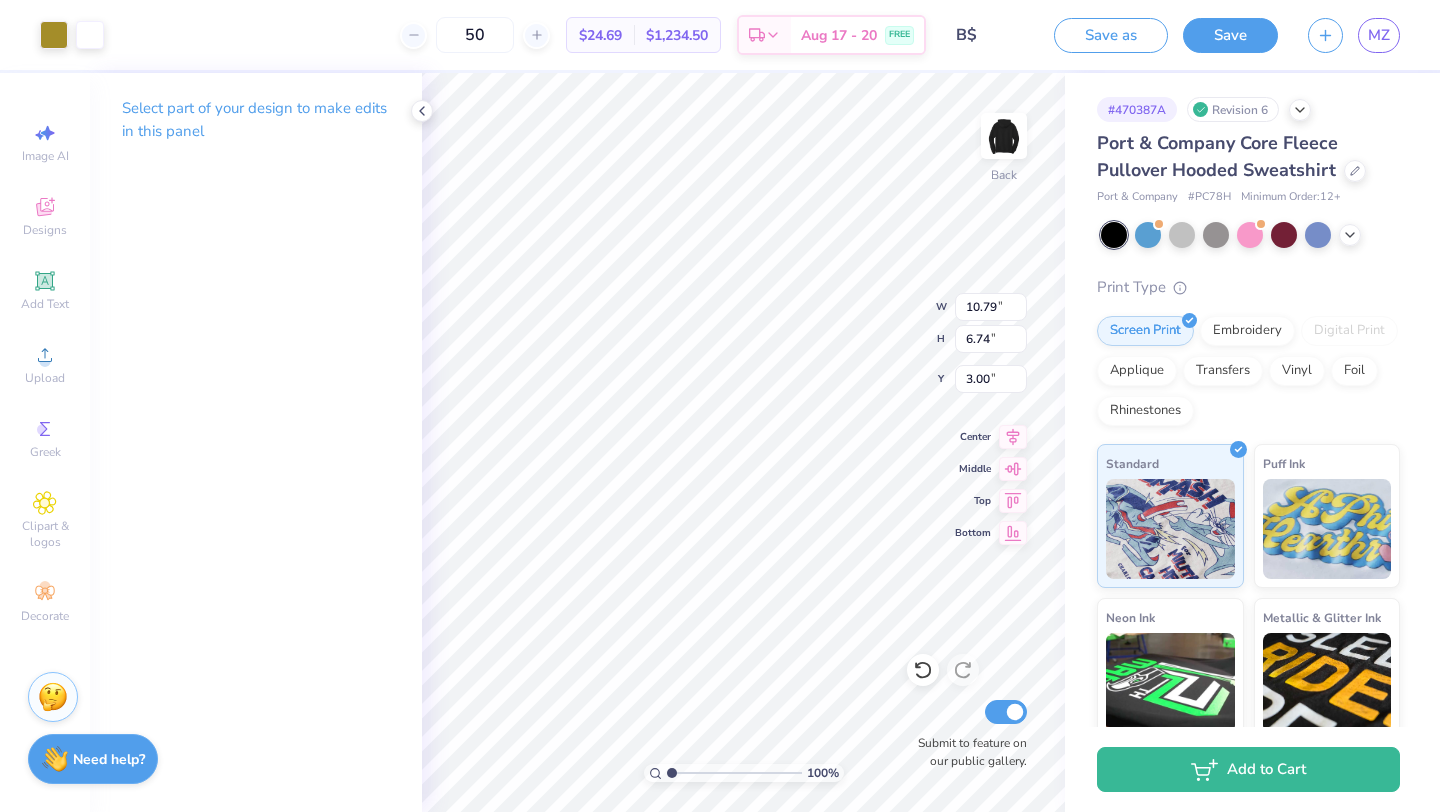 type on "10.79" 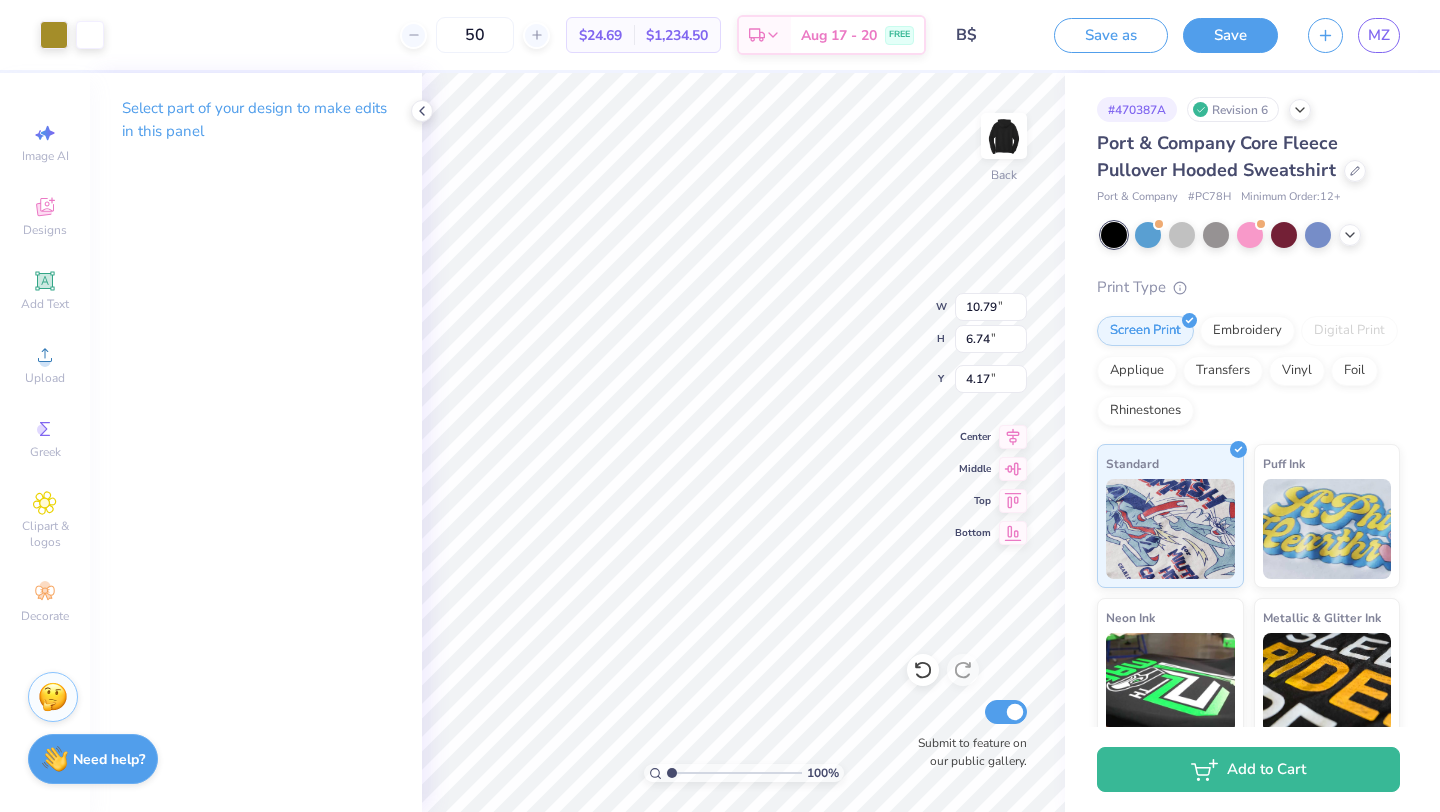 type on "4.17" 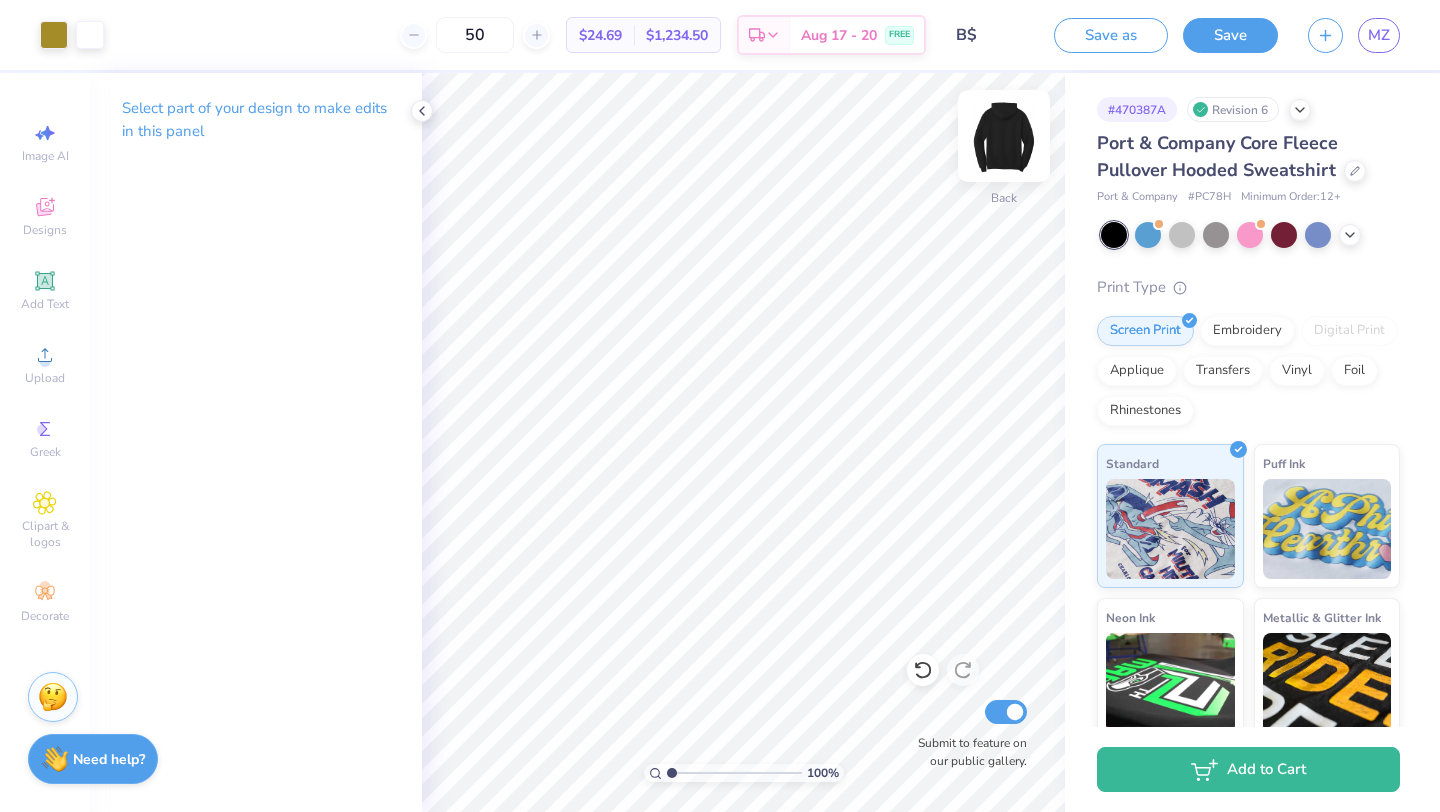 click at bounding box center (1004, 136) 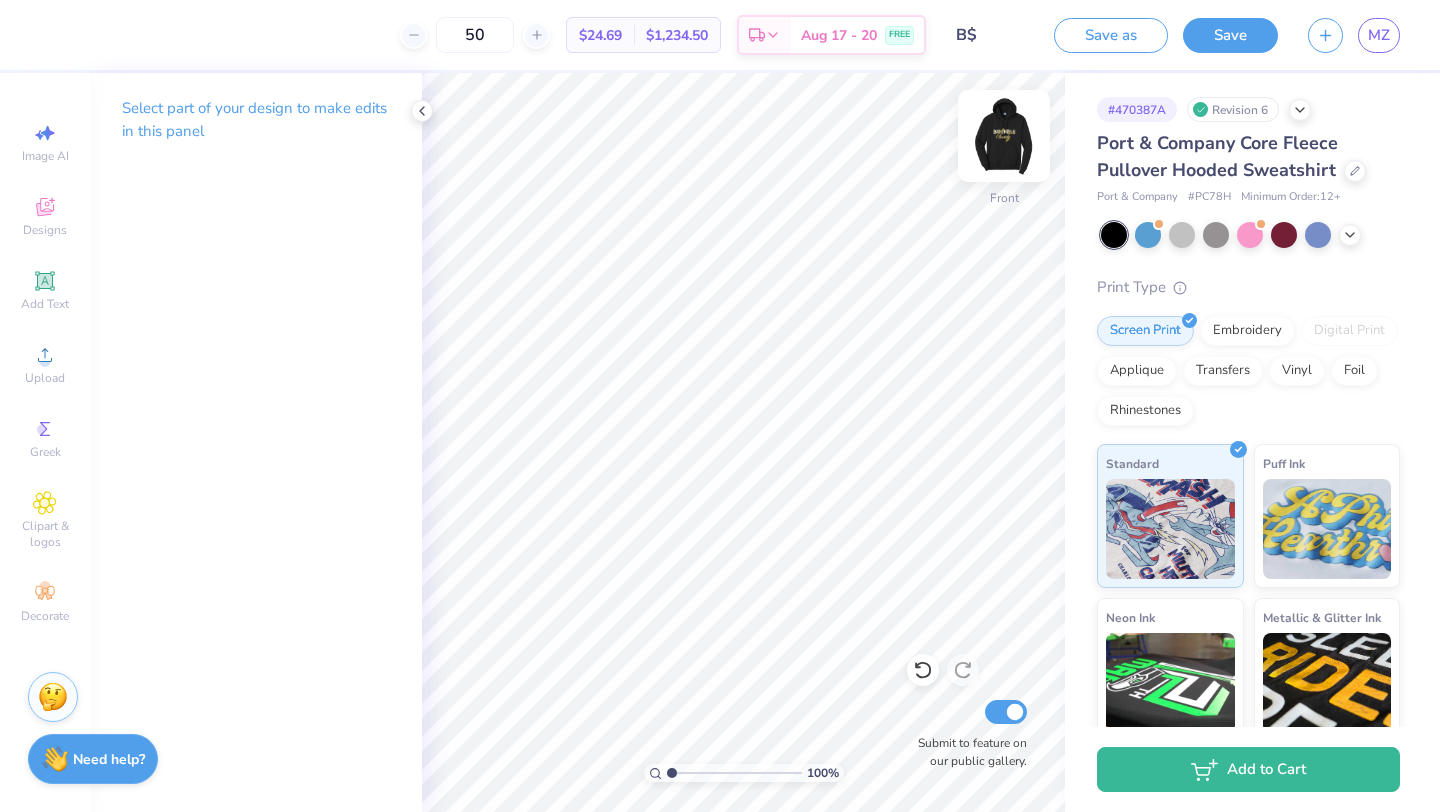 click at bounding box center (1004, 136) 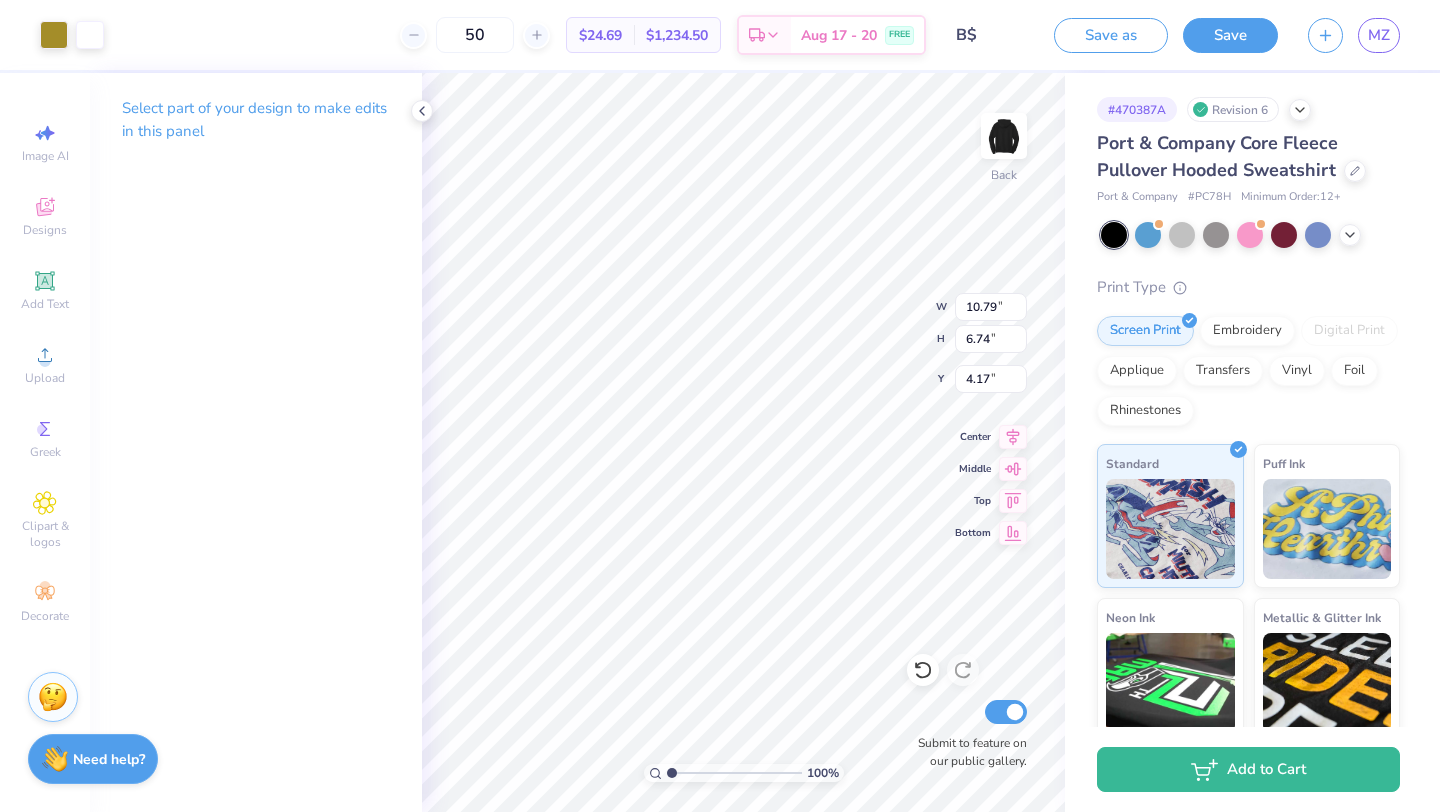 type on "4.36" 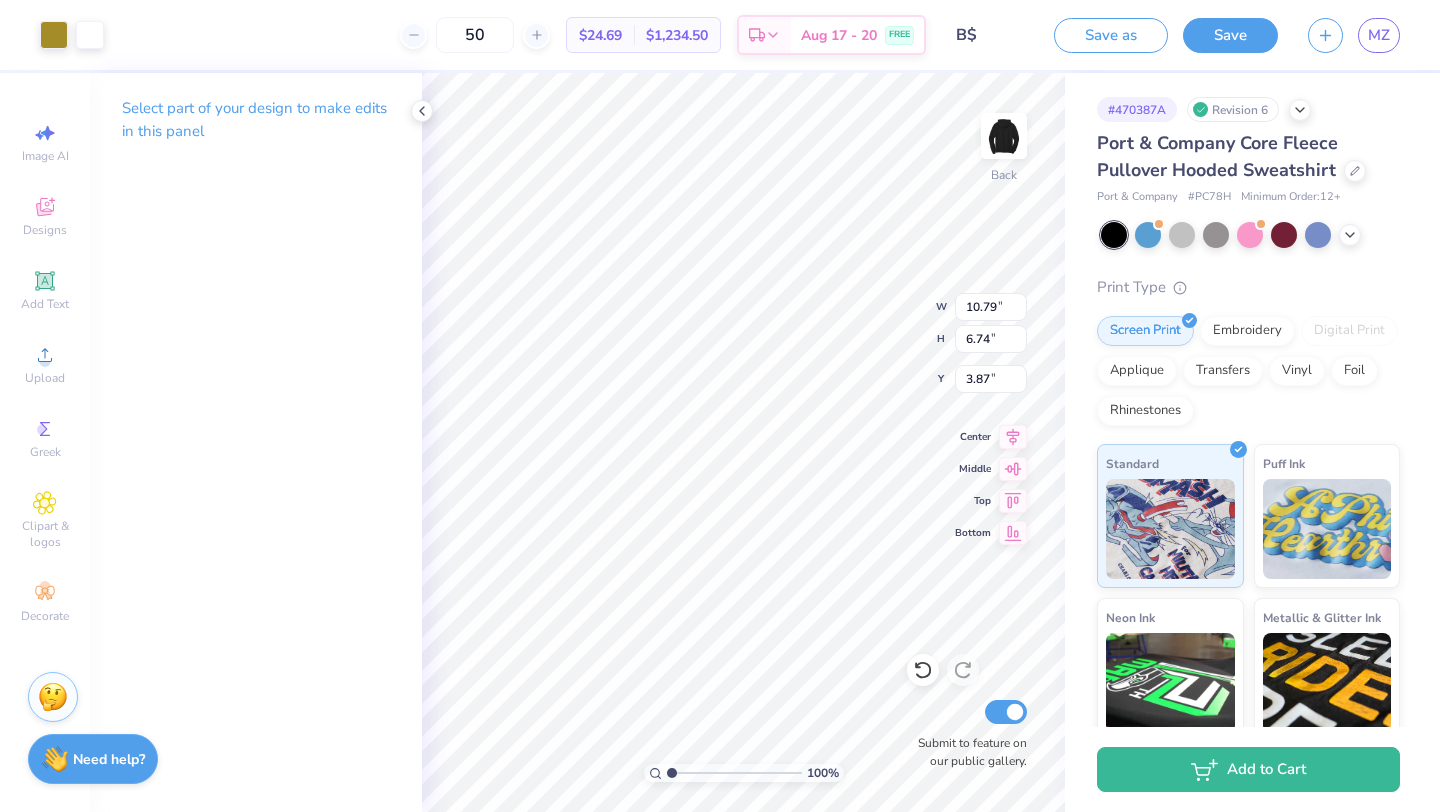 type on "3.87" 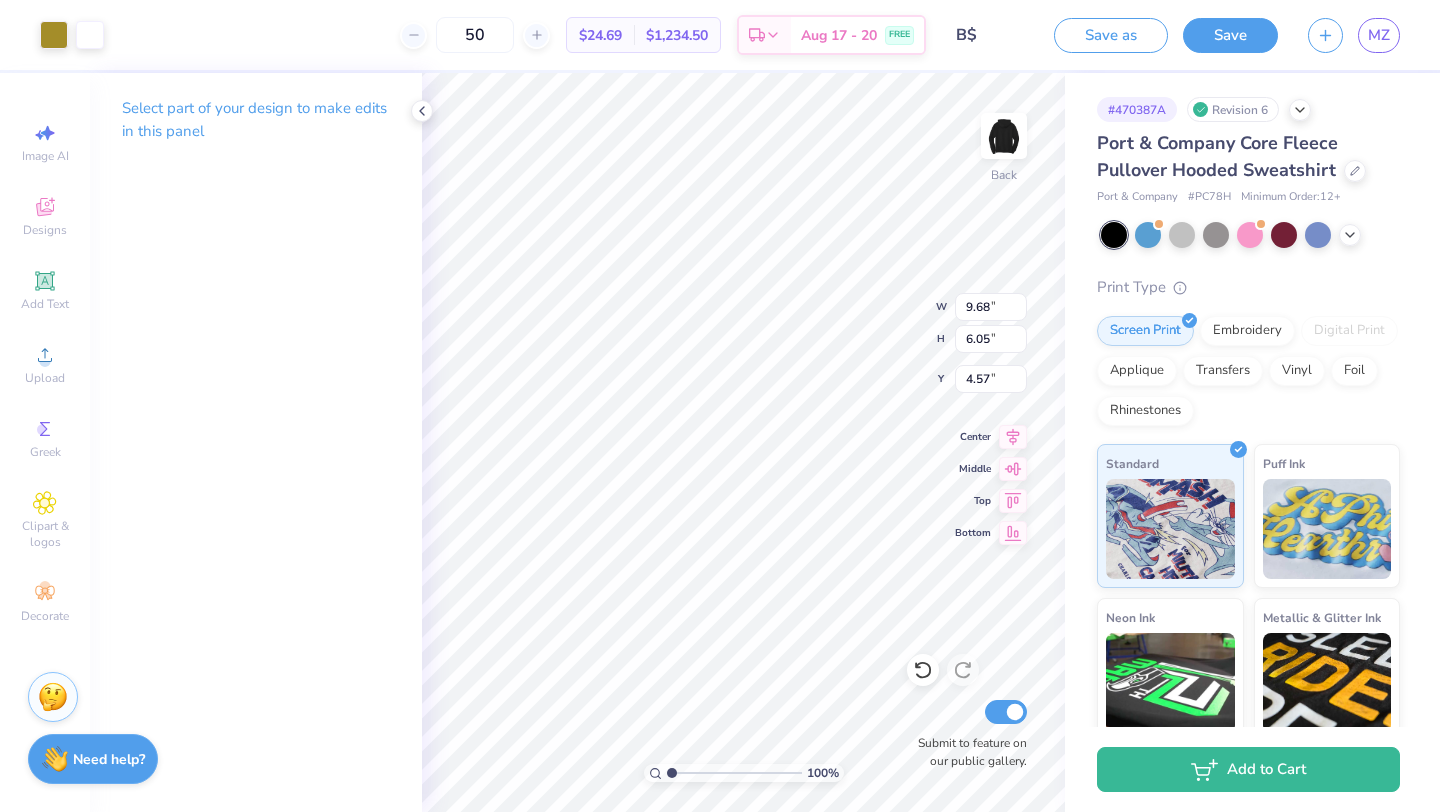 type on "9.68" 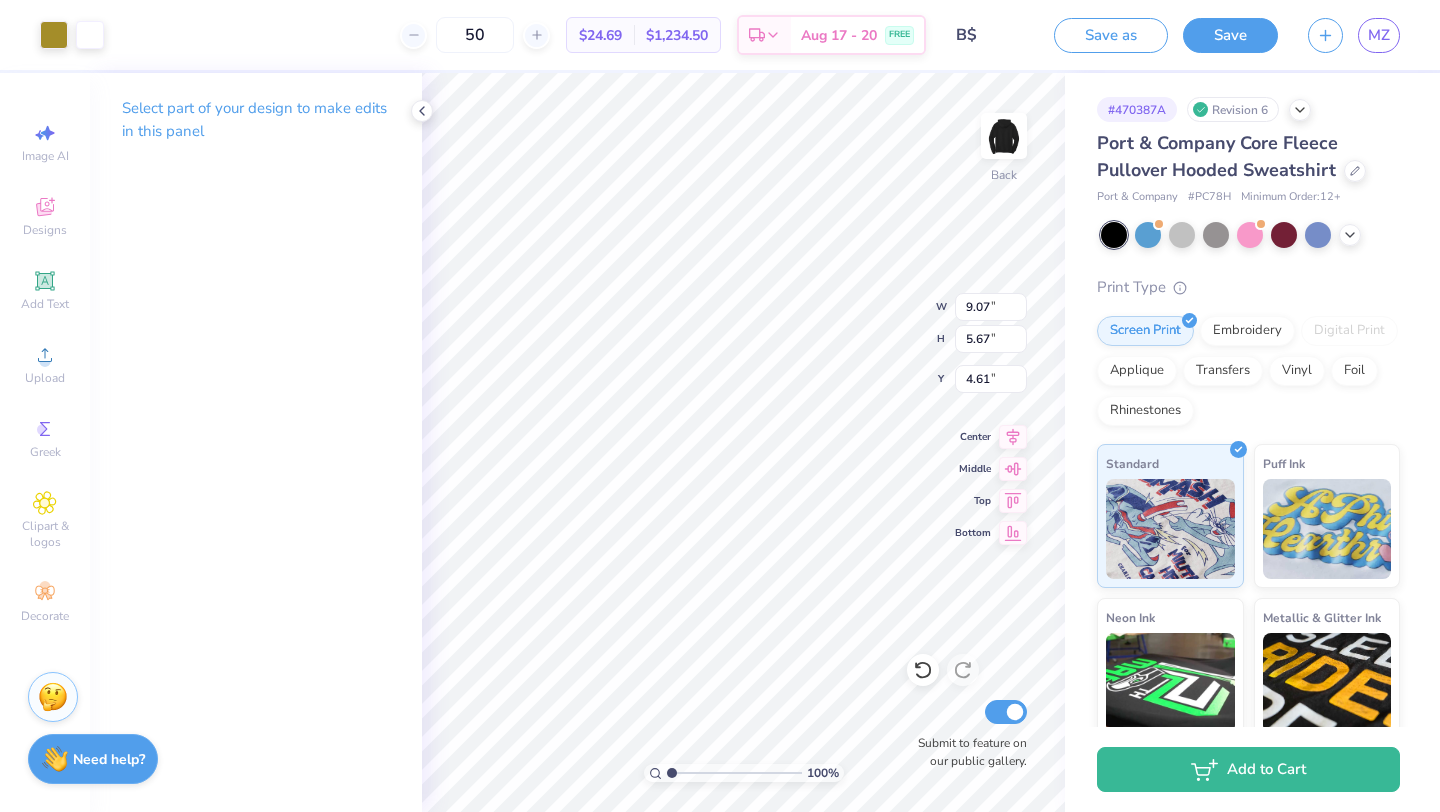 type on "9.07" 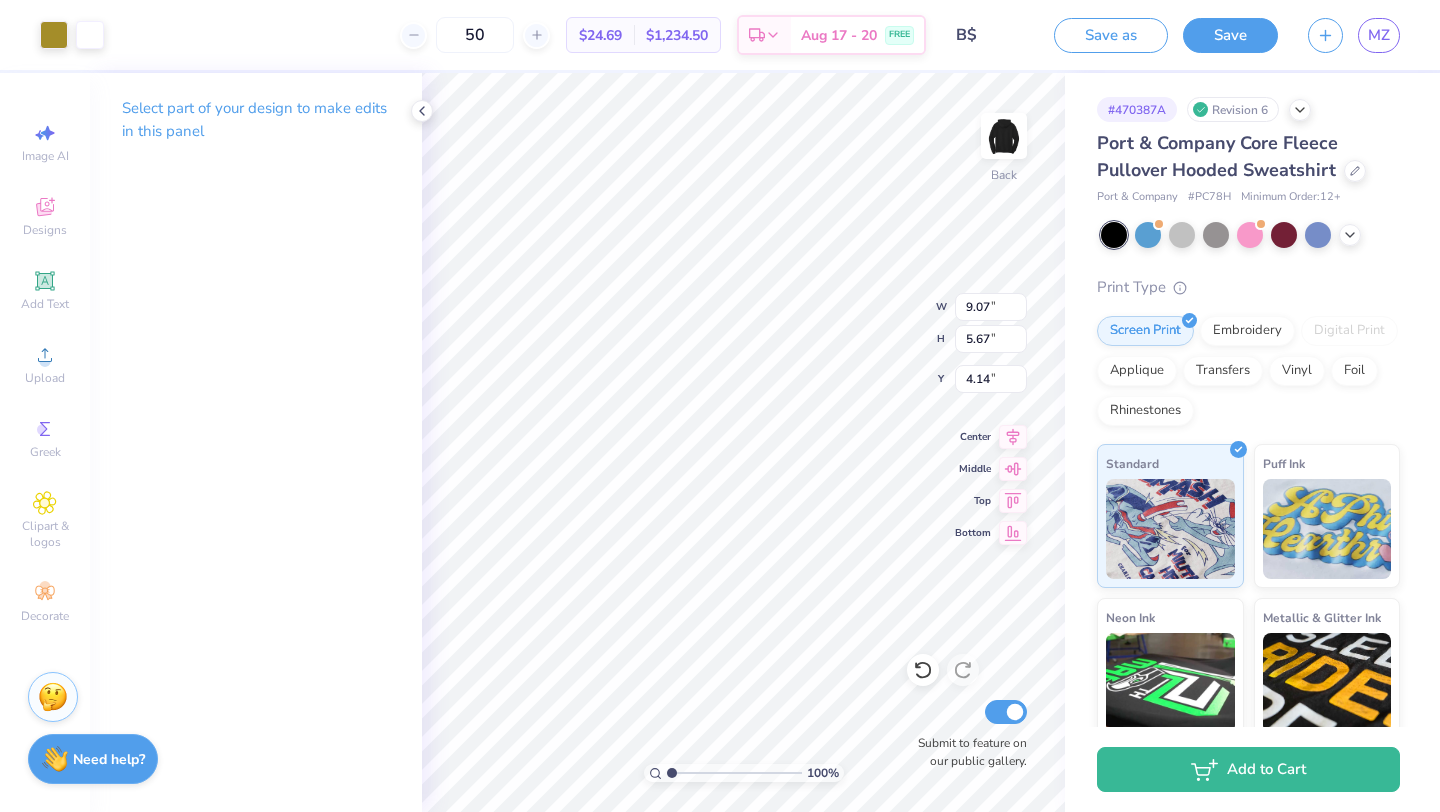 type on "4.51" 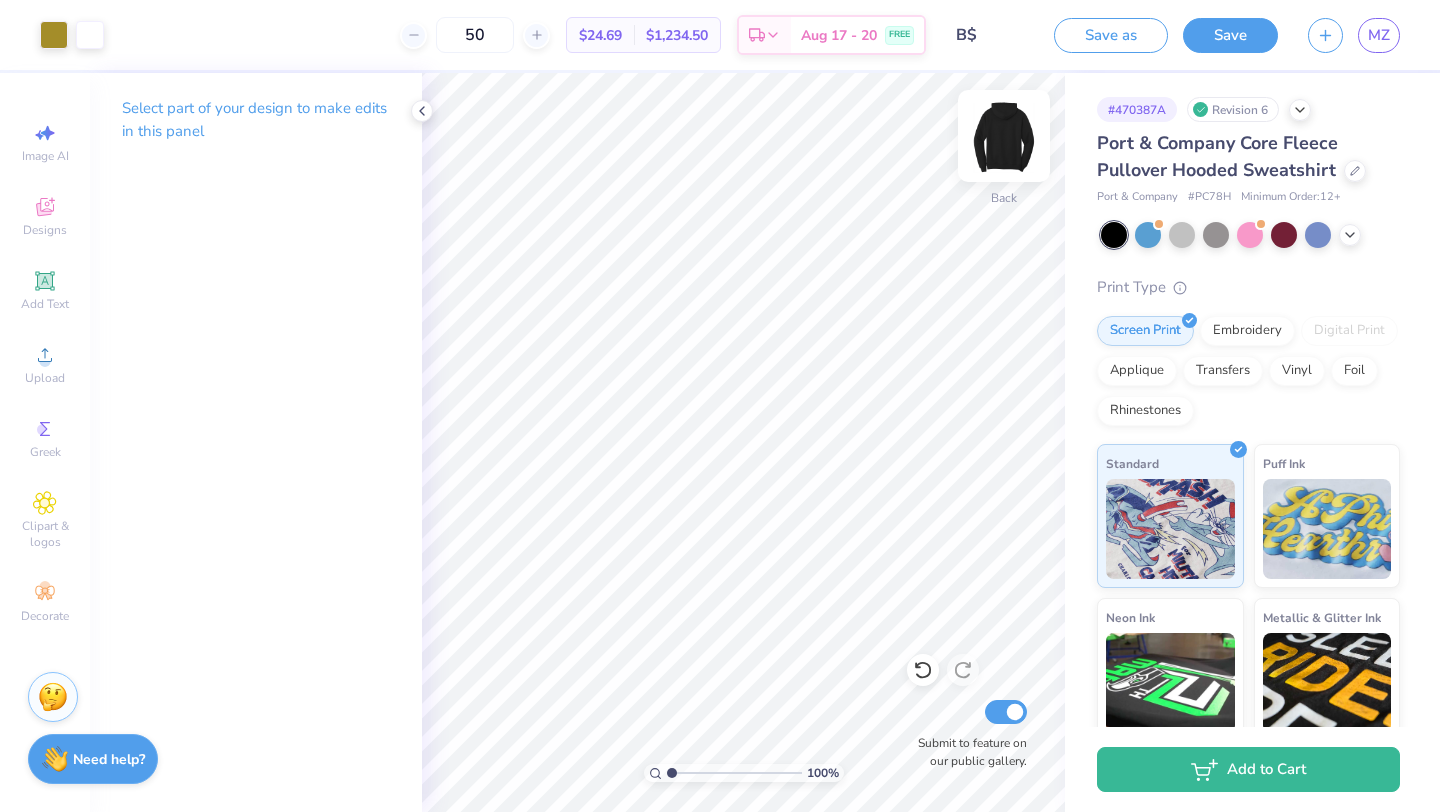 click at bounding box center [1004, 136] 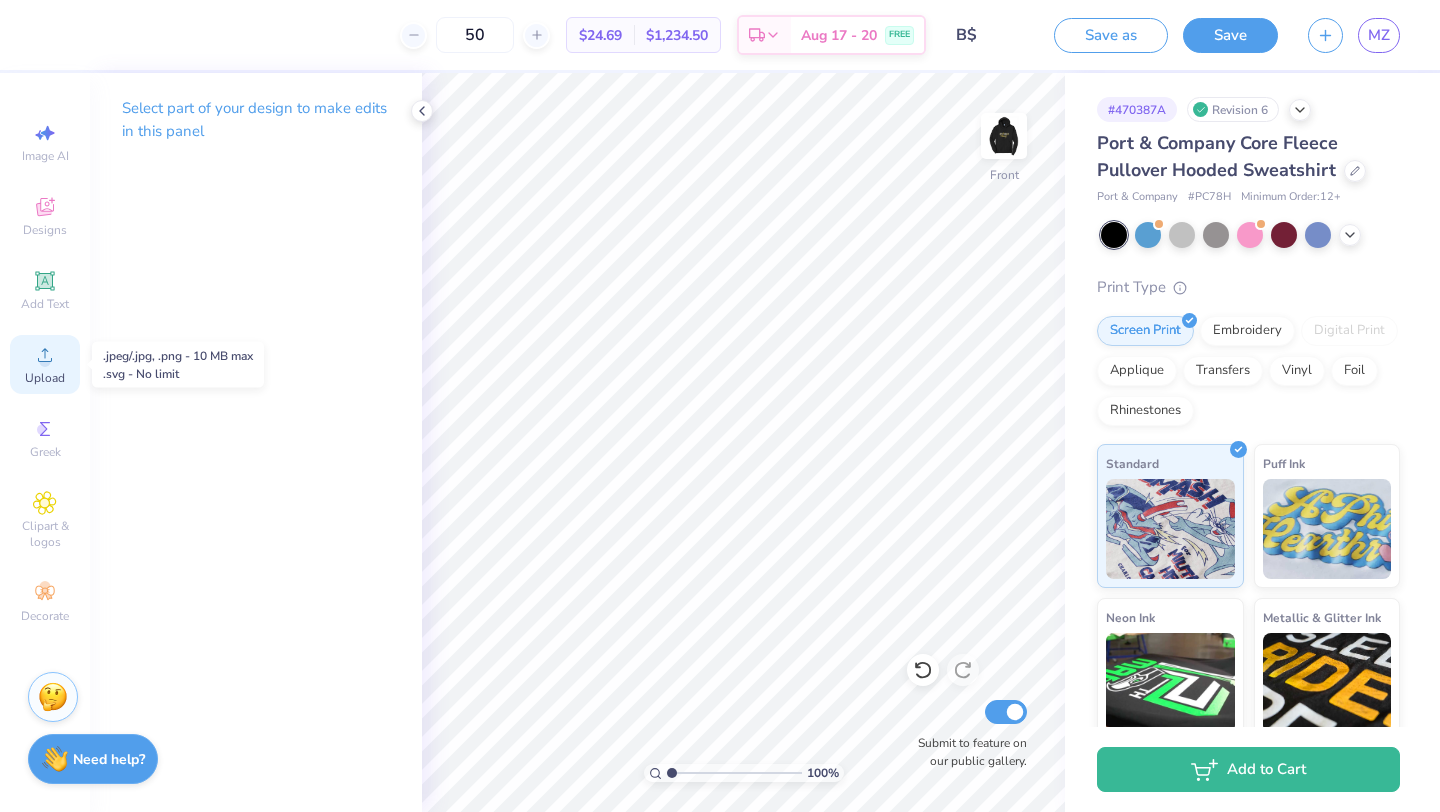 click 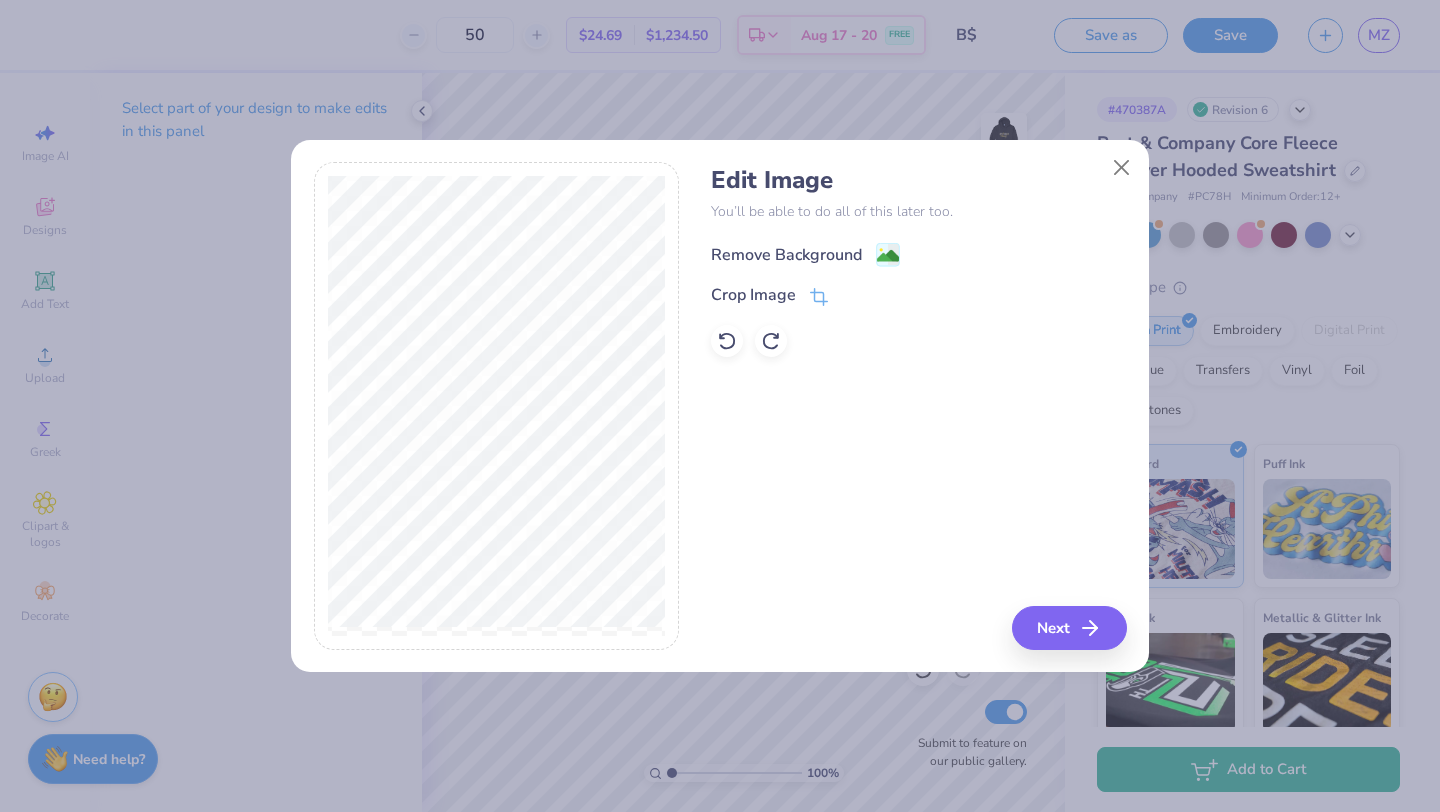 click on "Remove Background" at bounding box center (786, 255) 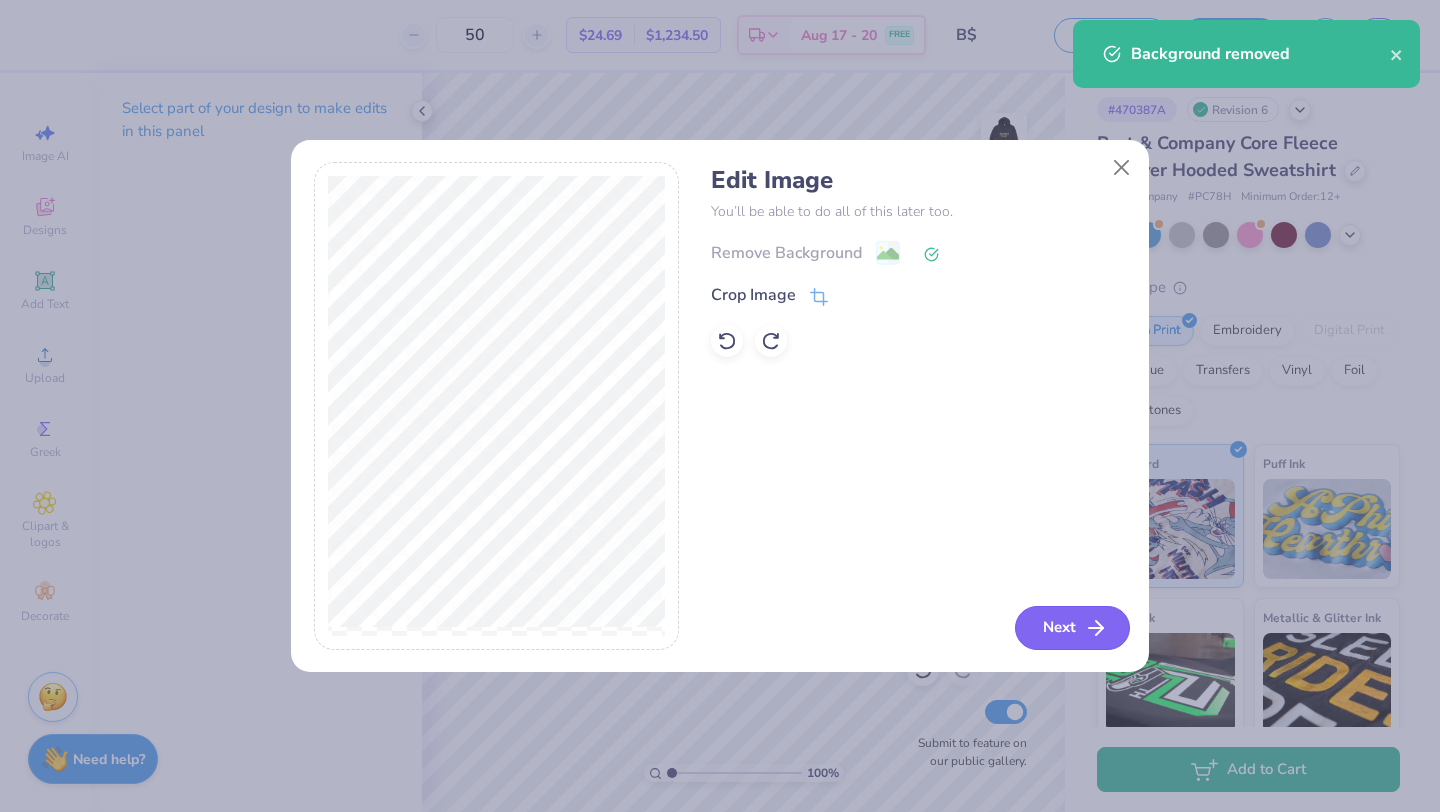 click on "Next" at bounding box center [1072, 628] 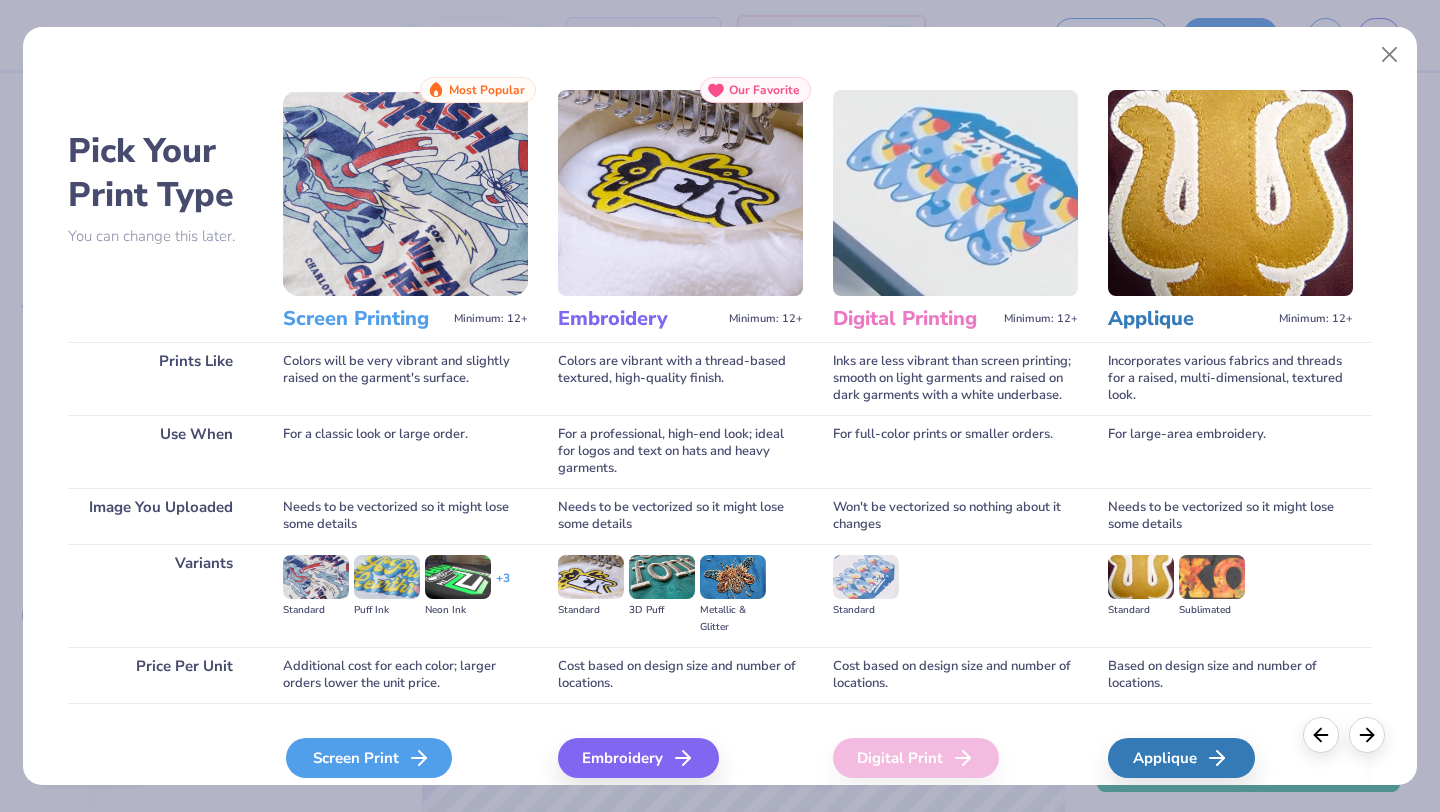 click on "Screen Print" at bounding box center [369, 758] 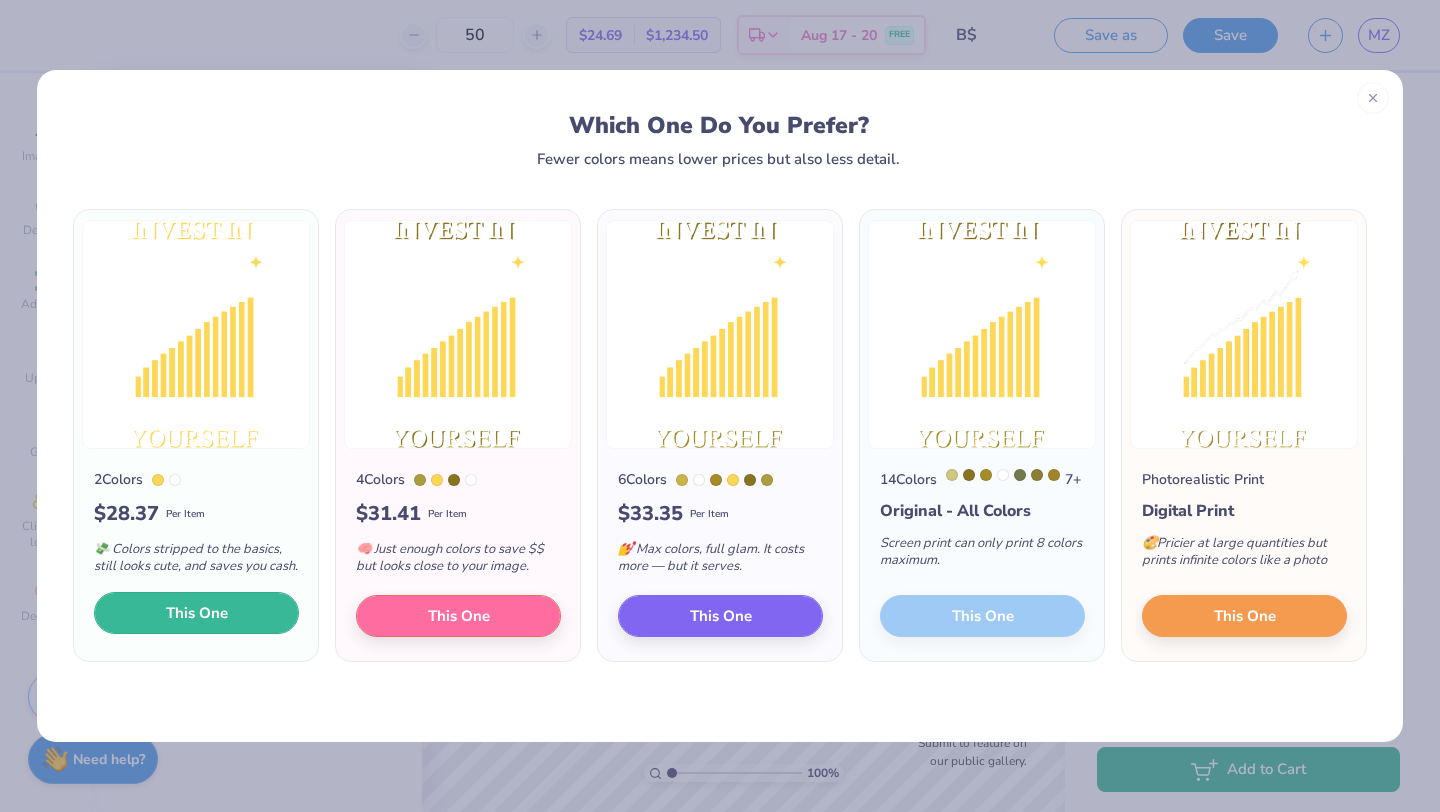 click on "This One" at bounding box center [196, 613] 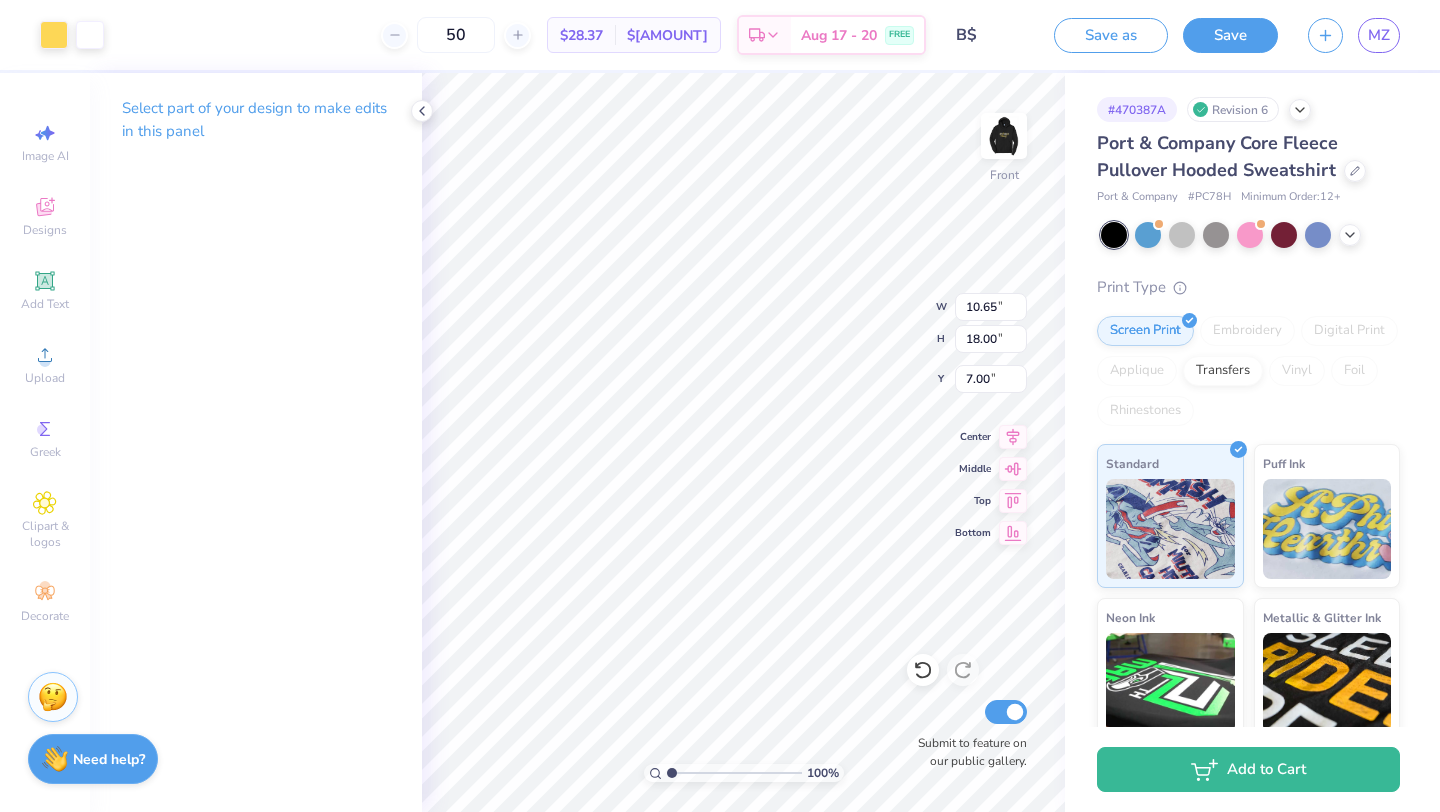 click at bounding box center (720, 406) 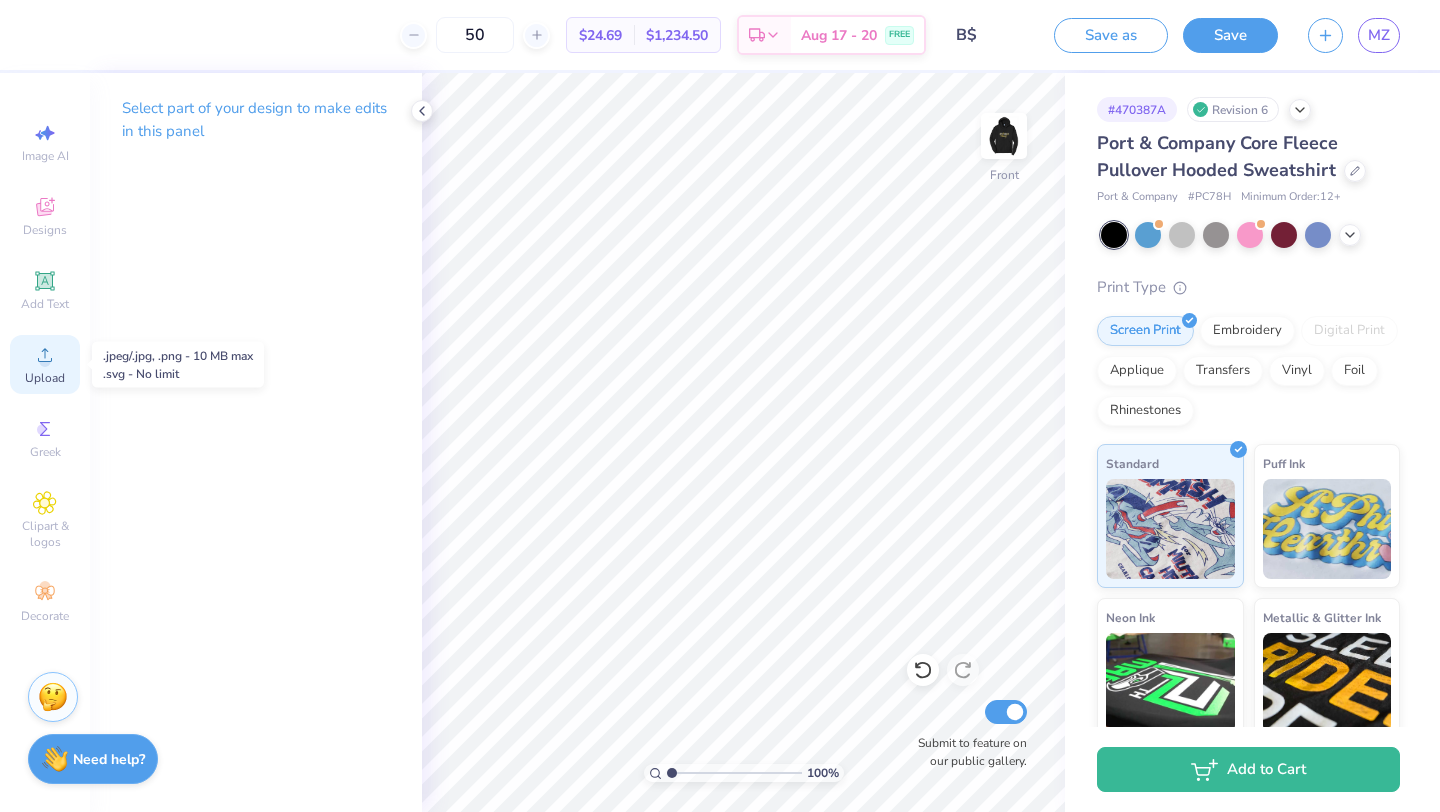 click 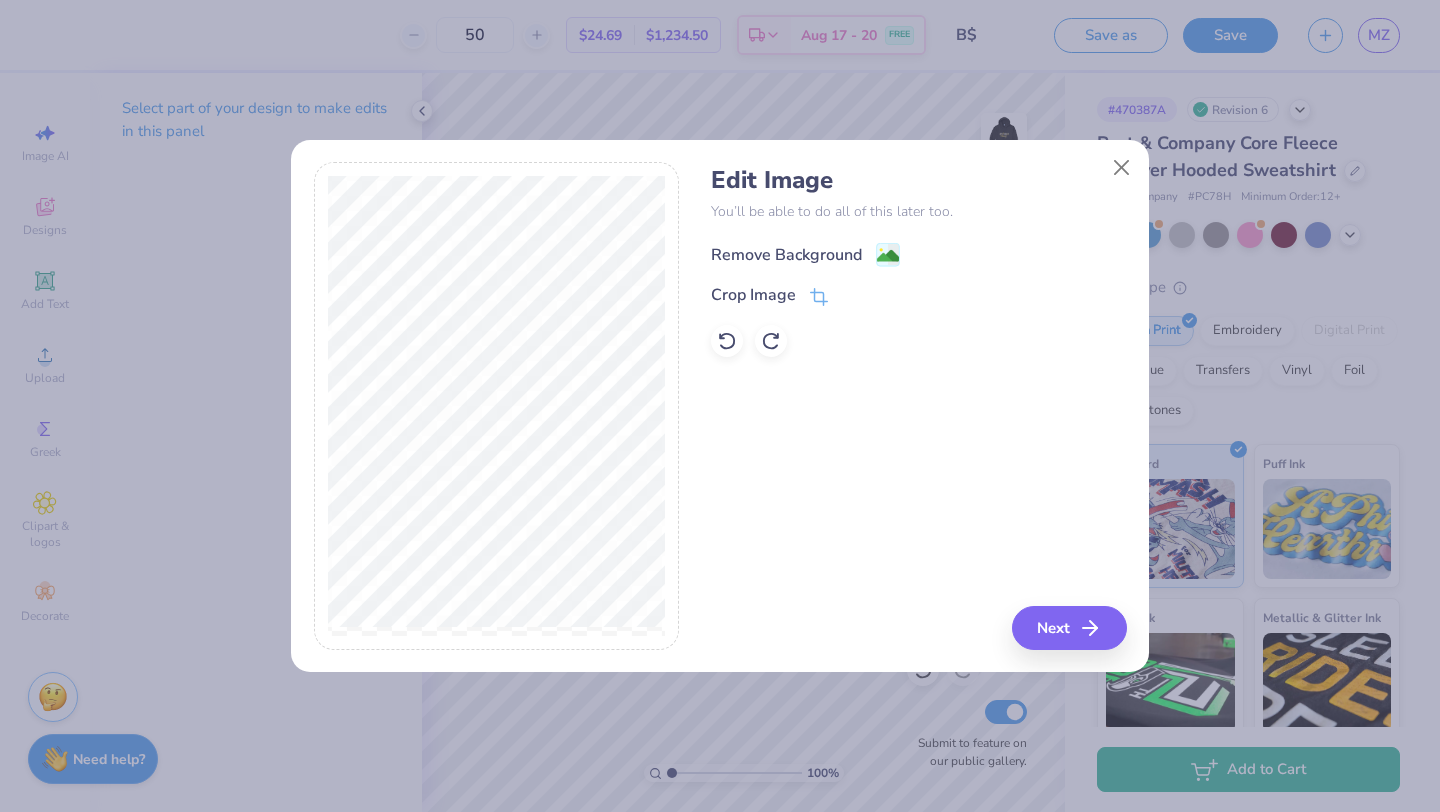 click on "Remove Background" at bounding box center [786, 255] 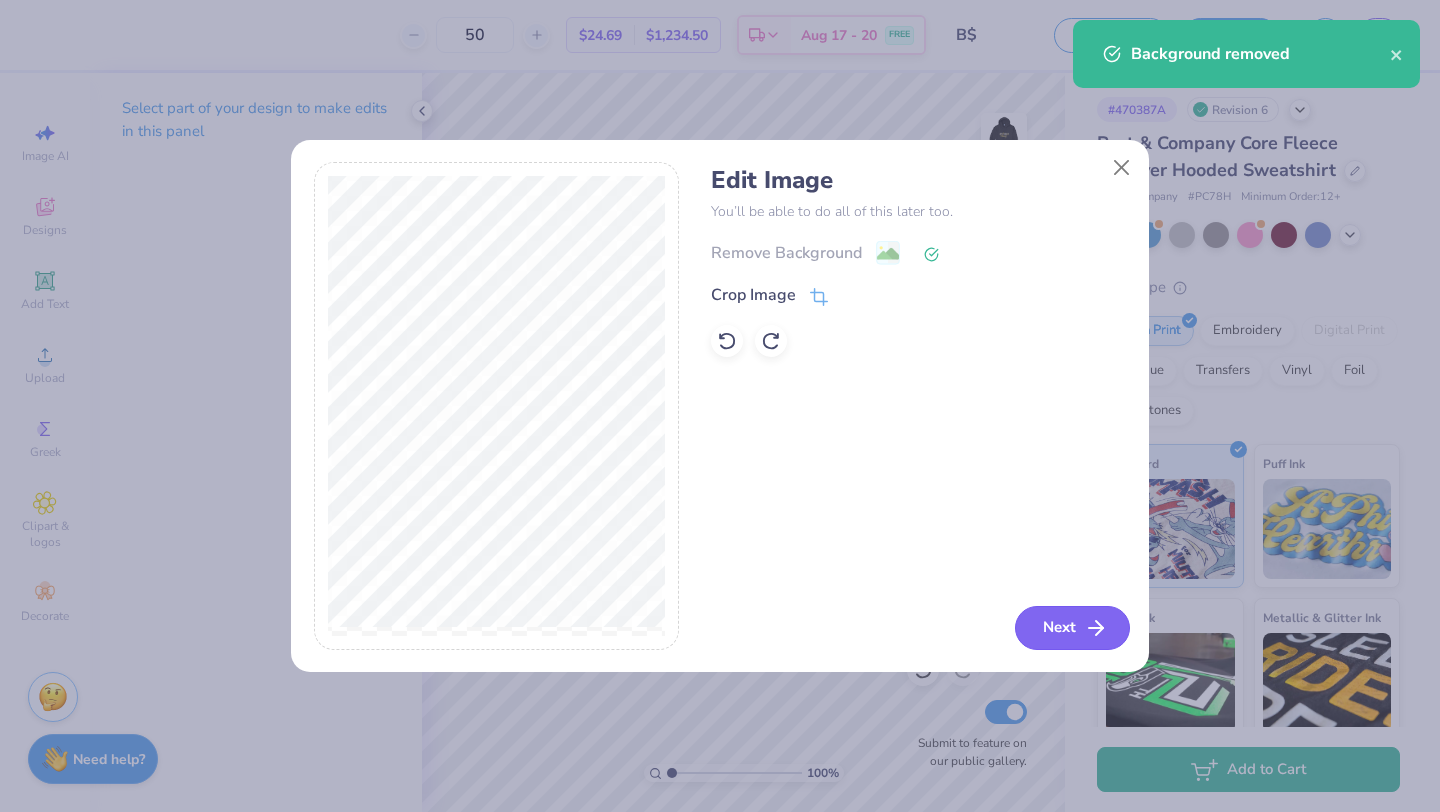 click on "Next" at bounding box center [1072, 628] 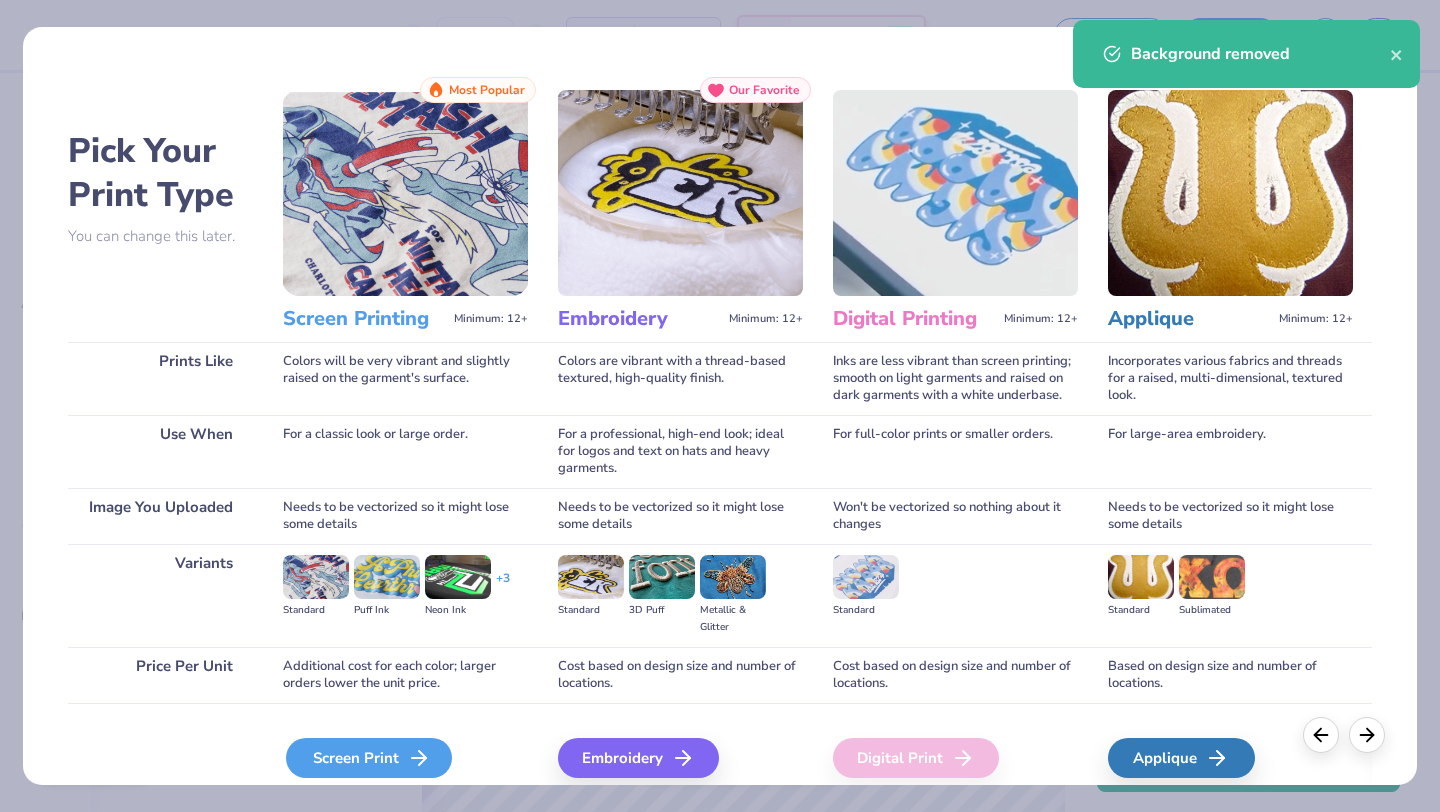 click on "Screen Print" at bounding box center (369, 758) 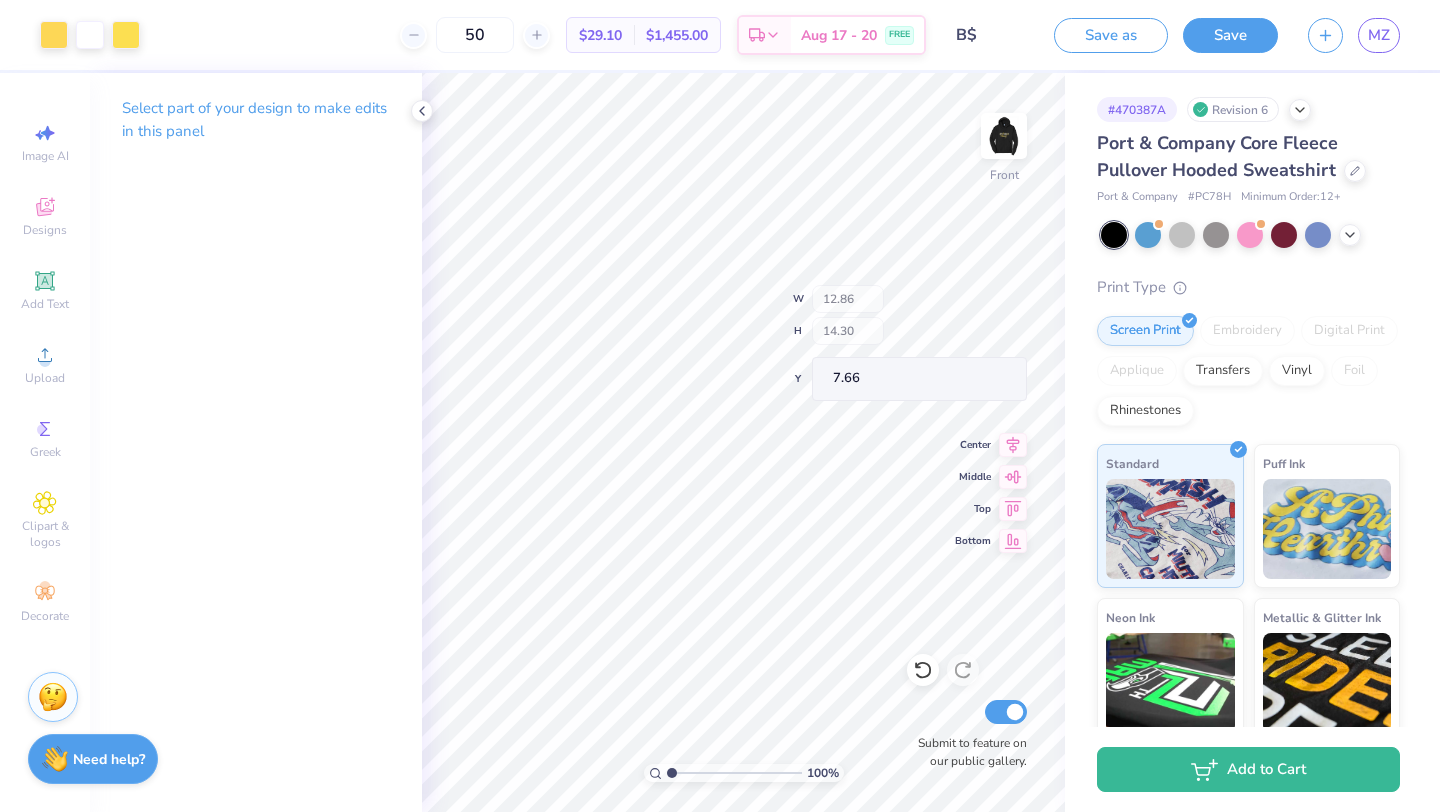 type on "12.86" 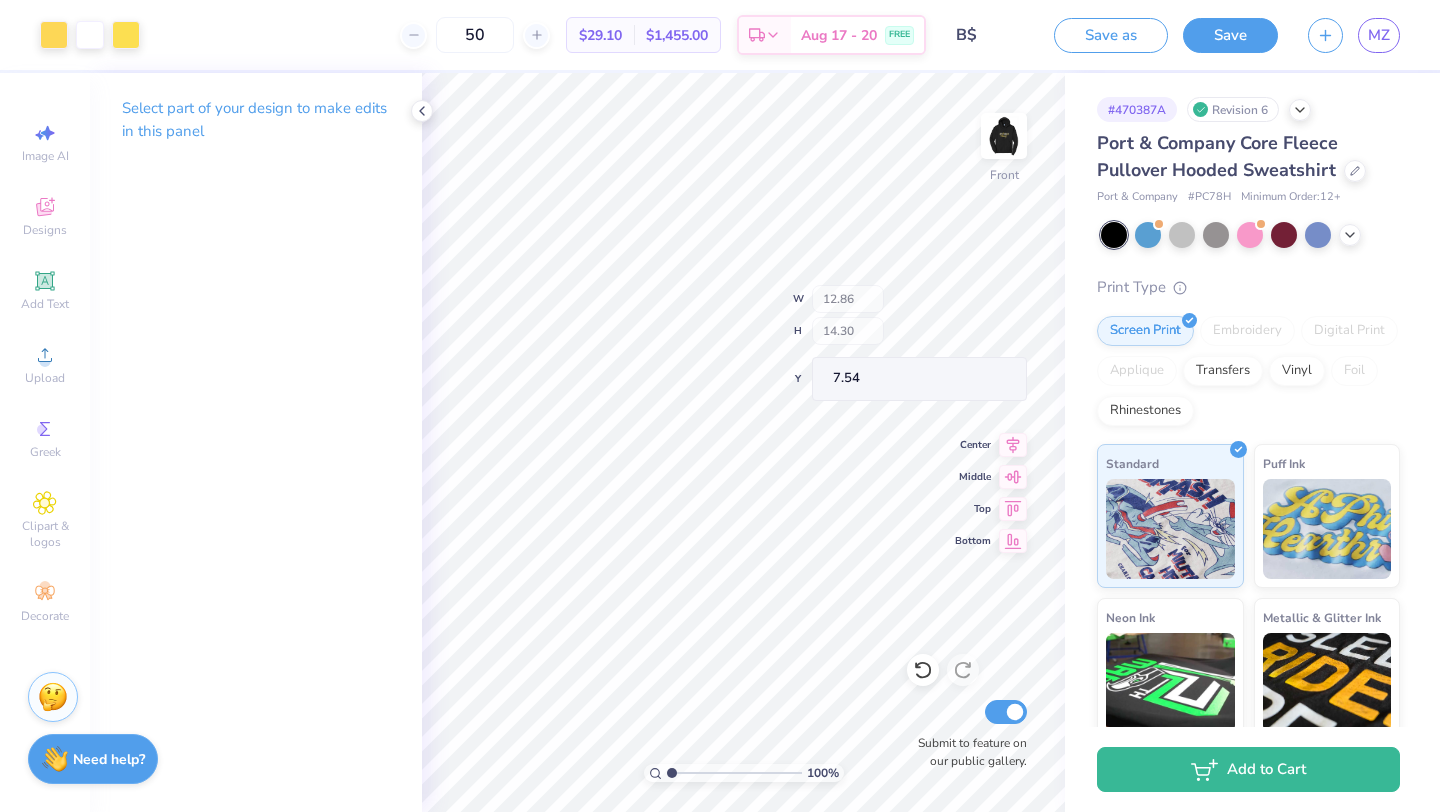 type on "7.54" 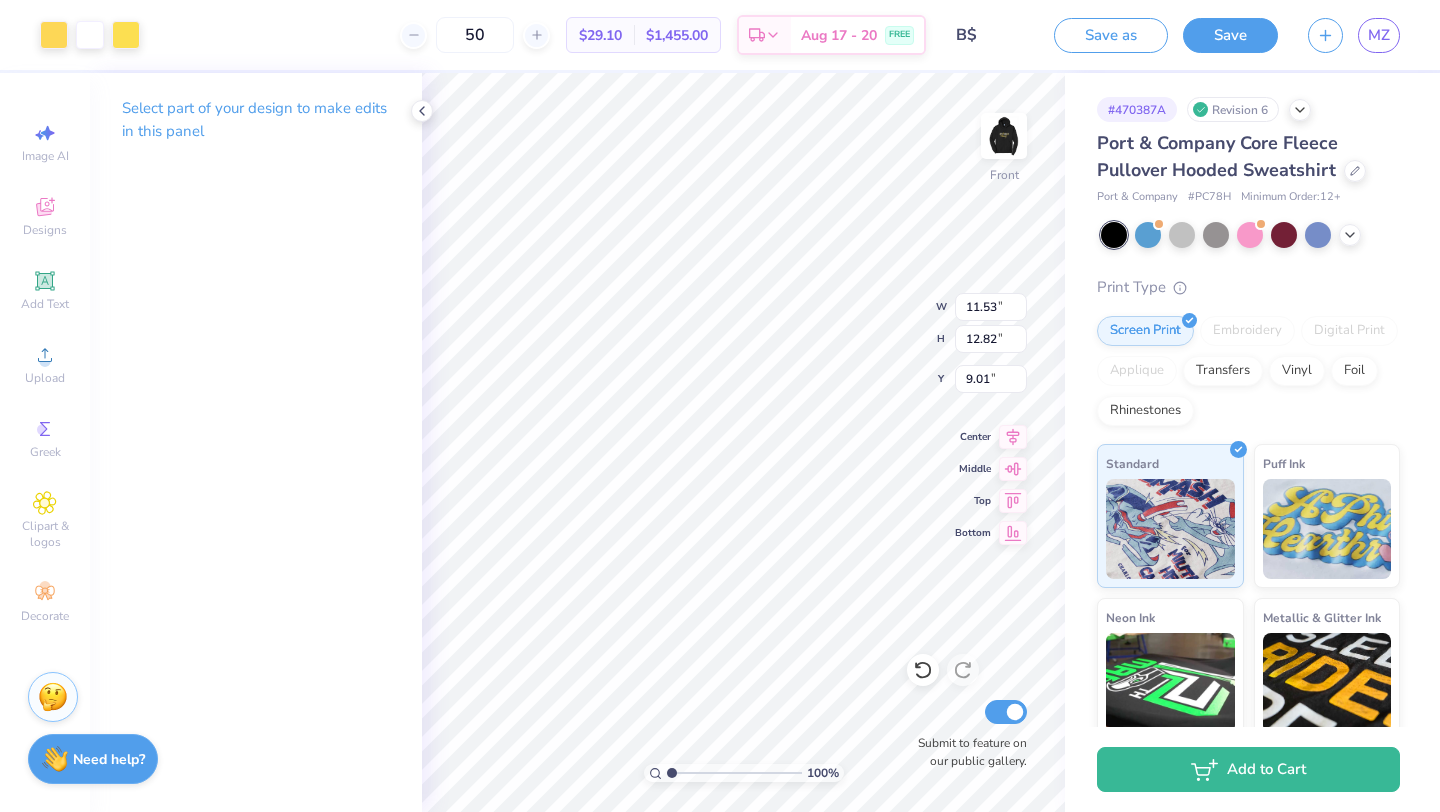 type on "11.53" 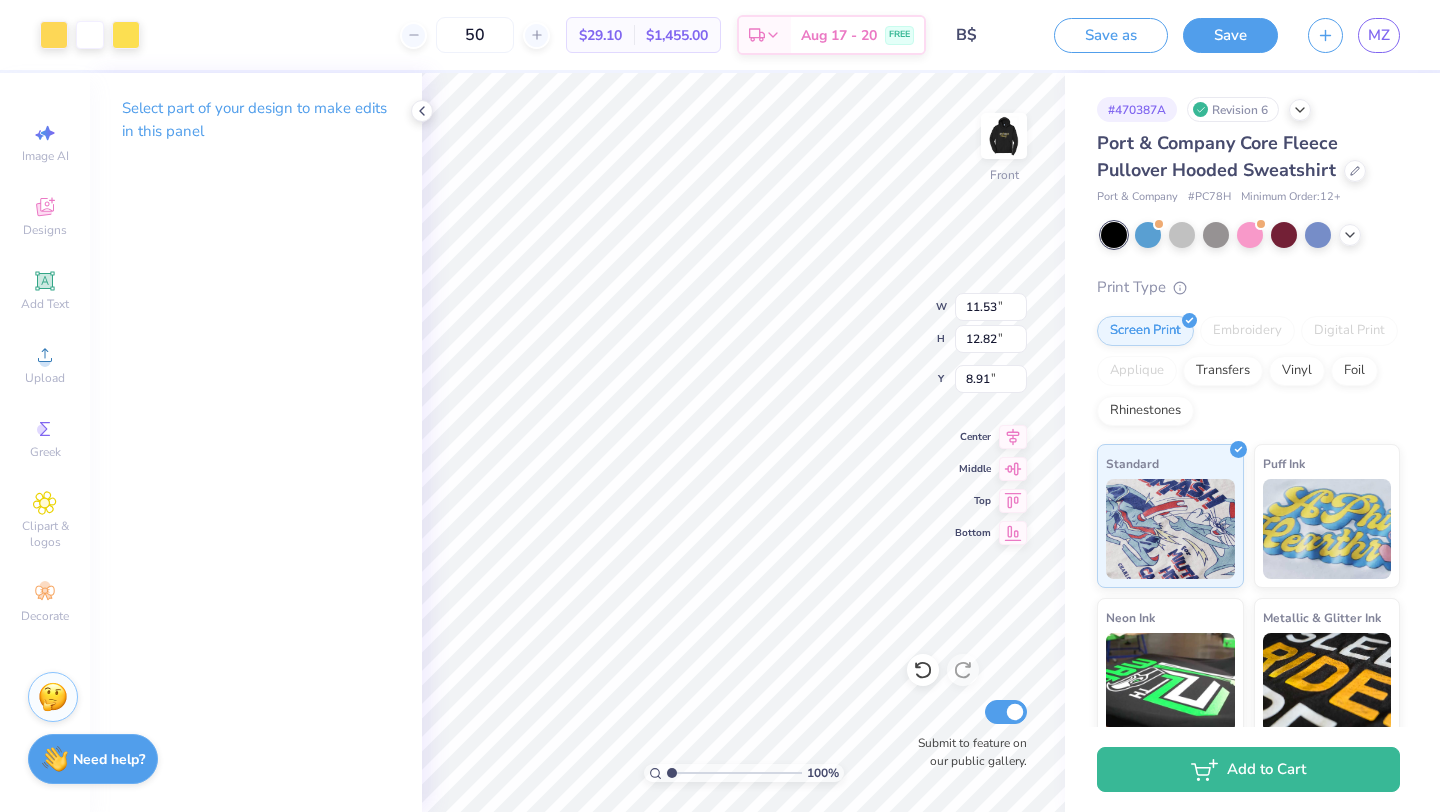 type on "8.91" 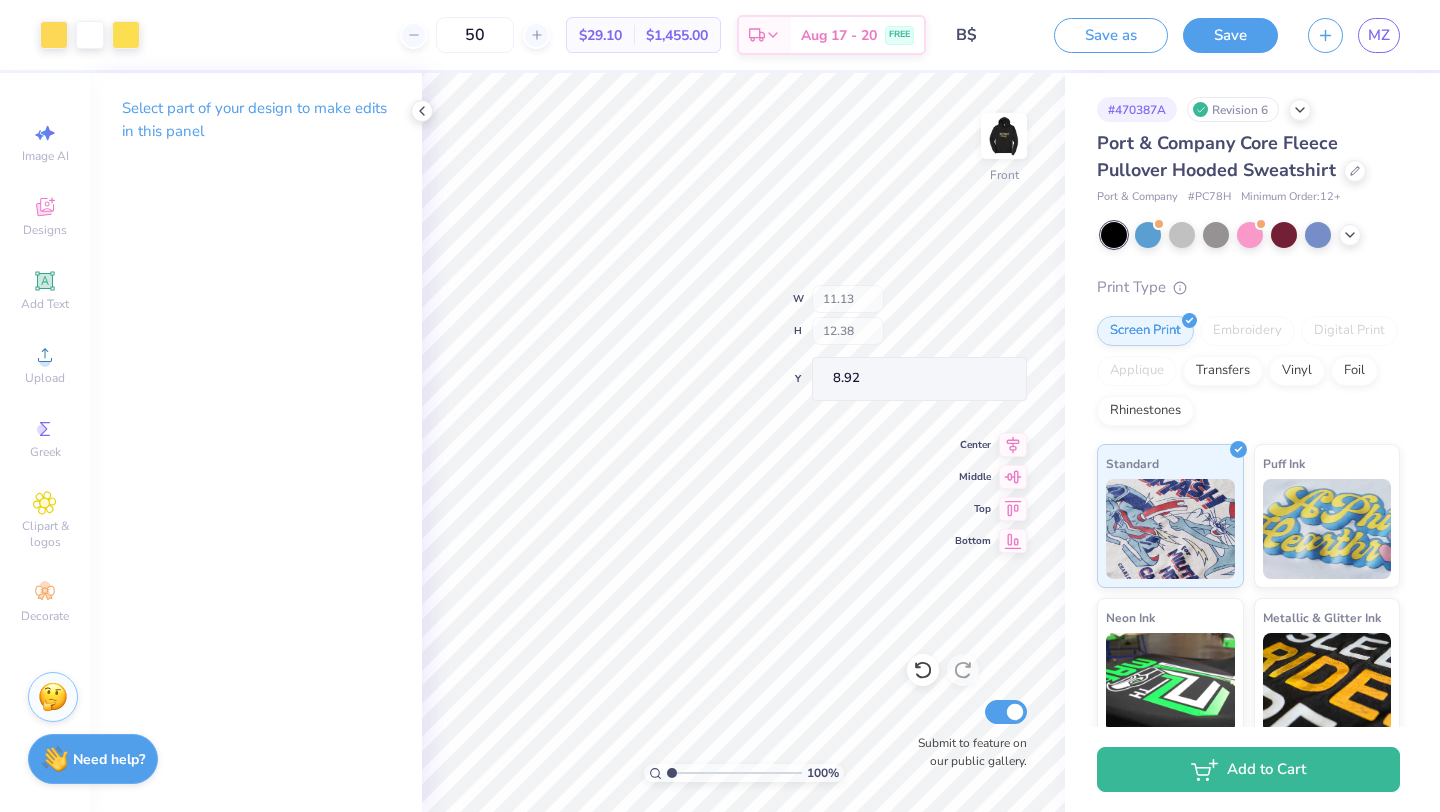 type on "11.13" 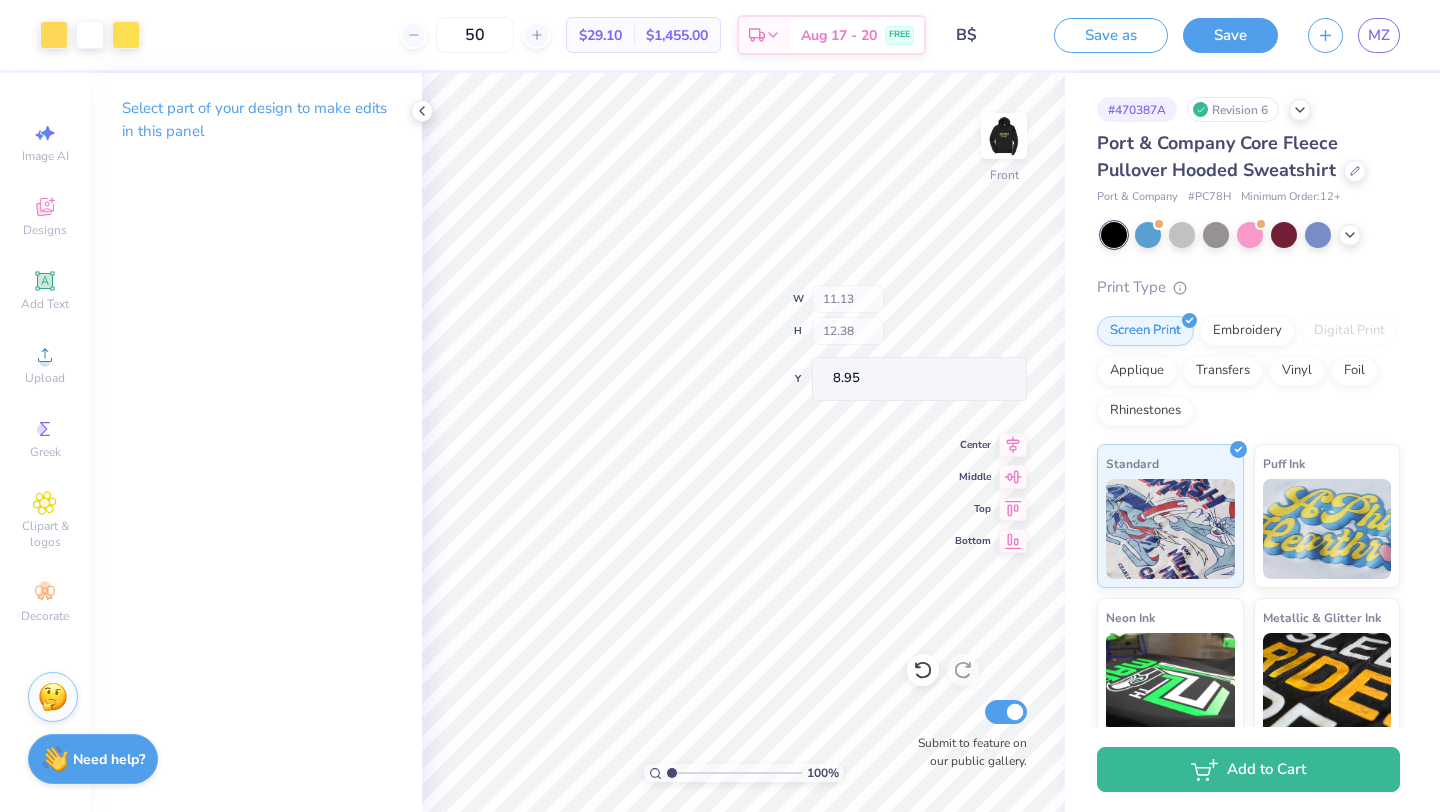 type on "8.95" 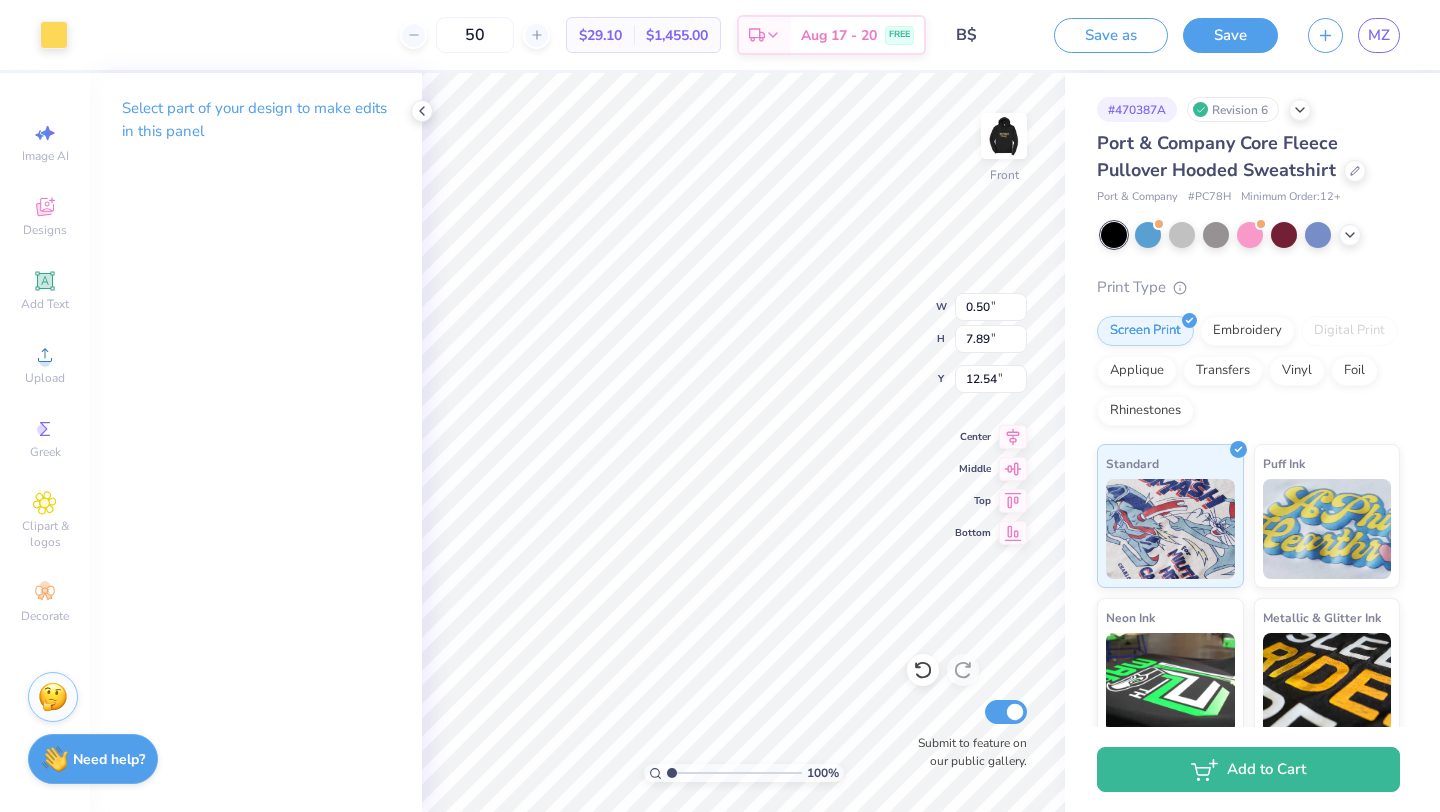 type on "12.54" 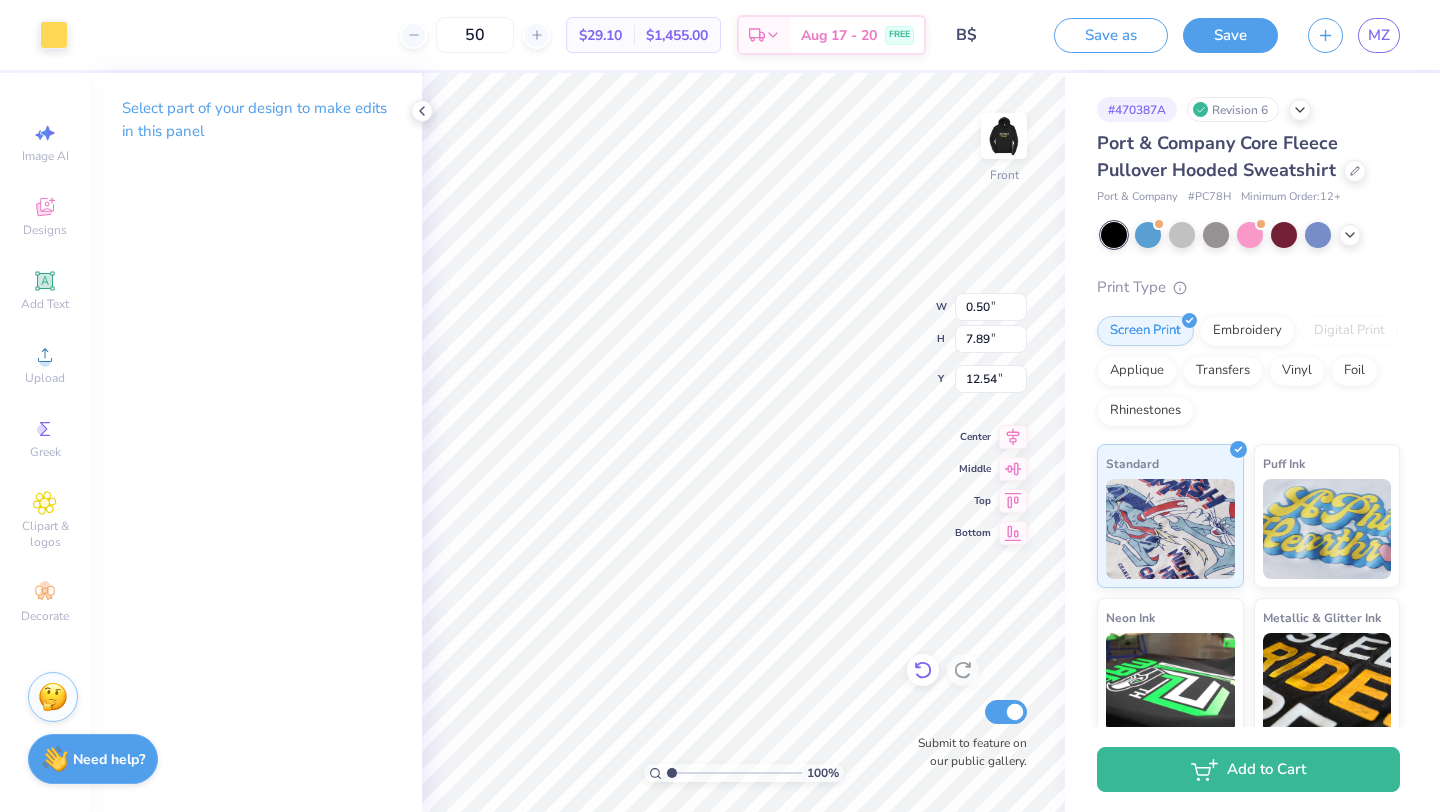 click 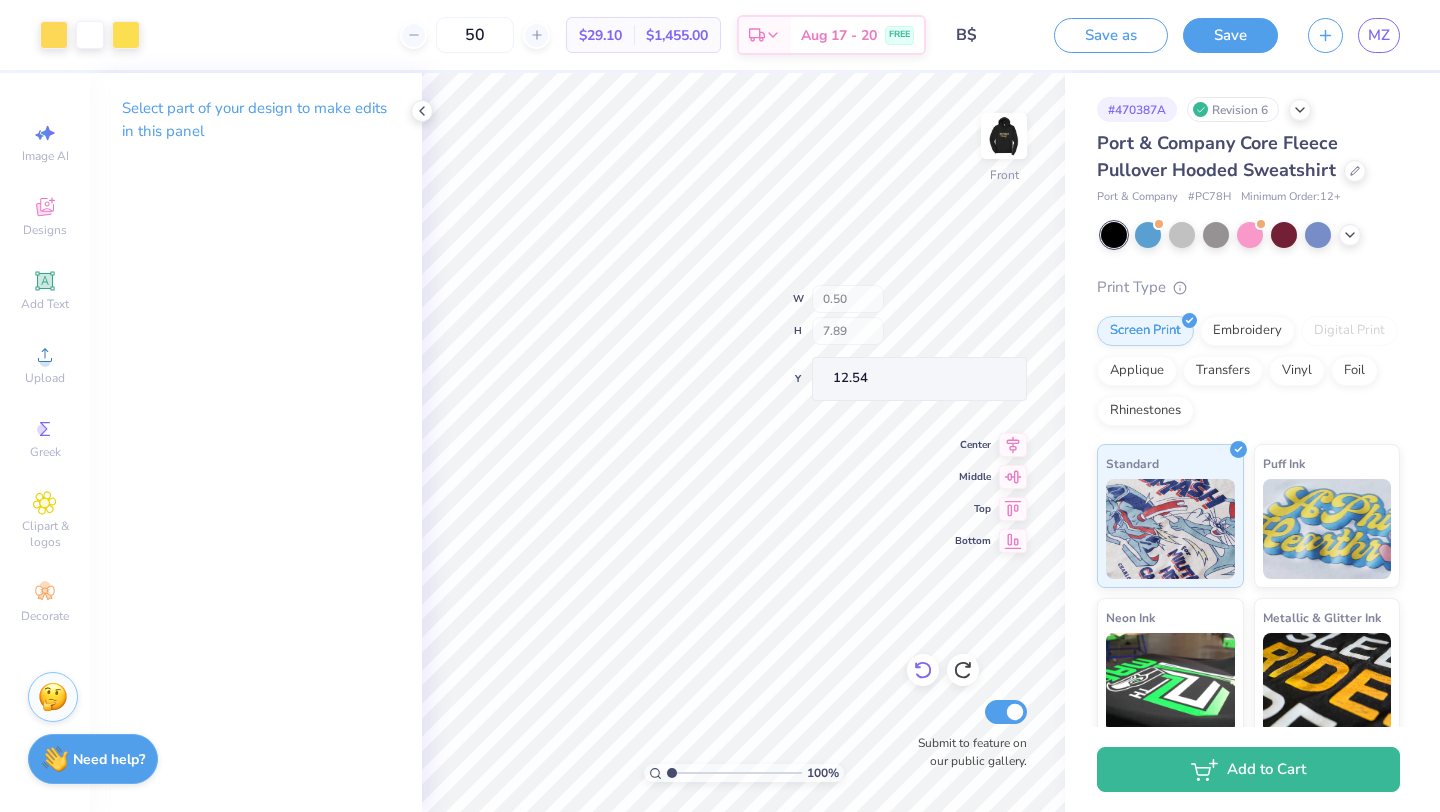 click 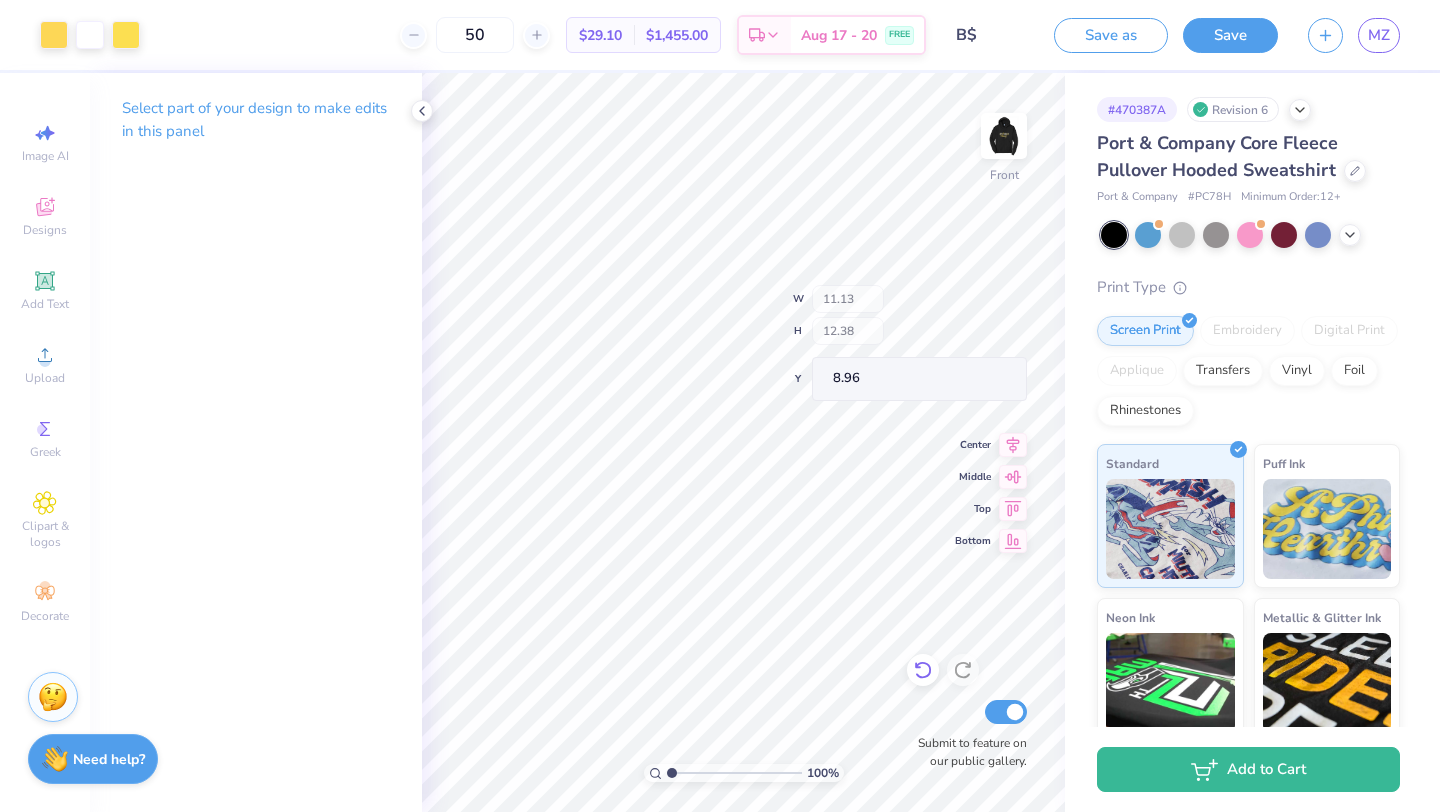 type on "7.95" 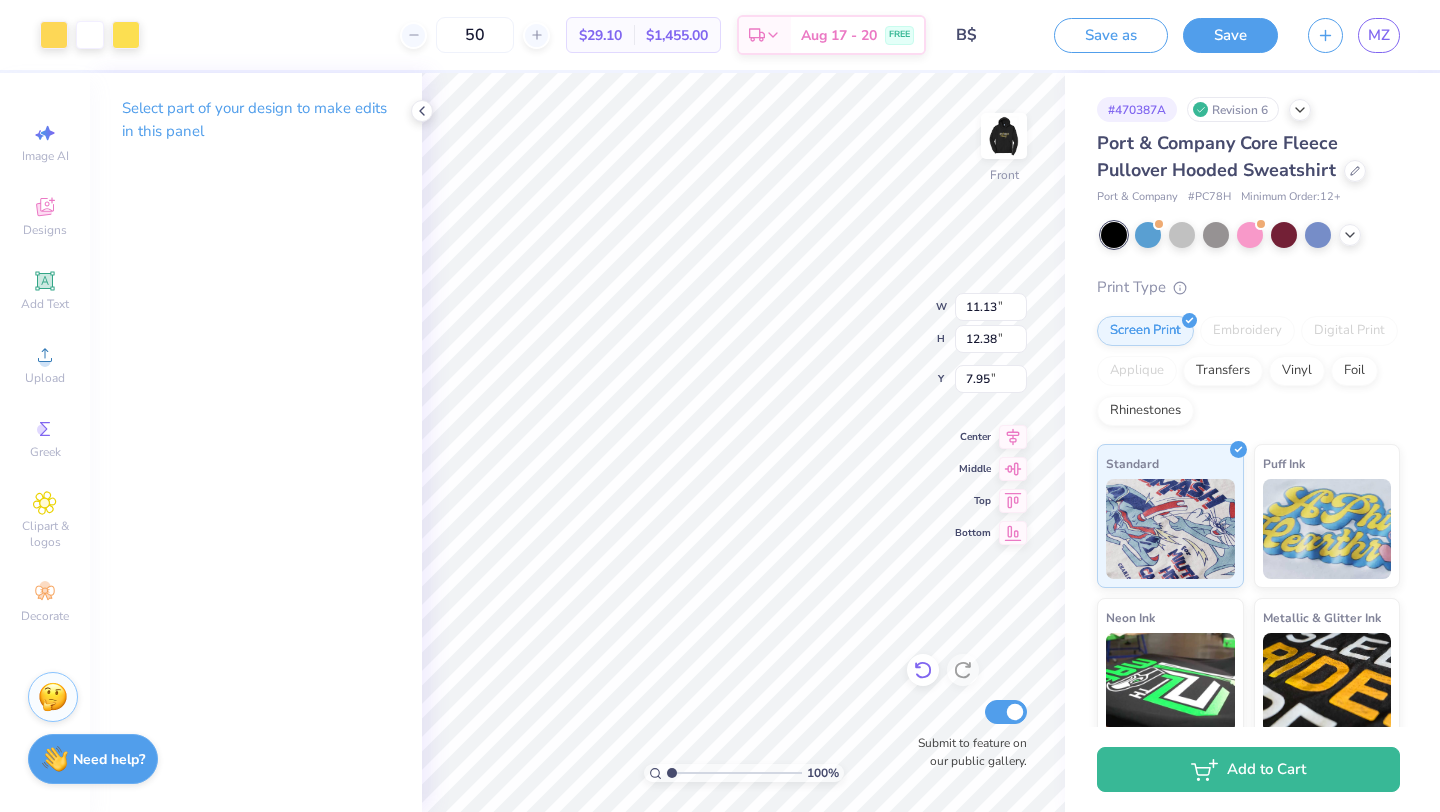 type on "8.32" 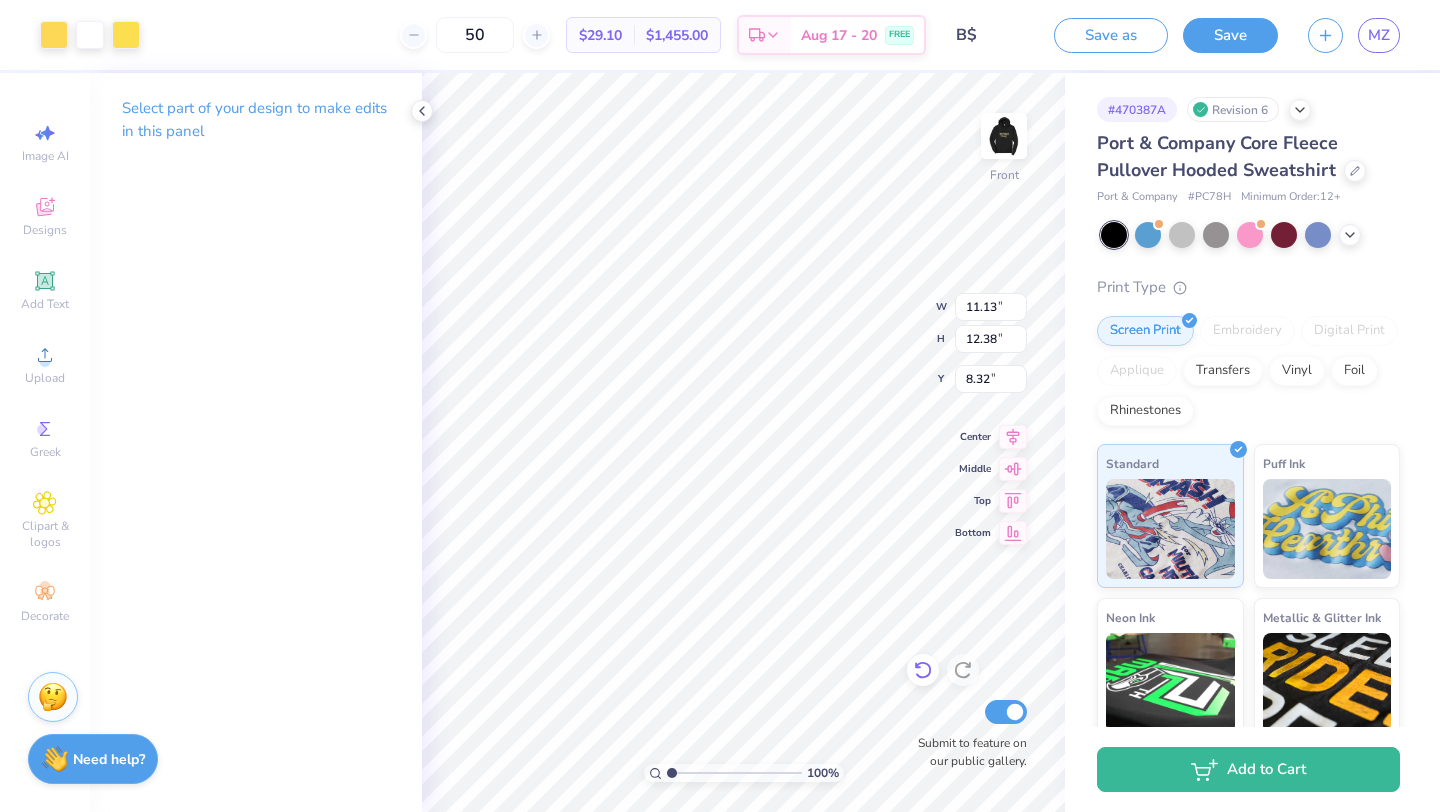 type on "8.31" 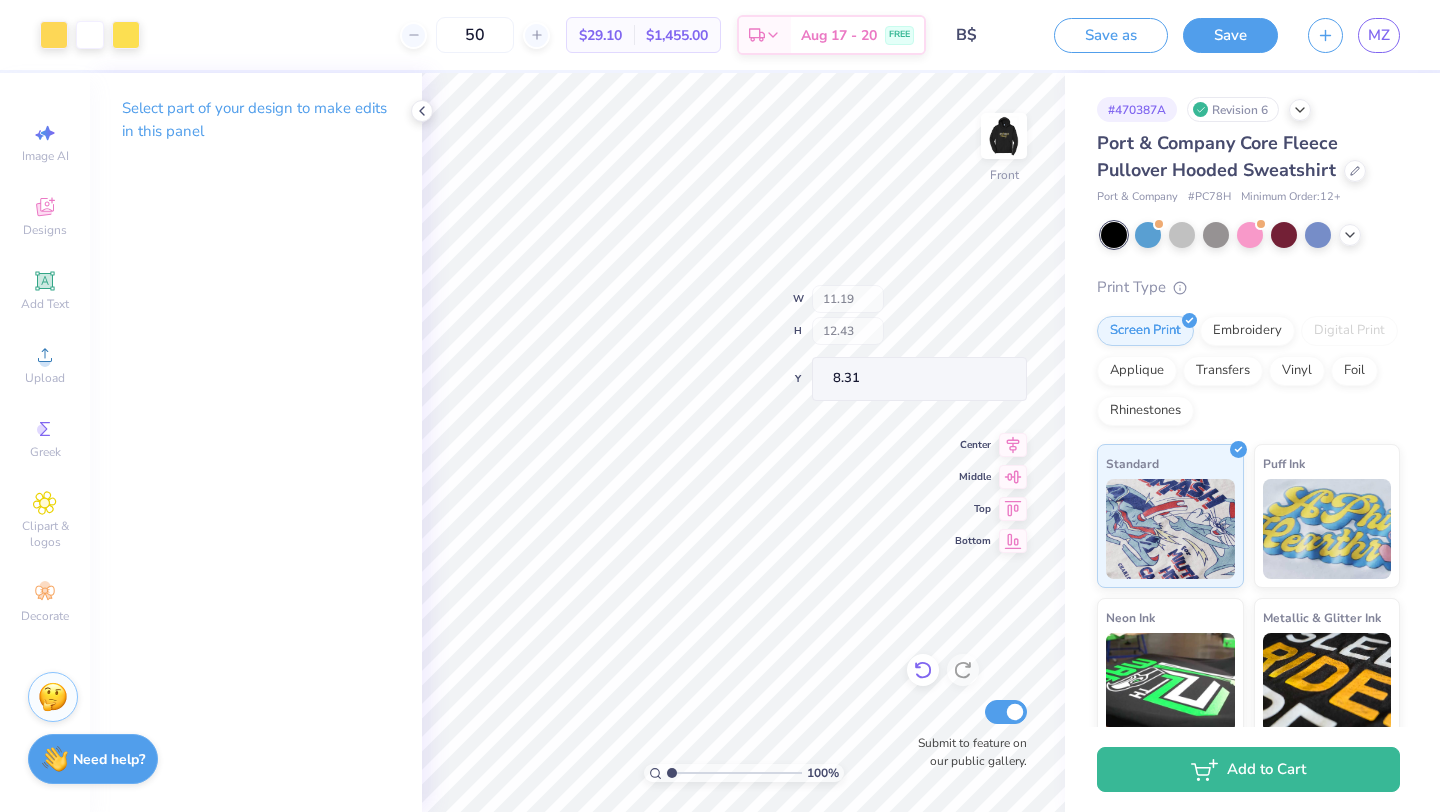 type on "11.19" 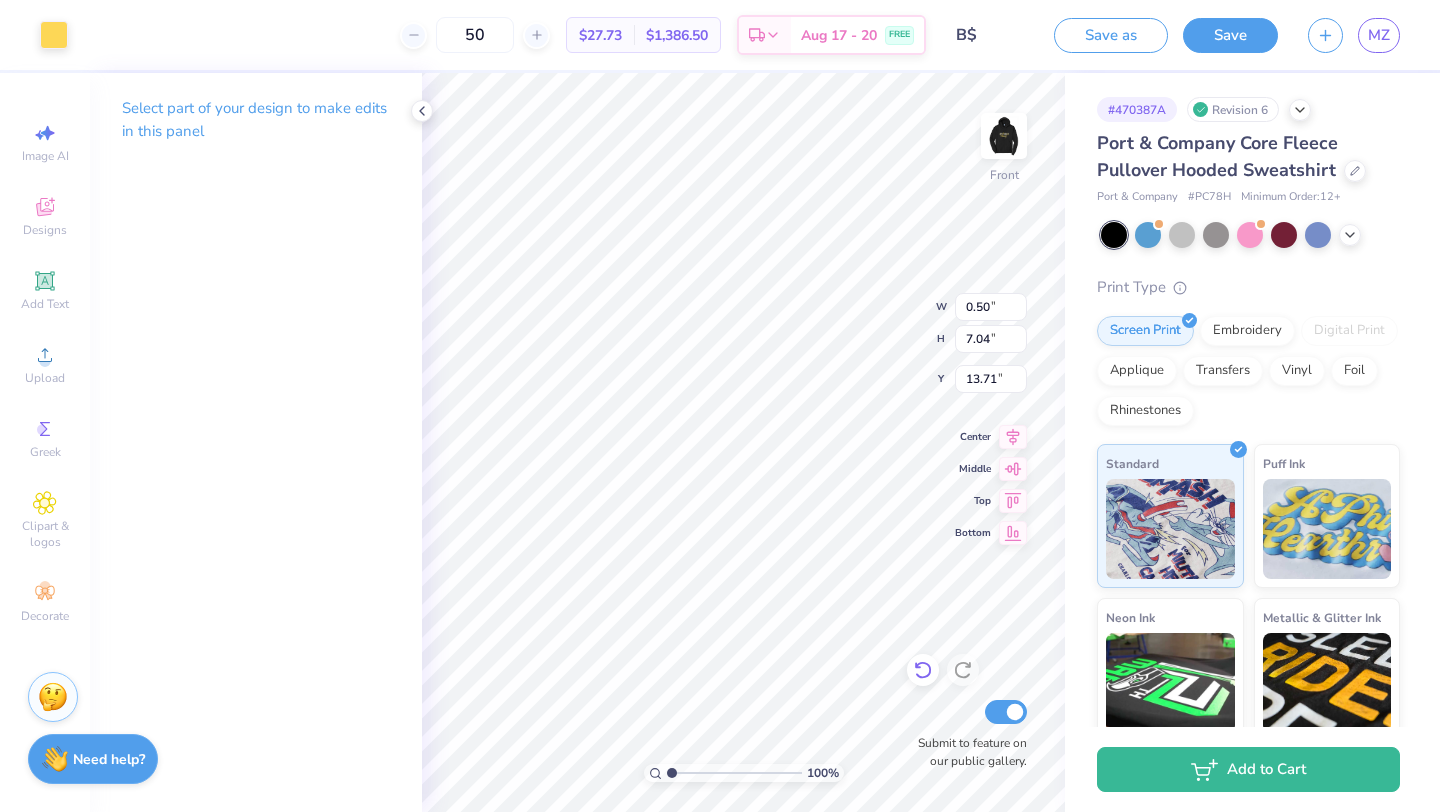 type on "7.04" 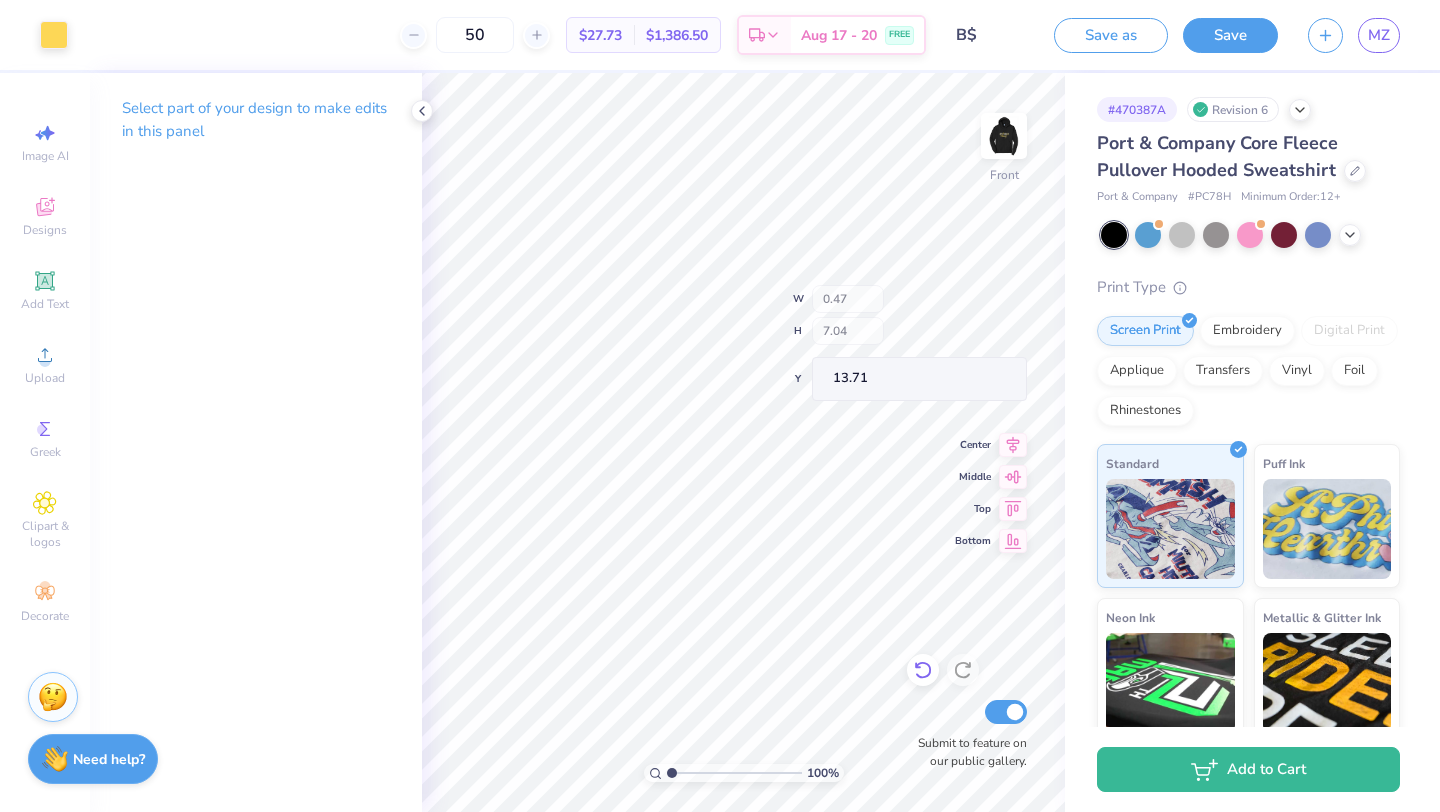 type on "0.47" 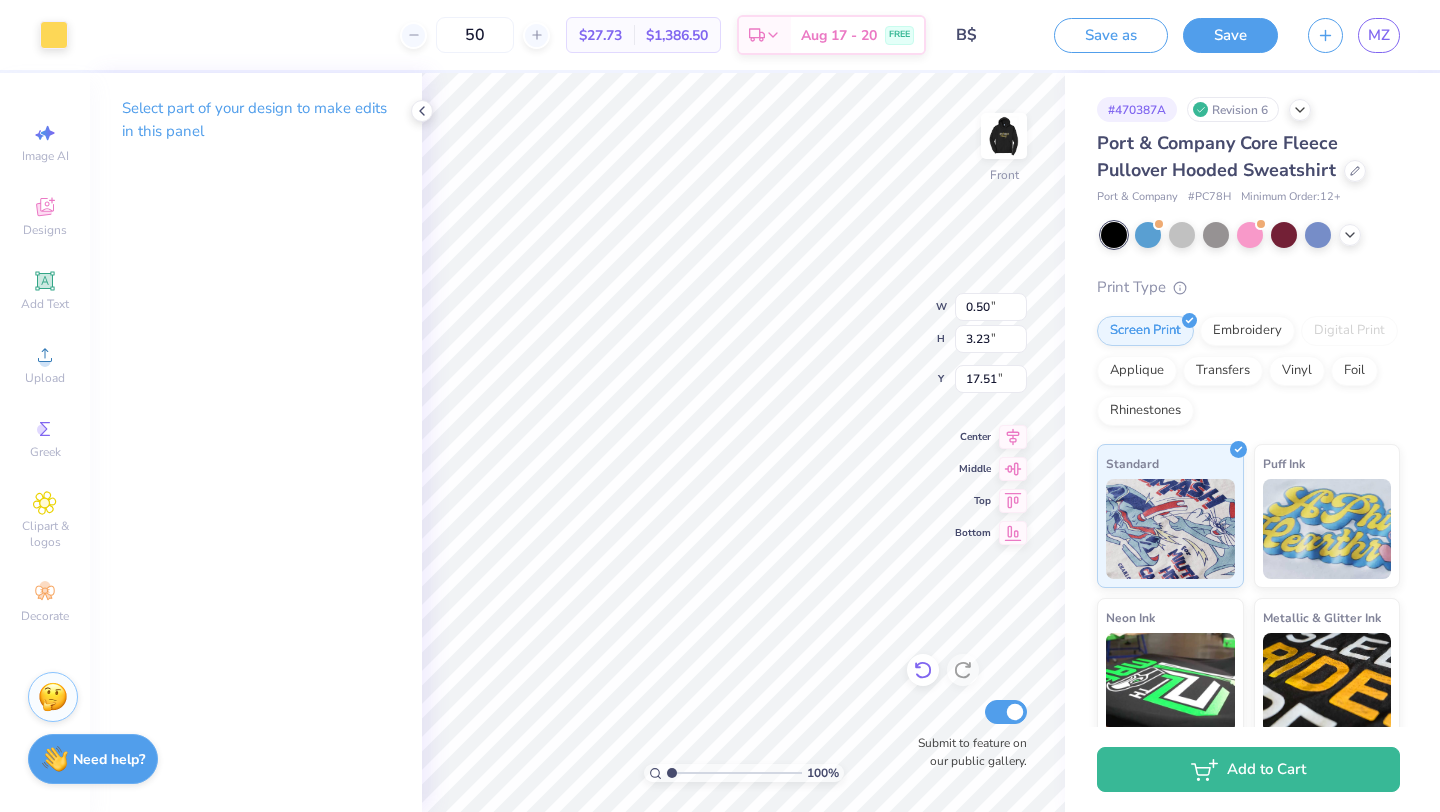type on "3.23" 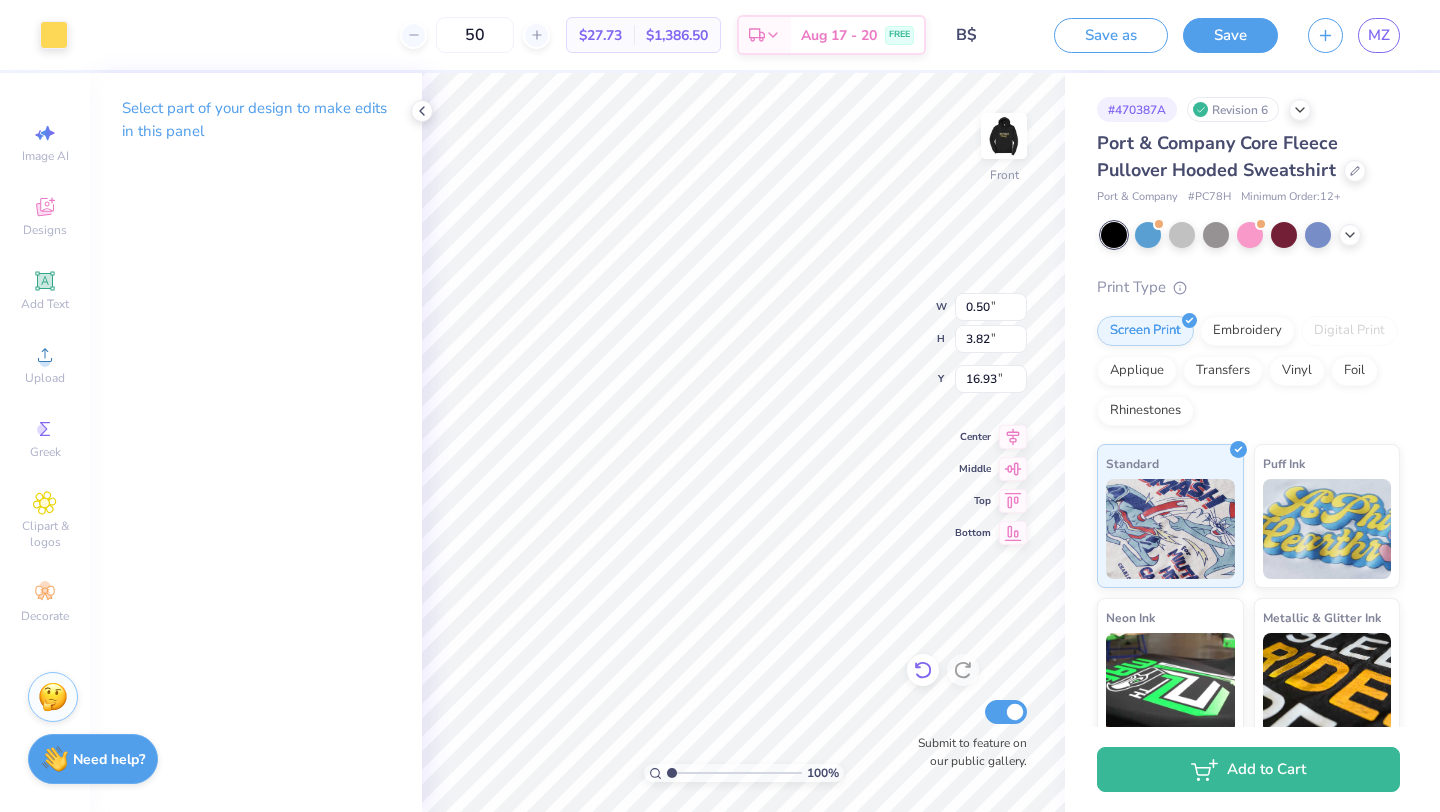 type on "3.82" 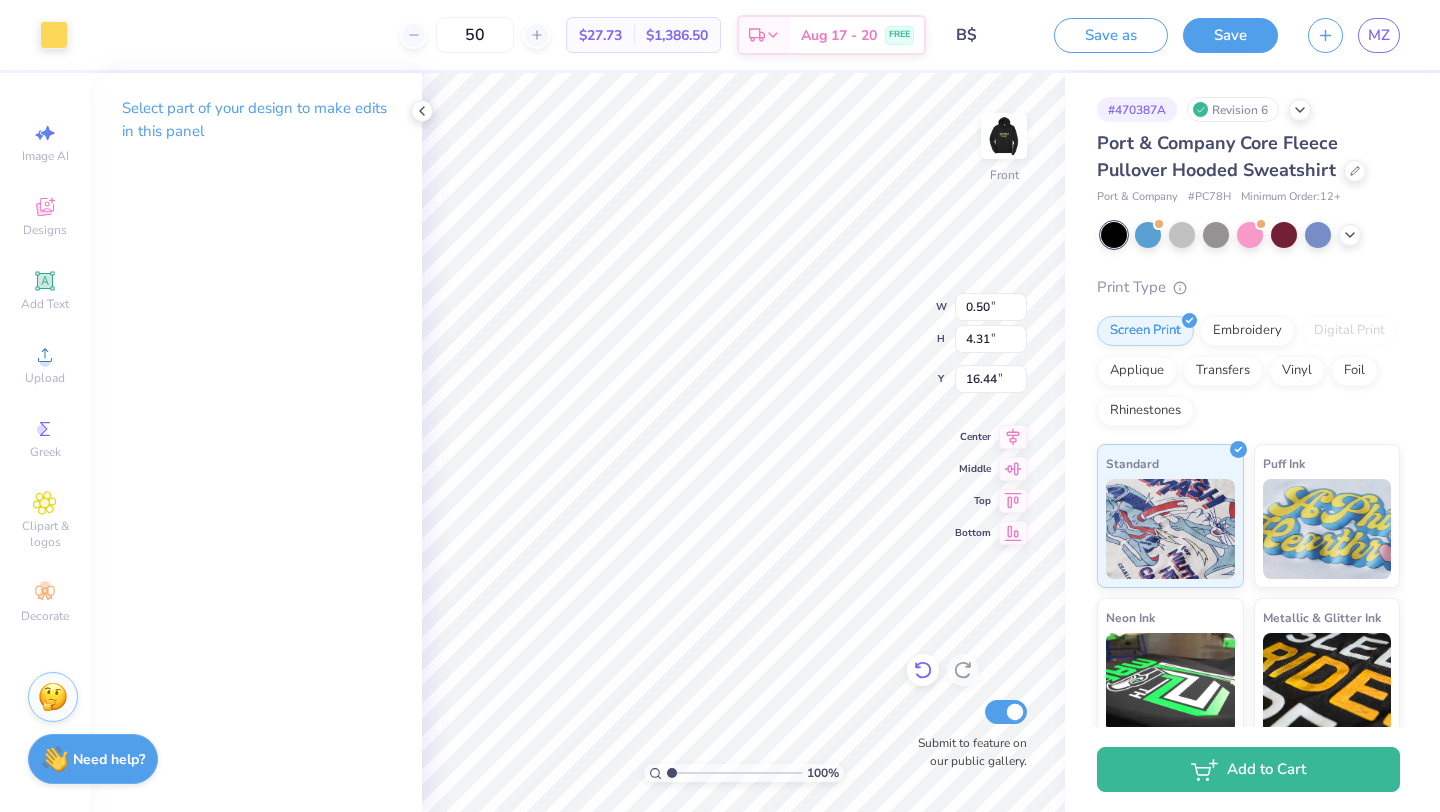 type on "0.51" 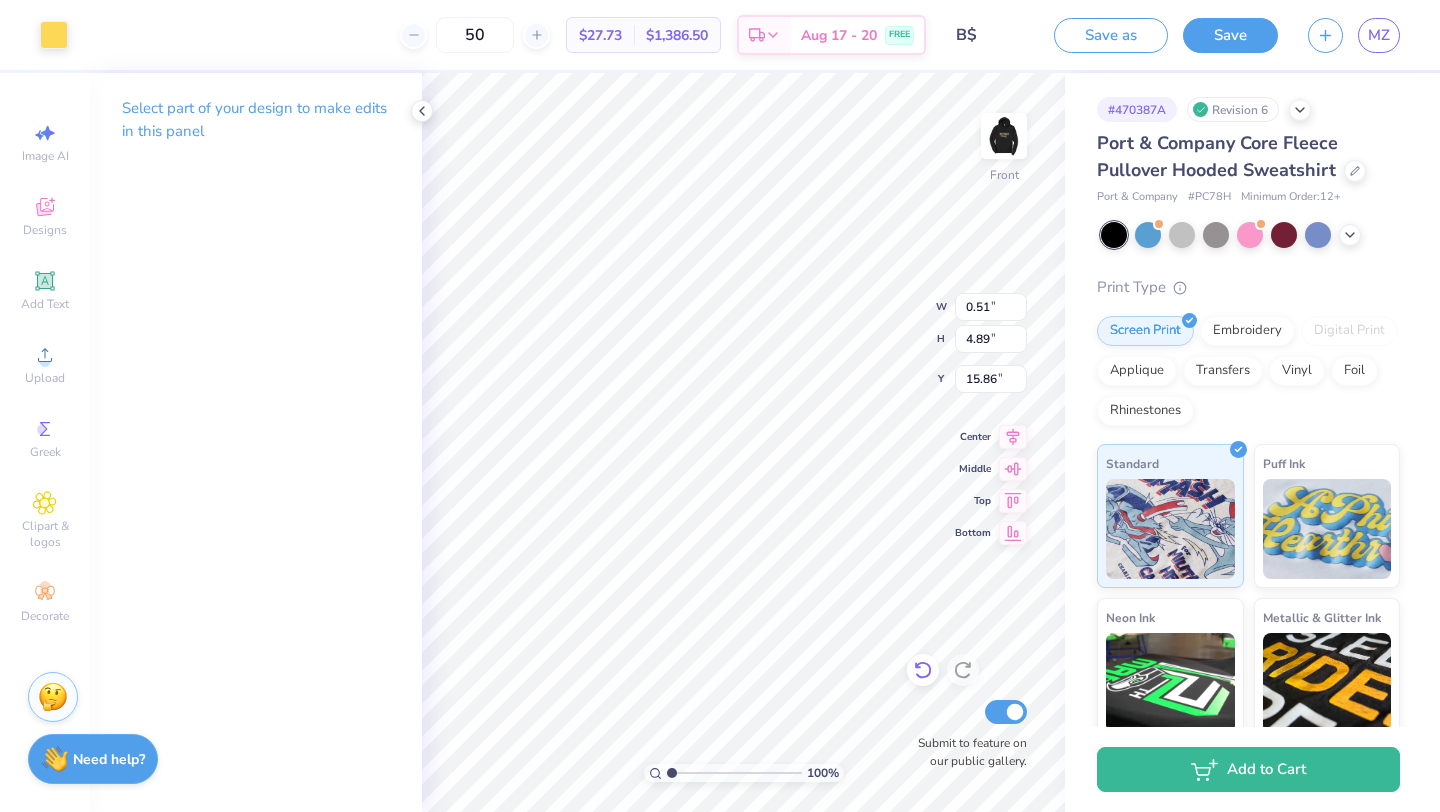 type on "5.99" 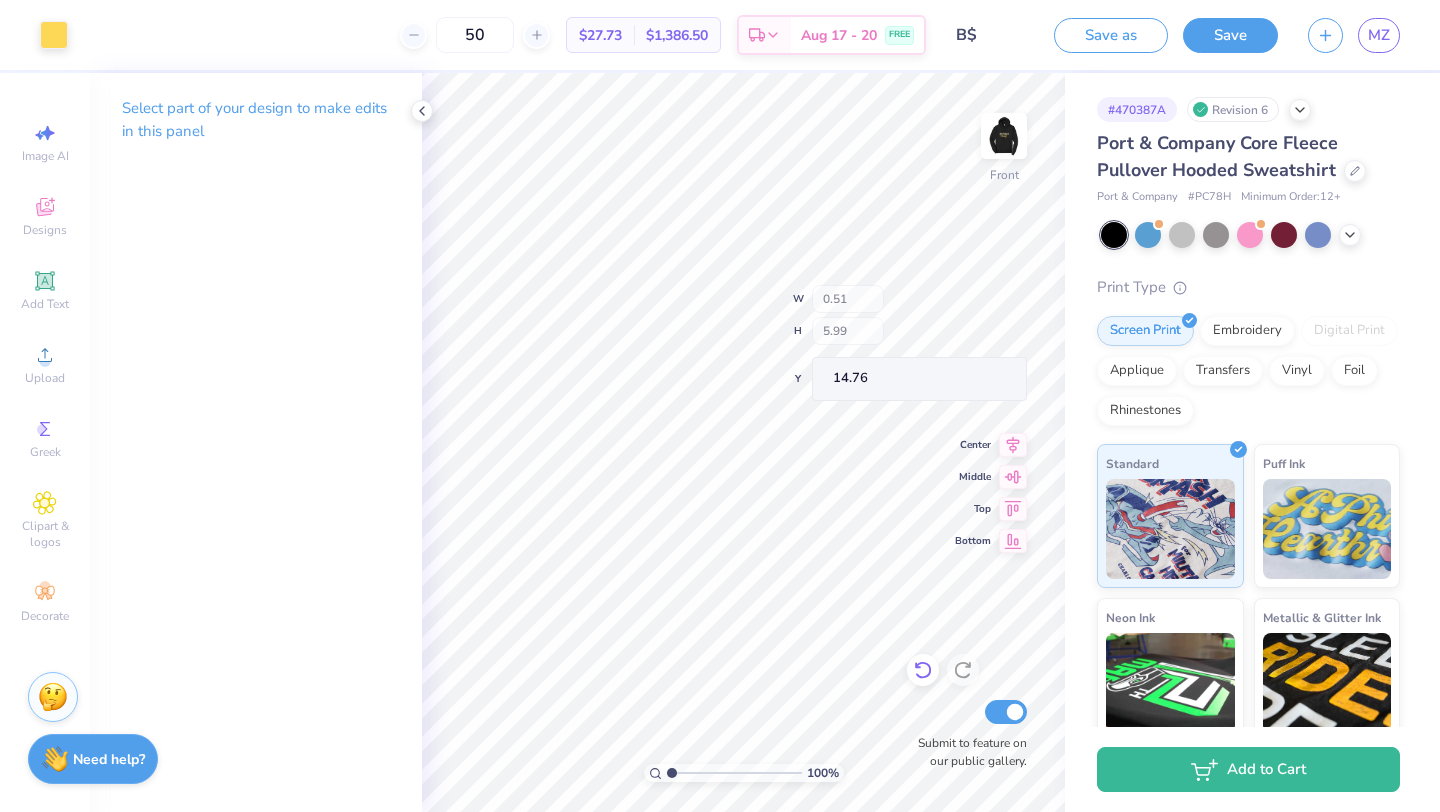 type on "0.50" 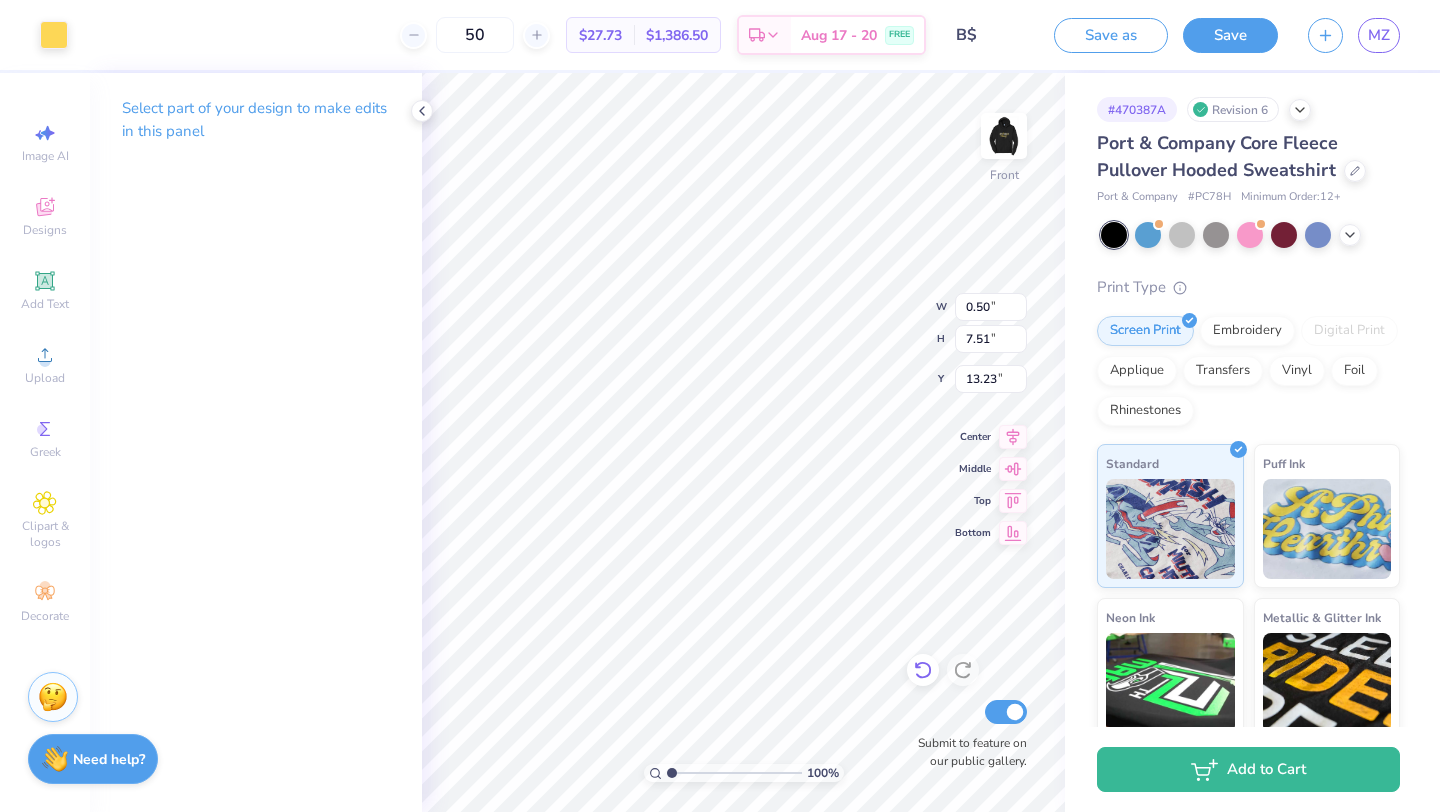 type on "7.92" 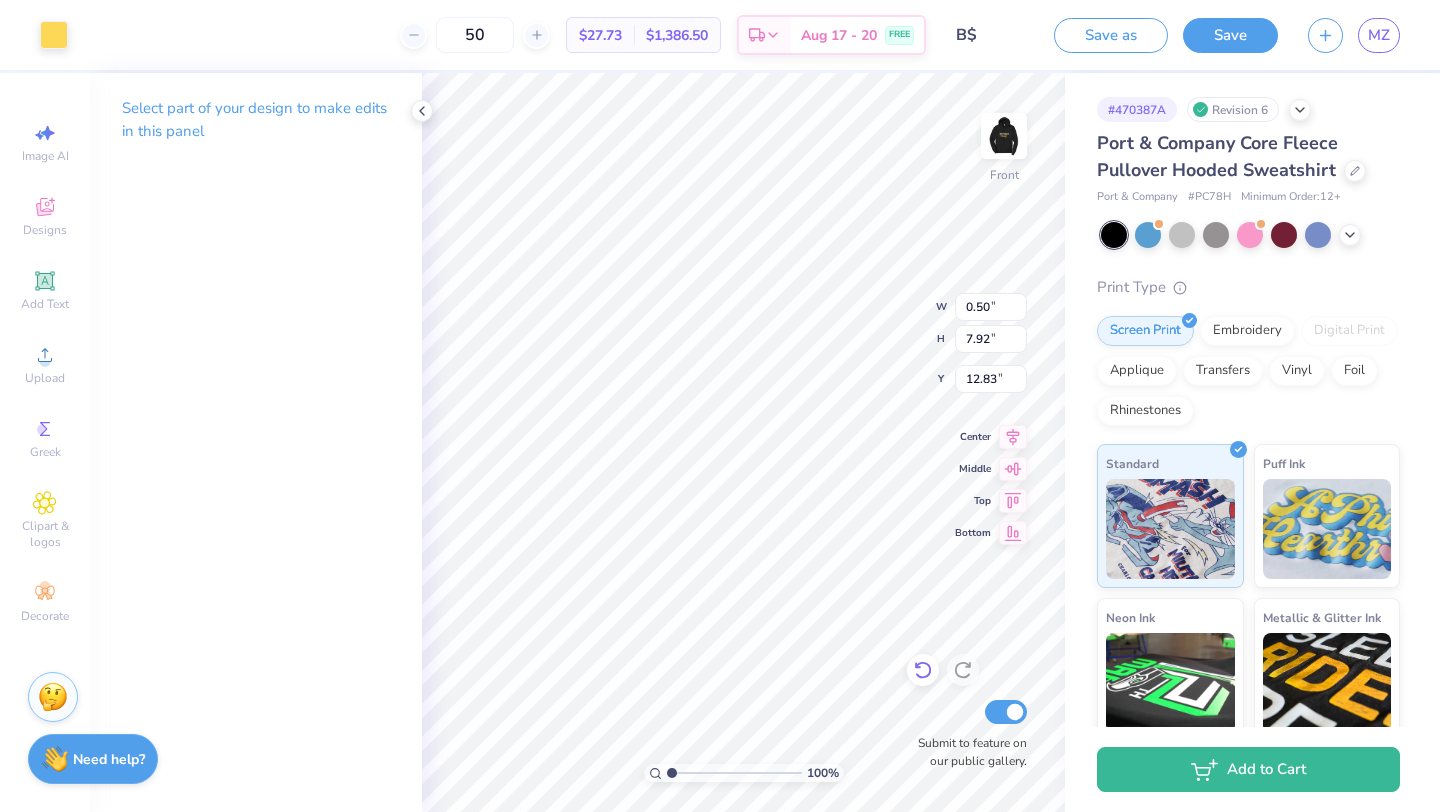 type on "8.34" 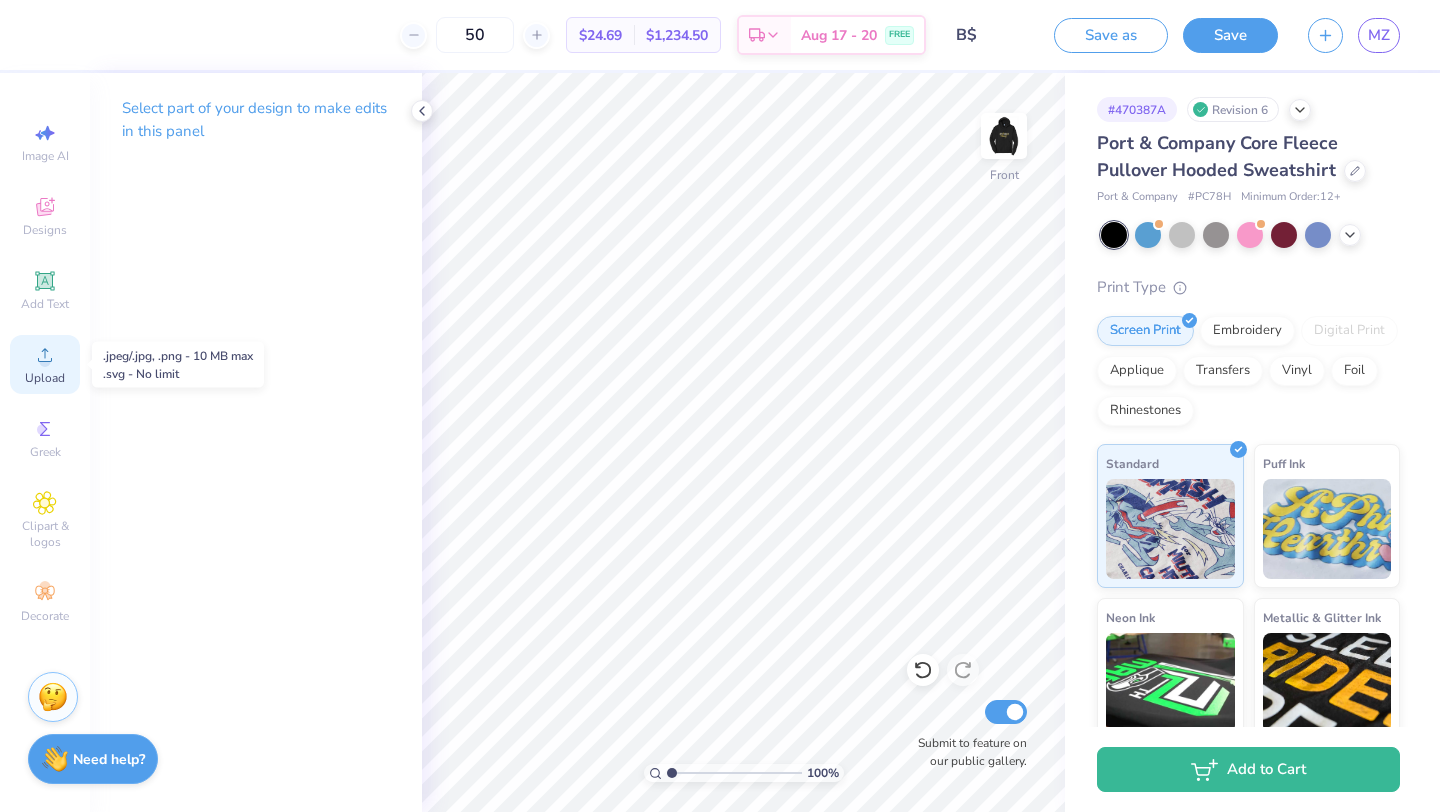click on "Upload" at bounding box center (45, 364) 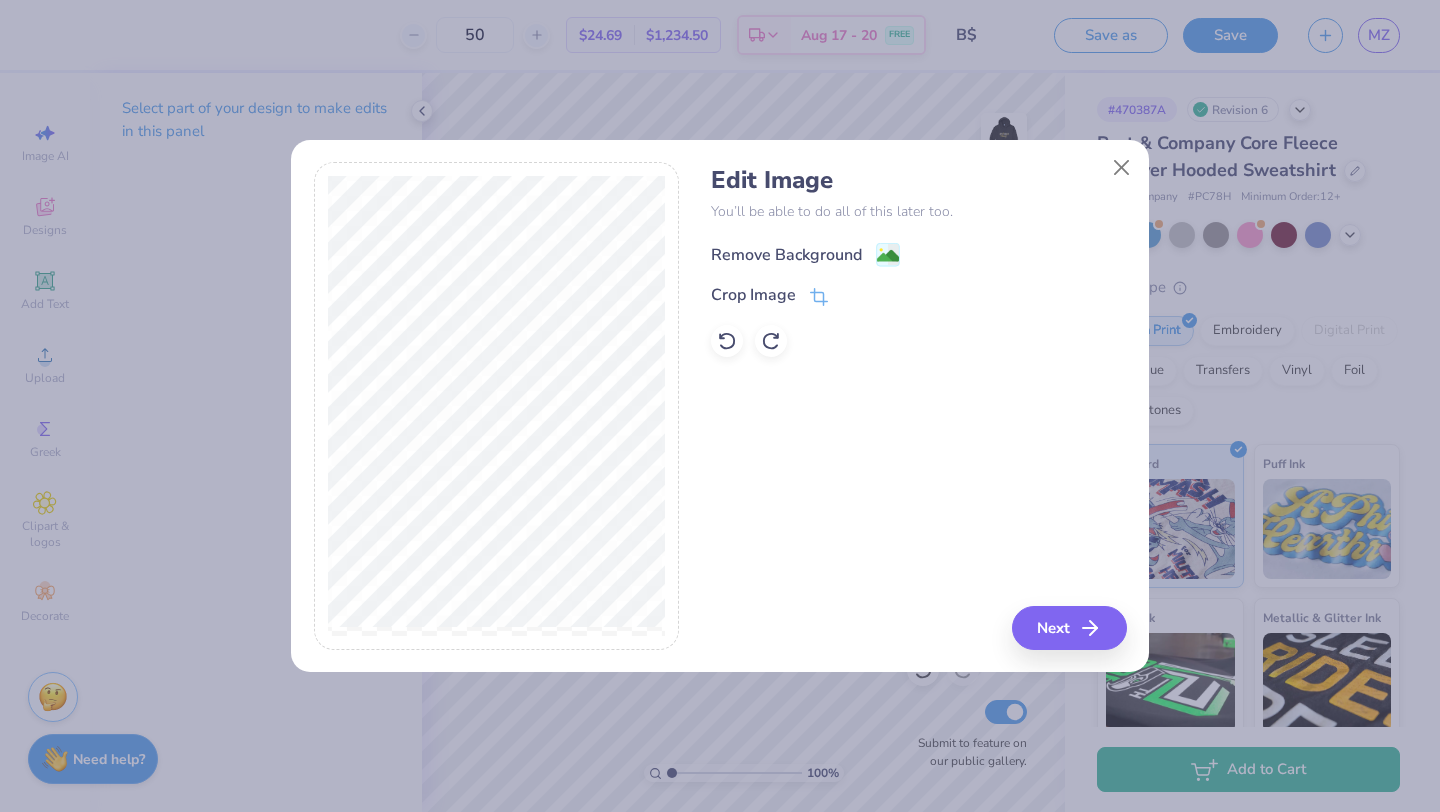click on "Remove Background" at bounding box center (786, 255) 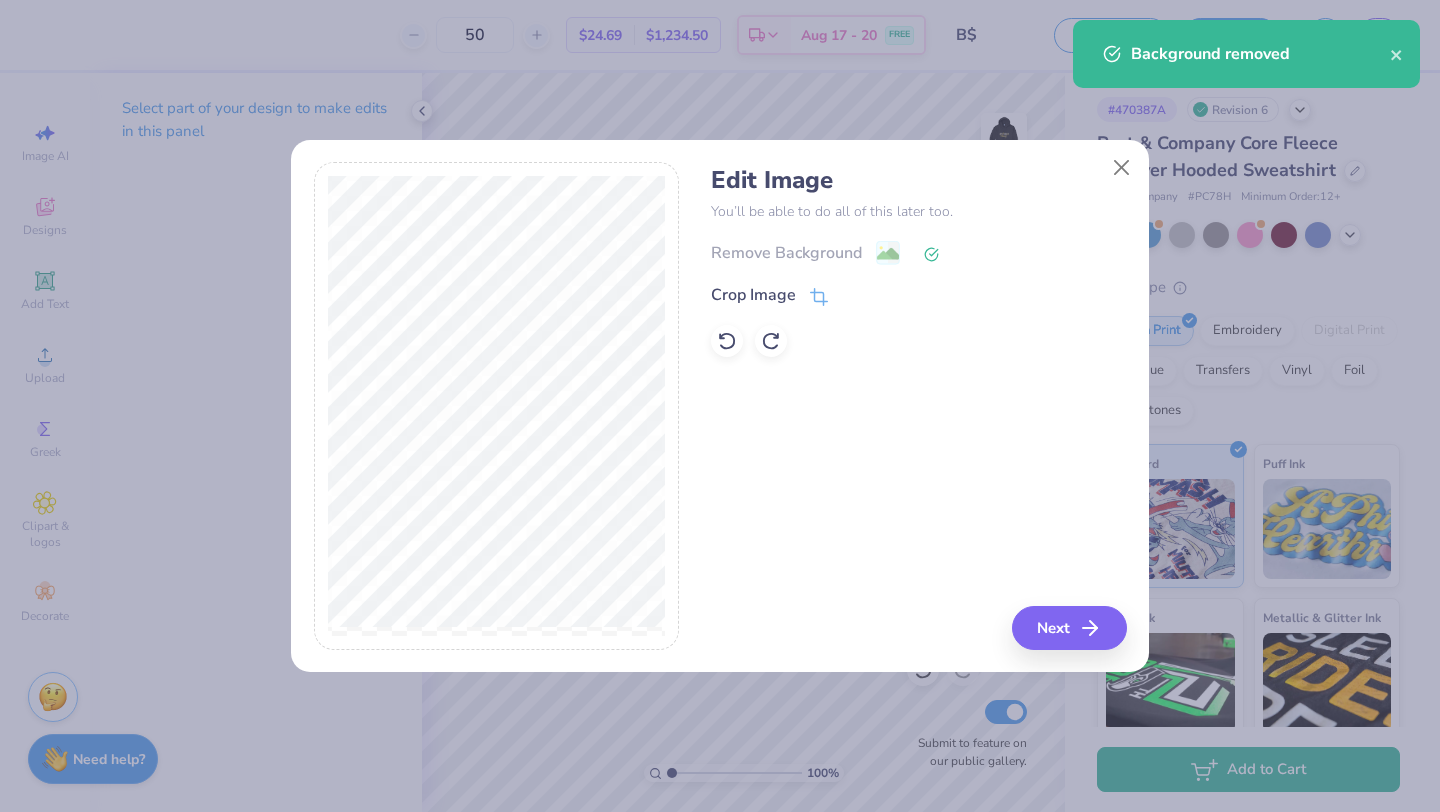 click on "Remove Background" at bounding box center [918, 252] 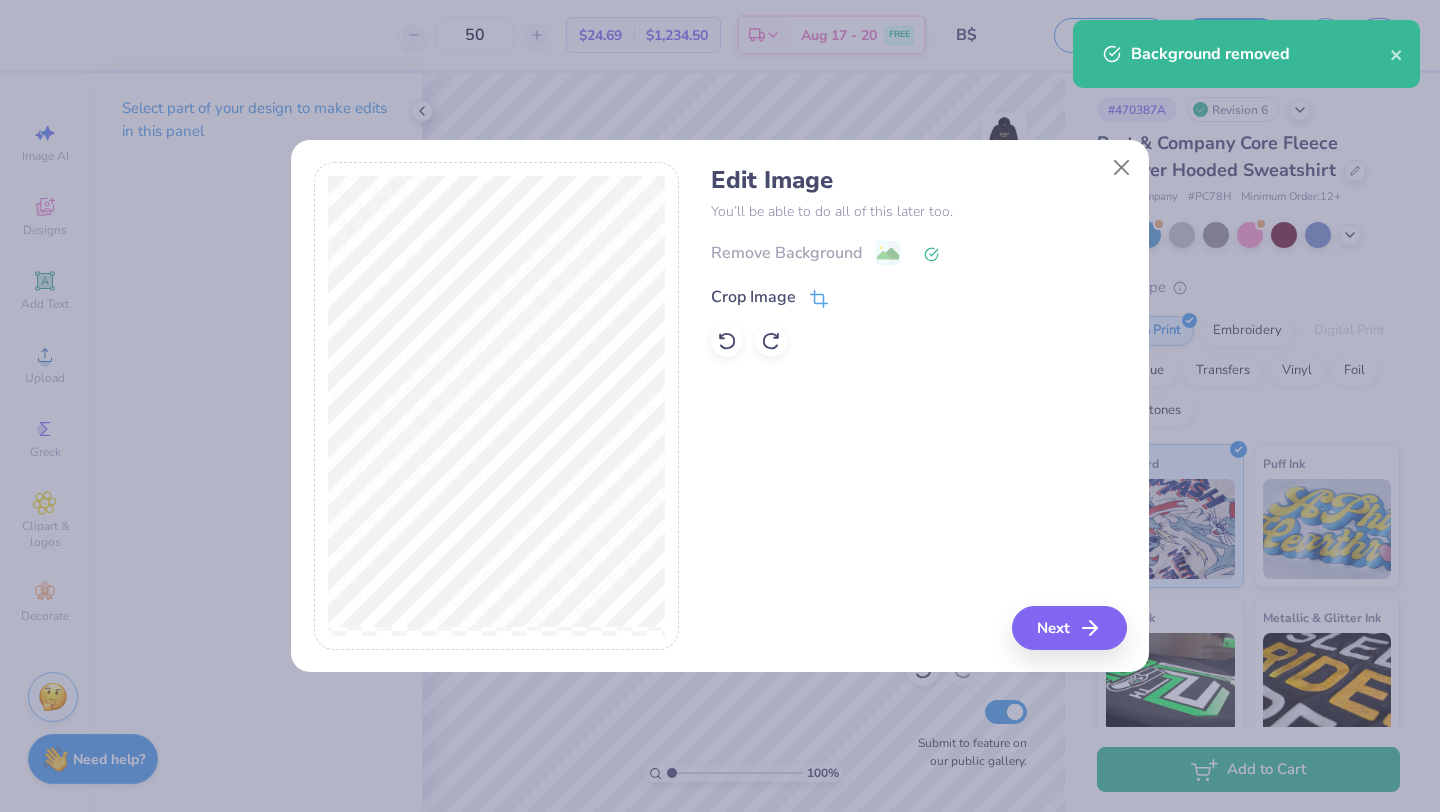 click on "Crop Image" at bounding box center [753, 297] 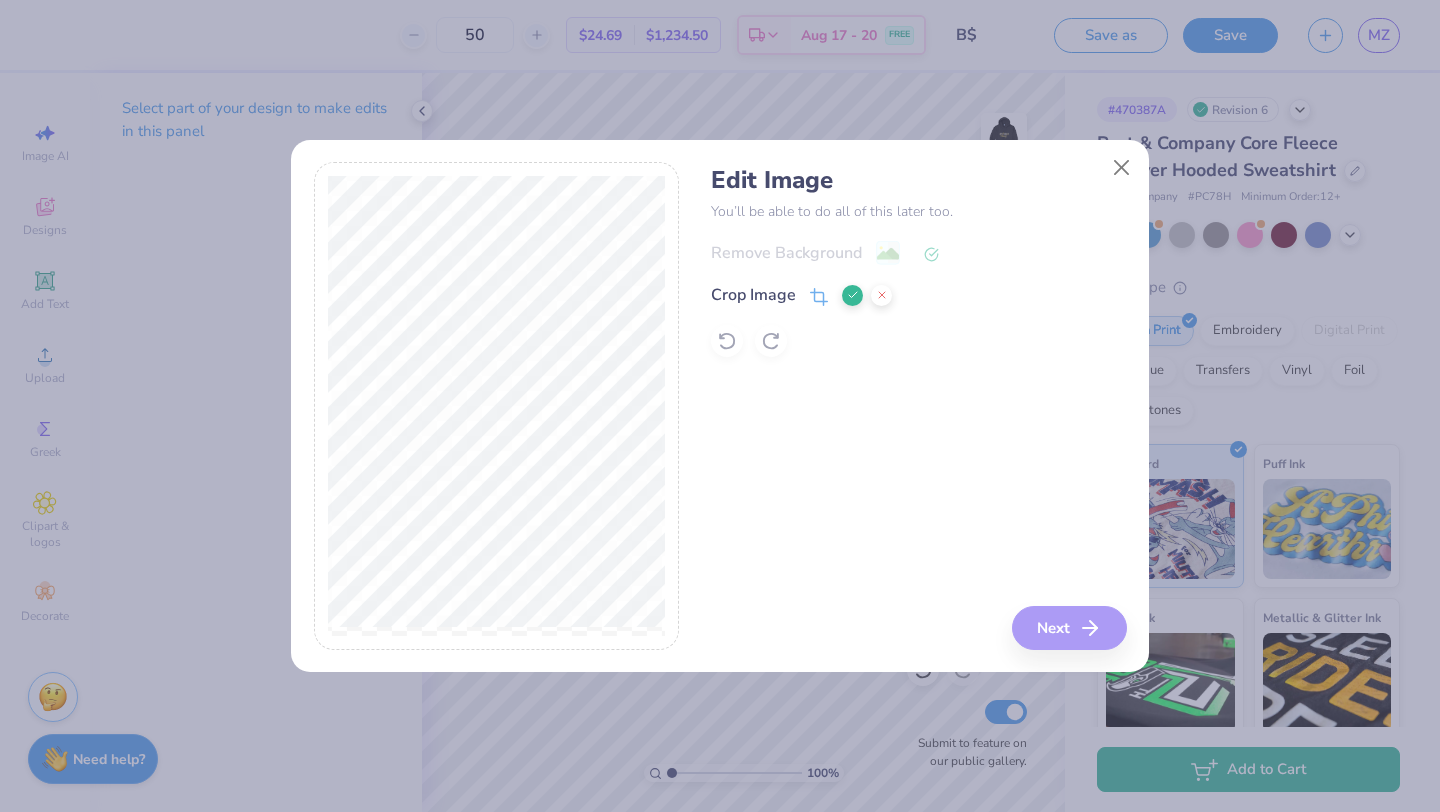 click at bounding box center (497, 406) 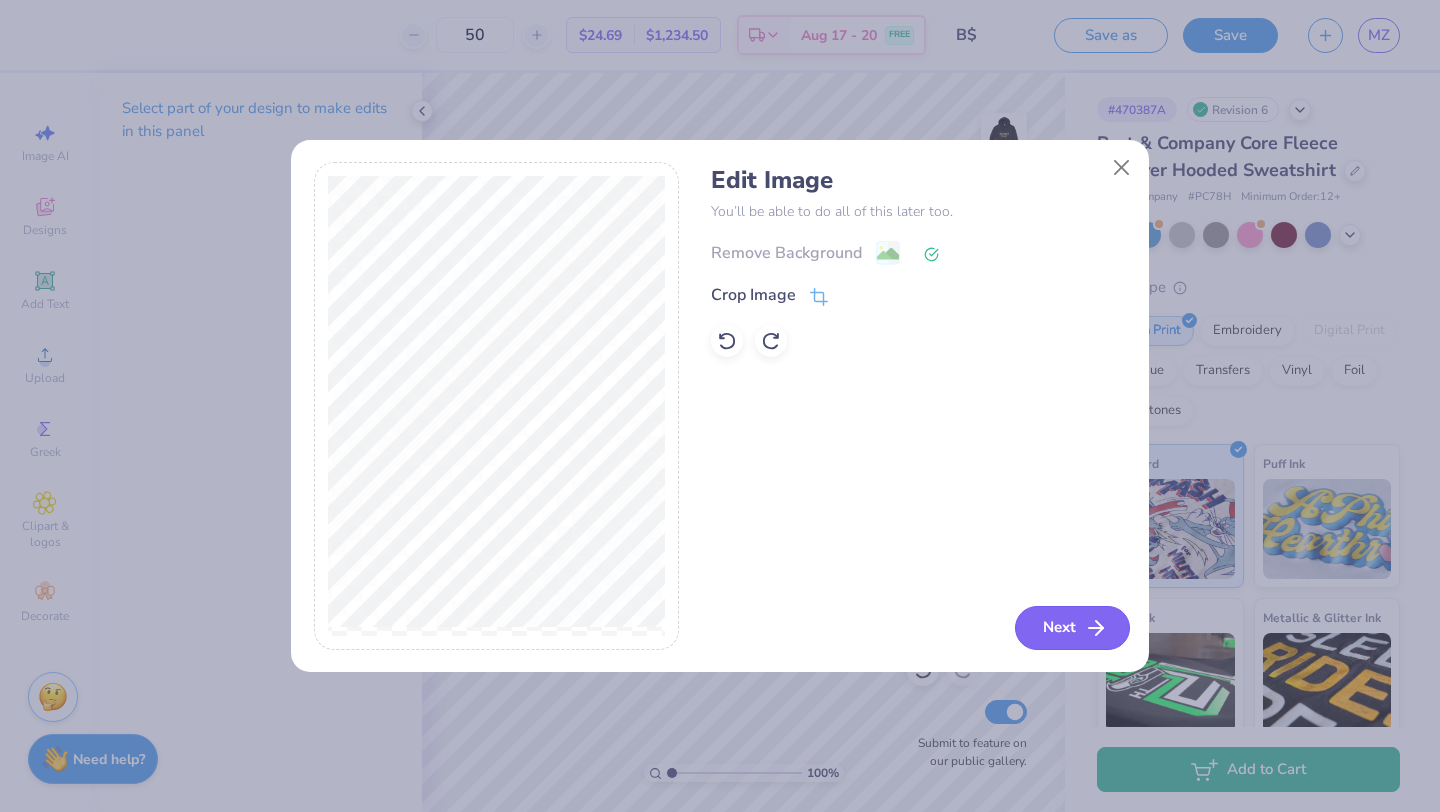 click on "Next" at bounding box center (1072, 628) 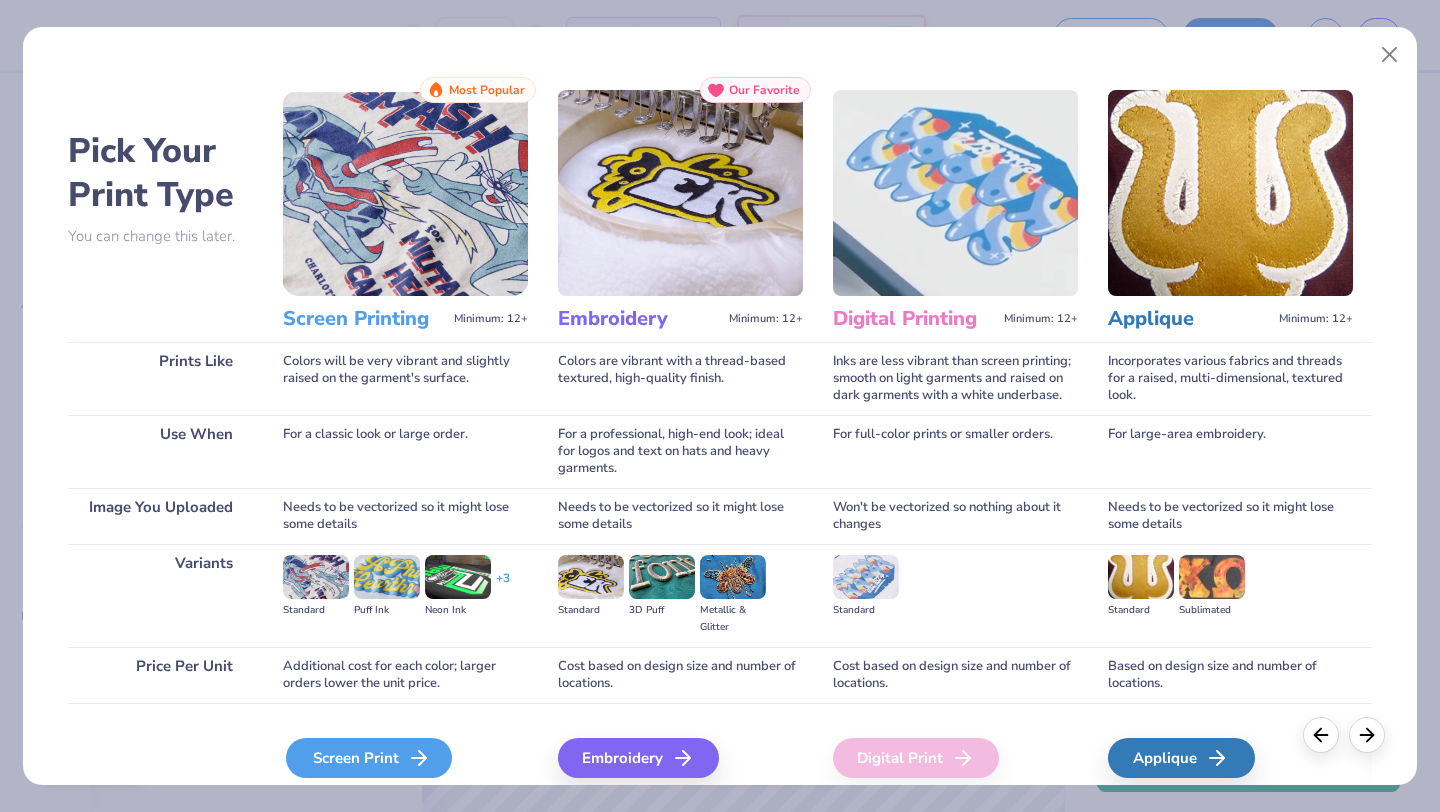 click on "Screen Print" at bounding box center (369, 758) 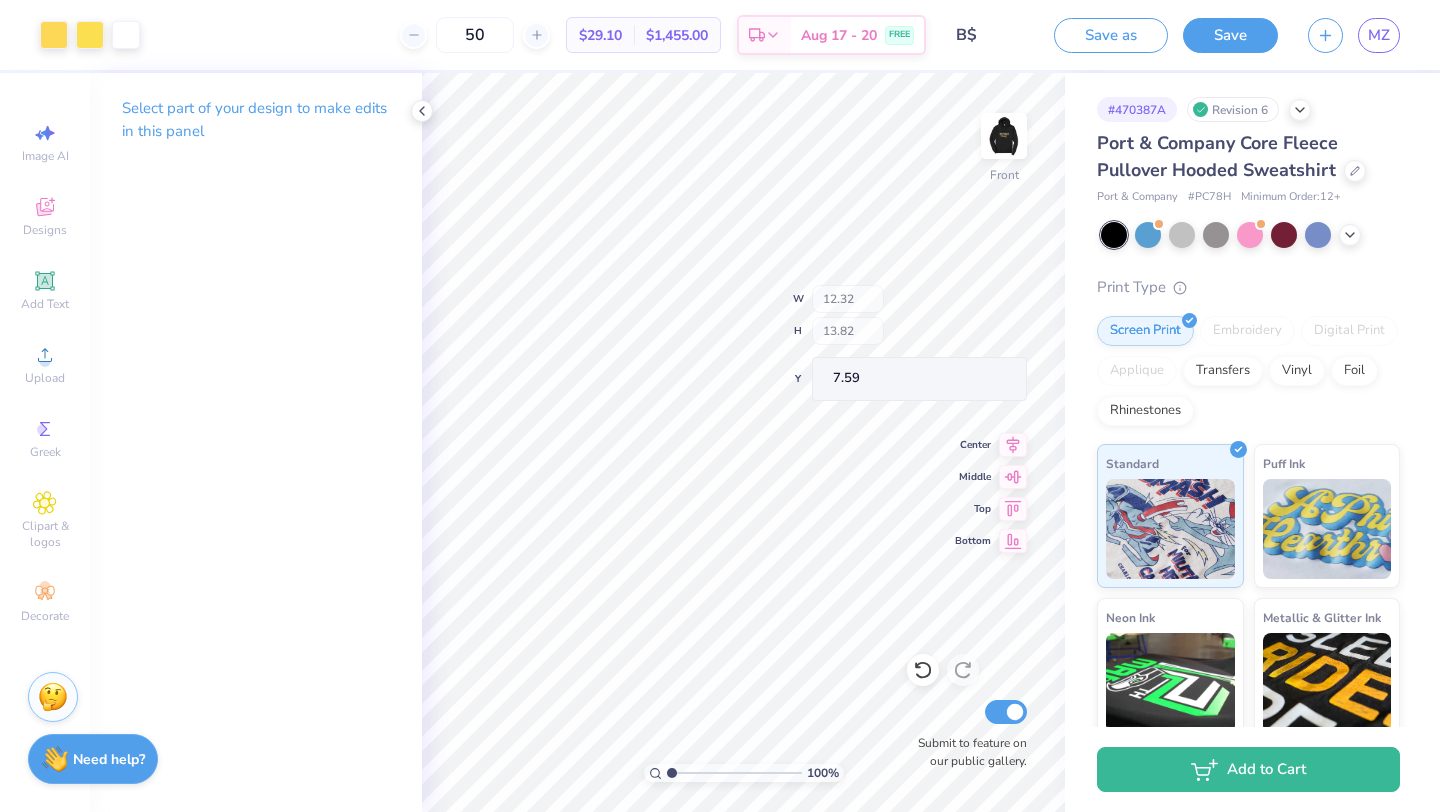 type on "12.32" 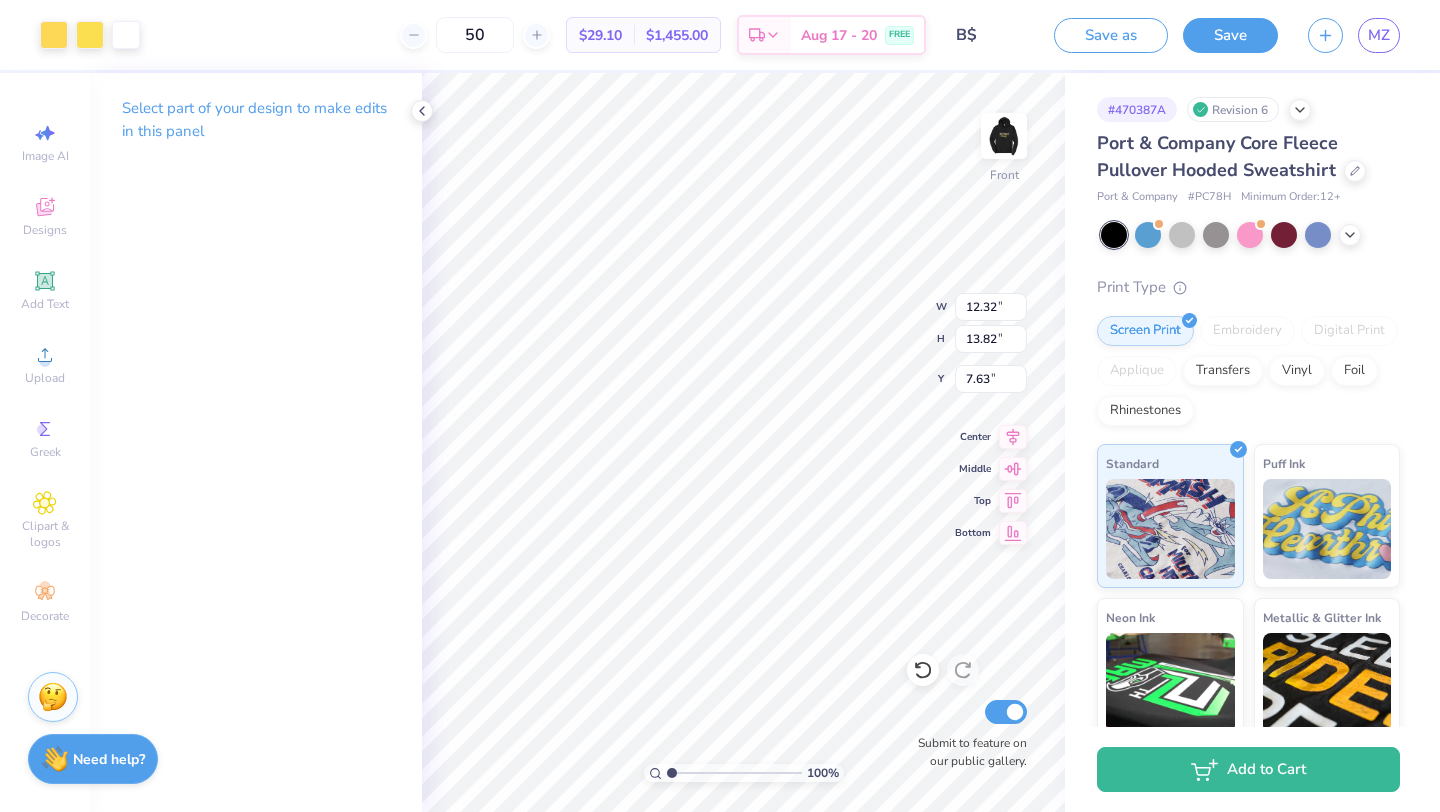 type on "7.66" 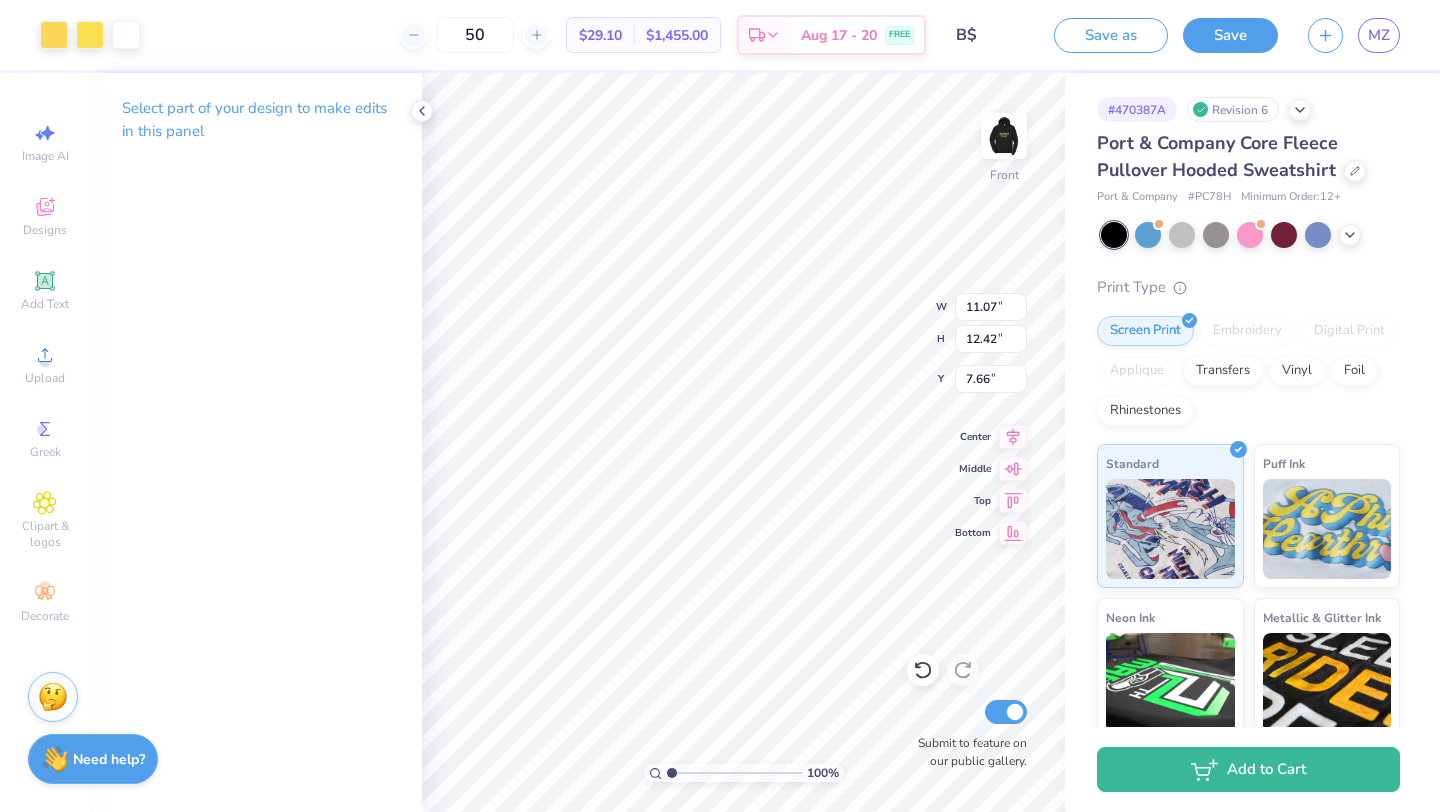 type on "11.07" 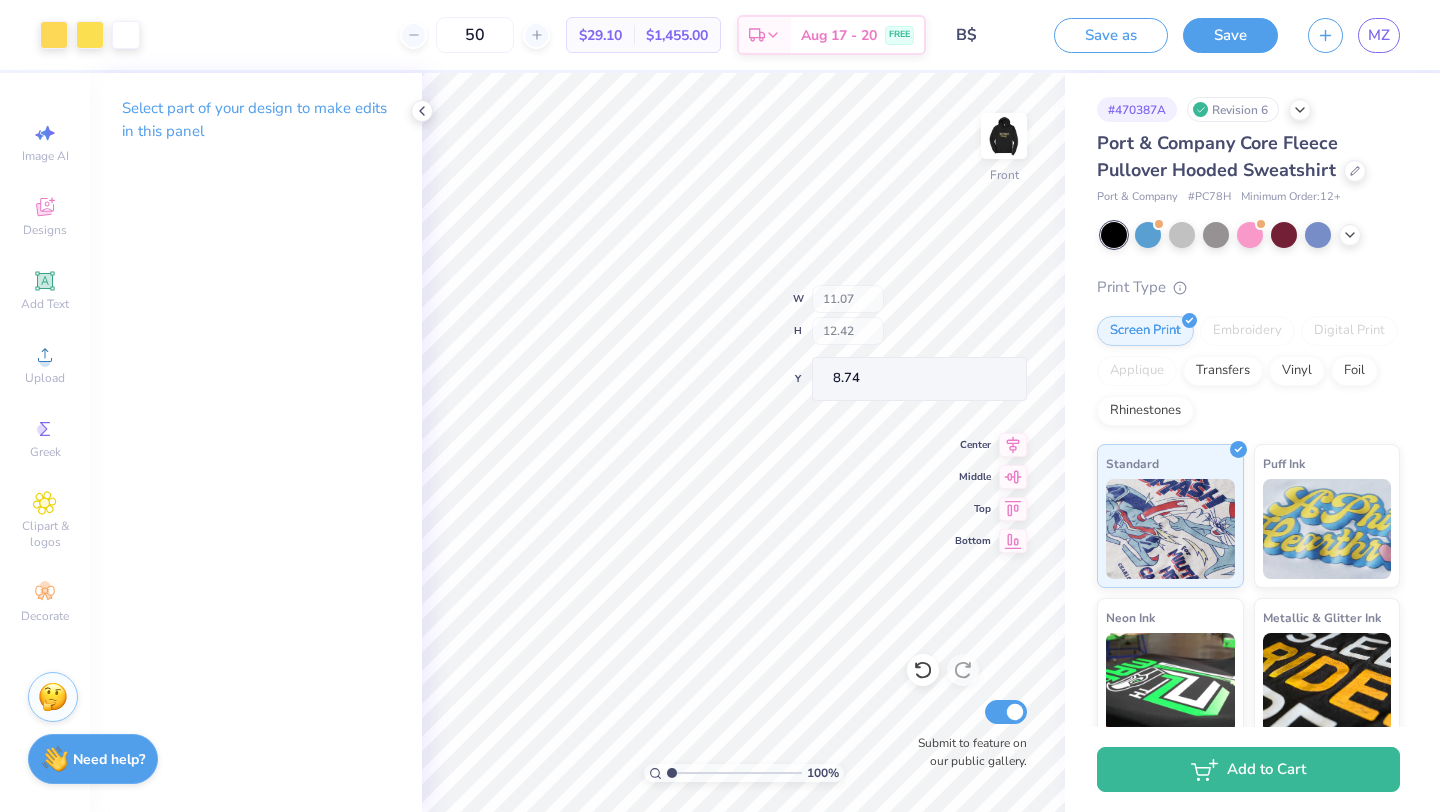 type on "8.74" 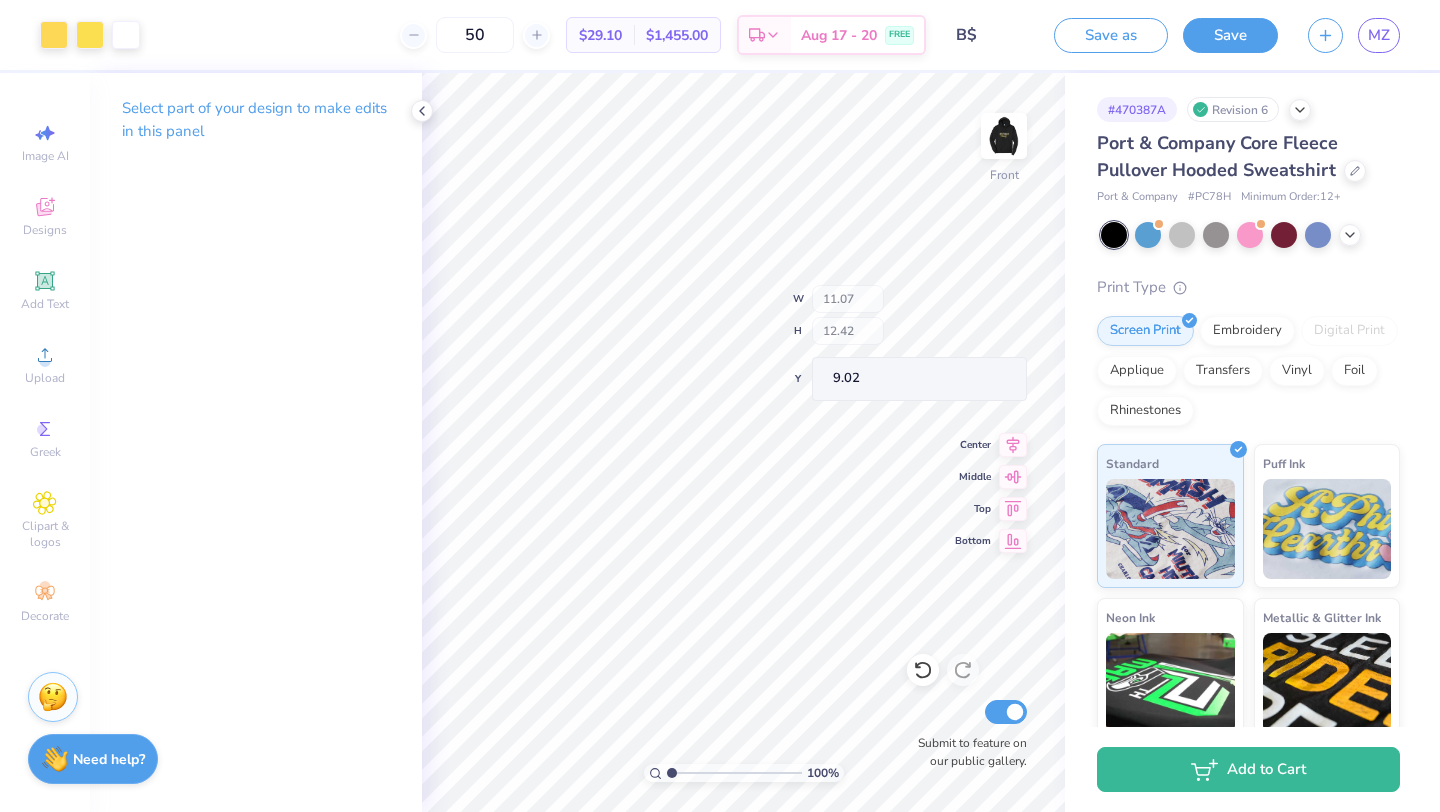 type on "9.02" 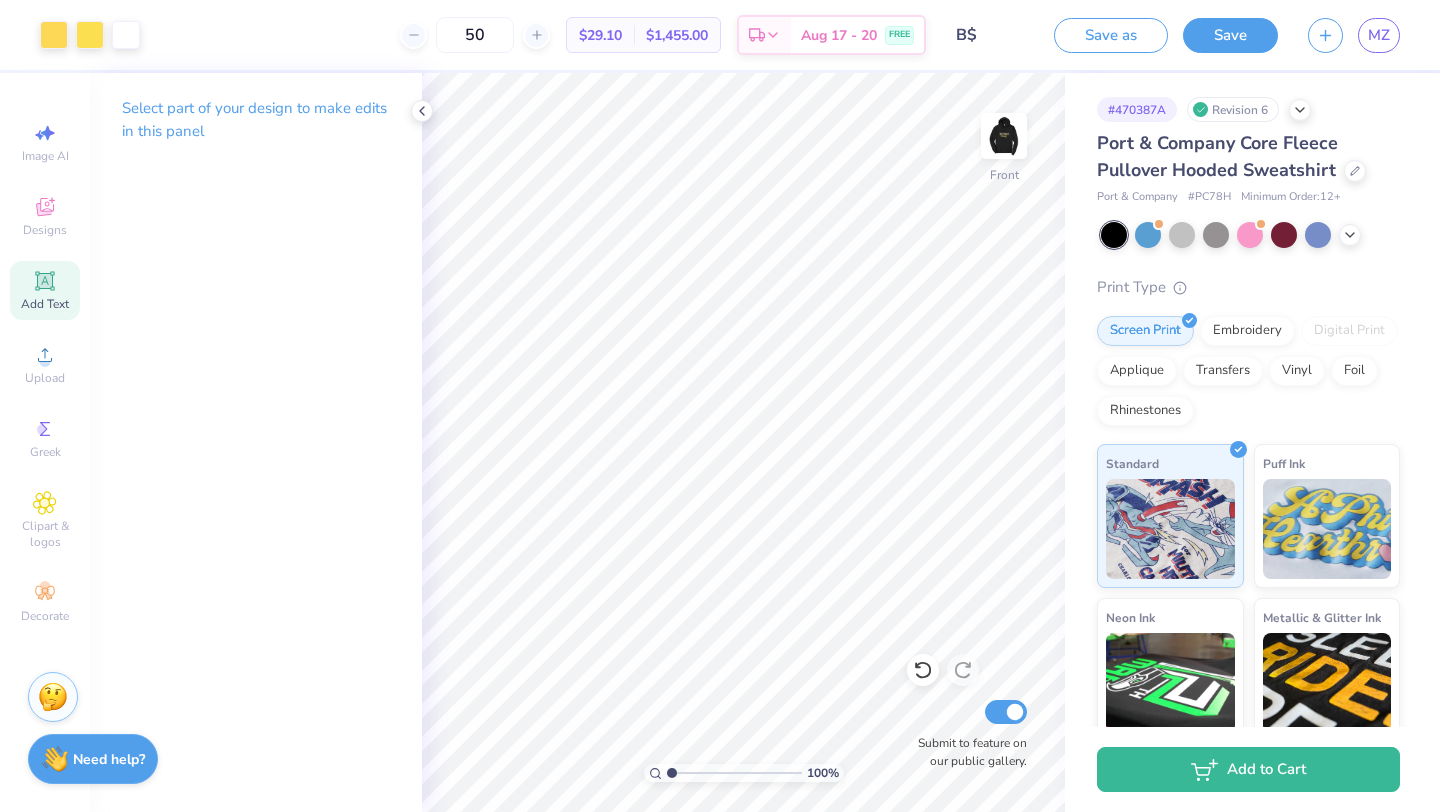 click on "Add Text" at bounding box center (45, 290) 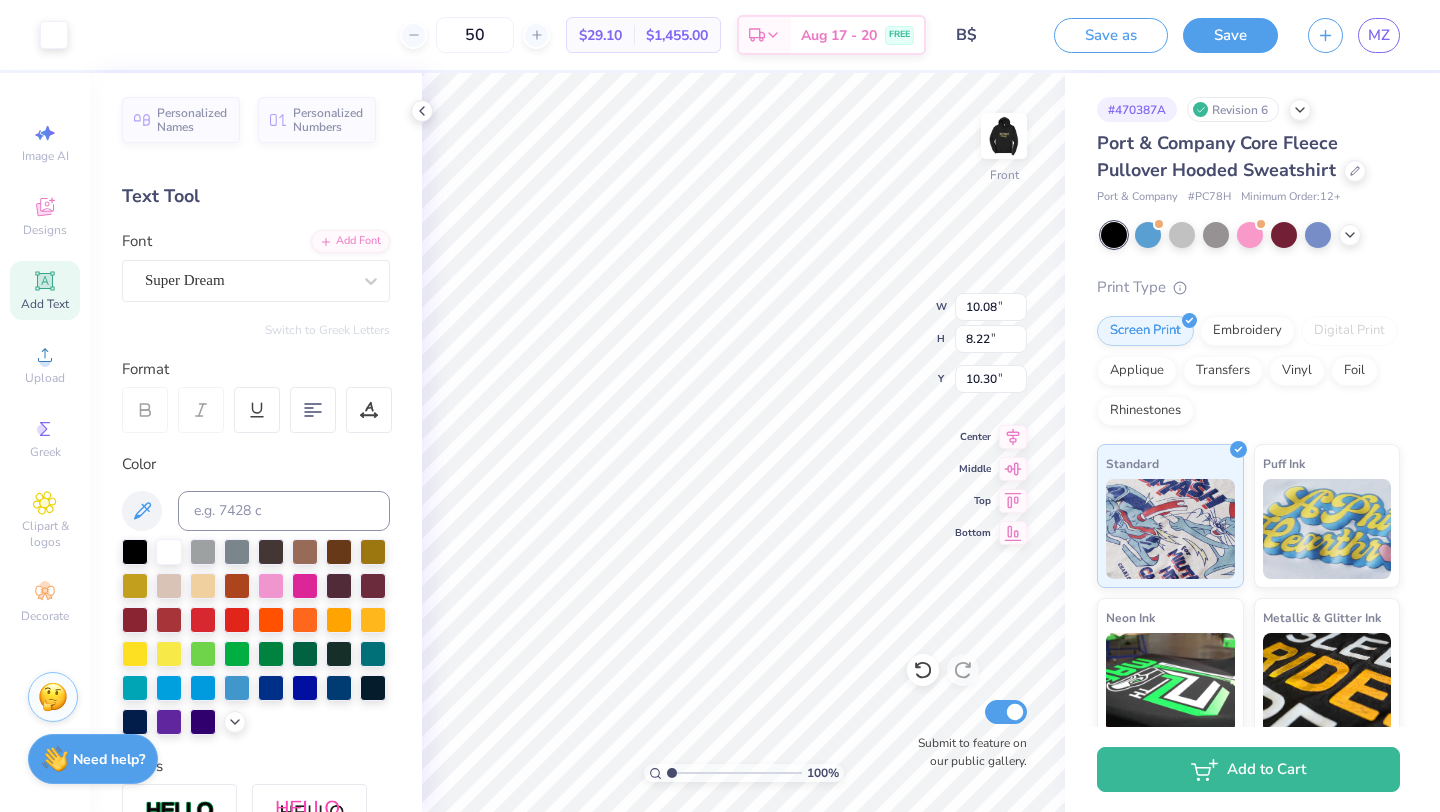 type on "10.08" 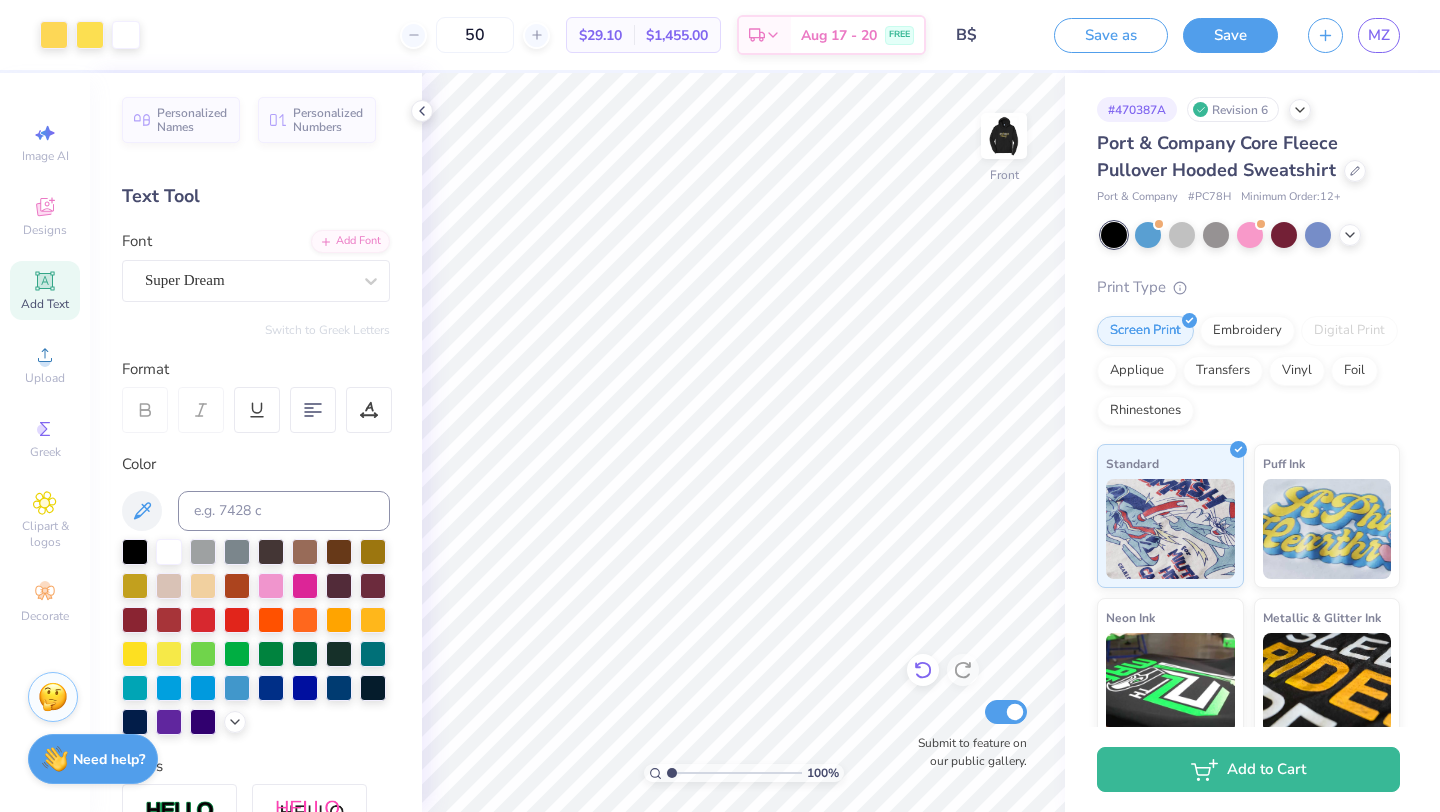 click 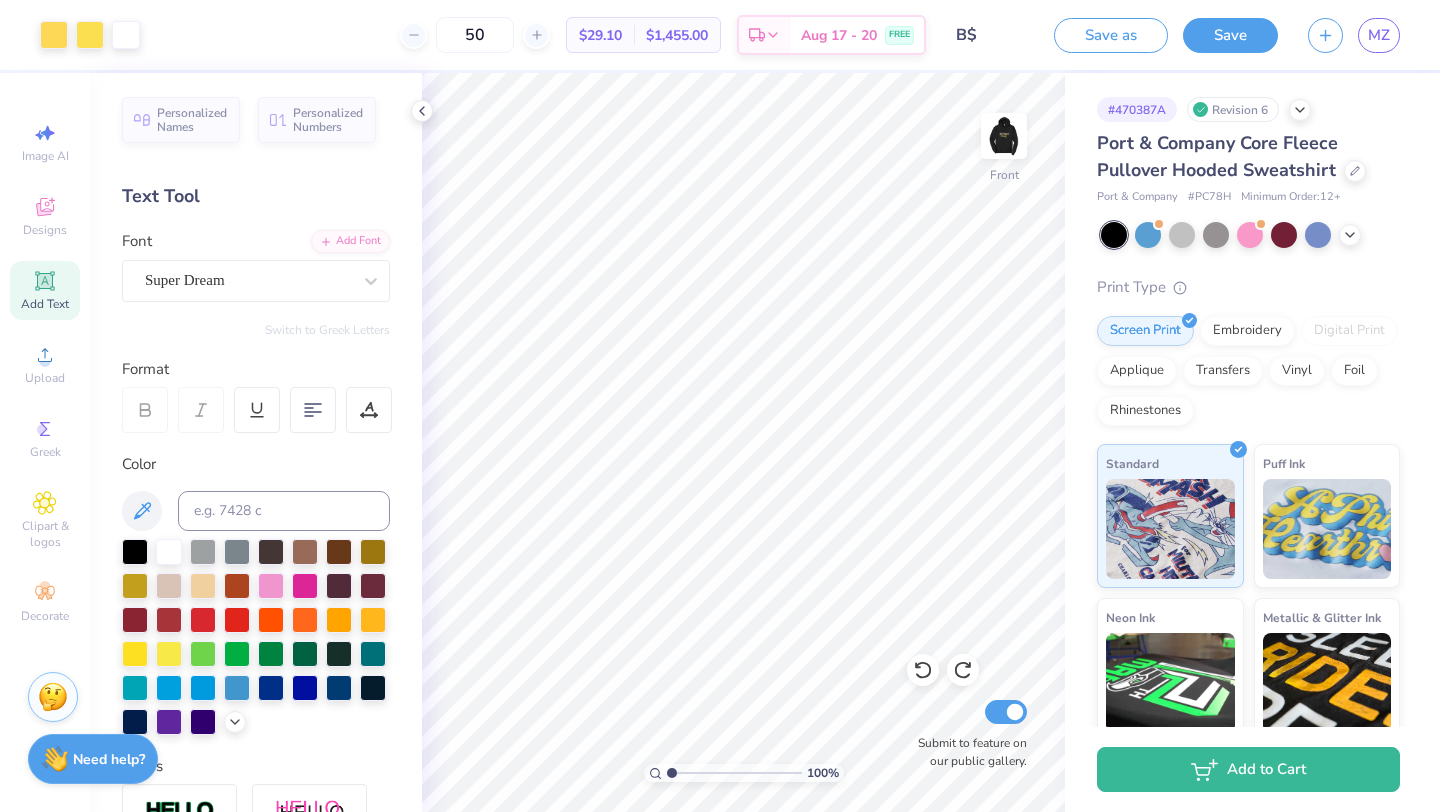 click 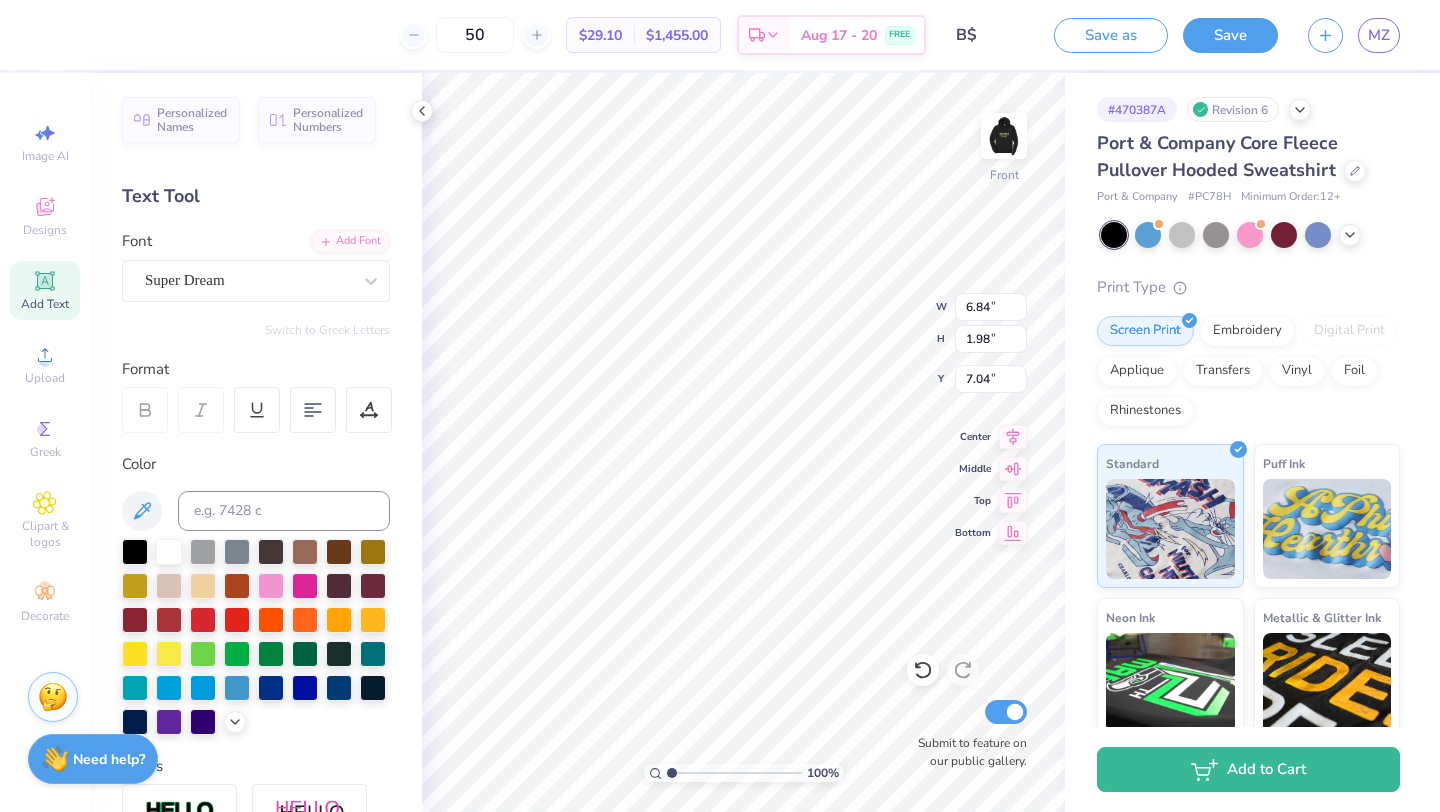 type on "7.04" 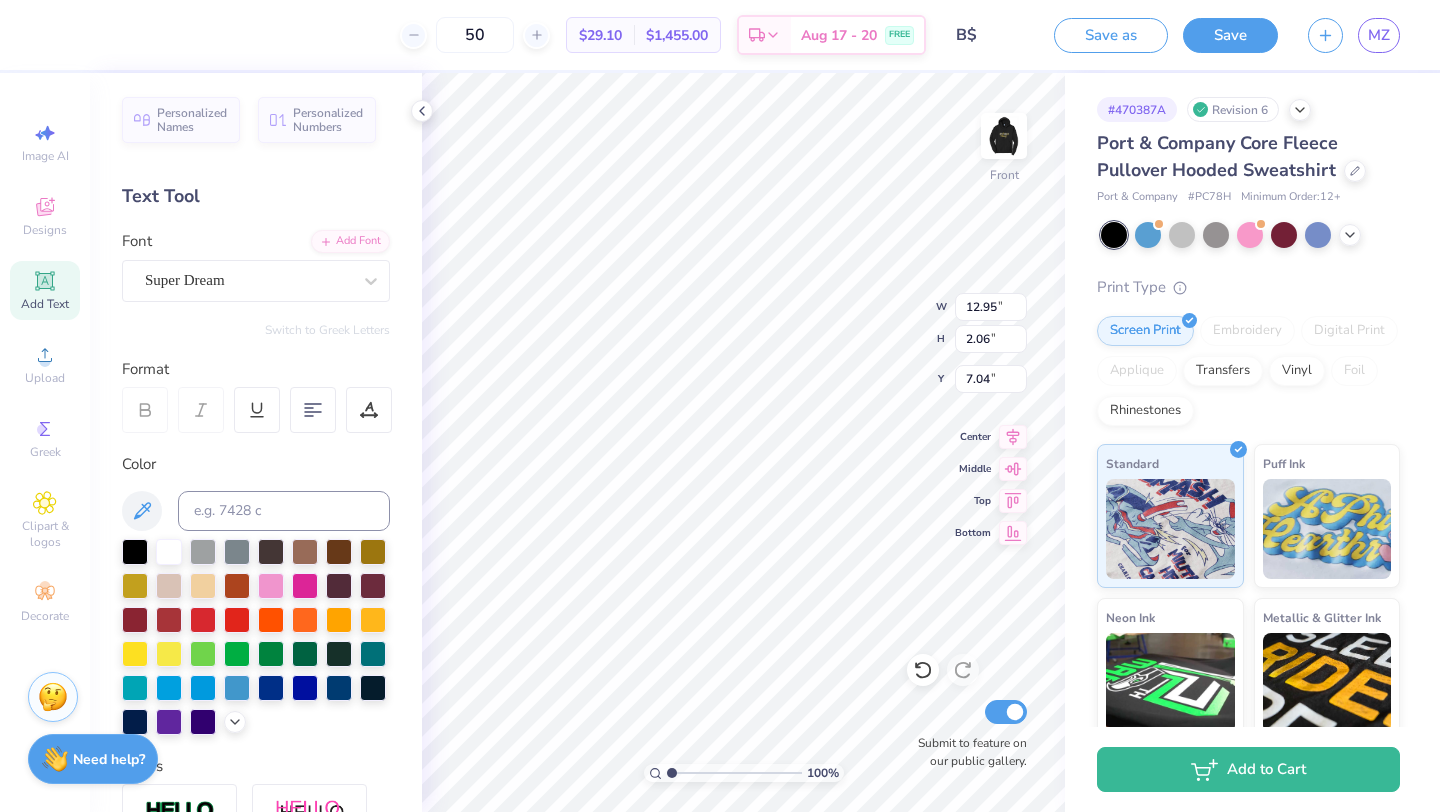 type on "12.95" 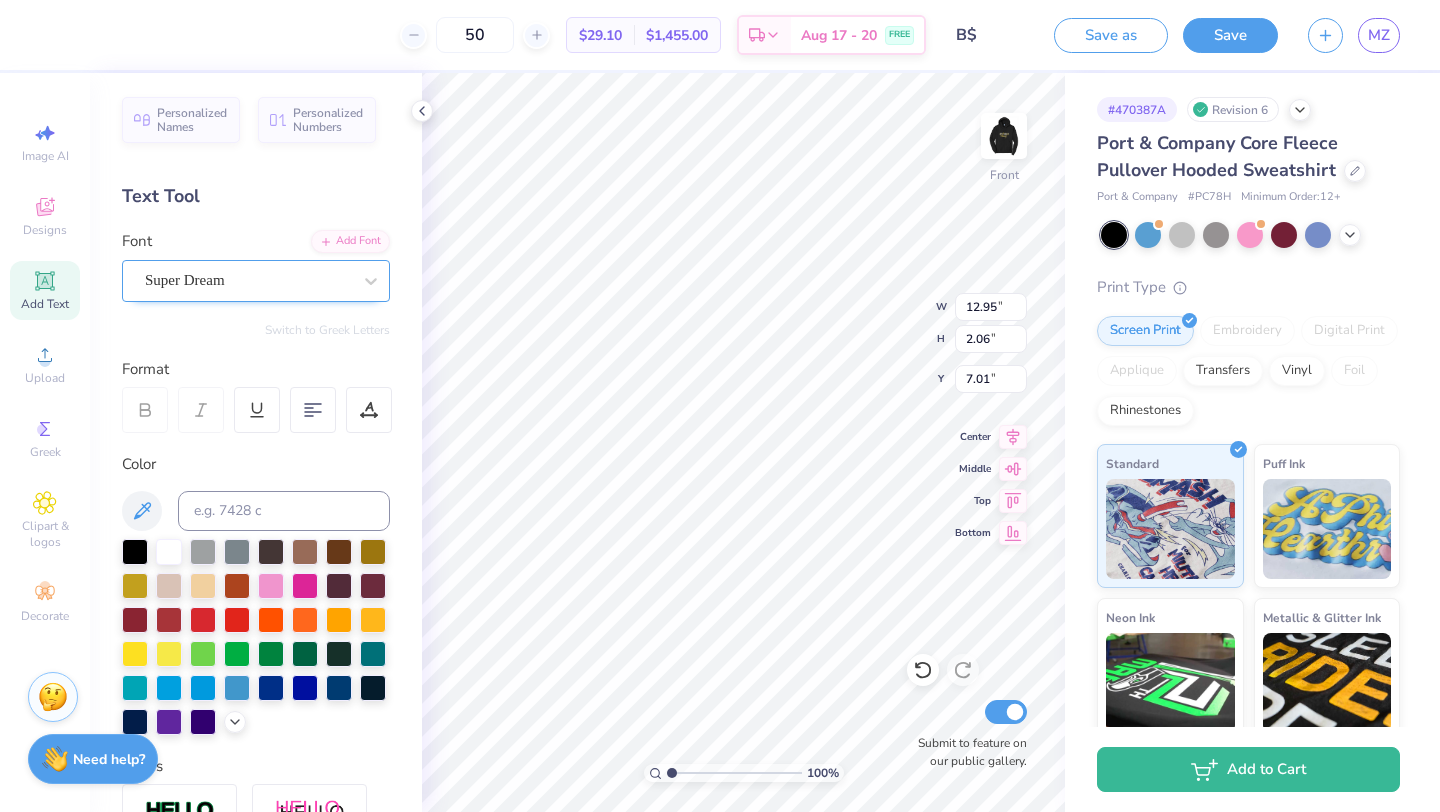 click on "Super Dream" at bounding box center [248, 280] 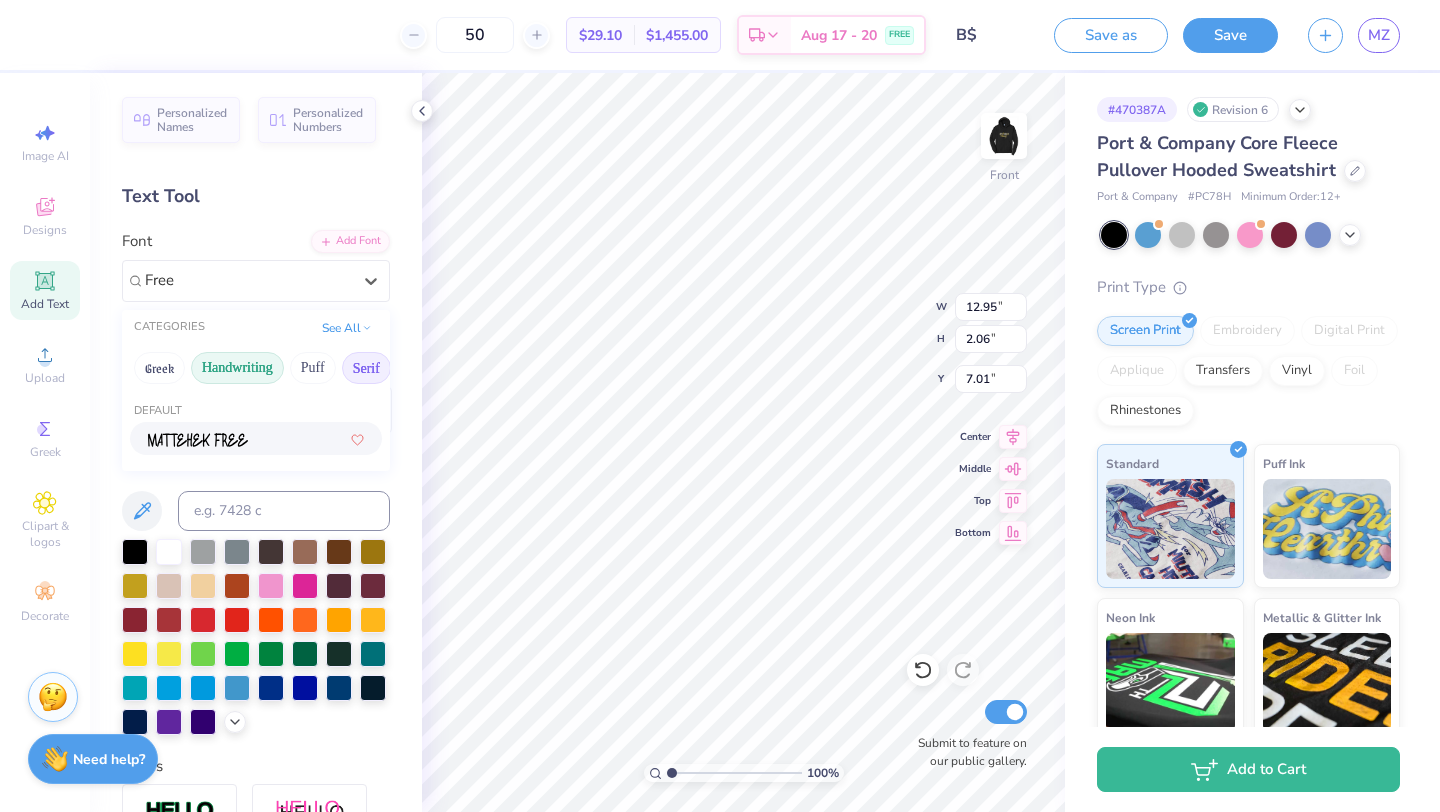 click on "Serif" at bounding box center [366, 368] 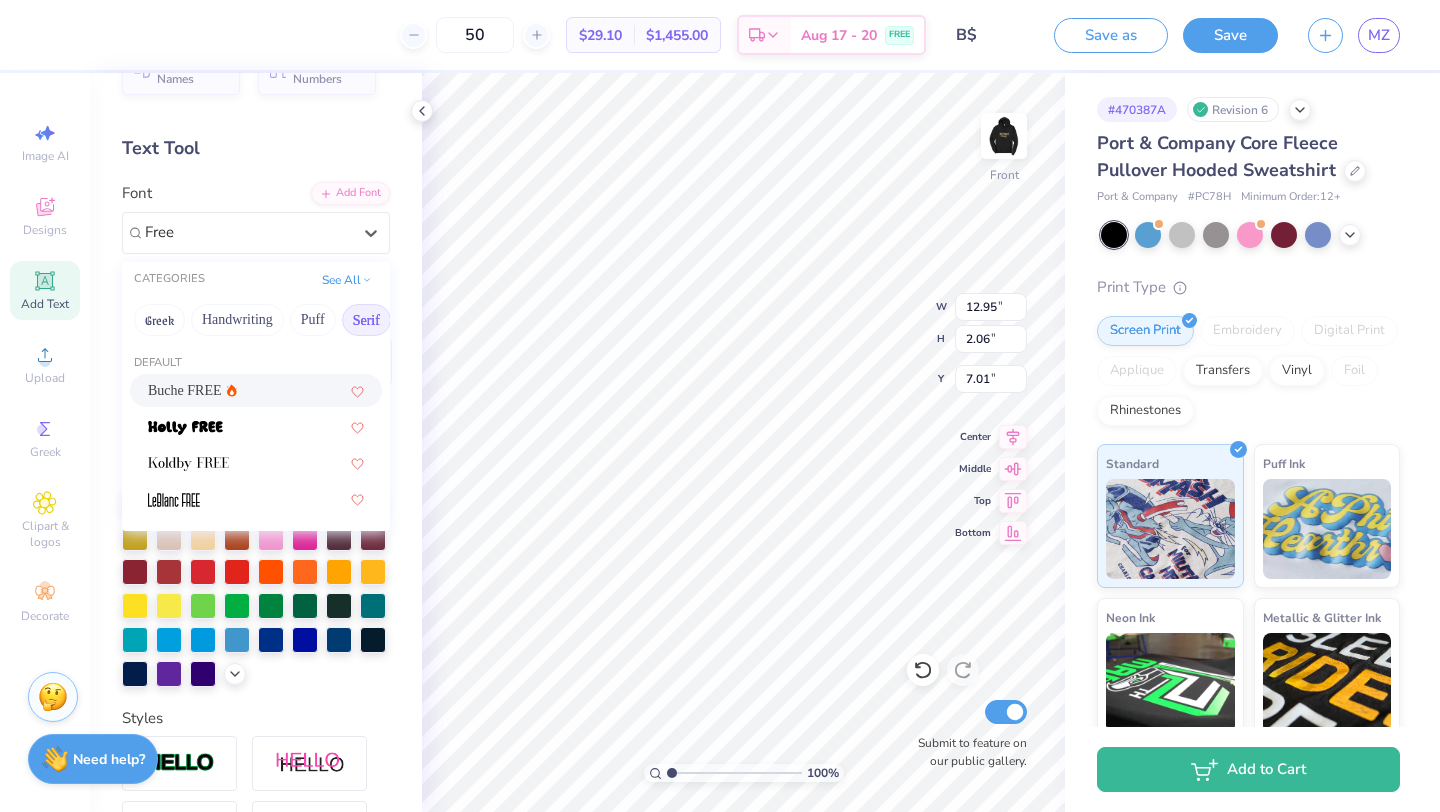 scroll, scrollTop: 20, scrollLeft: 0, axis: vertical 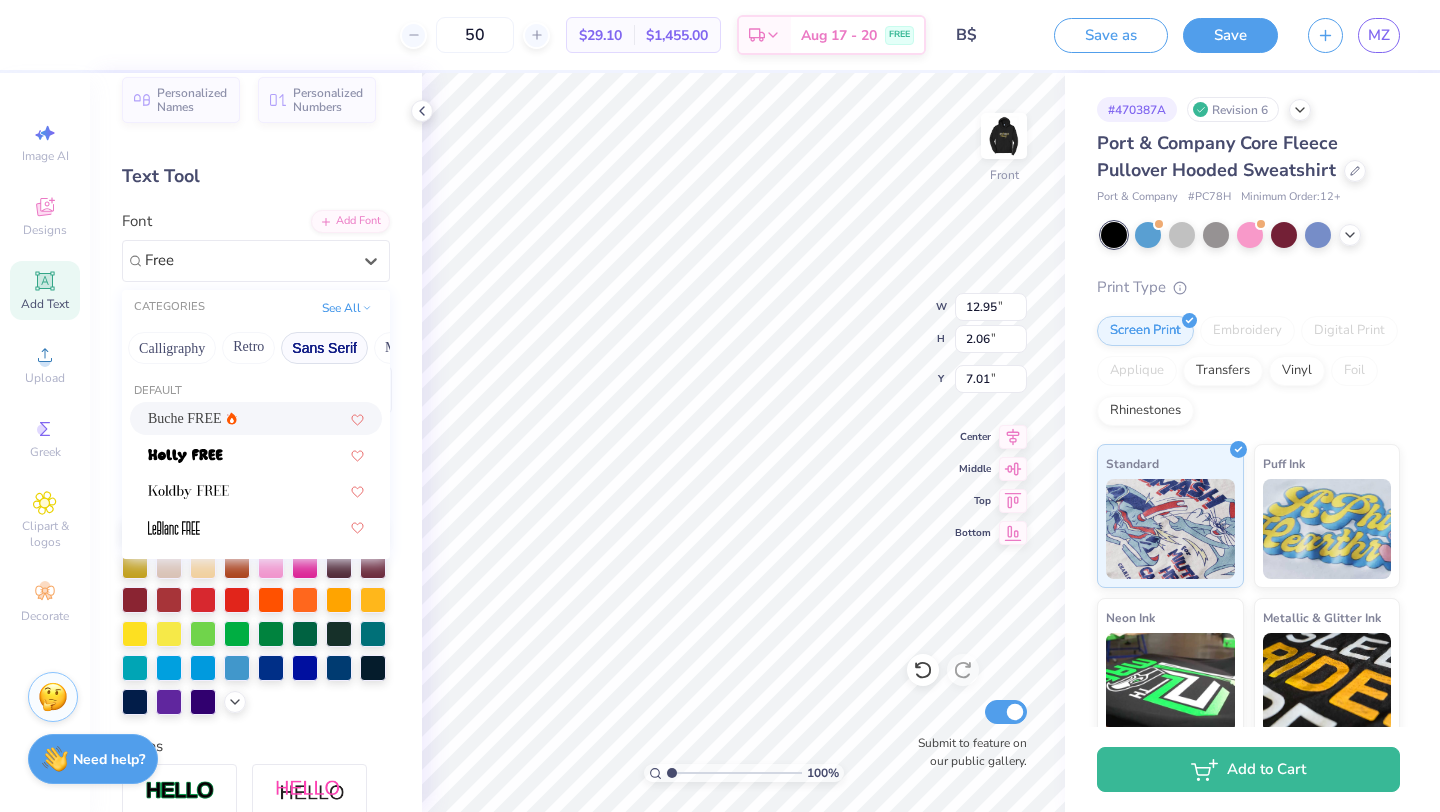 click on "Sans Serif" at bounding box center (324, 348) 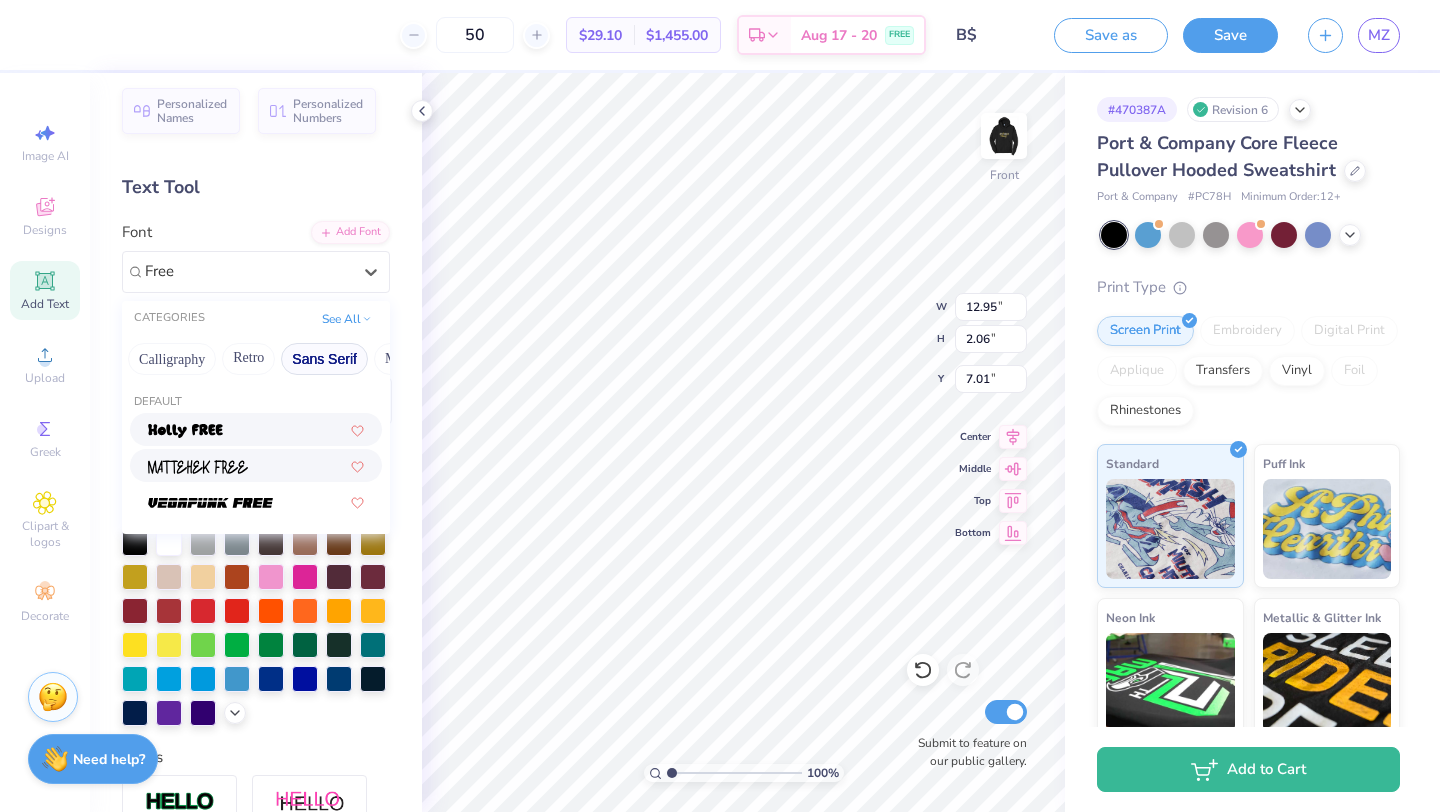 scroll, scrollTop: 0, scrollLeft: 0, axis: both 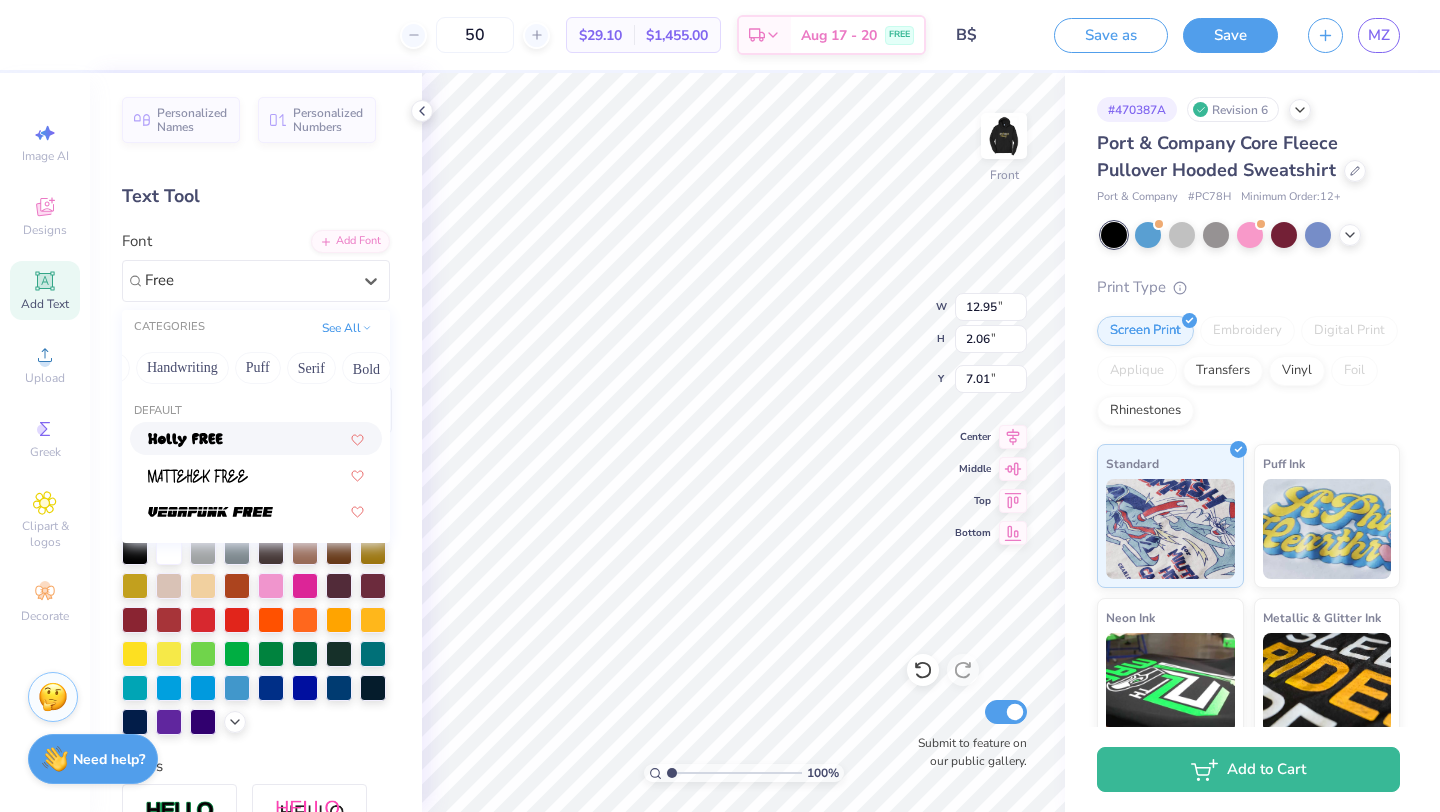 click on "Greek Handwriting Puff Serif Bold Calligraphy Retro Sans Serif Minimal Fantasy Techno Others" at bounding box center (256, 368) 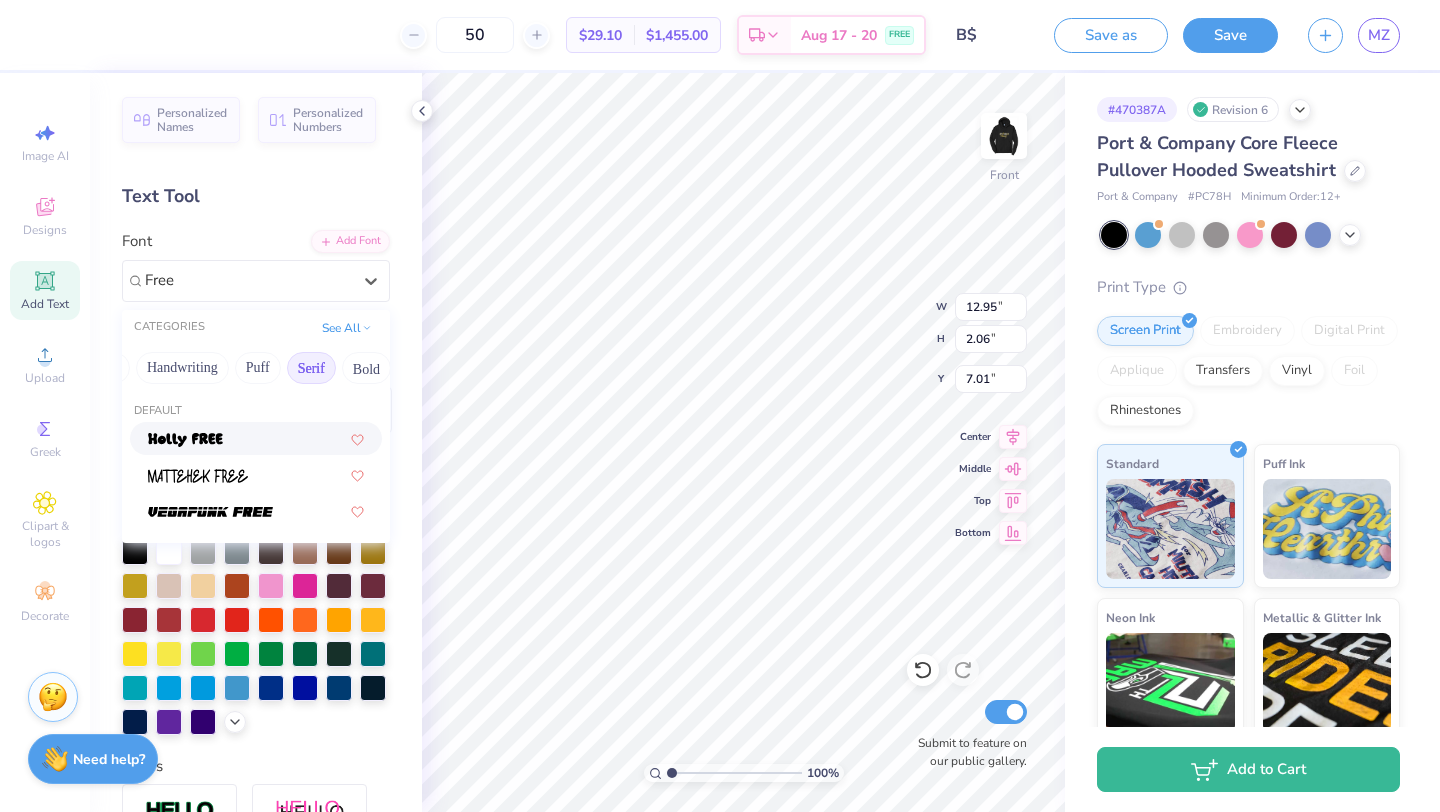 click on "Serif" at bounding box center [311, 368] 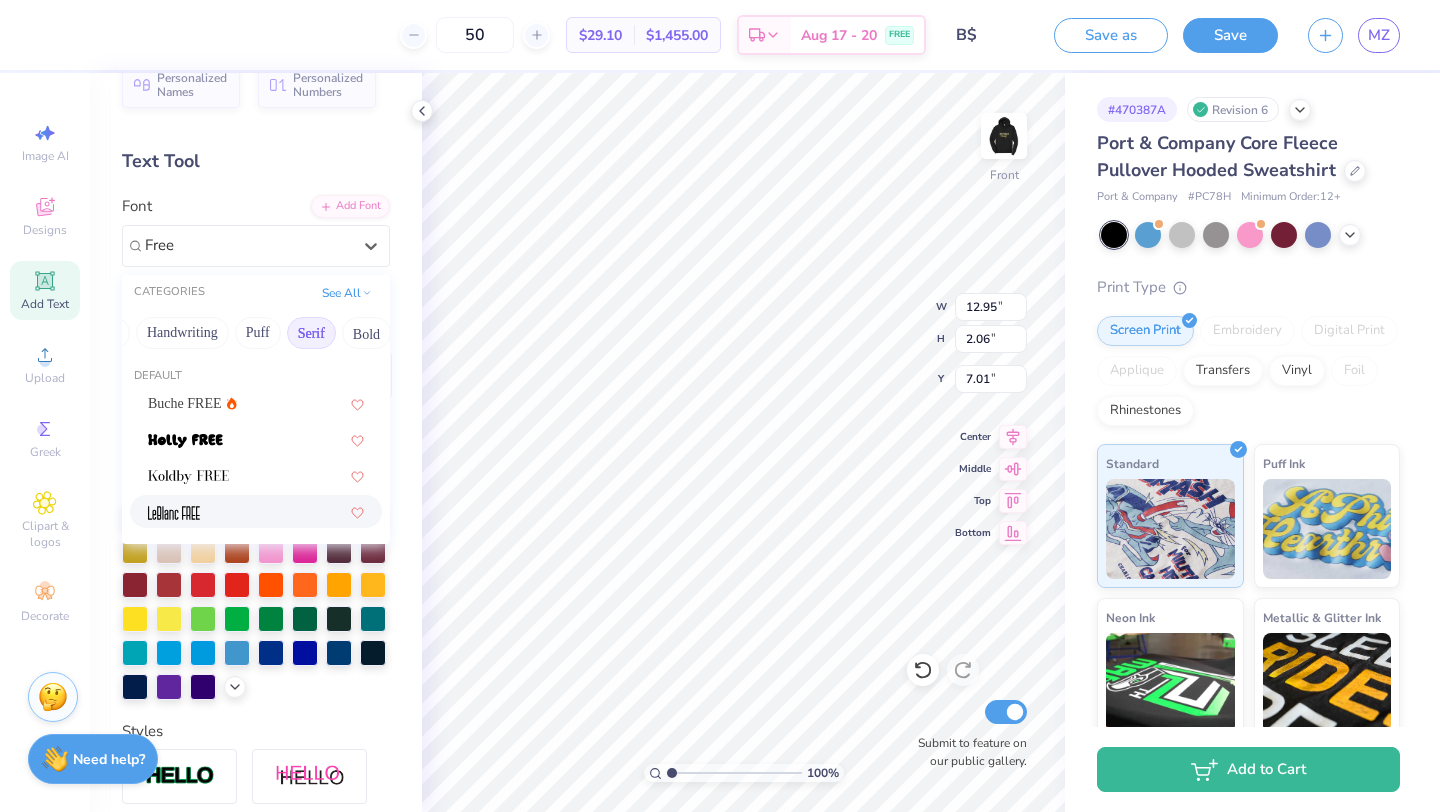 scroll, scrollTop: 21, scrollLeft: 0, axis: vertical 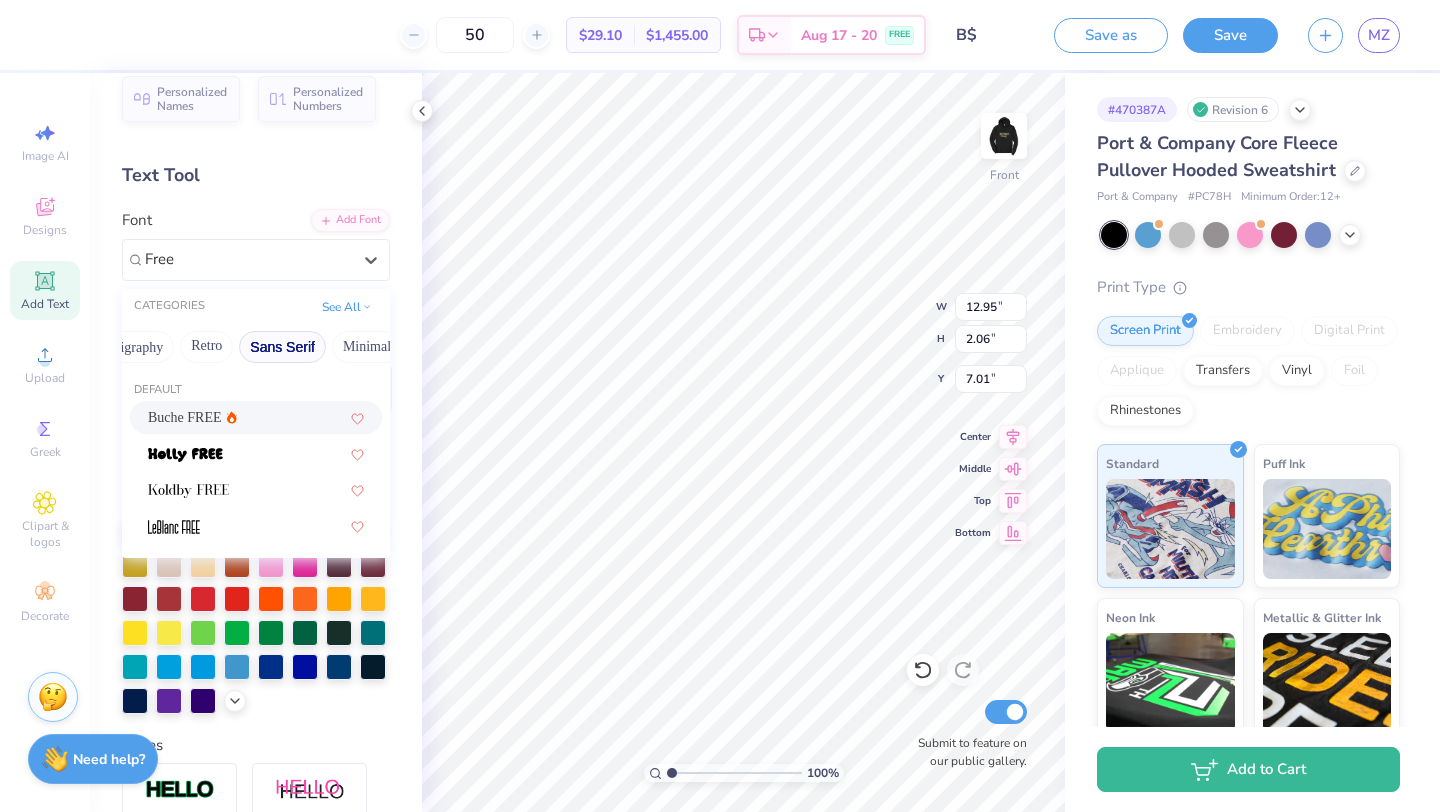 click on "Sans Serif" at bounding box center (282, 347) 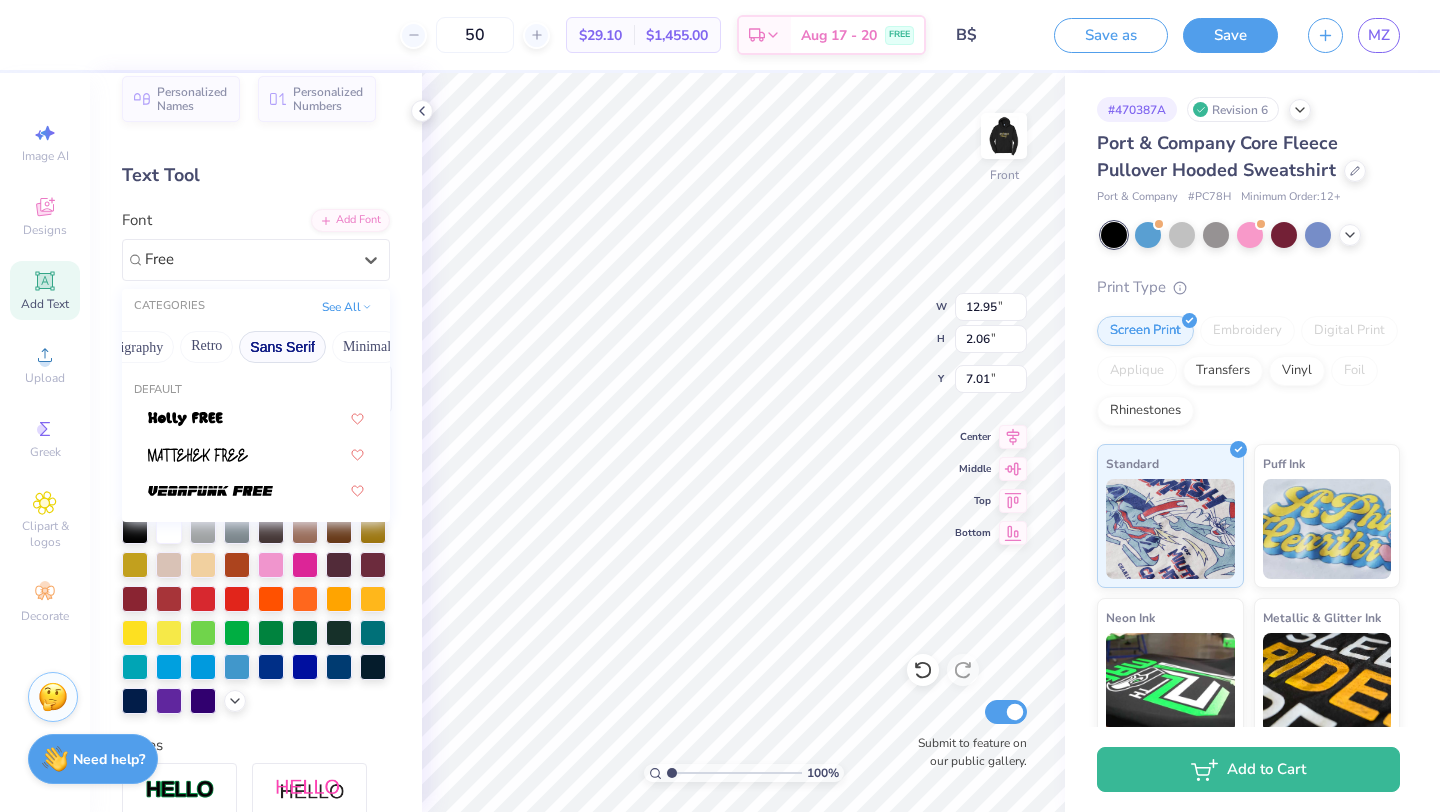 click on "Sans Serif" at bounding box center [282, 347] 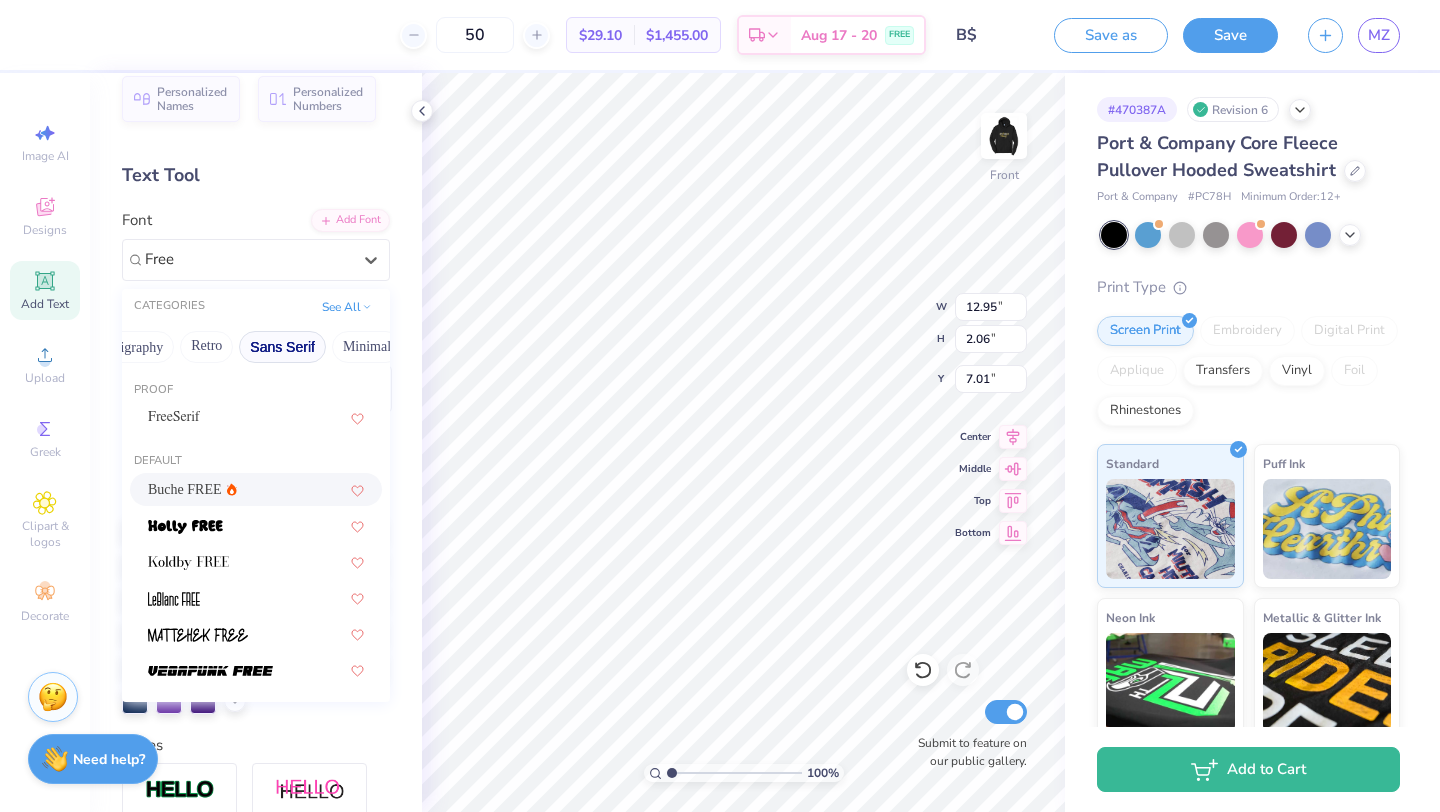 click on "Sans Serif" at bounding box center (282, 347) 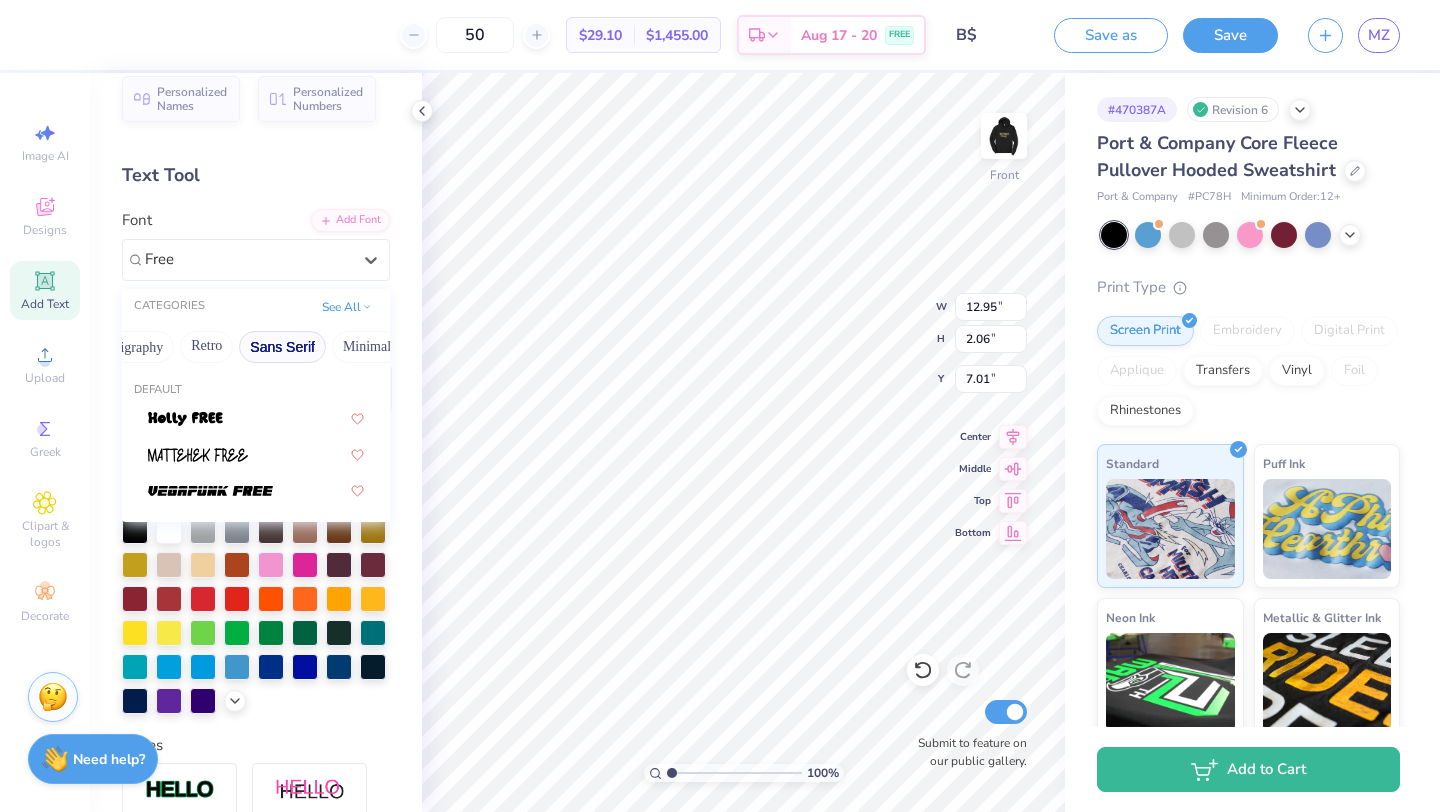 click on "Sans Serif" at bounding box center [282, 347] 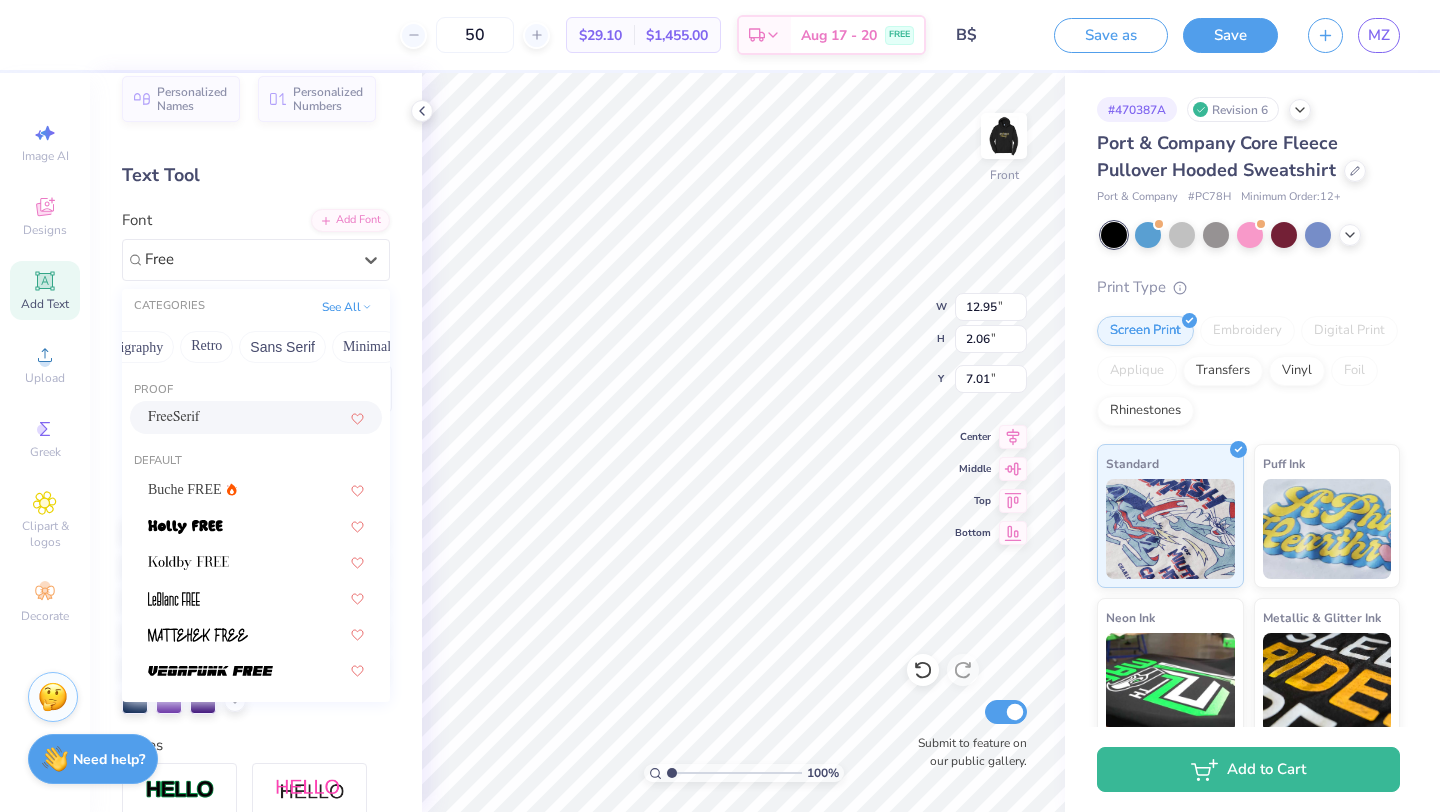 click on "FreeSerif" at bounding box center [256, 417] 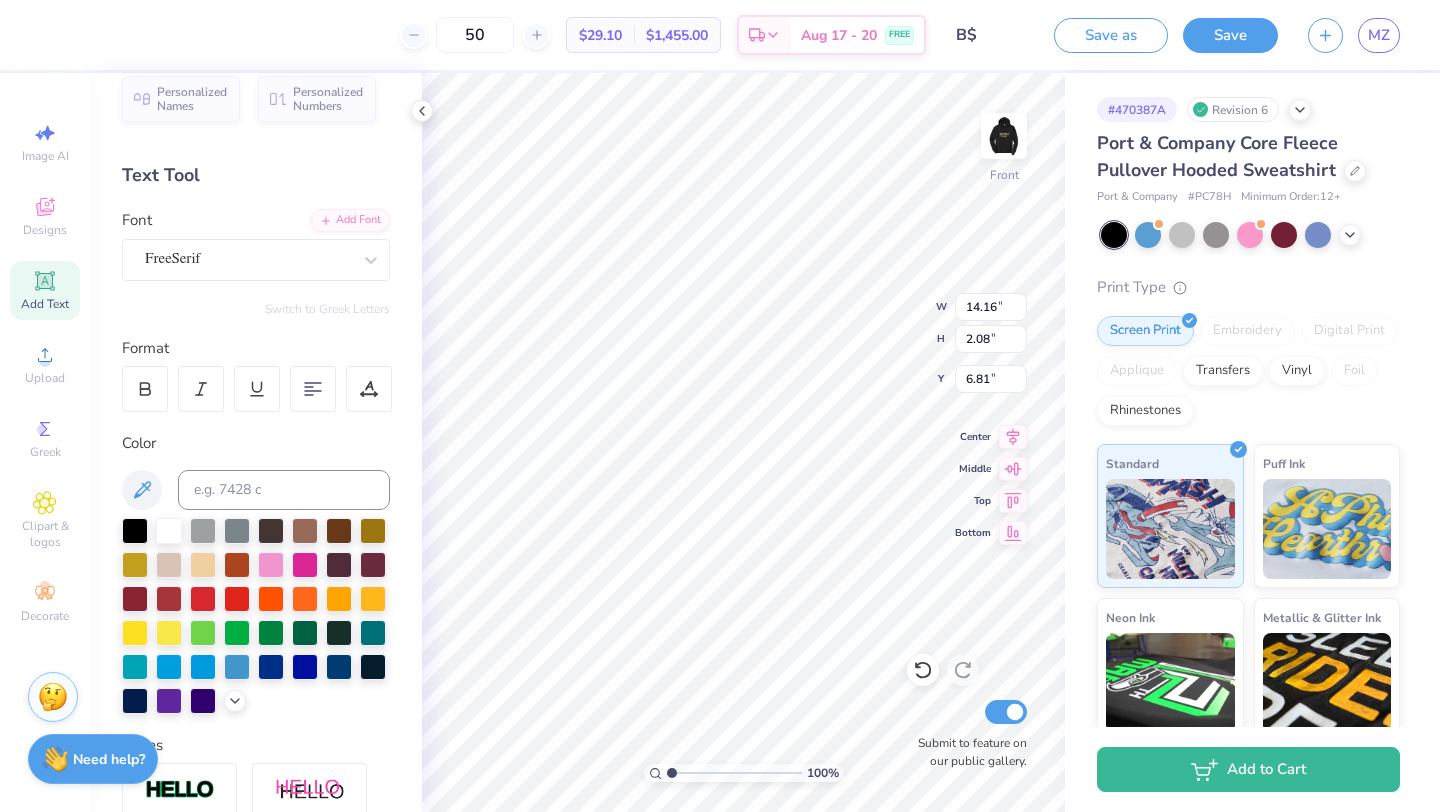 click on "Personalized Names Personalized Numbers Text Tool  Add Font Font FreeSerif Switch to Greek Letters Format Color Styles Text Shape" at bounding box center (256, 442) 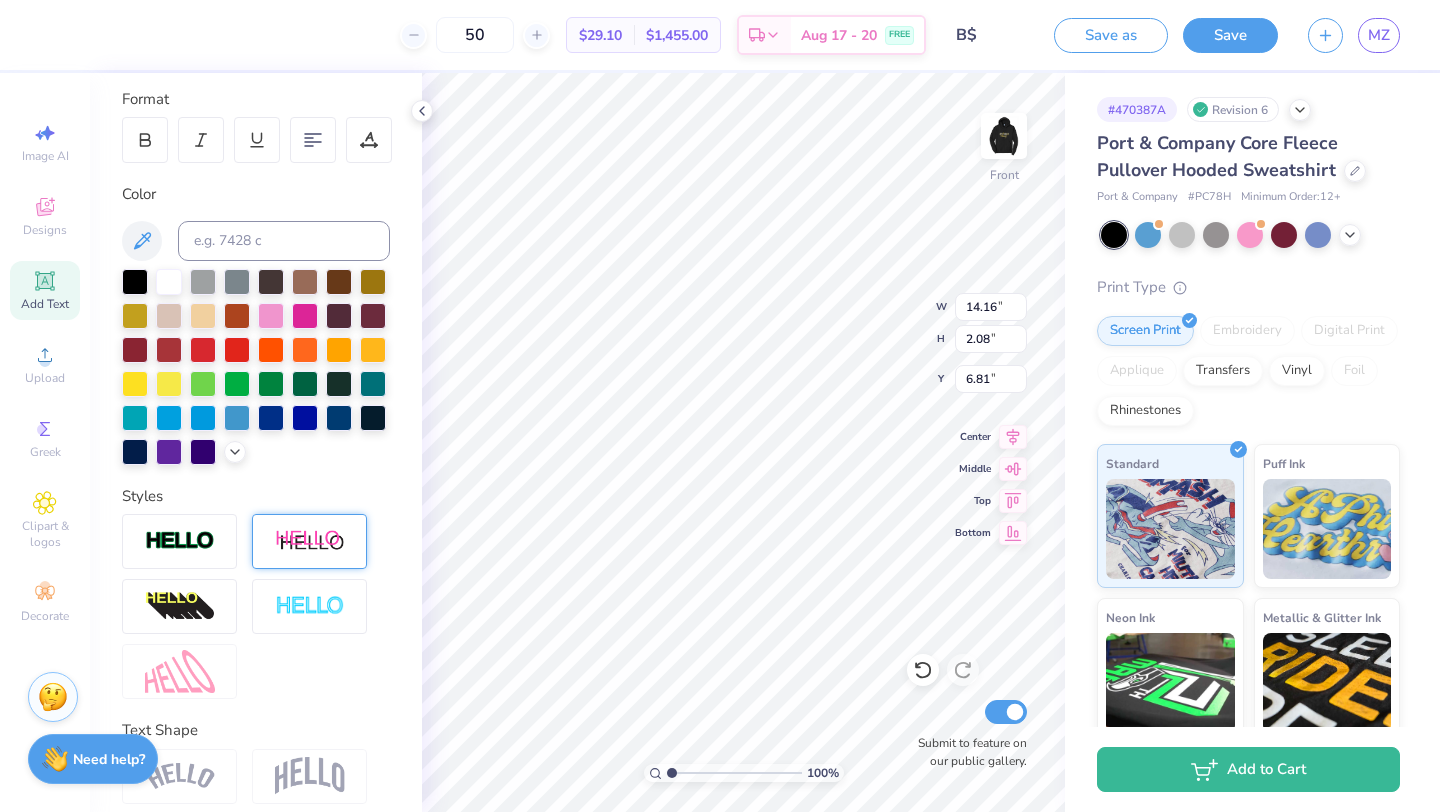 scroll, scrollTop: 272, scrollLeft: 0, axis: vertical 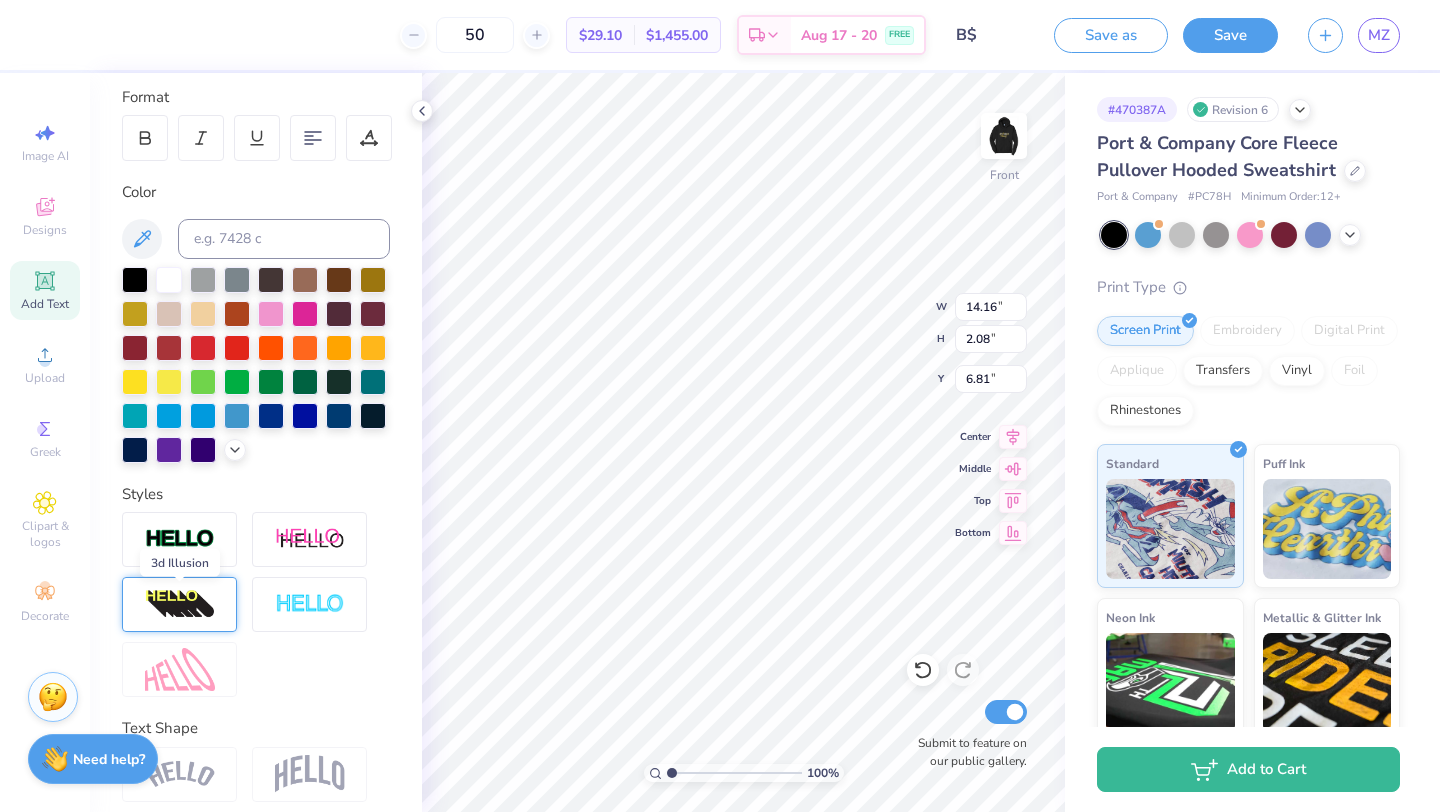 click at bounding box center [180, 605] 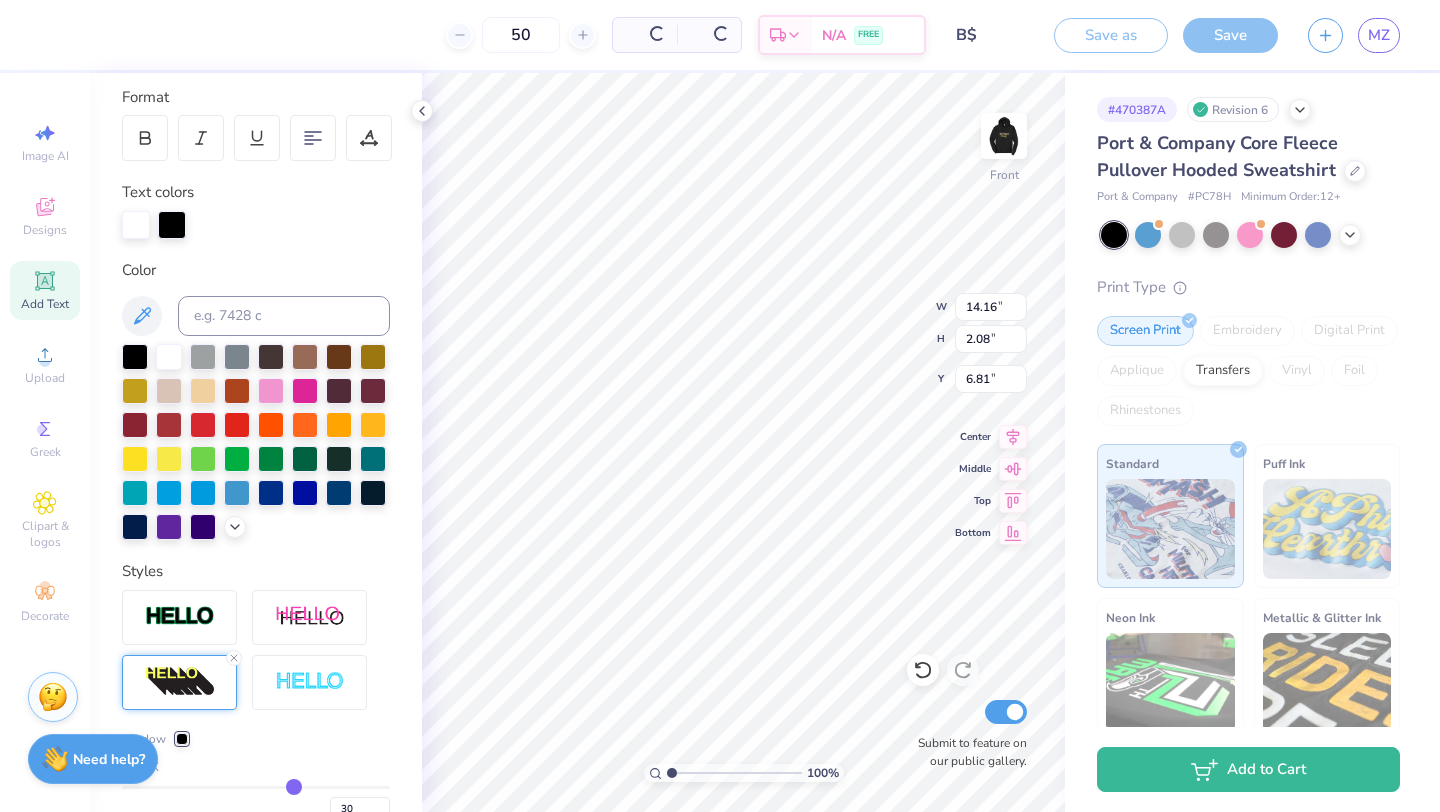 type on "16.10" 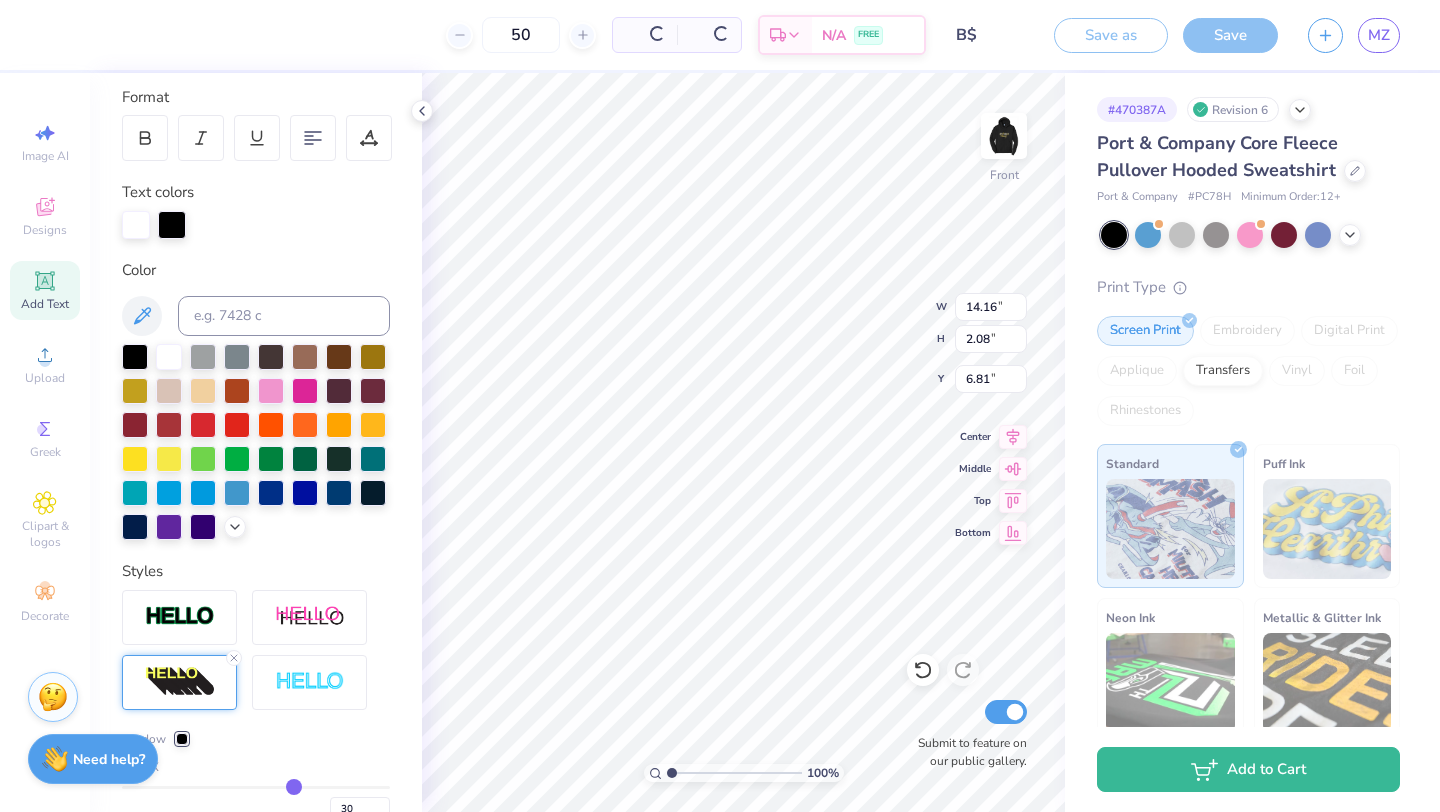 type on "2.60" 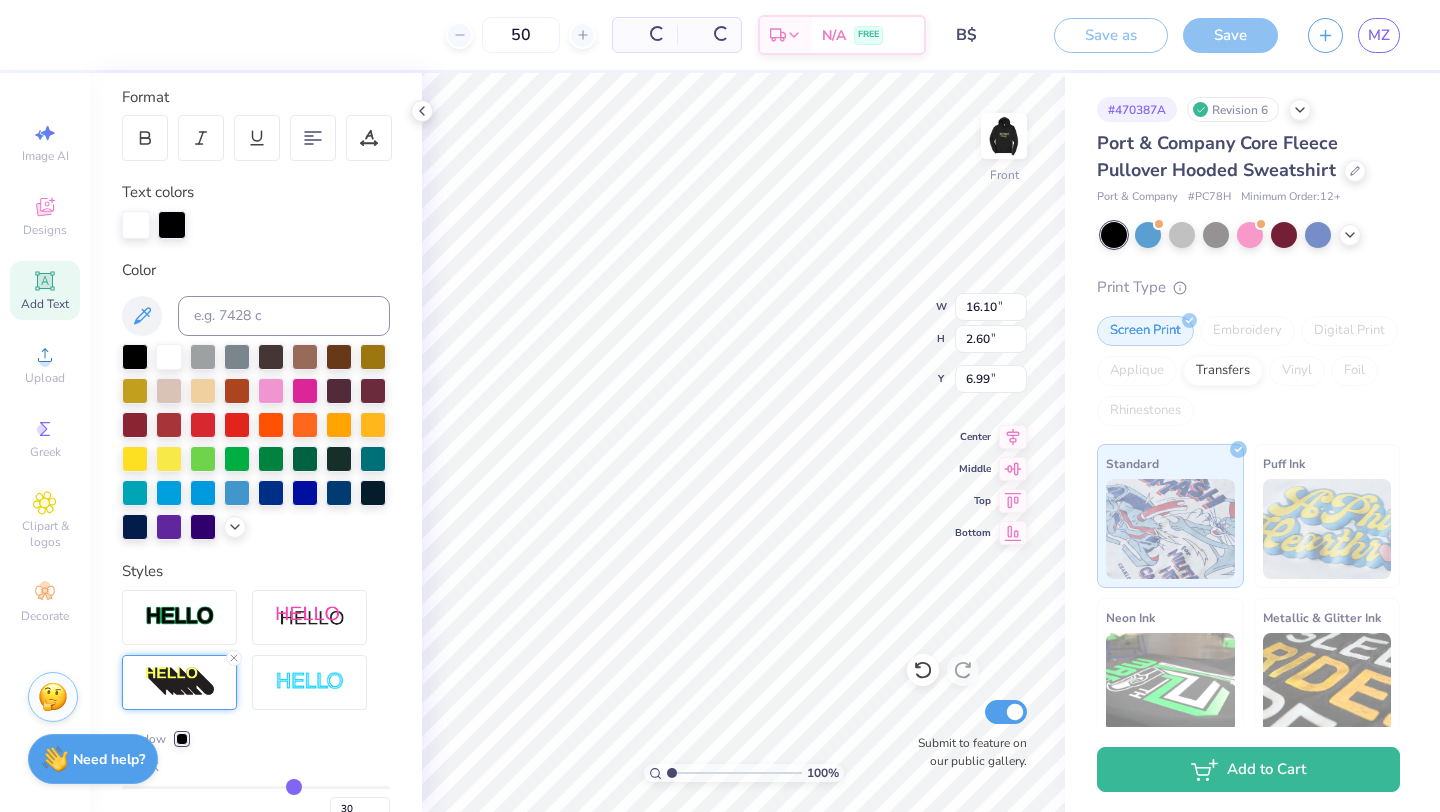 click at bounding box center [179, 617] 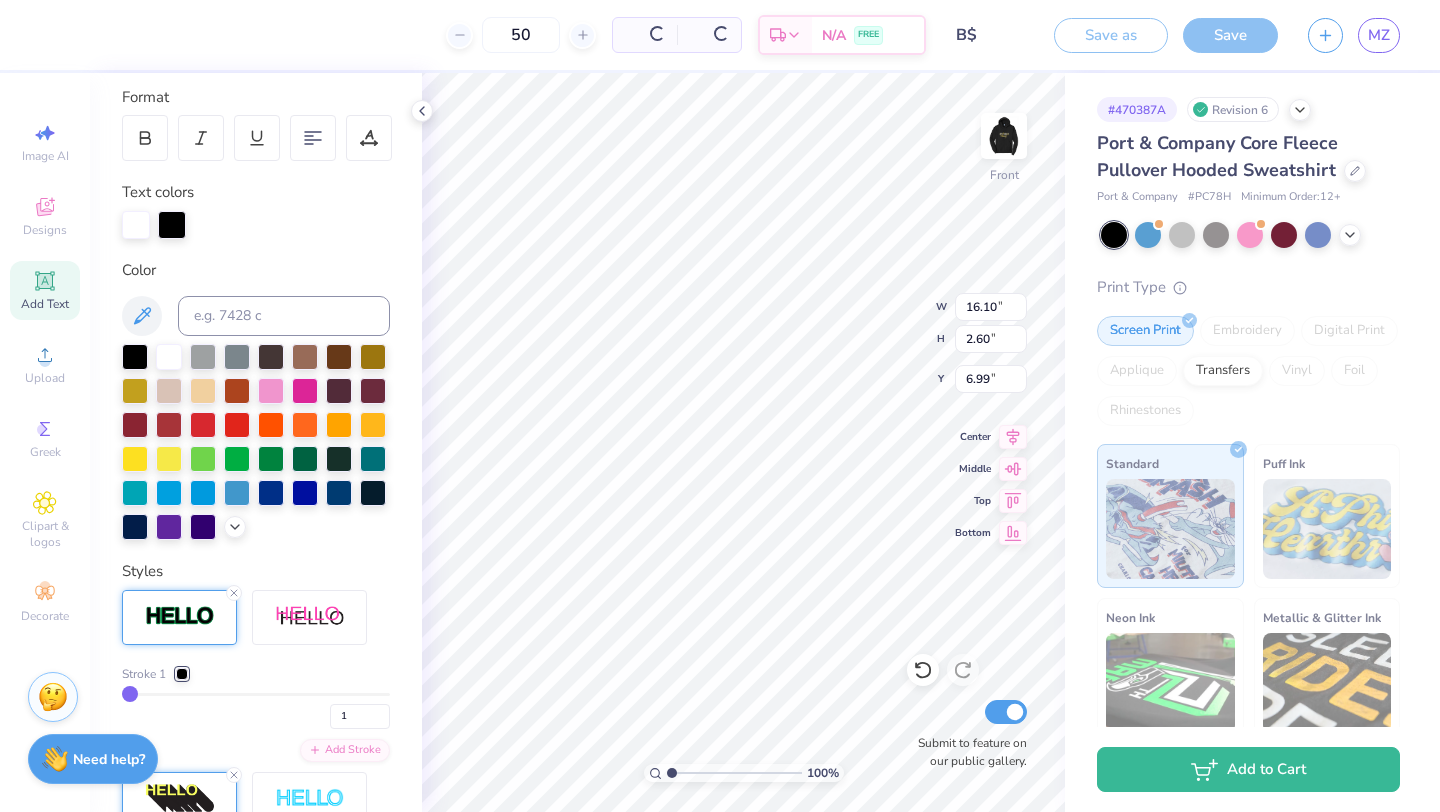 type on "6.98" 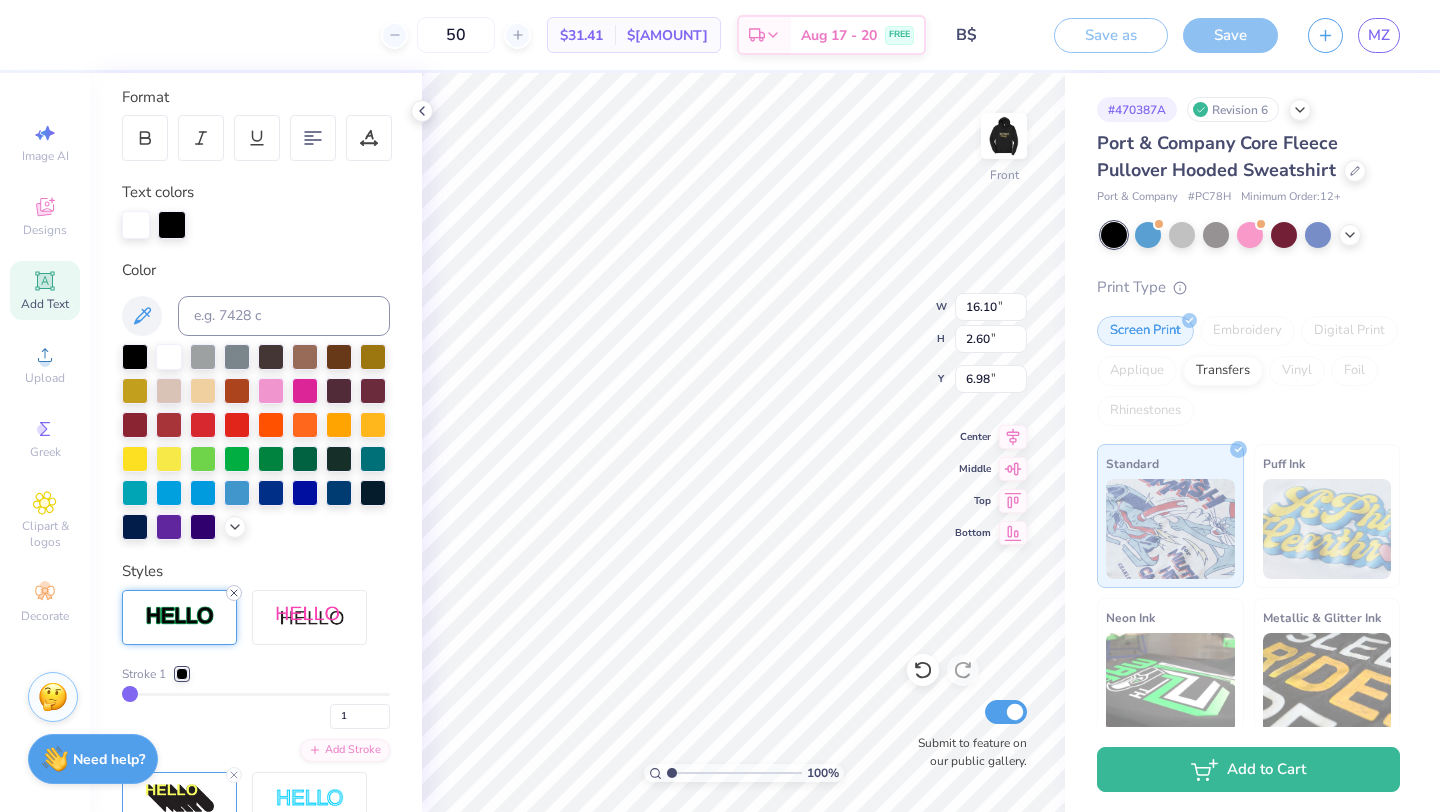 click at bounding box center [234, 593] 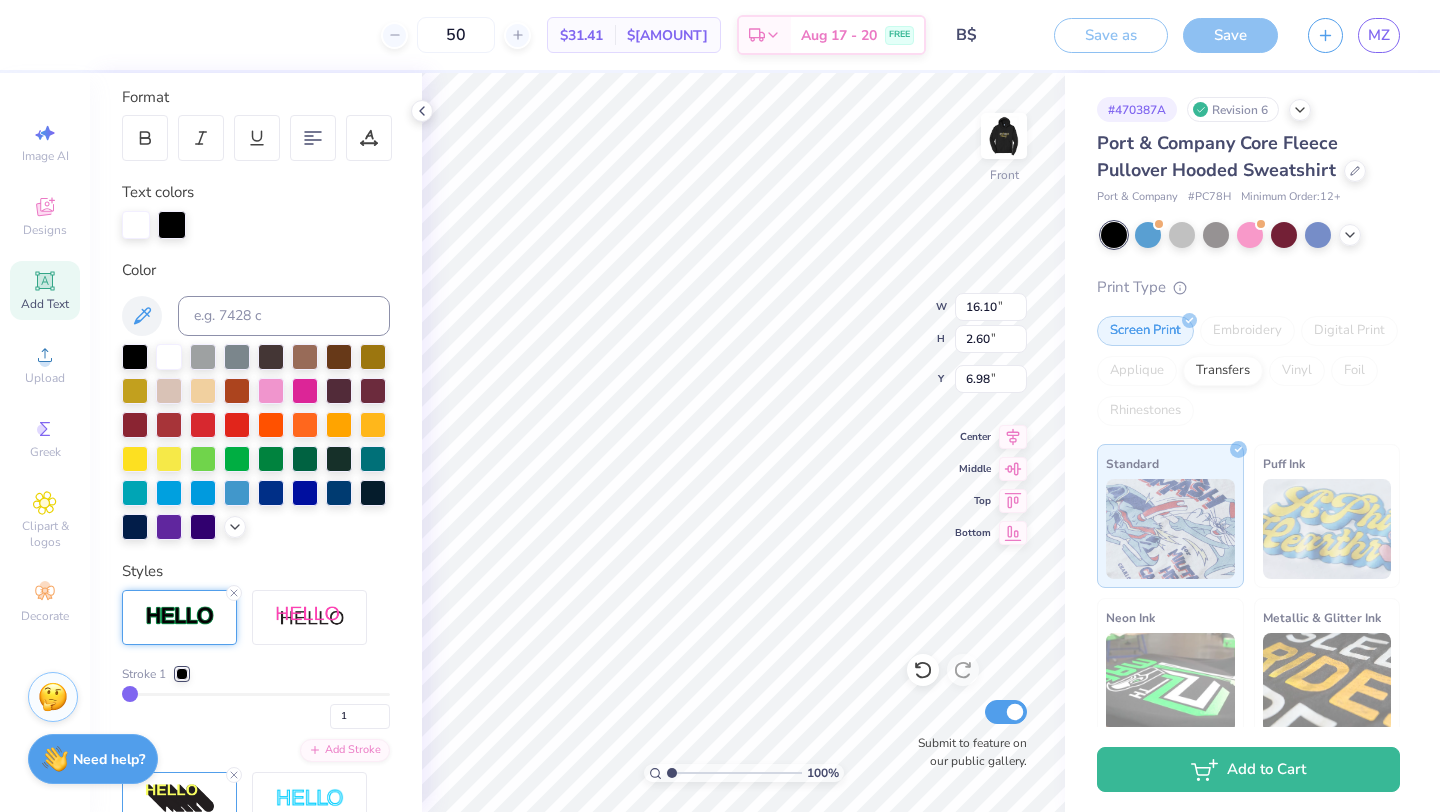 click at bounding box center (180, 616) 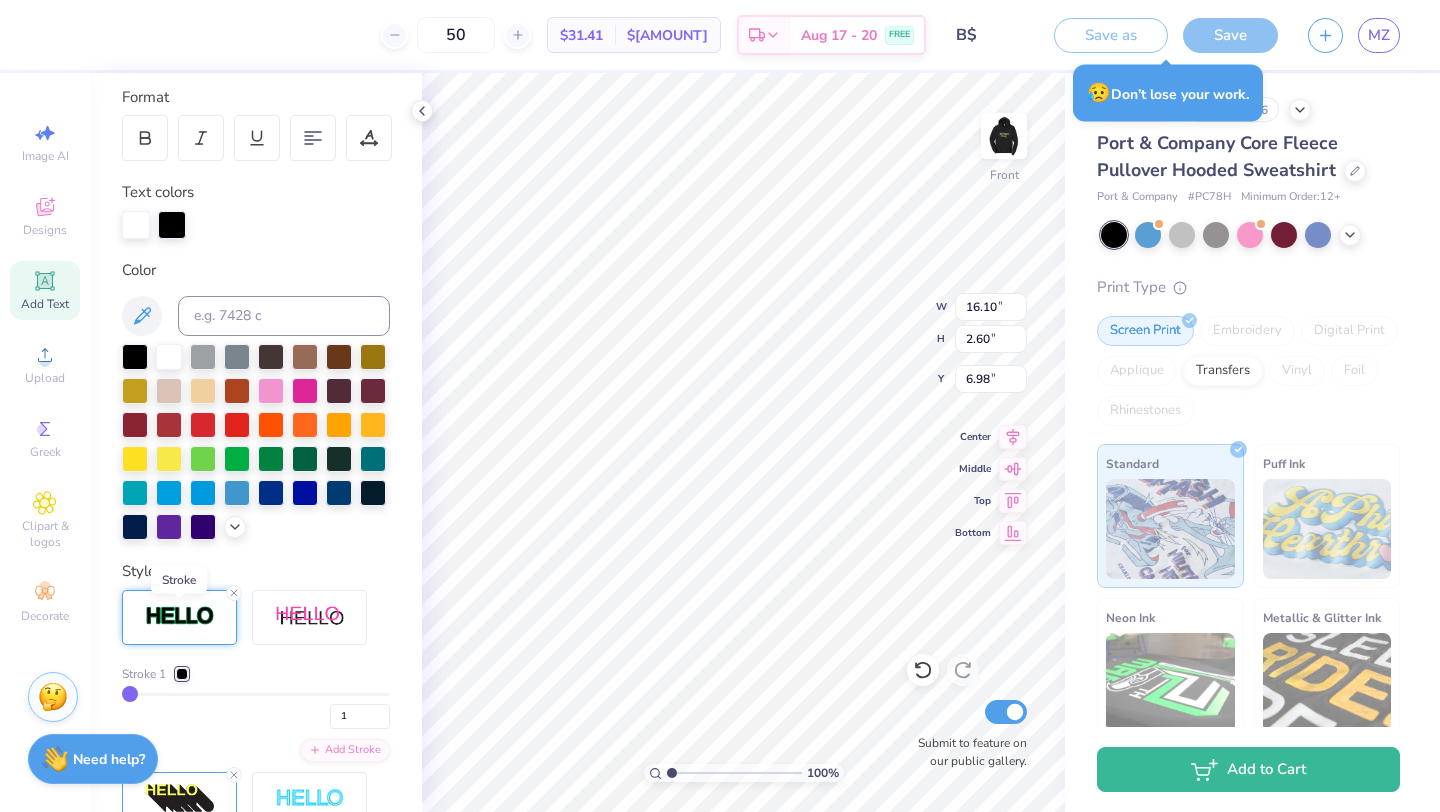click at bounding box center (180, 616) 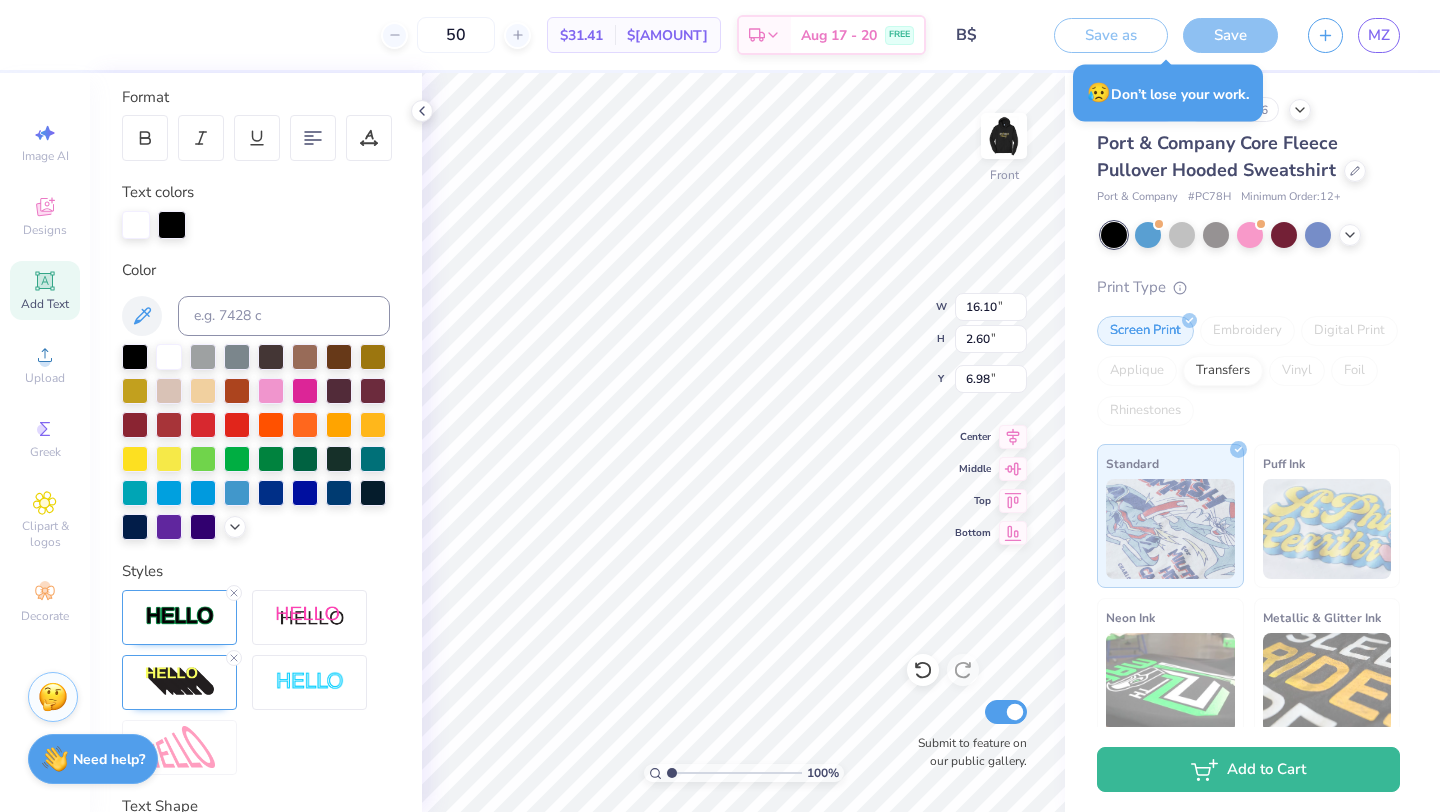 click on "Personalized Names Personalized Numbers Text Tool  Add Font Font FreeSerif Switch to Greek Letters Format Text colors Color Styles Text Shape" at bounding box center [256, 442] 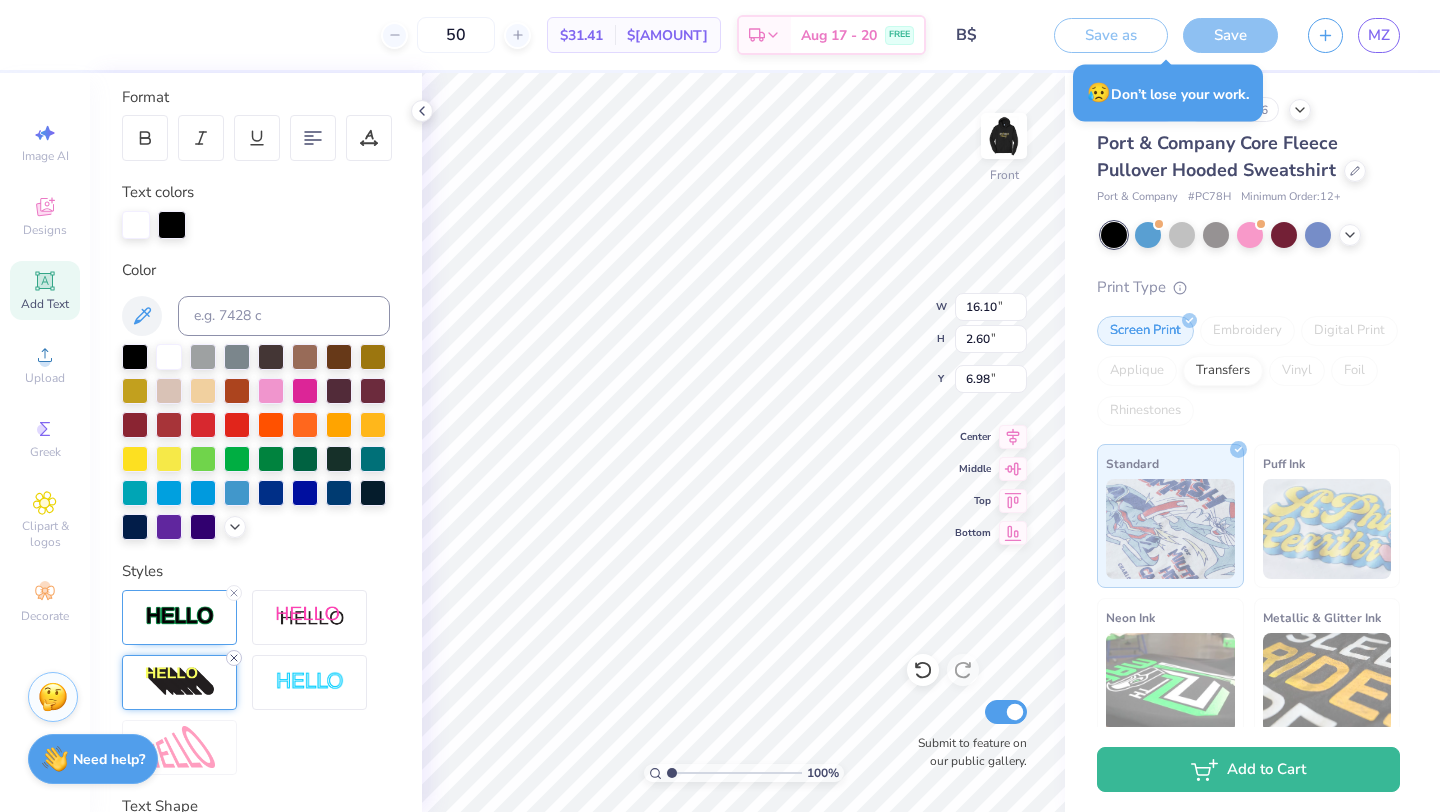 click 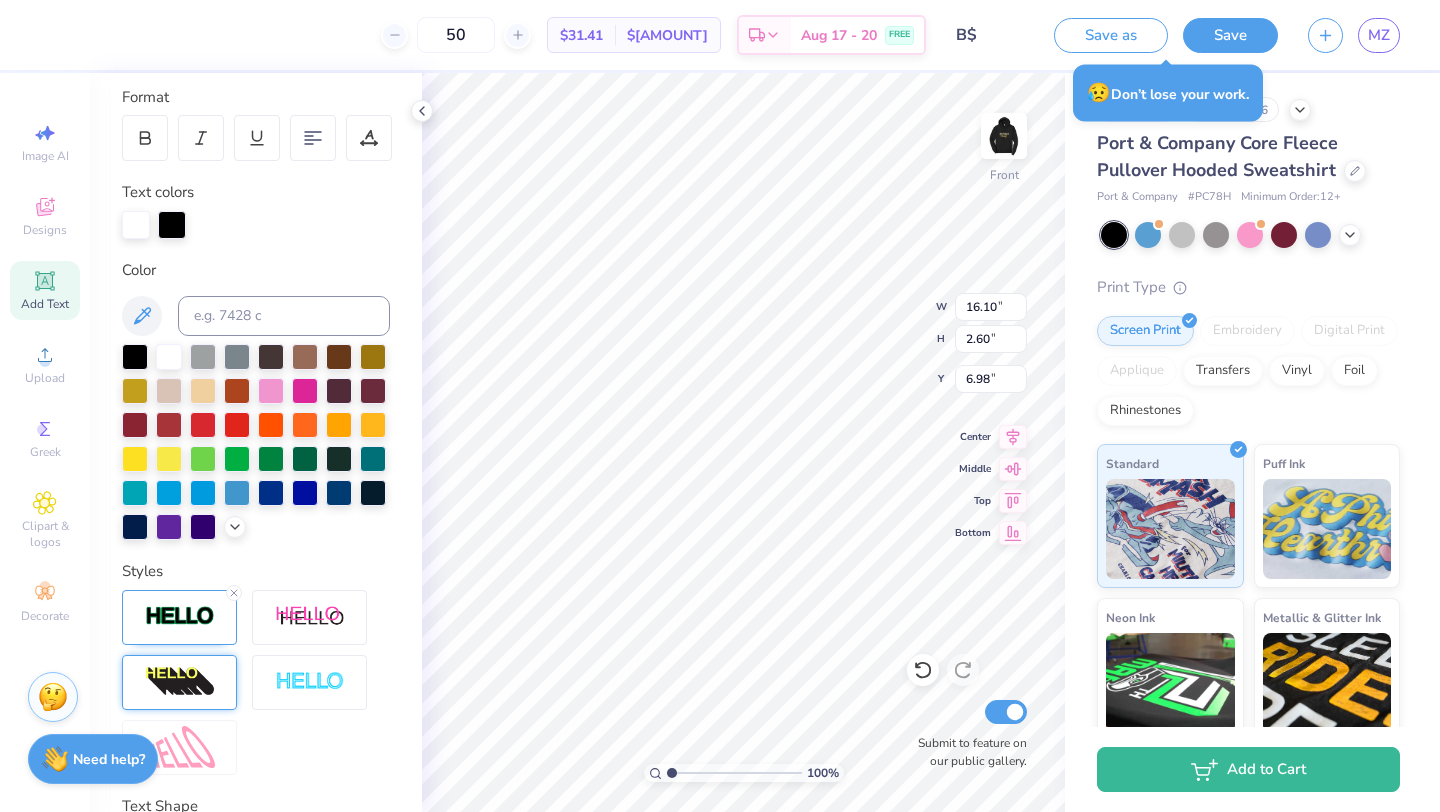 type on "12.40" 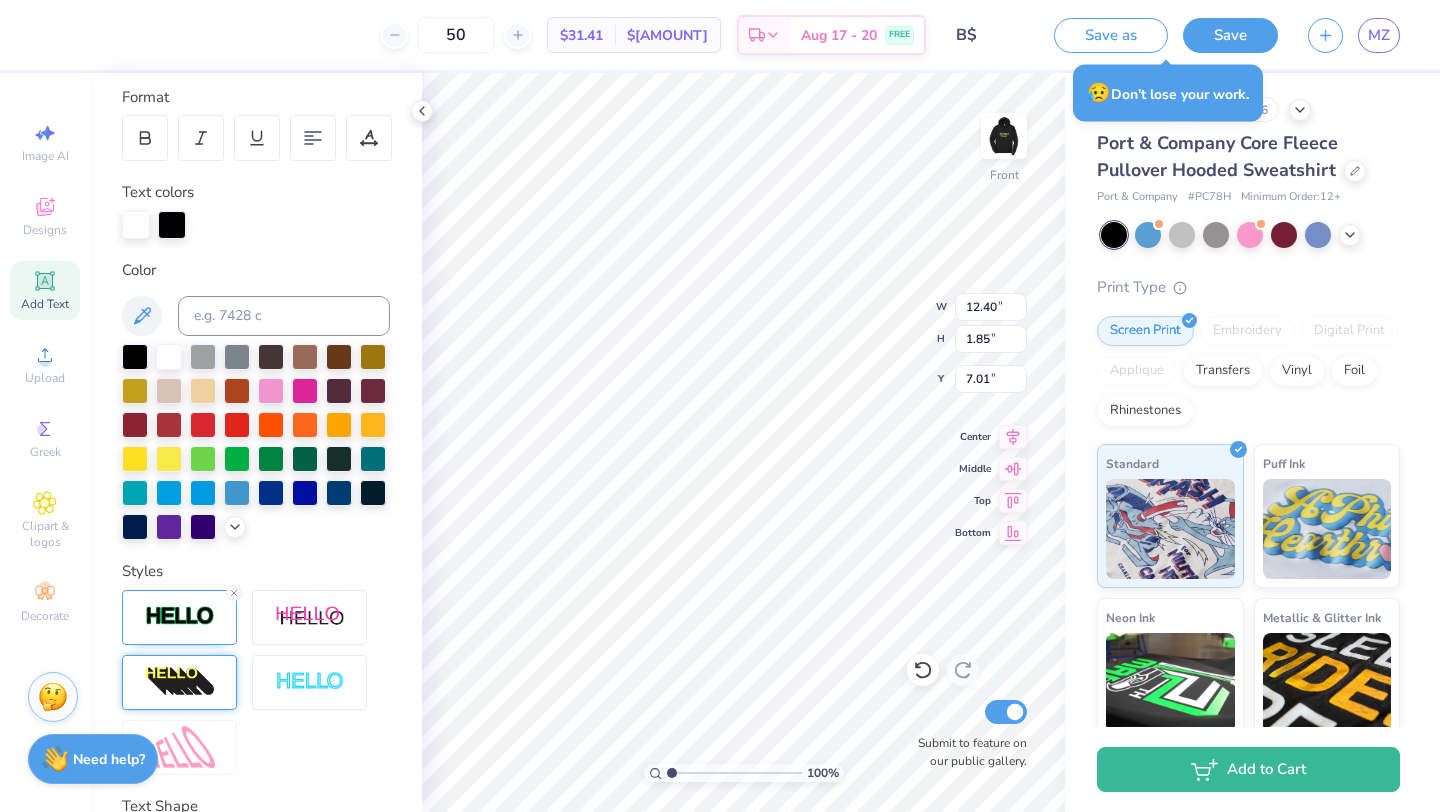click at bounding box center [179, 682] 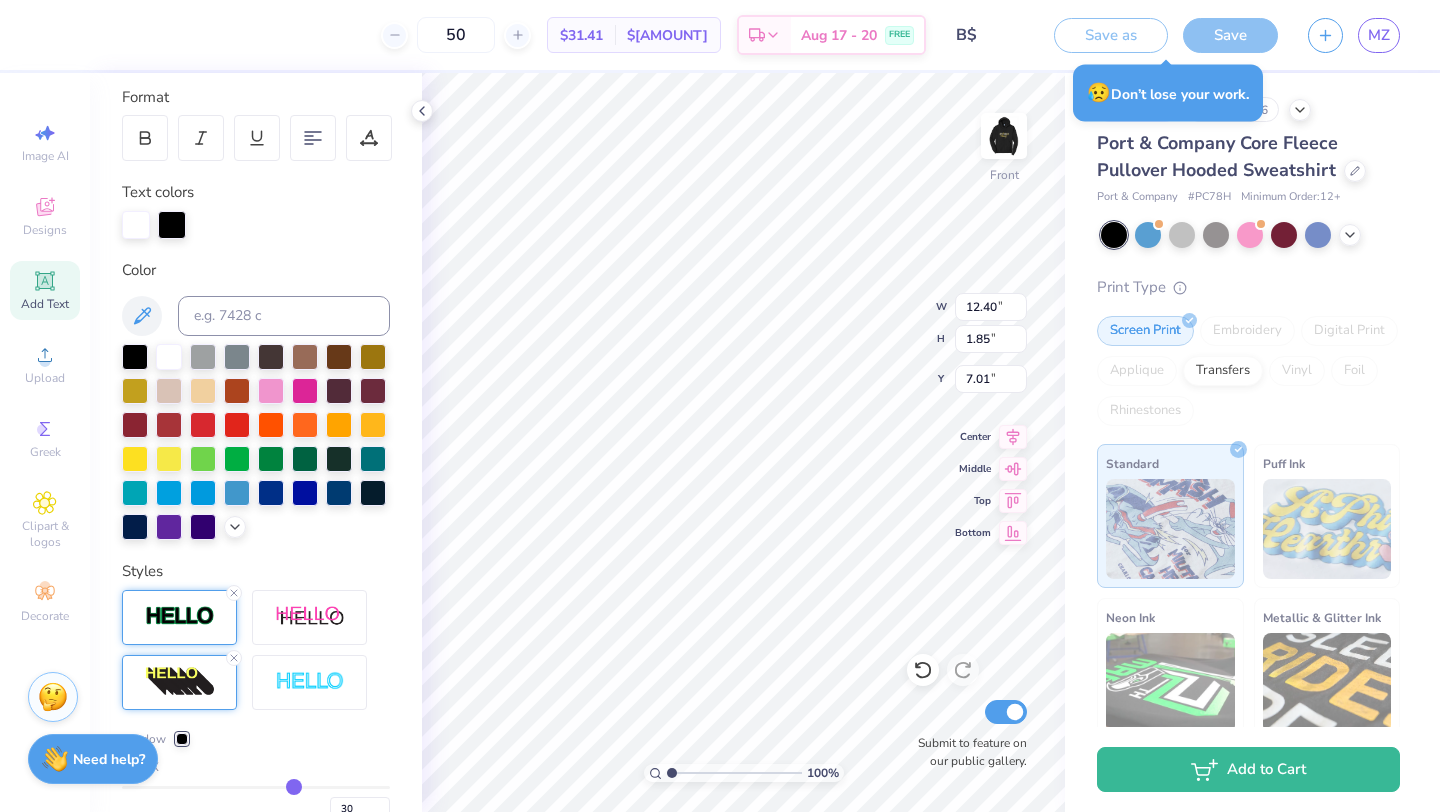 type on "16.10" 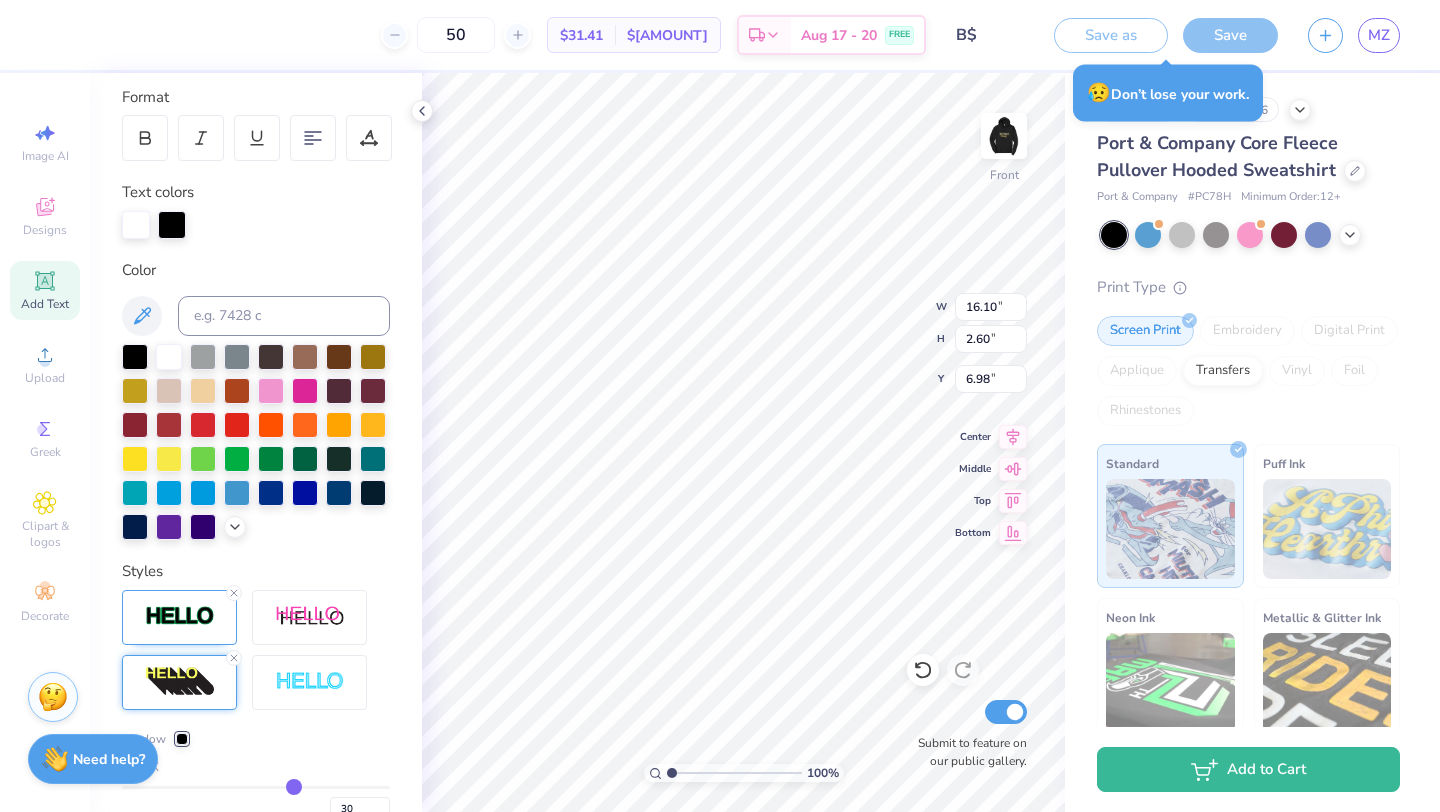 click 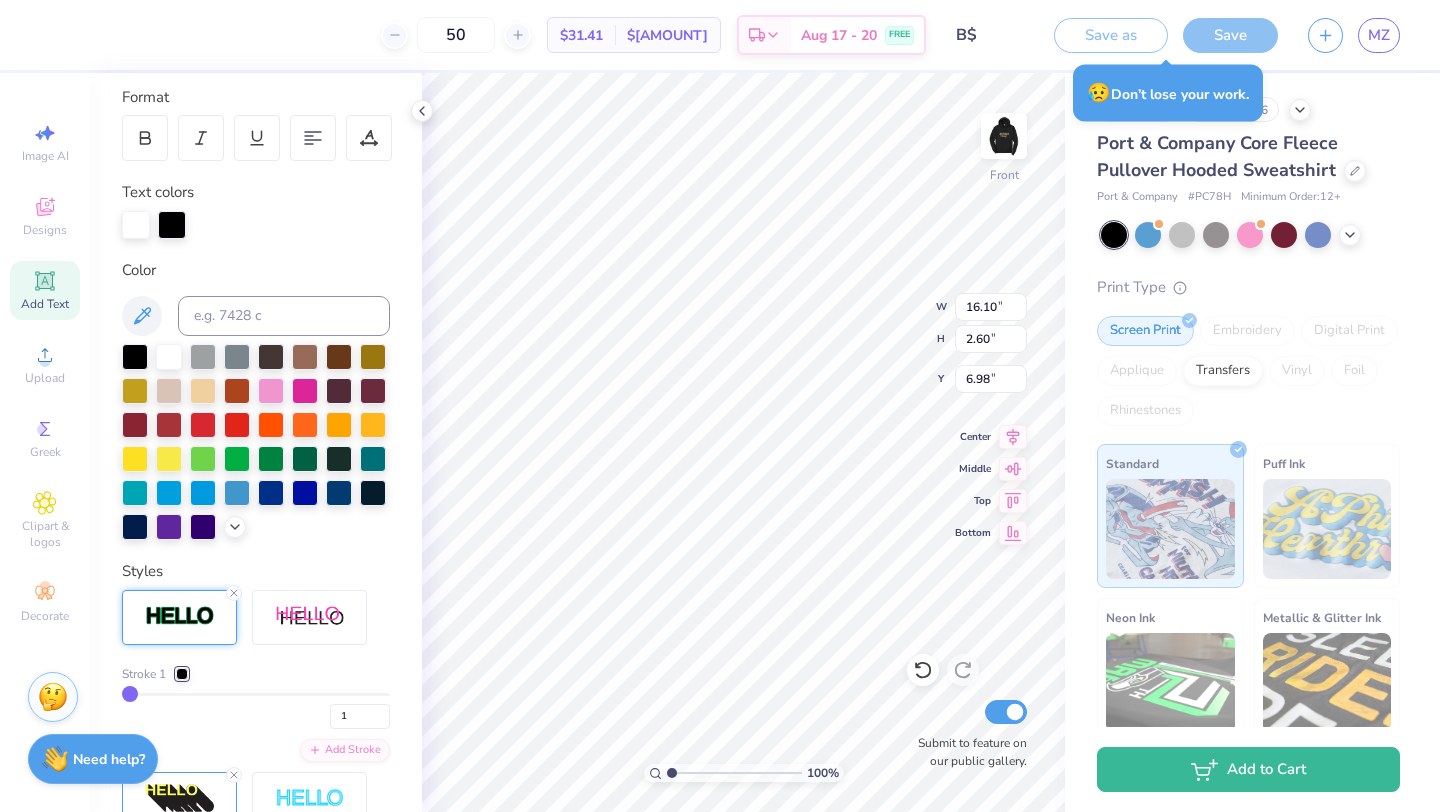 type on "7.03" 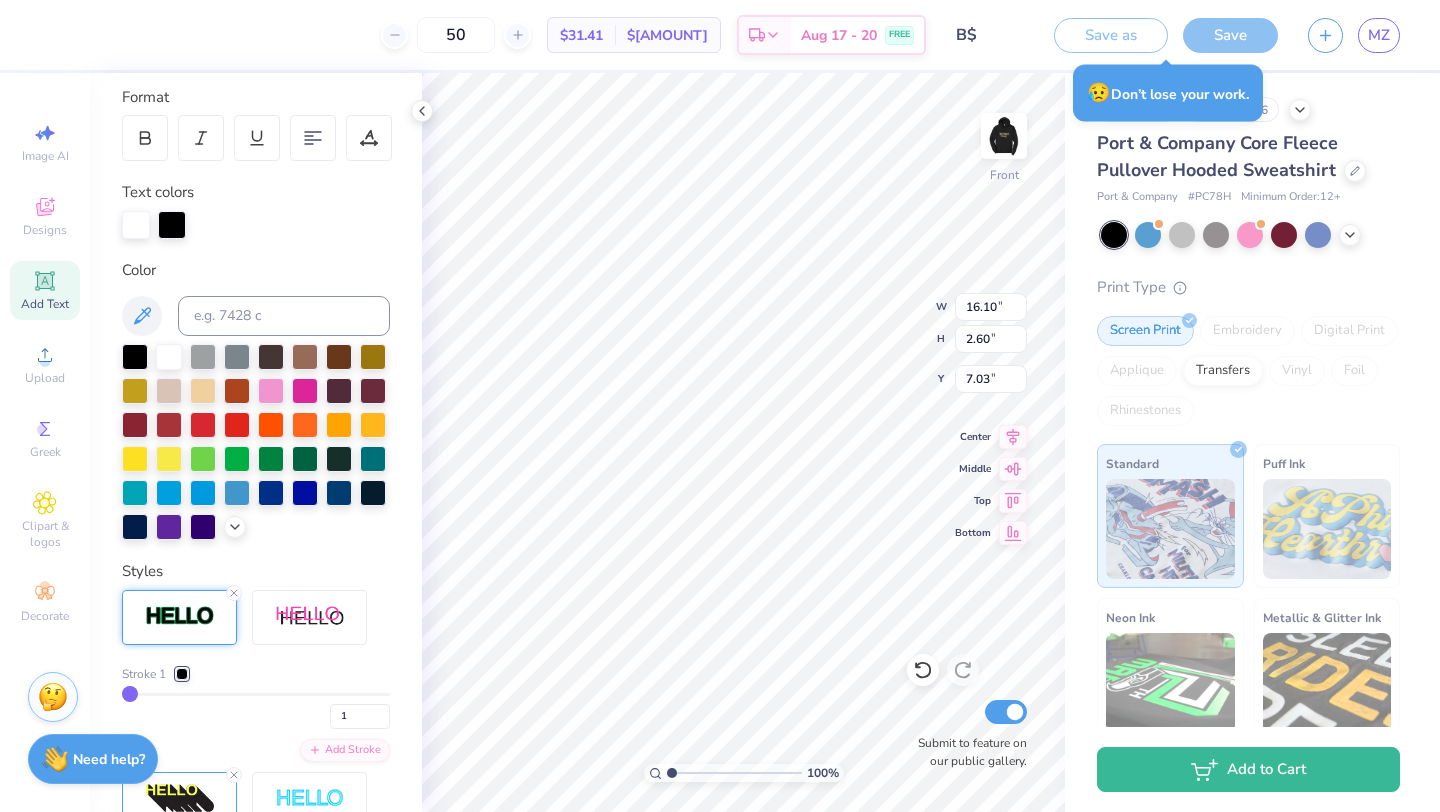 scroll, scrollTop: 66, scrollLeft: 0, axis: vertical 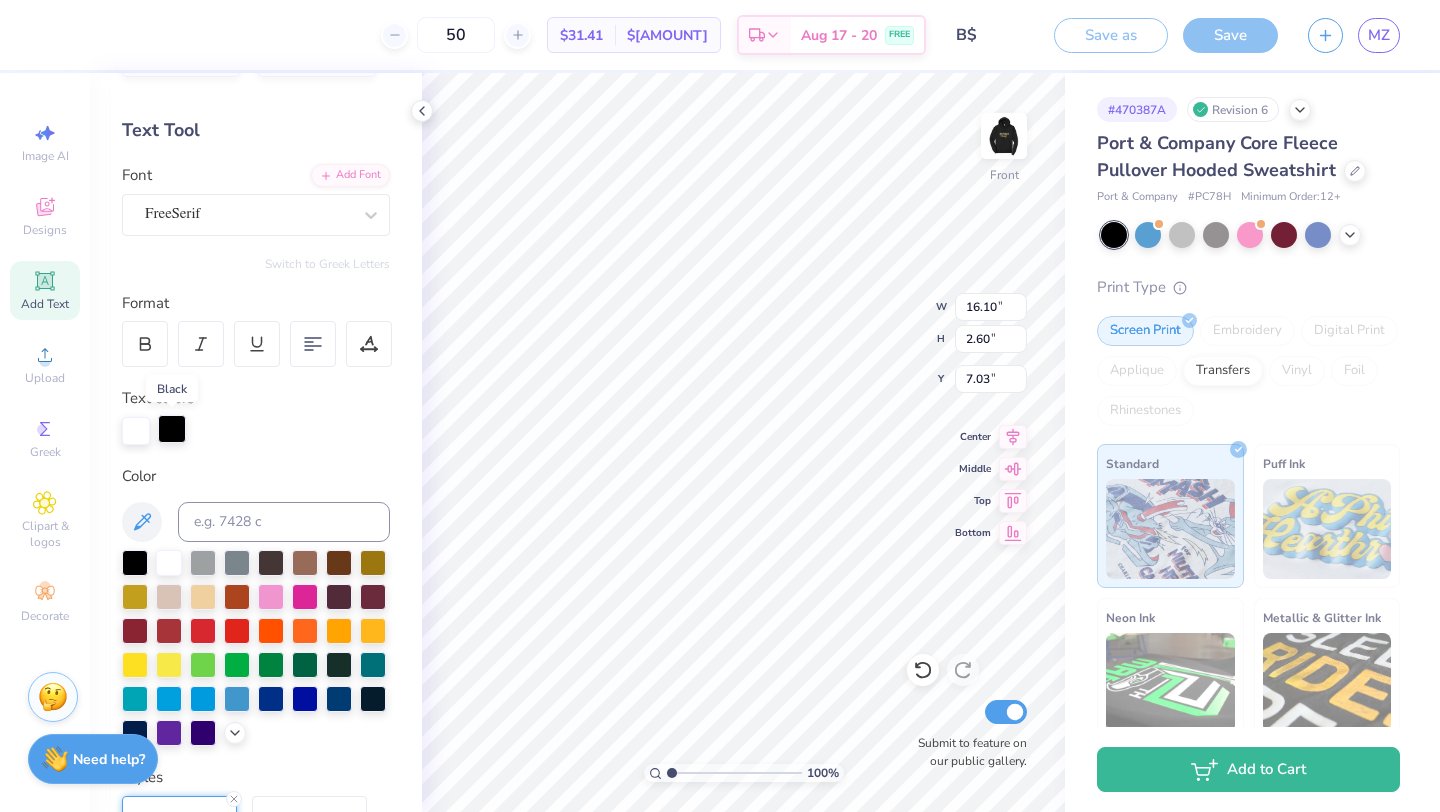 click at bounding box center [172, 429] 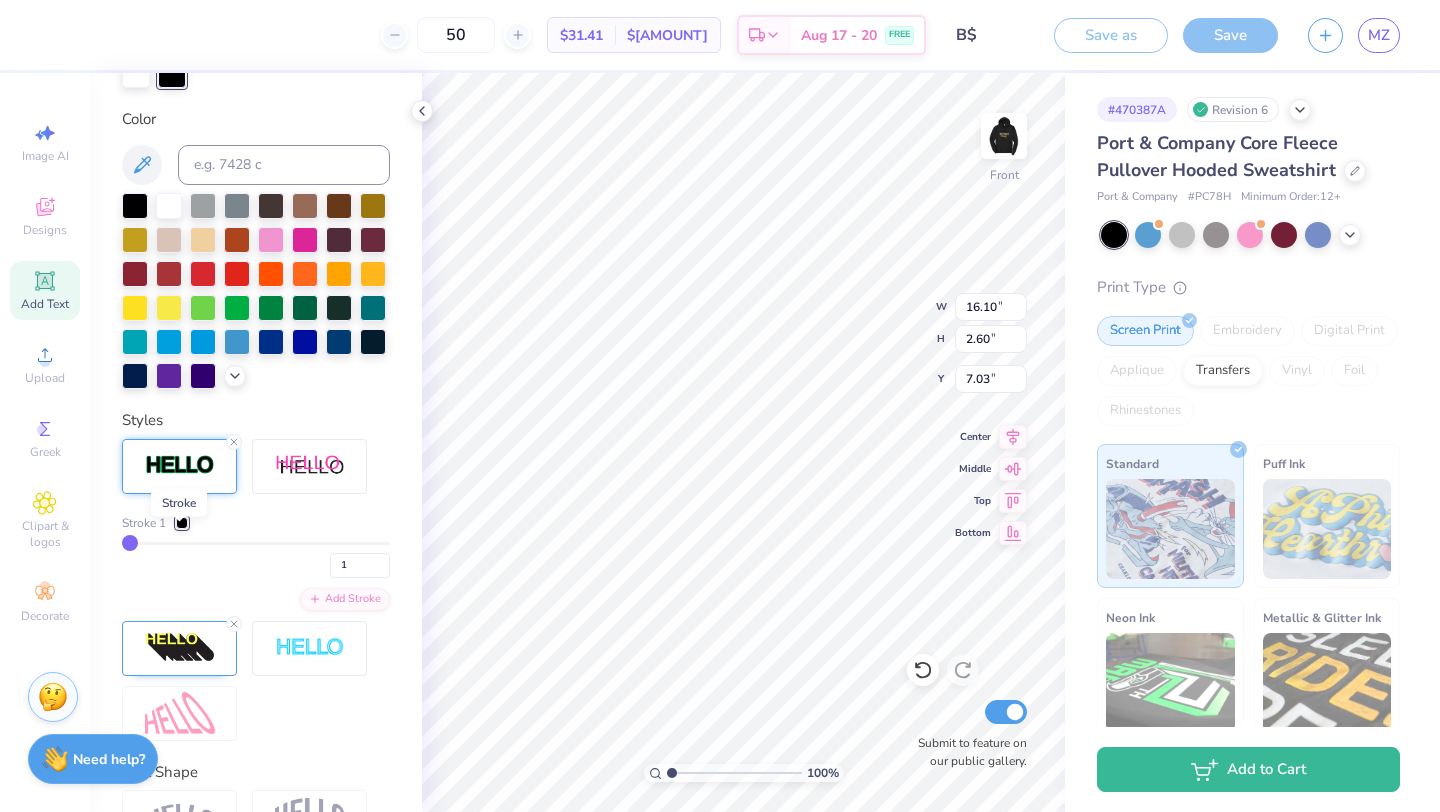 scroll, scrollTop: 427, scrollLeft: 0, axis: vertical 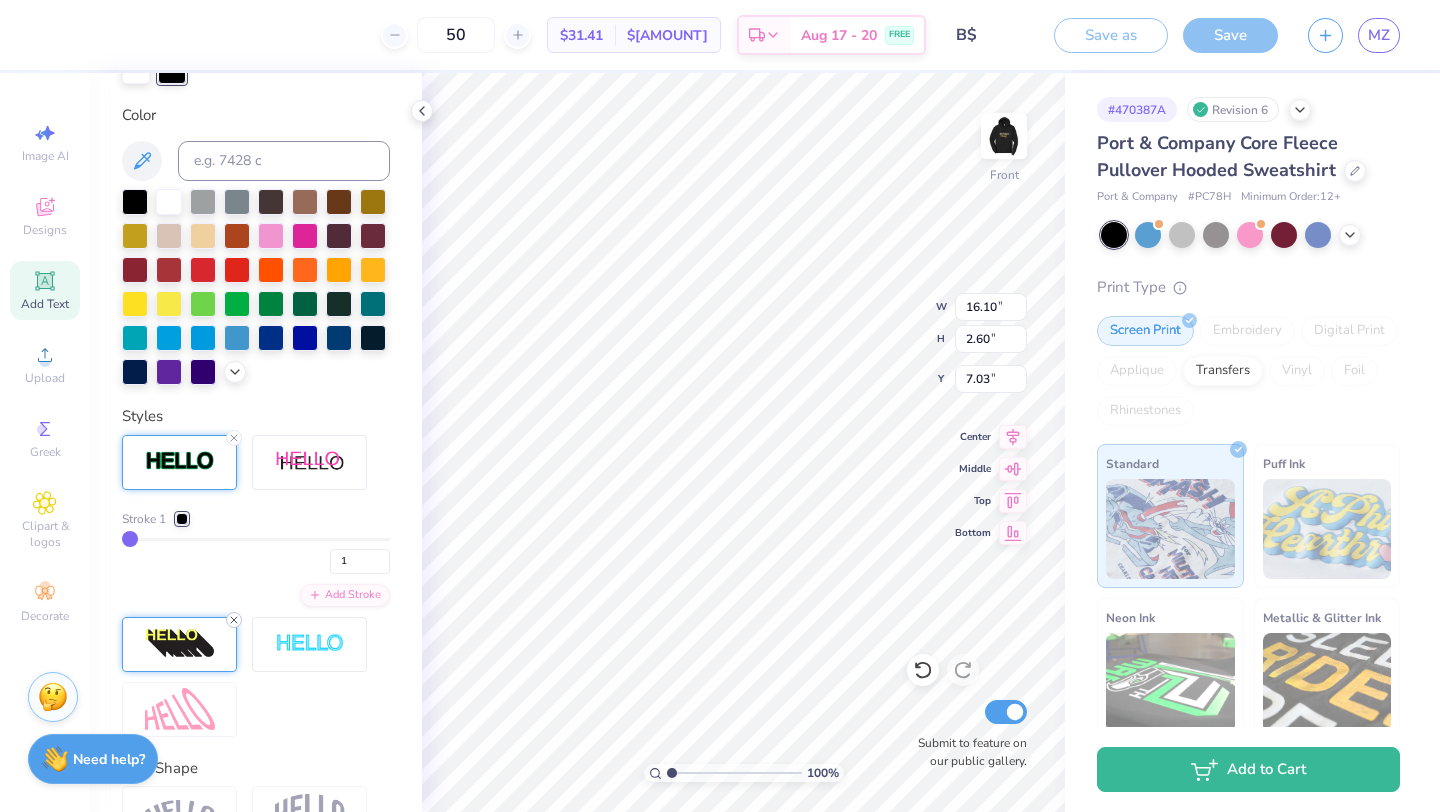 click 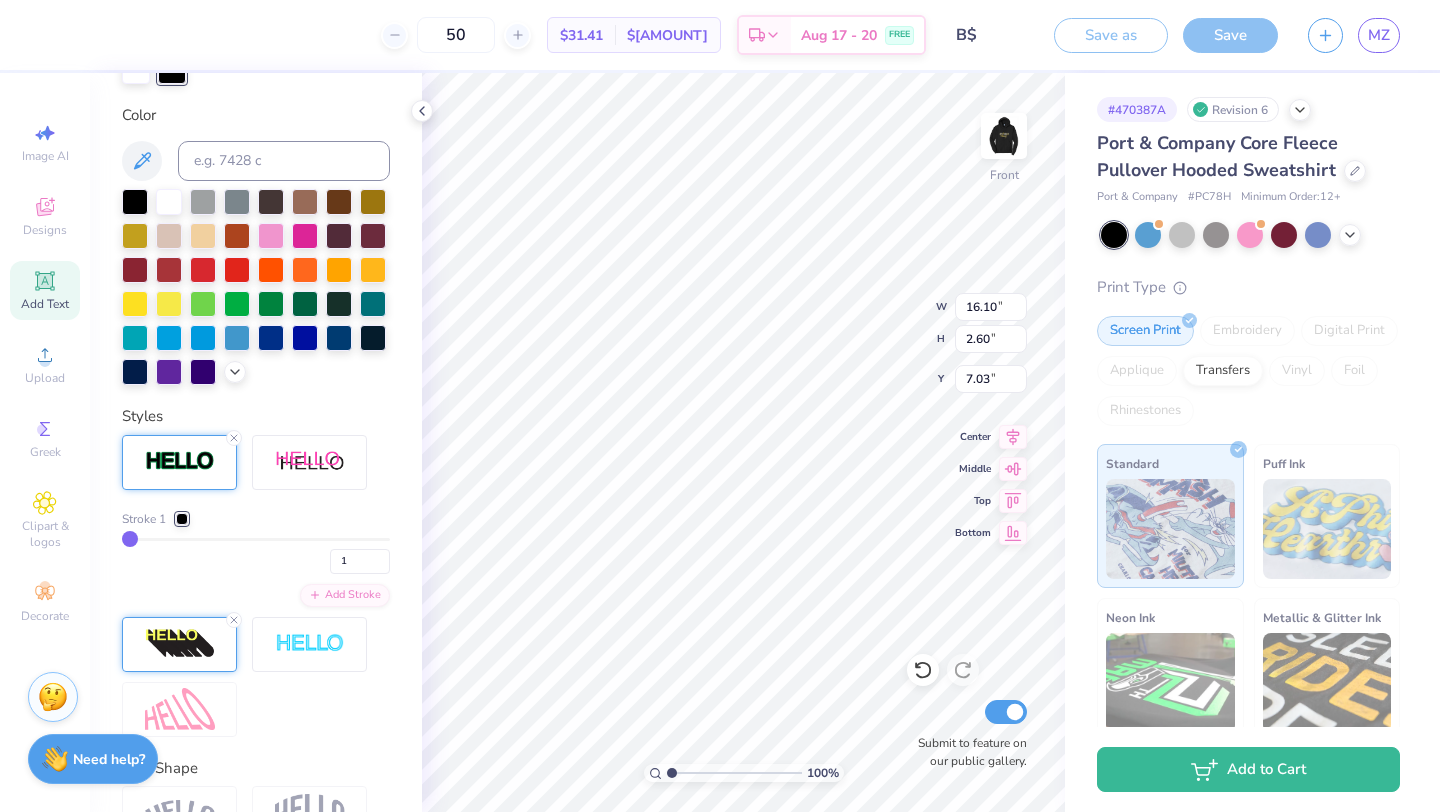 click at bounding box center (179, 644) 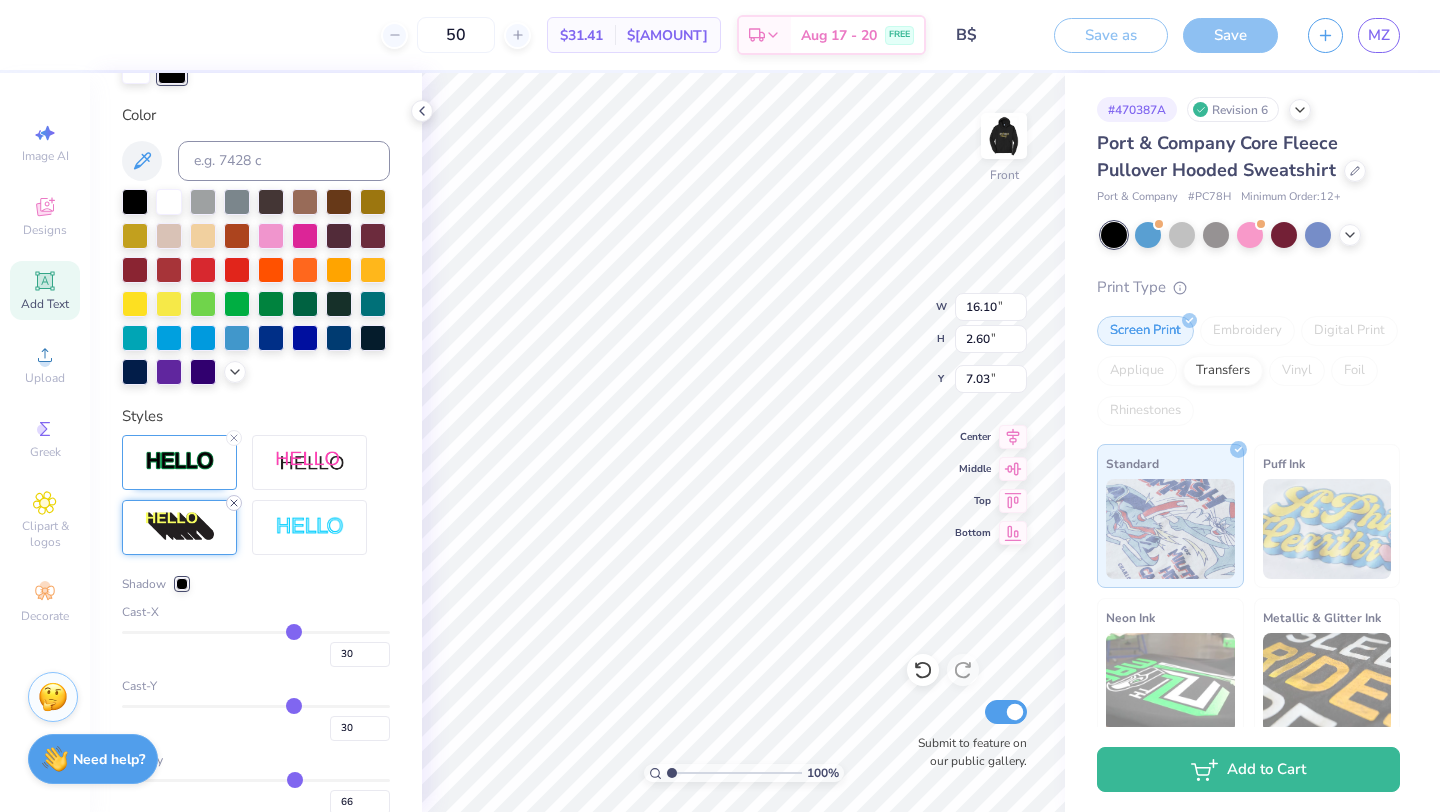 click 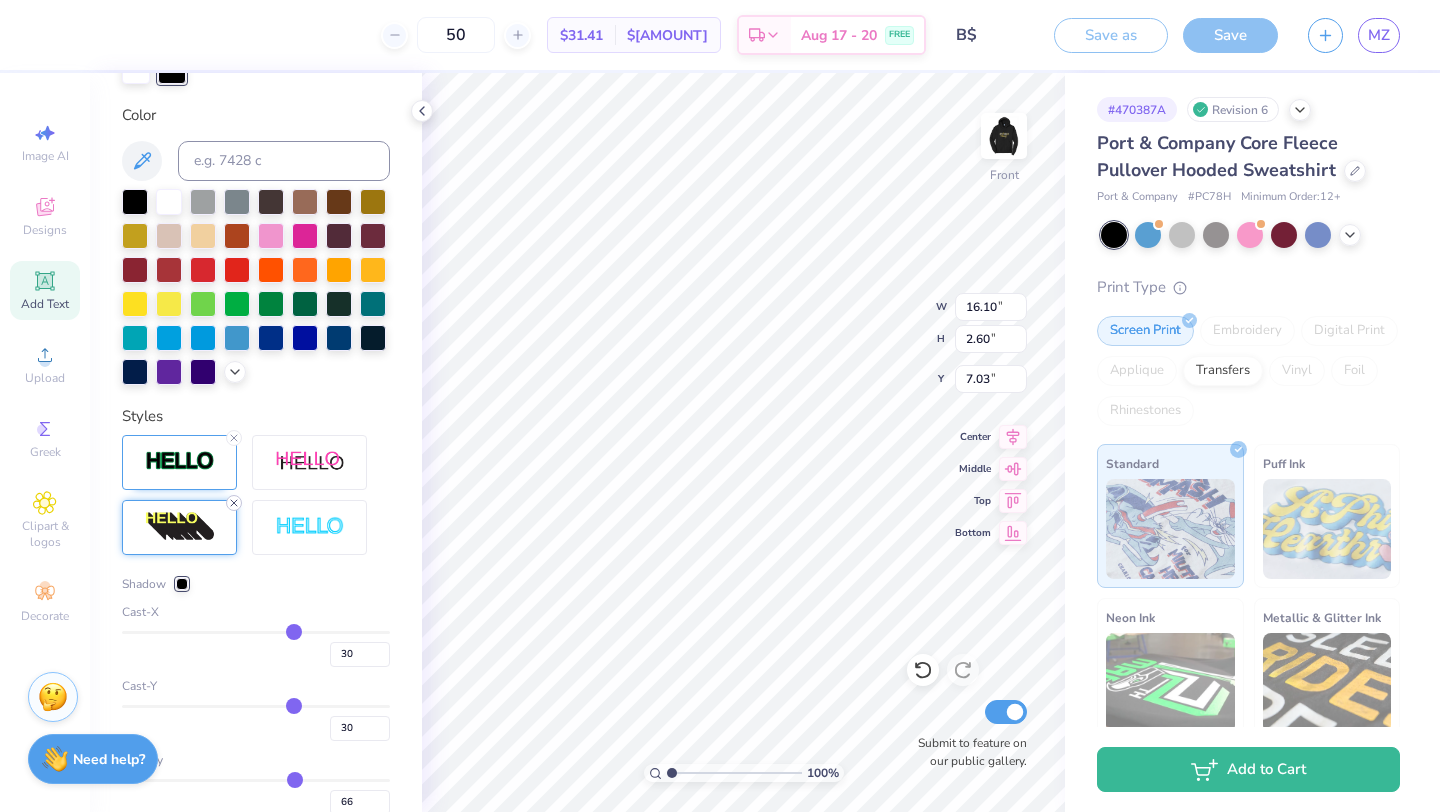 click at bounding box center [179, 527] 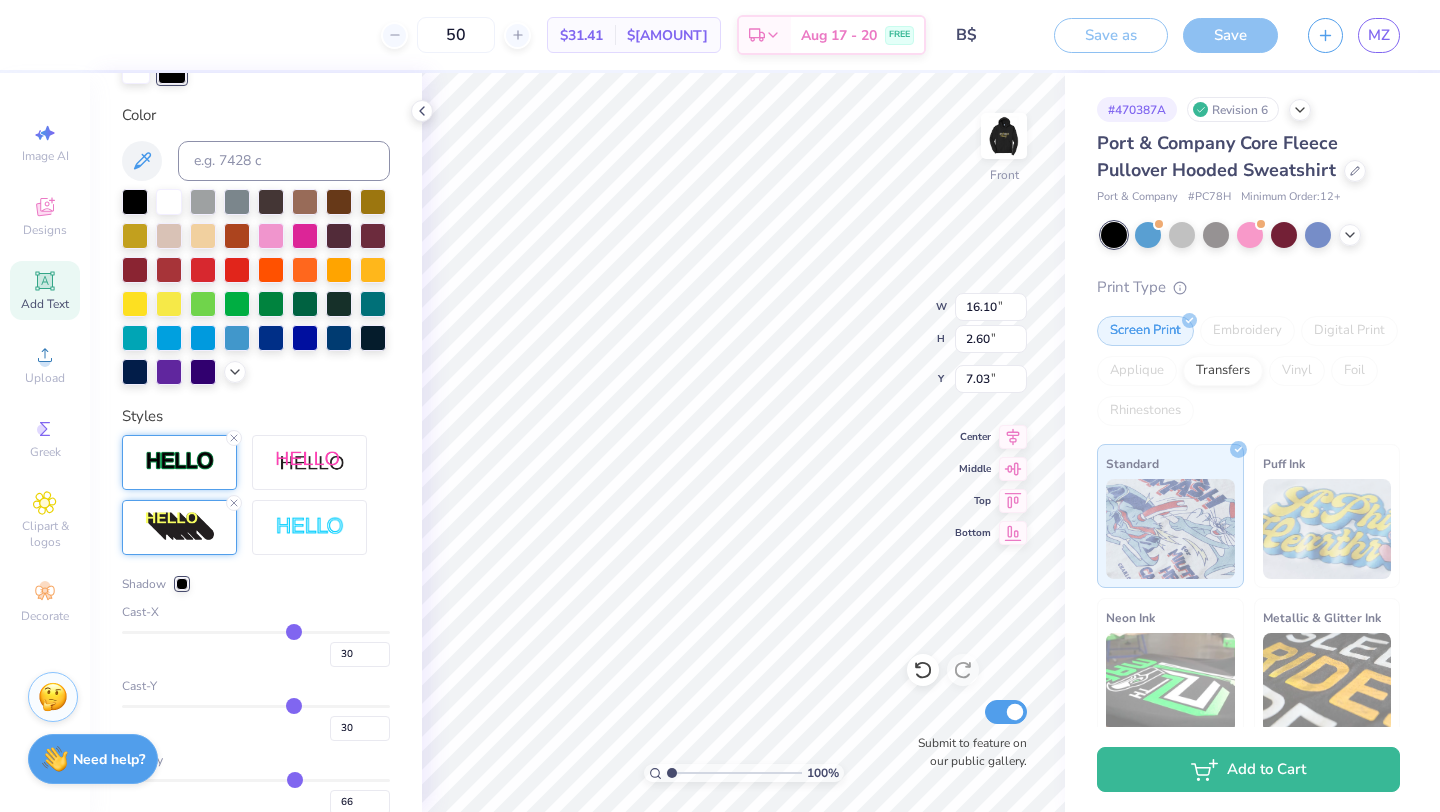 click at bounding box center (180, 461) 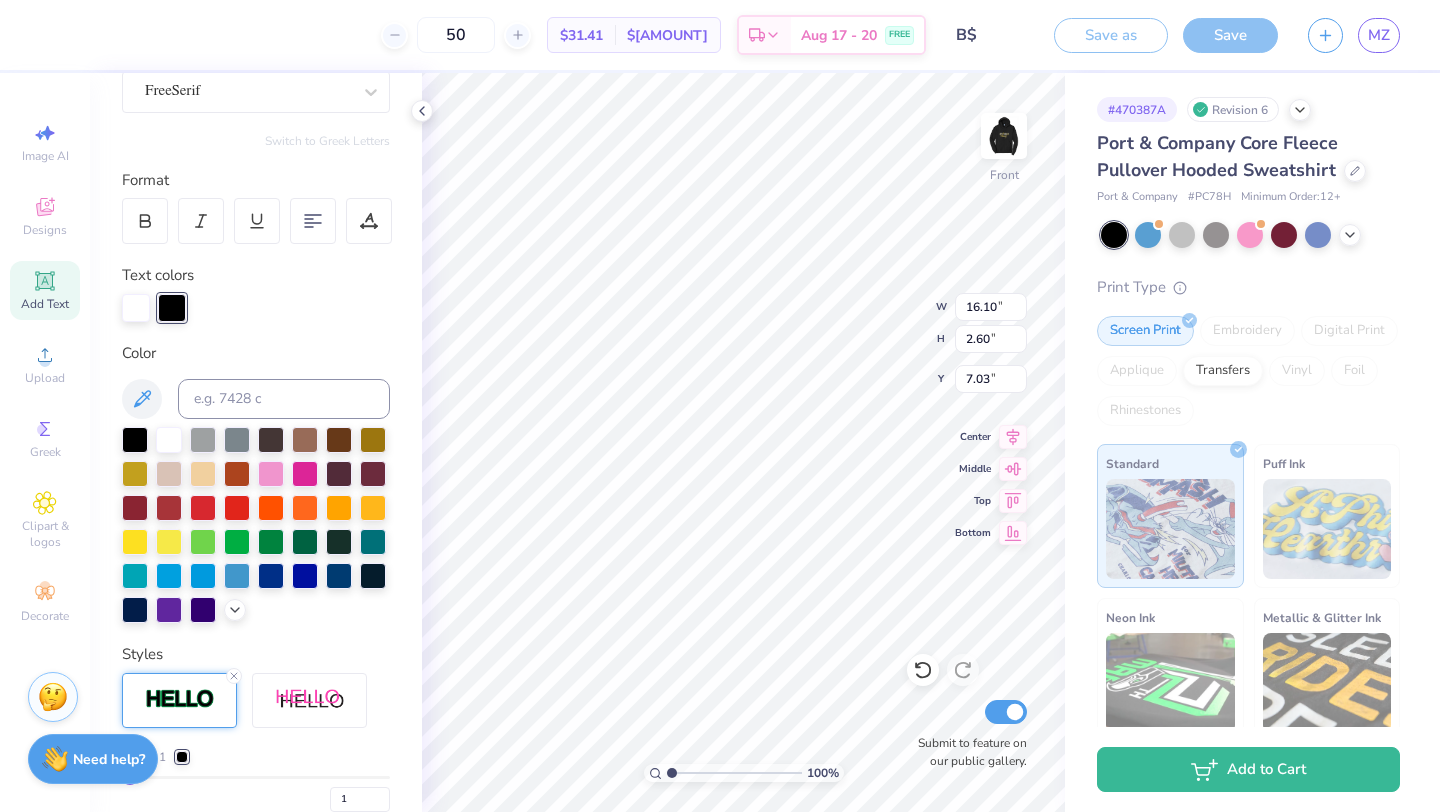 scroll, scrollTop: 183, scrollLeft: 0, axis: vertical 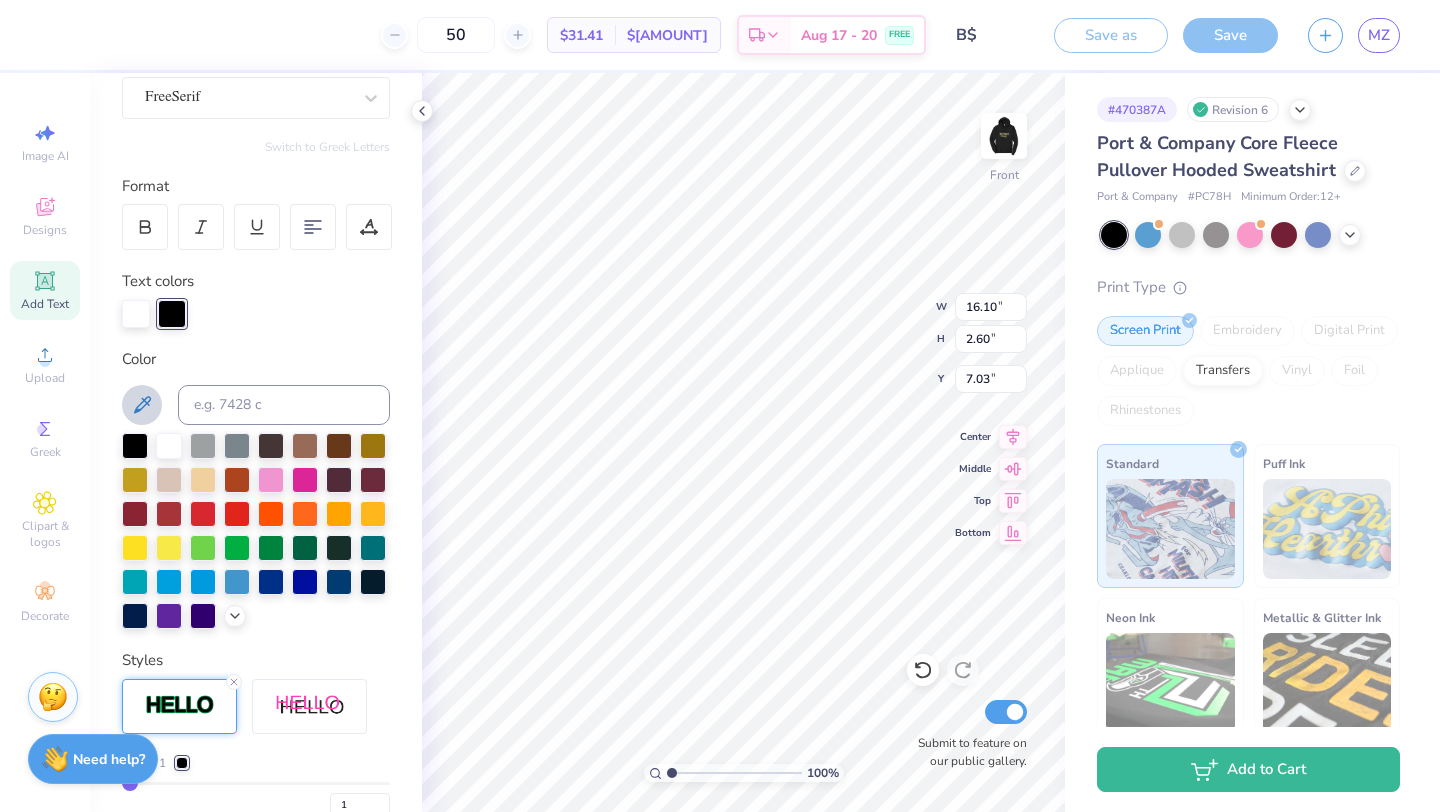 click 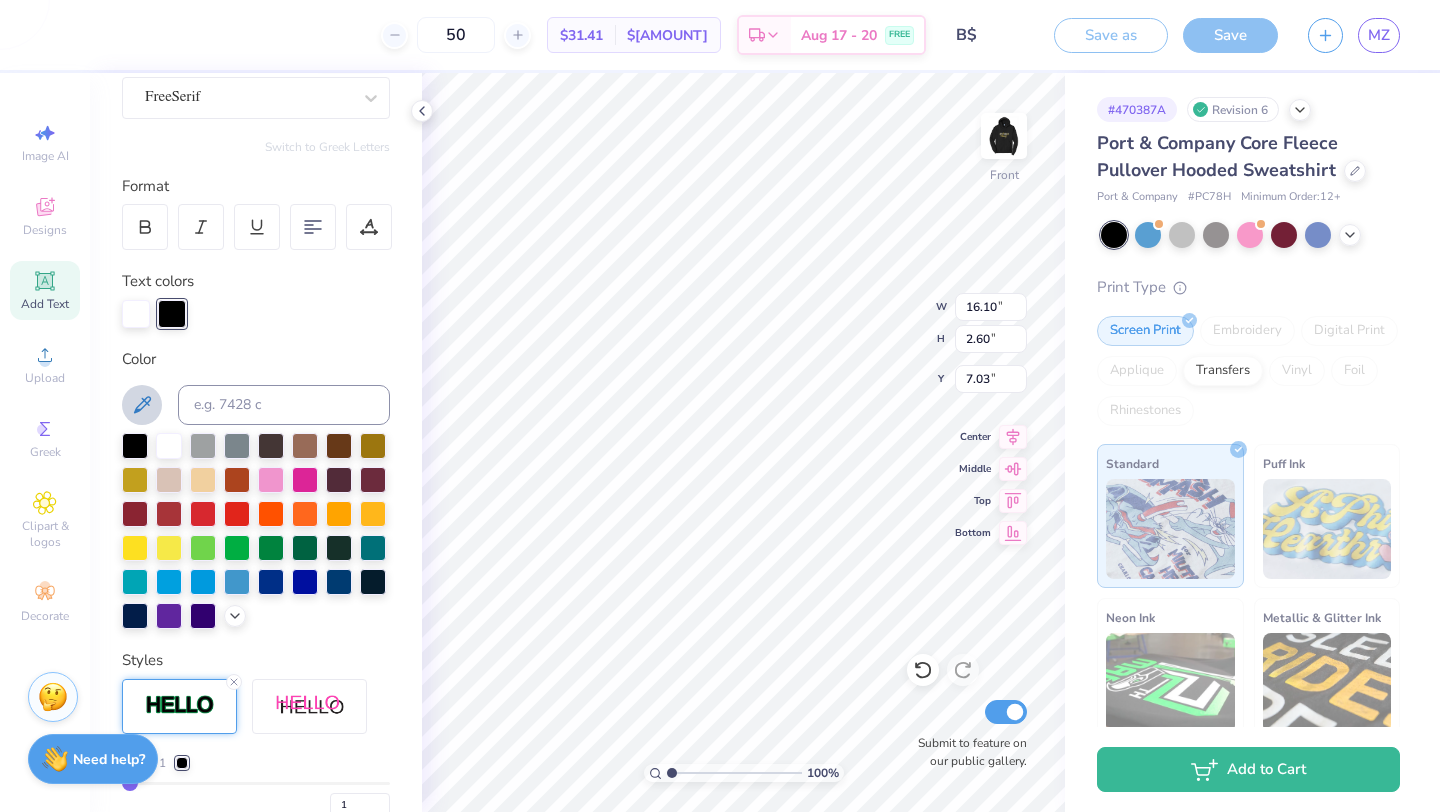 click 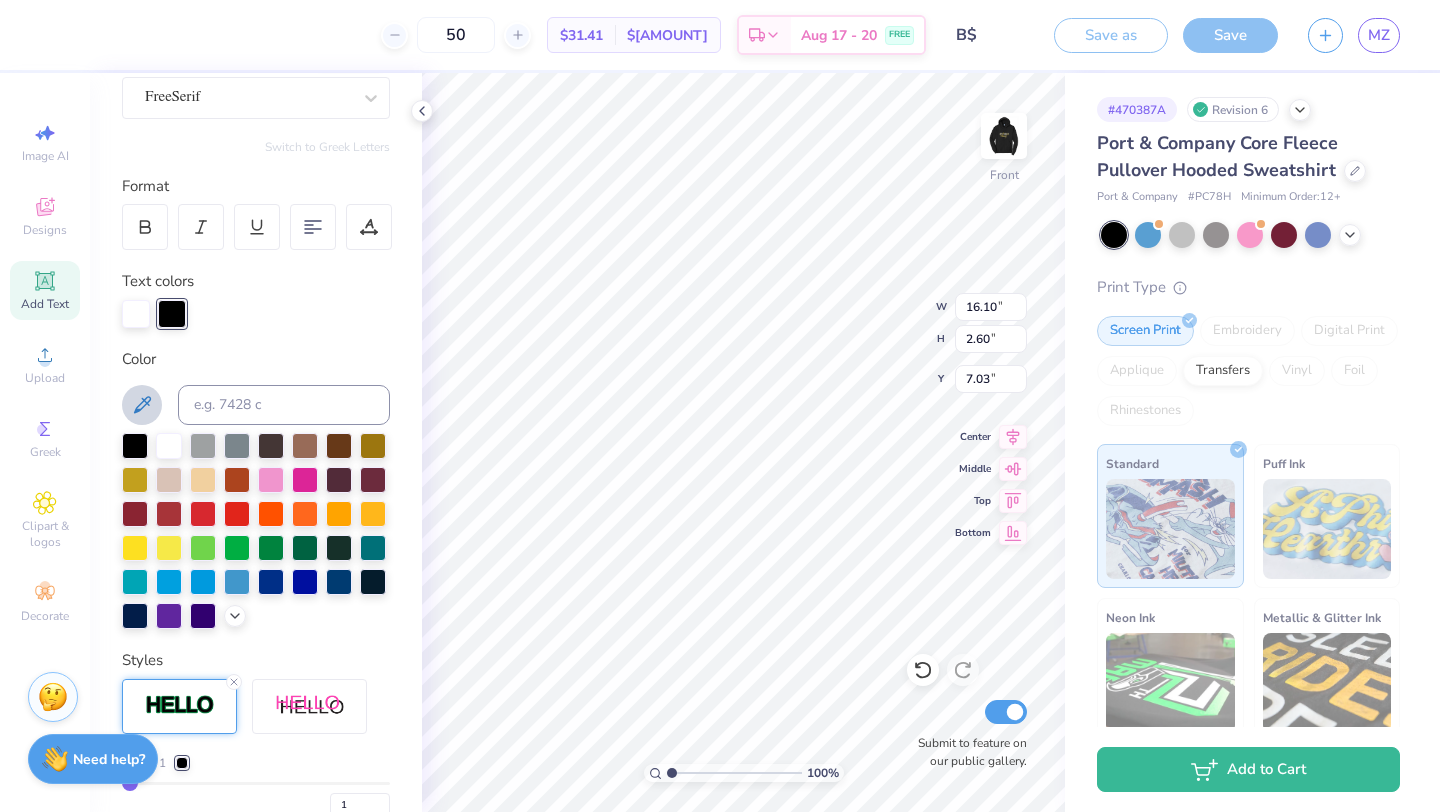 click 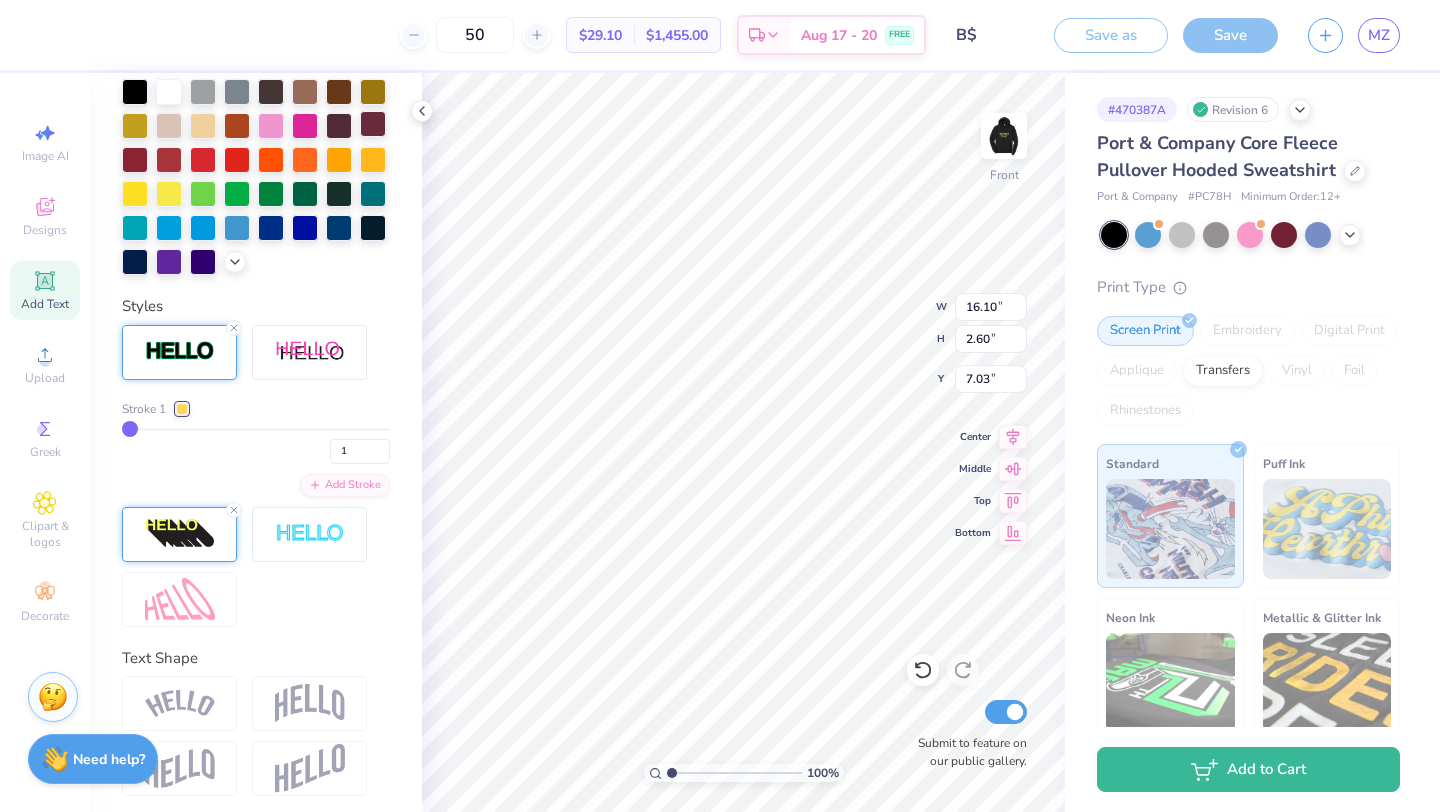 scroll, scrollTop: 545, scrollLeft: 0, axis: vertical 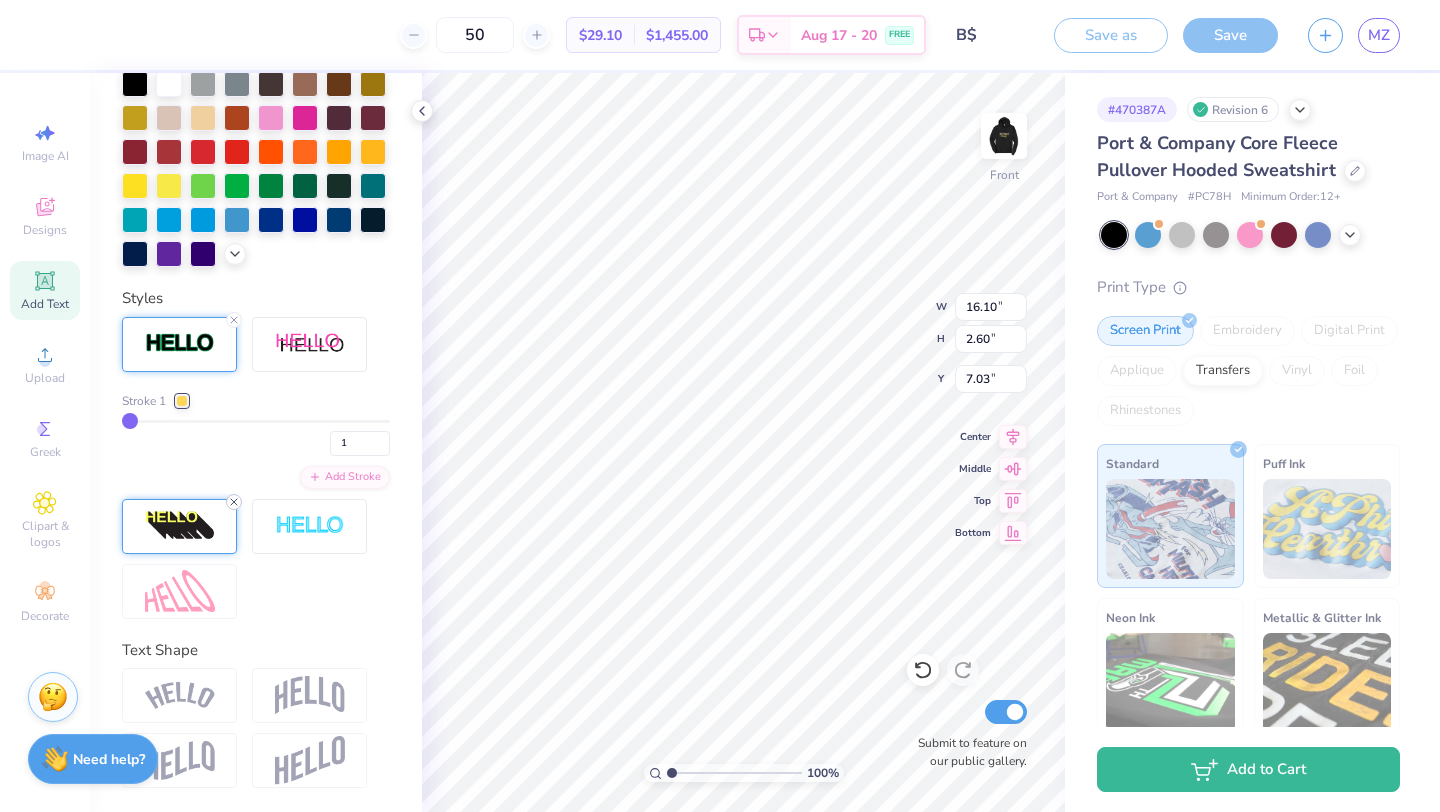 click 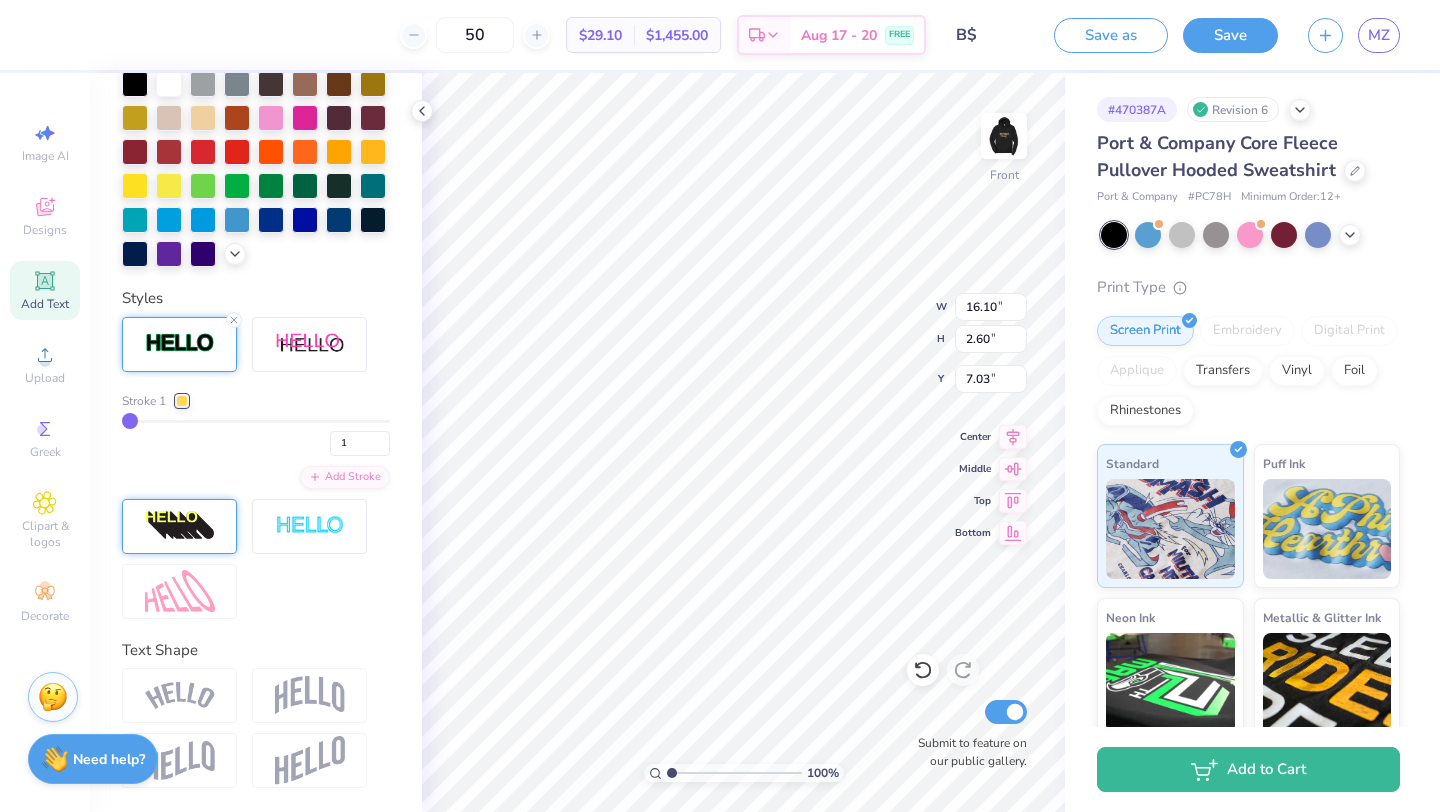 type on "12.40" 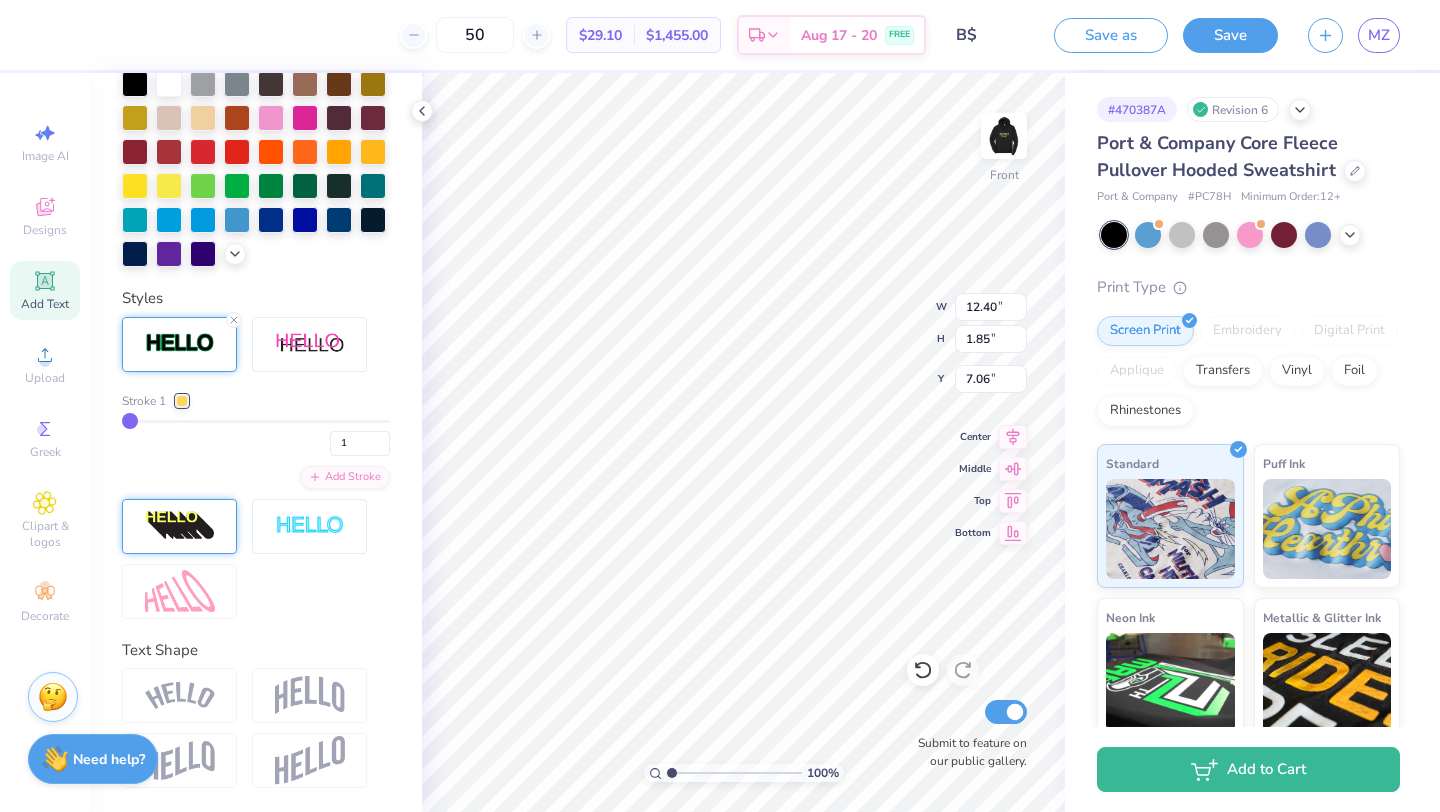 click on "Stroke 1 1  Add Stroke" at bounding box center [256, 468] 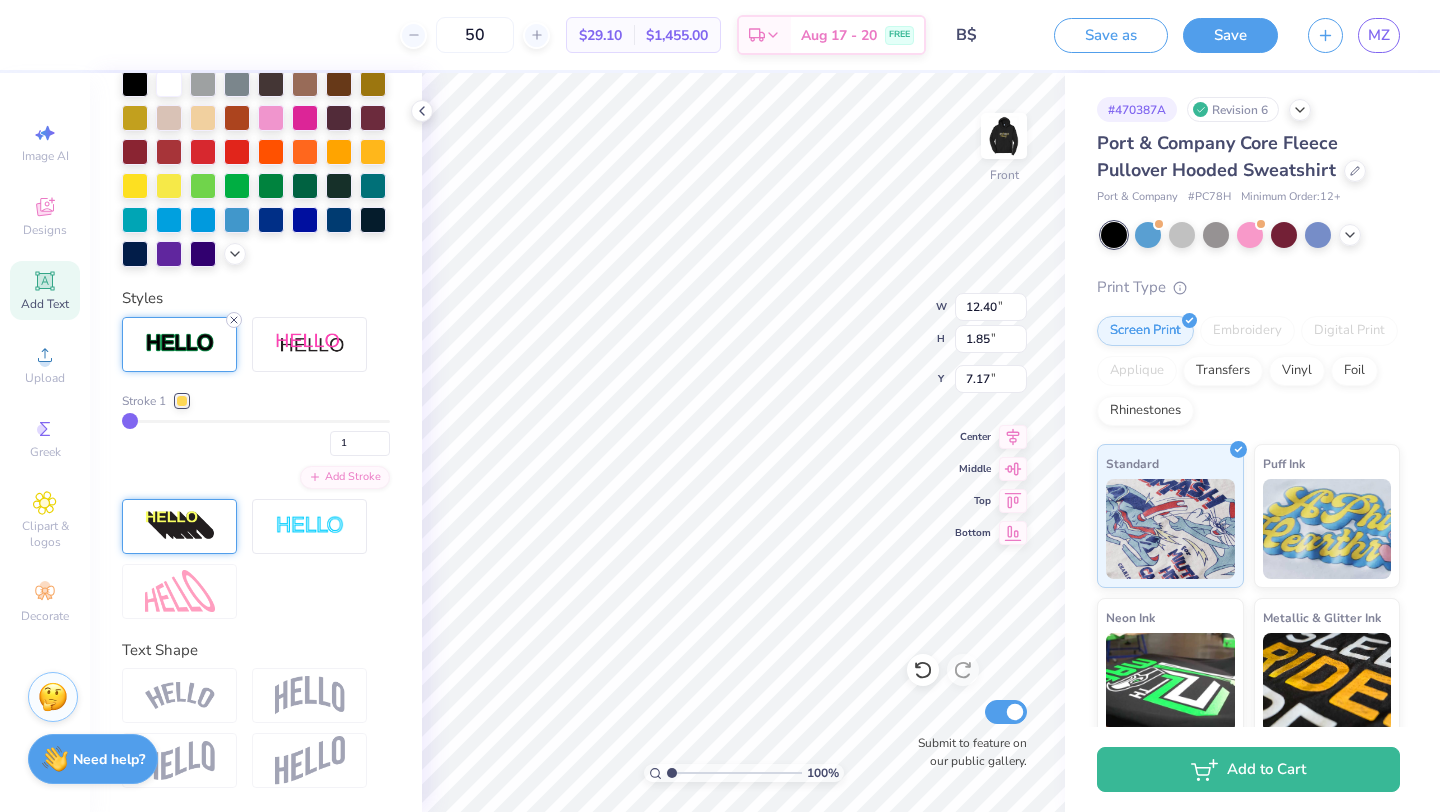 type on "7.17" 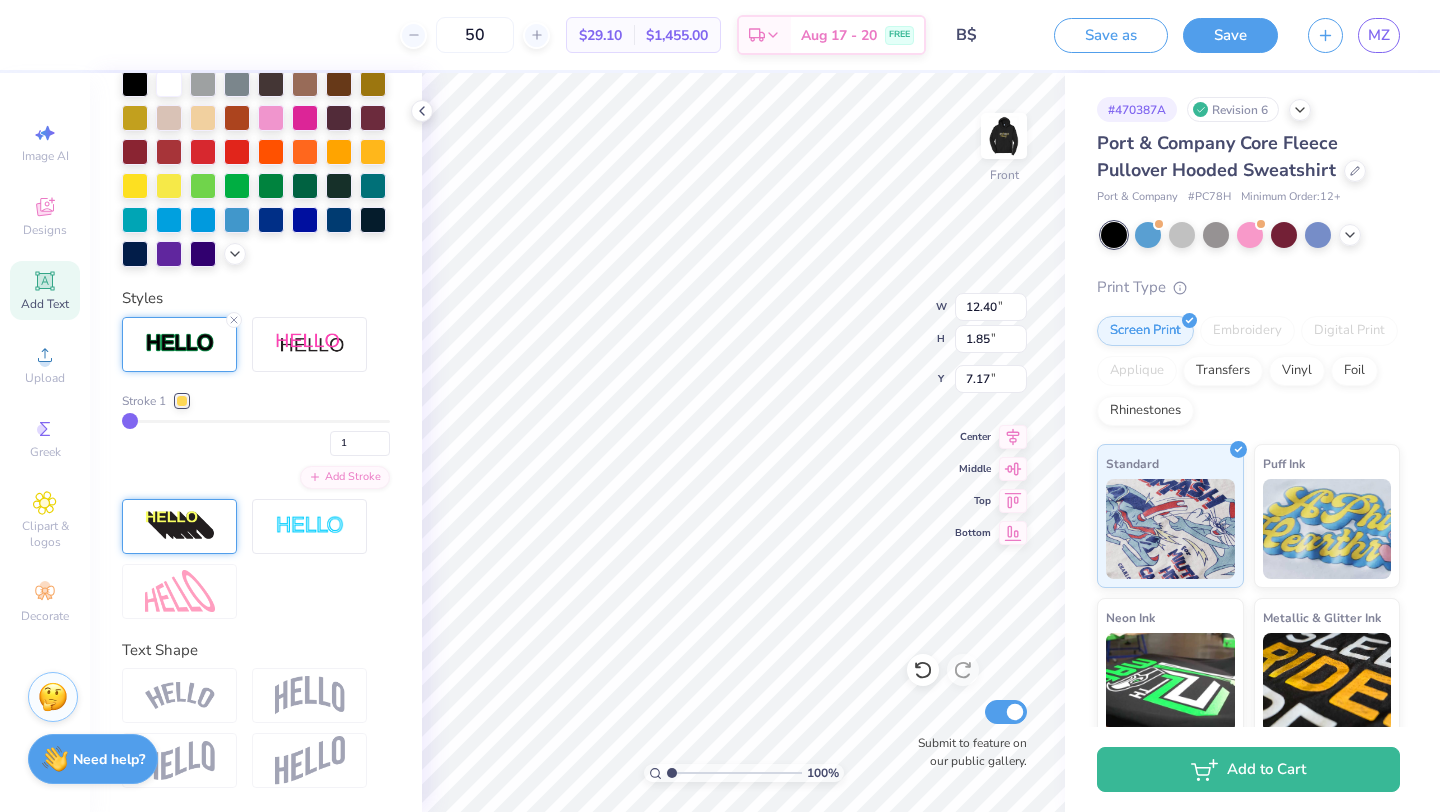 click at bounding box center [256, 169] 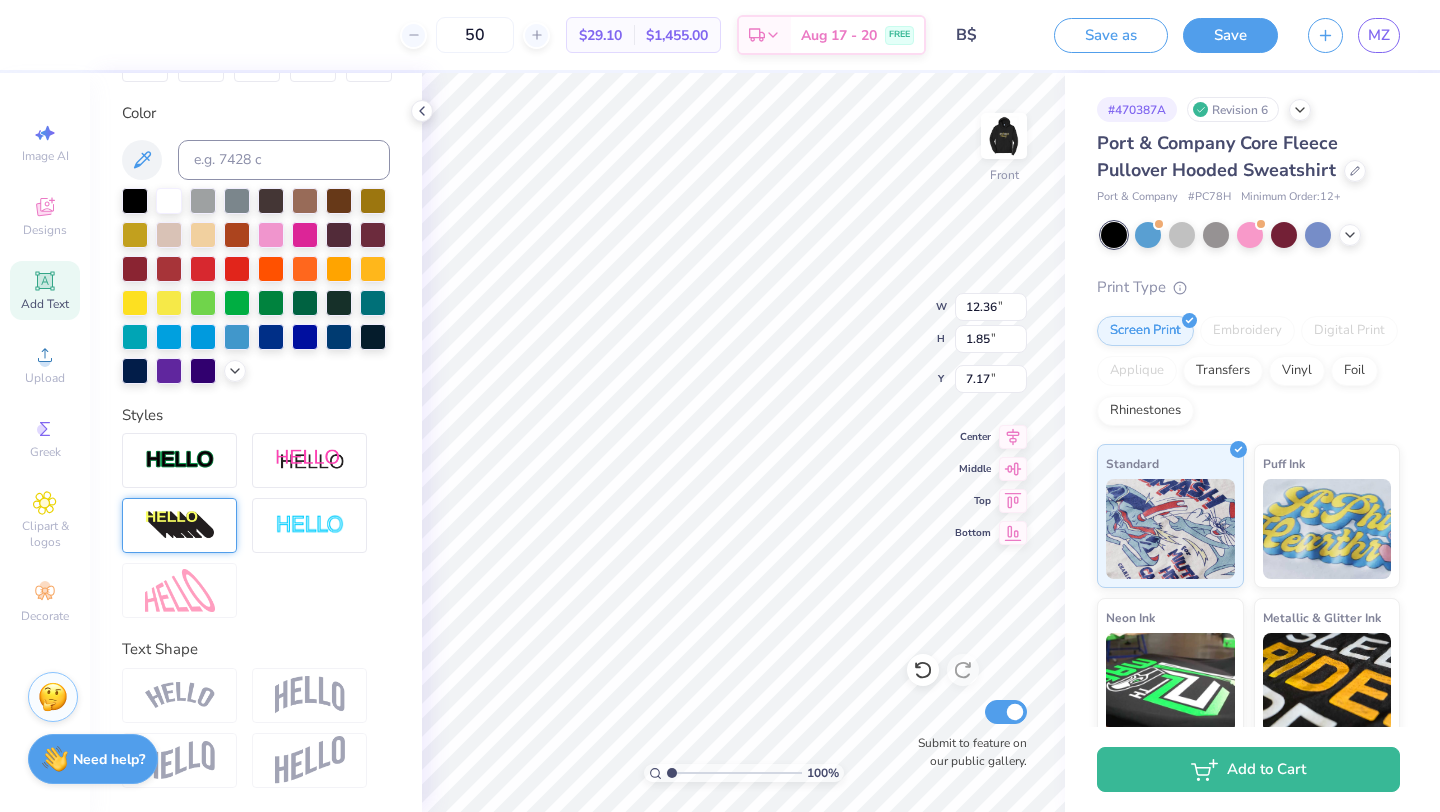 type on "12.36" 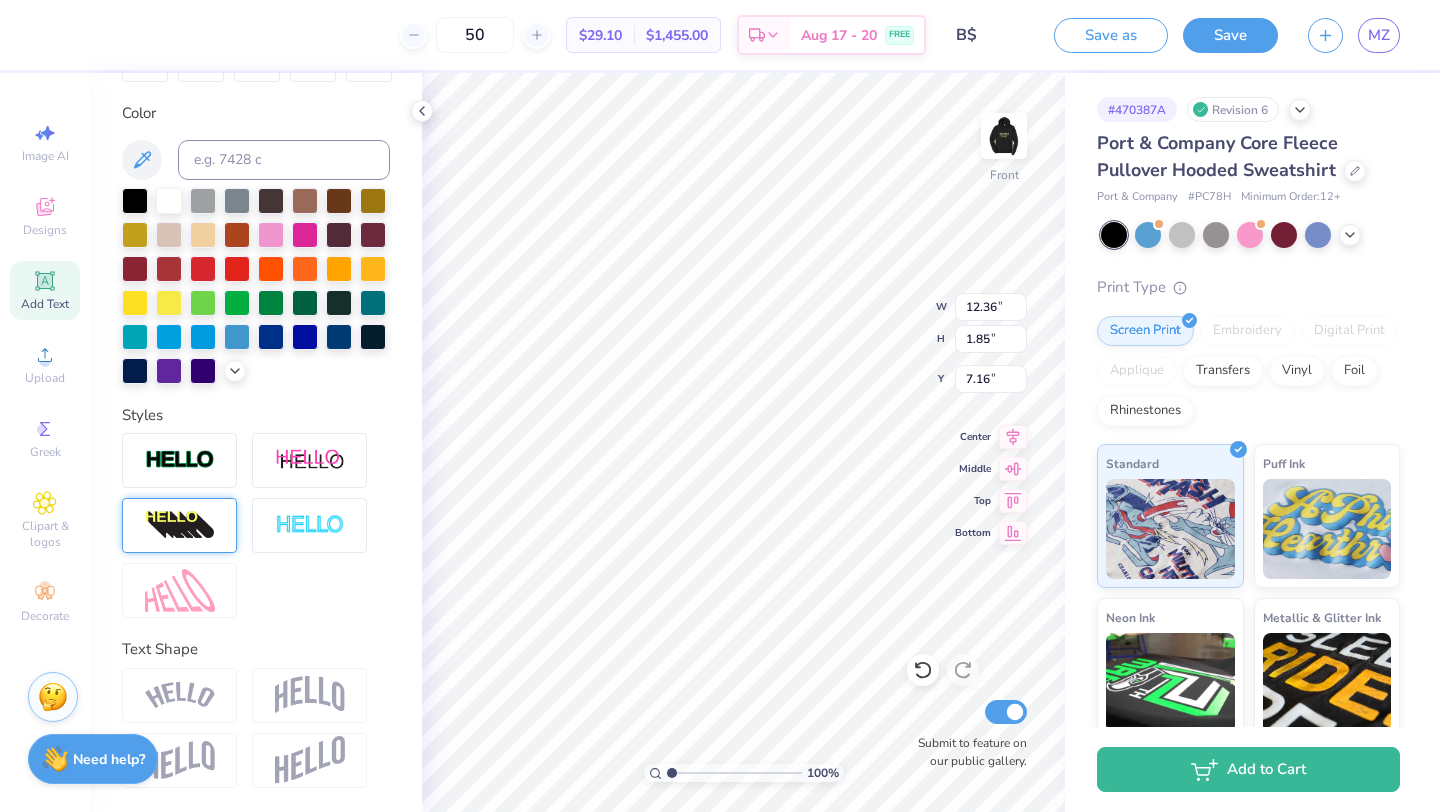 scroll, scrollTop: 350, scrollLeft: 0, axis: vertical 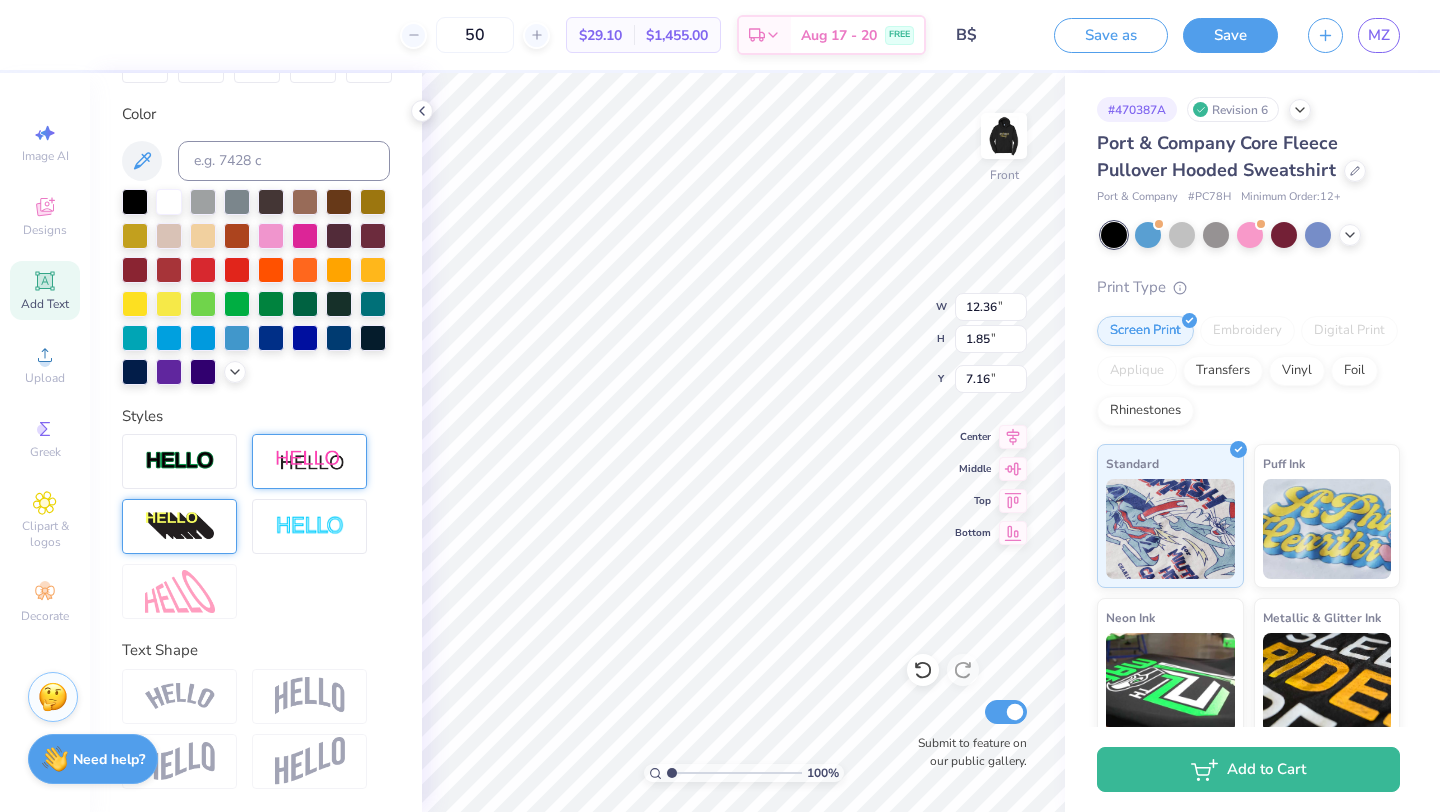 click at bounding box center (310, 461) 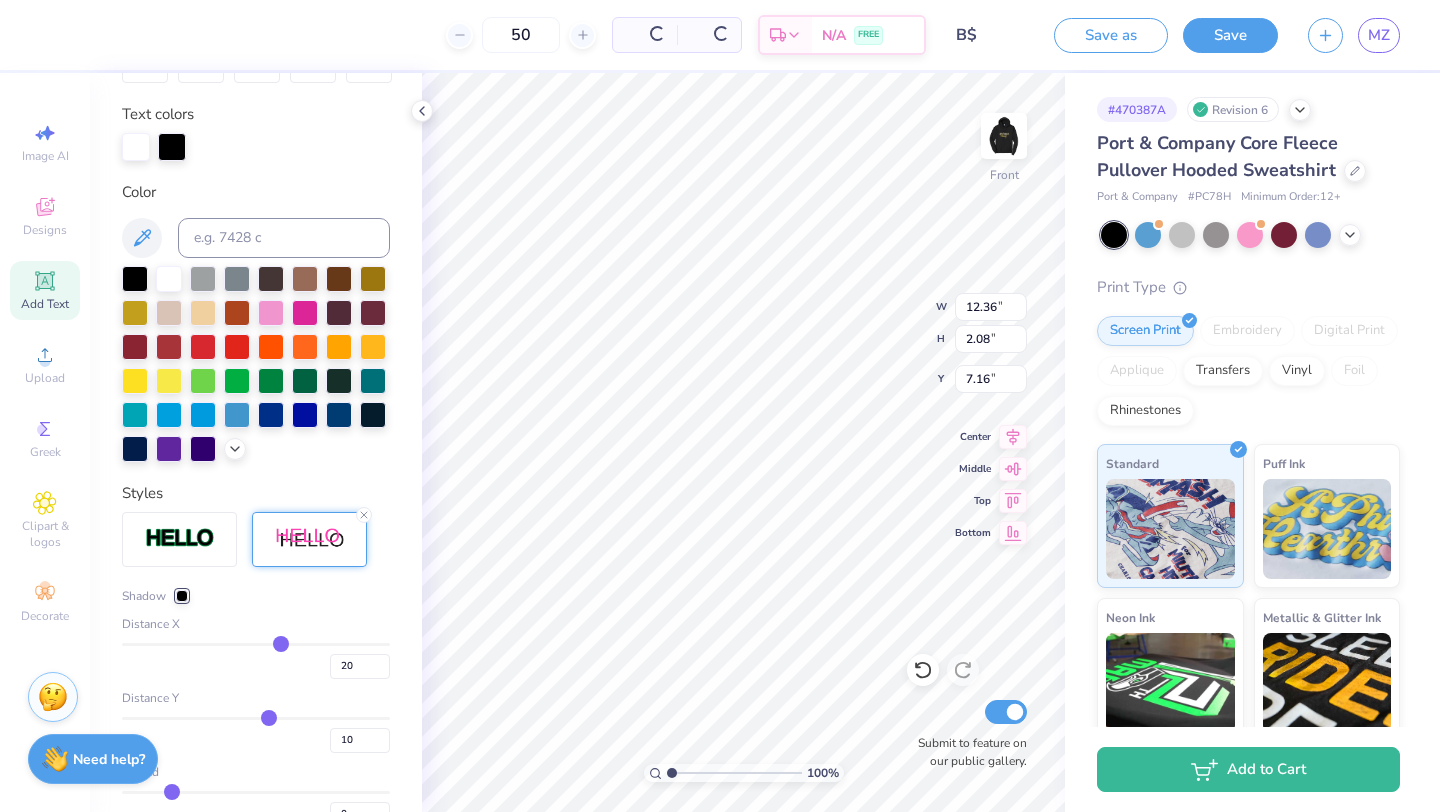 type on "14.83" 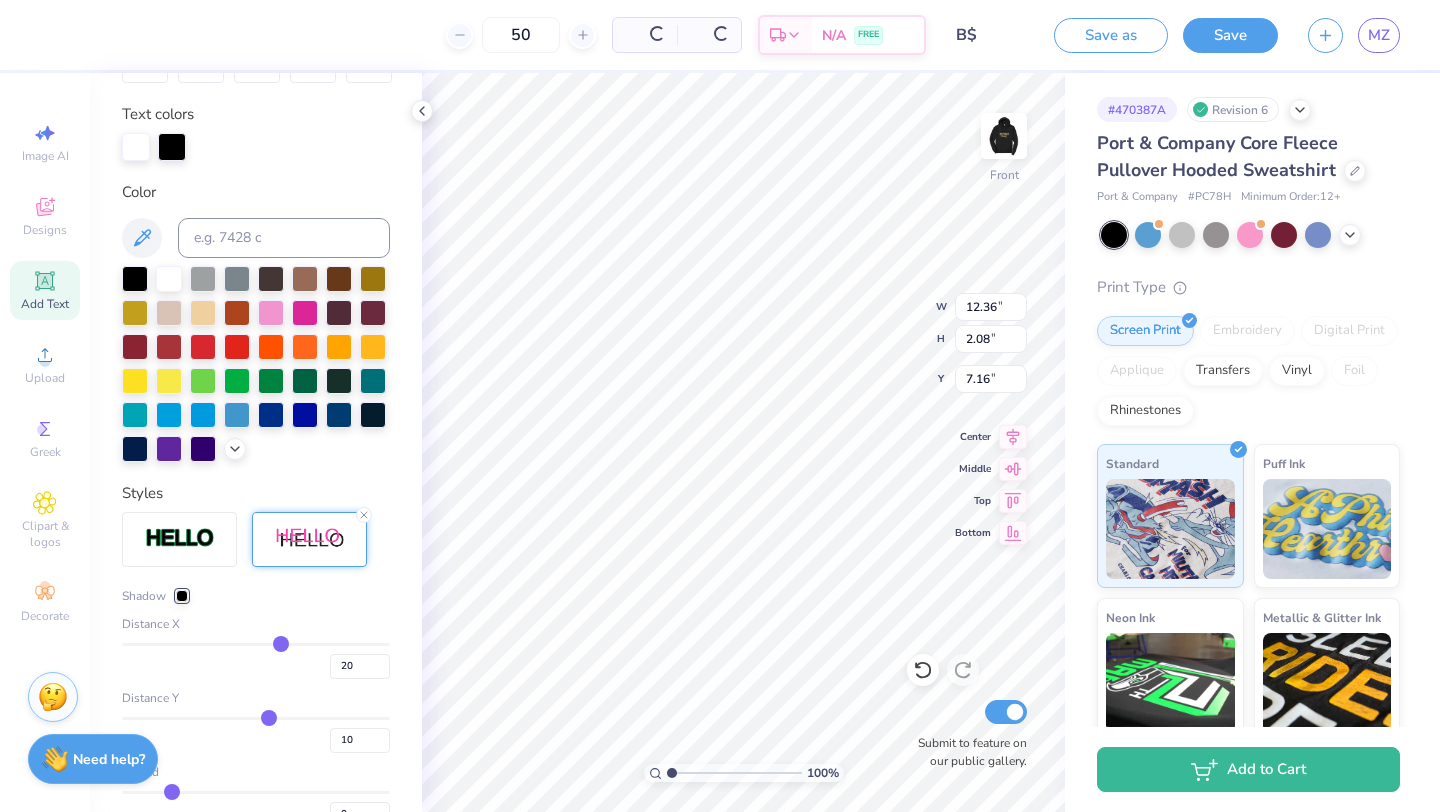 type on "2.08" 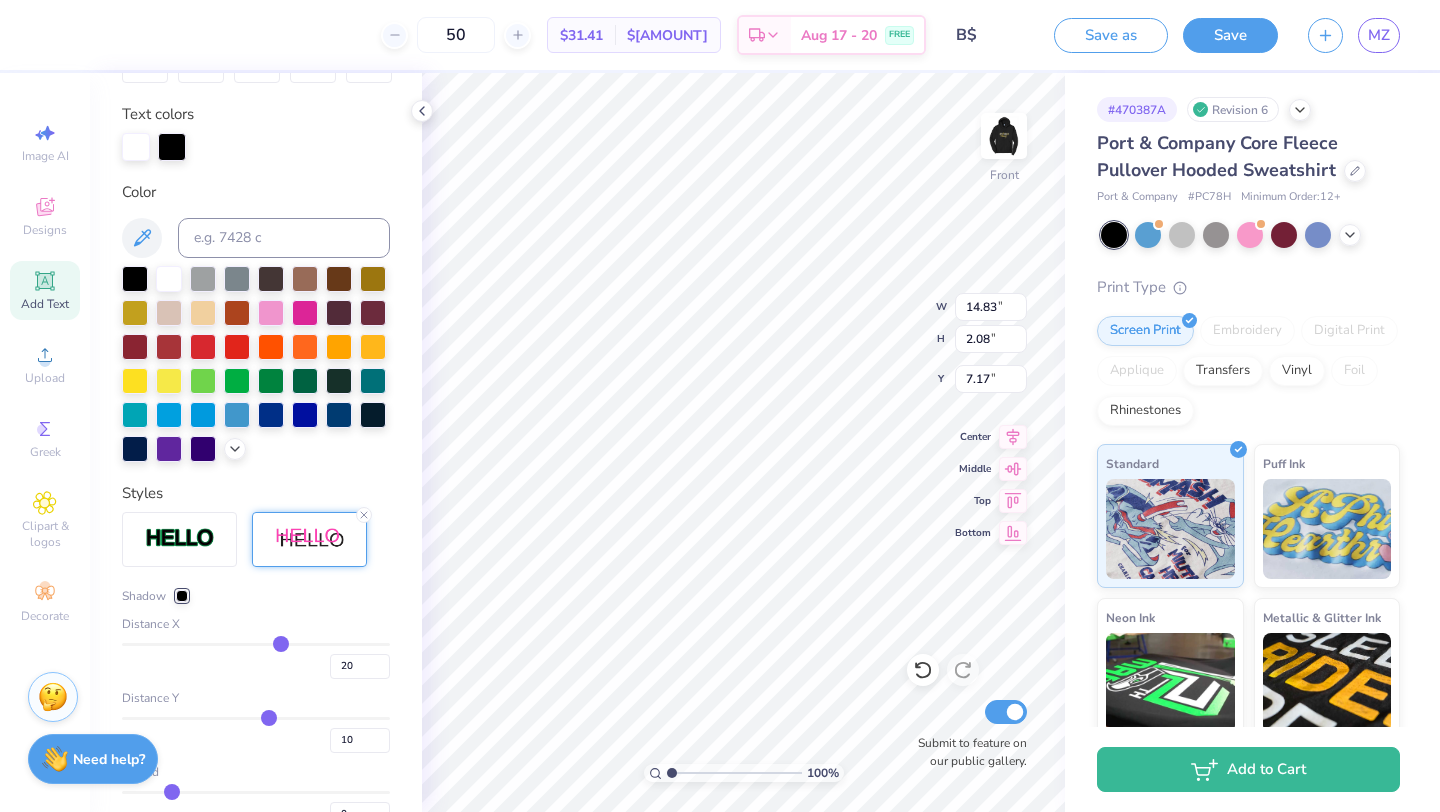 type on "19" 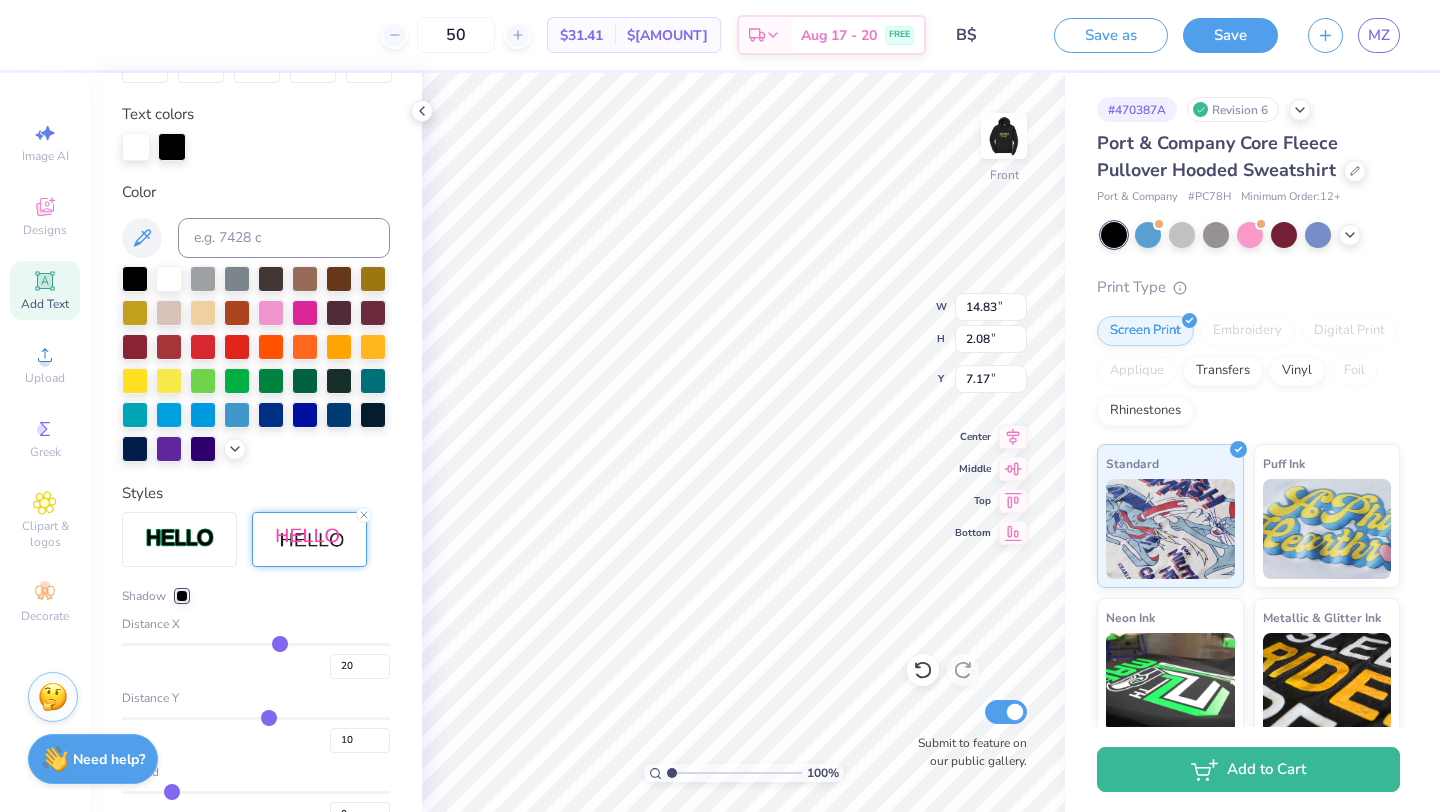type on "19" 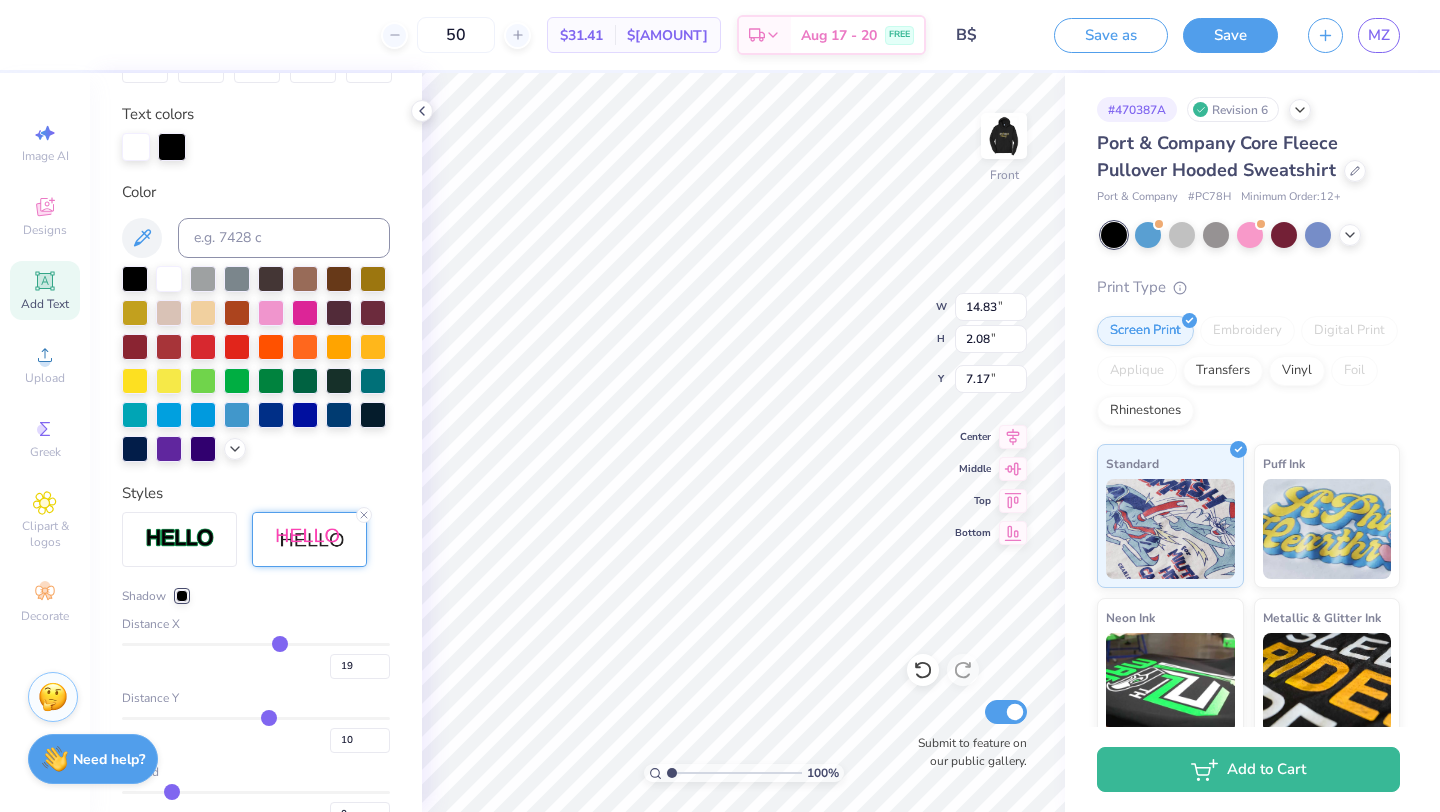 type on "16" 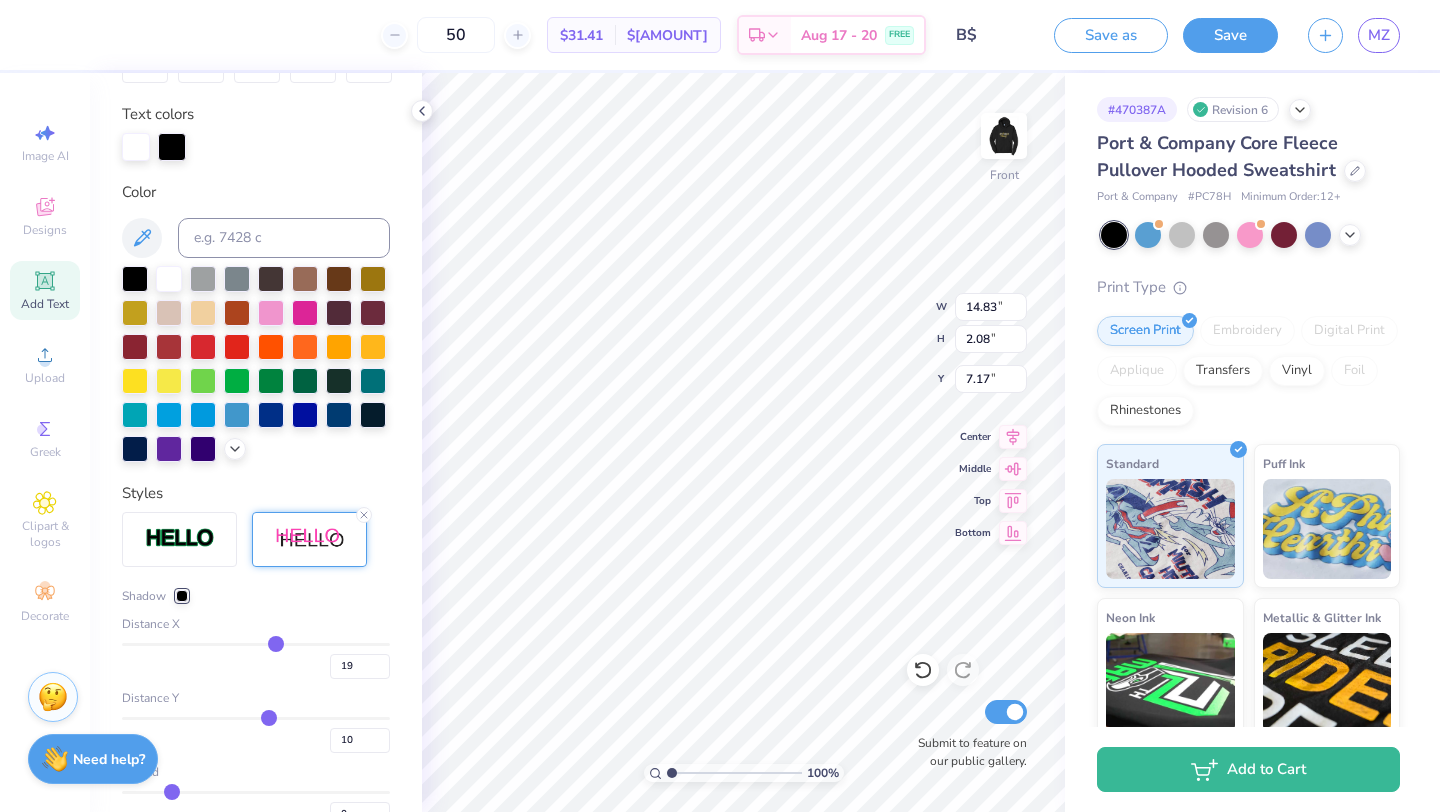 type on "16" 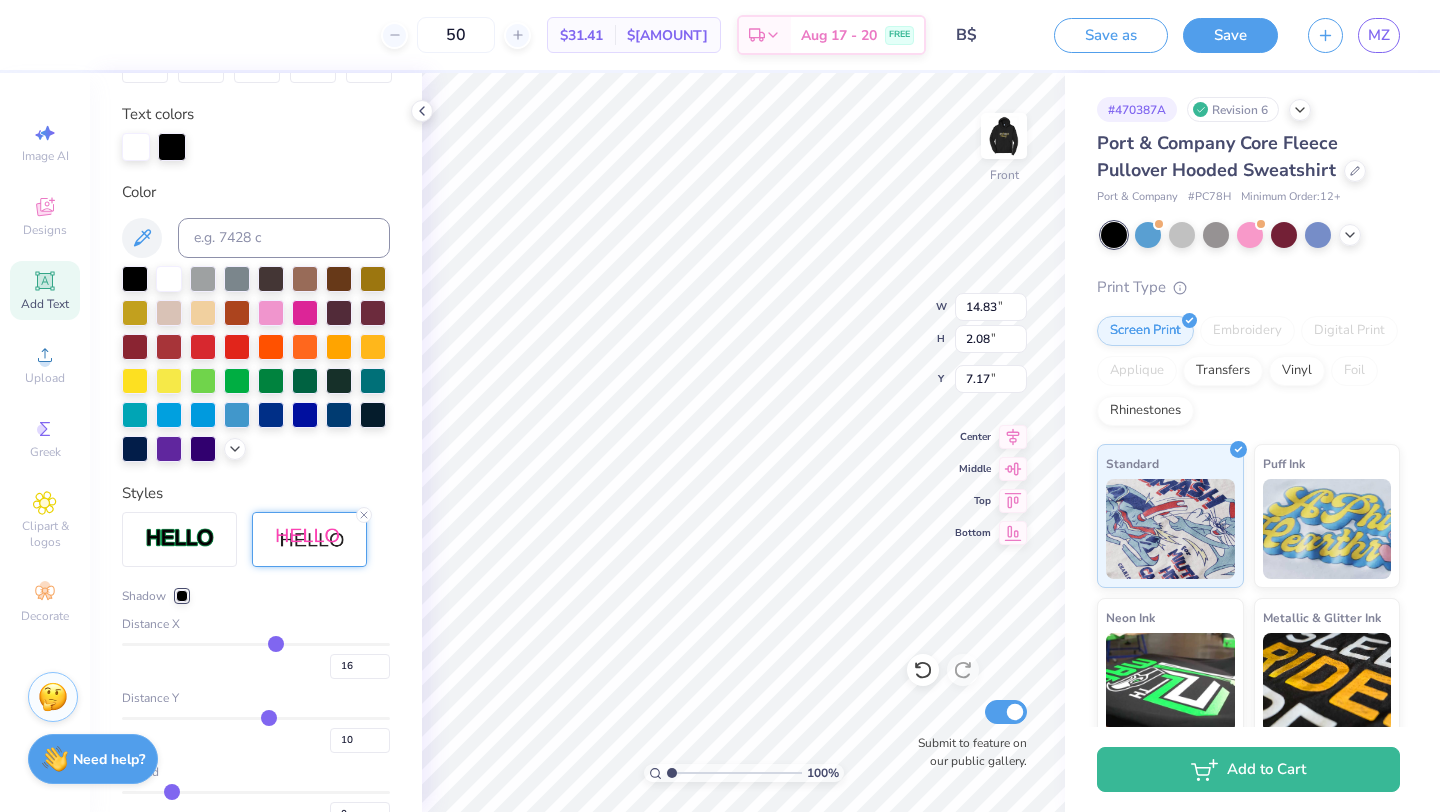 type on "13" 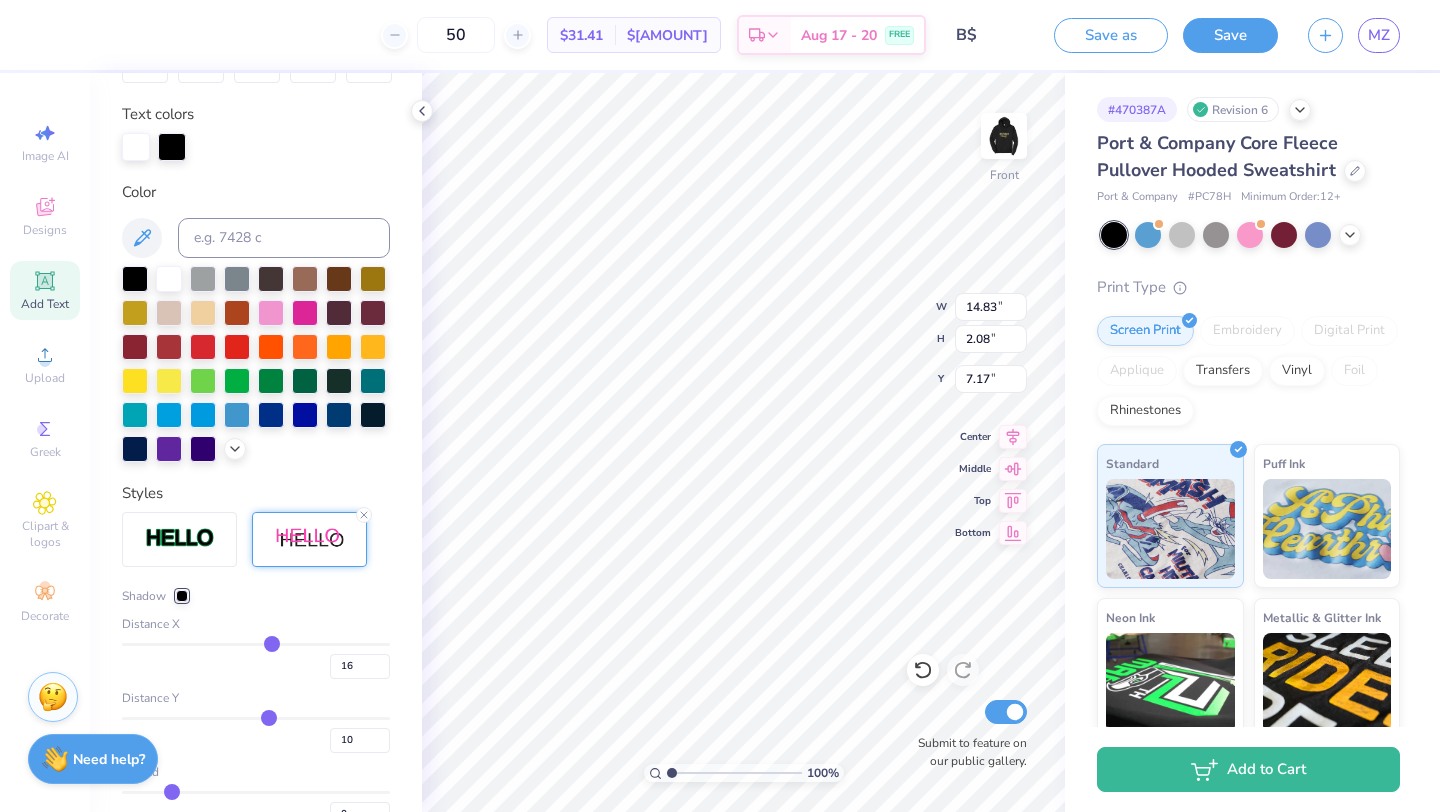 type on "13" 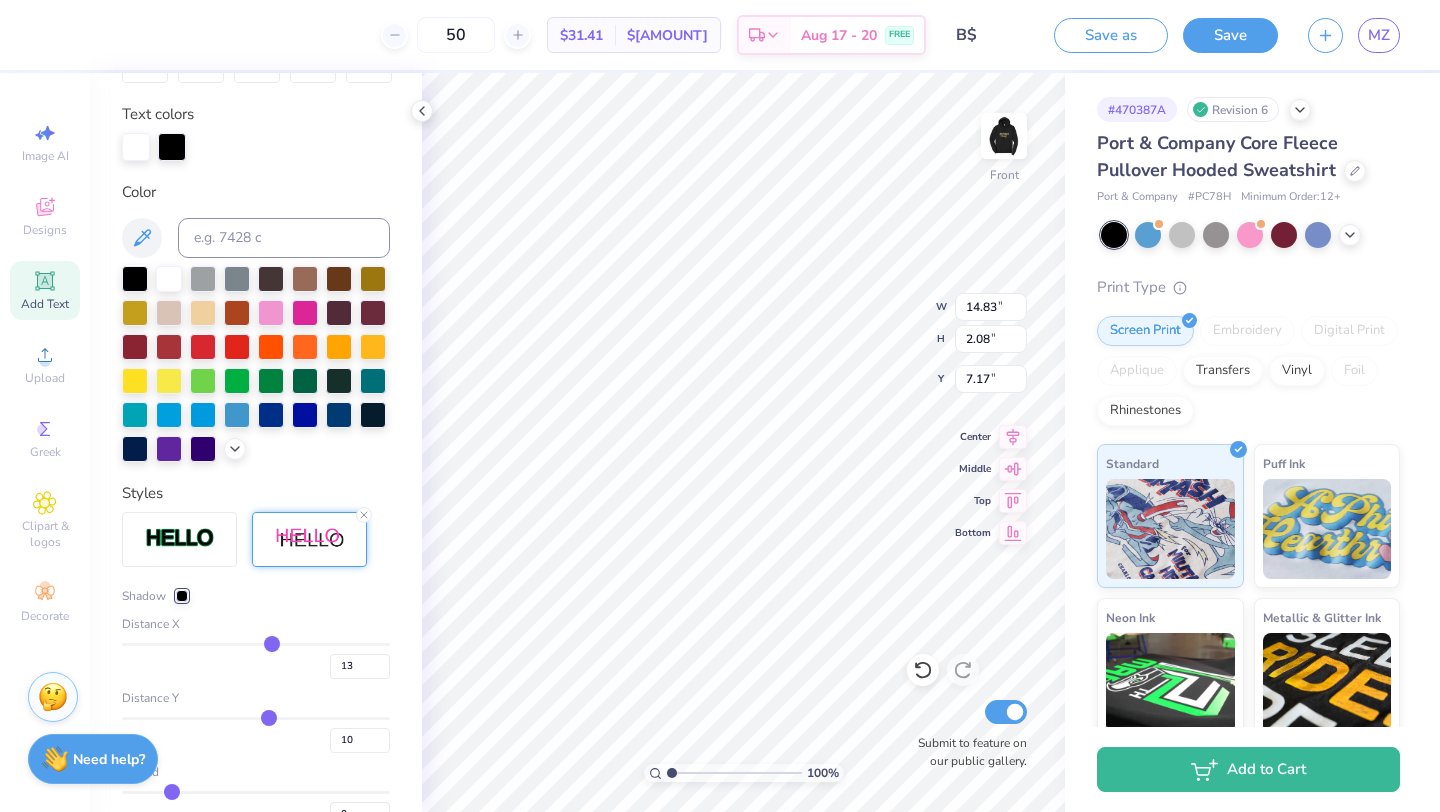 type on "9" 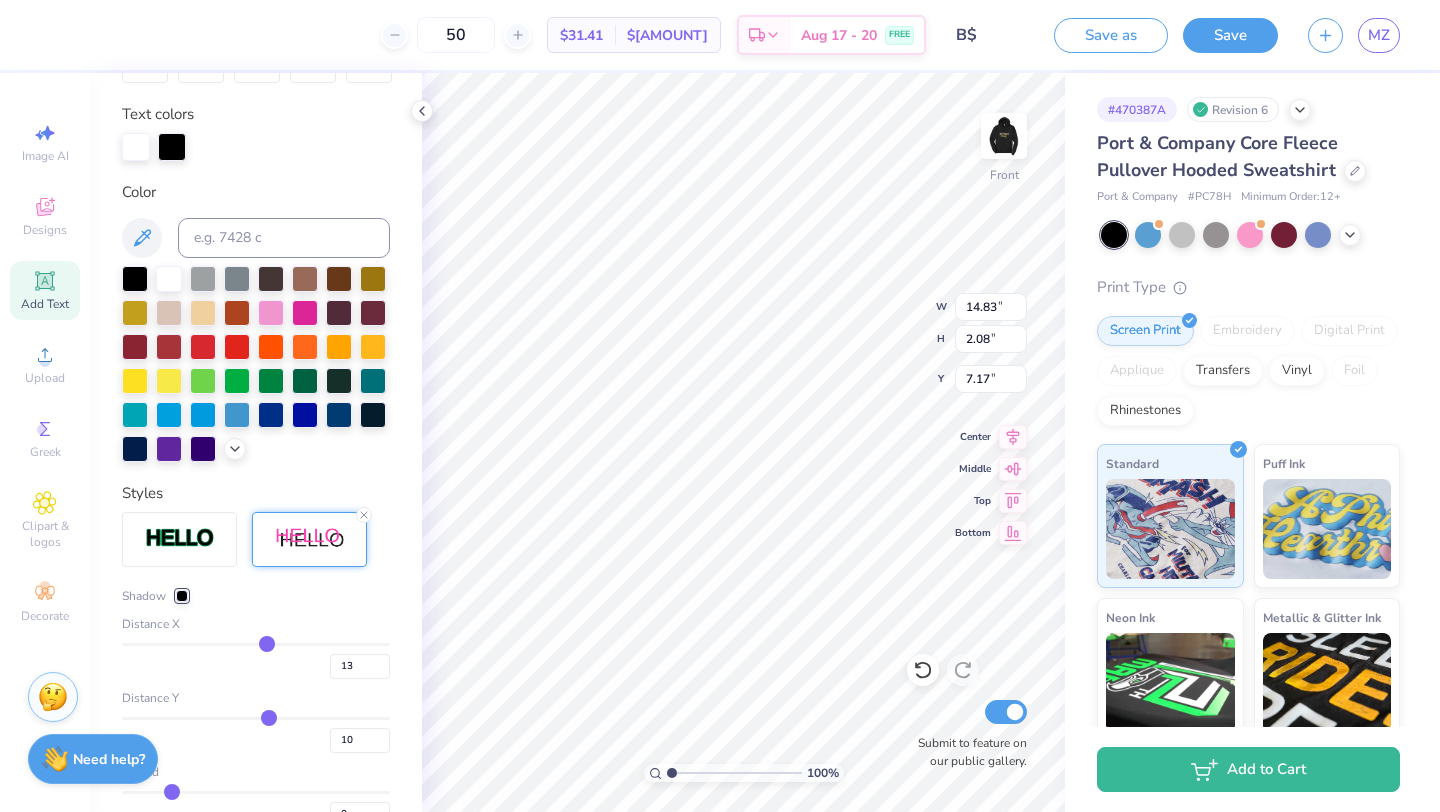 type on "9" 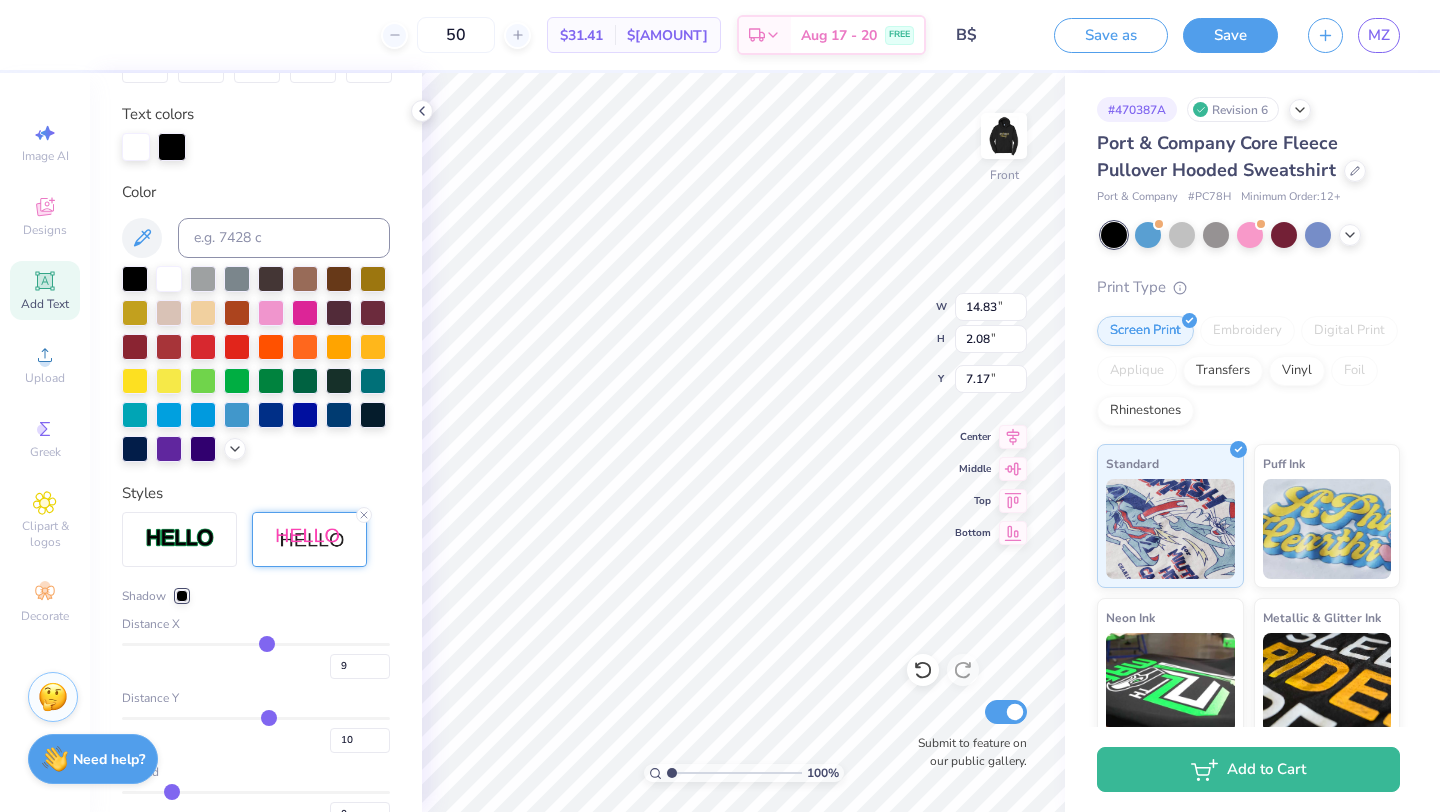 type on "8" 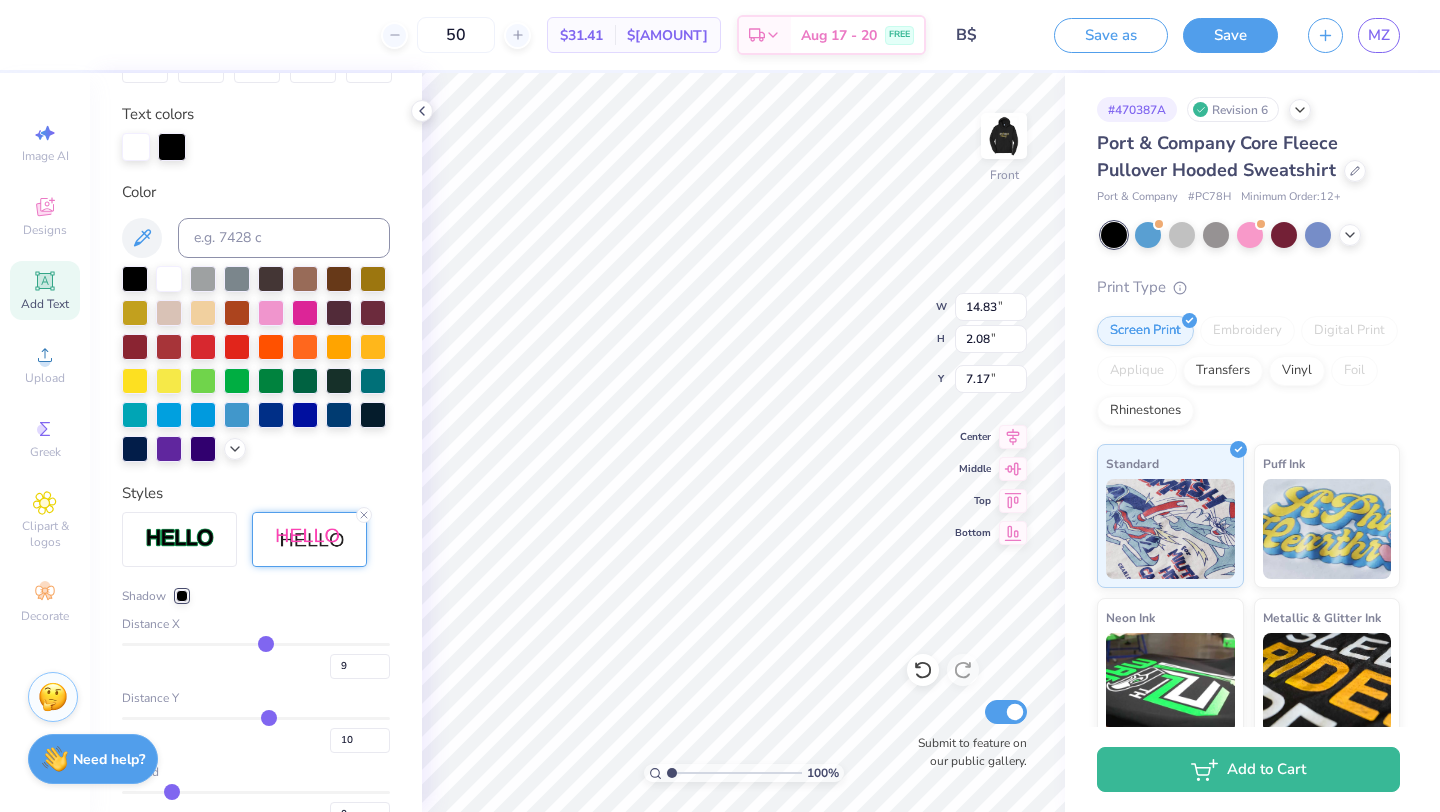 type on "8" 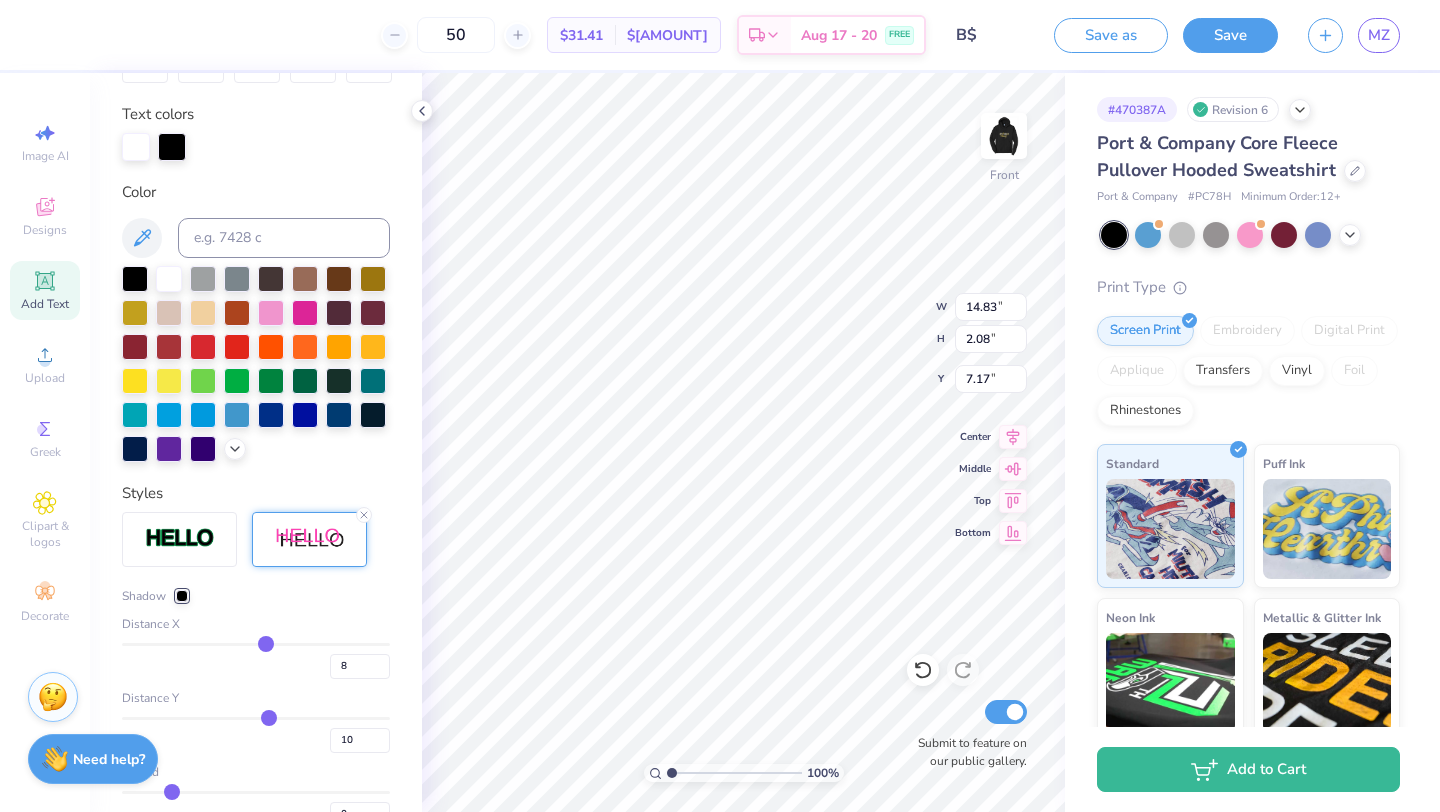 type on "5" 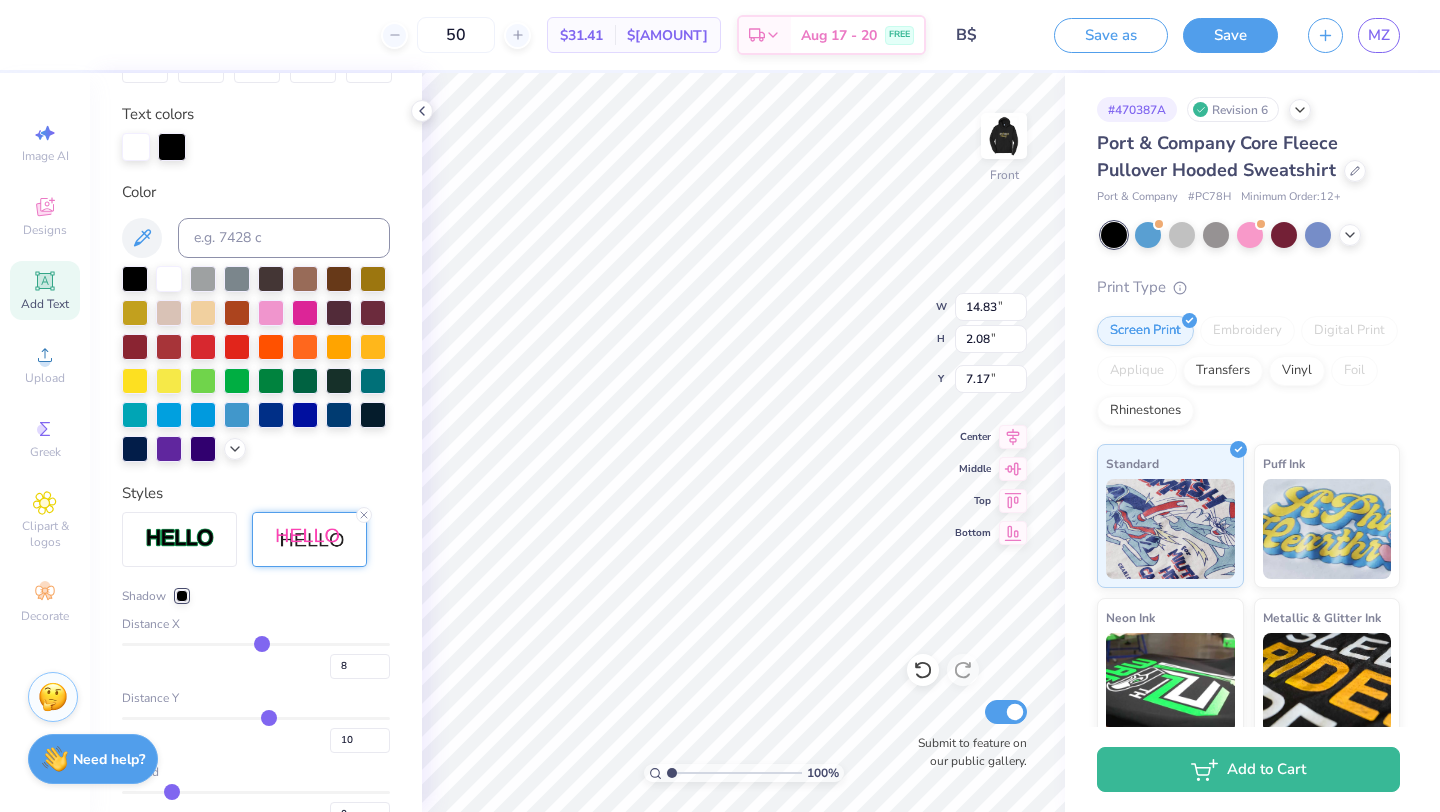 type on "5" 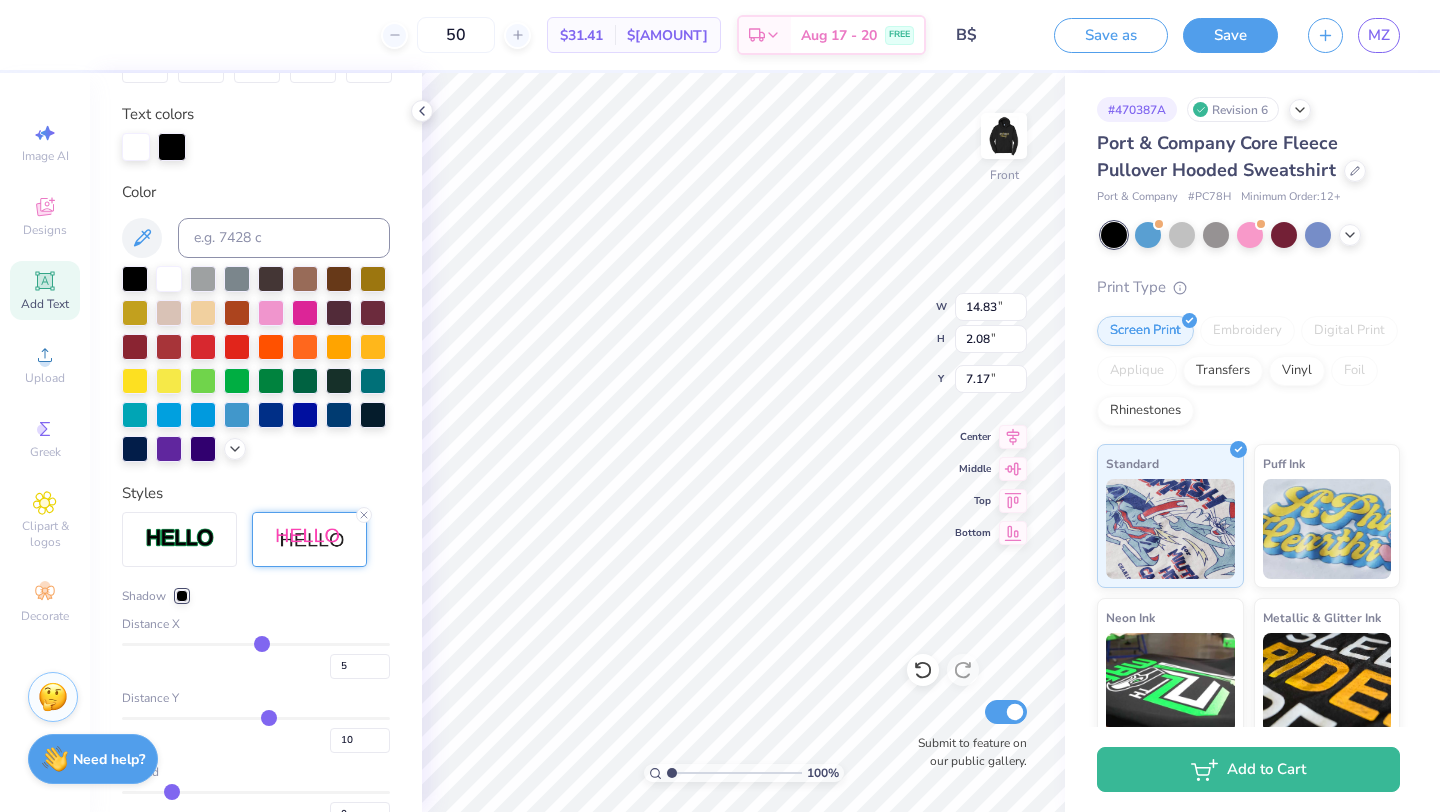 type on "1" 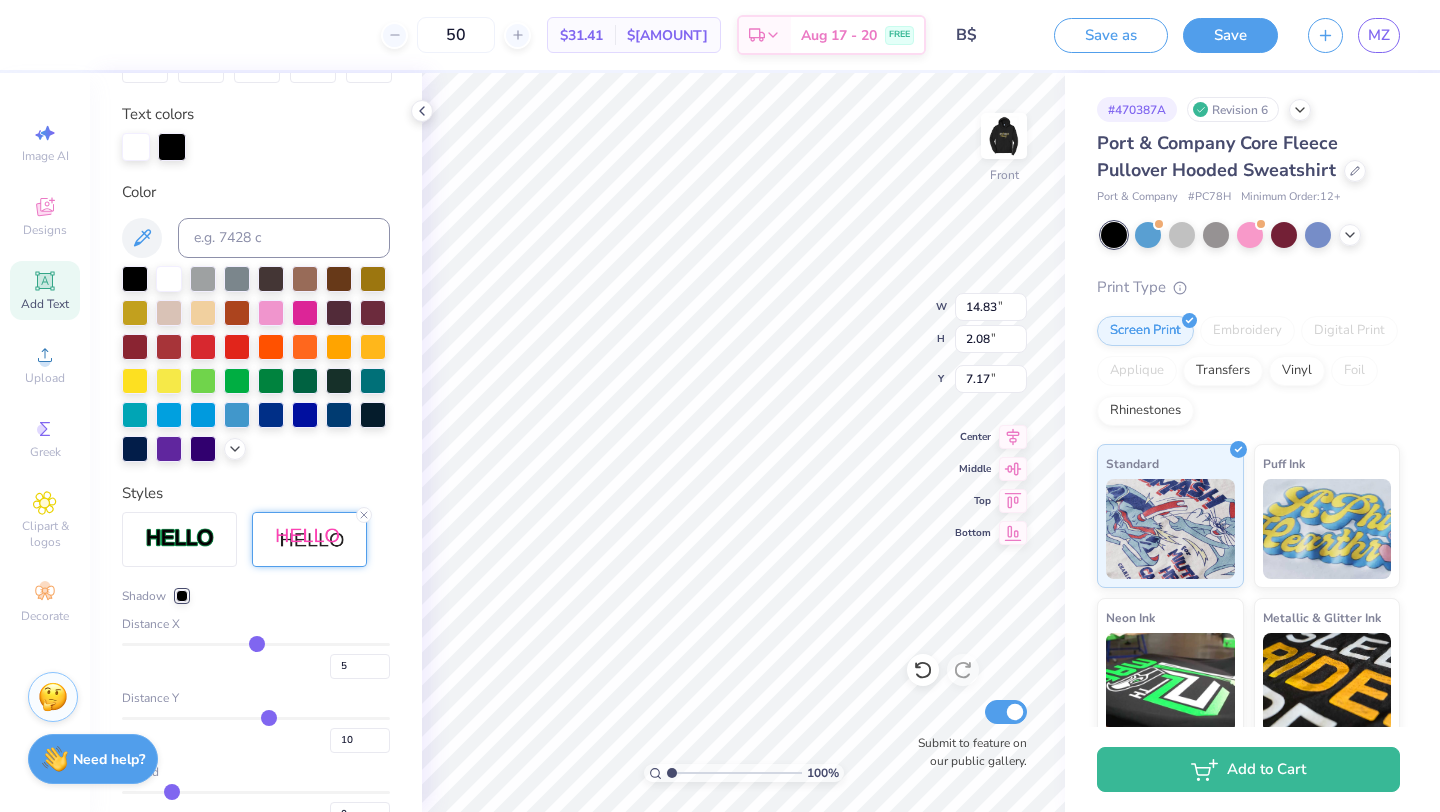 type on "1" 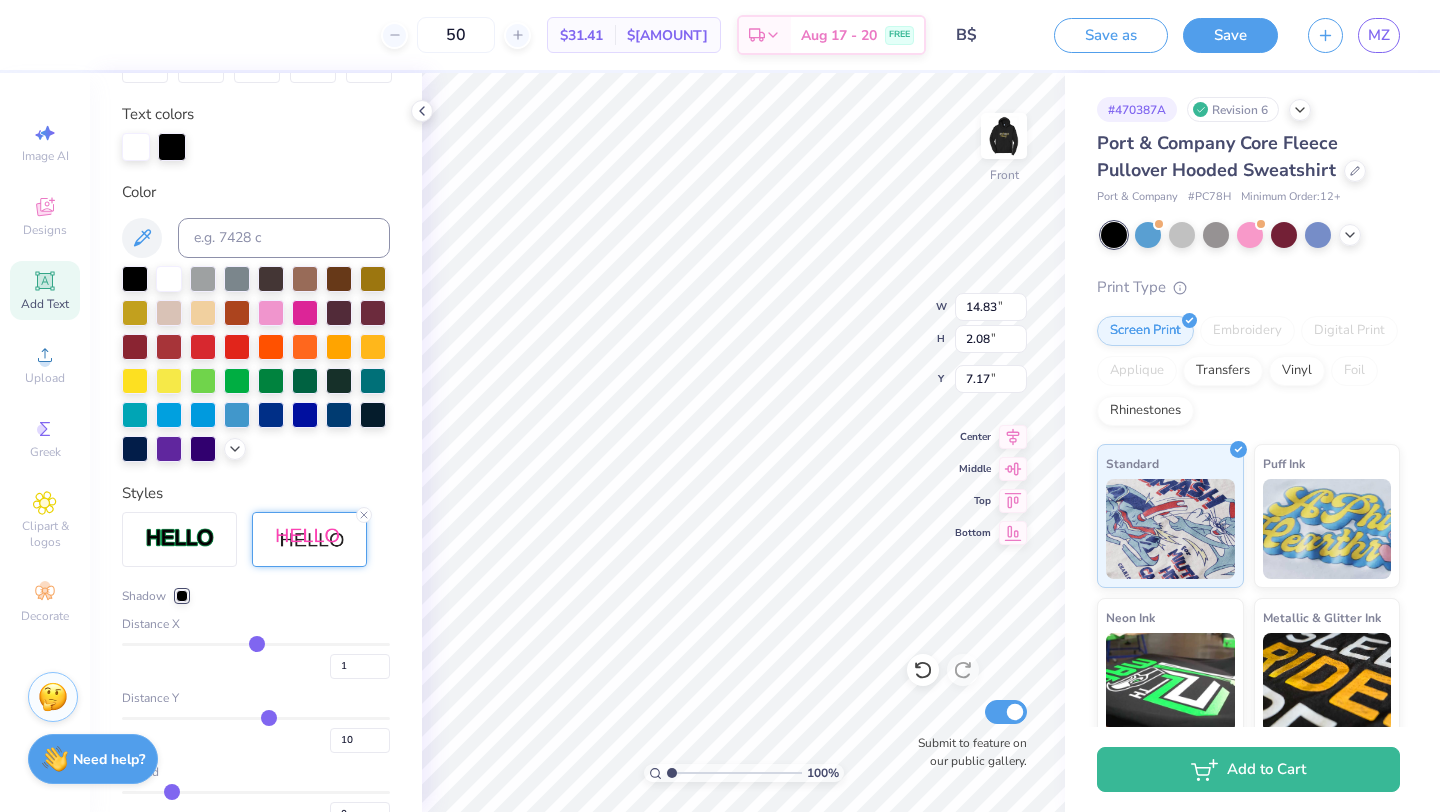 type on "-2" 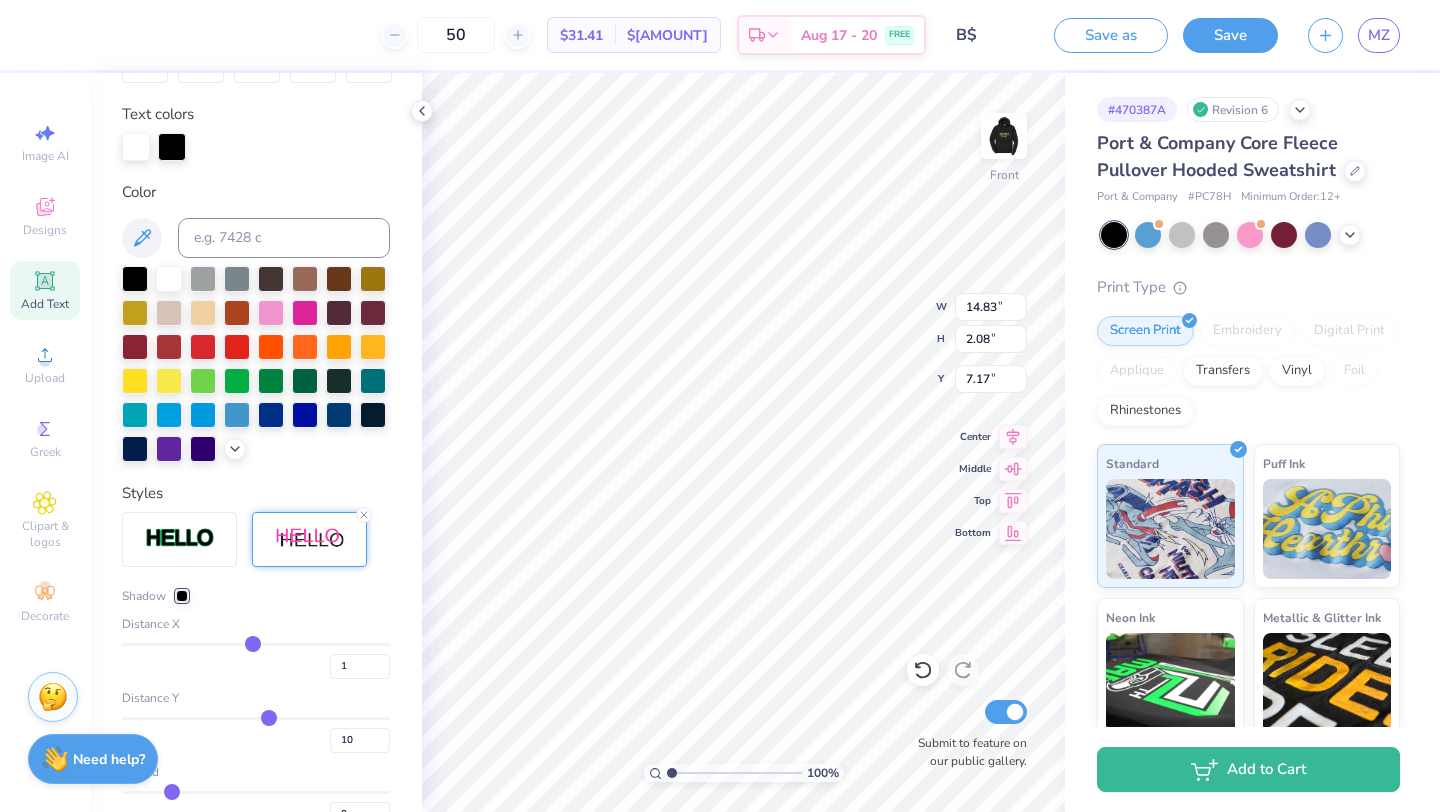 type on "-2" 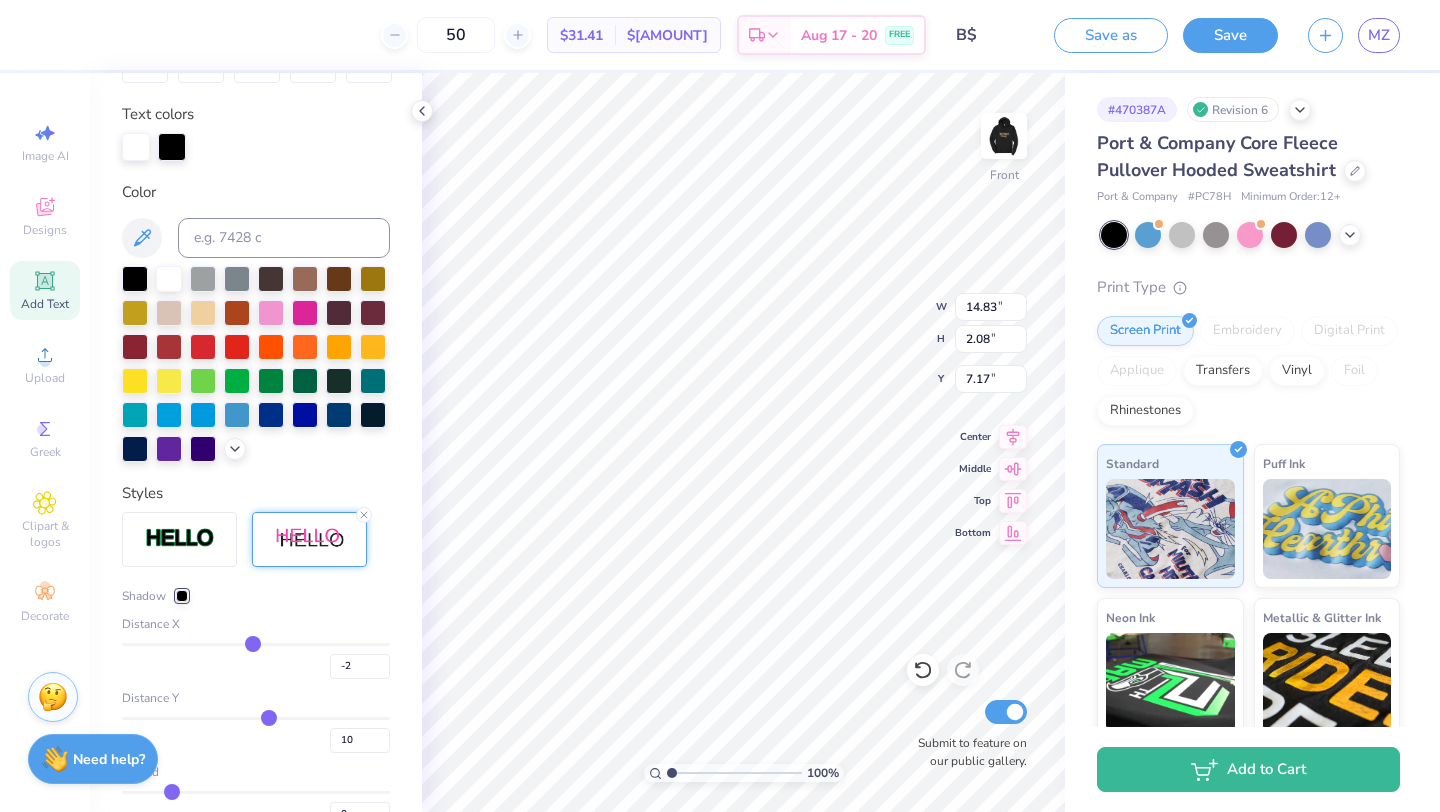 type on "-4" 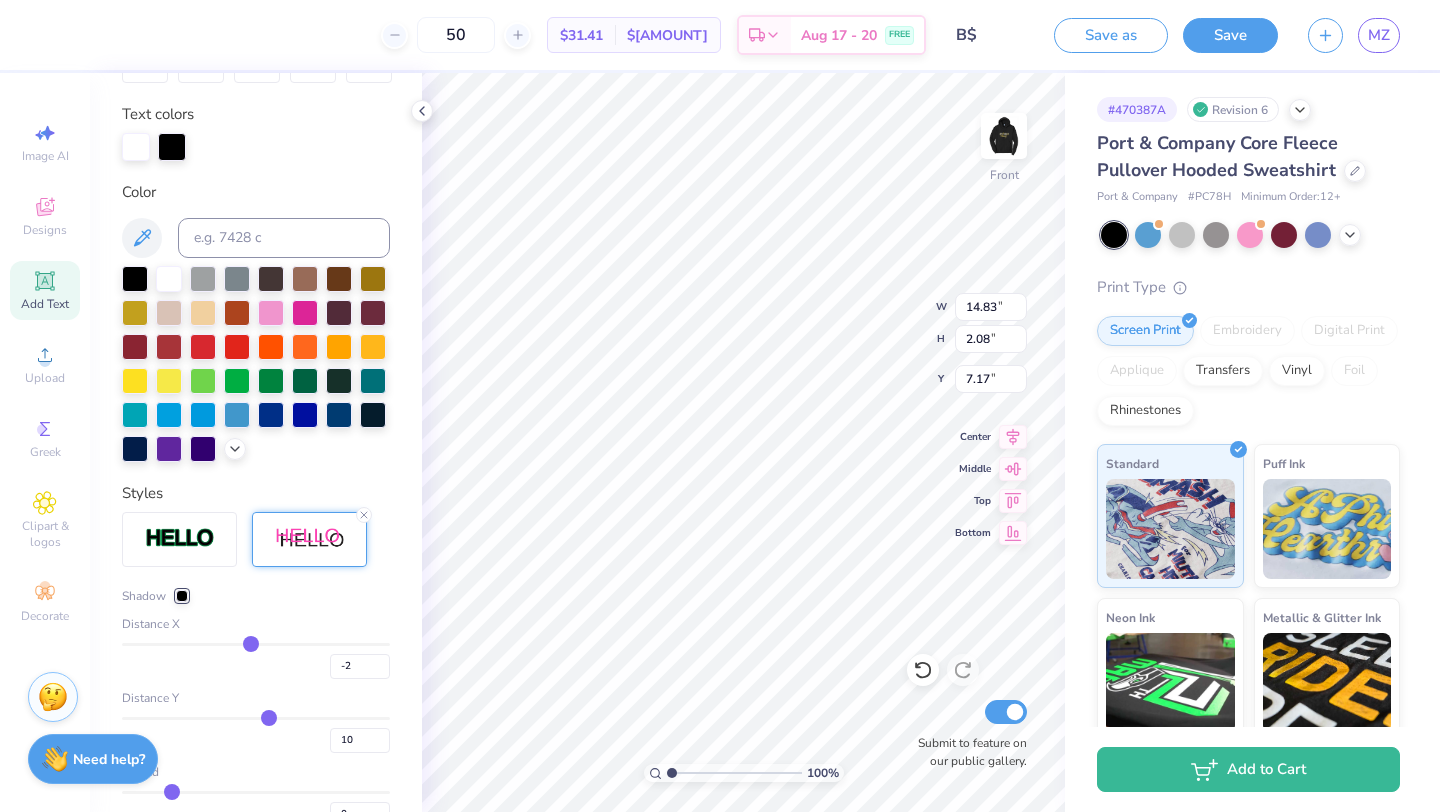 type on "-4" 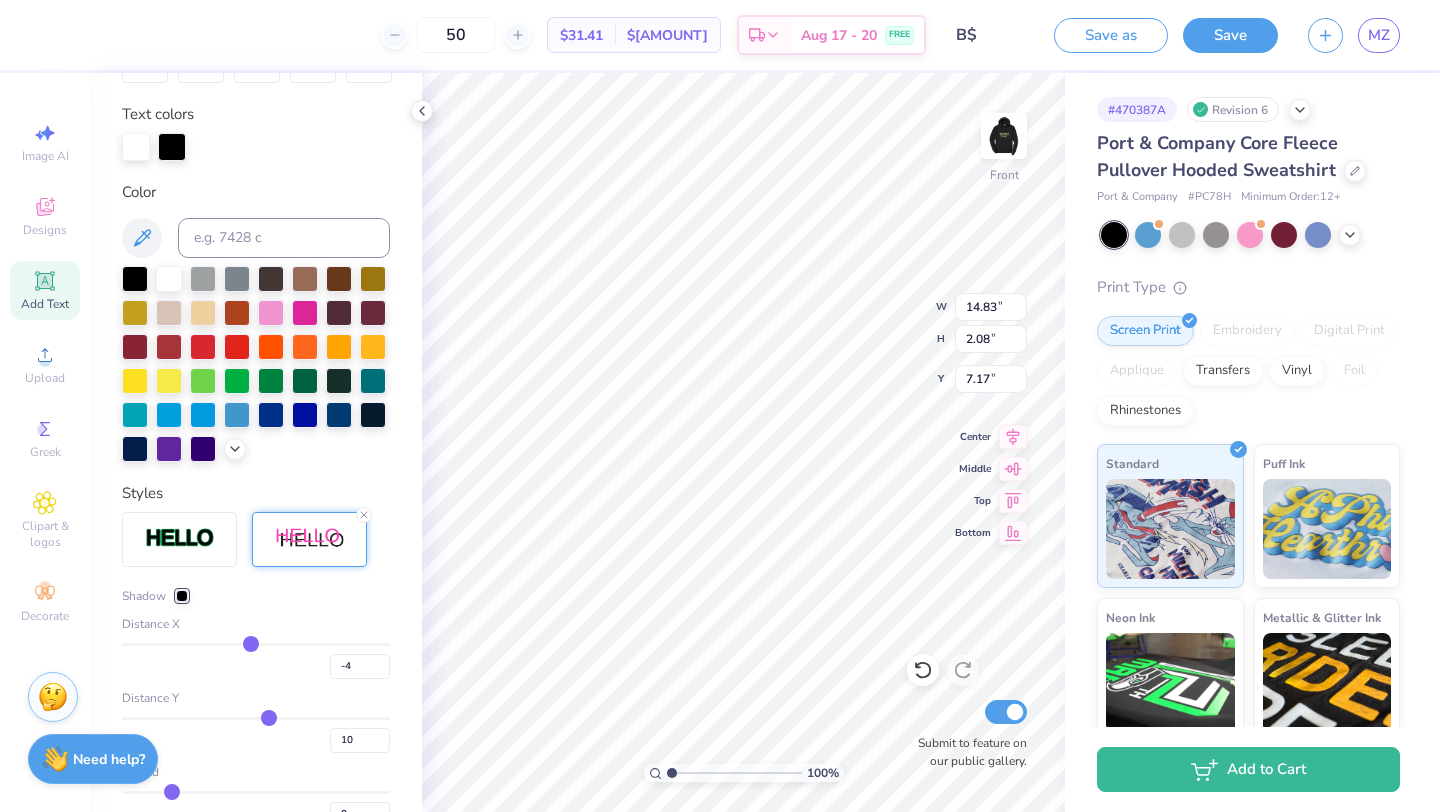 type on "-5" 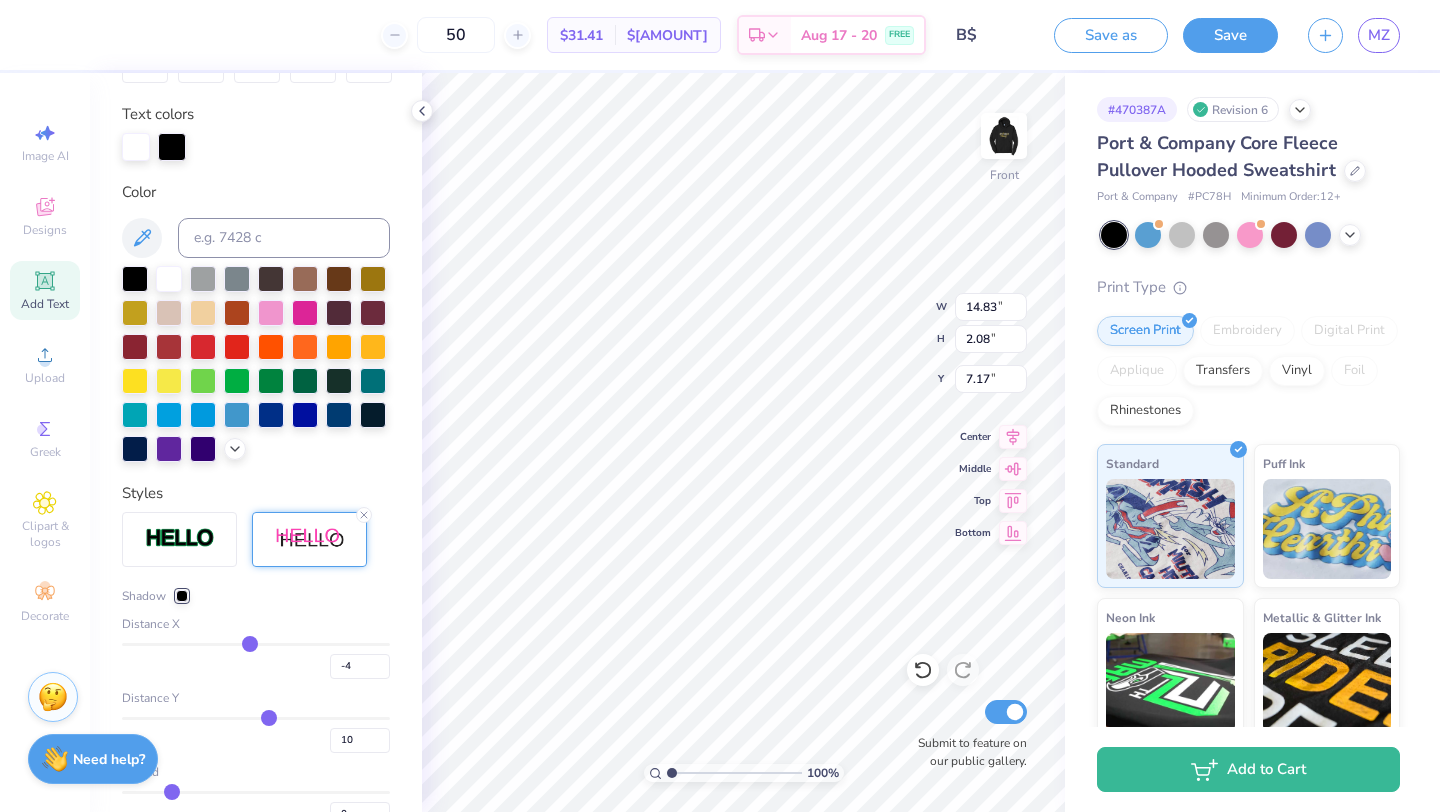 type on "-5" 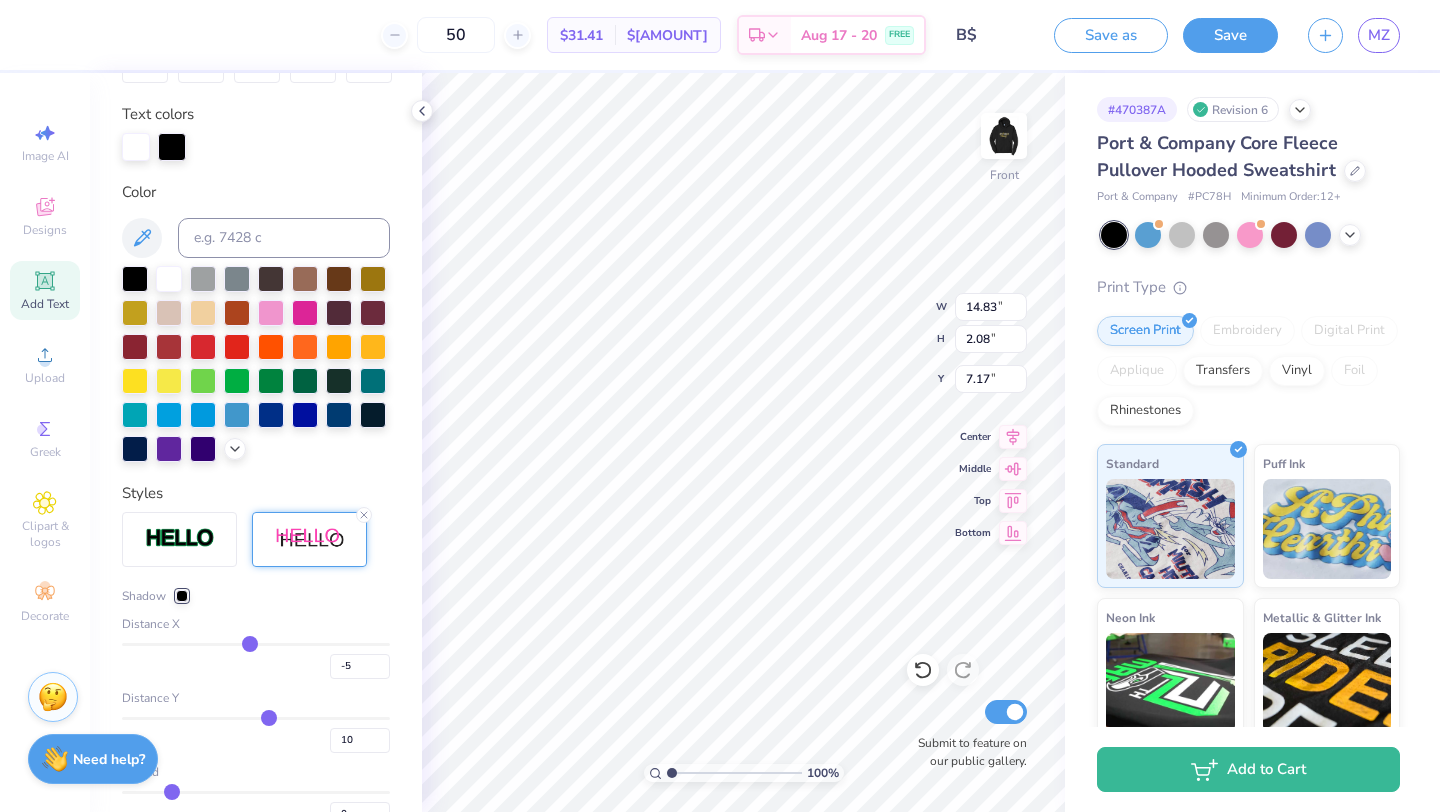 type on "-7" 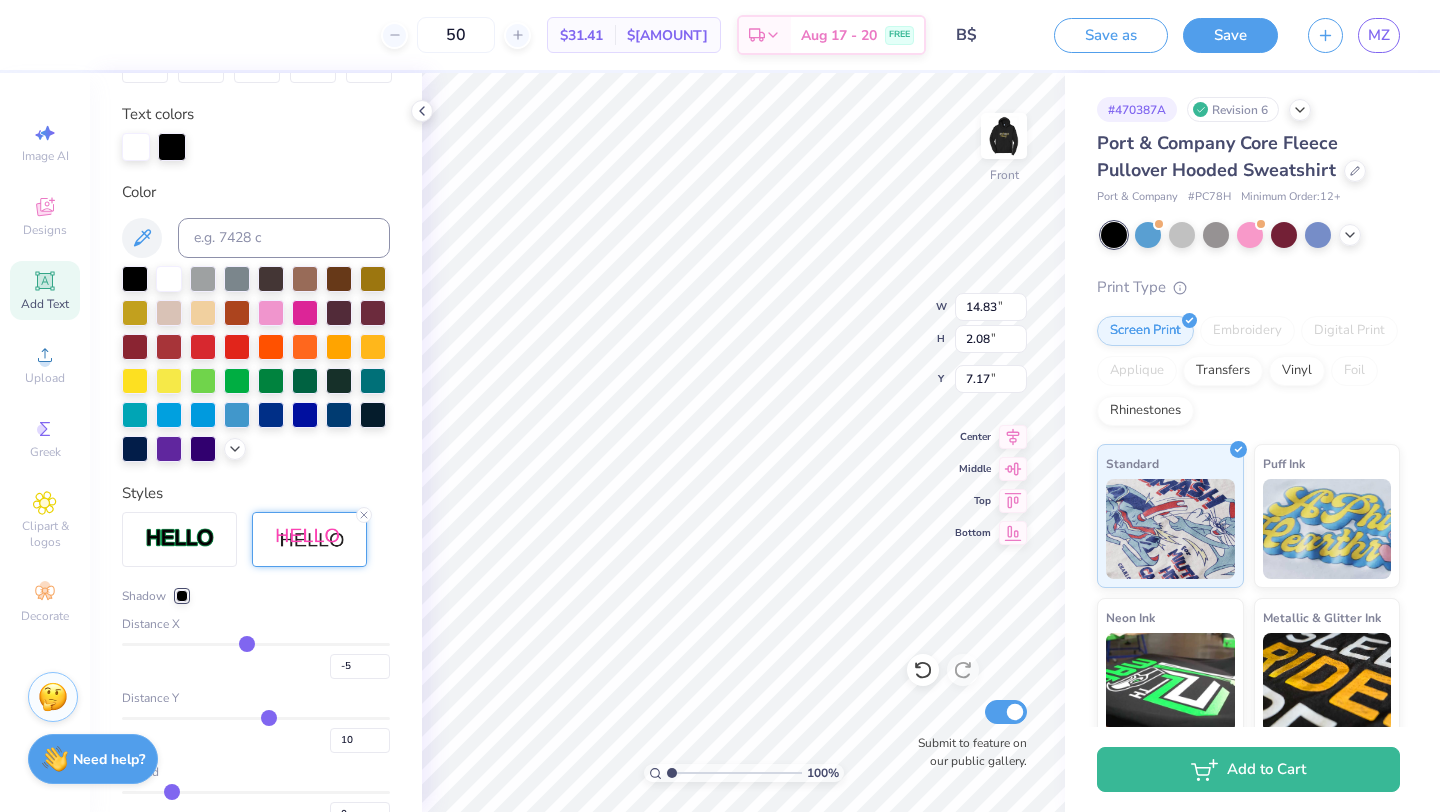 type on "-7" 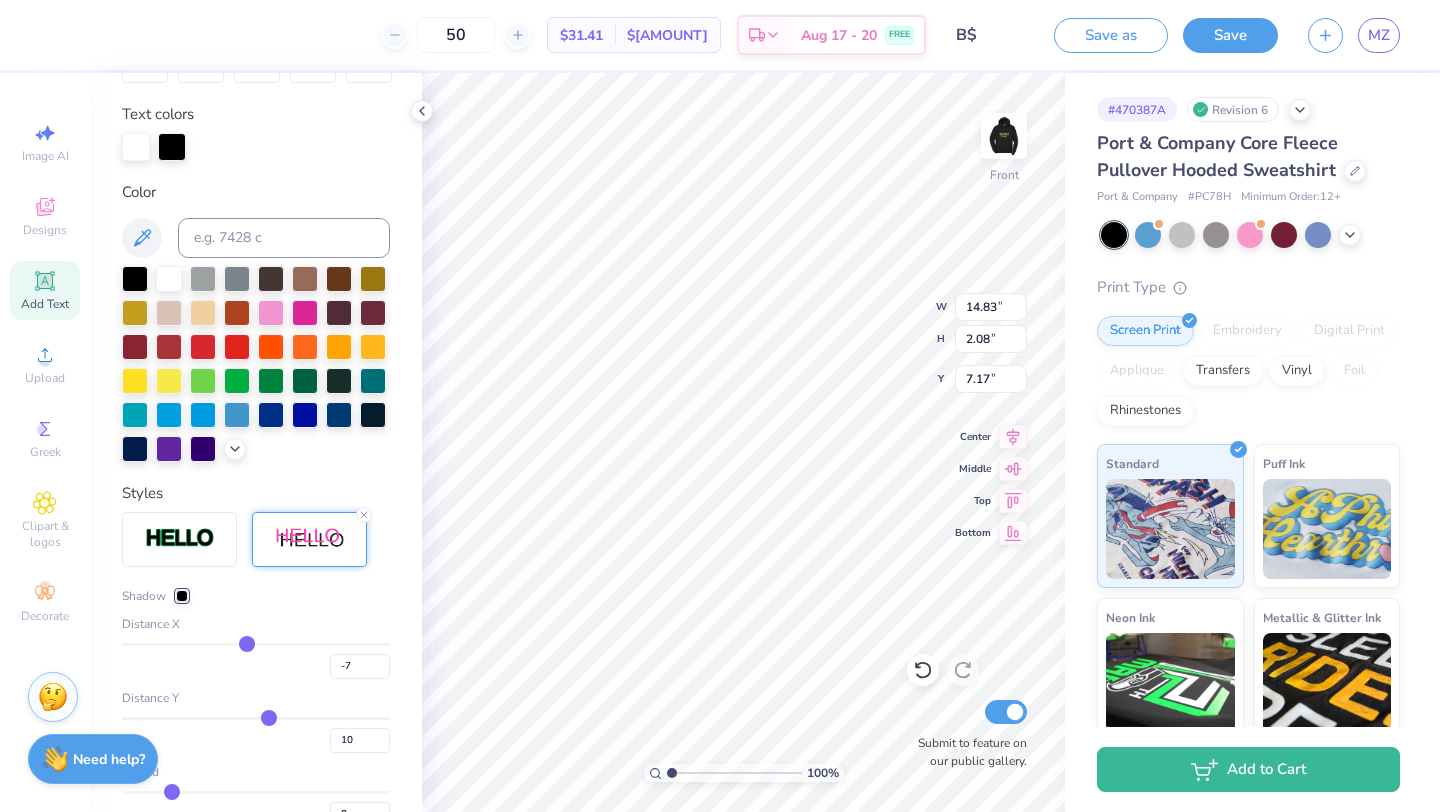 type on "-8" 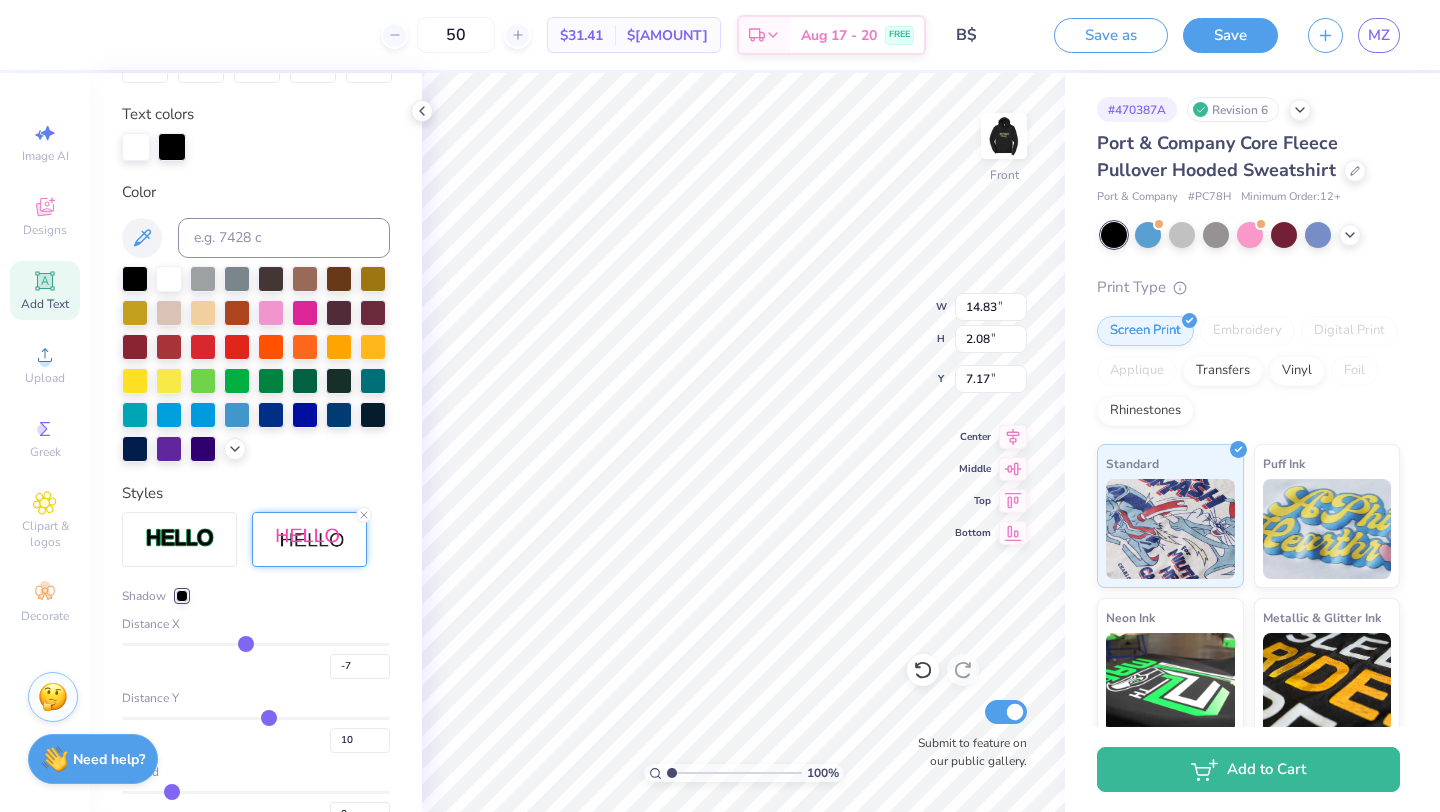 type on "-8" 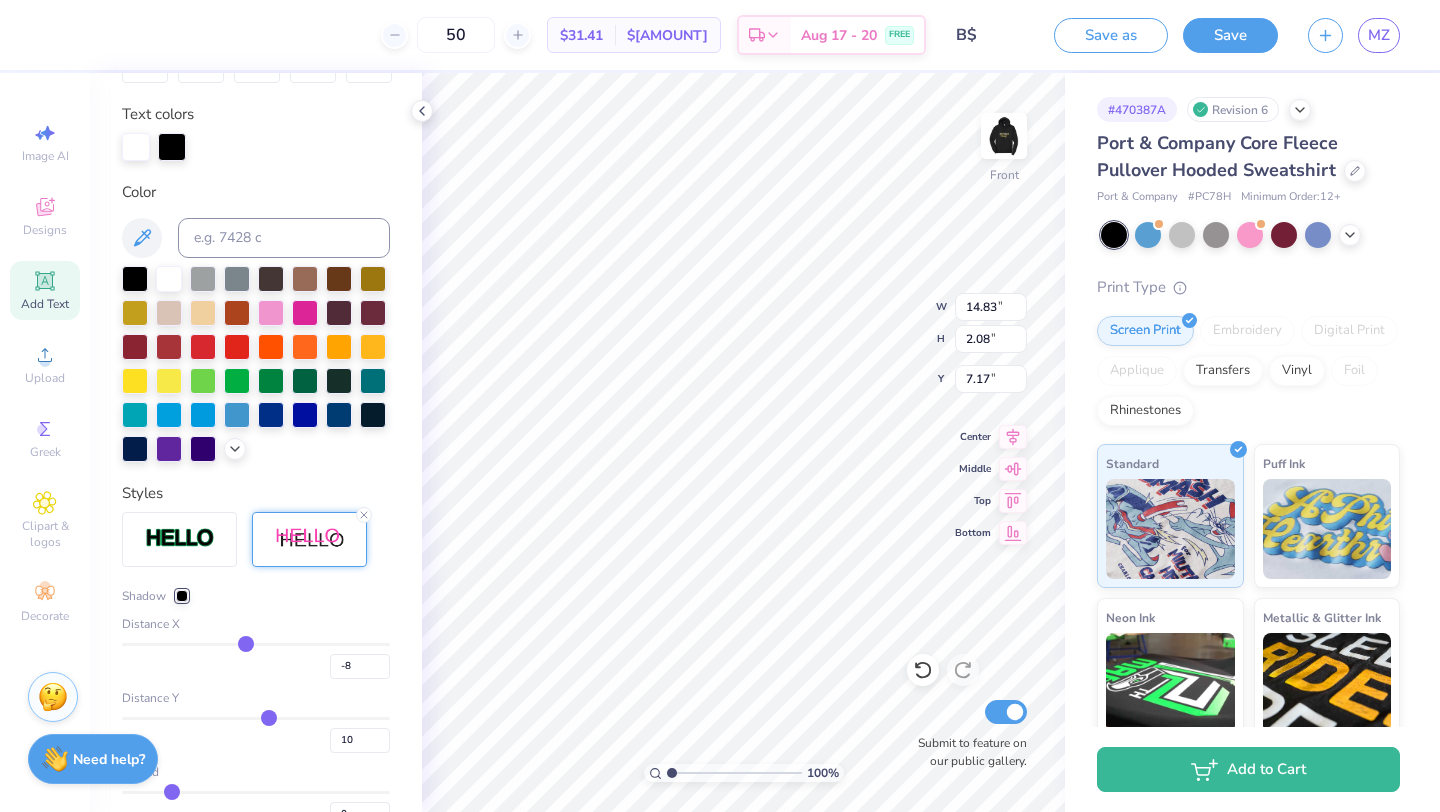 type on "-9" 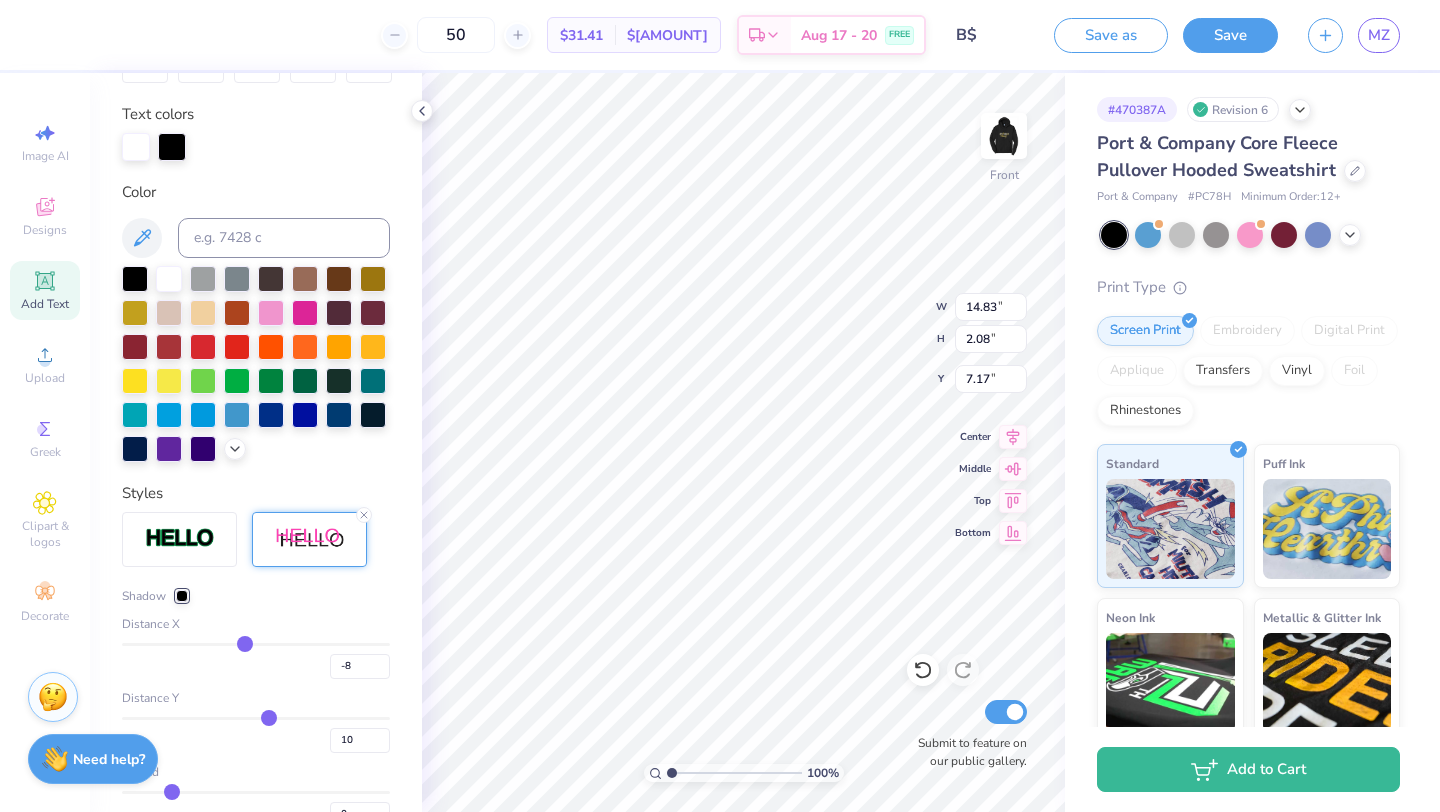 type on "-9" 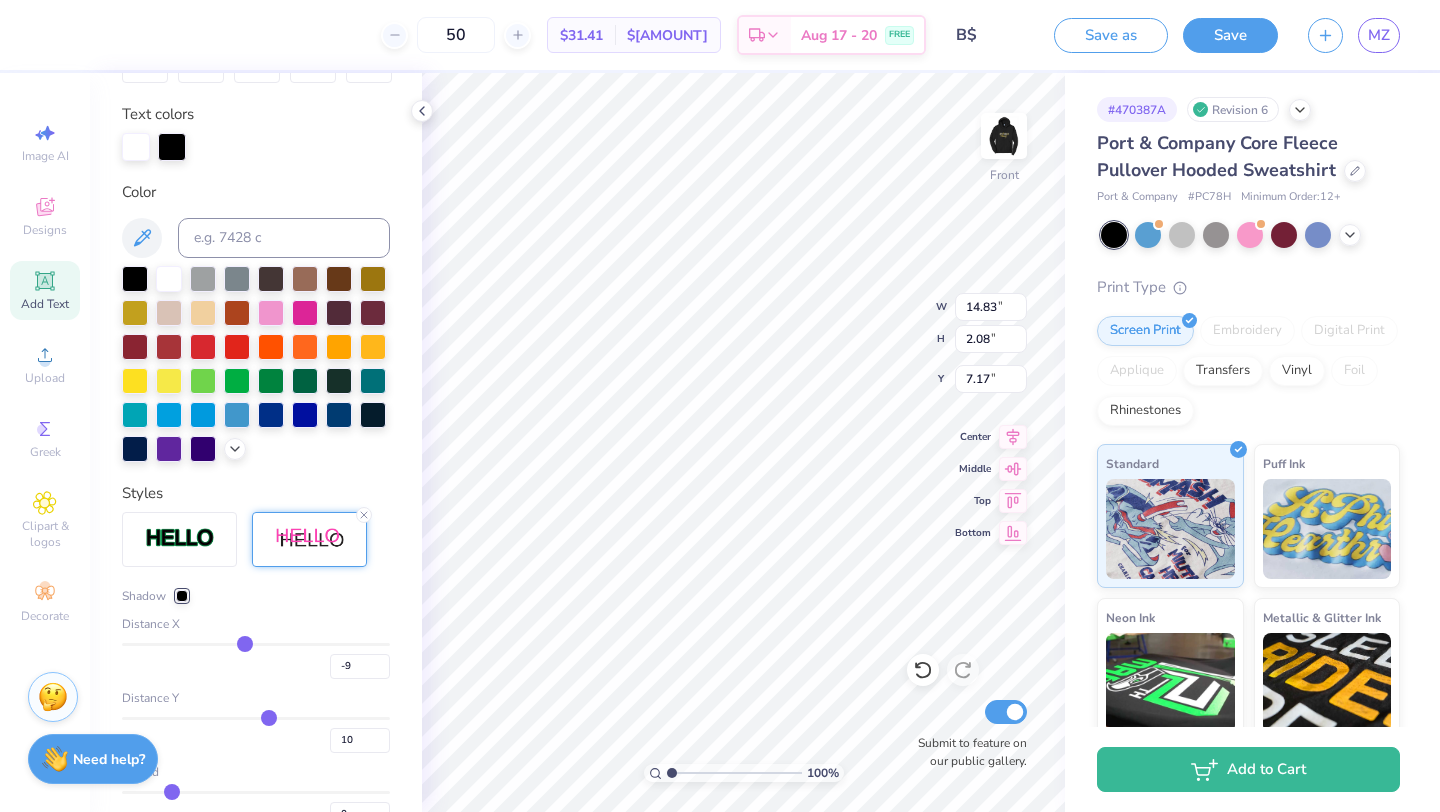 type on "-11" 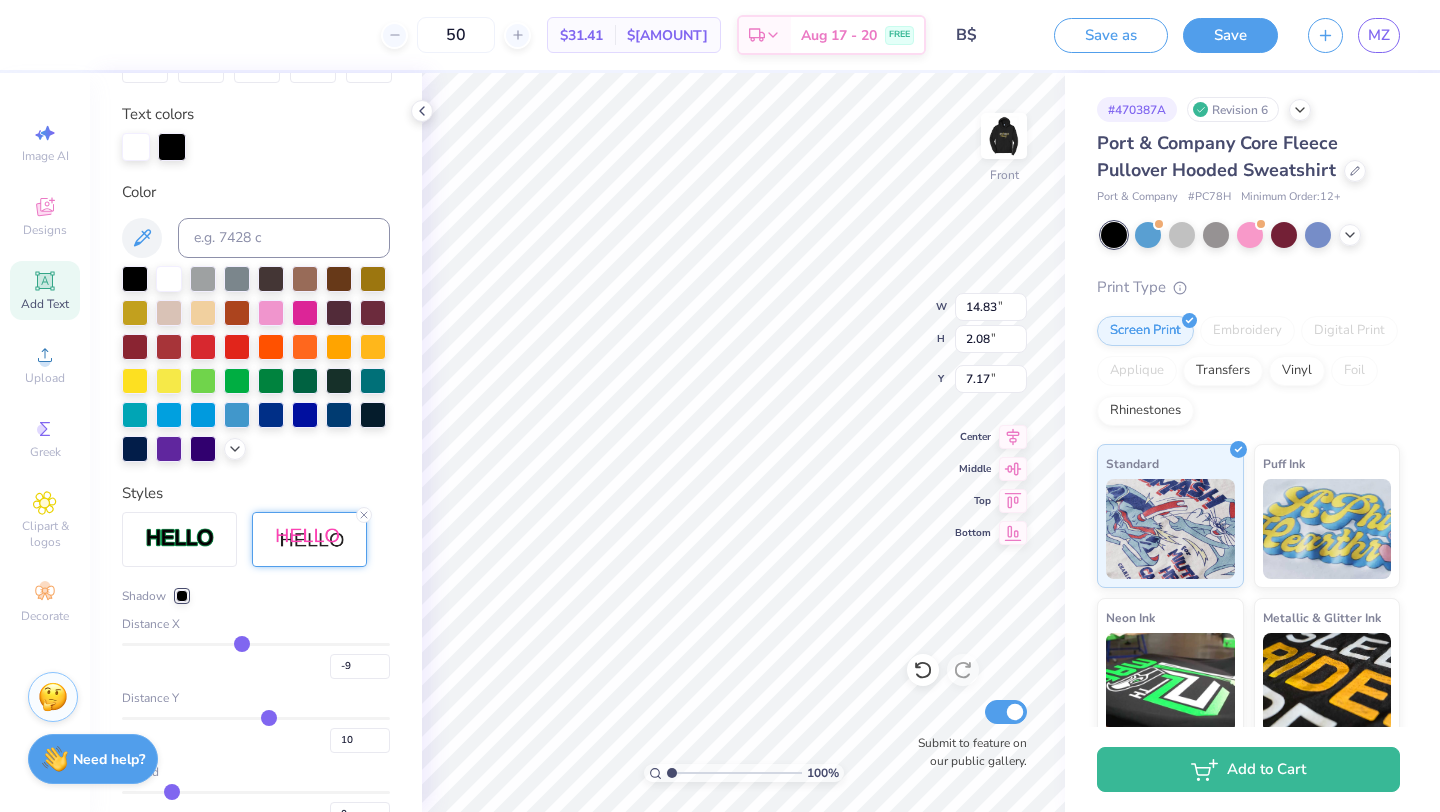 type on "-11" 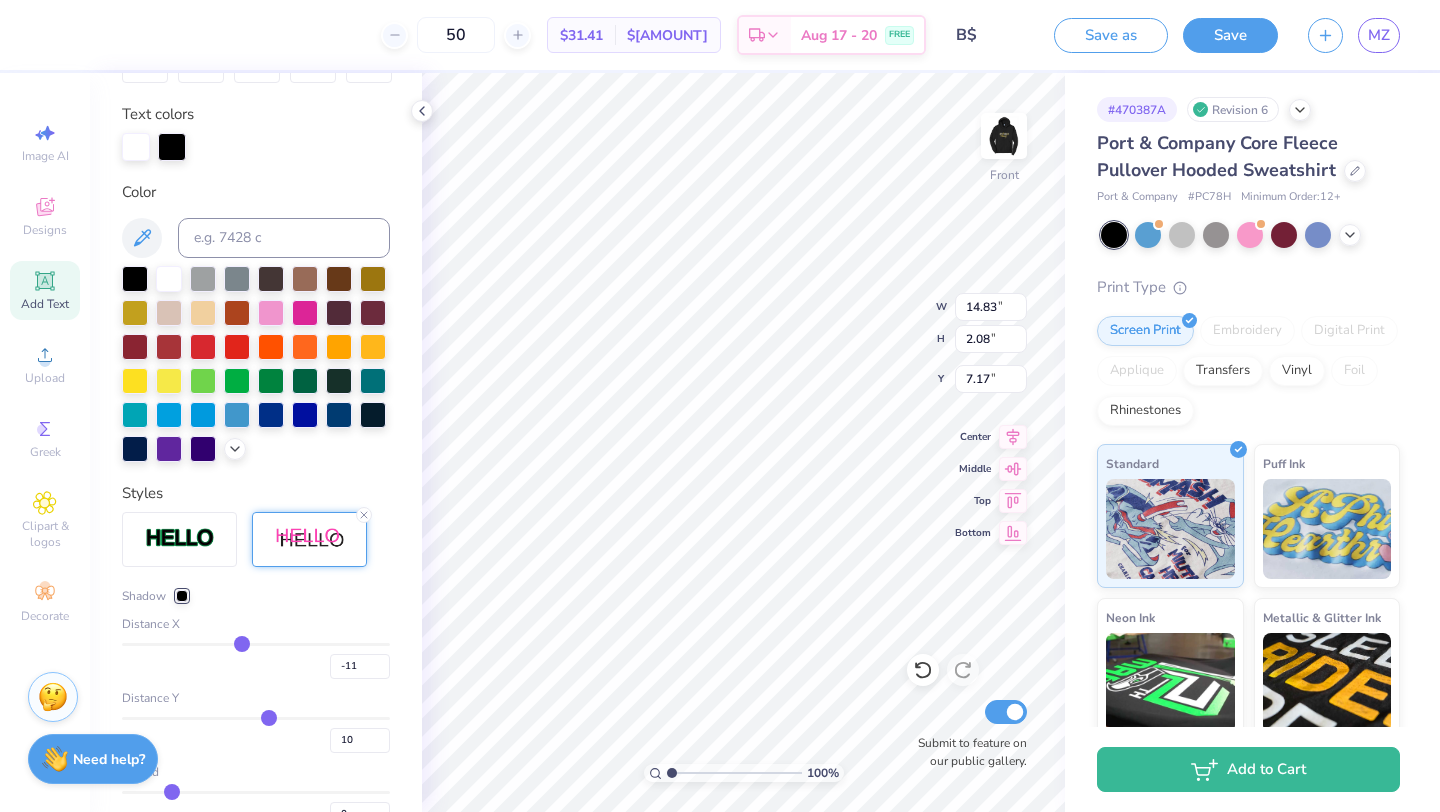 type on "-12" 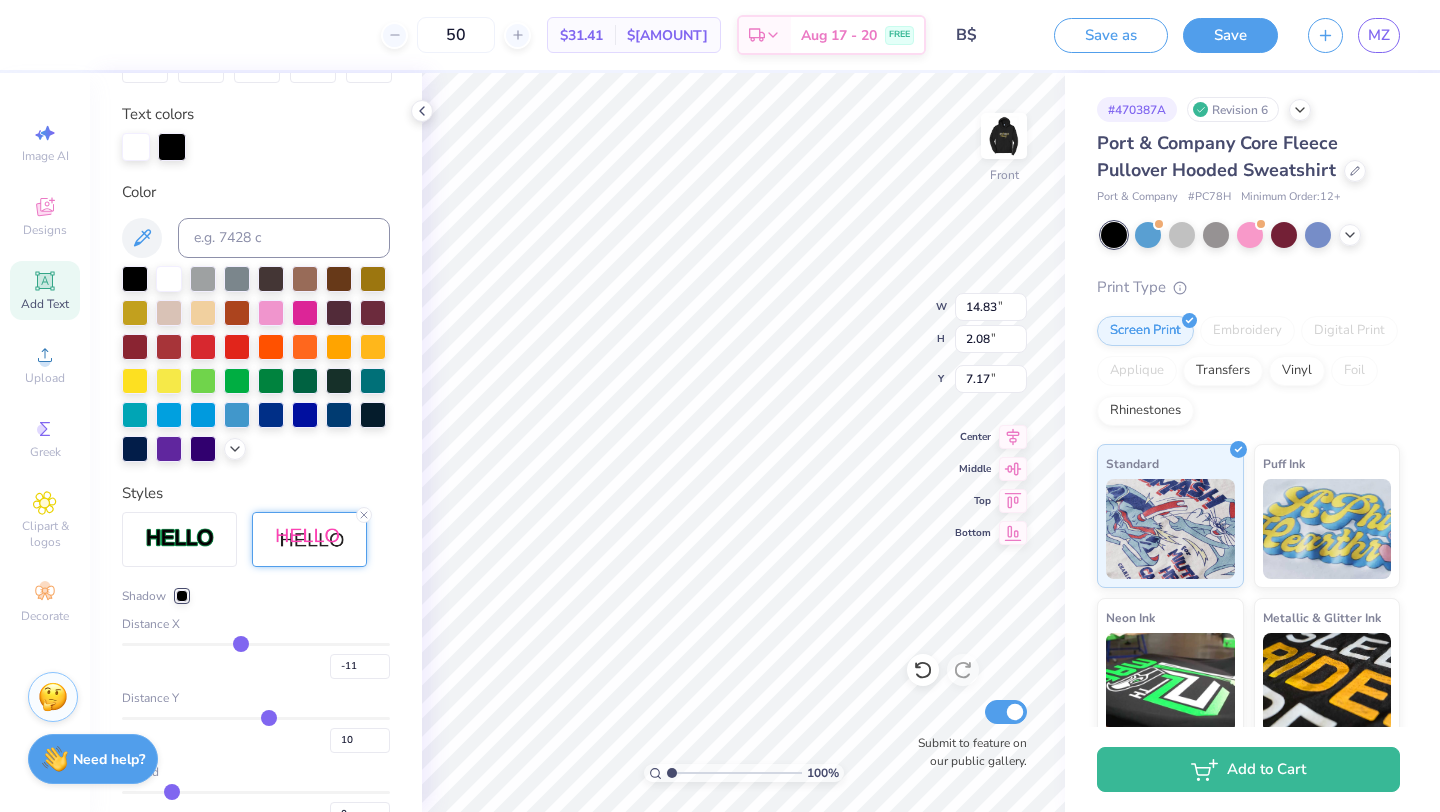 type on "-12" 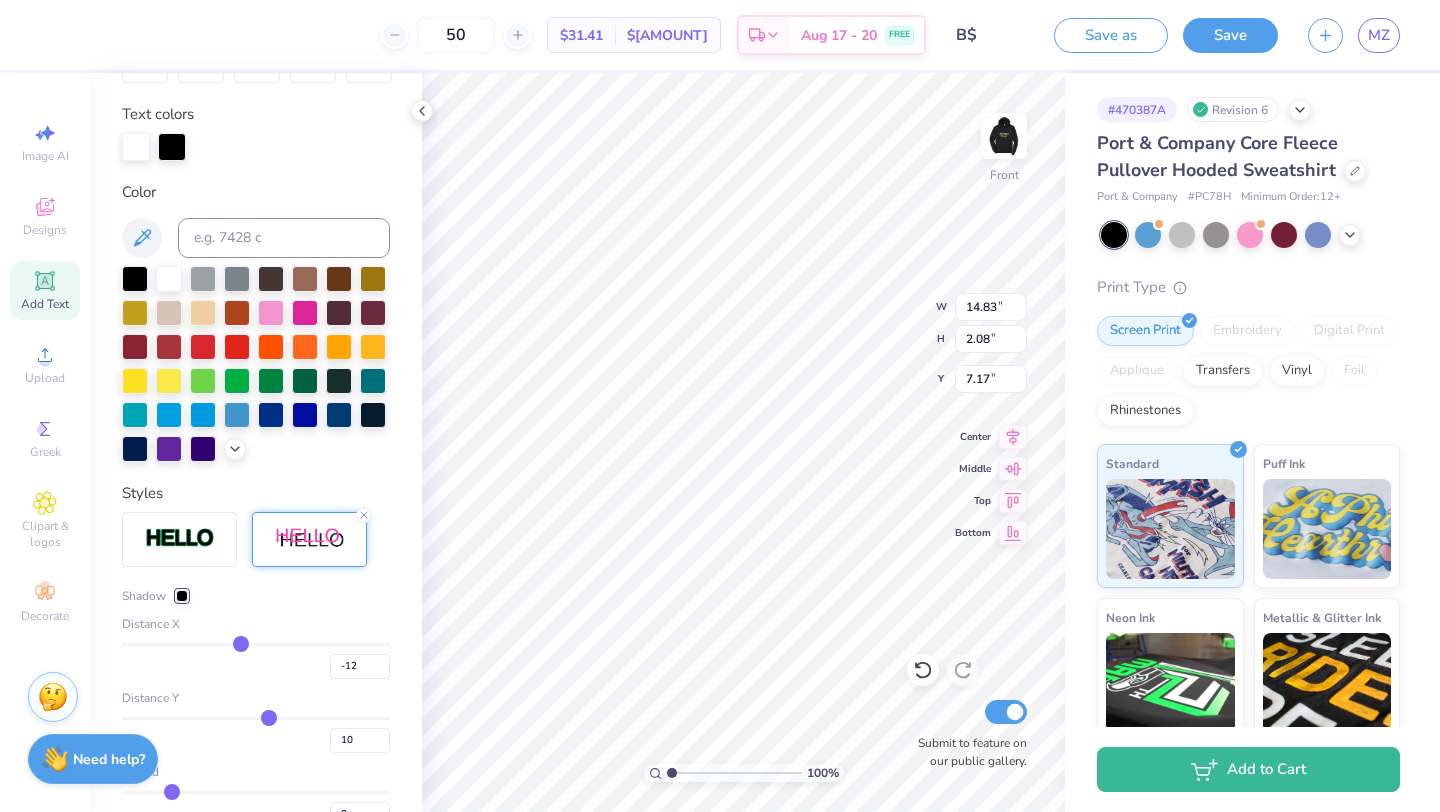 type on "-13" 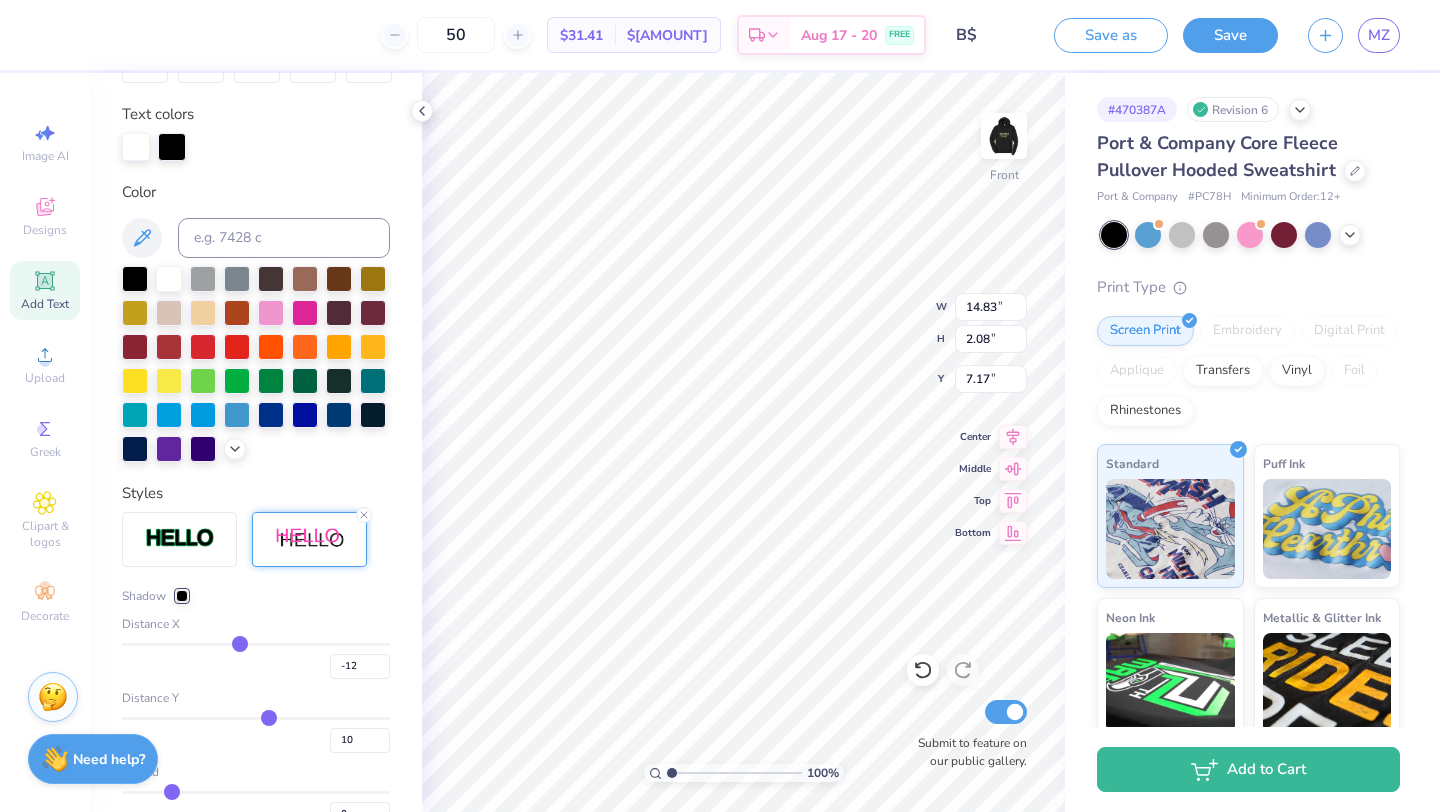 type on "-13" 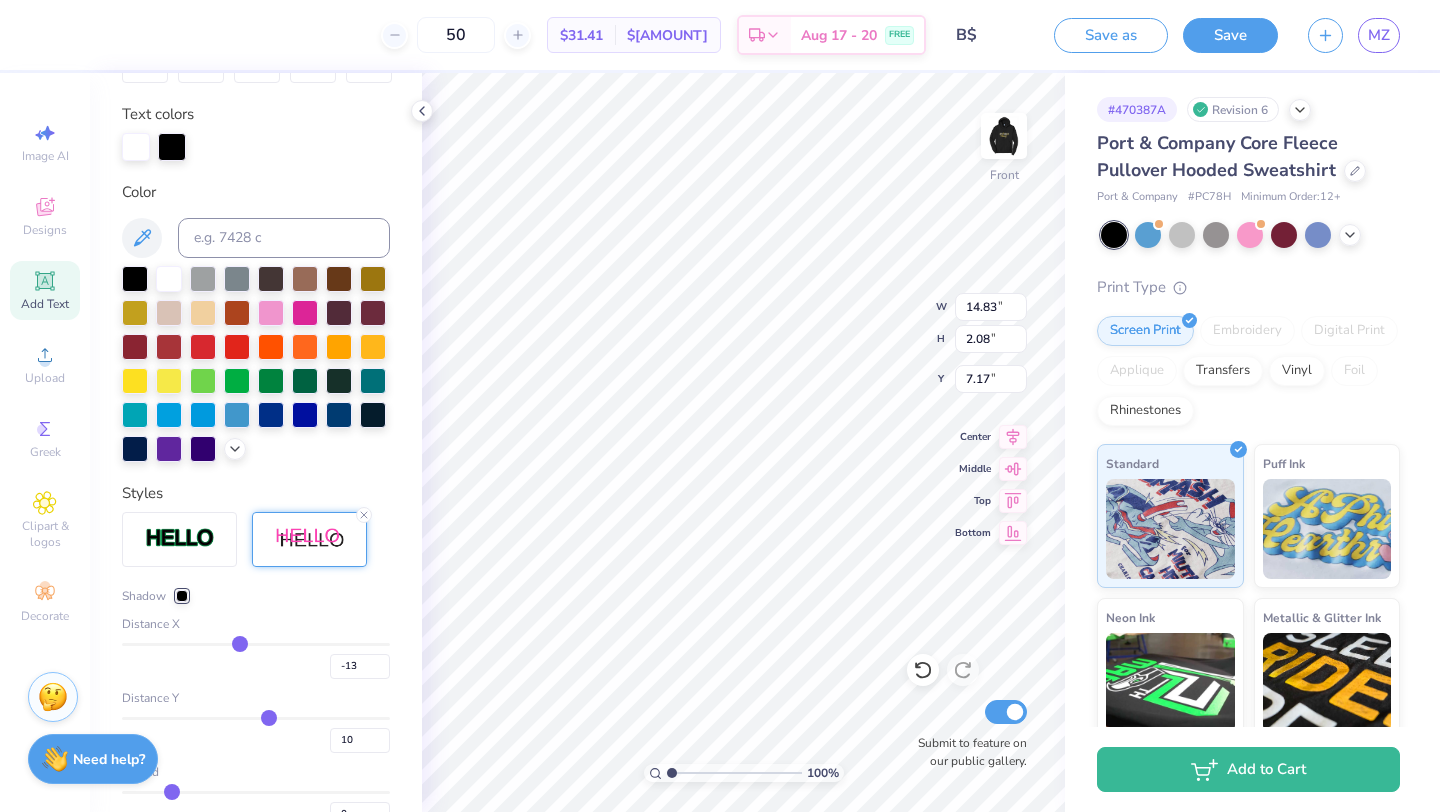 type on "-14" 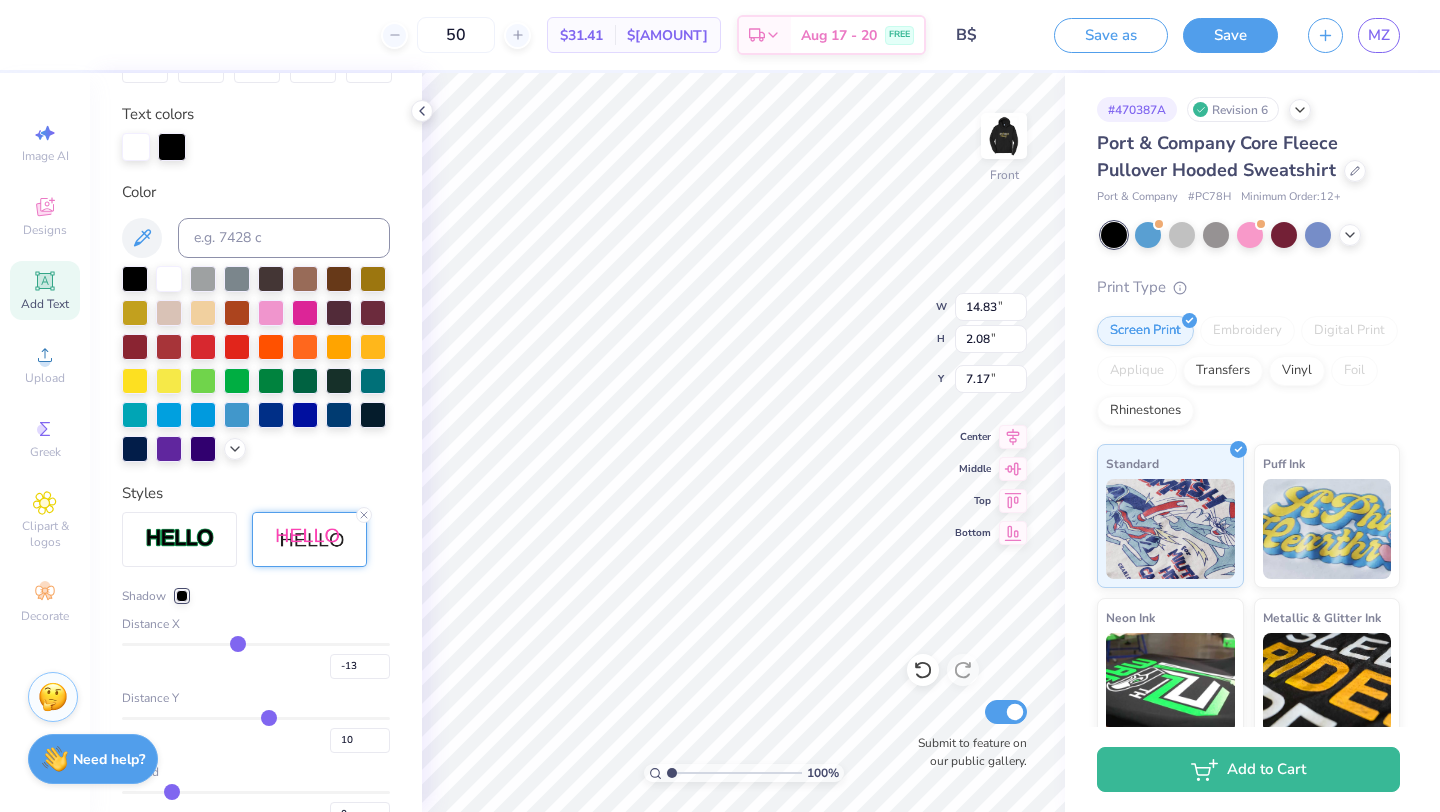type on "-14" 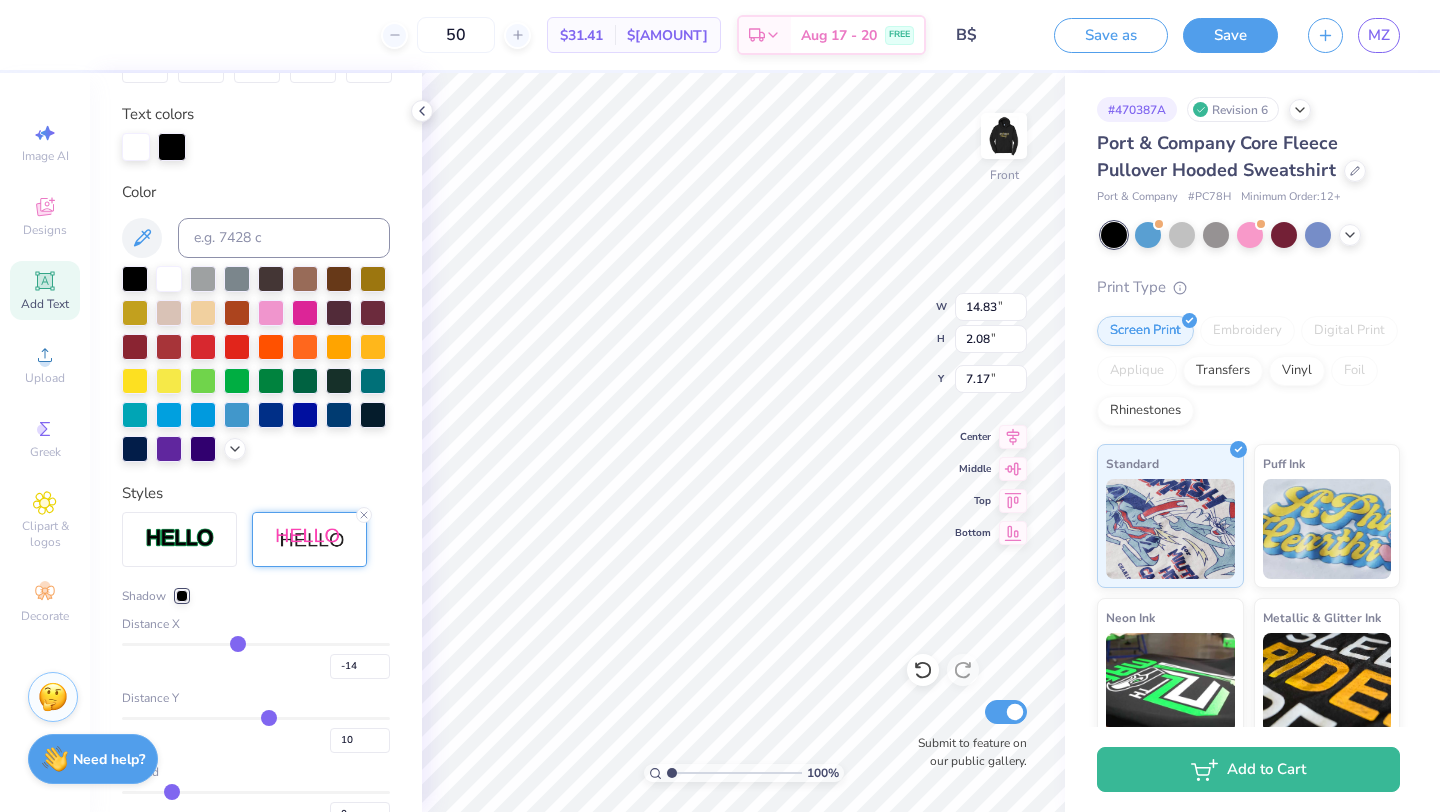 type on "-15" 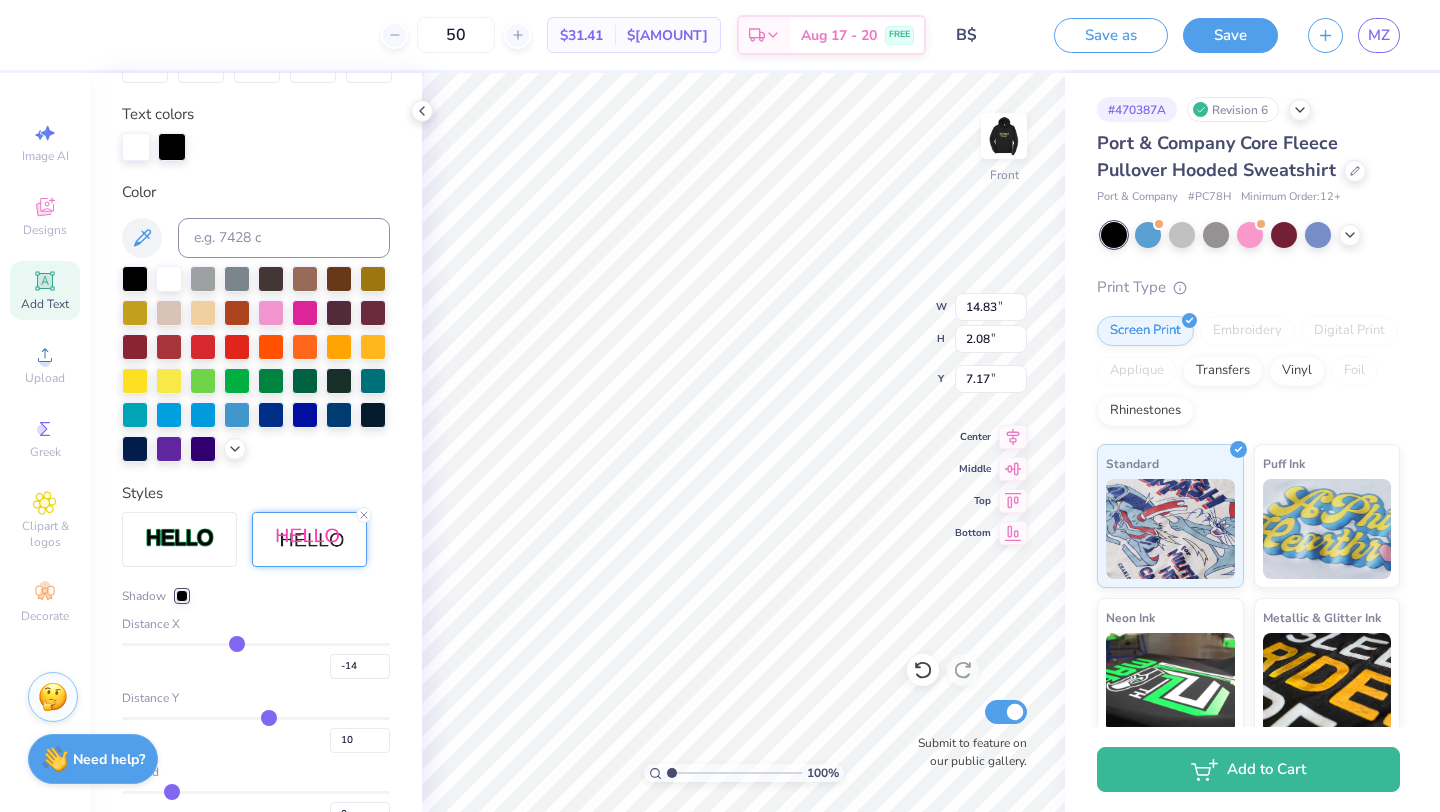 type on "-15" 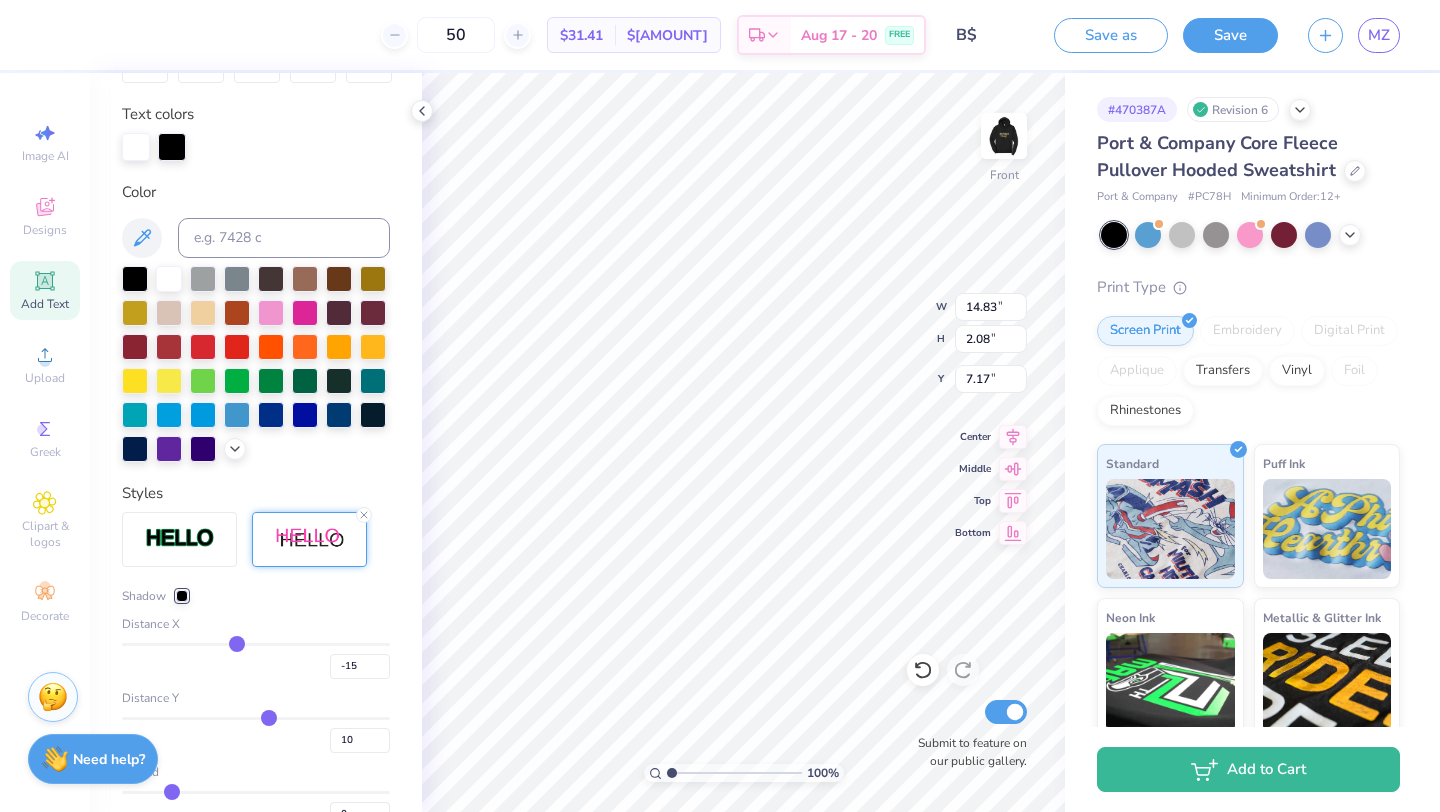 type on "-16" 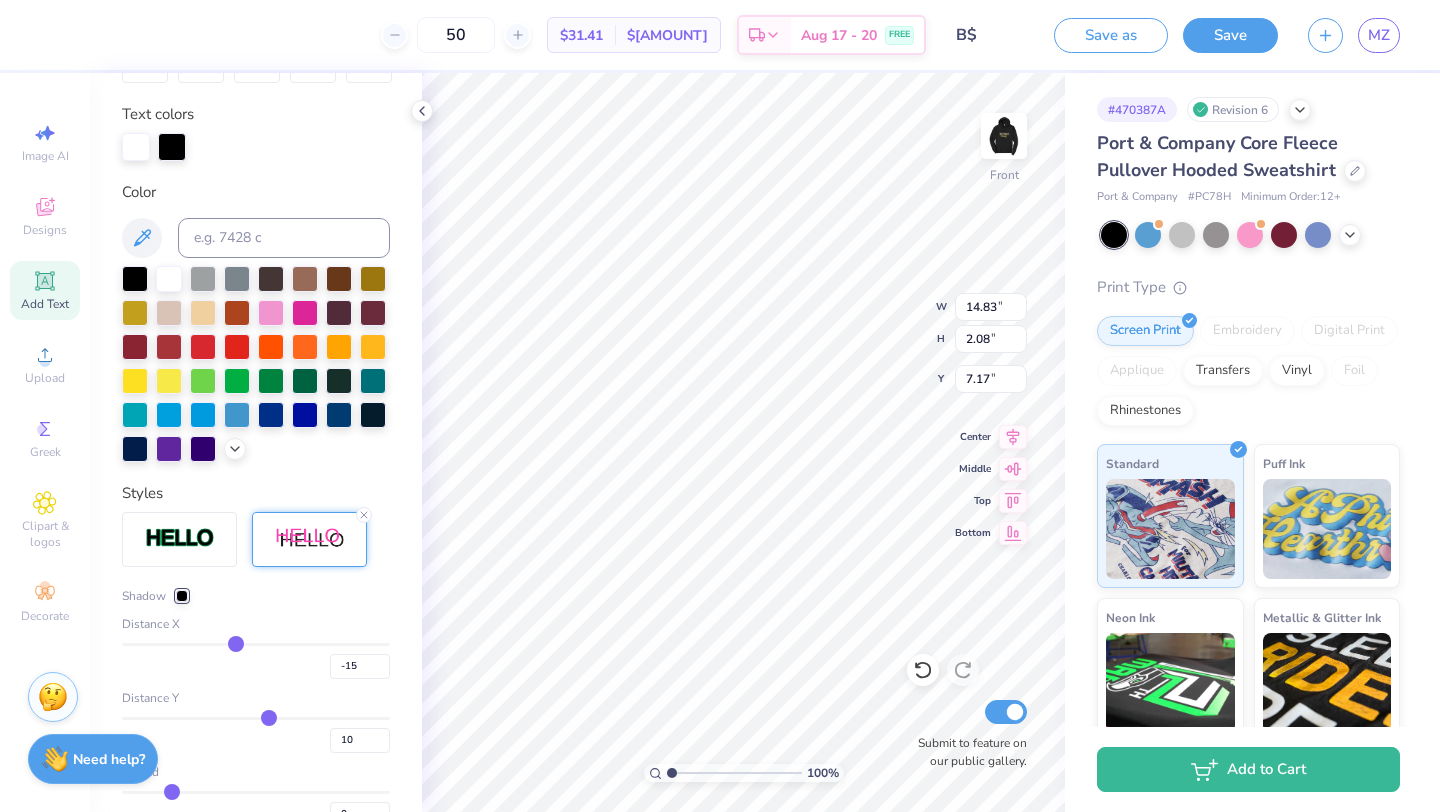 type on "-16" 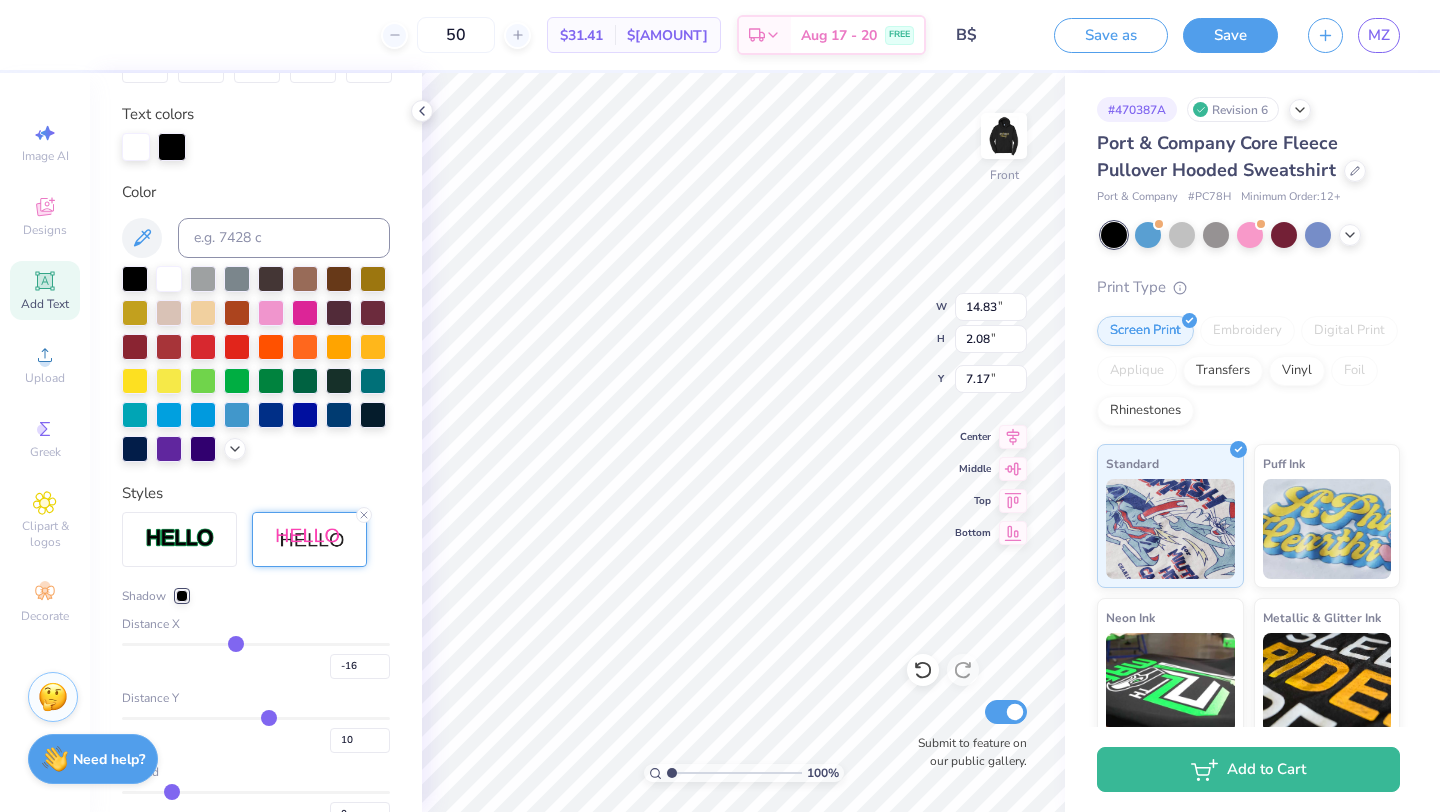 type on "-17" 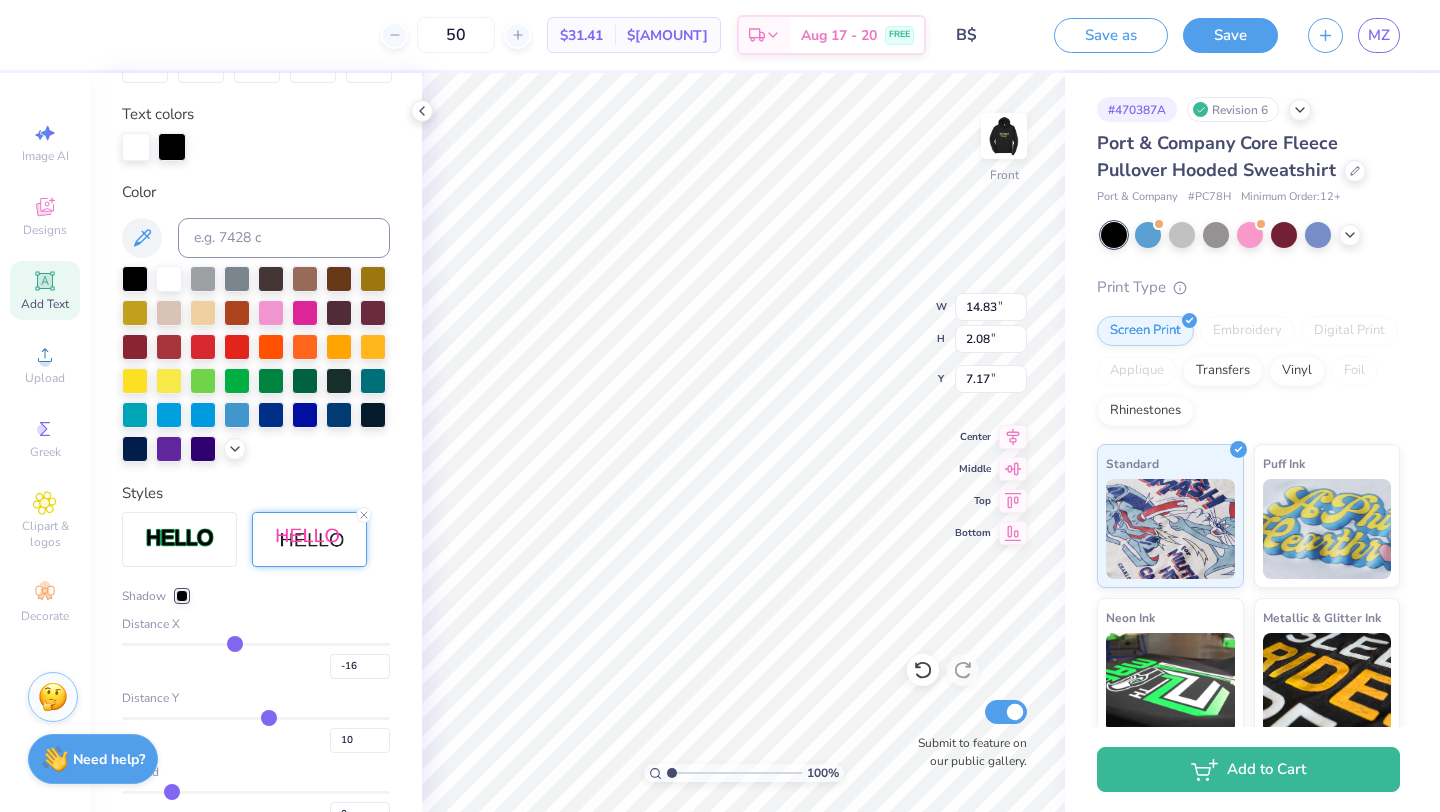 type on "-17" 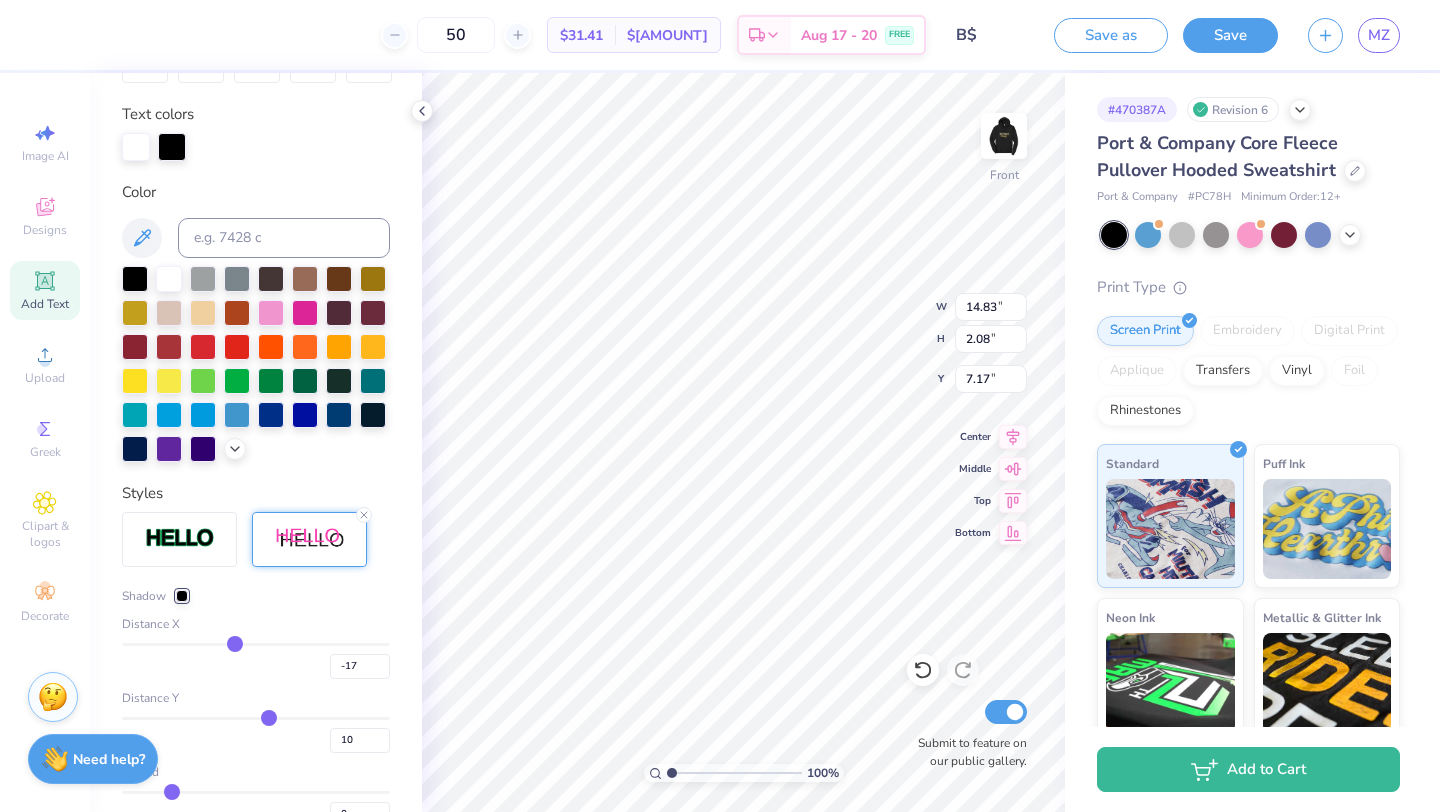 type on "-18" 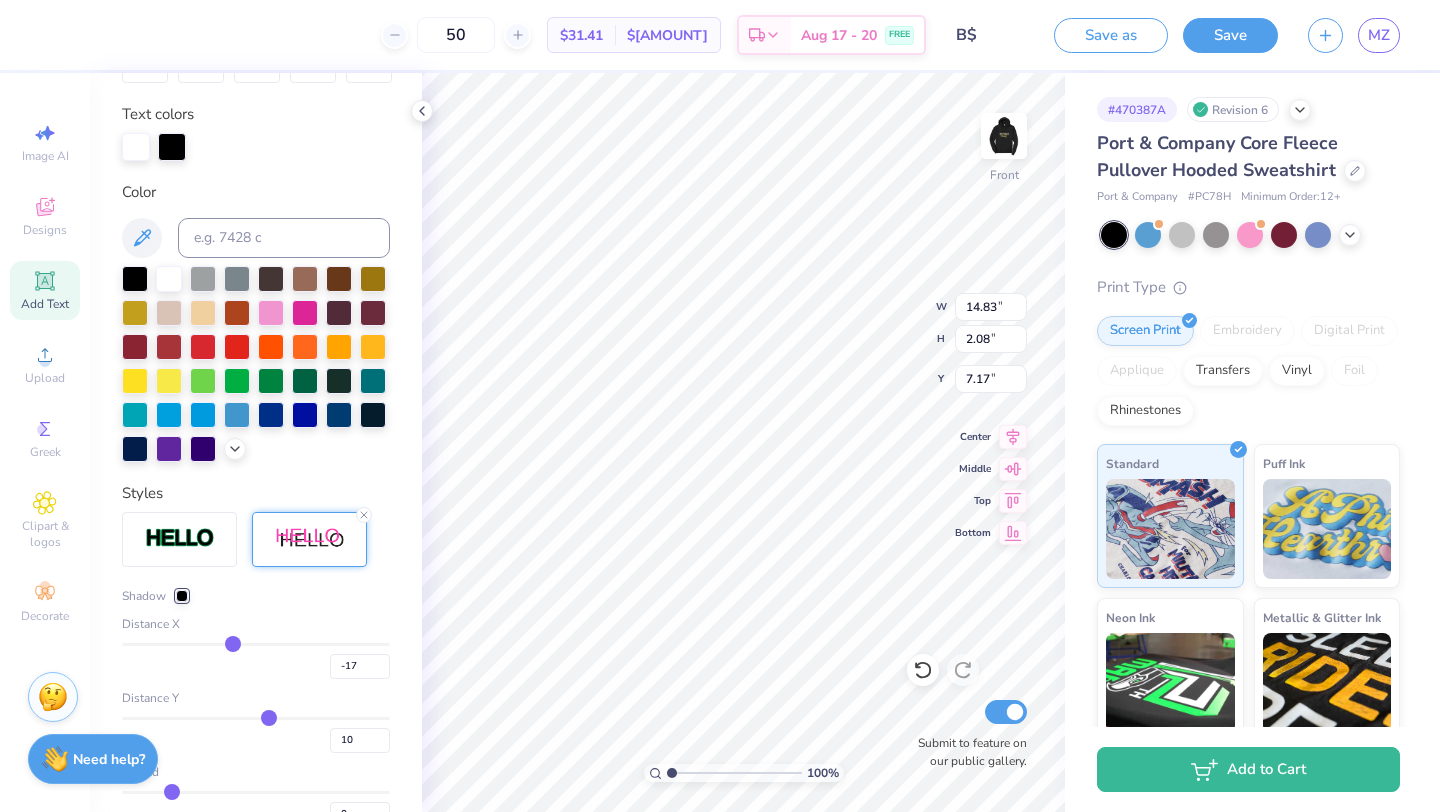 type on "-18" 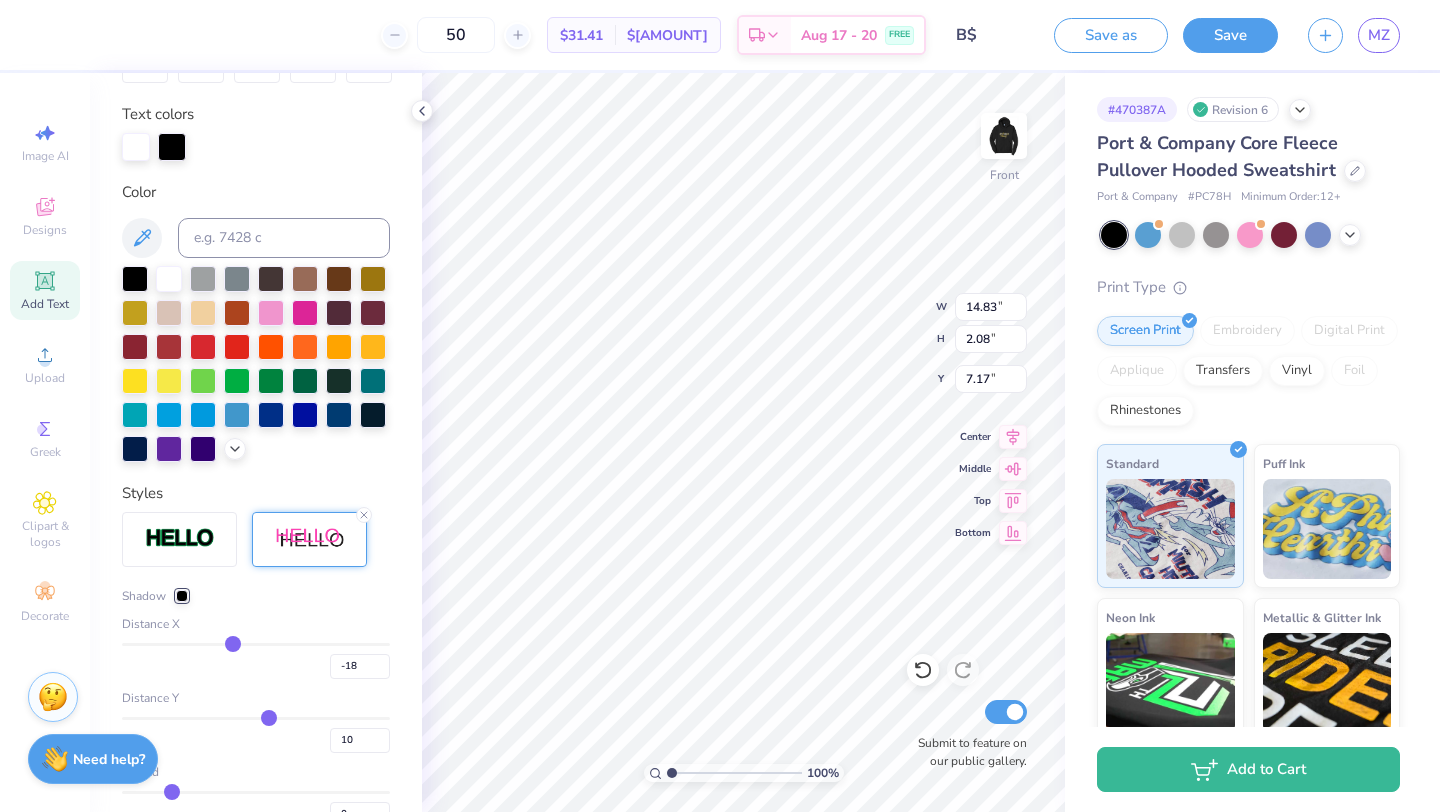 type on "-19" 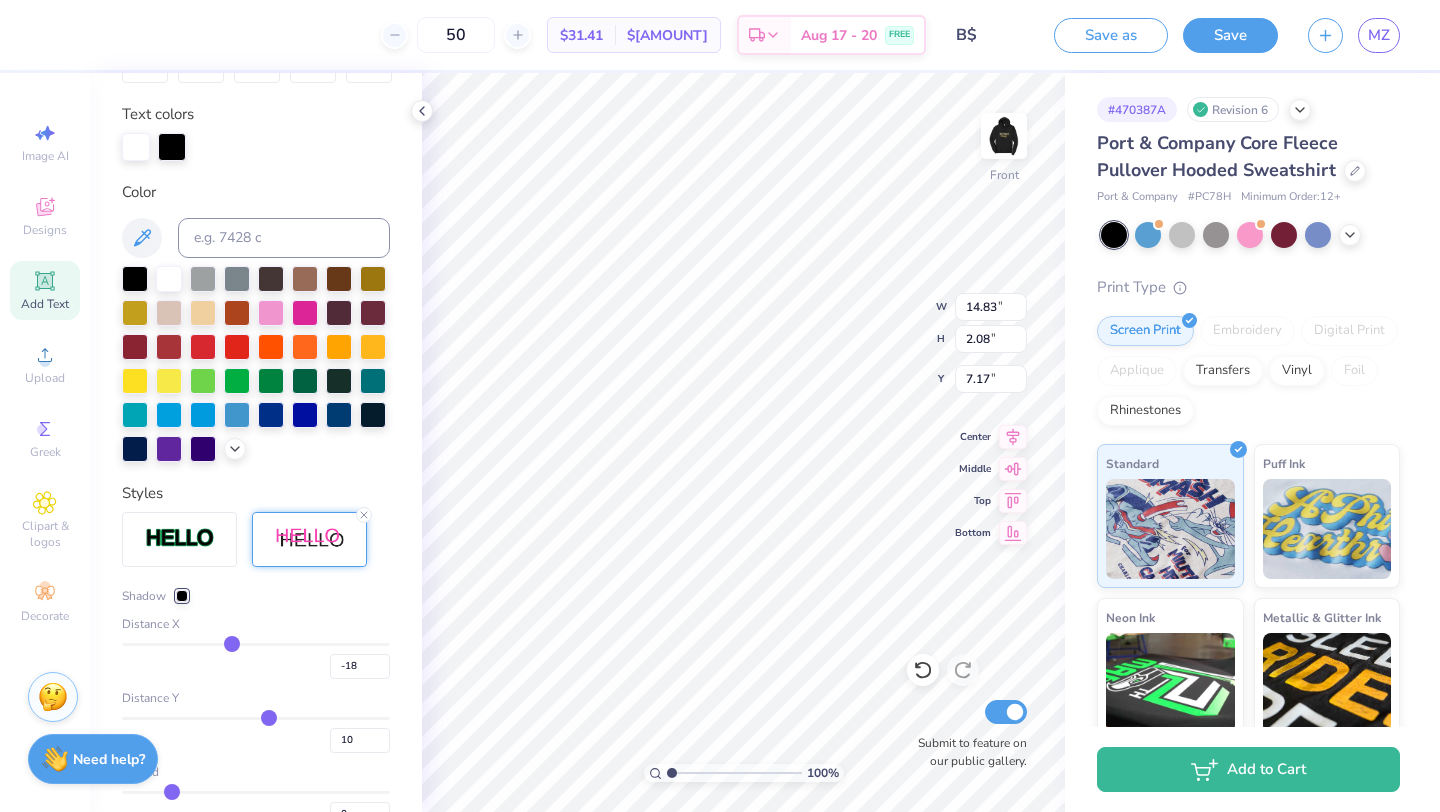 type on "-19" 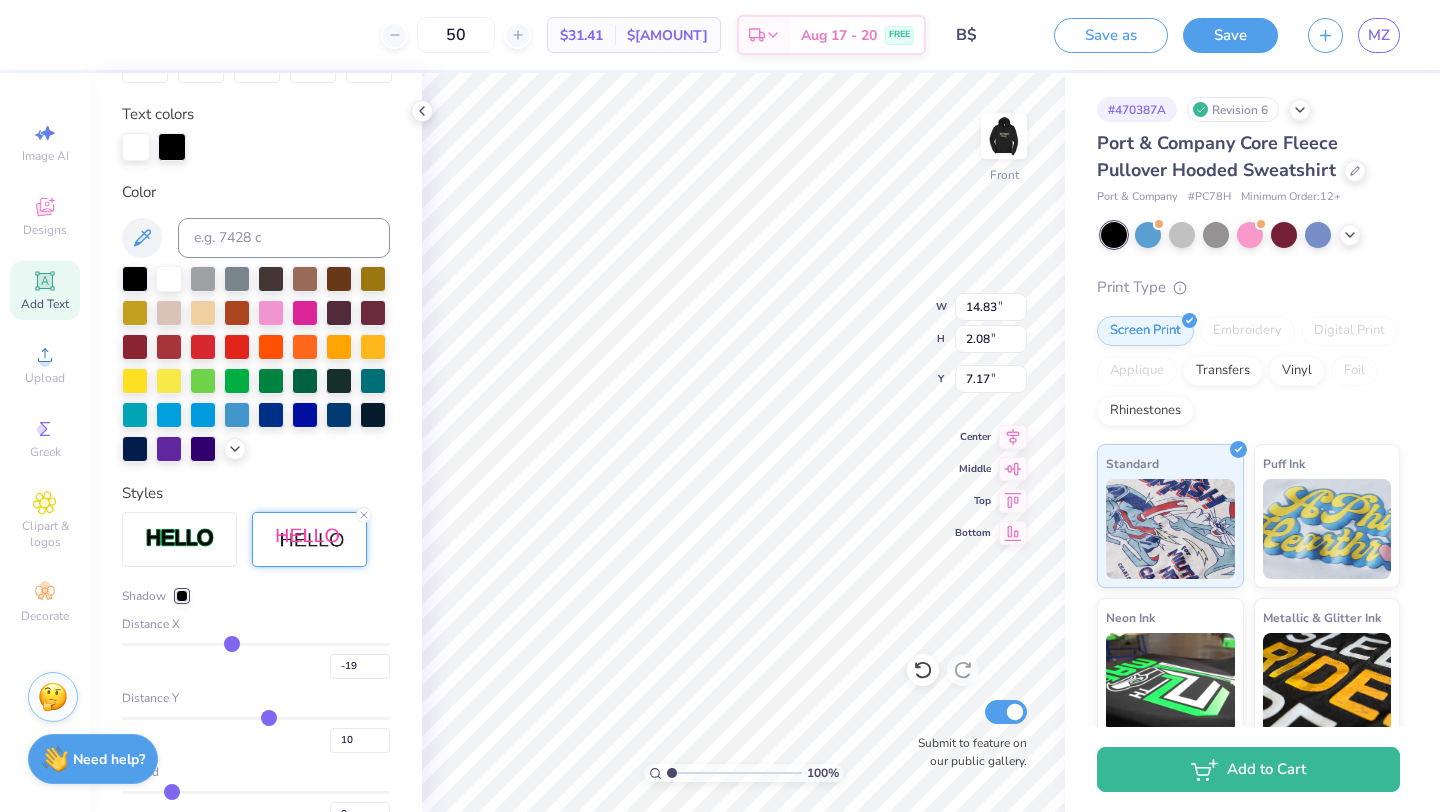 type on "-20" 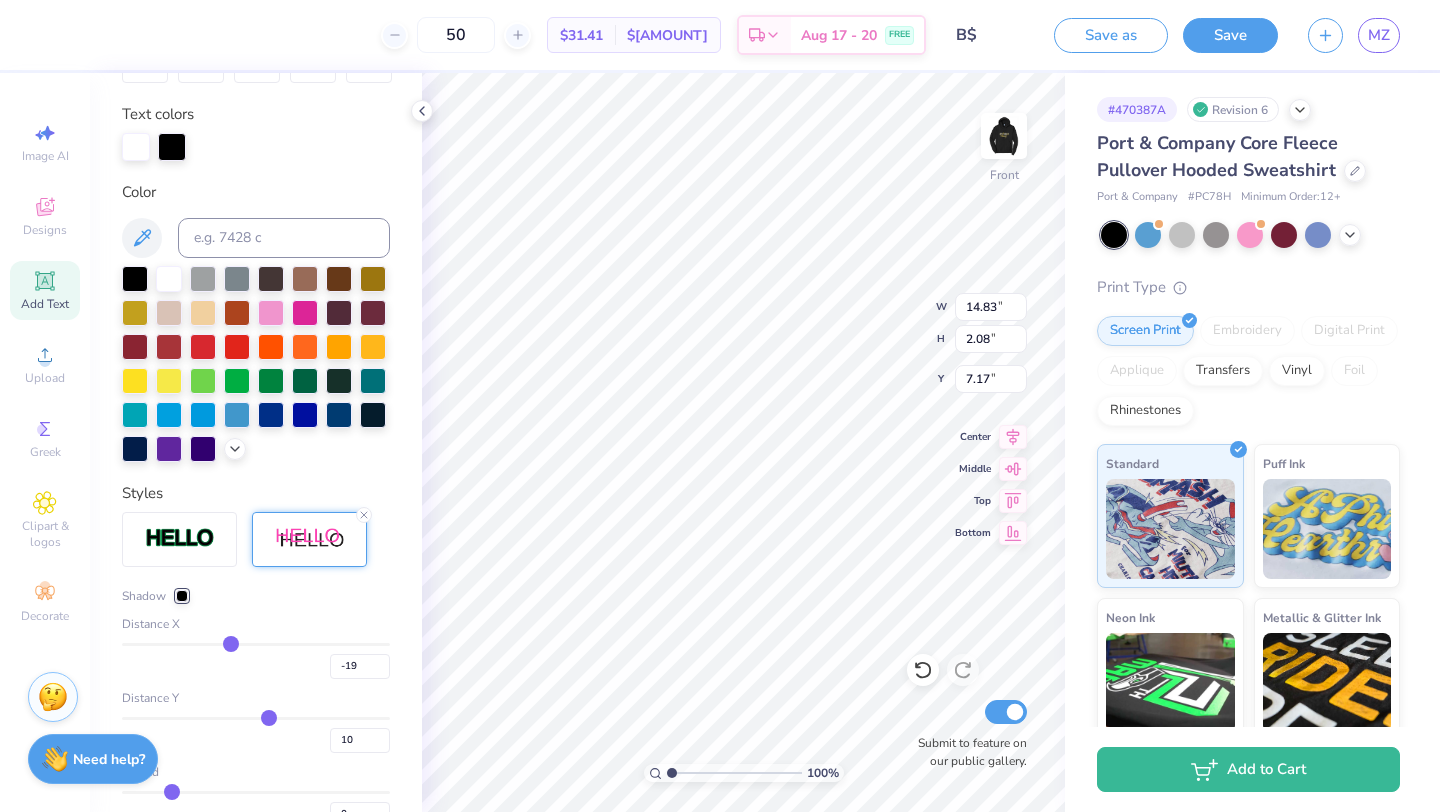 type on "-20" 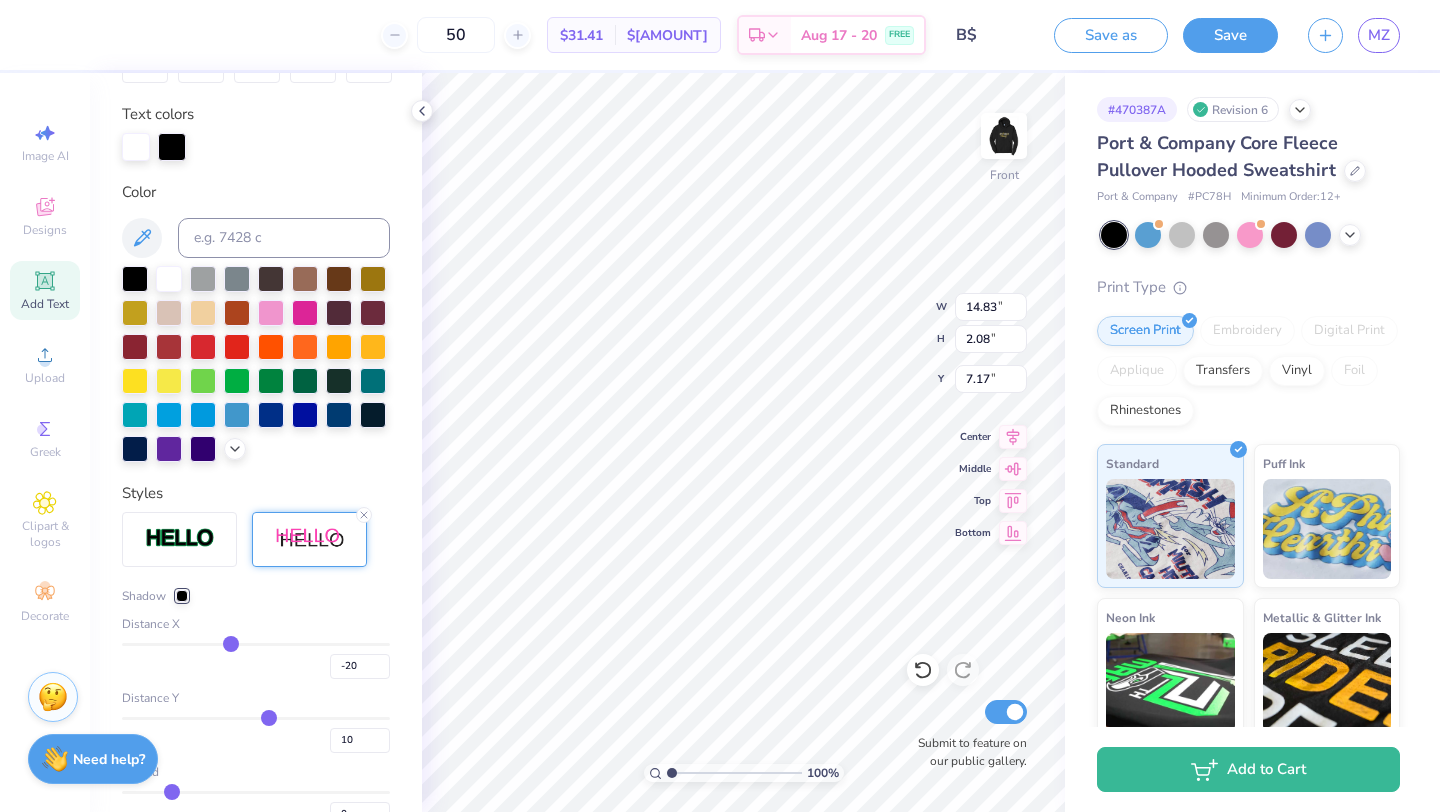 type on "-21" 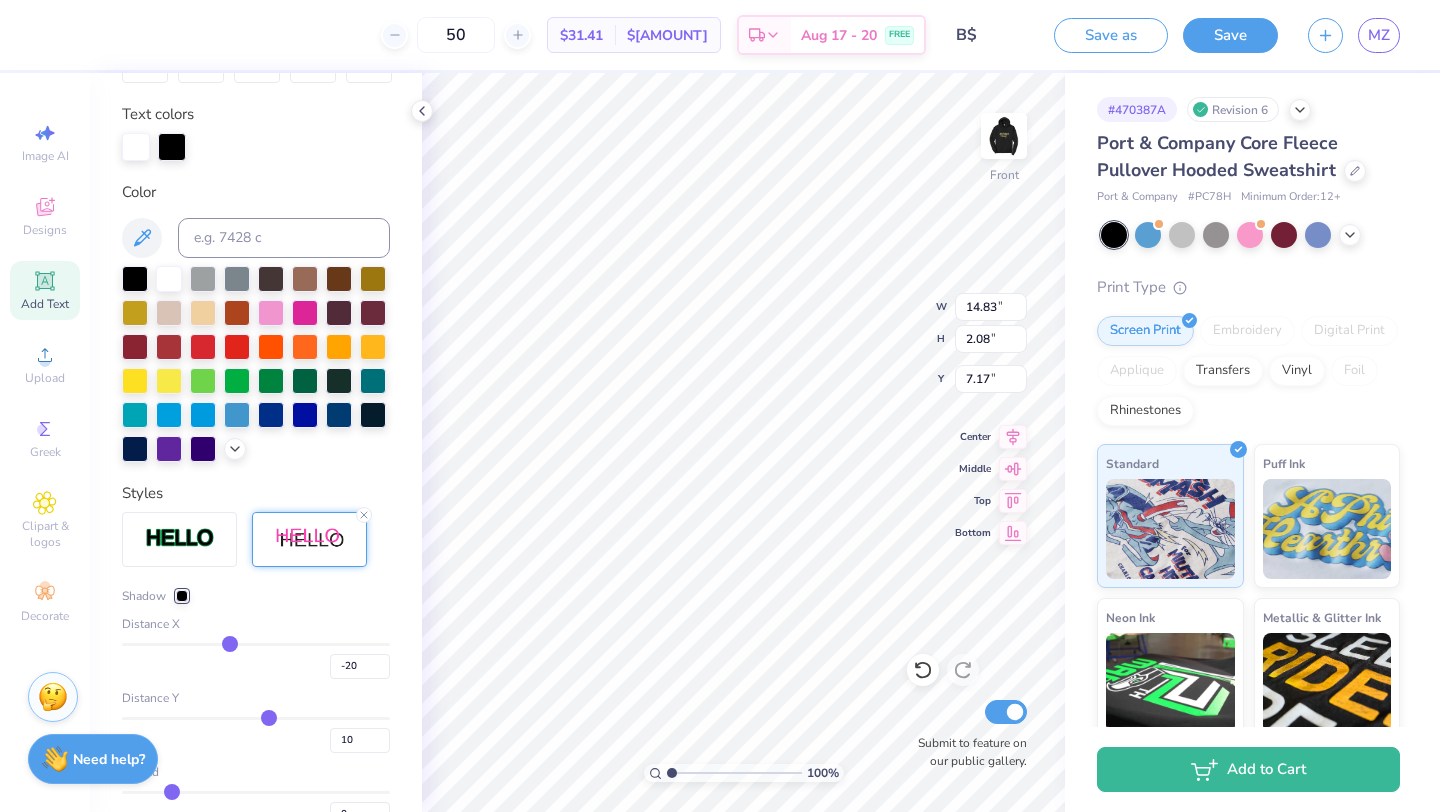 type on "-21" 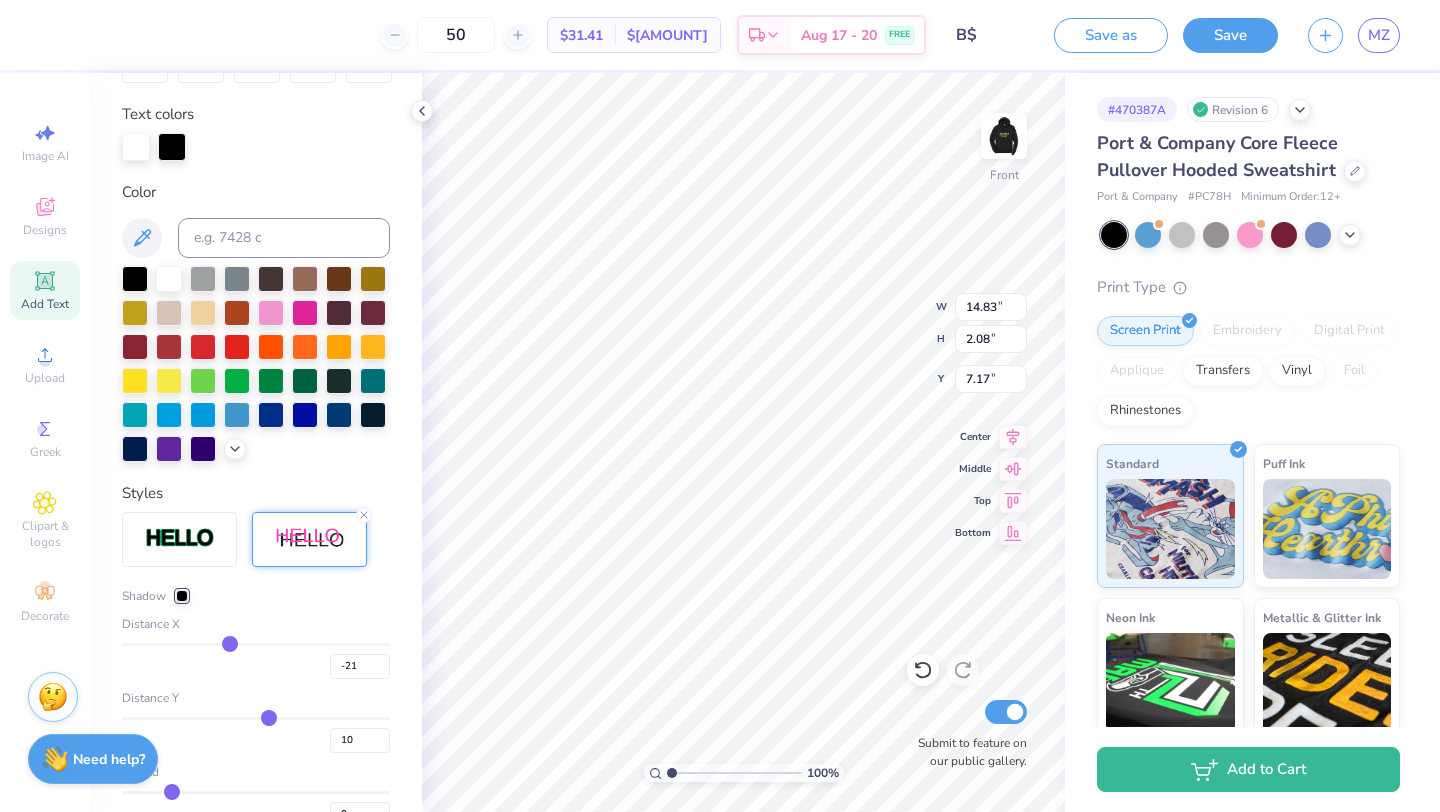 type on "-22" 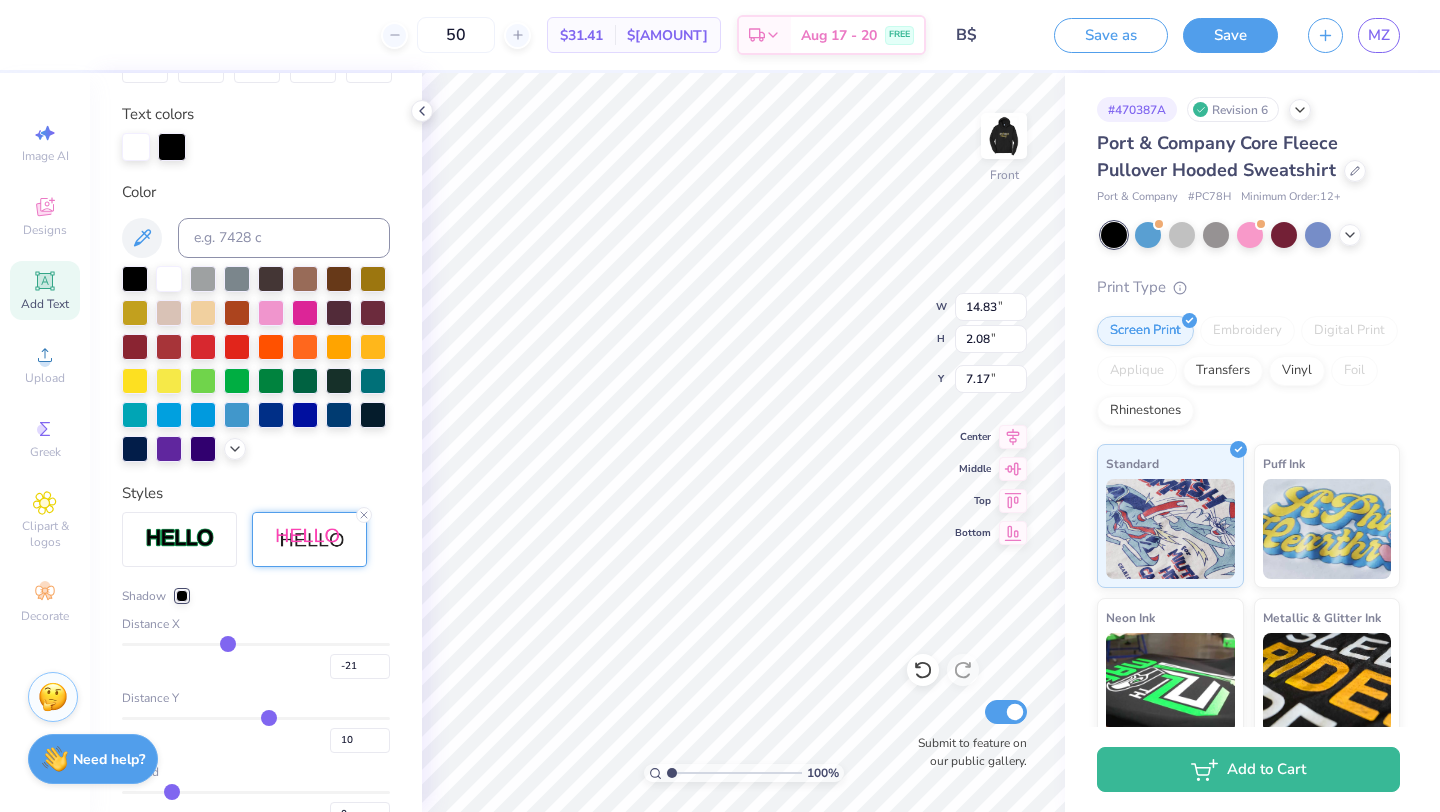 type 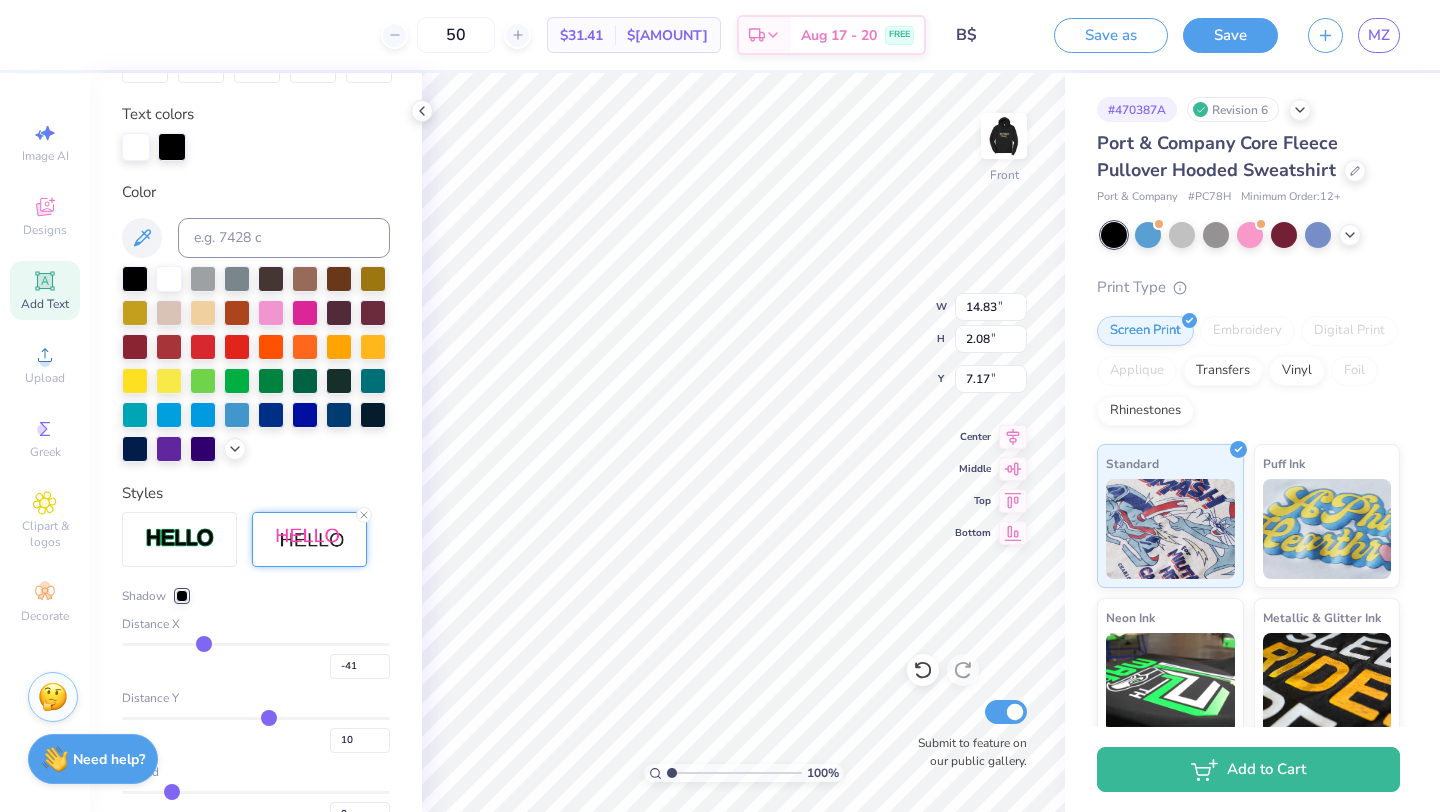 drag, startPoint x: 280, startPoint y: 643, endPoint x: 204, endPoint y: 644, distance: 76.00658 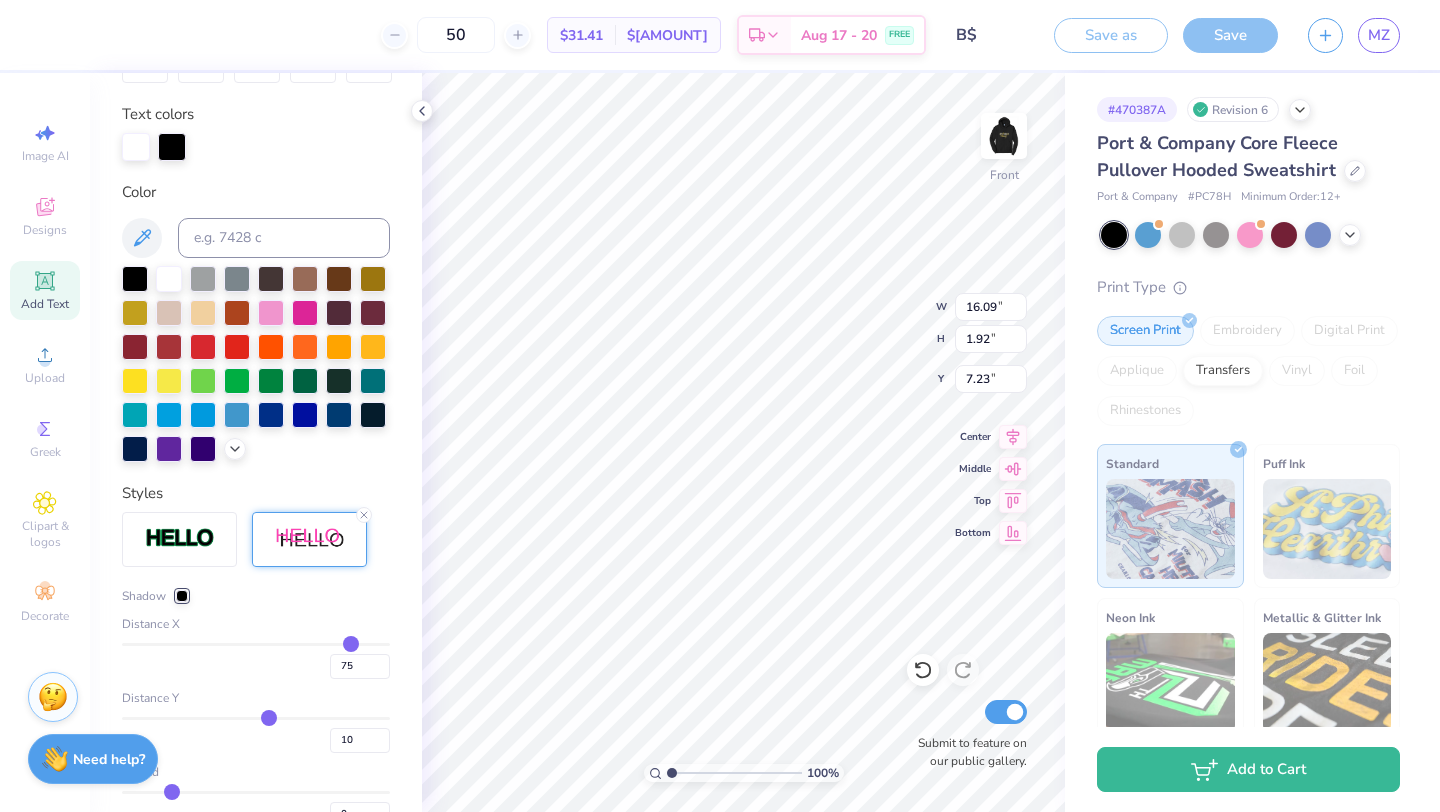 drag, startPoint x: 204, startPoint y: 644, endPoint x: 350, endPoint y: 632, distance: 146.49232 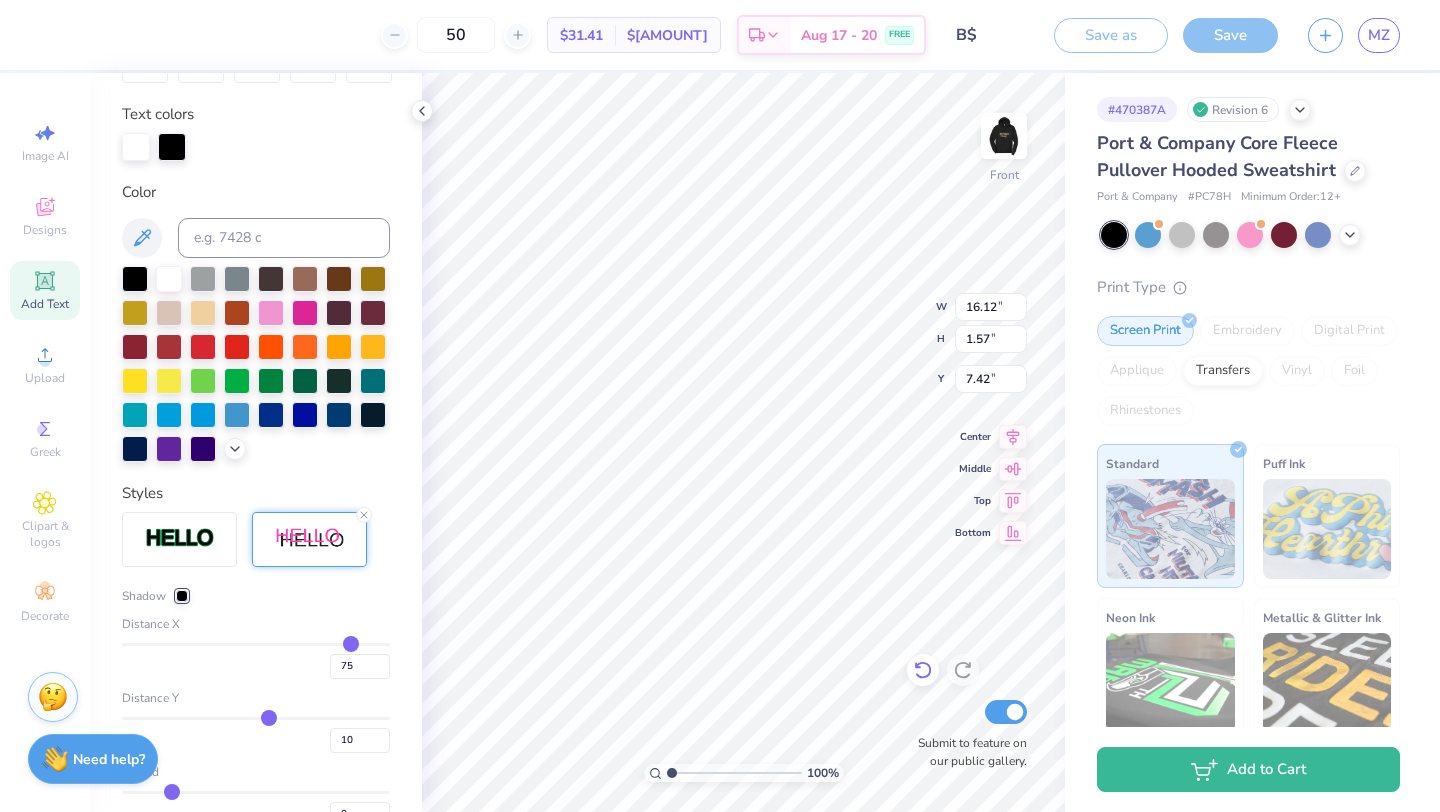 click 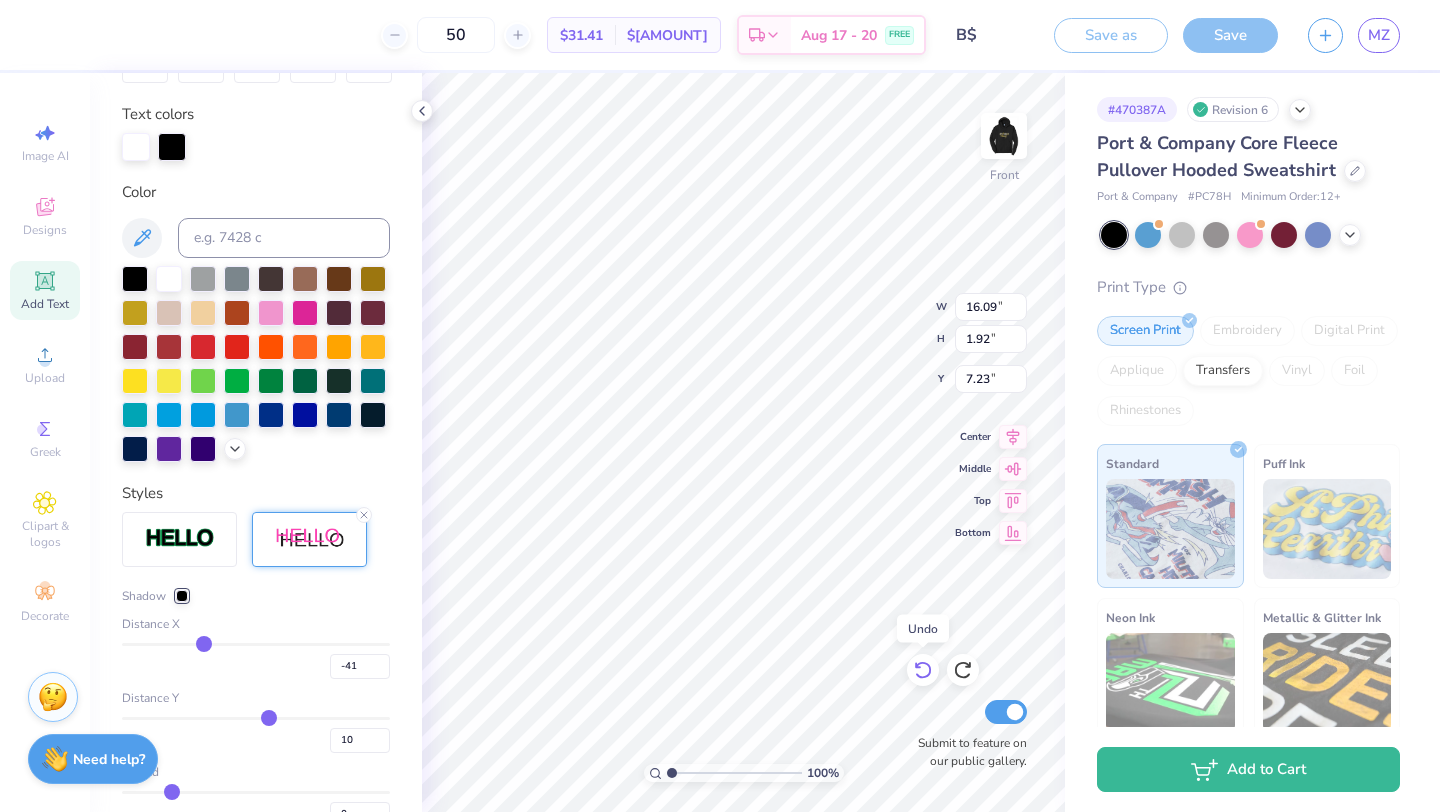 click 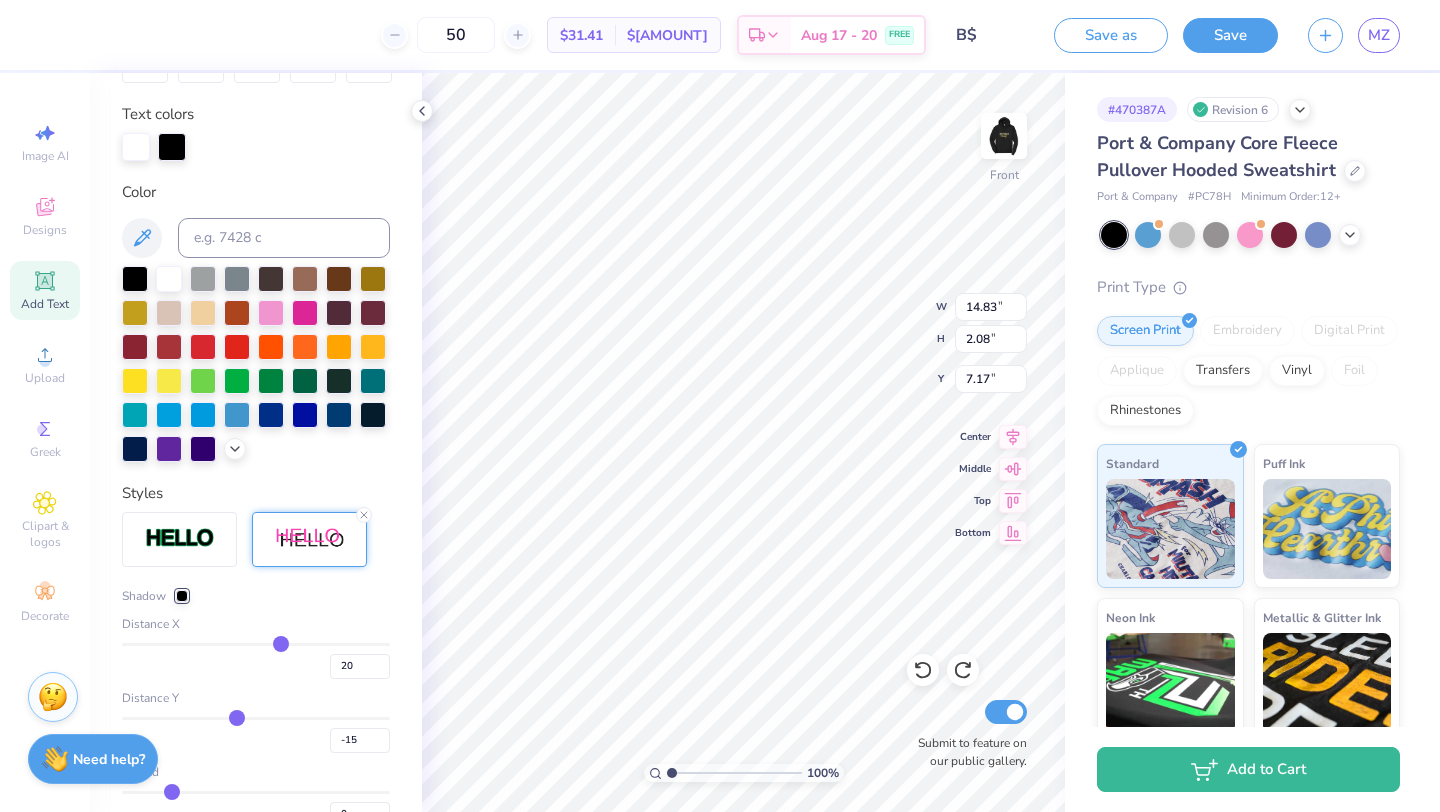 drag, startPoint x: 268, startPoint y: 711, endPoint x: 237, endPoint y: 715, distance: 31.257 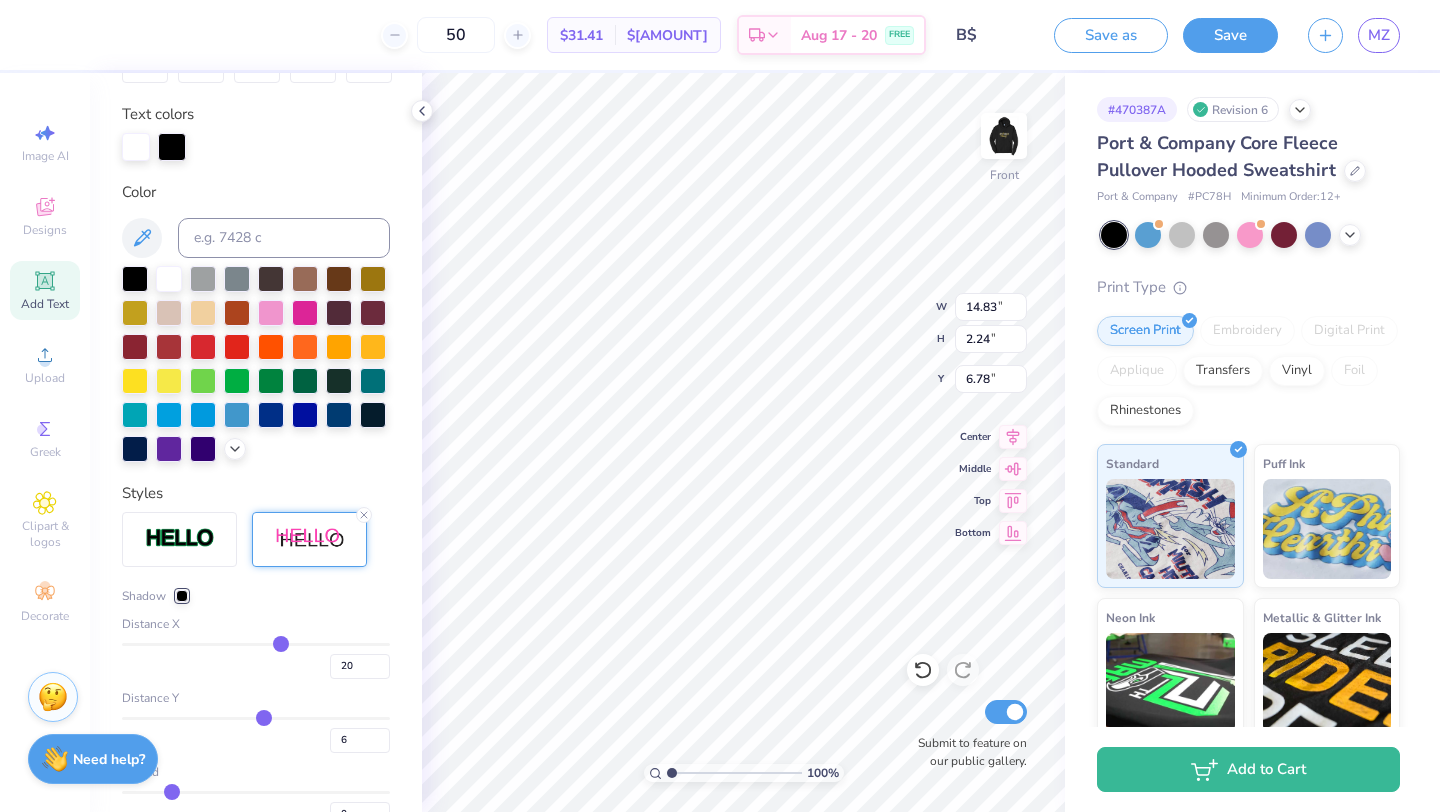 drag, startPoint x: 237, startPoint y: 715, endPoint x: 263, endPoint y: 719, distance: 26.305893 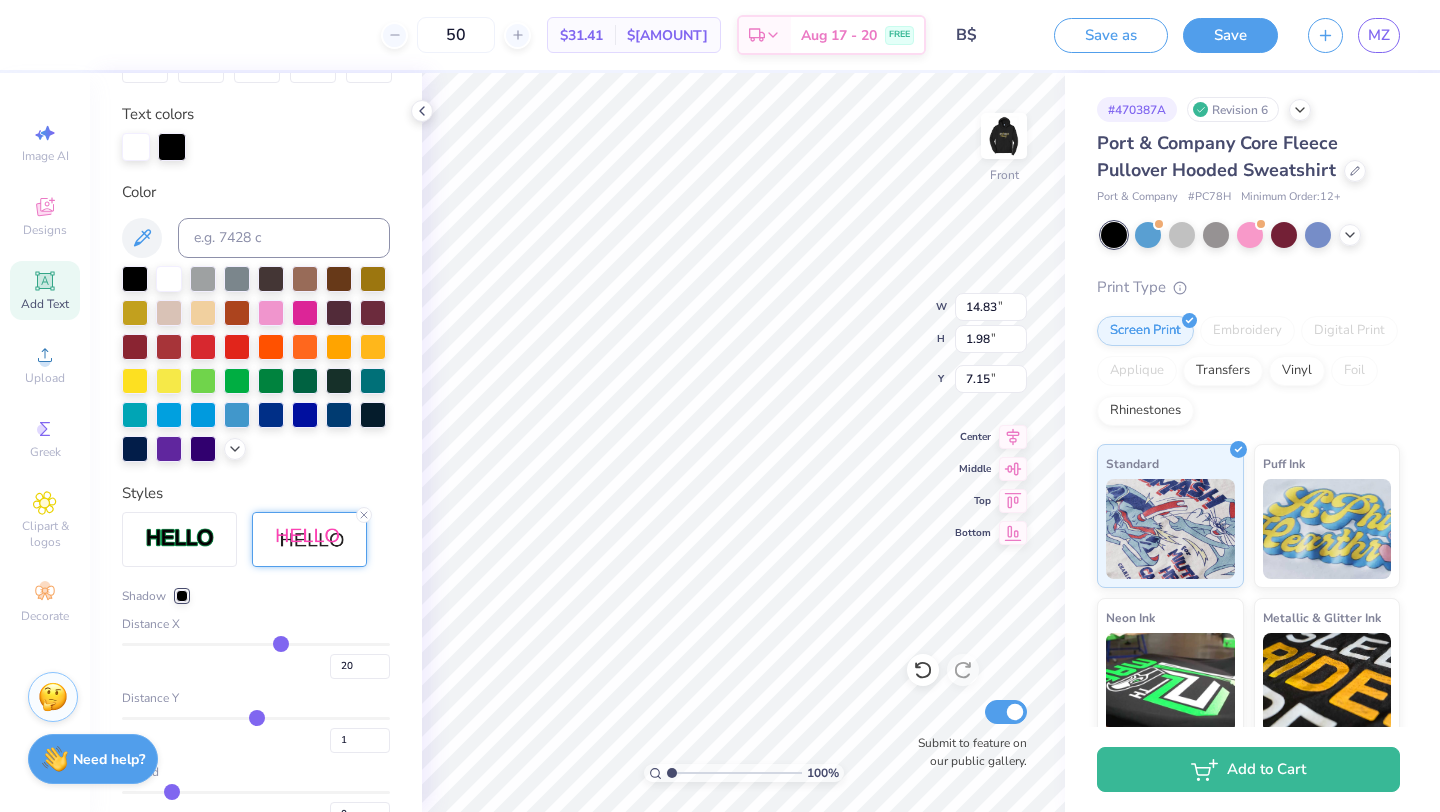 click at bounding box center (256, 718) 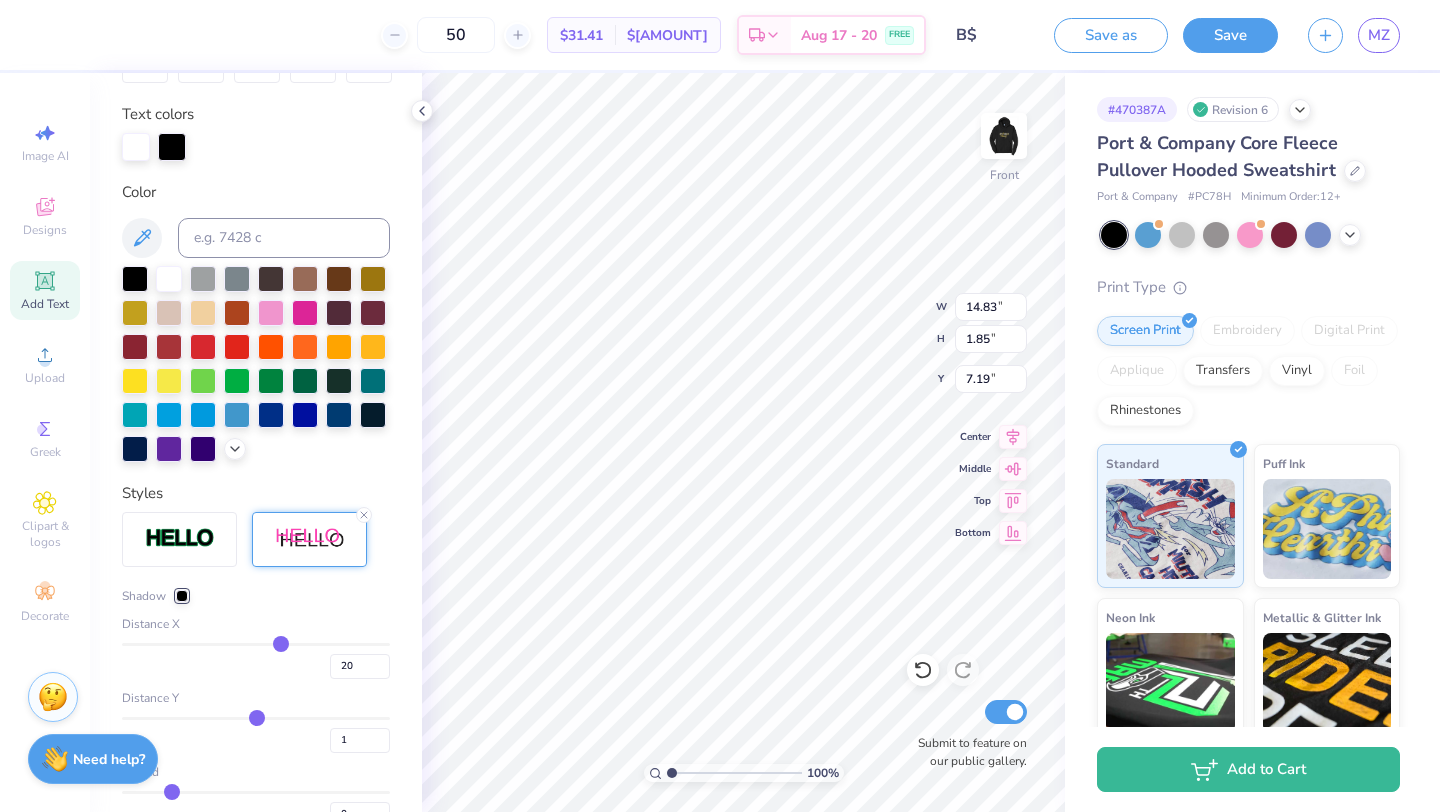 click at bounding box center [256, 718] 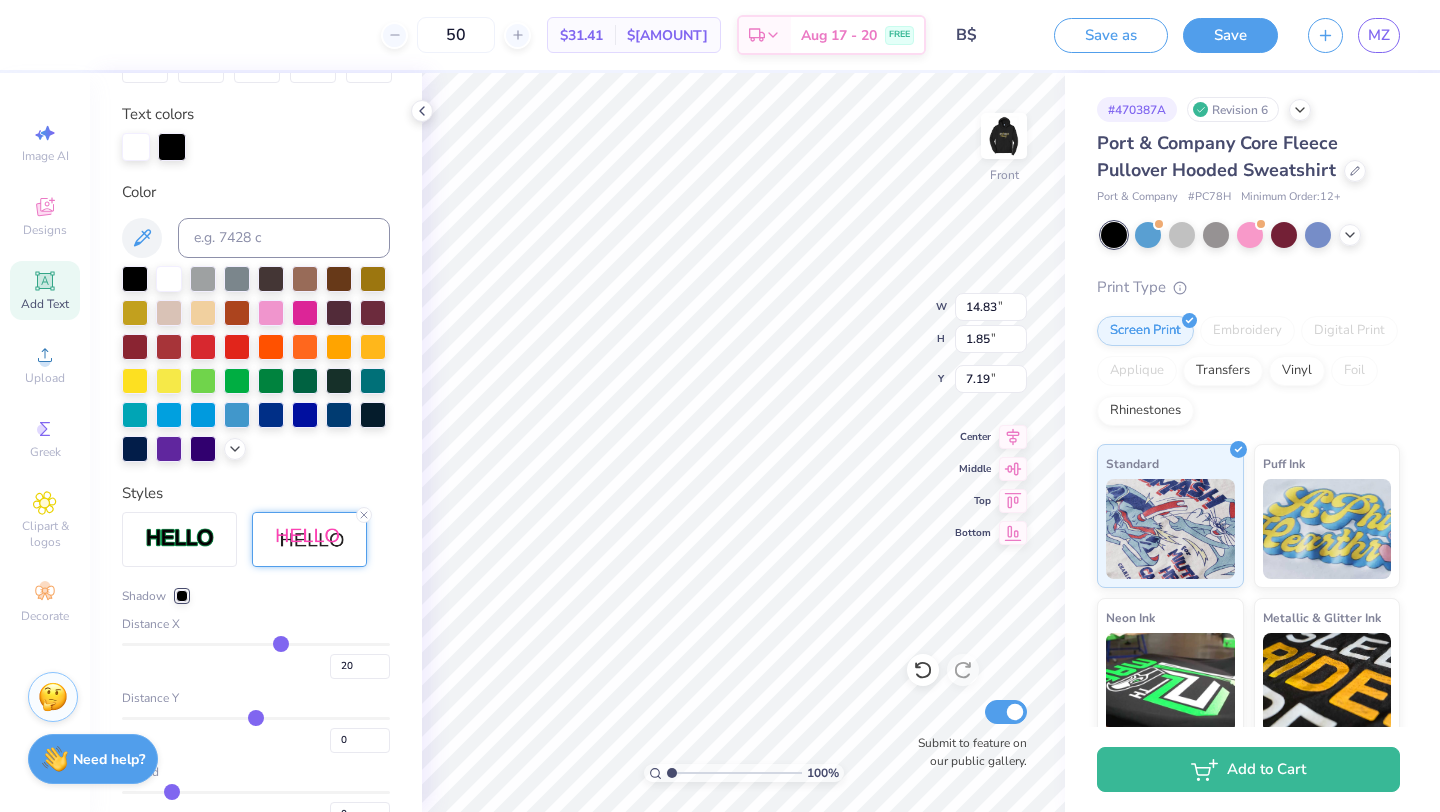 click at bounding box center [256, 718] 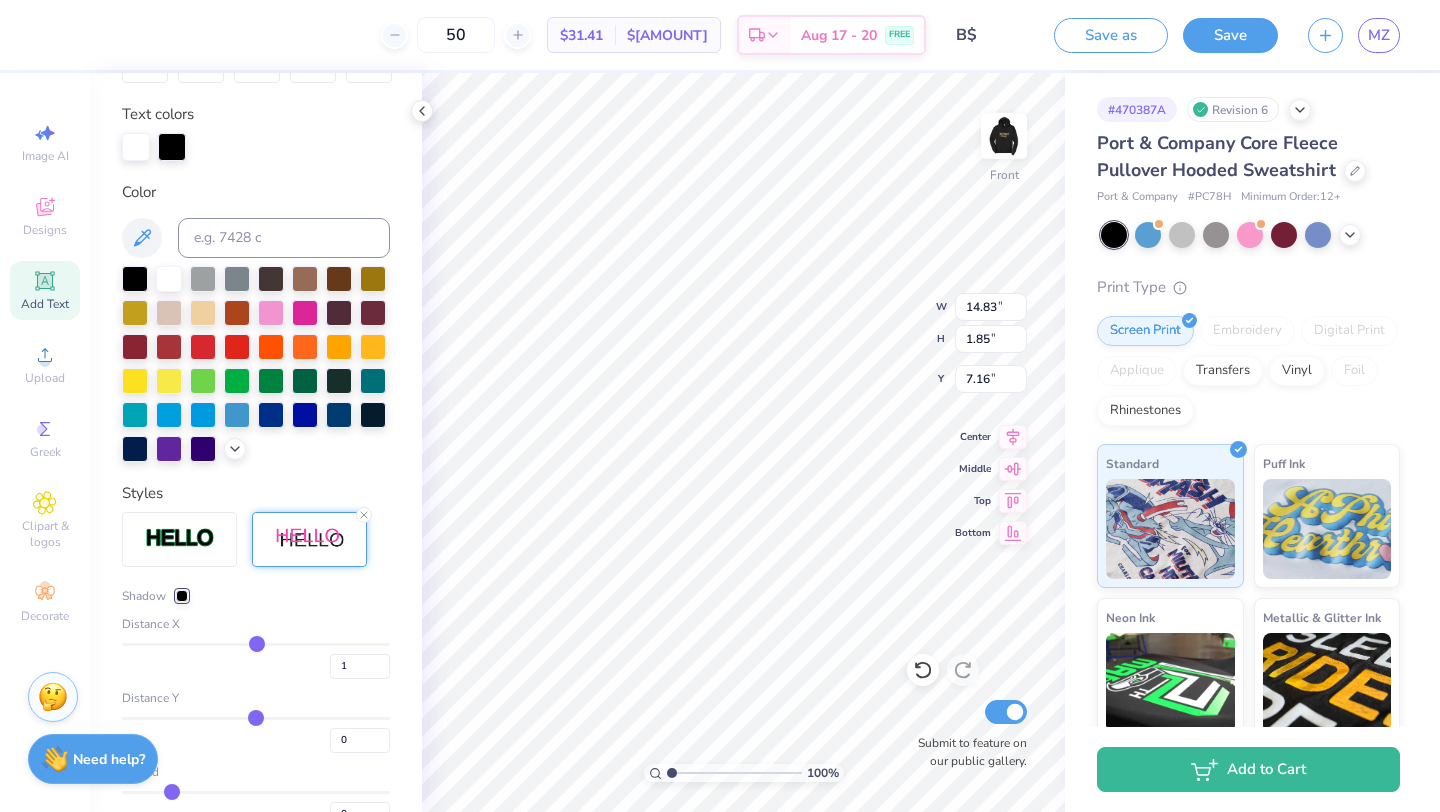 drag, startPoint x: 282, startPoint y: 643, endPoint x: 257, endPoint y: 643, distance: 25 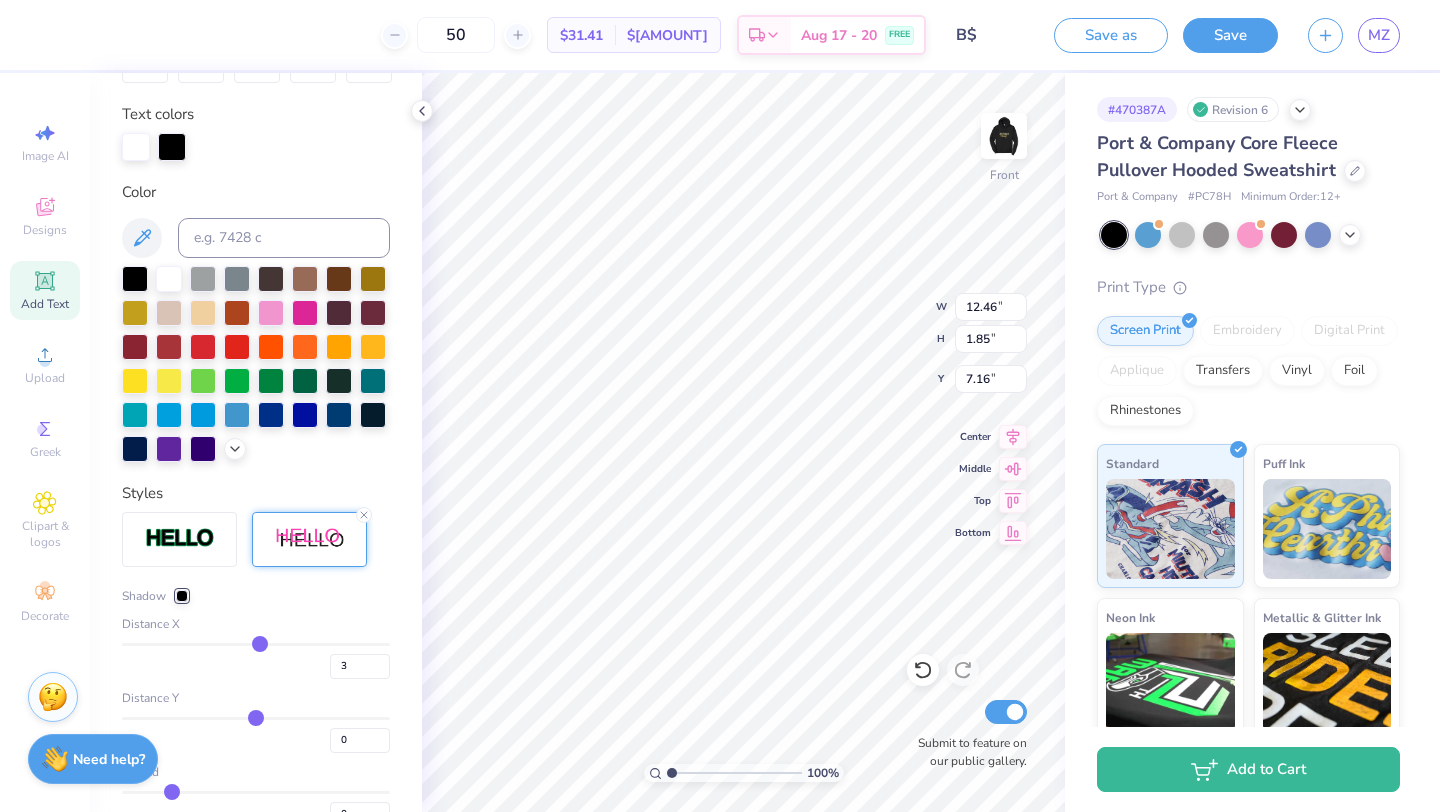 click at bounding box center (256, 644) 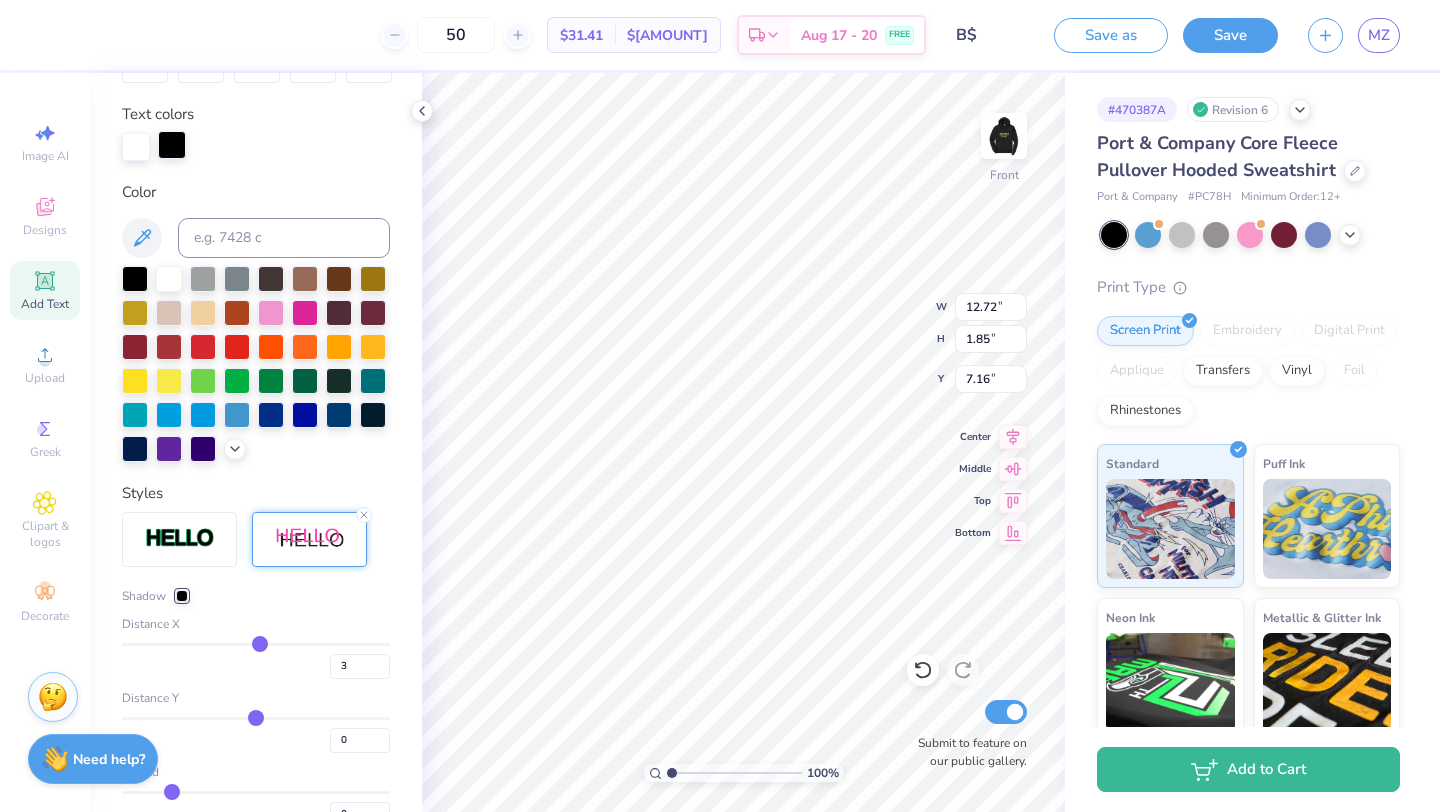 click at bounding box center [172, 145] 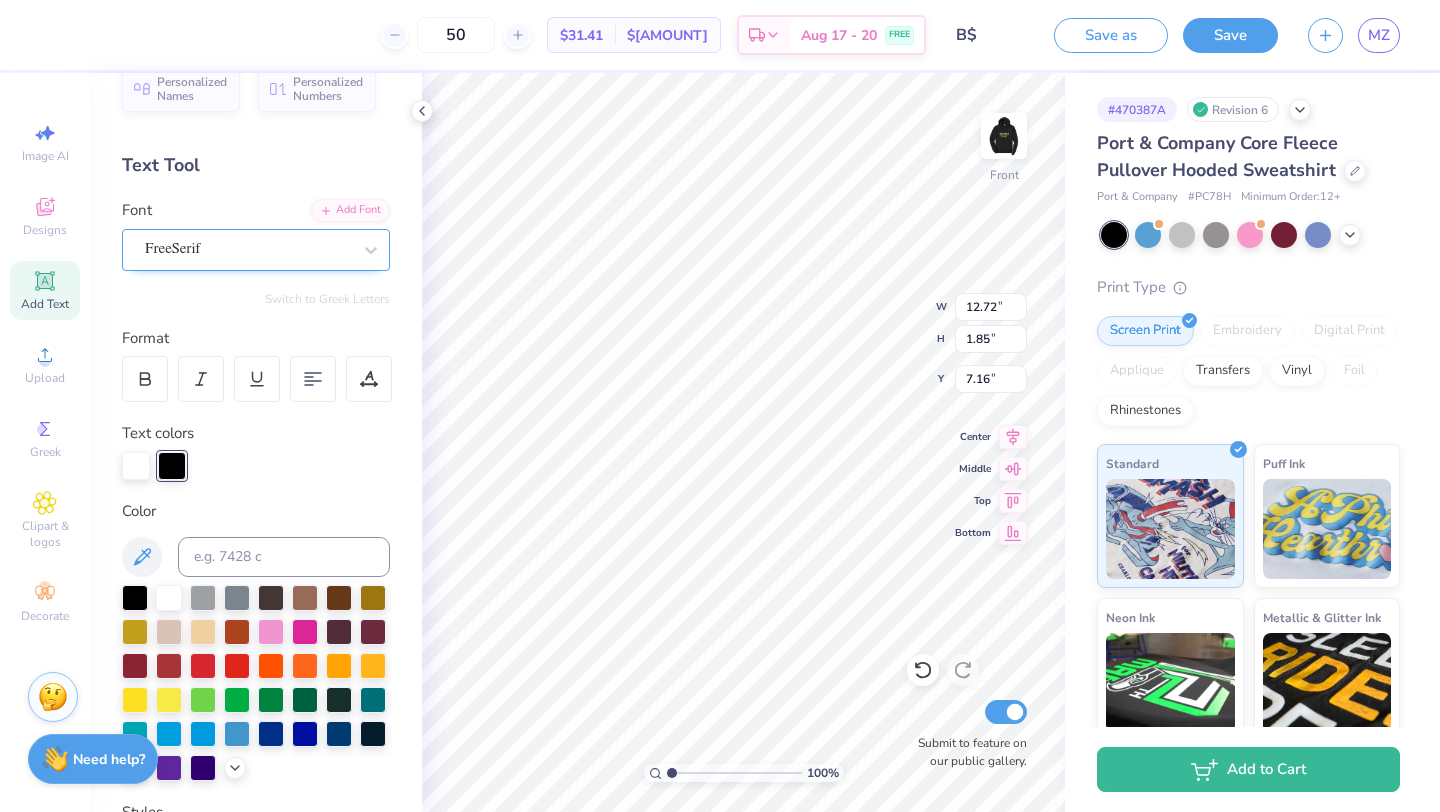 scroll, scrollTop: 28, scrollLeft: 0, axis: vertical 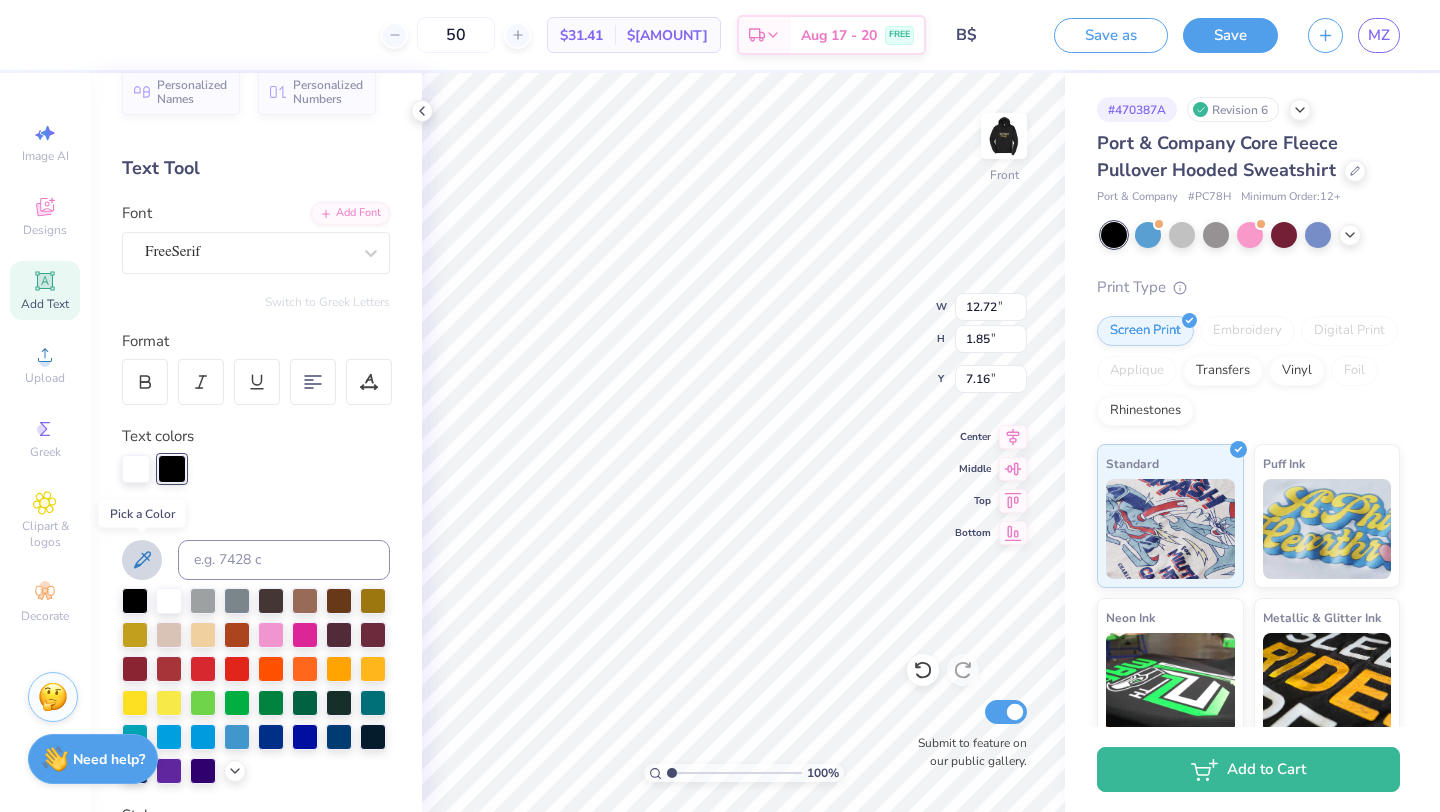 click 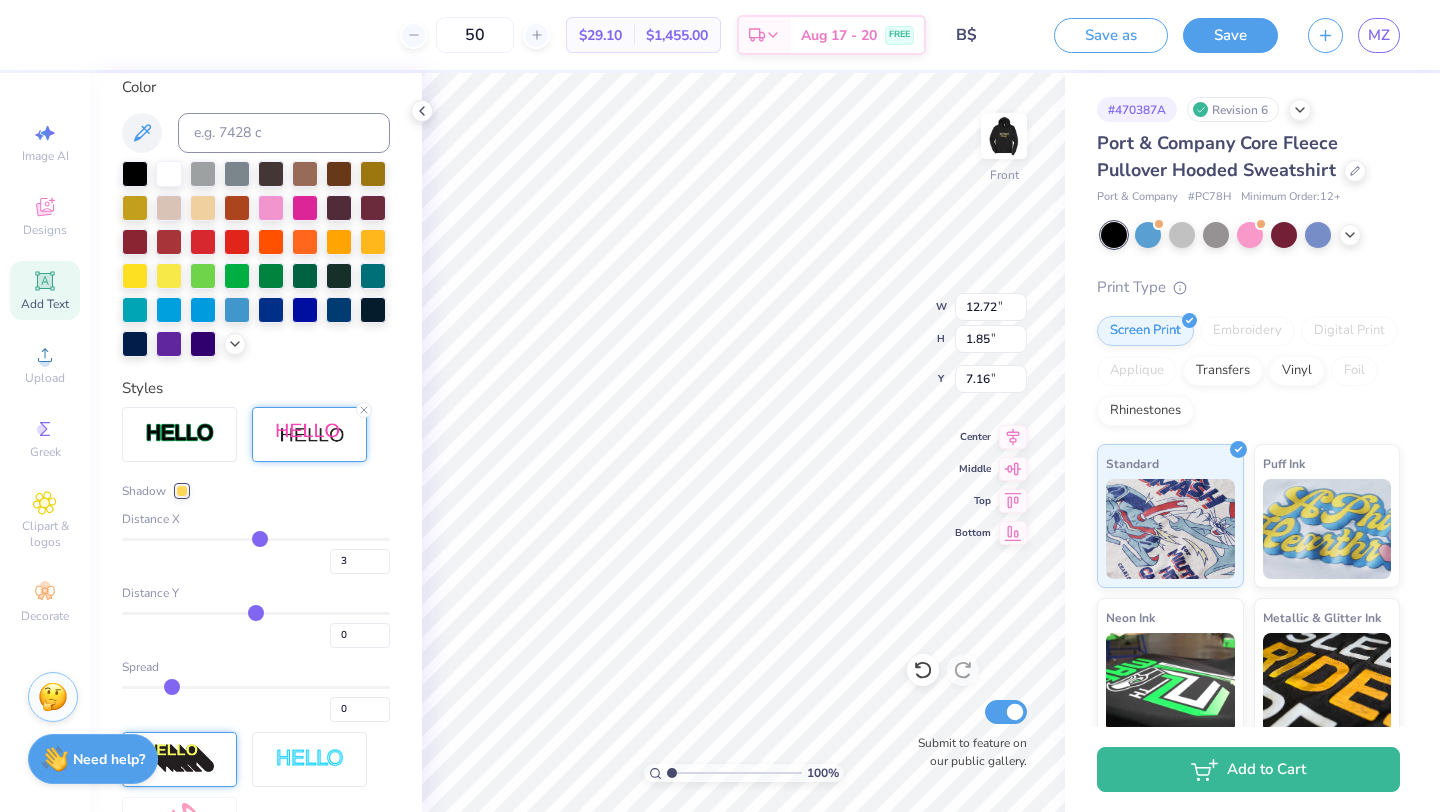 scroll, scrollTop: 510, scrollLeft: 0, axis: vertical 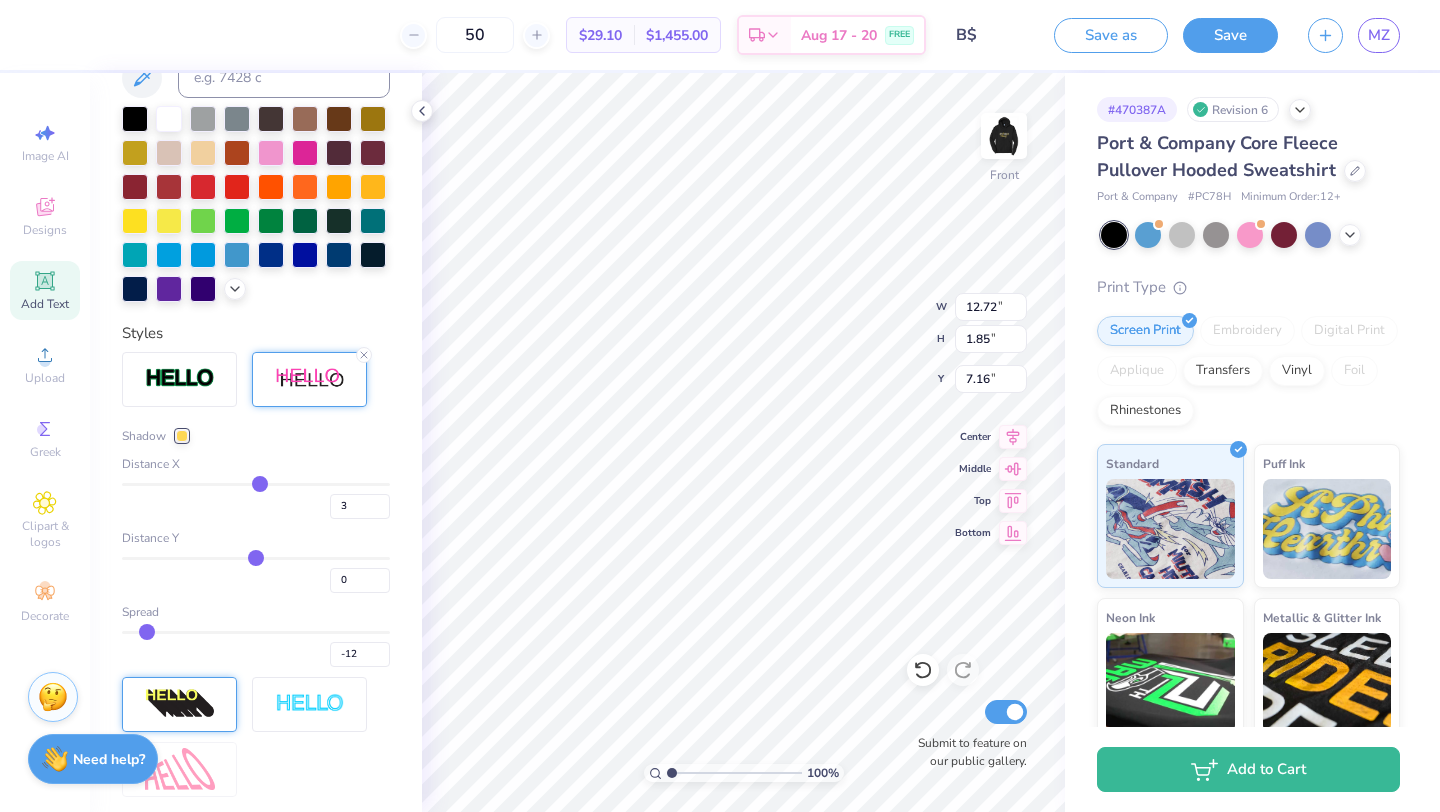 drag, startPoint x: 168, startPoint y: 627, endPoint x: 147, endPoint y: 631, distance: 21.377558 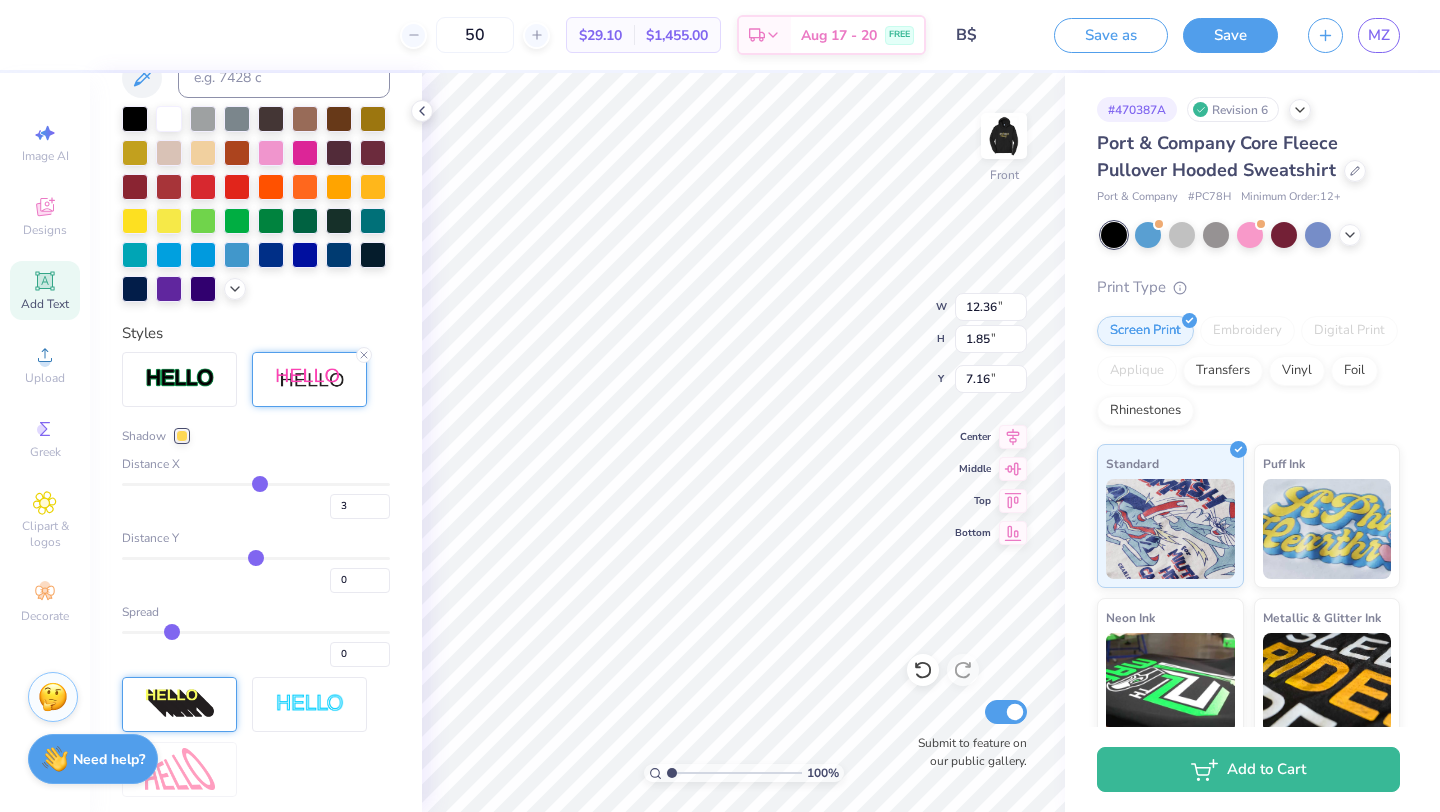 drag, startPoint x: 147, startPoint y: 631, endPoint x: 172, endPoint y: 632, distance: 25.019993 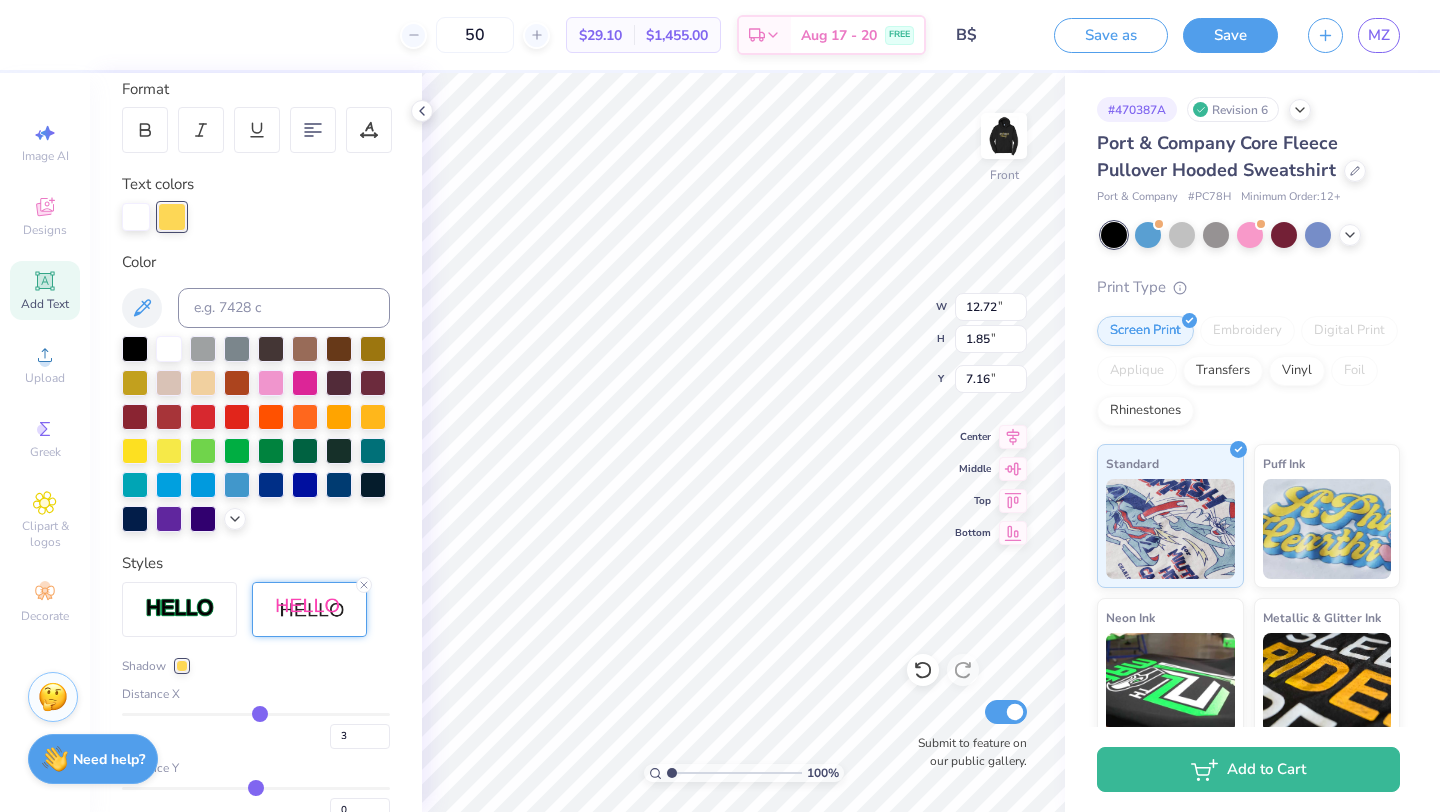 scroll, scrollTop: 300, scrollLeft: 0, axis: vertical 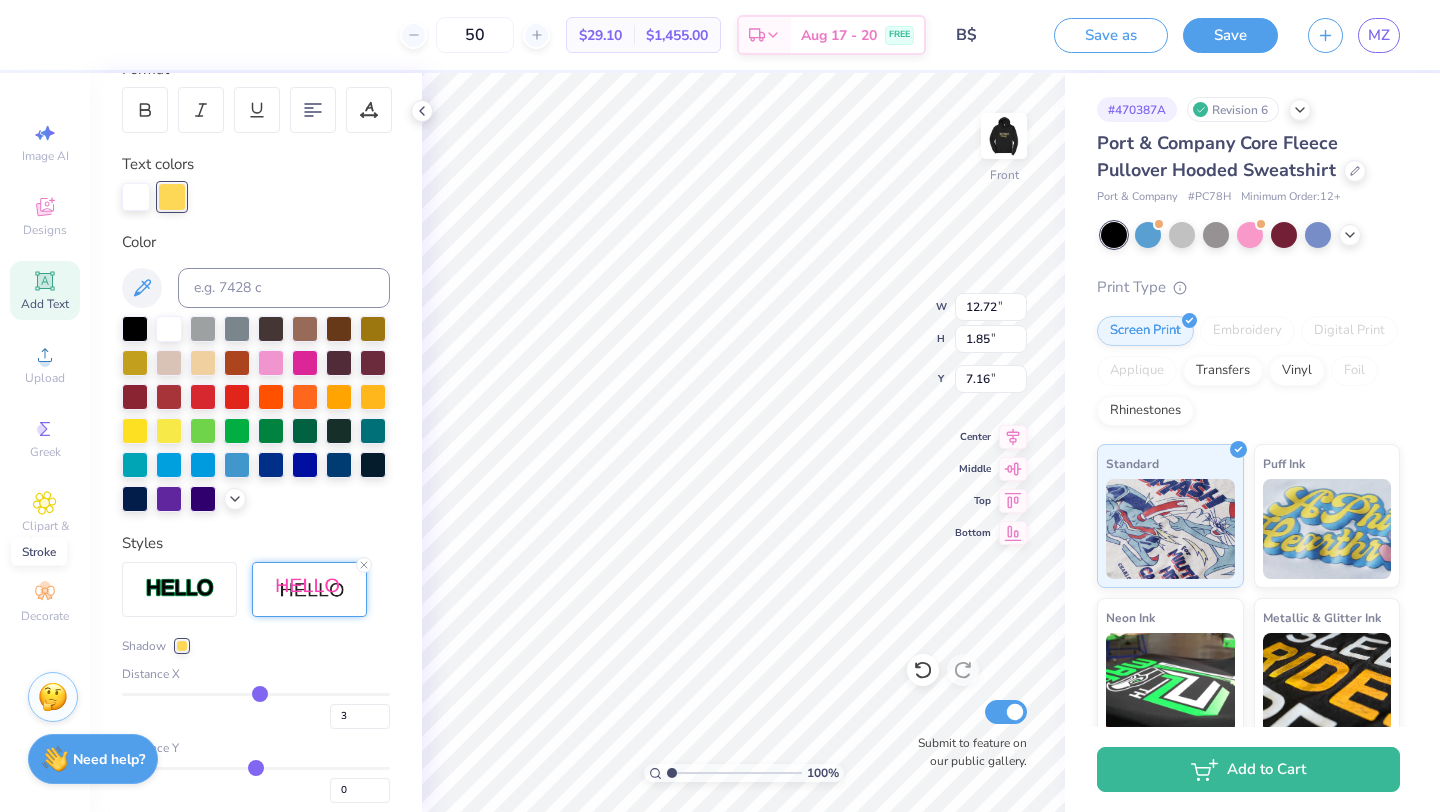 click at bounding box center (180, 588) 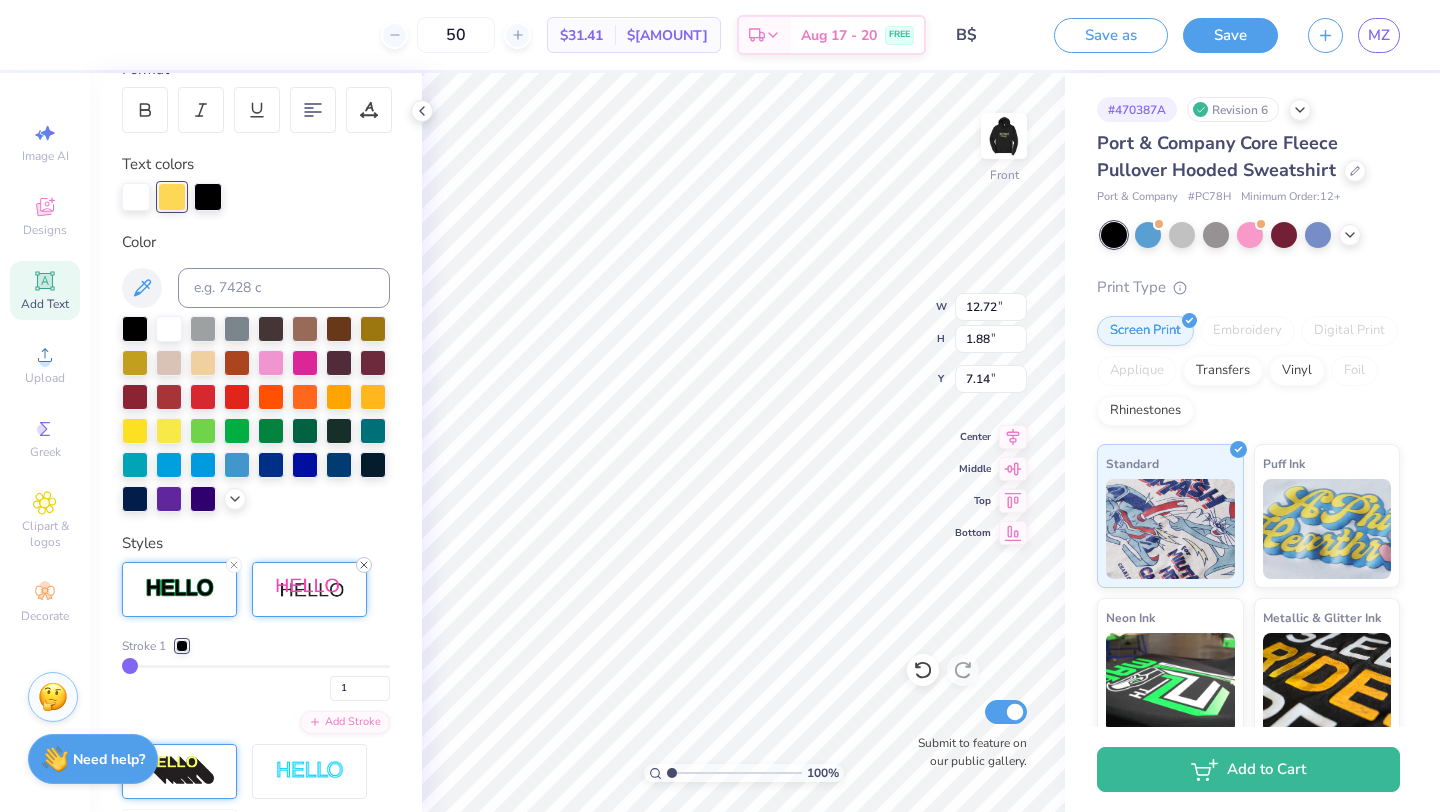 click 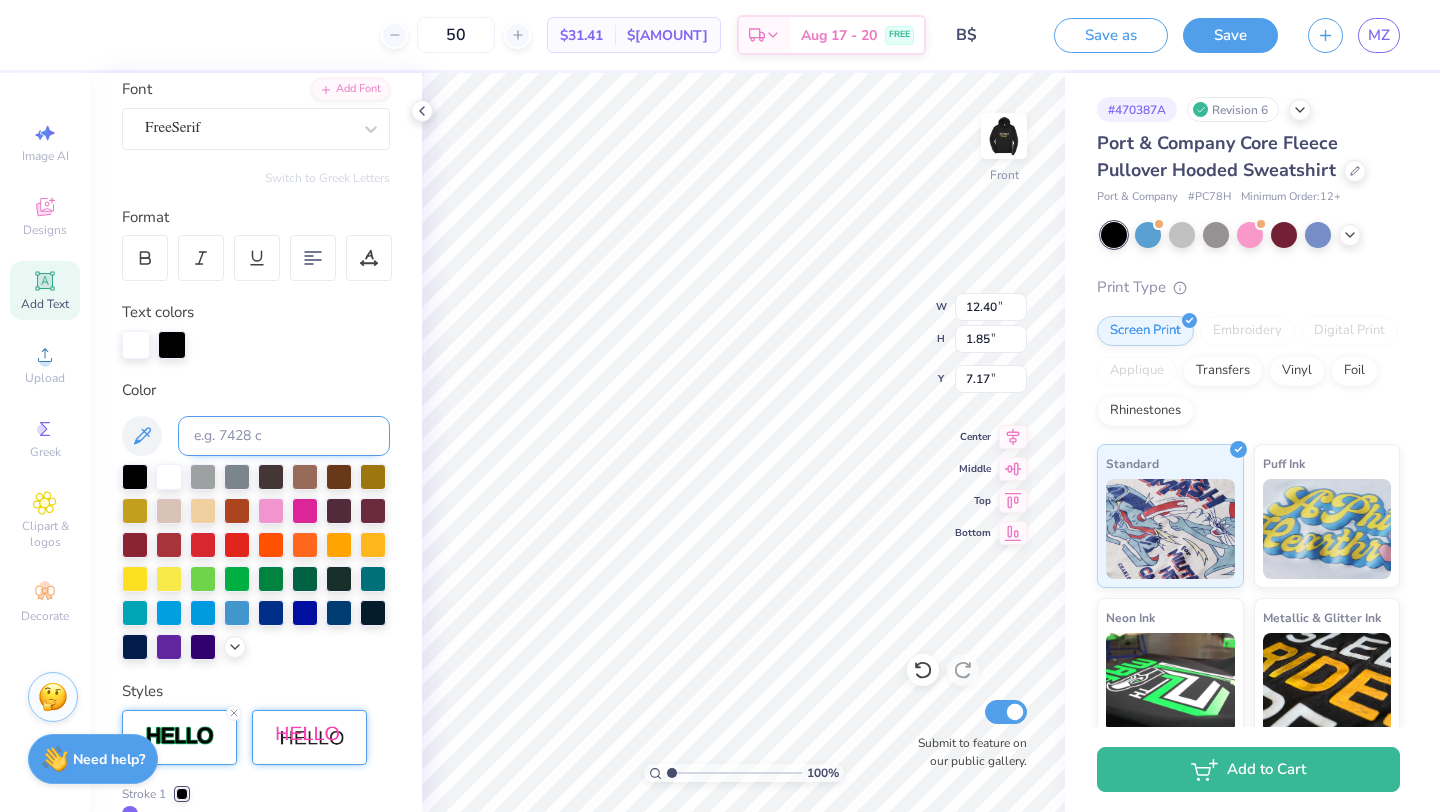 scroll, scrollTop: 116, scrollLeft: 0, axis: vertical 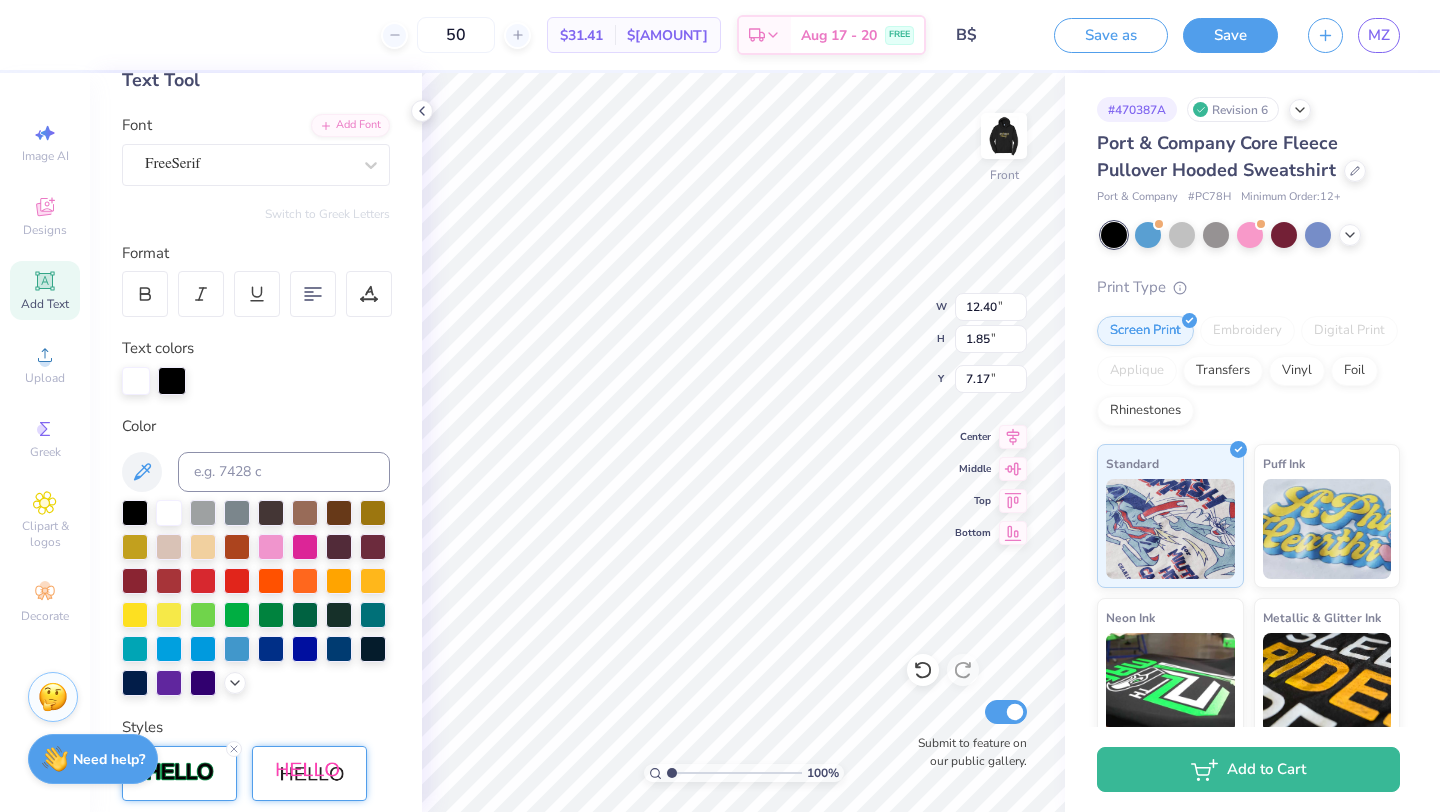 click at bounding box center [256, 381] 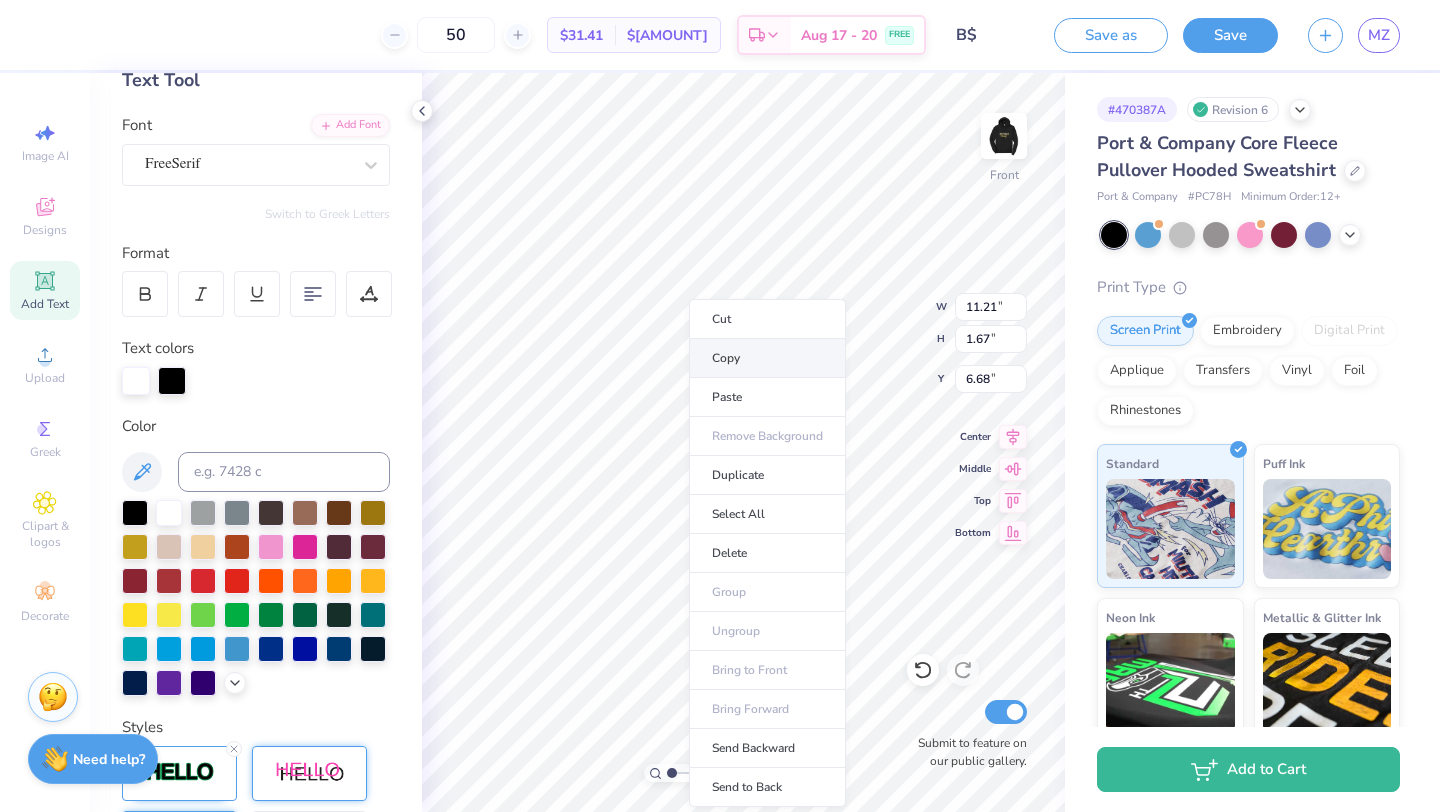 click on "Copy" at bounding box center [767, 358] 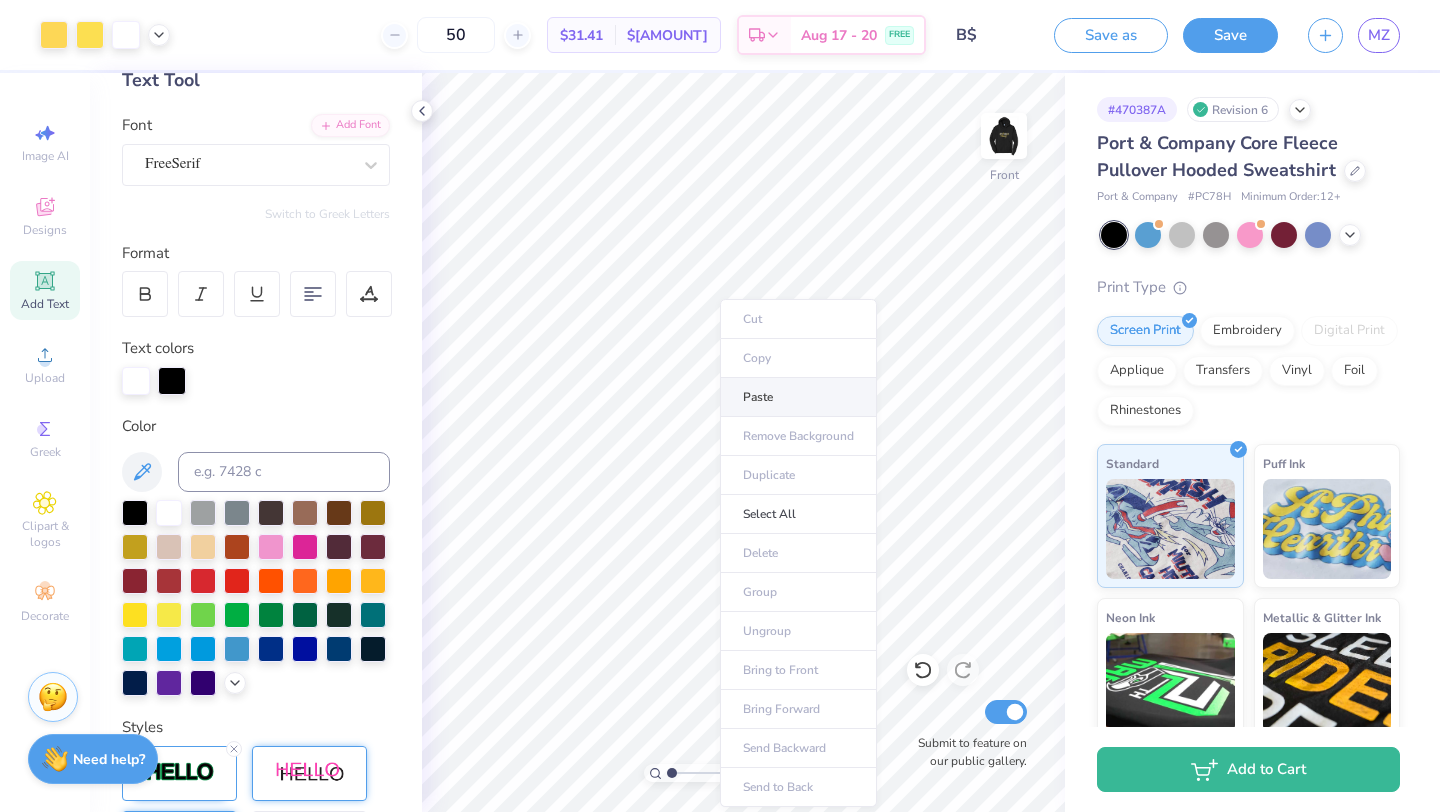 click on "Paste" at bounding box center [798, 397] 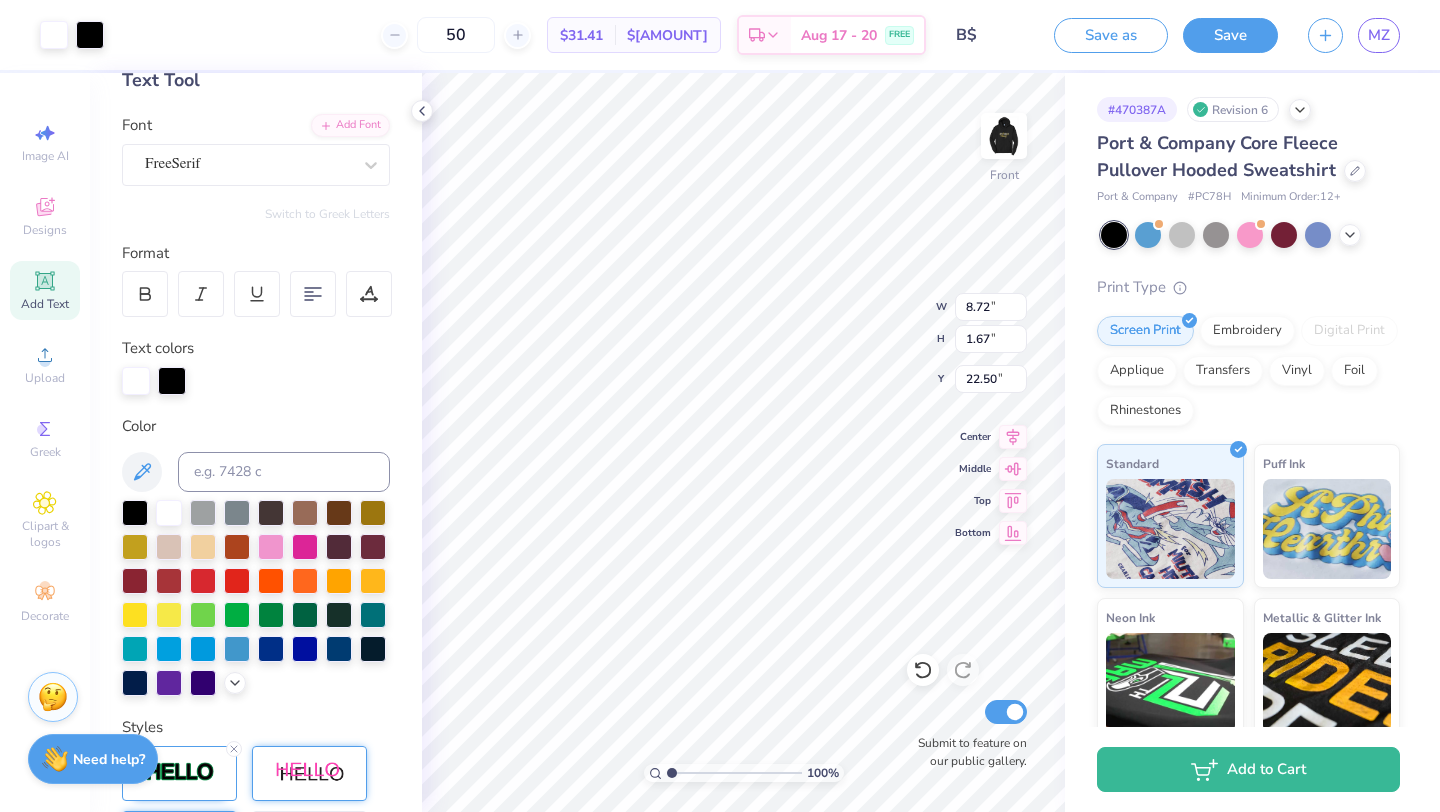 scroll, scrollTop: 0, scrollLeft: 1, axis: horizontal 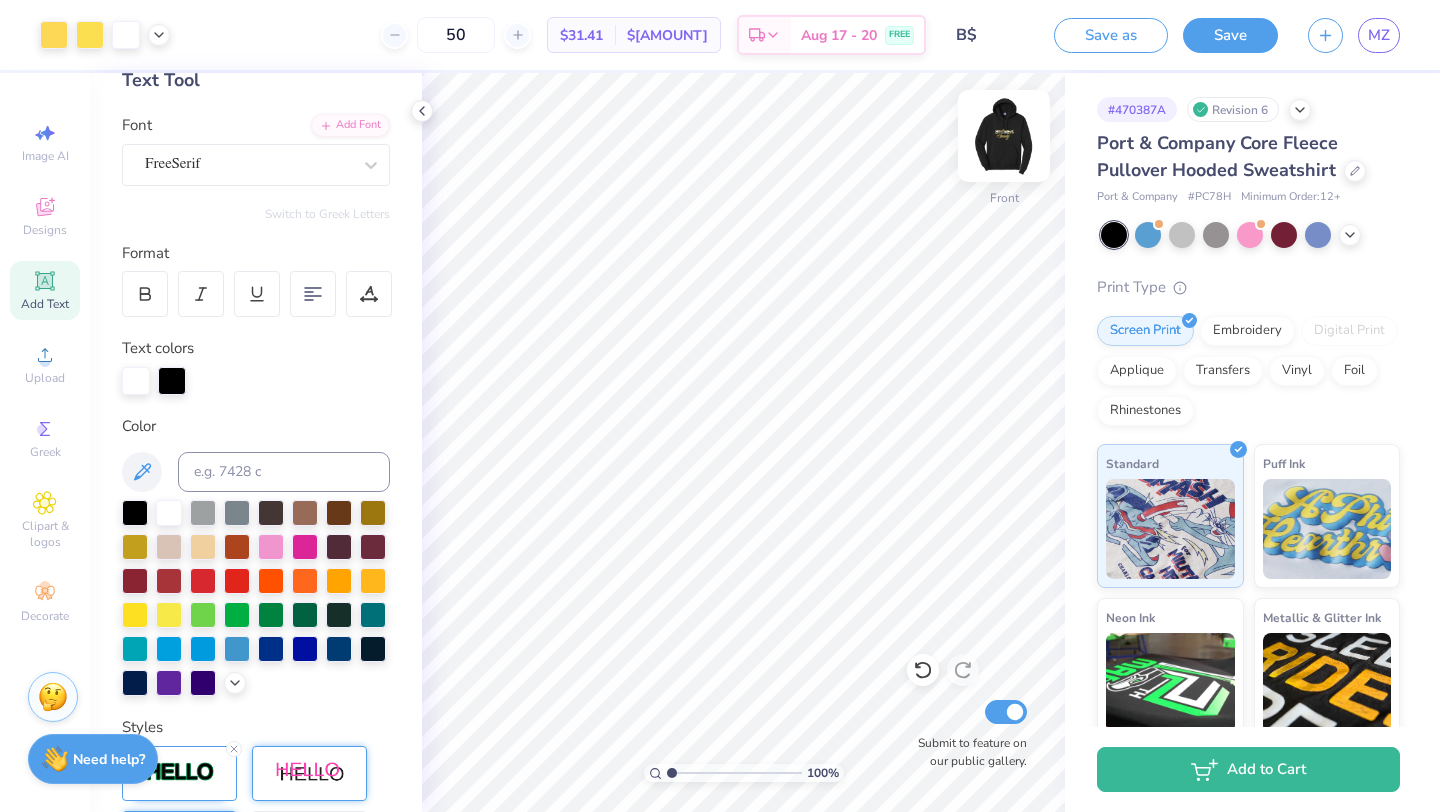click at bounding box center (1004, 136) 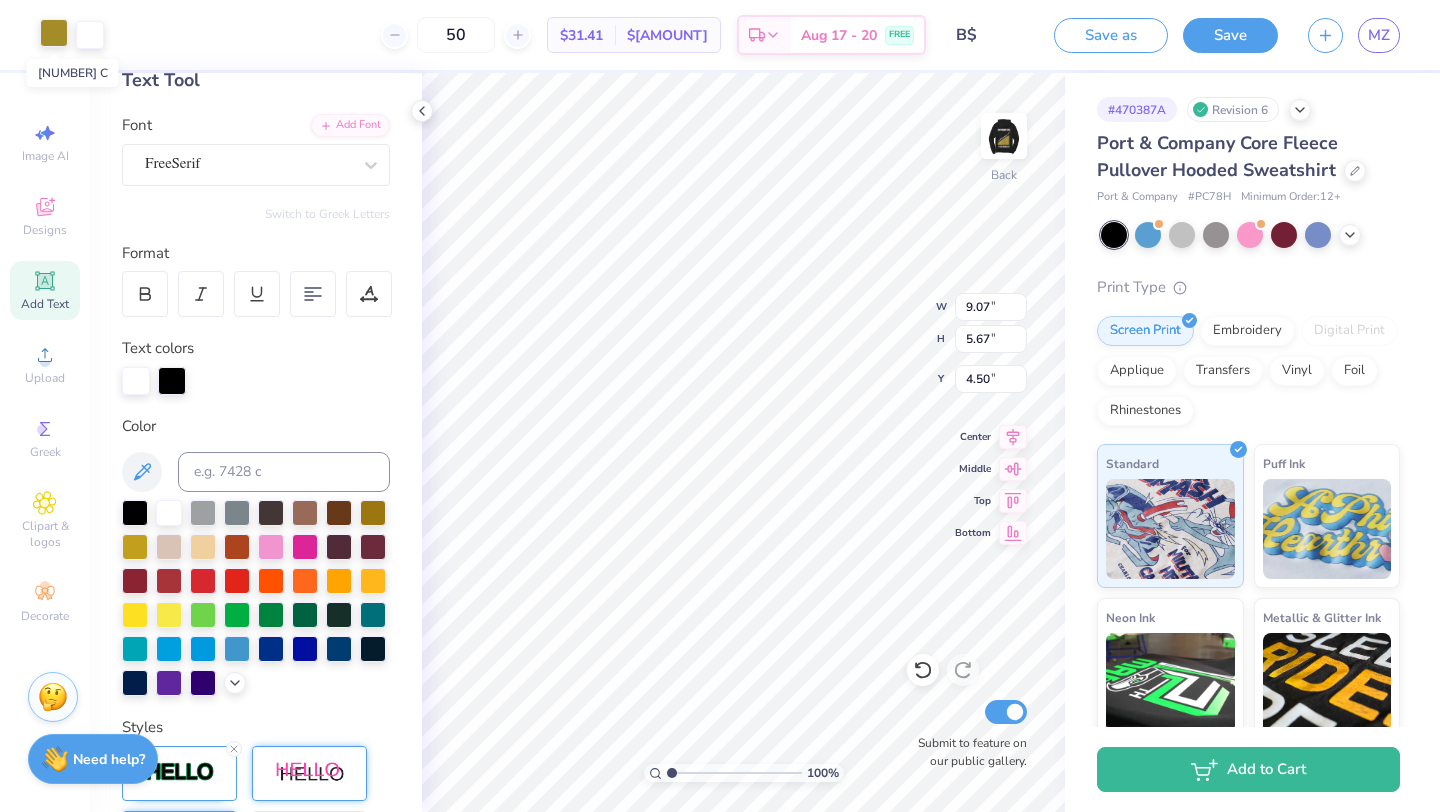 click at bounding box center [54, 33] 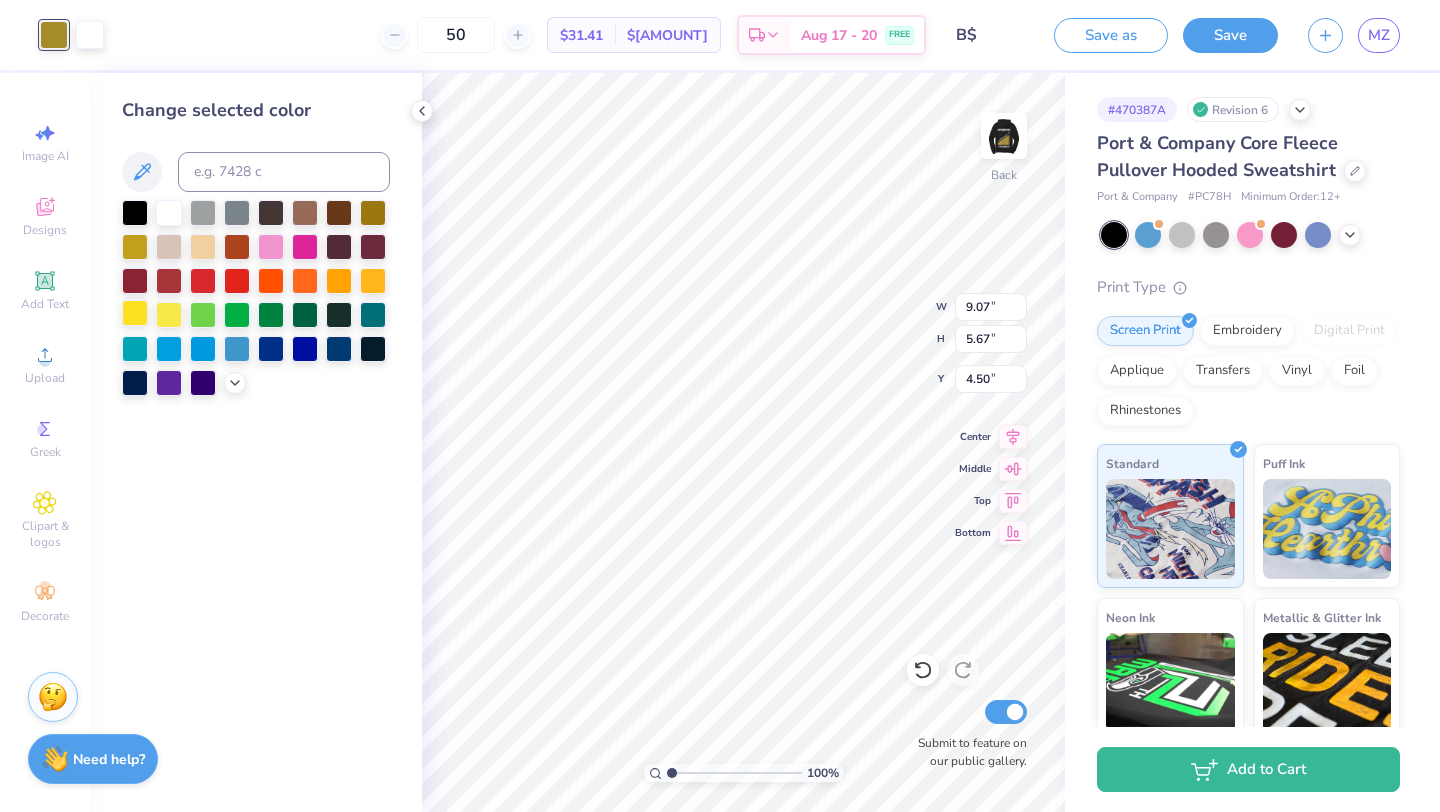 click at bounding box center (135, 313) 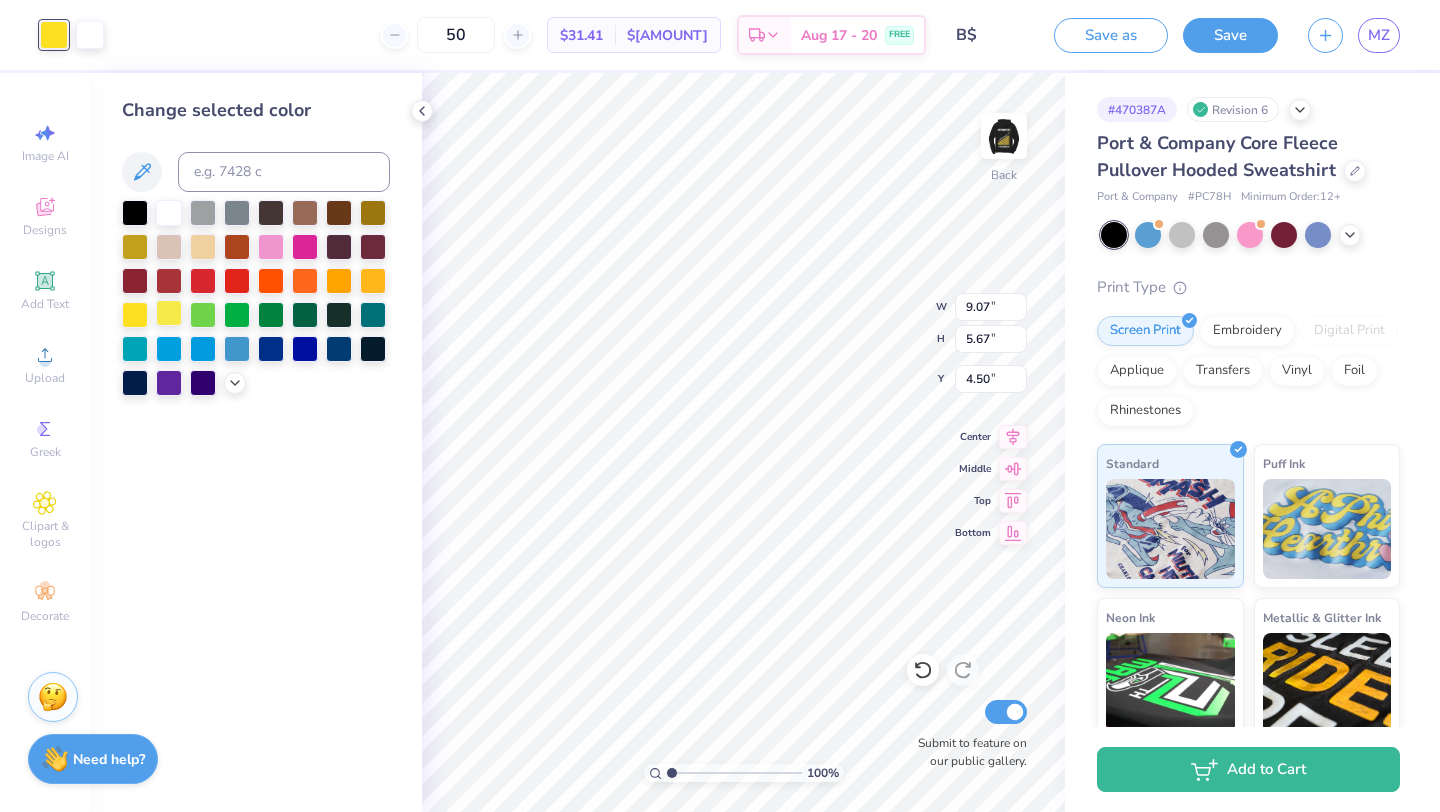 click at bounding box center (169, 313) 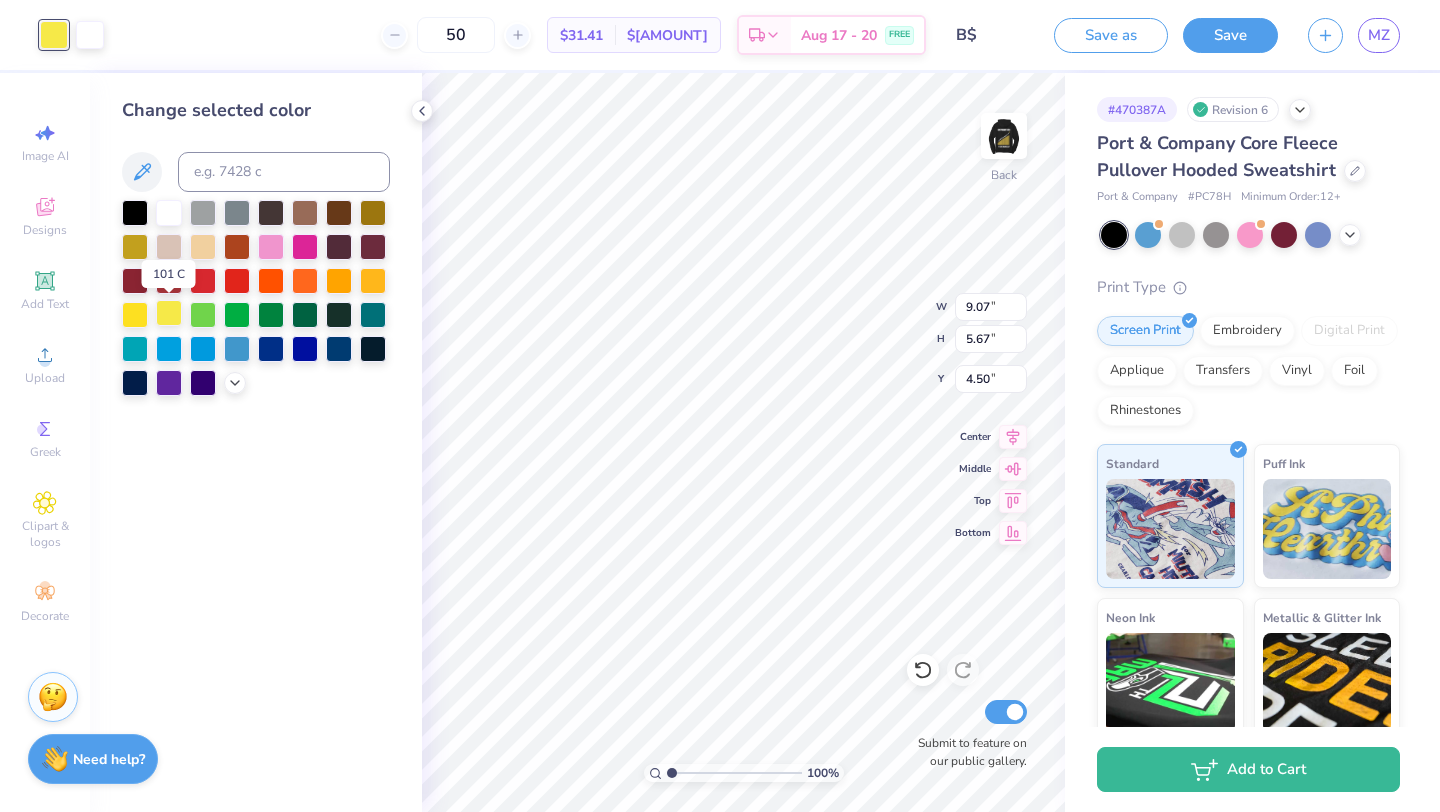 click at bounding box center (169, 313) 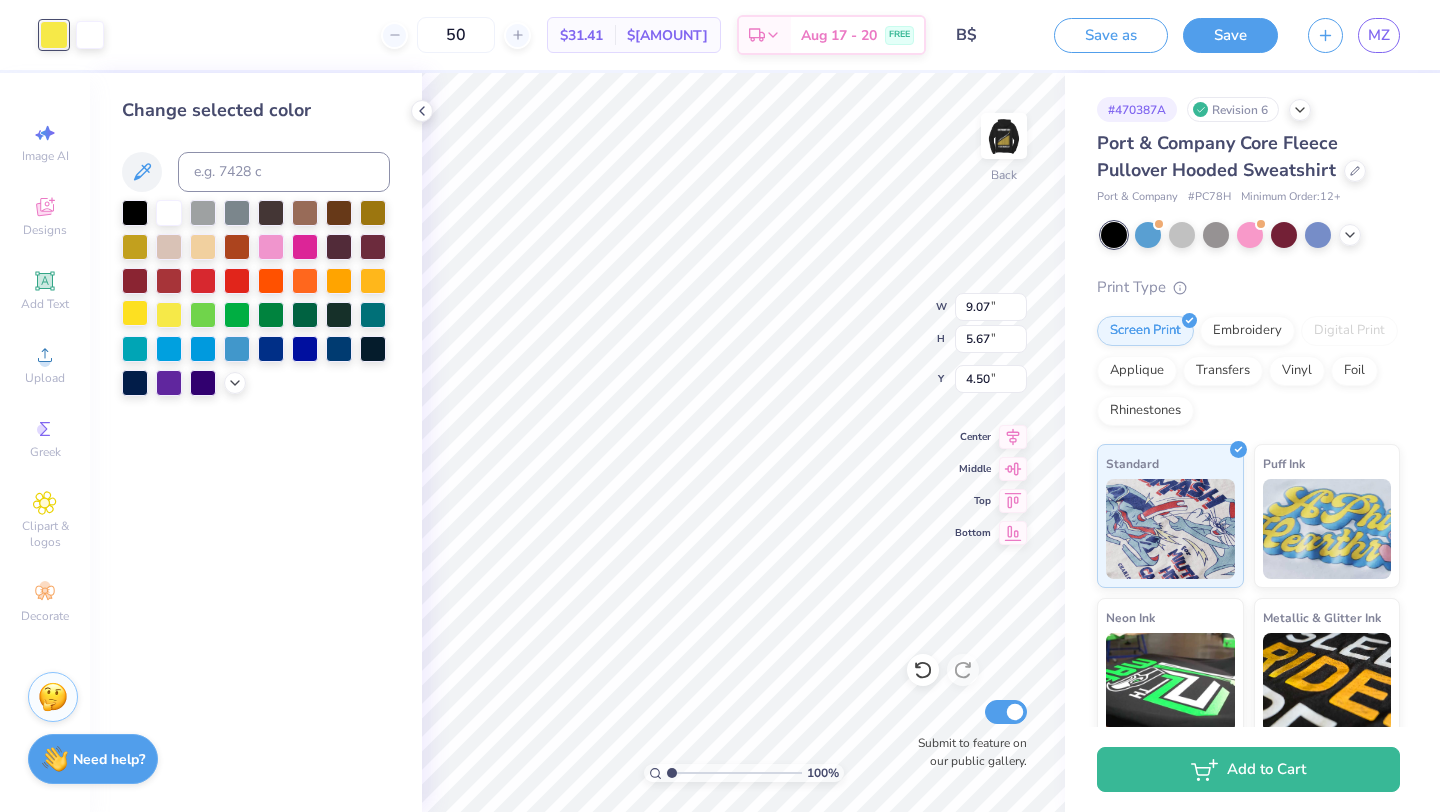 click at bounding box center (135, 313) 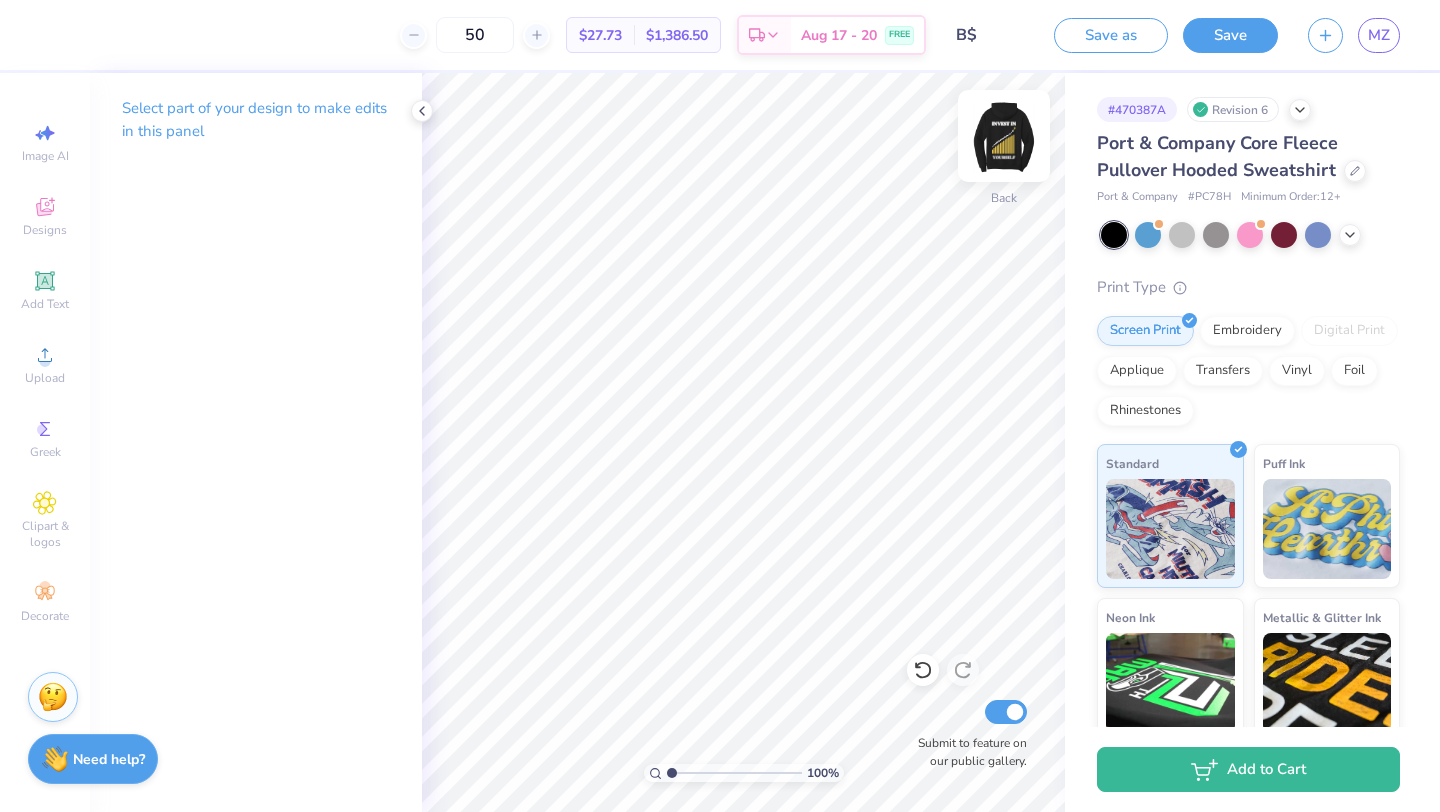 click at bounding box center (1004, 136) 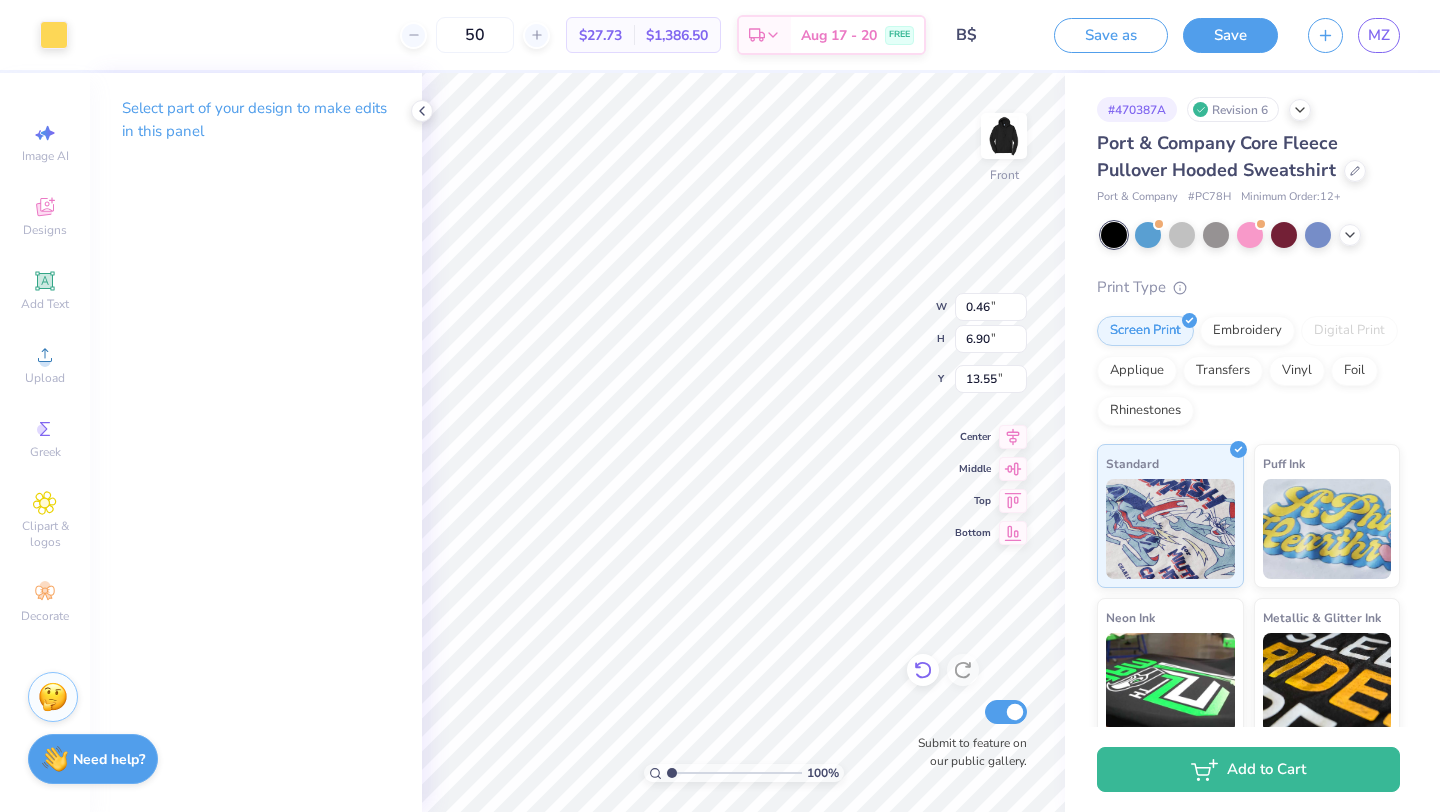 click at bounding box center [923, 670] 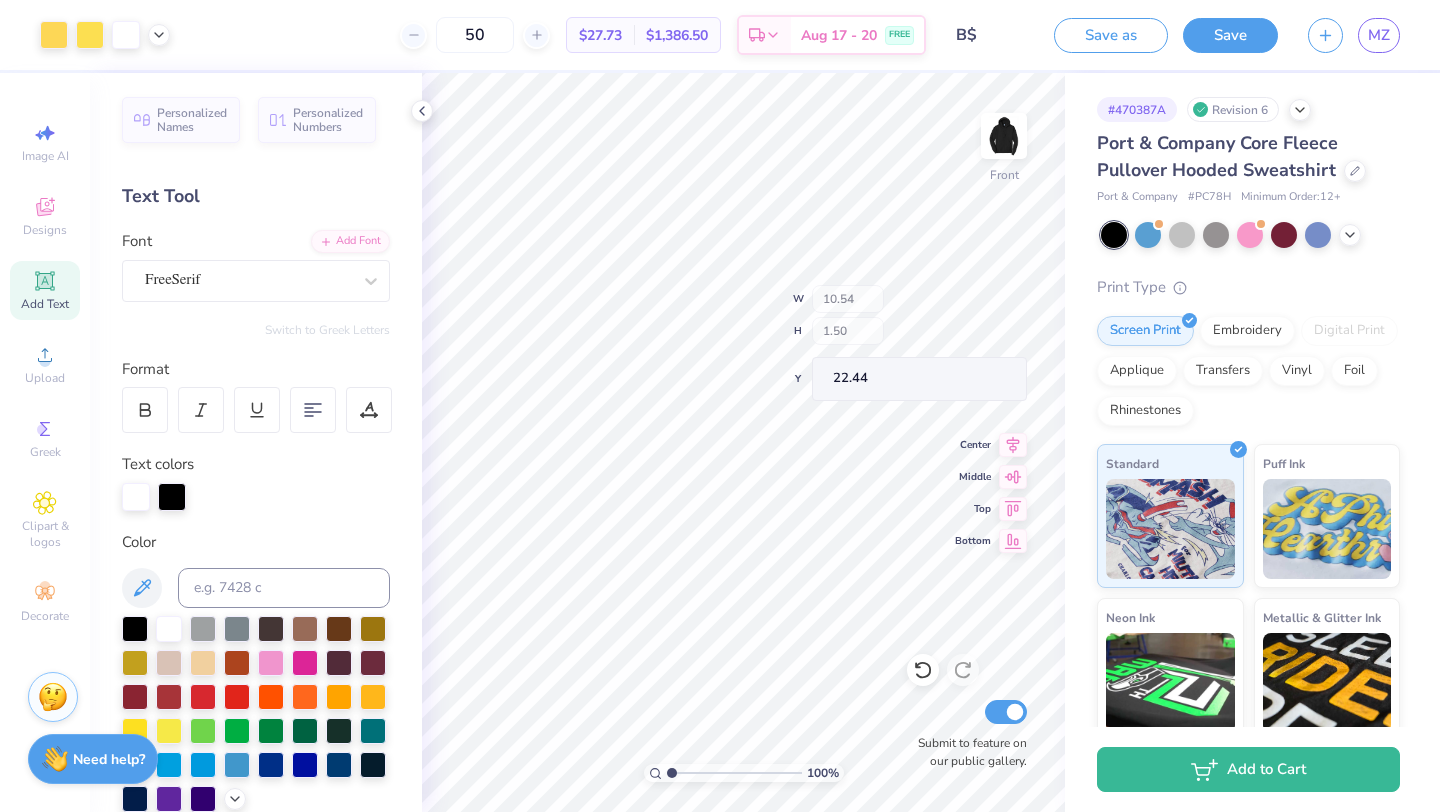 click on "Art colors 50 $27.73 Per Item $1,386.50 Total Est.  Delivery Aug 17 - 20 FREE Design Title B$ Save as Save MZ Image AI Designs Add Text Upload Greek Clipart & logos Decorate Personalized Names Personalized Numbers Text Tool  Add Font Font FreeSerif Switch to Greek Letters Format Text colors Color Styles Text Shape 100  % Front W 10.54 H 1.50 Y 22.44 Center Middle Top Bottom Submit to feature on our public gallery. # 470387A Revision 6 Port & Company Core Fleece Pullover Hooded Sweatshirt Port & Company # PC78H Minimum Order:  12 +   Print Type Screen Print Embroidery Digital Print Applique Transfers Vinyl Foil Rhinestones Standard Puff Ink Neon Ink Metallic & Glitter Ink Glow in the Dark Ink Water based Ink Add to Cart Stuck?  Our Art team will finish your design for free. Need help?  Chat with us." at bounding box center (720, 406) 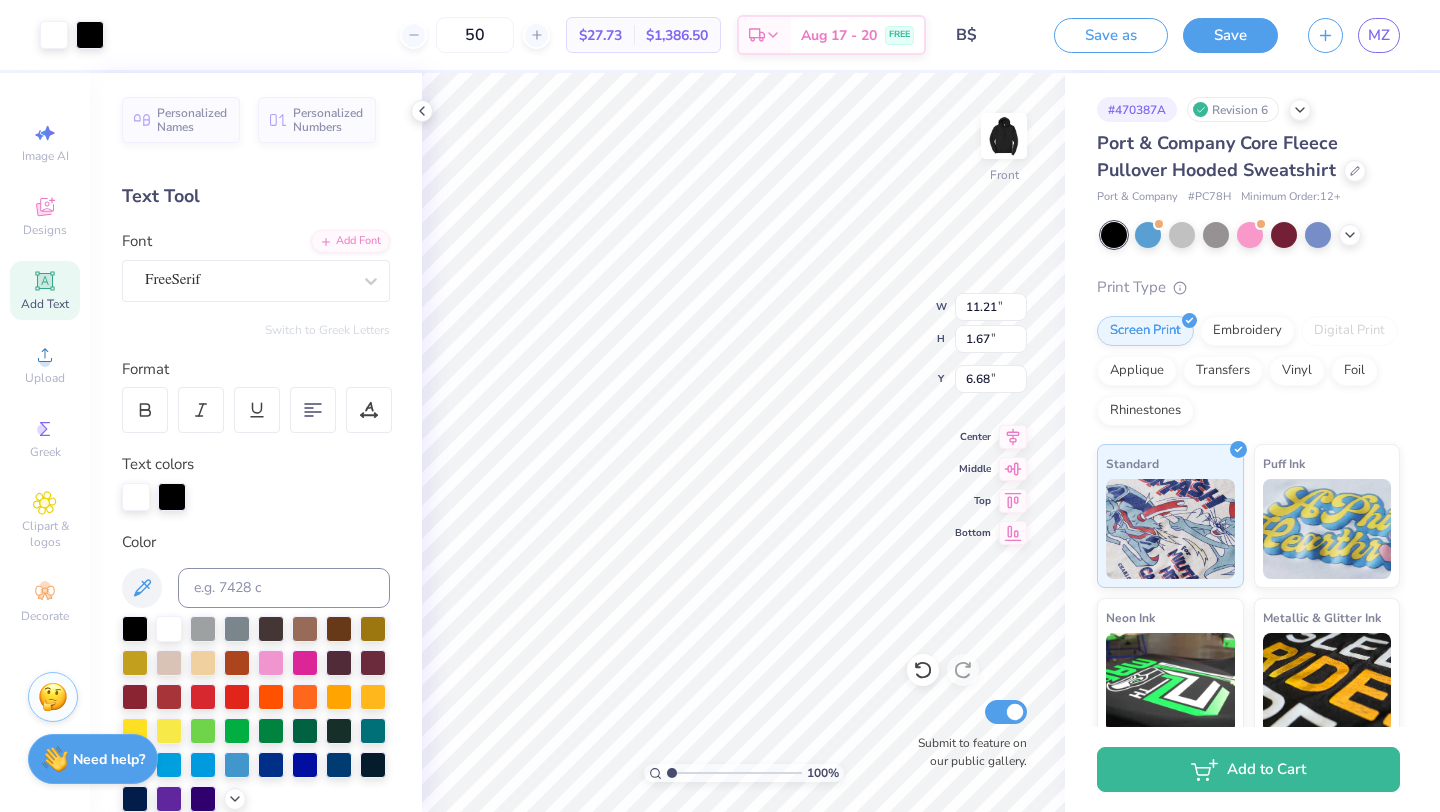 scroll, scrollTop: 0, scrollLeft: 2, axis: horizontal 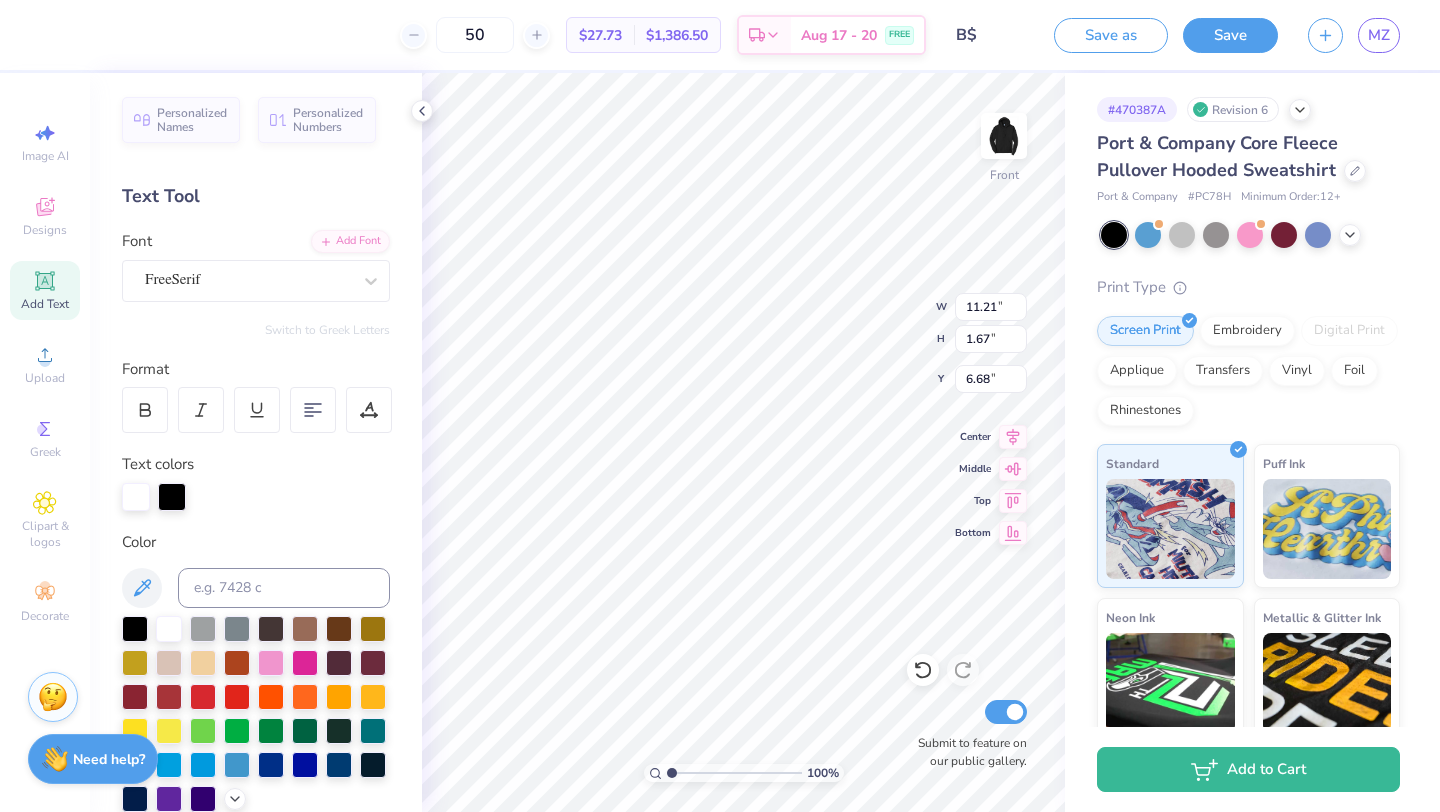 click on "Save" at bounding box center (1230, 35) 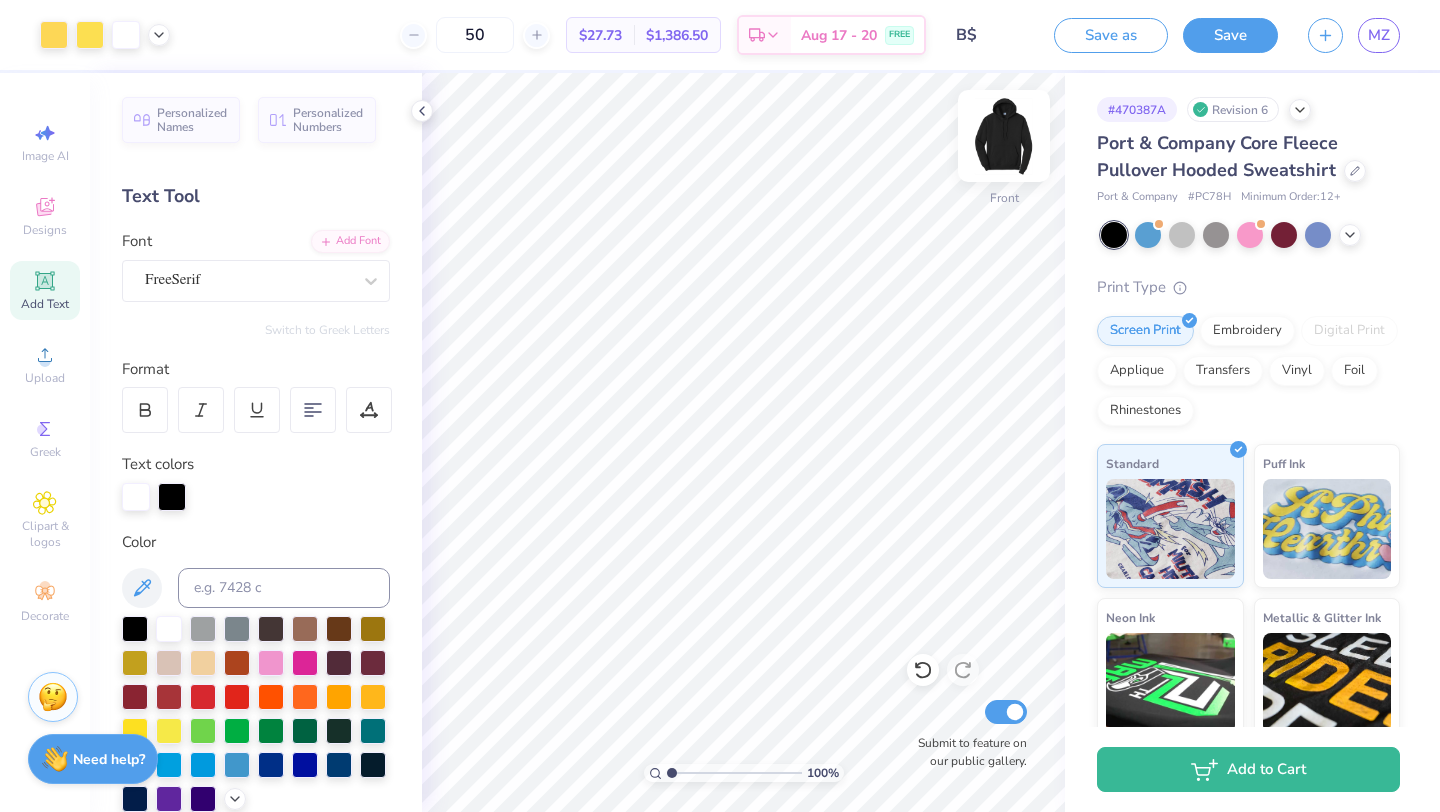 click at bounding box center [1004, 136] 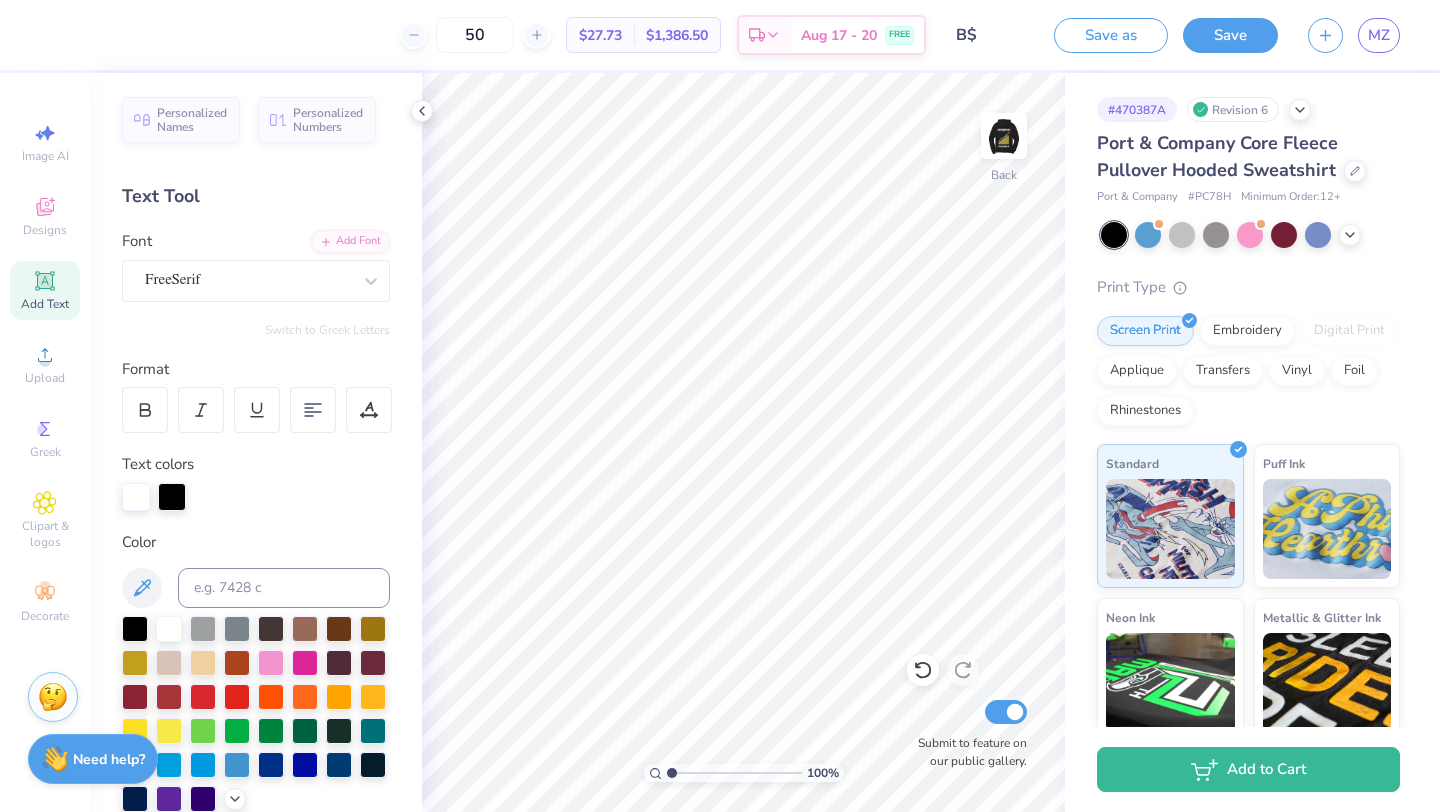 click 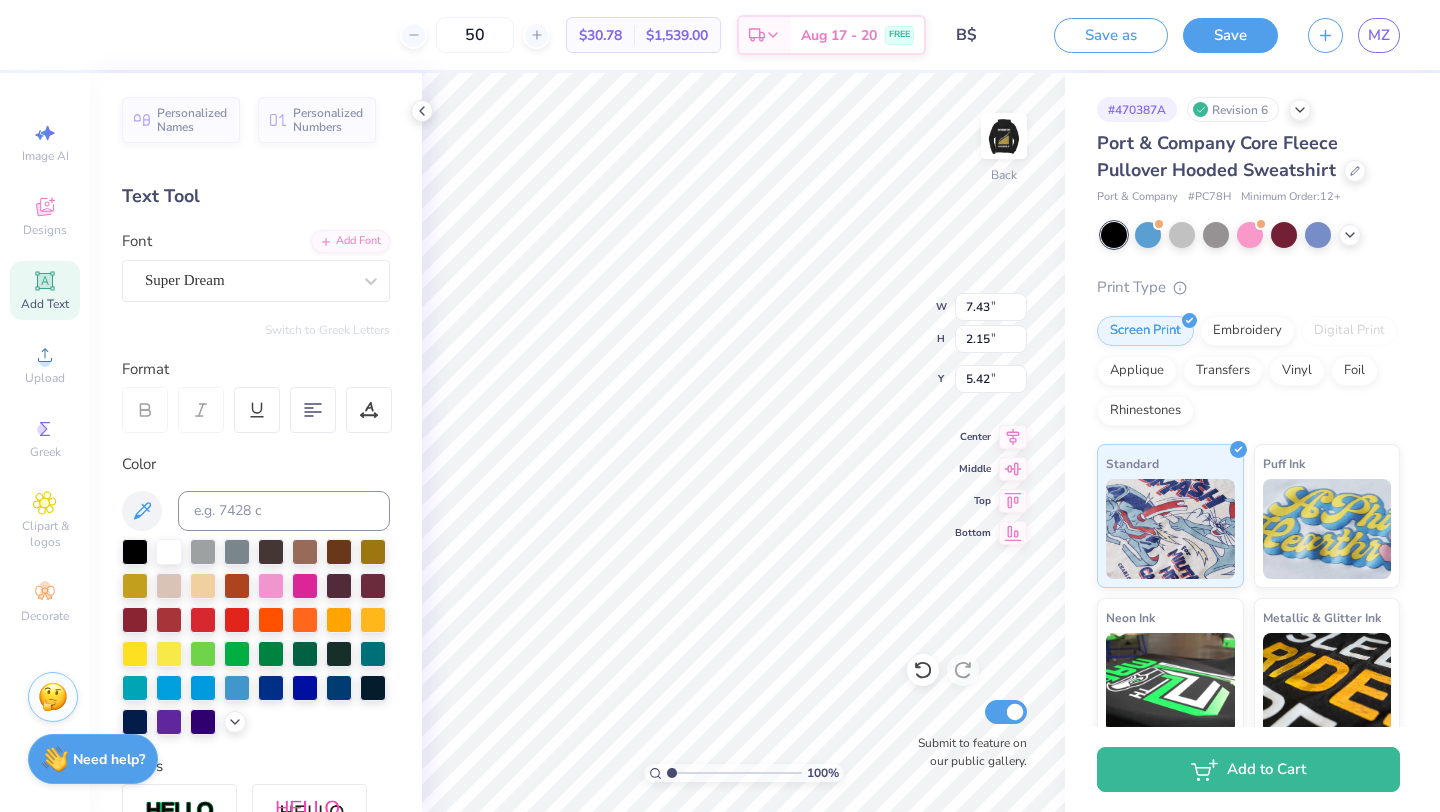 scroll, scrollTop: 0, scrollLeft: 2, axis: horizontal 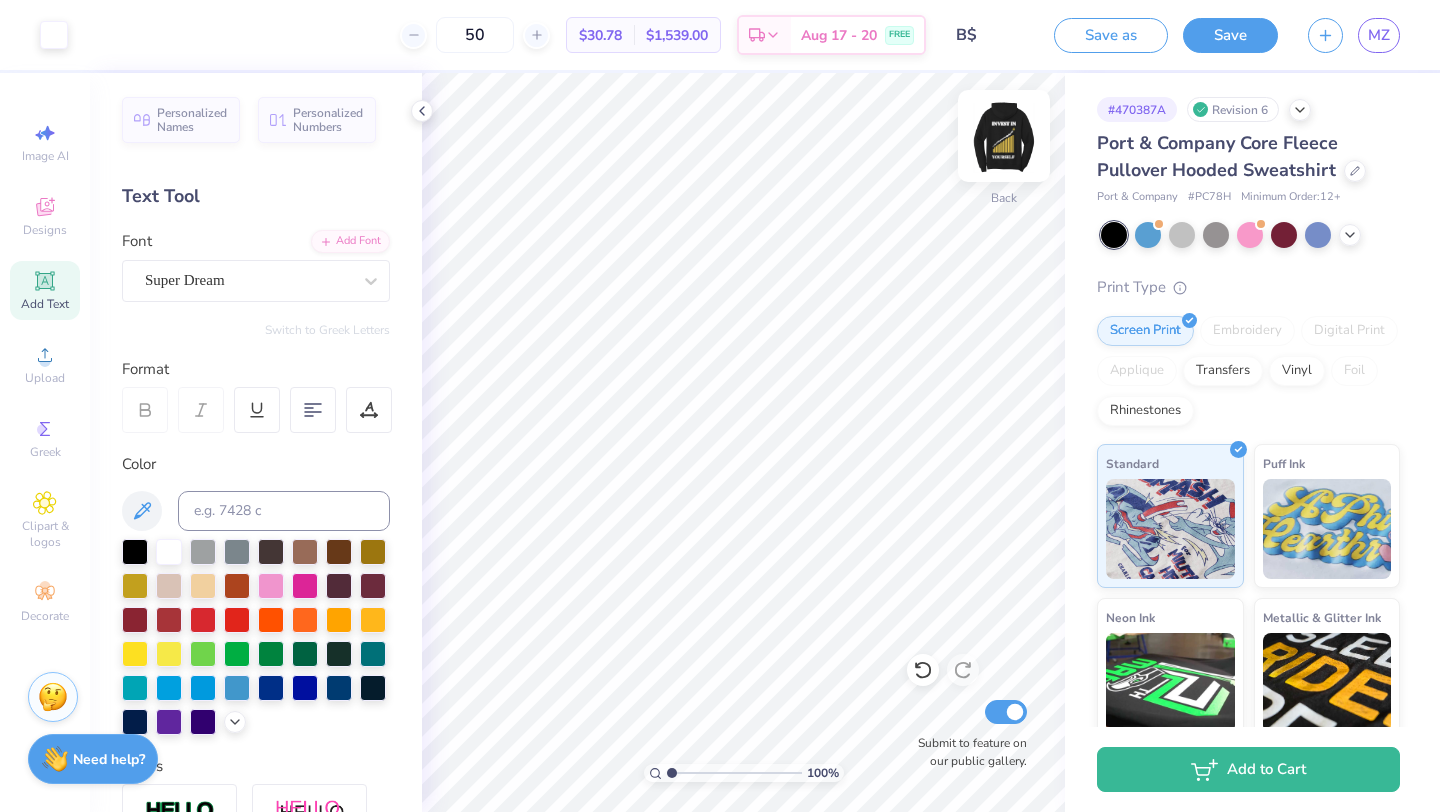 click at bounding box center (1004, 136) 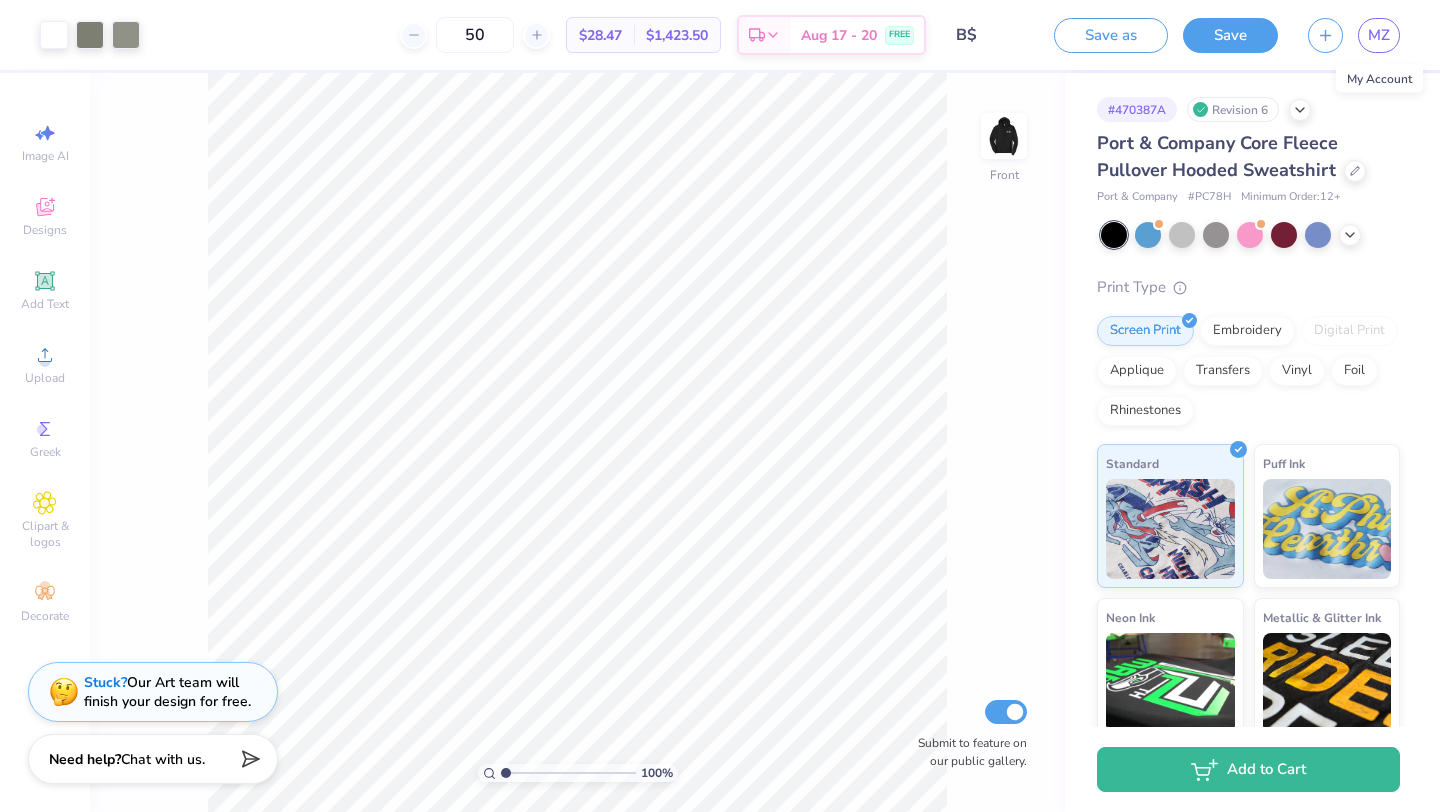 scroll, scrollTop: 0, scrollLeft: 0, axis: both 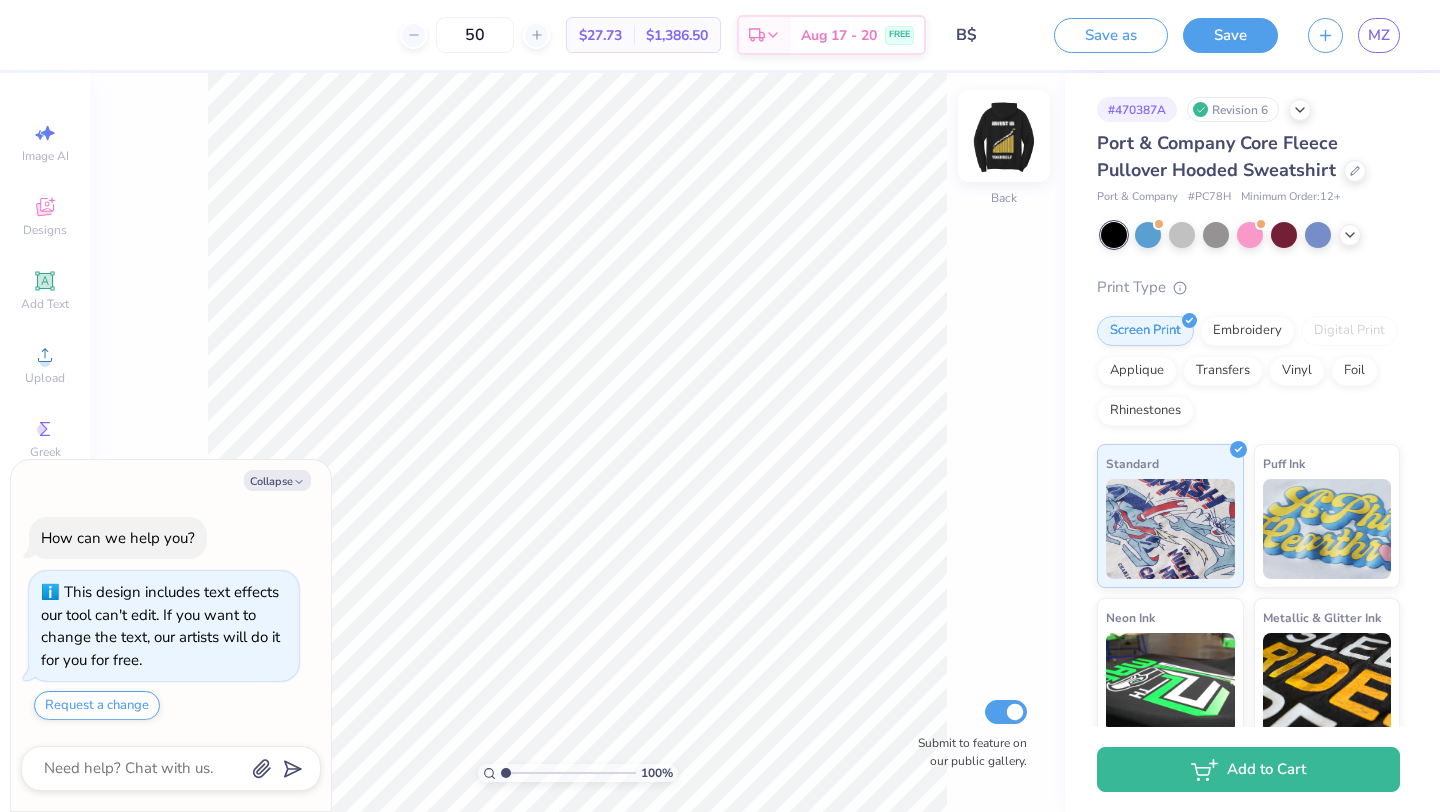 click at bounding box center [1004, 136] 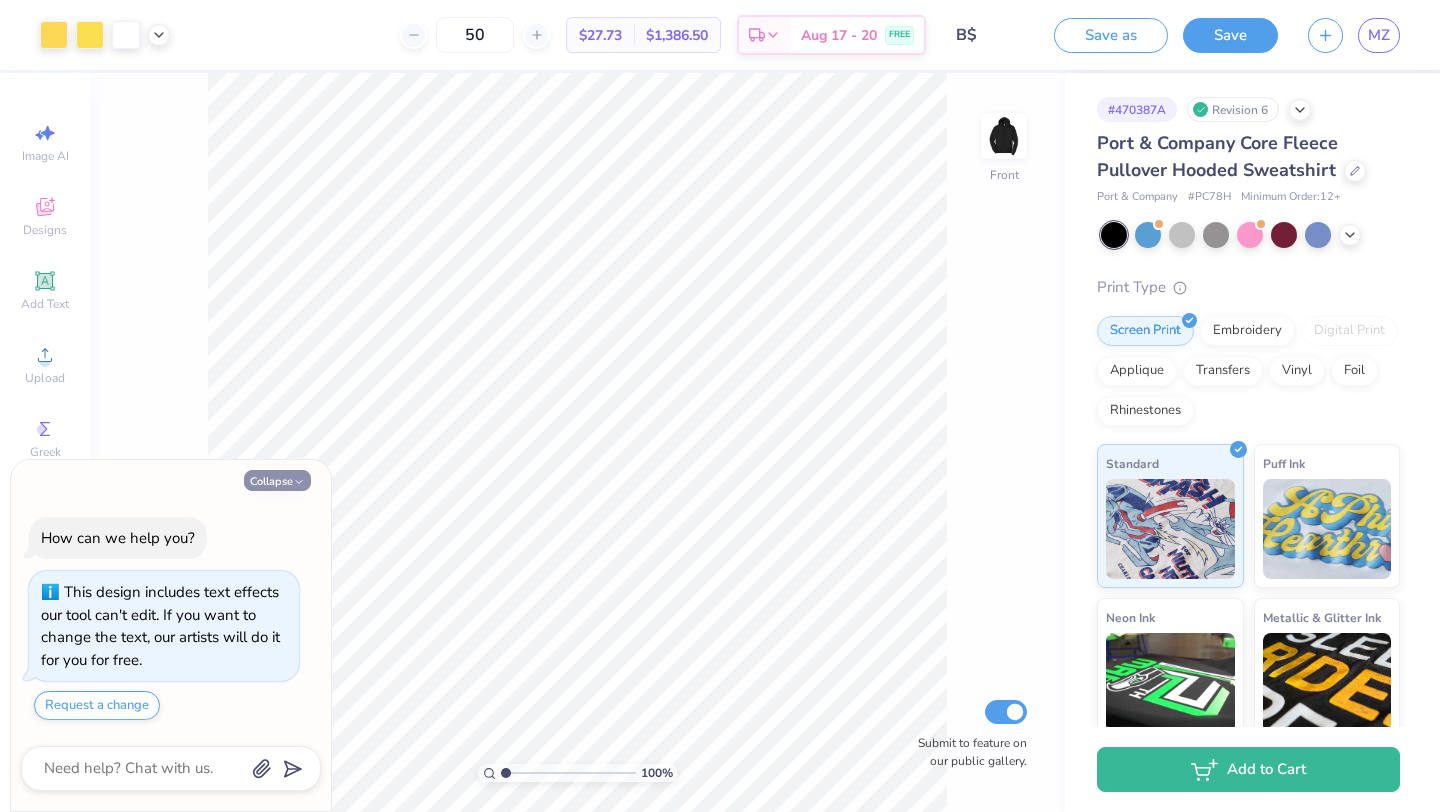 click 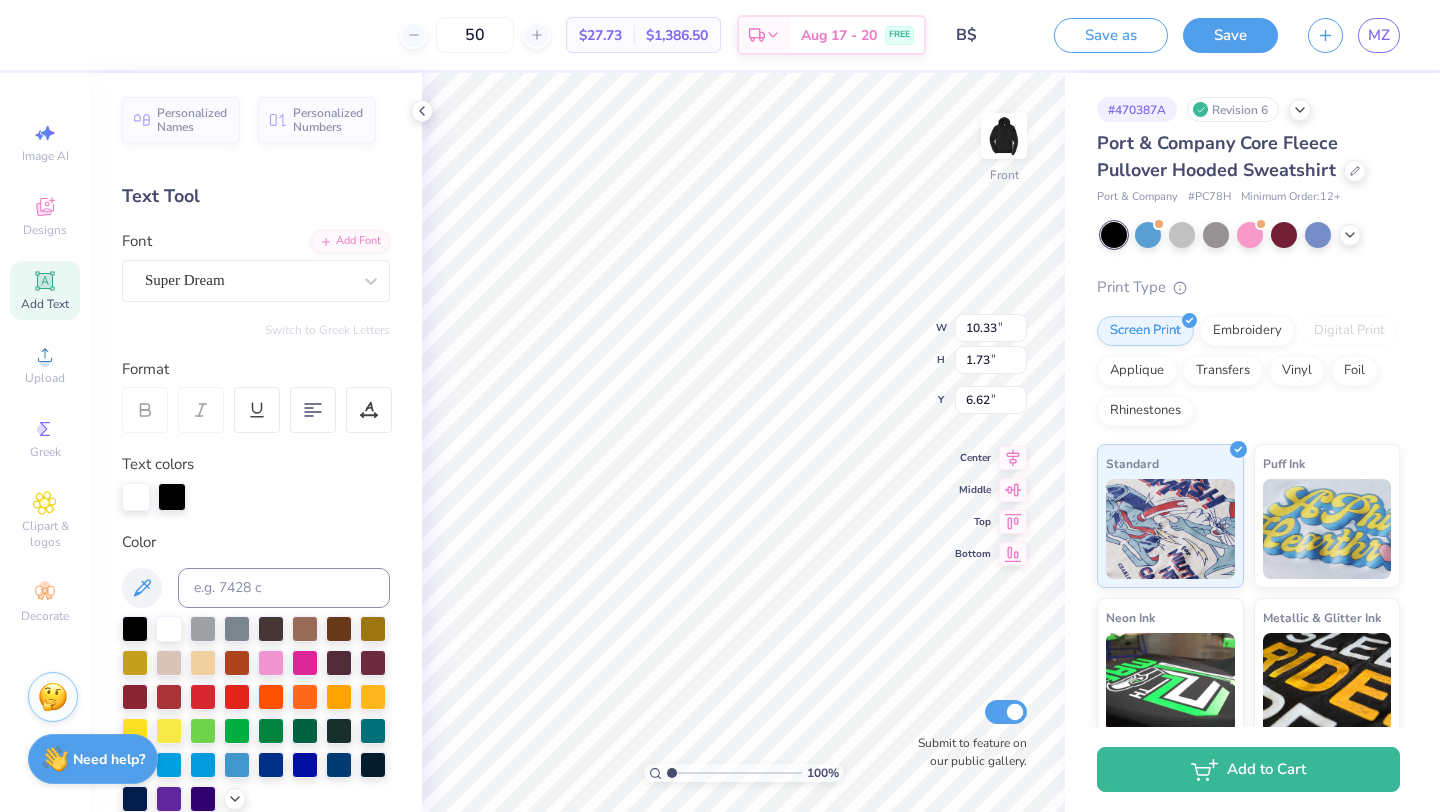 type on "10.33" 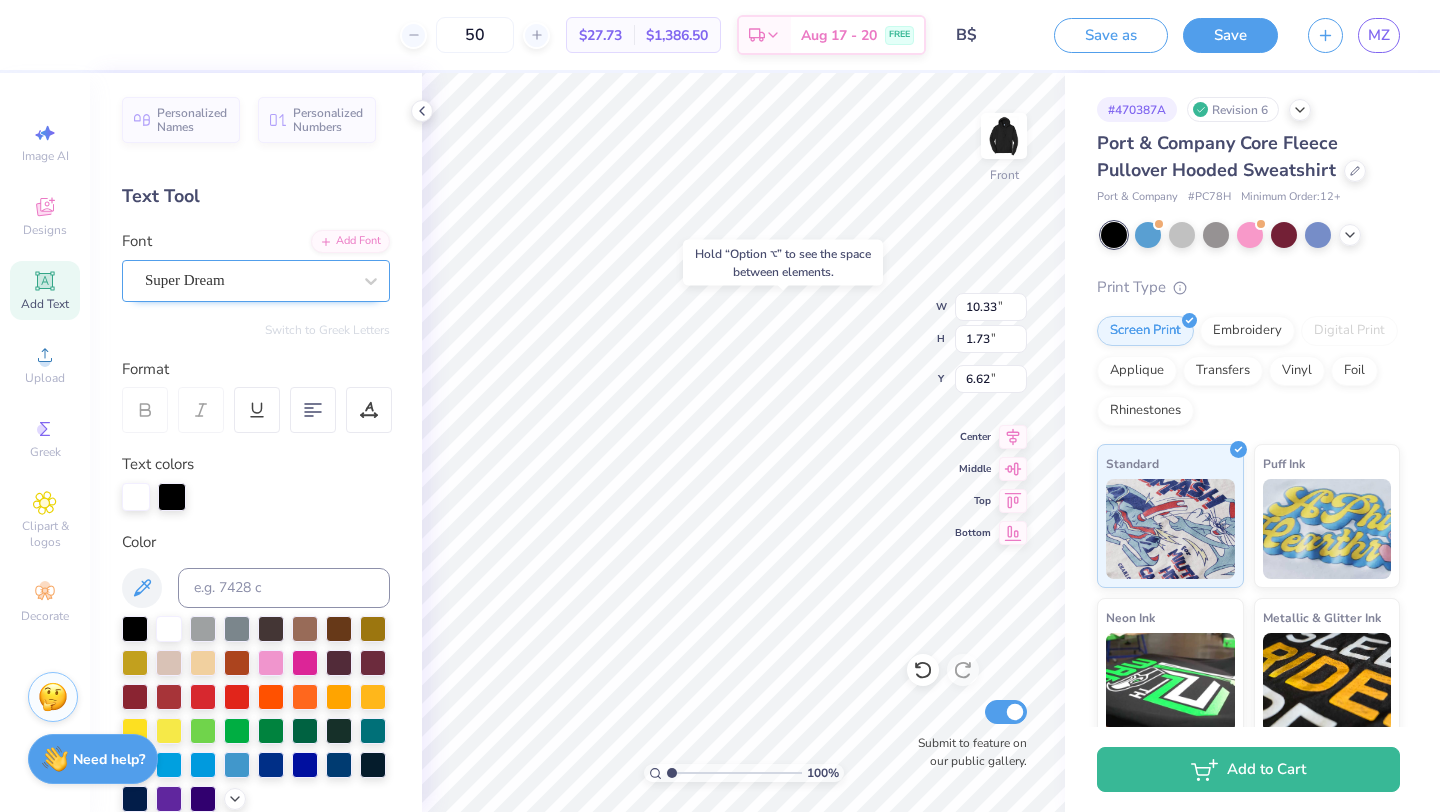 click on "Super Dream" at bounding box center [248, 280] 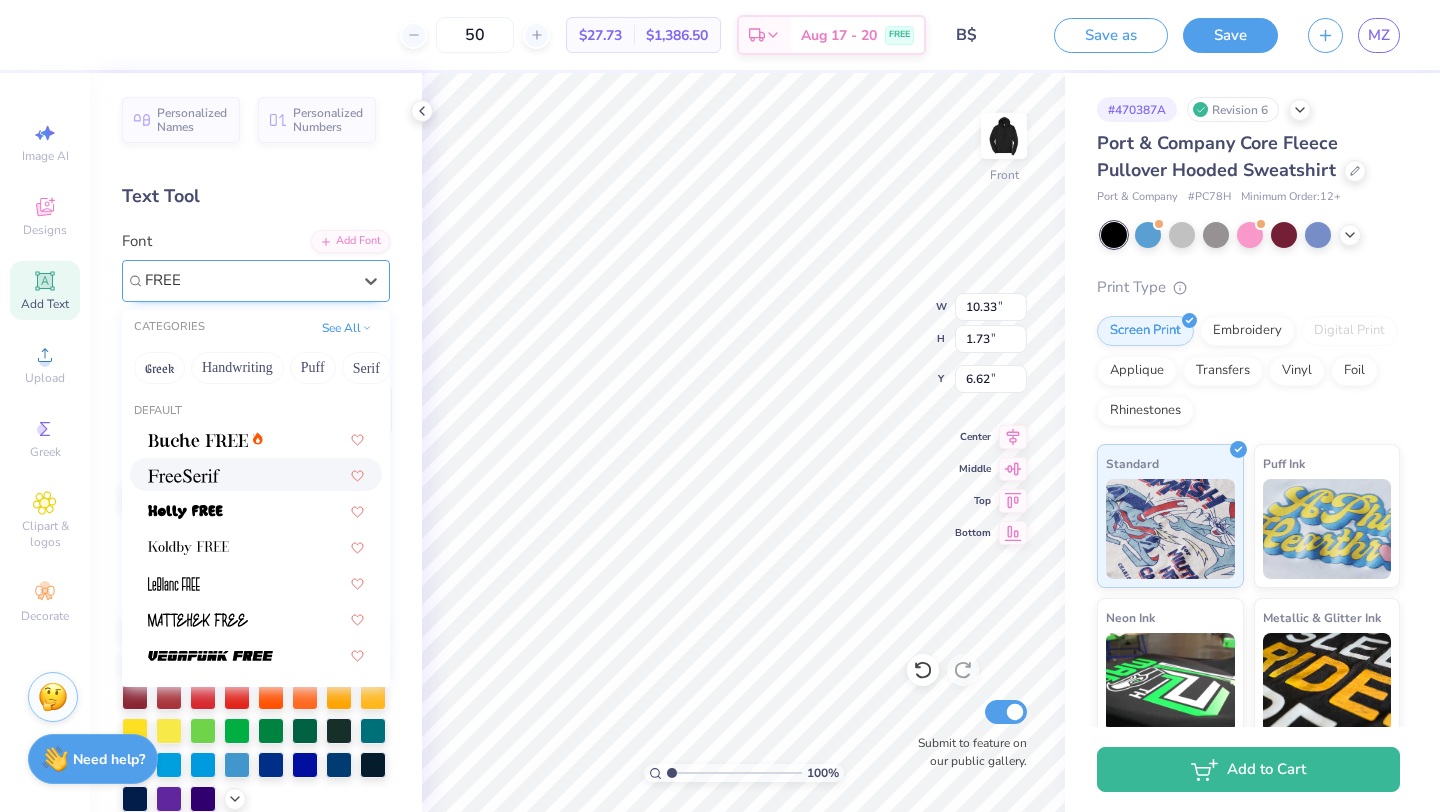 click at bounding box center (256, 474) 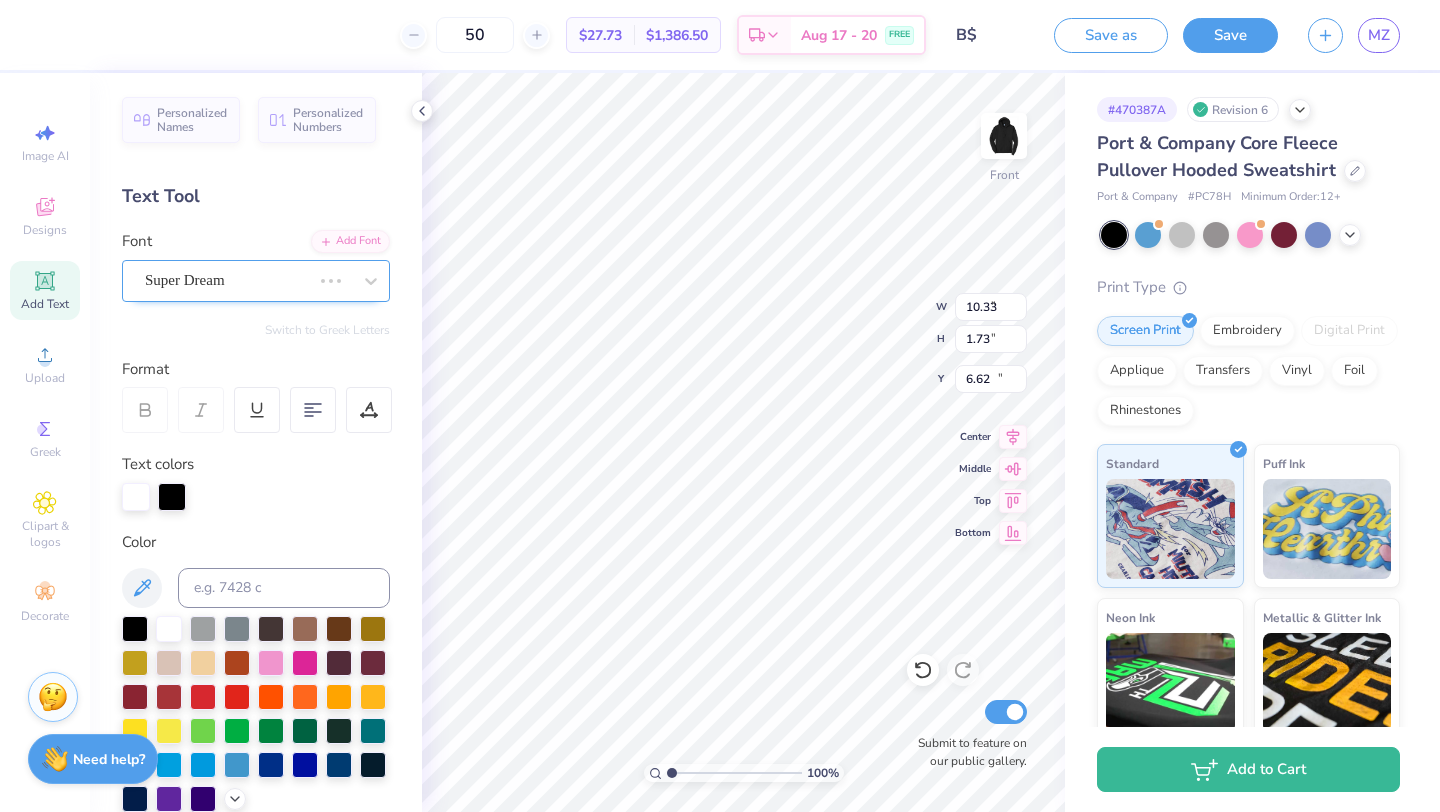 type on "9.31" 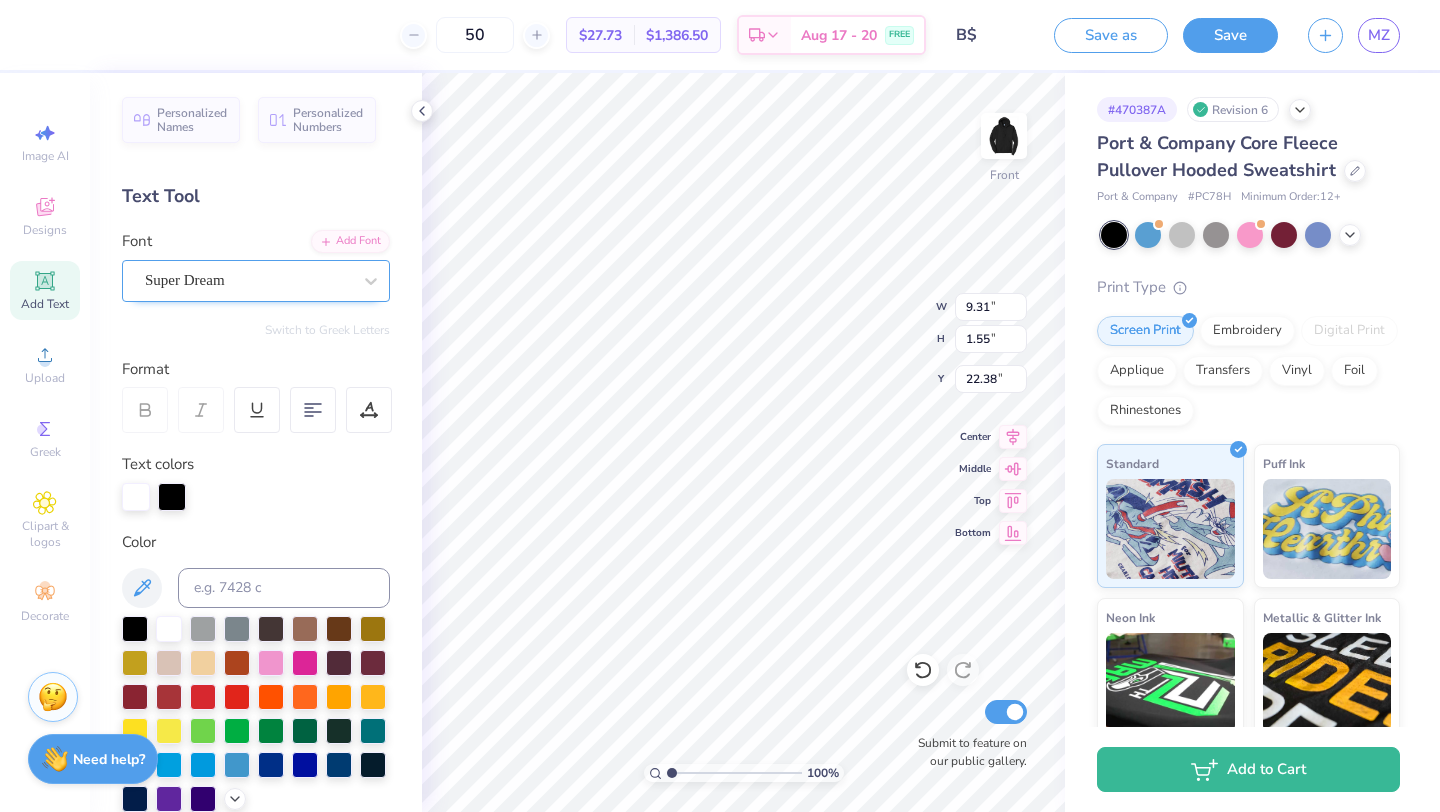 click on "Super Dream" at bounding box center (248, 280) 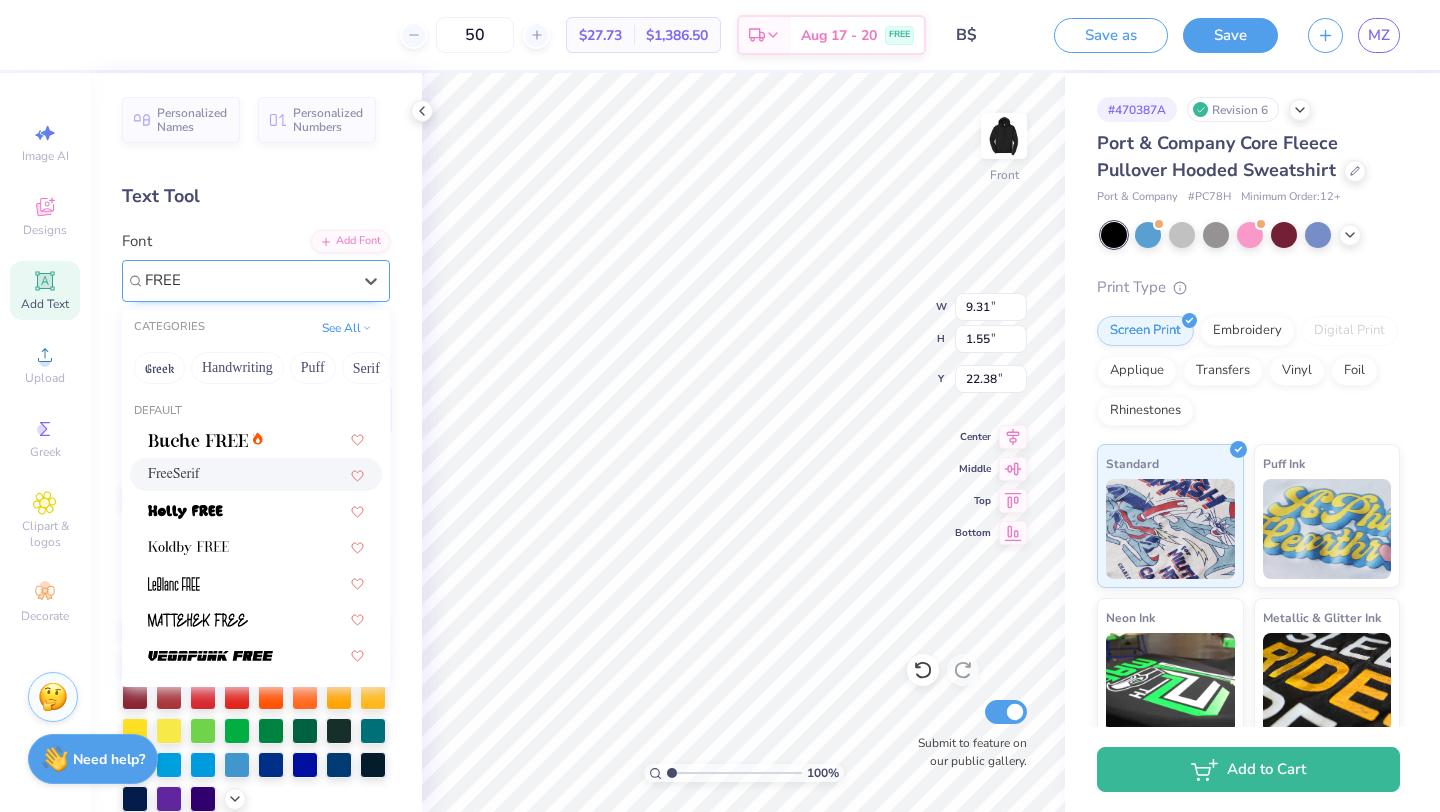 click on "FreeSerif" at bounding box center (174, 474) 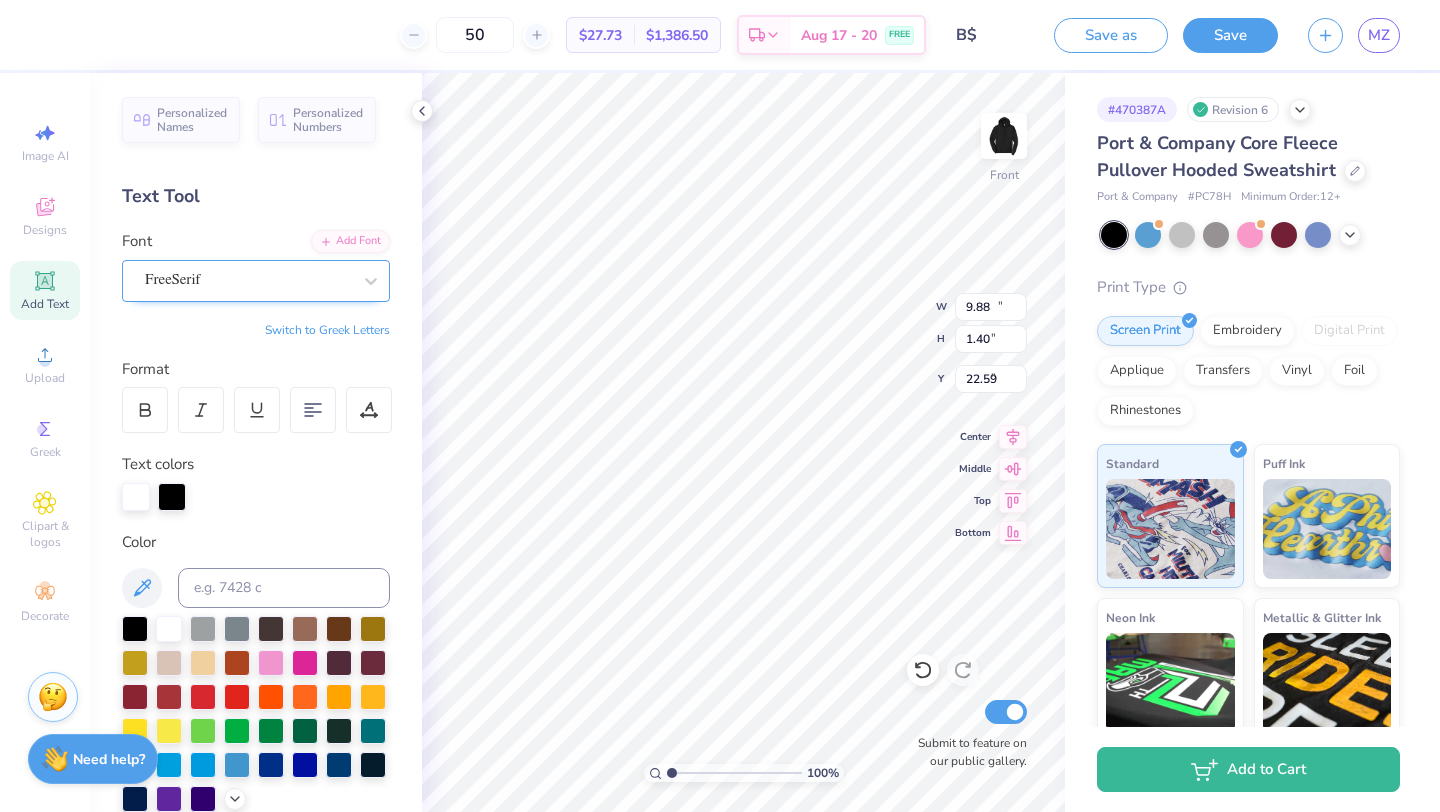 type on "10.59" 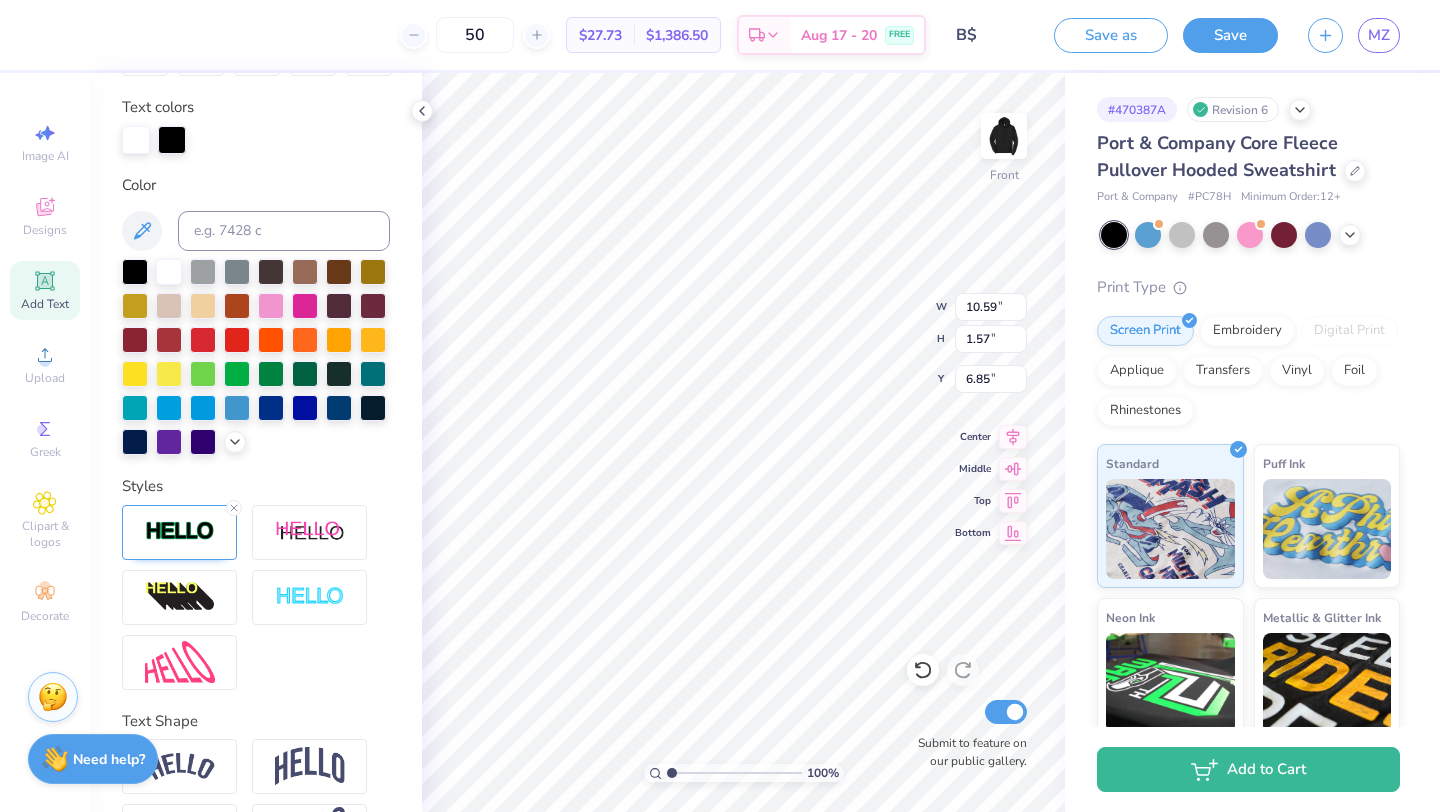 scroll, scrollTop: 428, scrollLeft: 0, axis: vertical 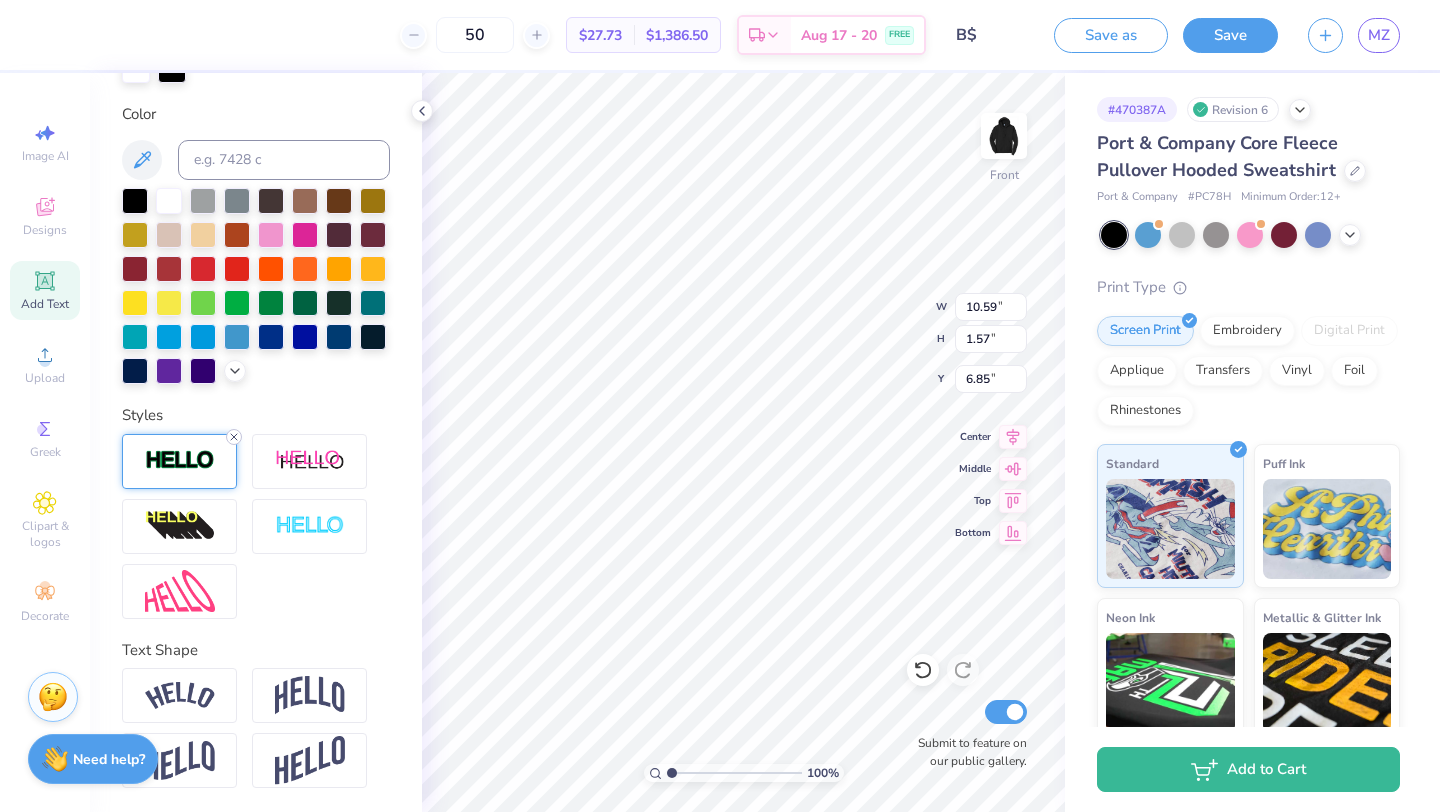 click 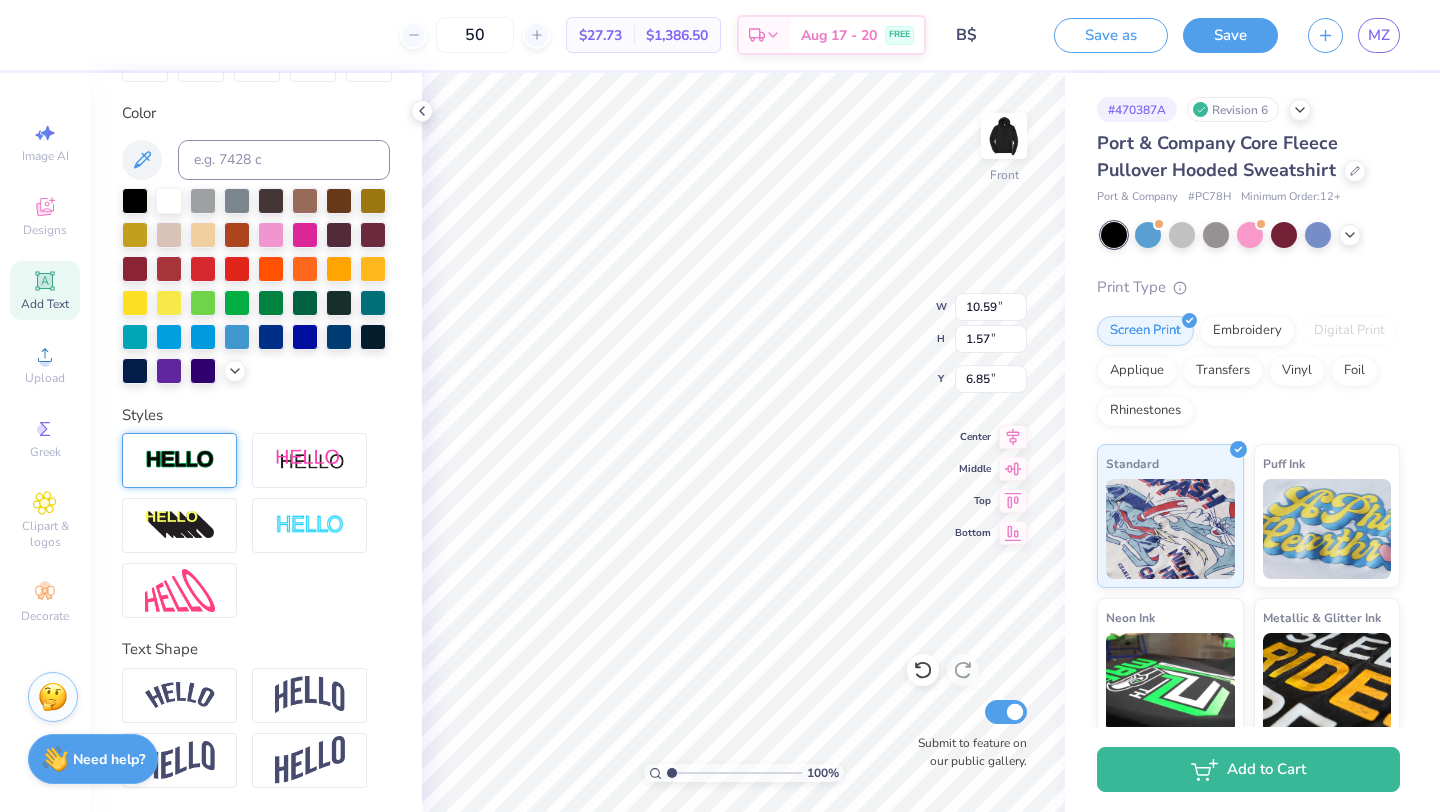 type on "10.56" 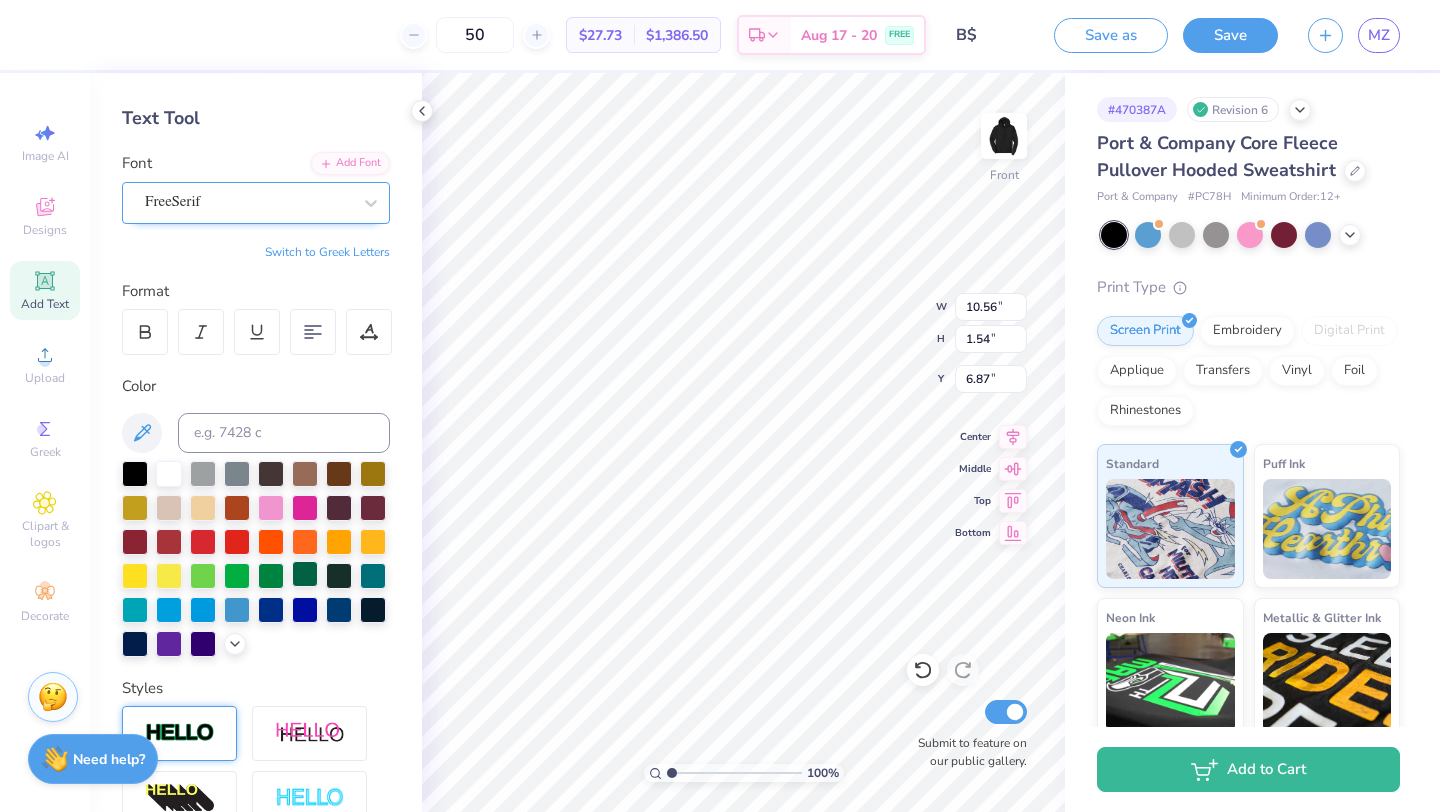 scroll, scrollTop: 0, scrollLeft: 0, axis: both 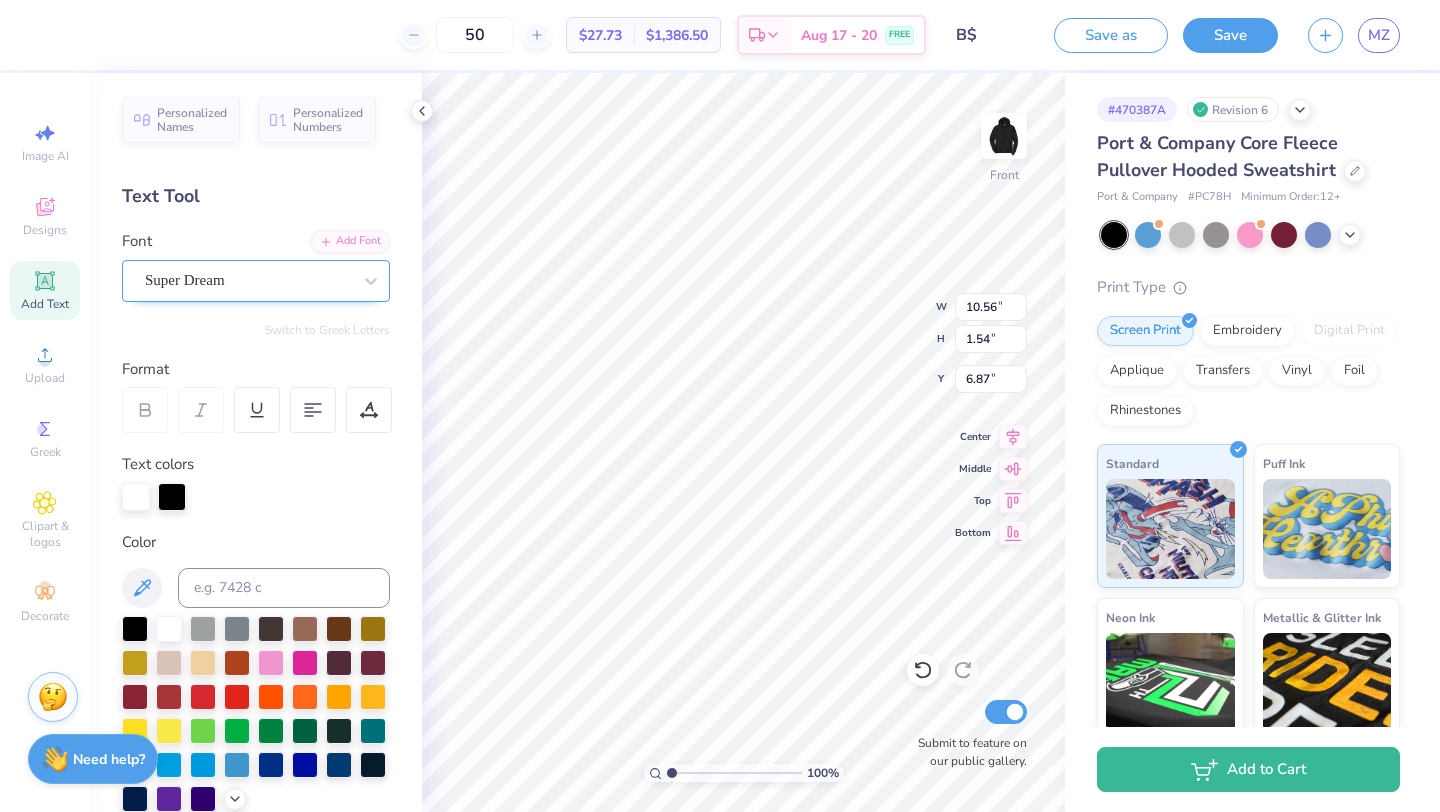 type on "10.33" 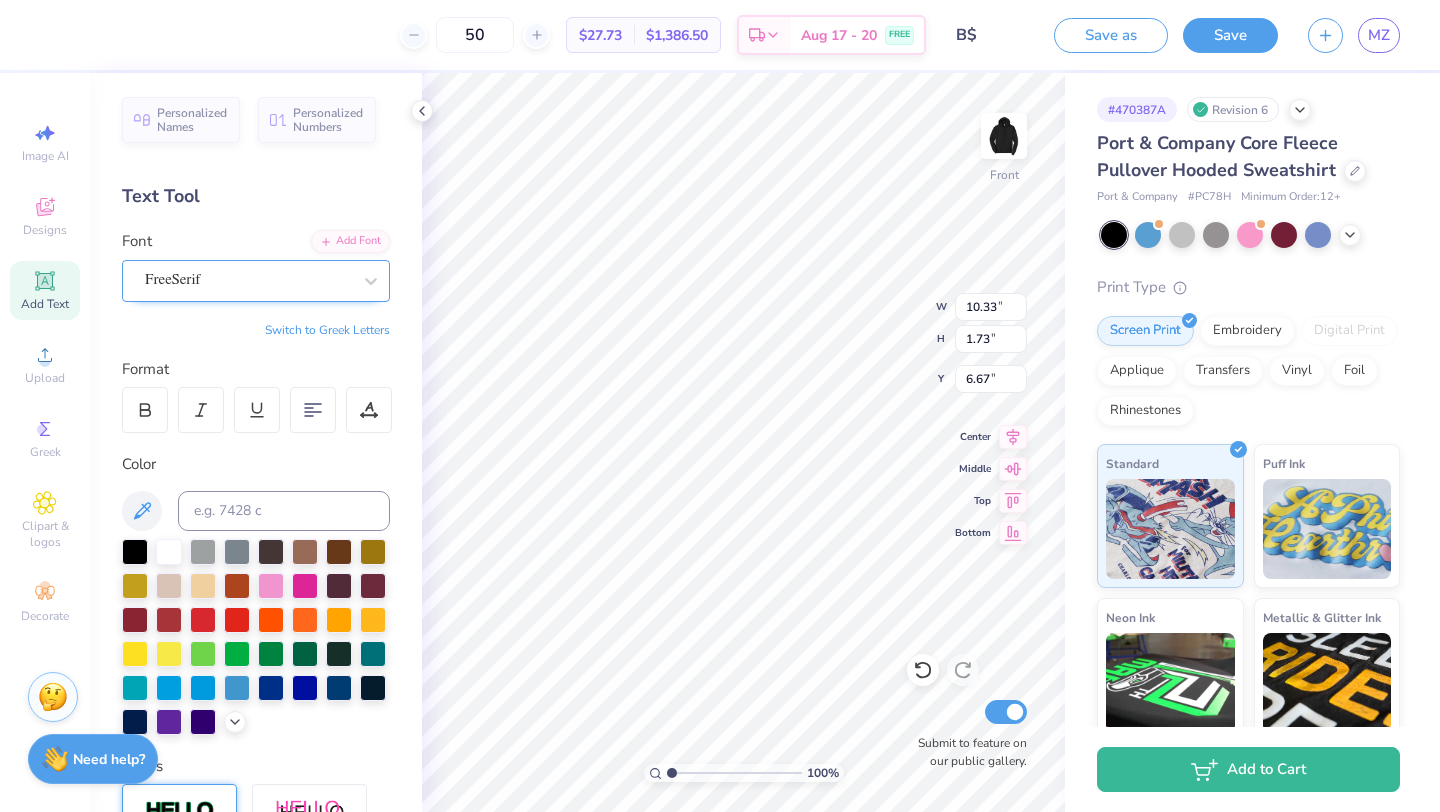 type on "10.56" 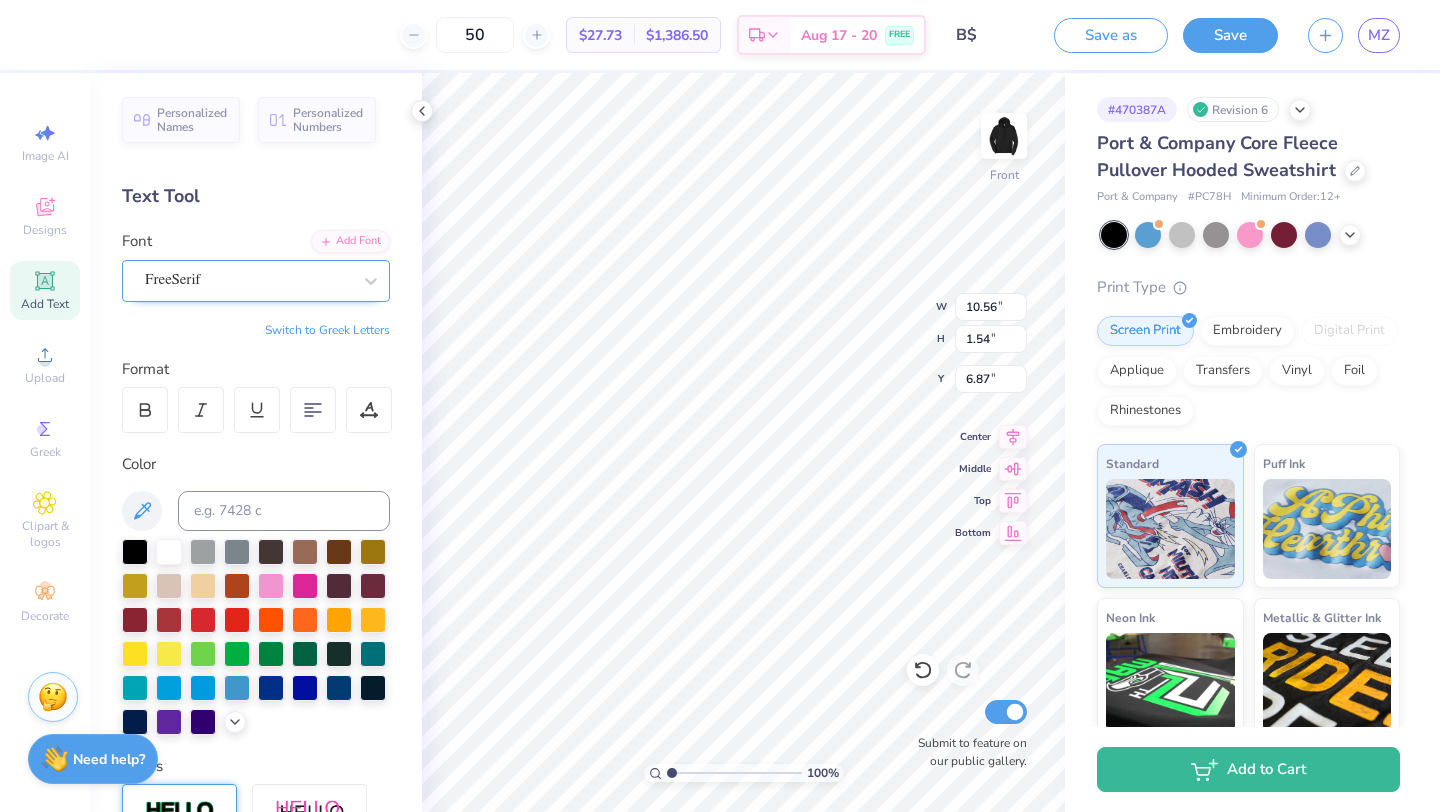 click on "FreeSerif" at bounding box center [248, 280] 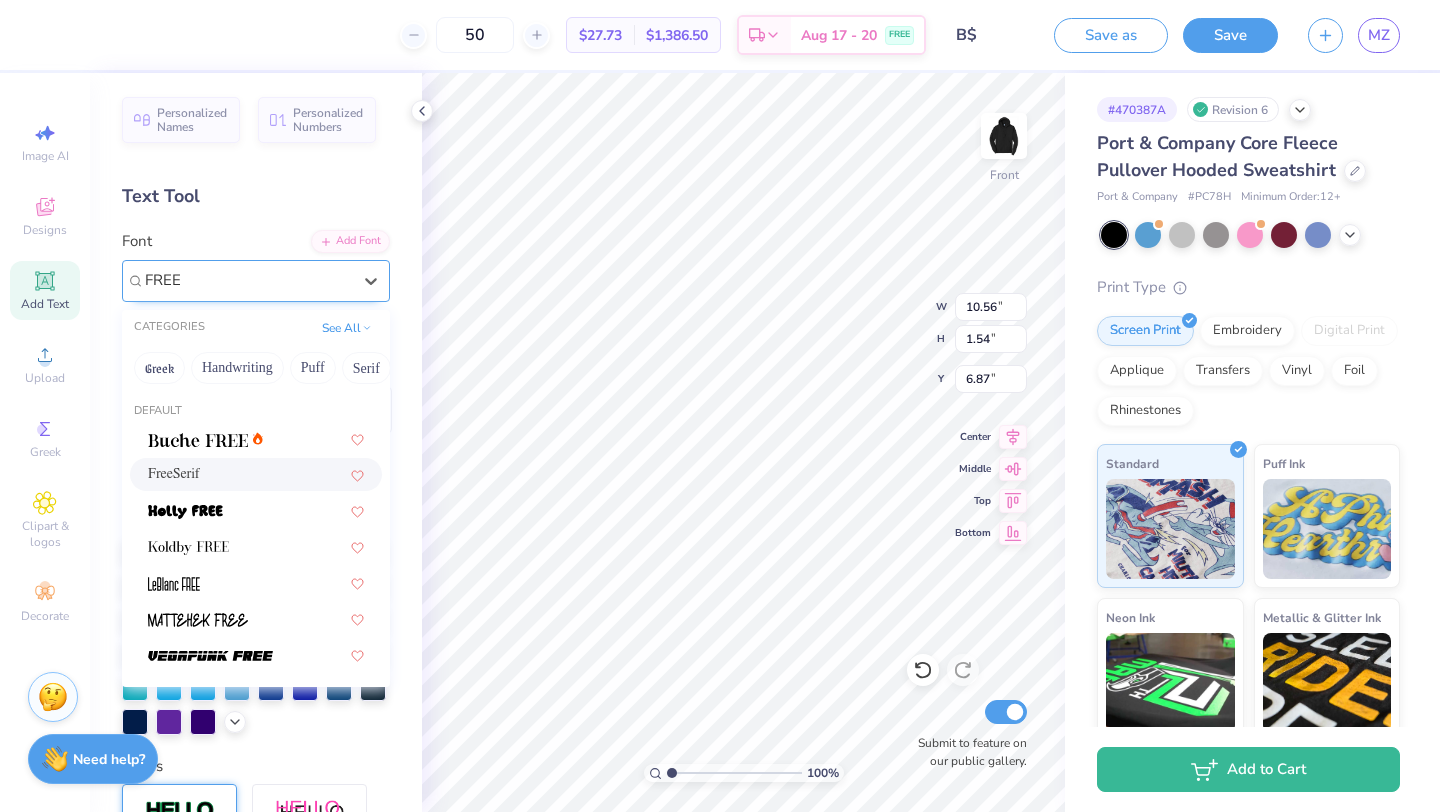 click on "FreeSerif" at bounding box center (256, 474) 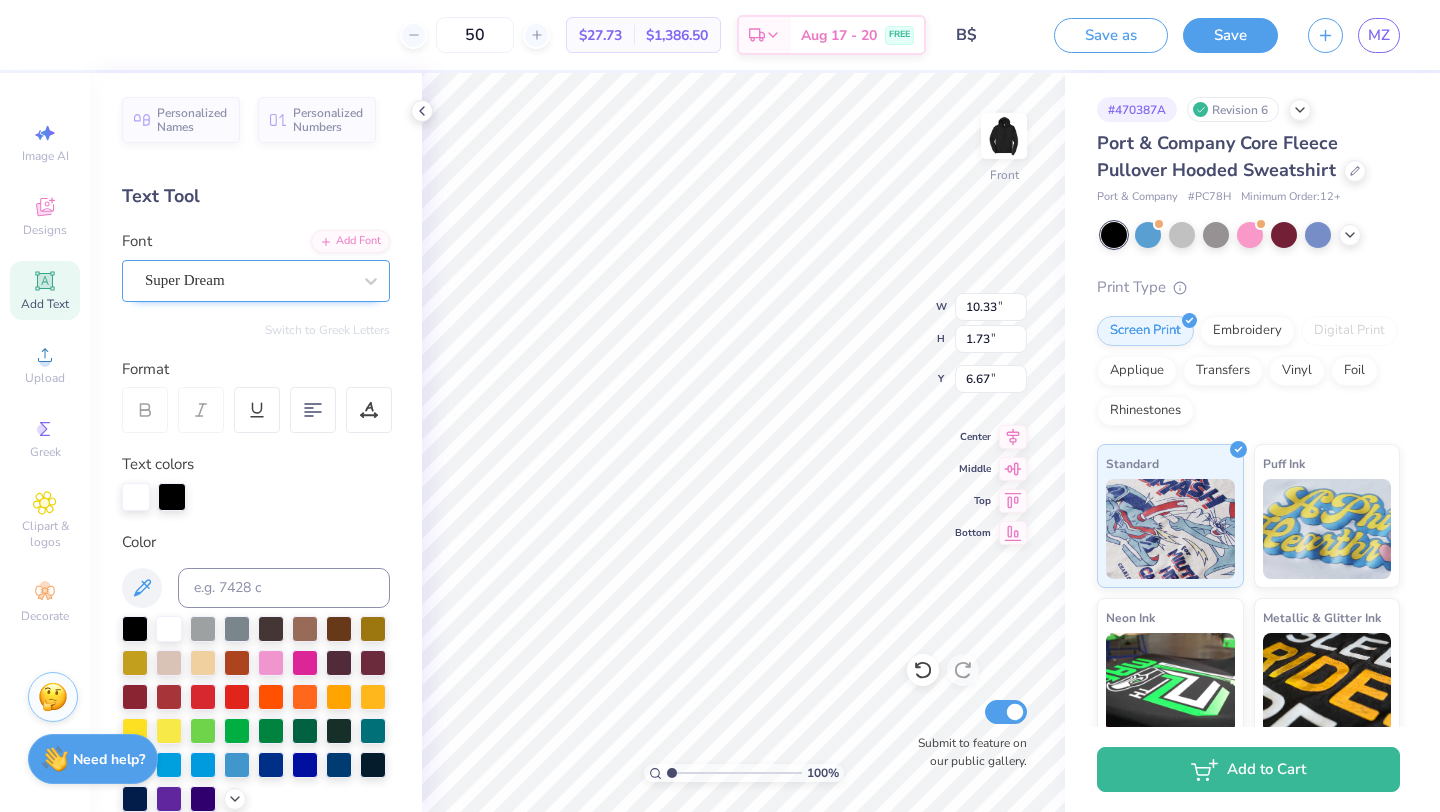 type on "10.56" 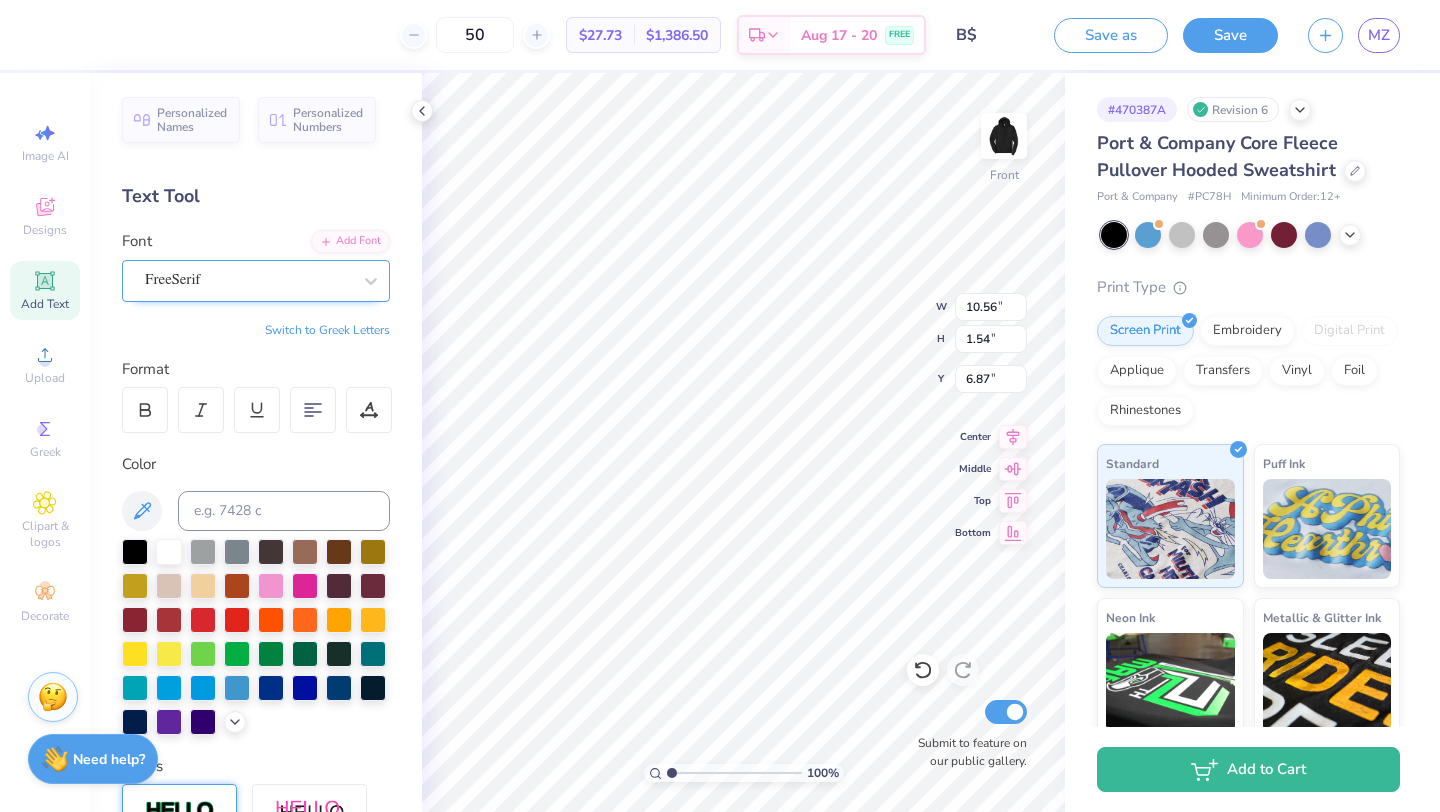 type on "9.52" 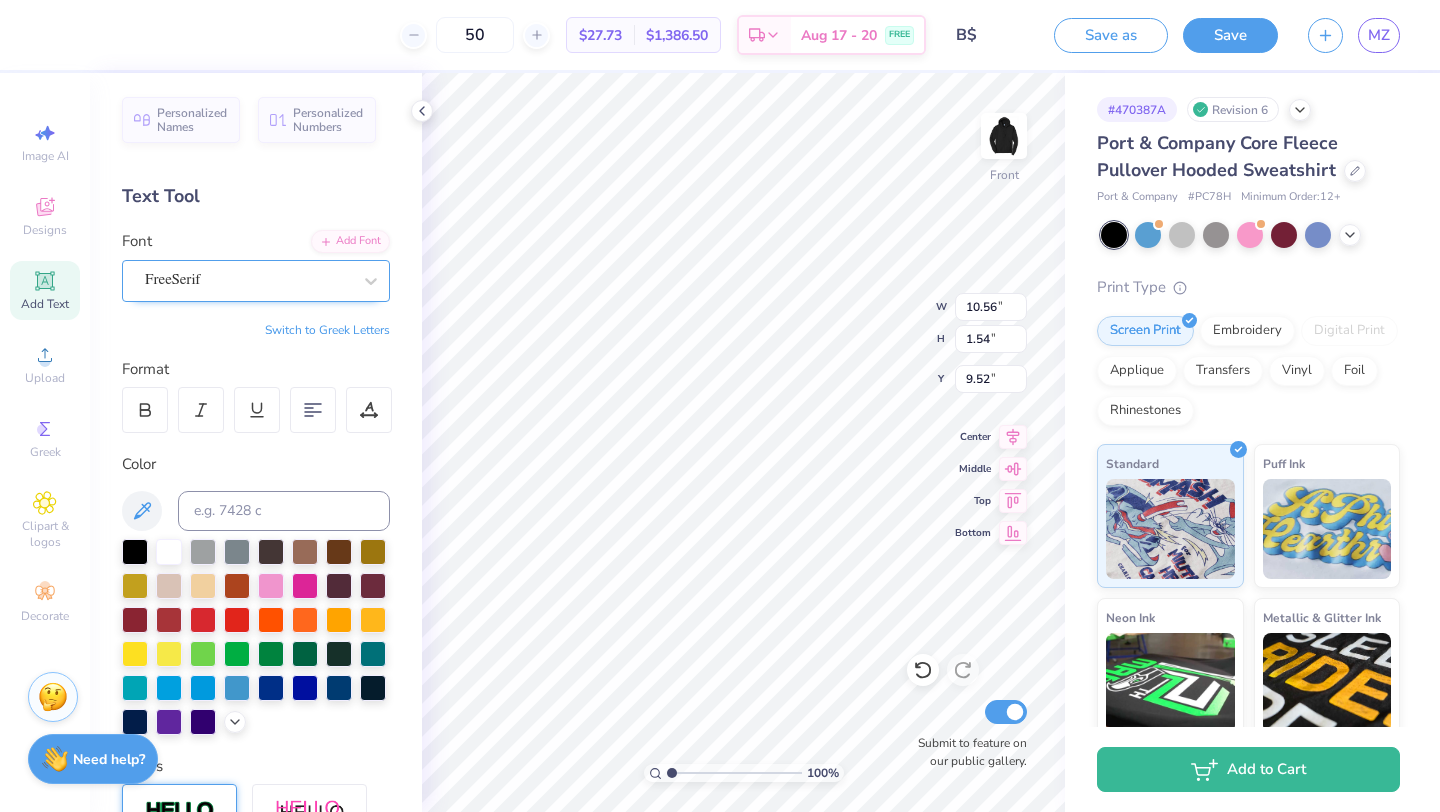 type on "10.33" 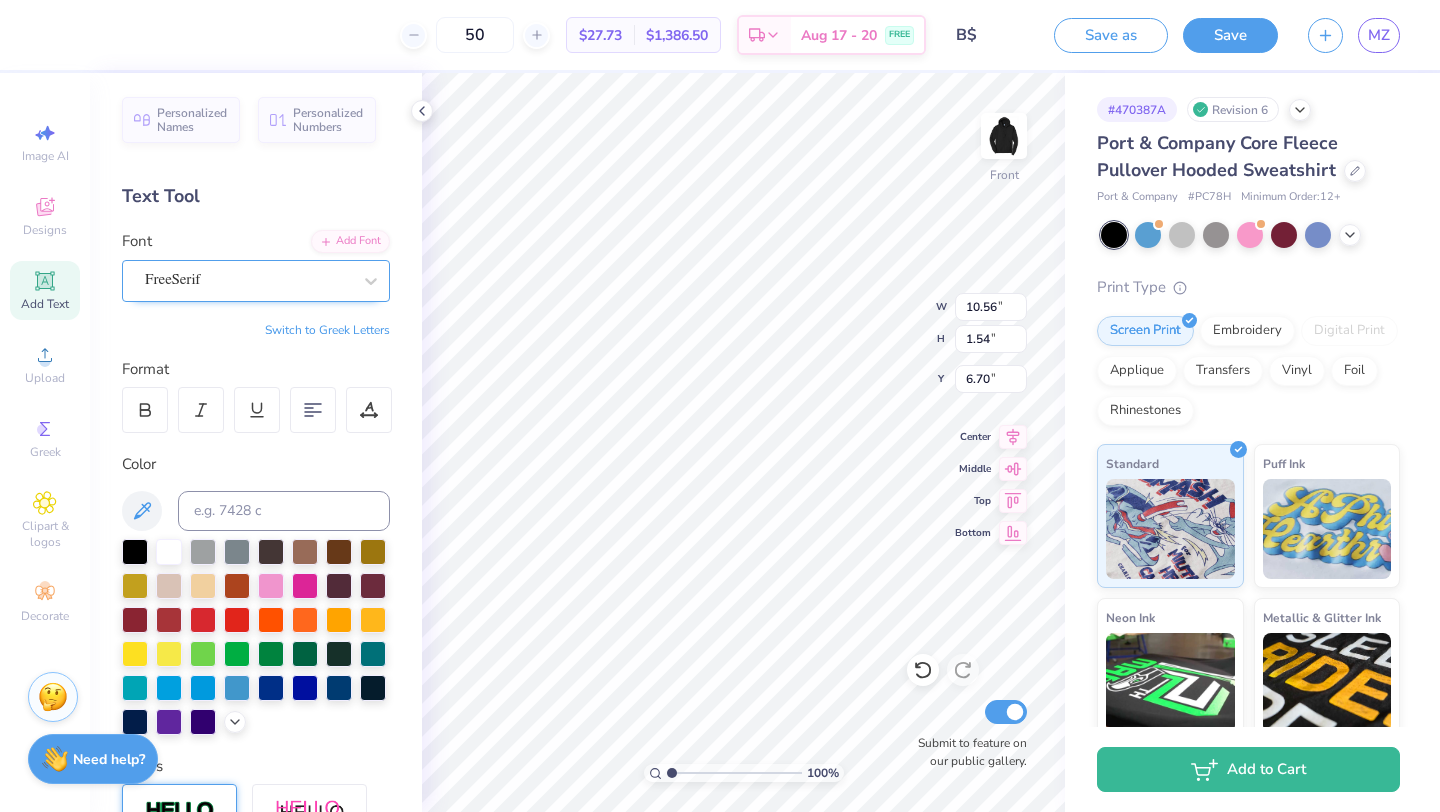 type on "6.70" 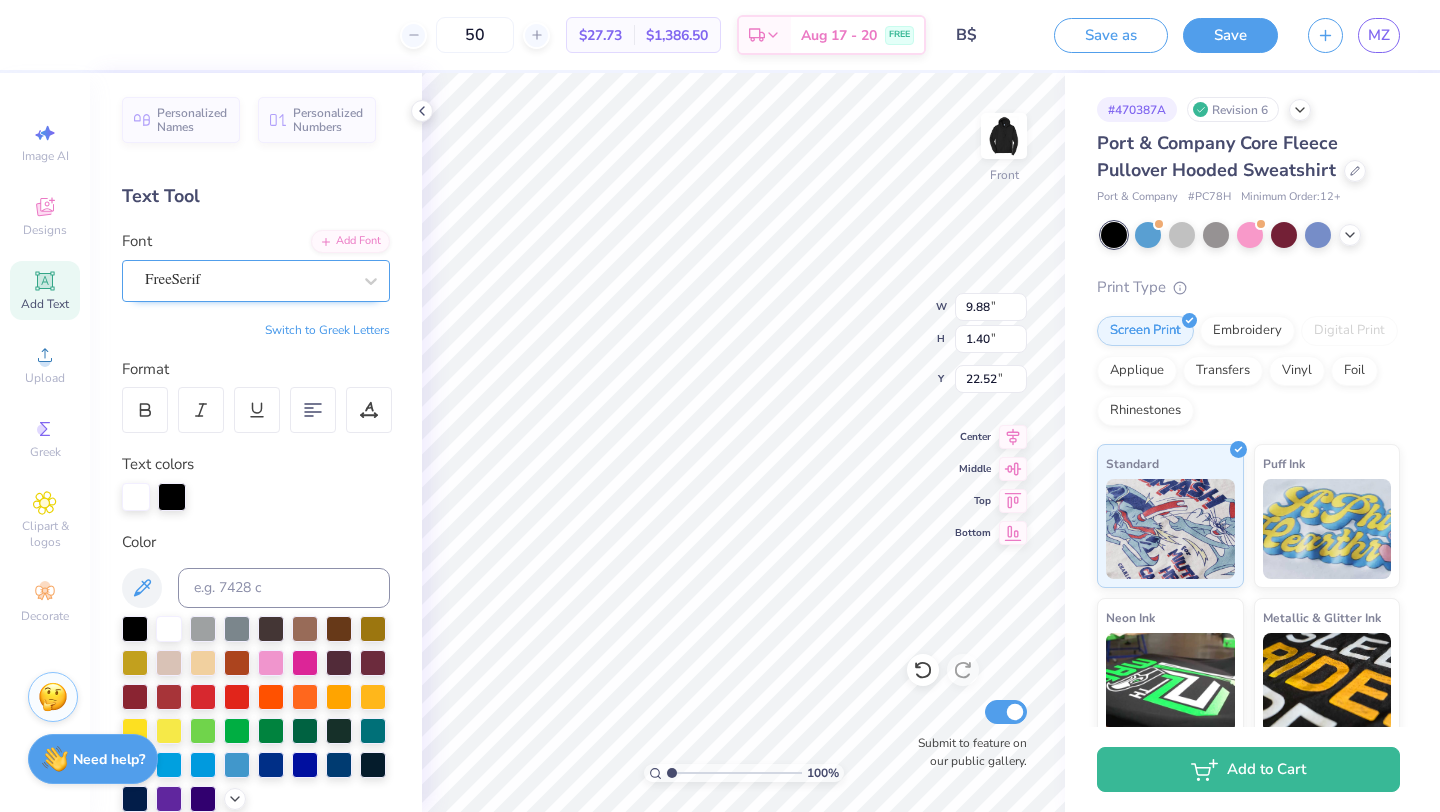 type on "22.52" 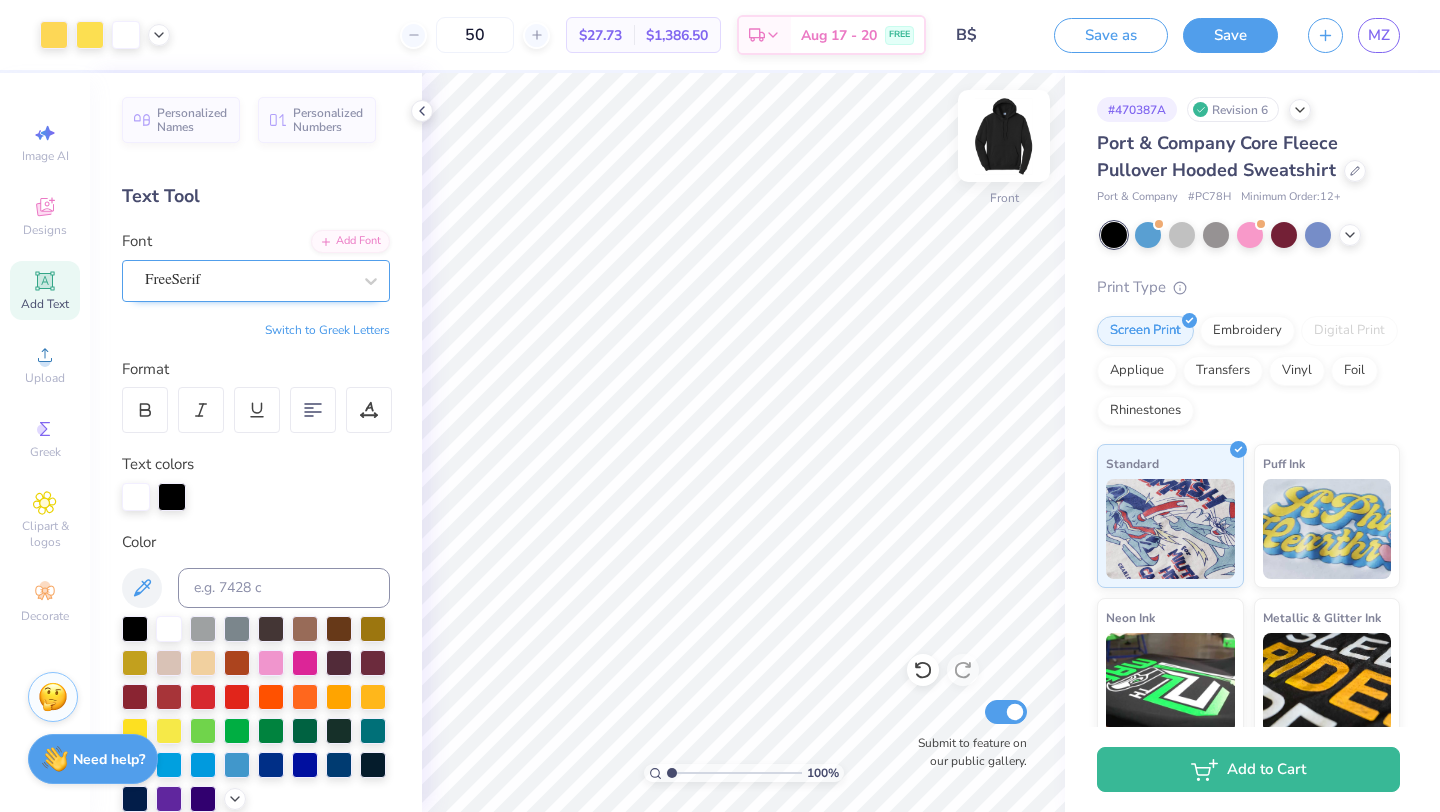 click at bounding box center [1004, 136] 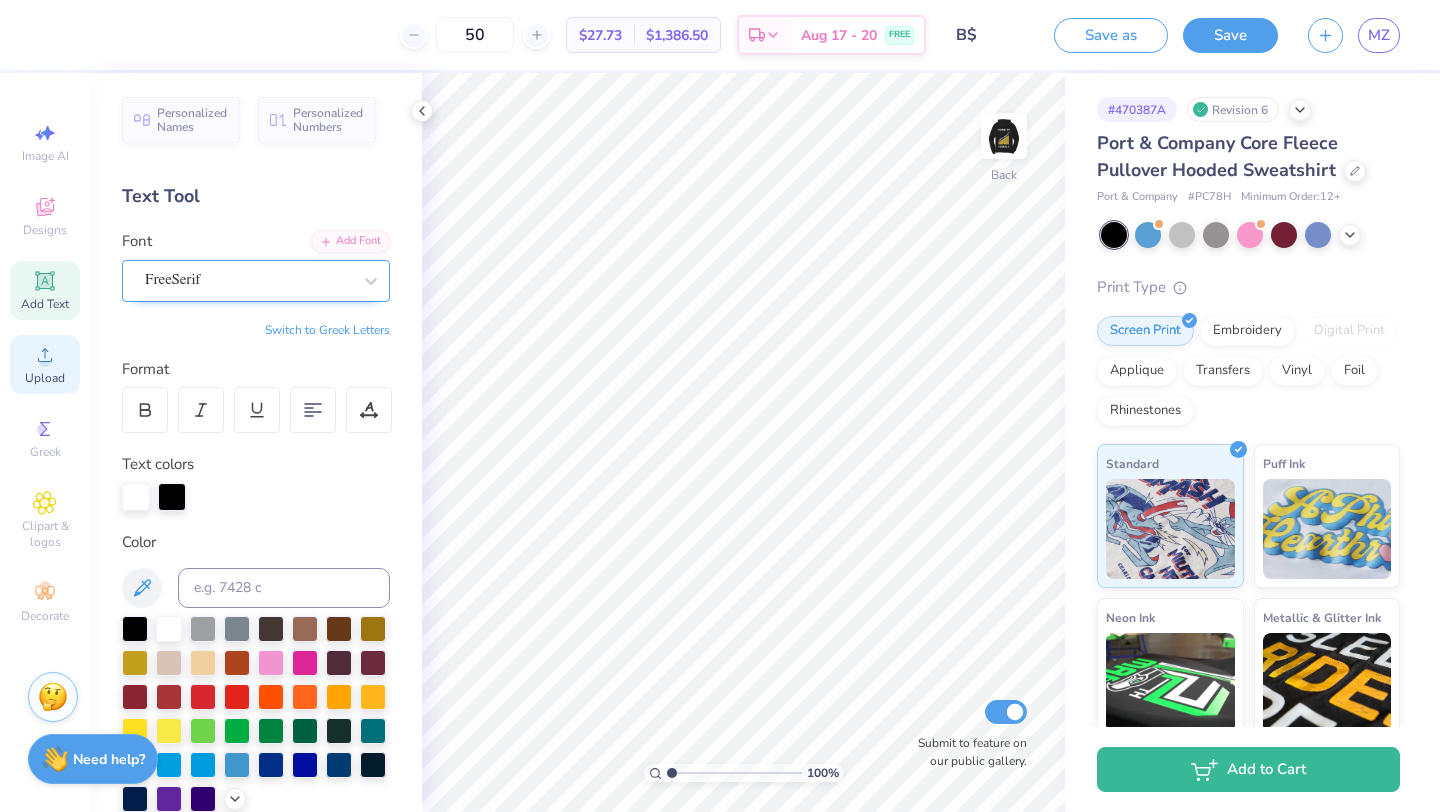 click 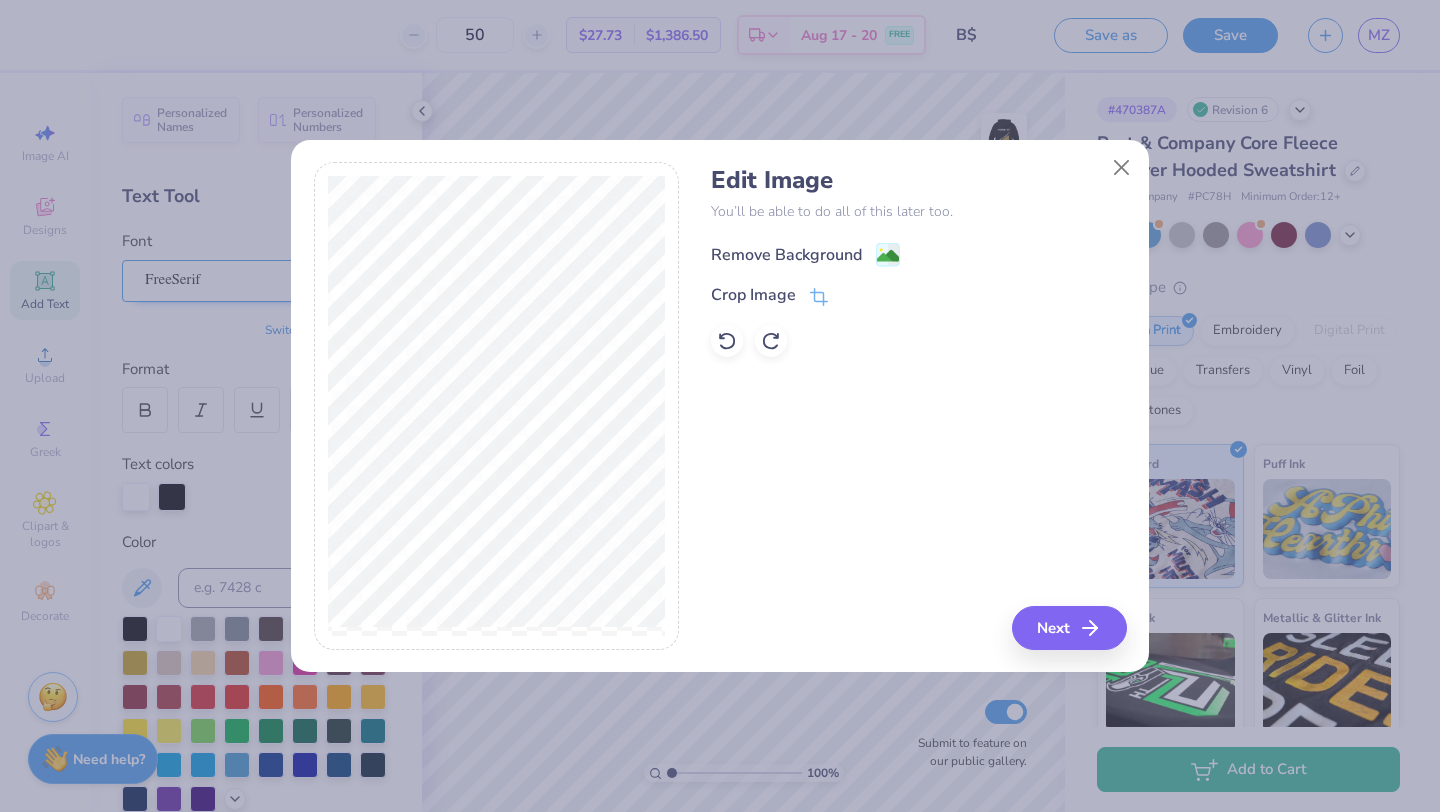 click on "Remove Background" at bounding box center [786, 255] 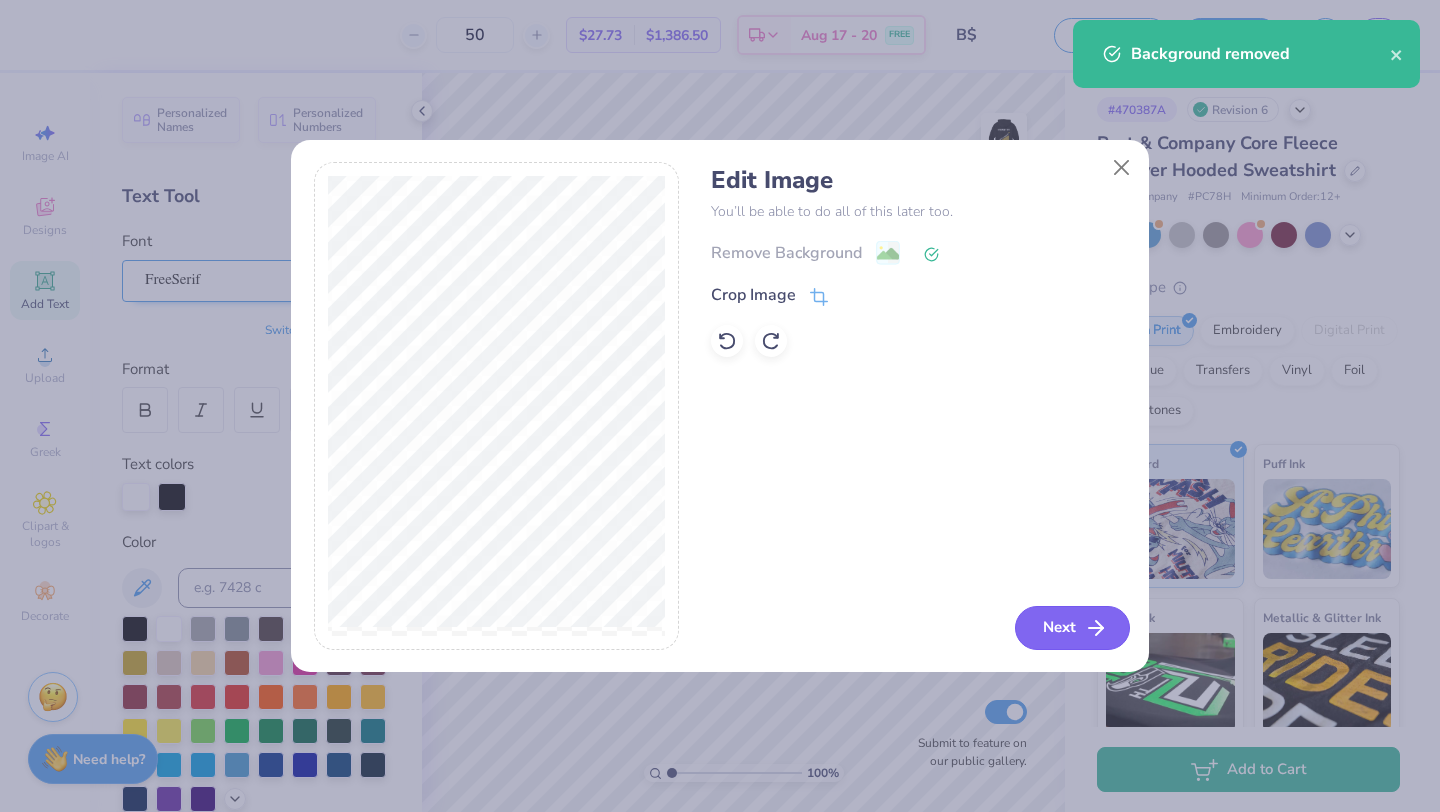 click 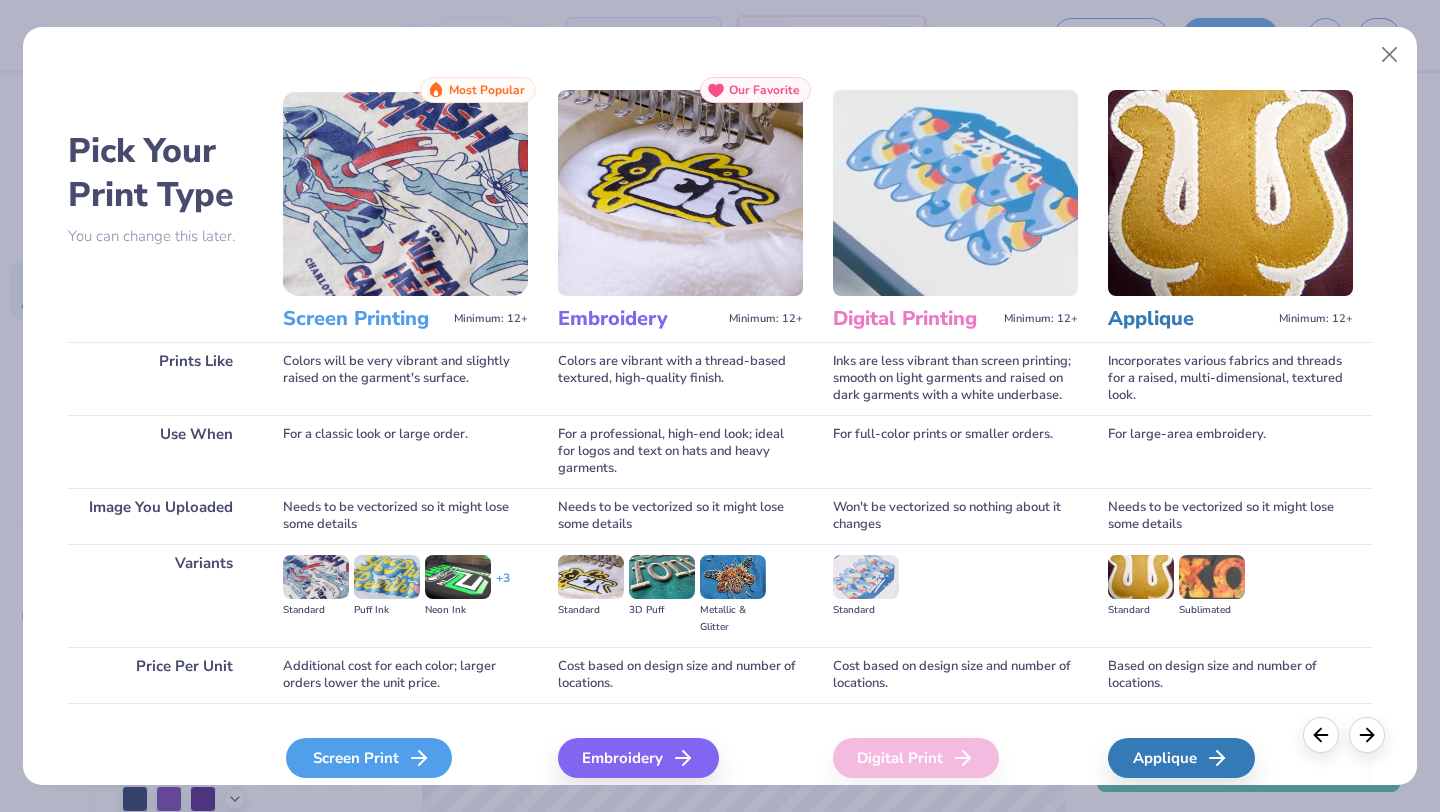click on "Screen Print" at bounding box center [369, 758] 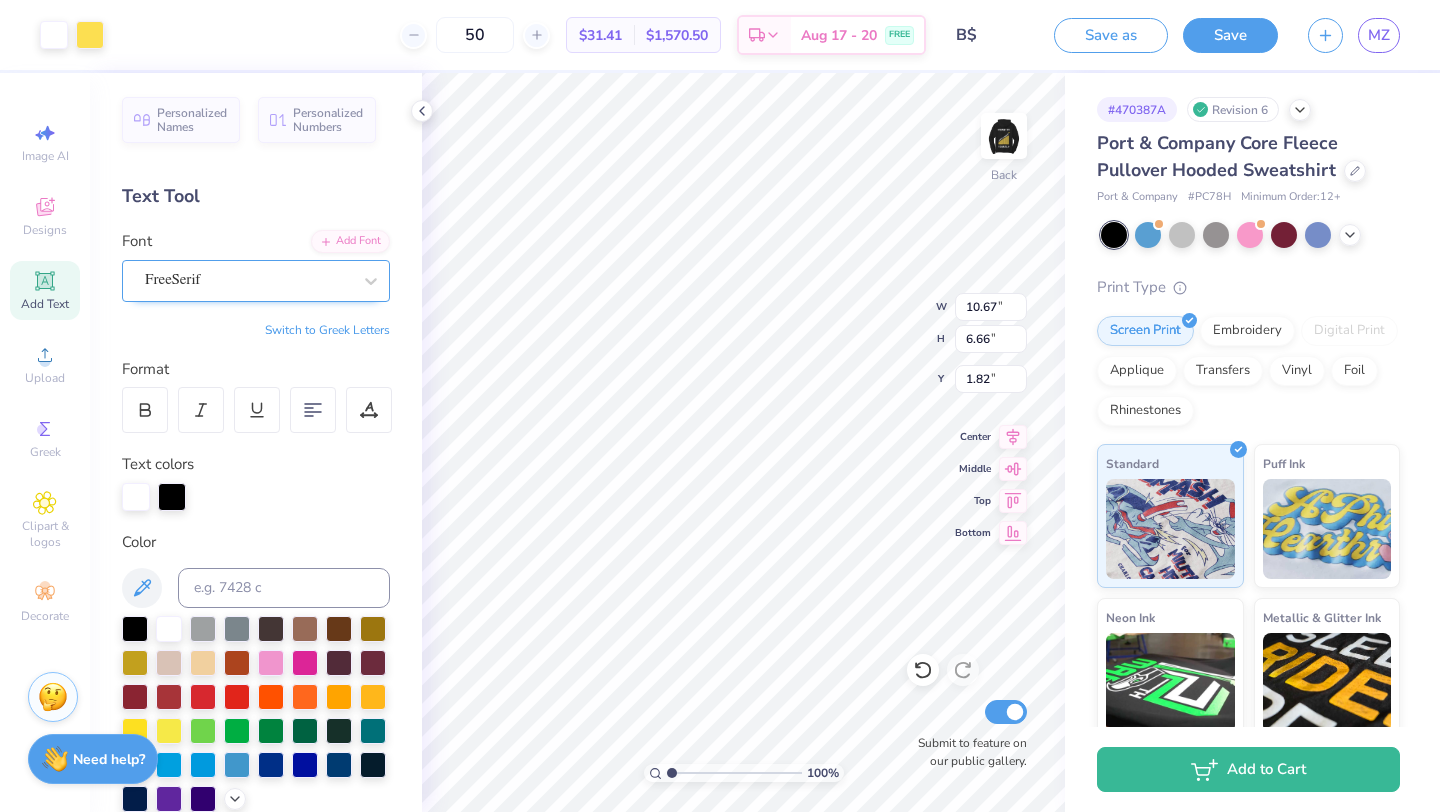 type on "10.67" 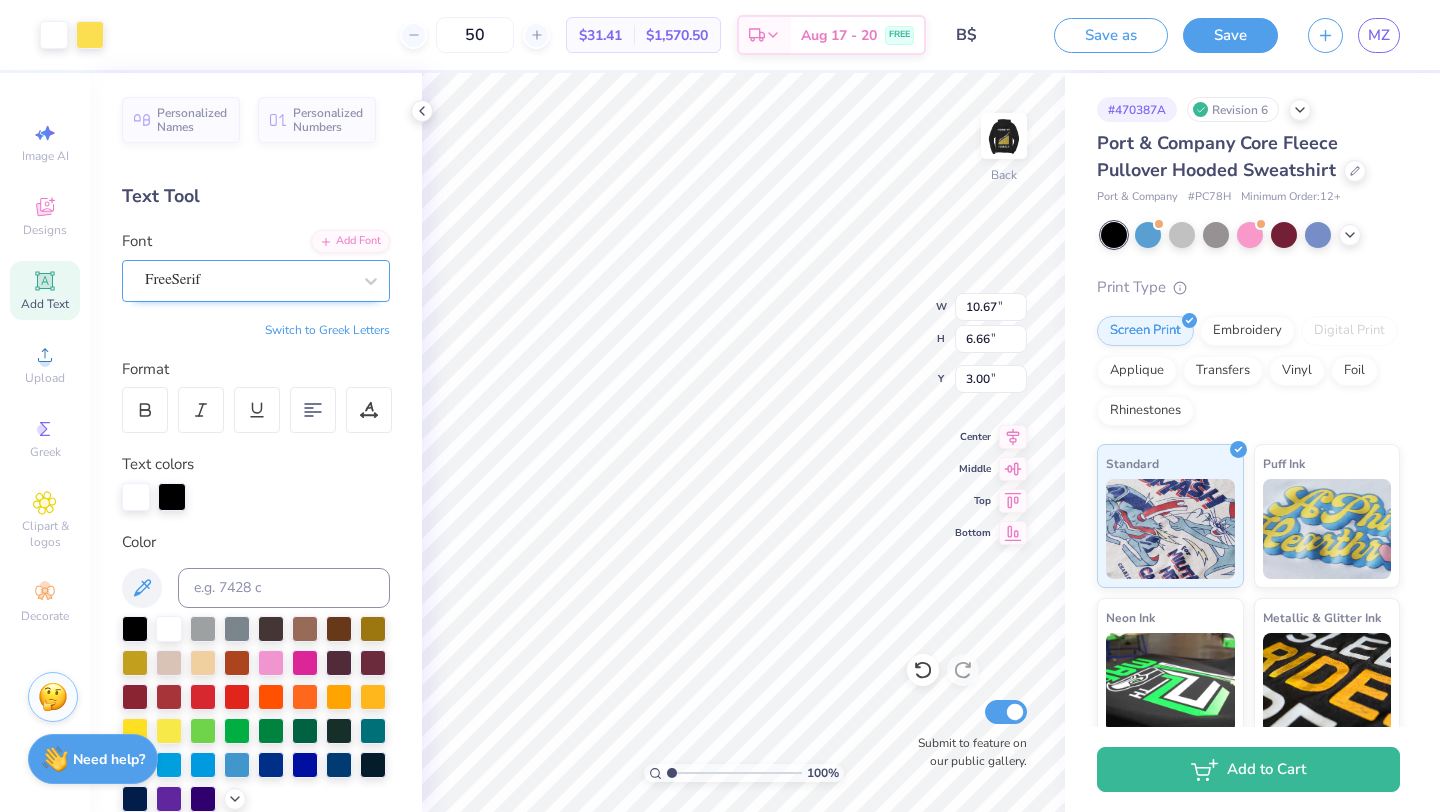 type on "3.00" 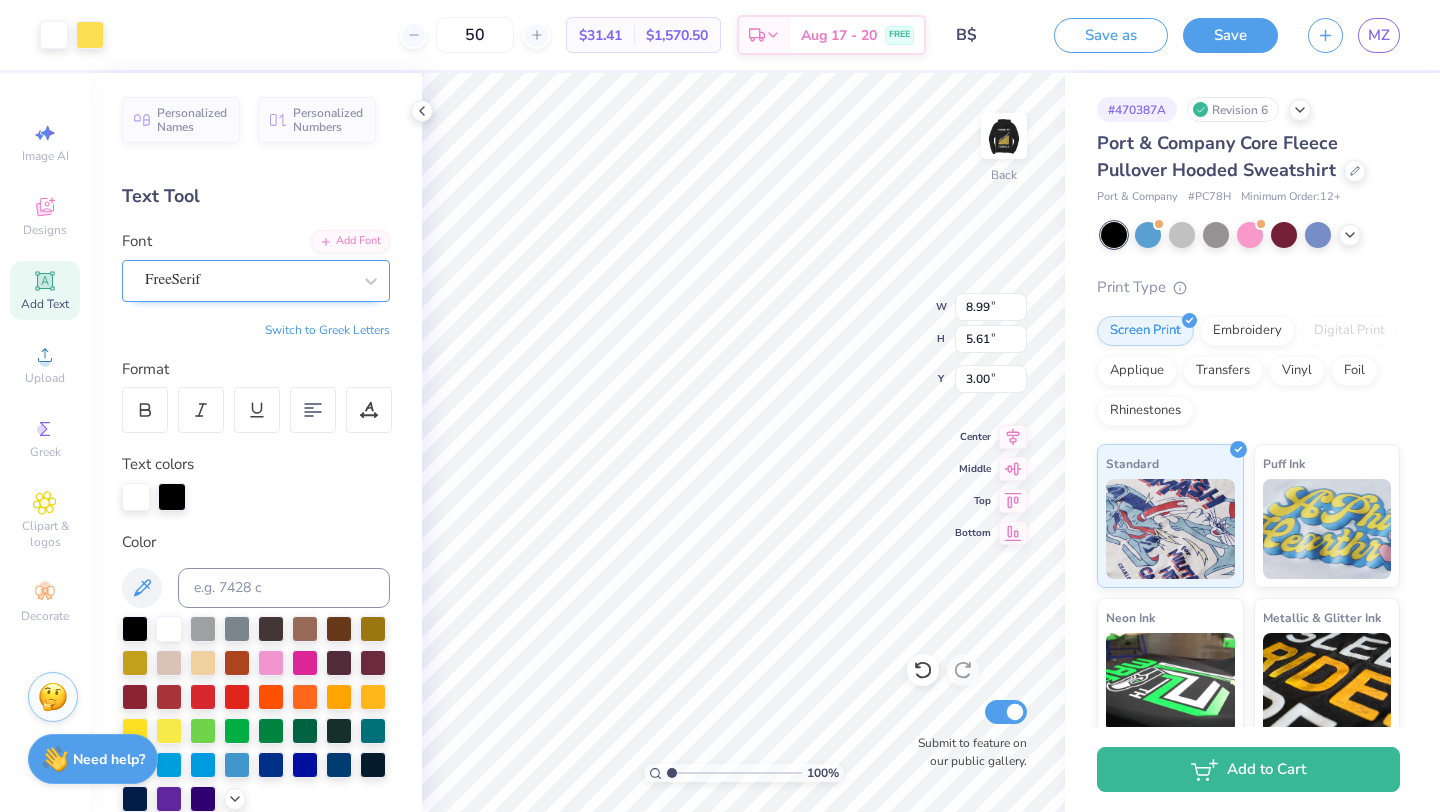 type on "8.99" 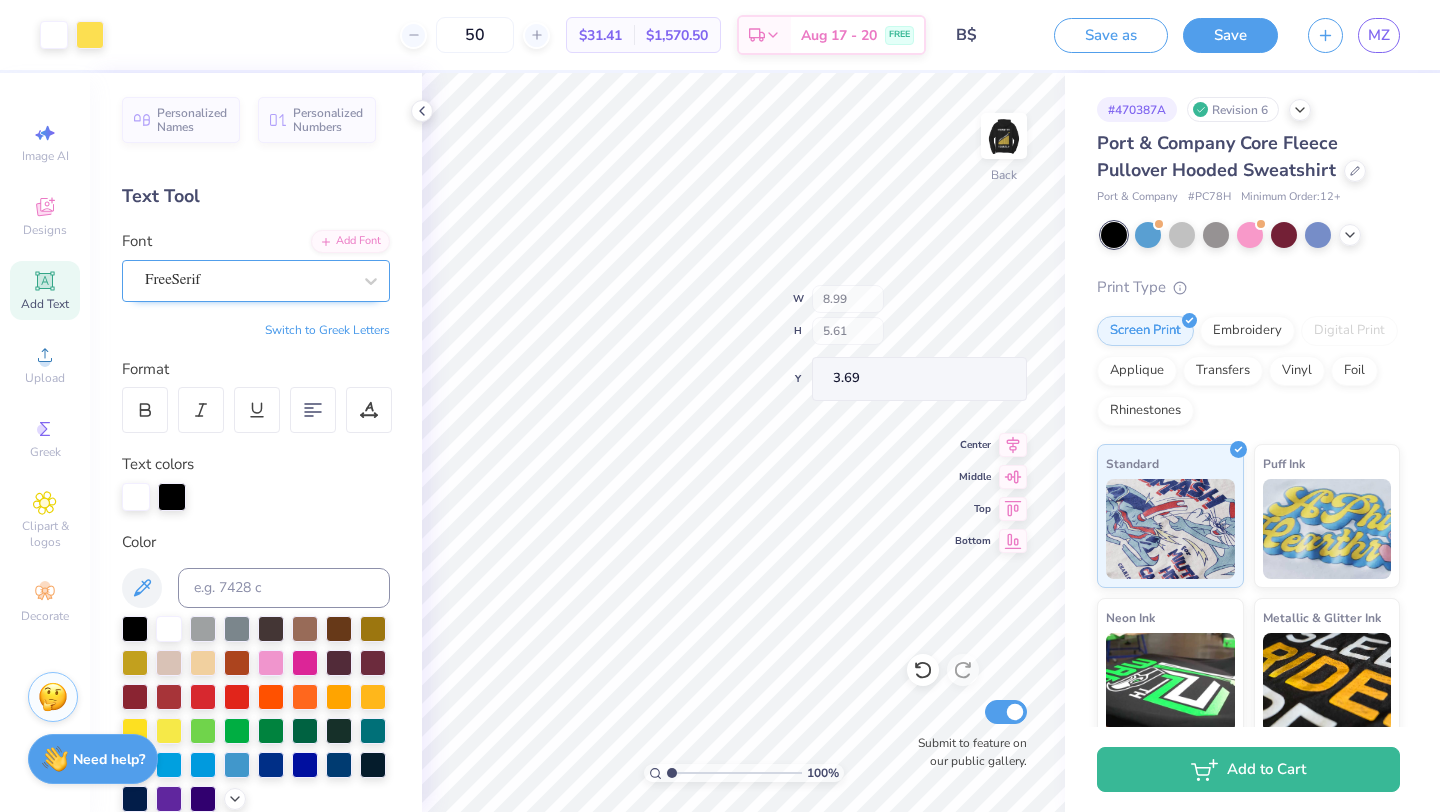 type on "3.69" 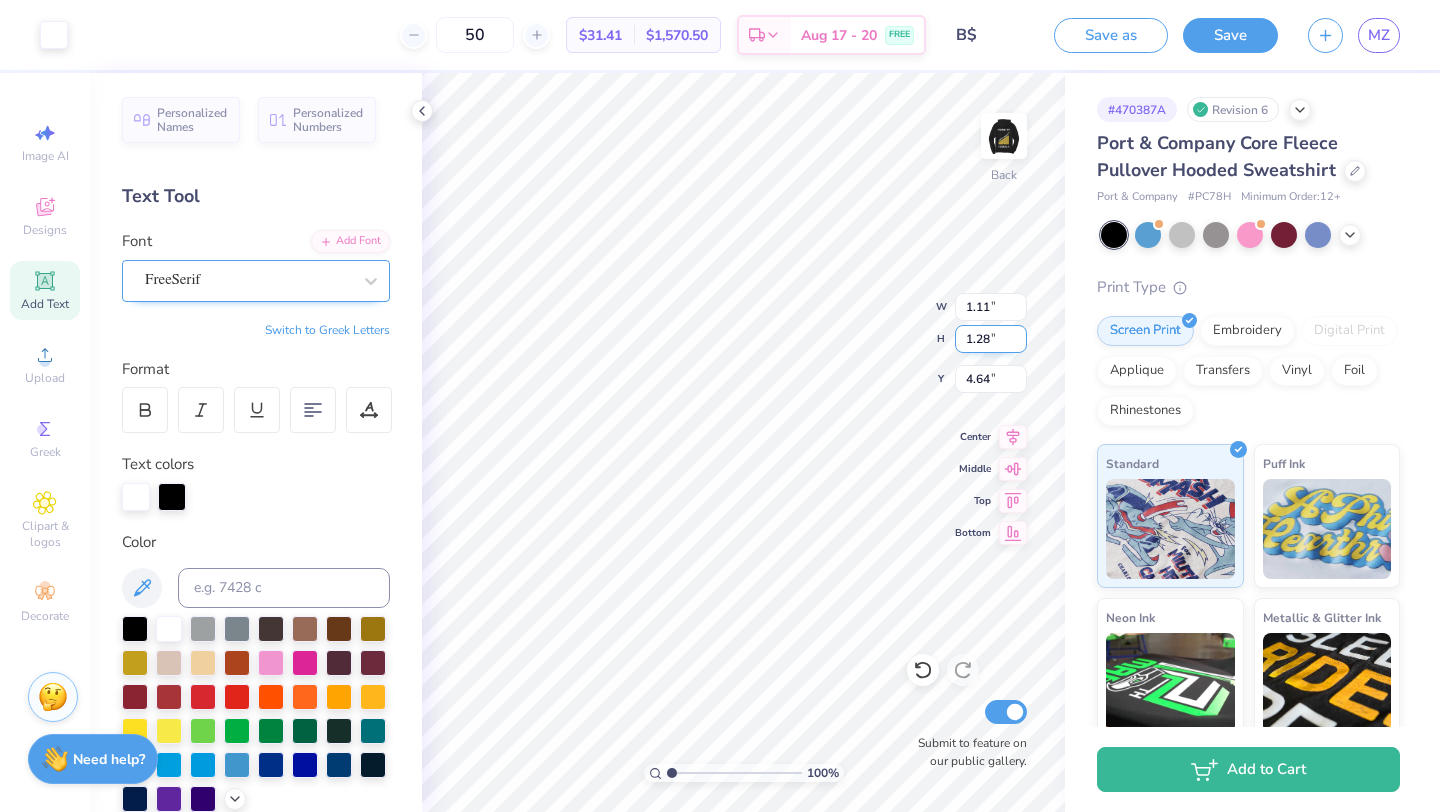 click on "100  % Back W 1.11 1.11 " H 1.28 1.28 " Y 4.64 4.64 " Center Middle Top Bottom Submit to feature on our public gallery." at bounding box center [743, 442] 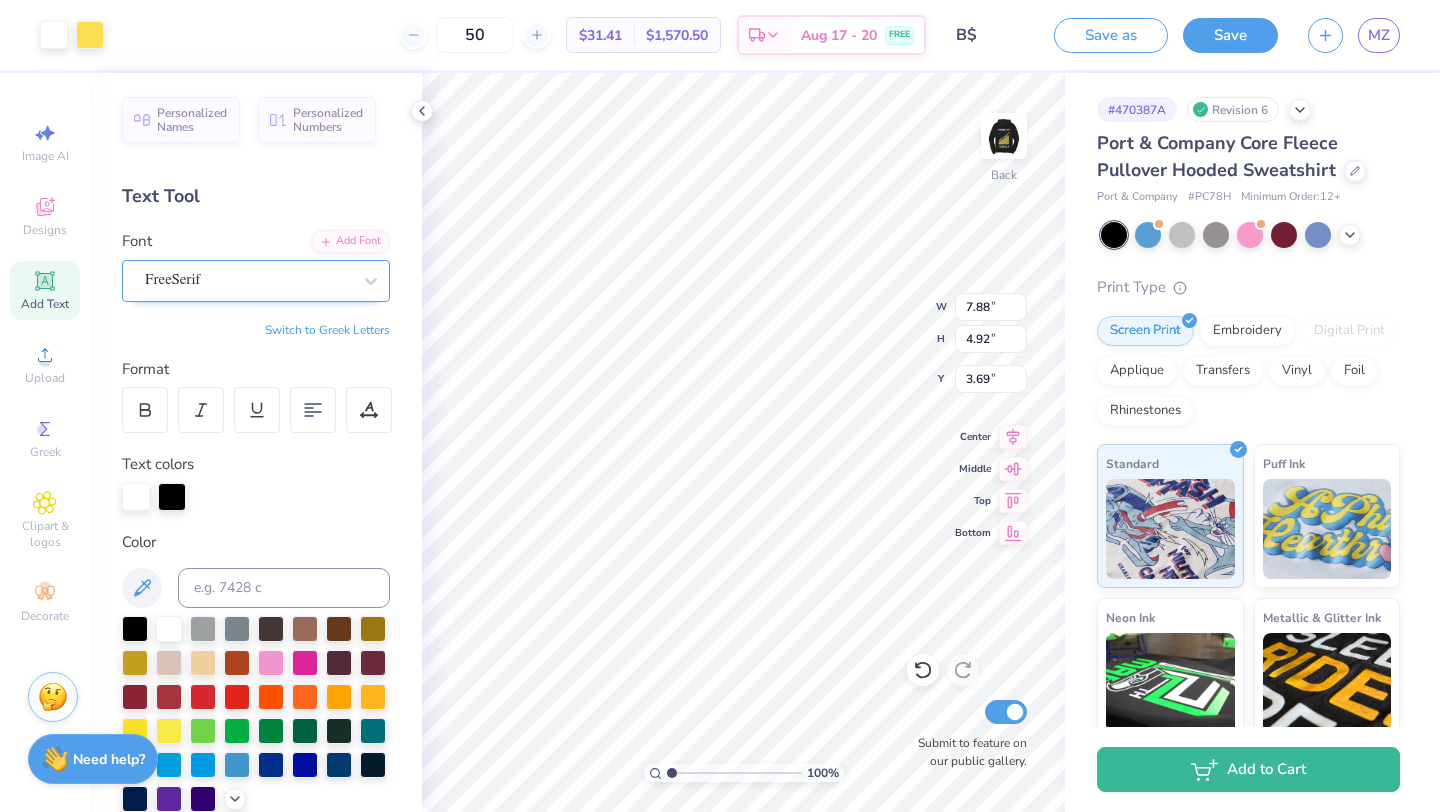 type on "7.88" 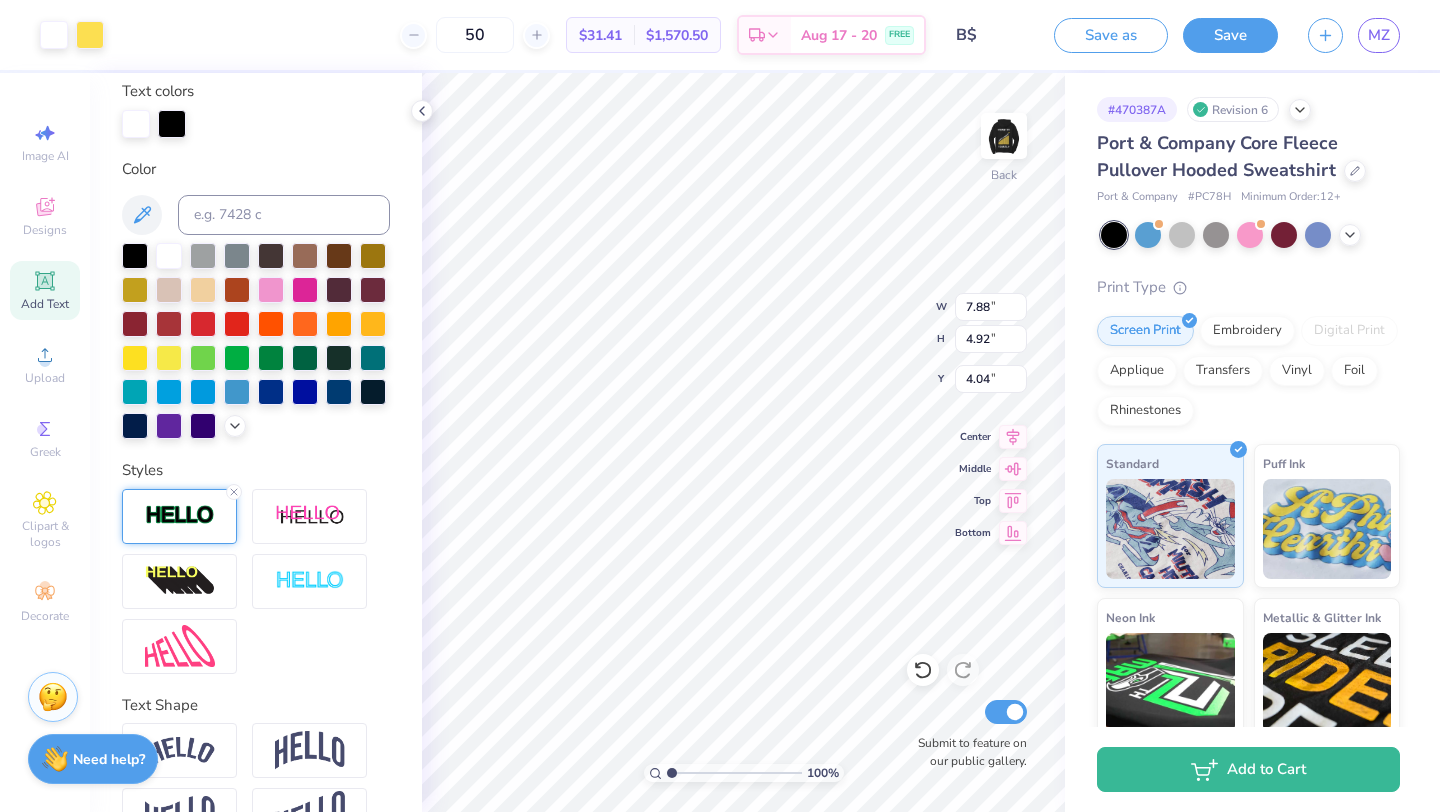 scroll, scrollTop: 428, scrollLeft: 0, axis: vertical 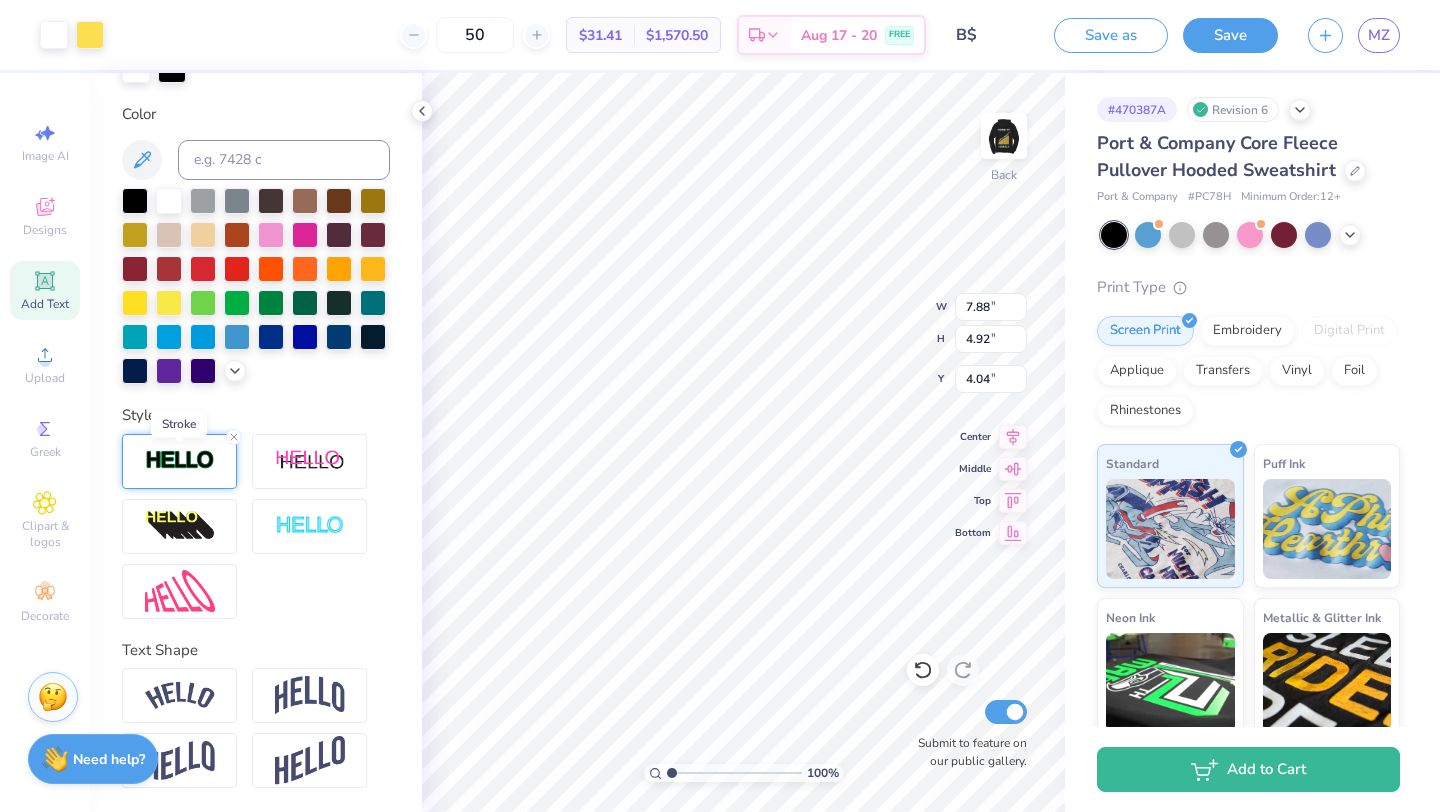 click at bounding box center (180, 460) 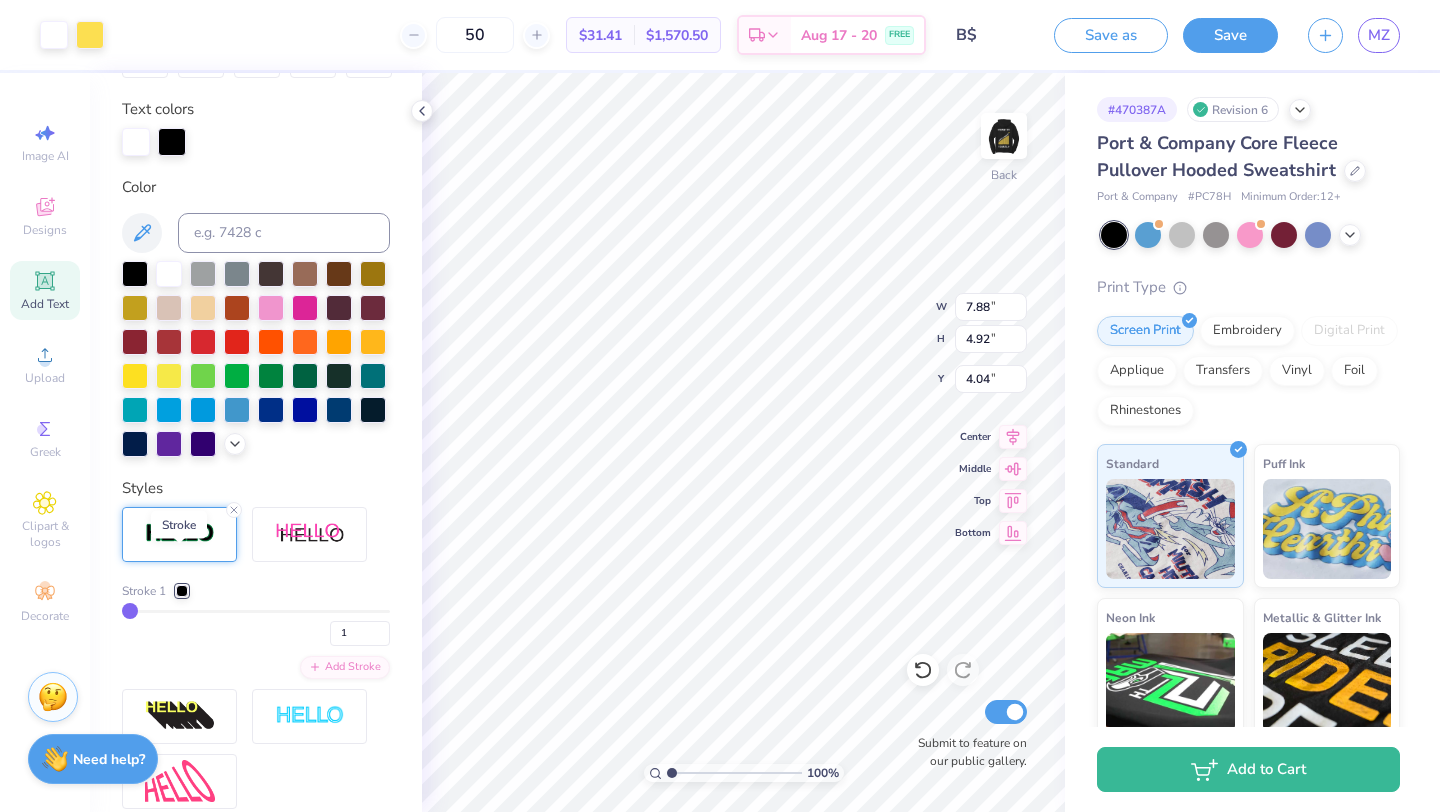 scroll, scrollTop: 311, scrollLeft: 0, axis: vertical 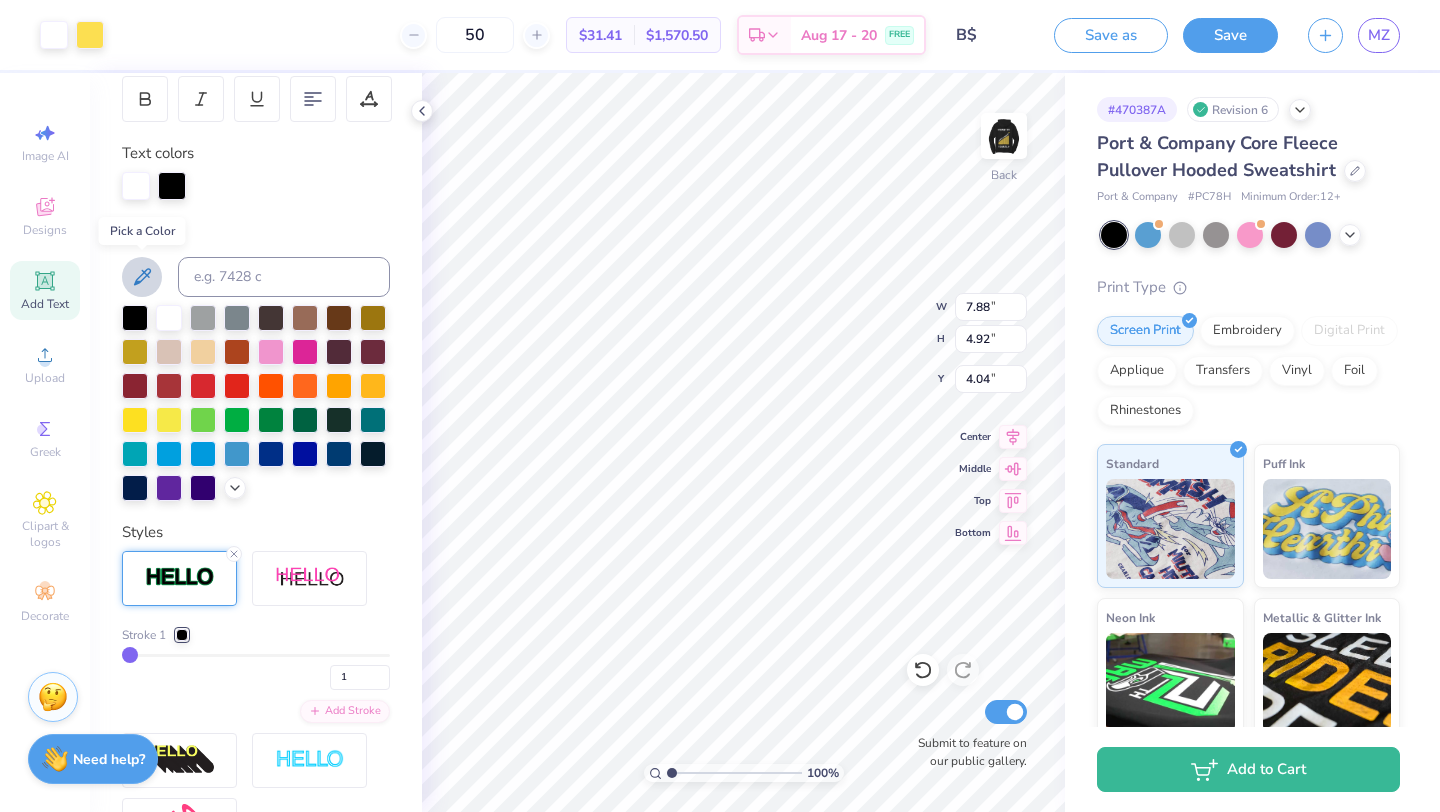 click 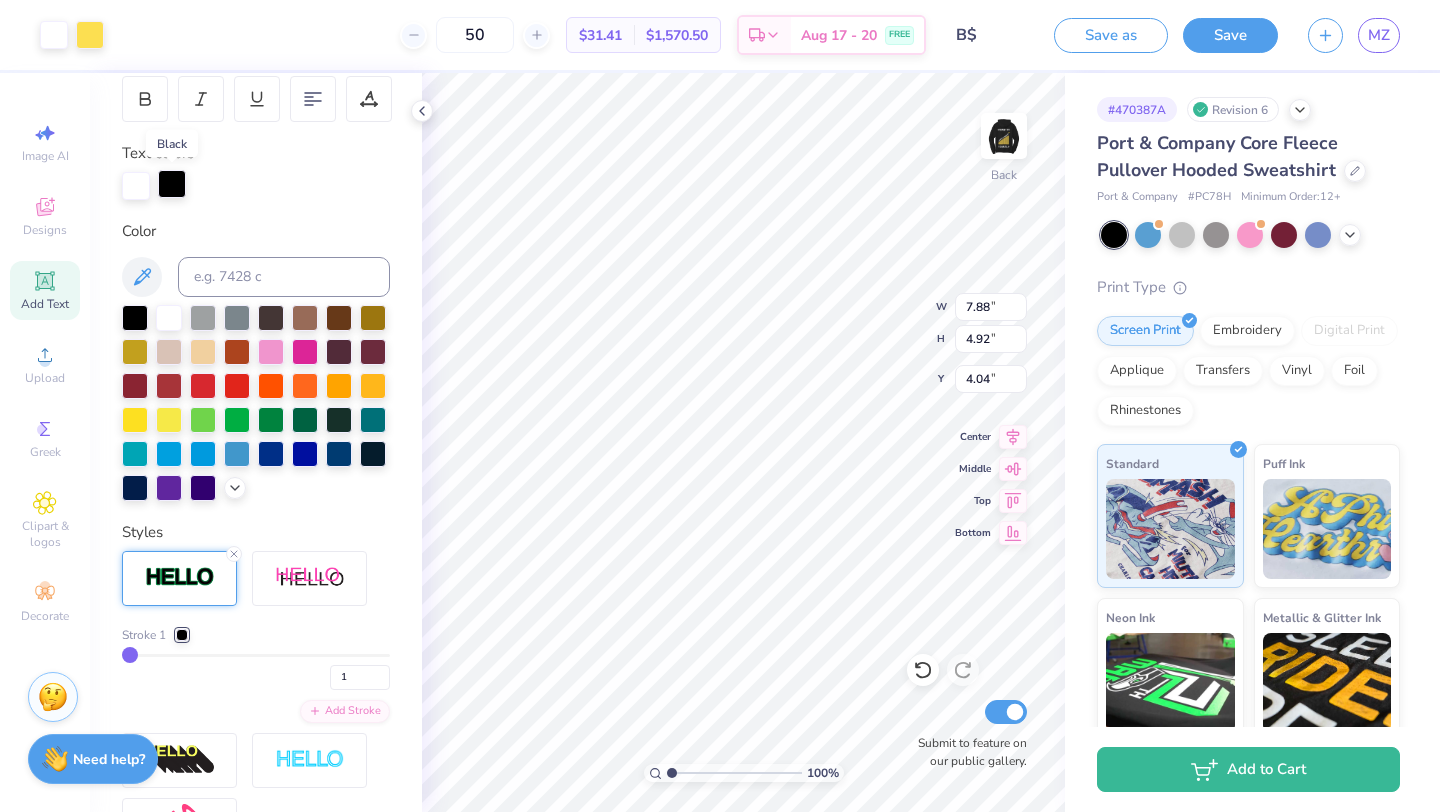 click at bounding box center [172, 184] 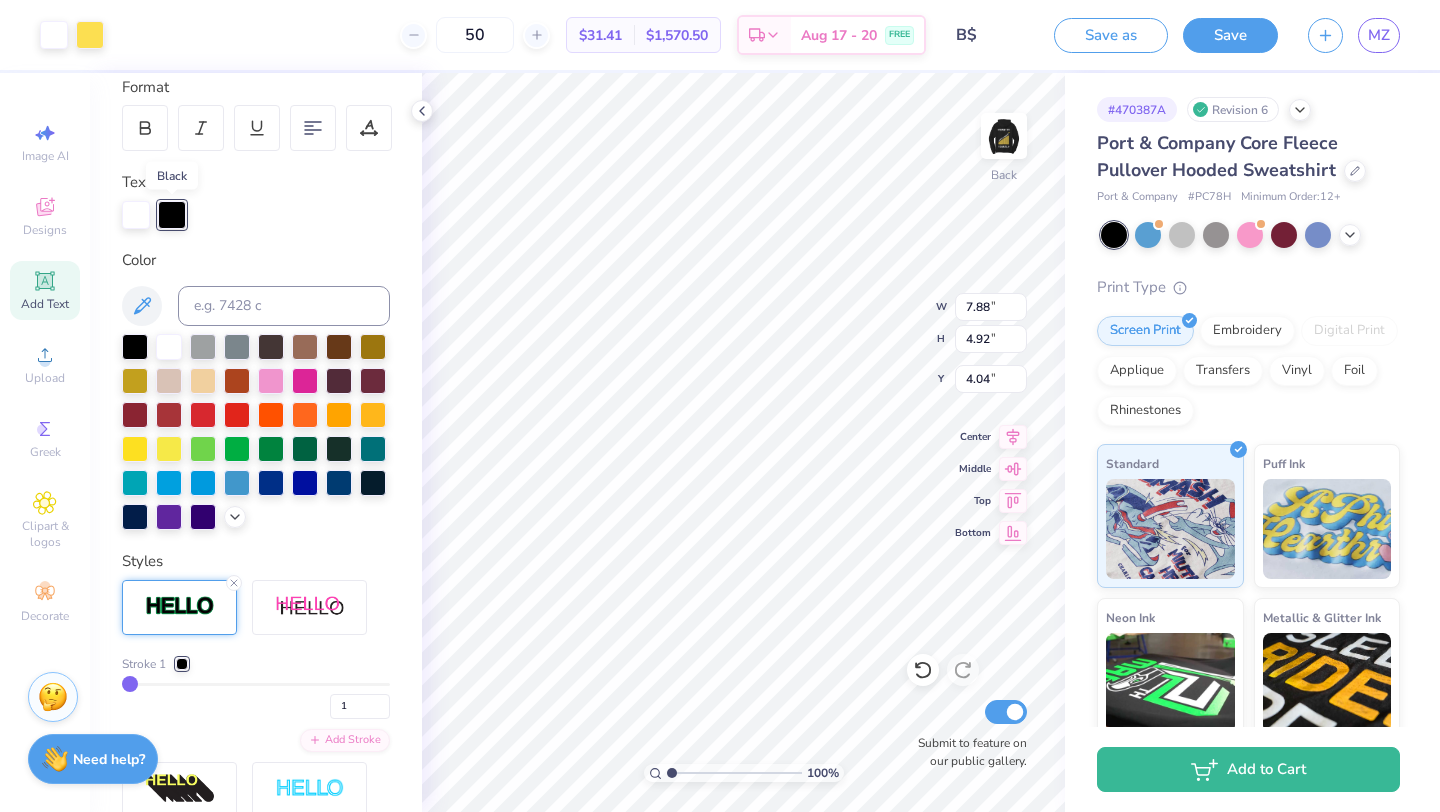 scroll, scrollTop: 281, scrollLeft: 0, axis: vertical 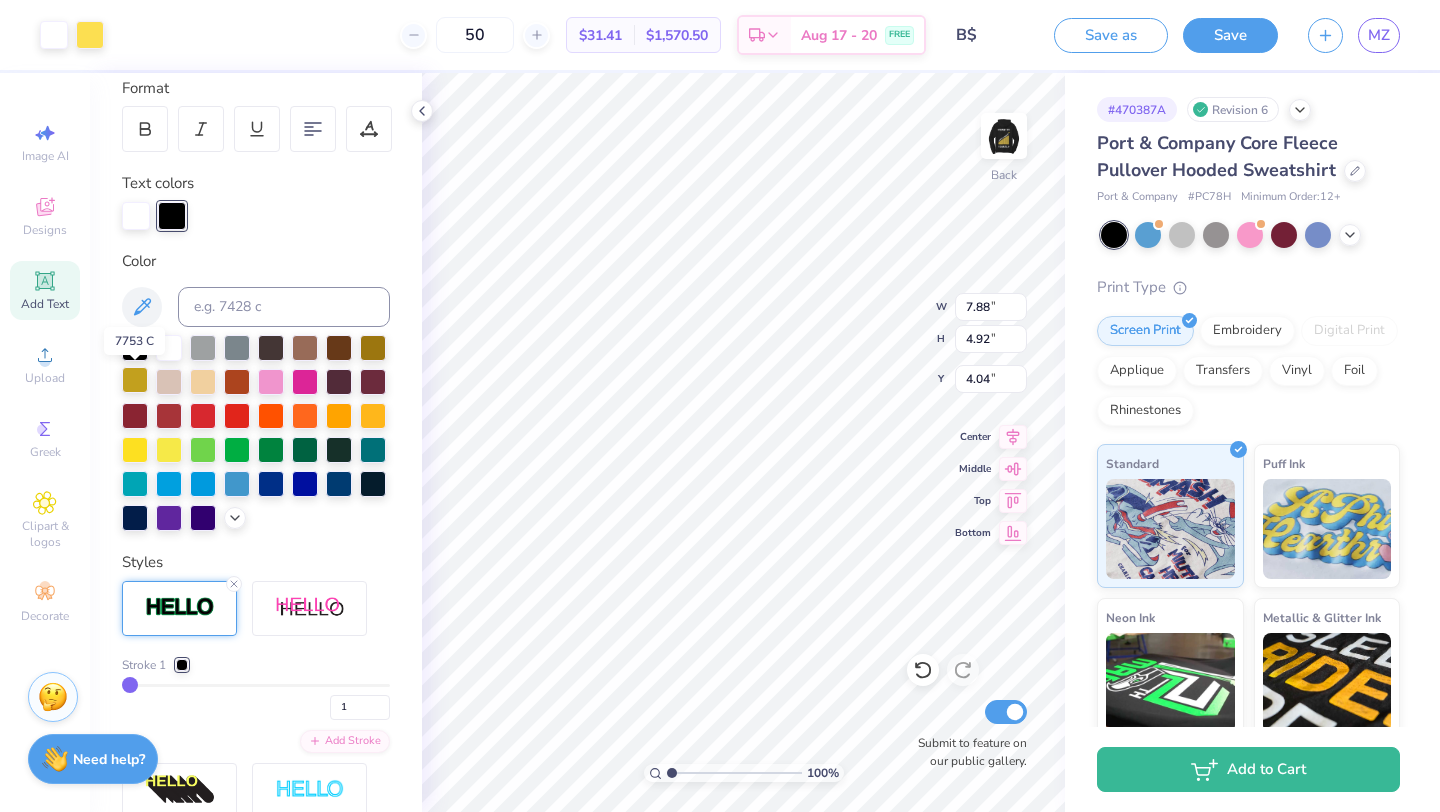 click at bounding box center (135, 380) 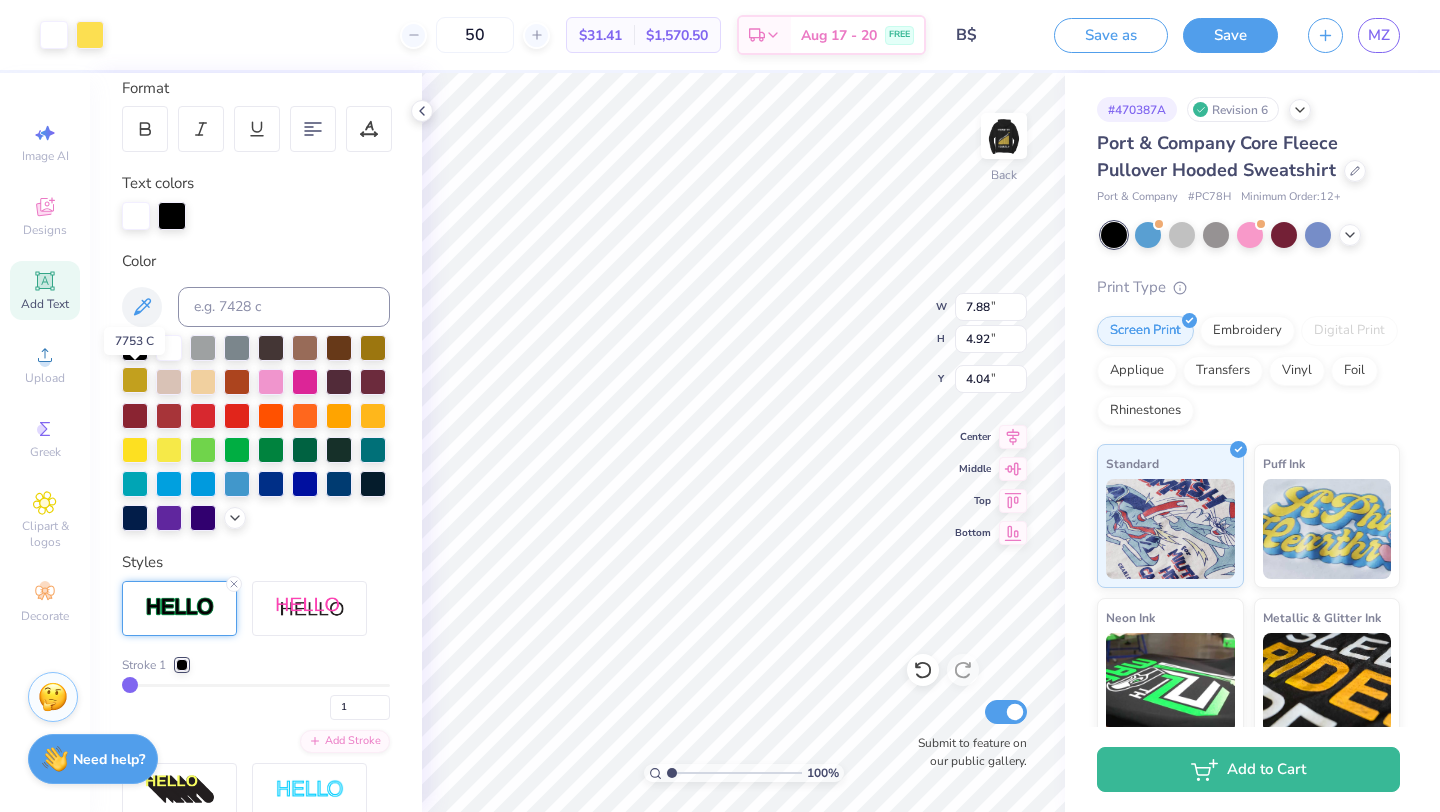 click at bounding box center (135, 380) 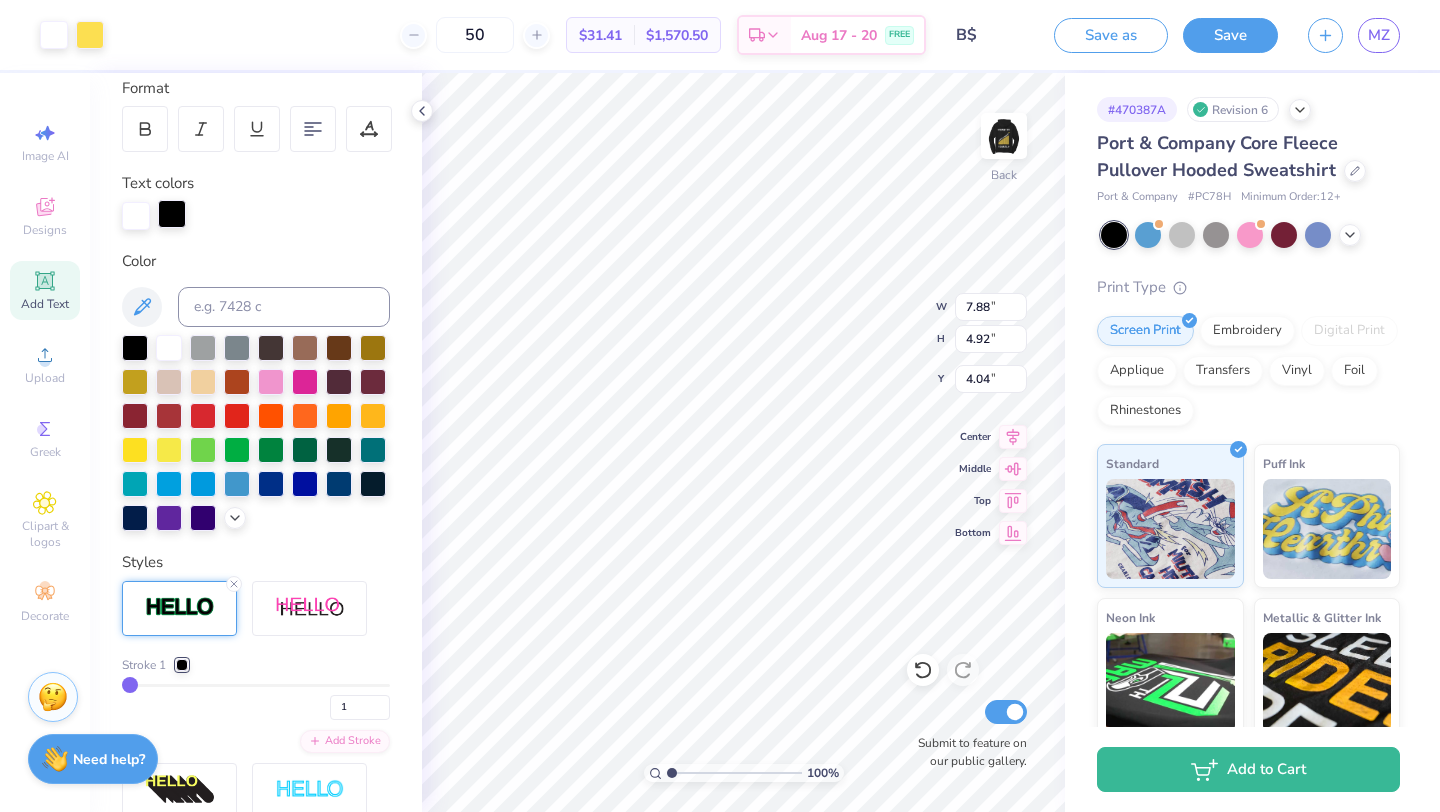 click at bounding box center (172, 214) 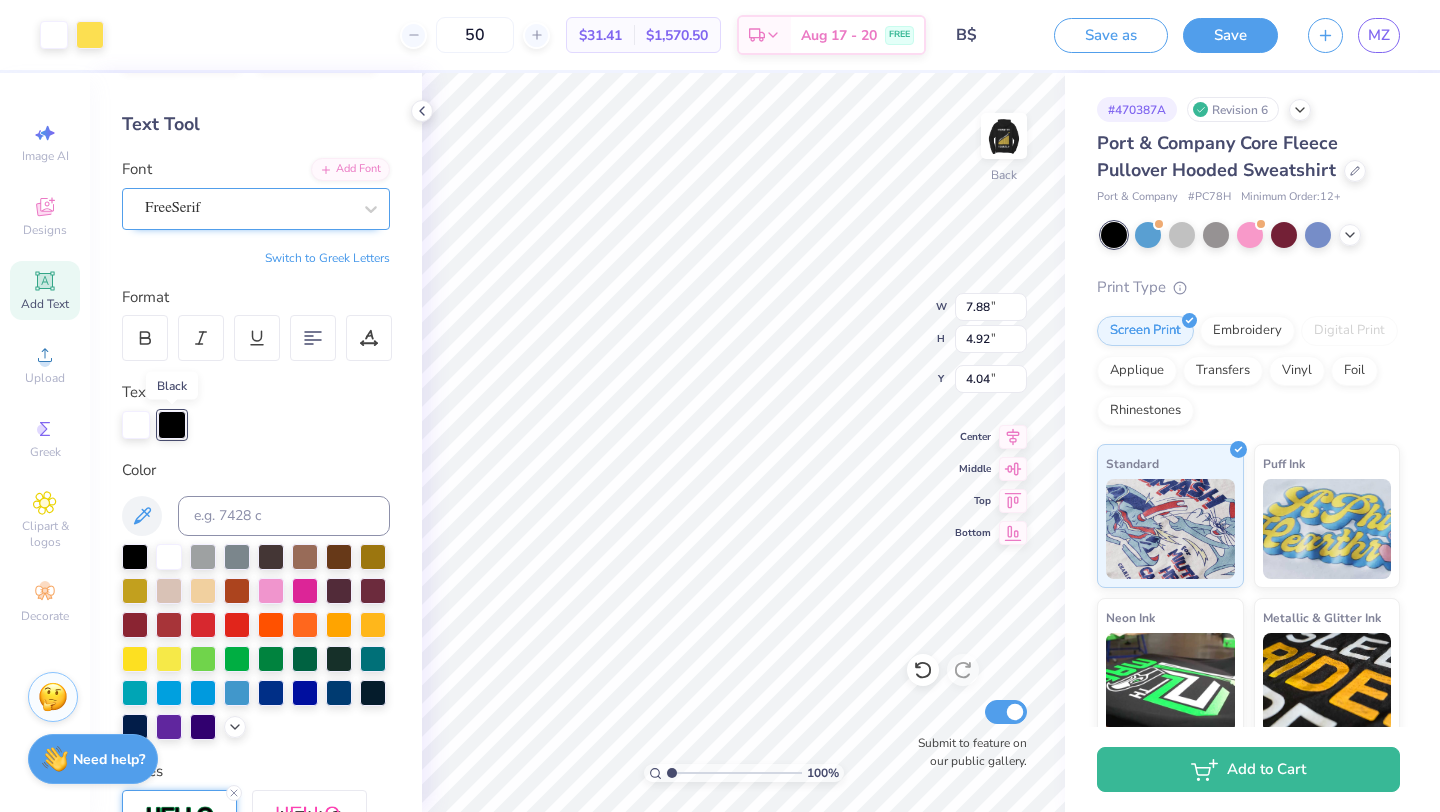 scroll, scrollTop: 69, scrollLeft: 0, axis: vertical 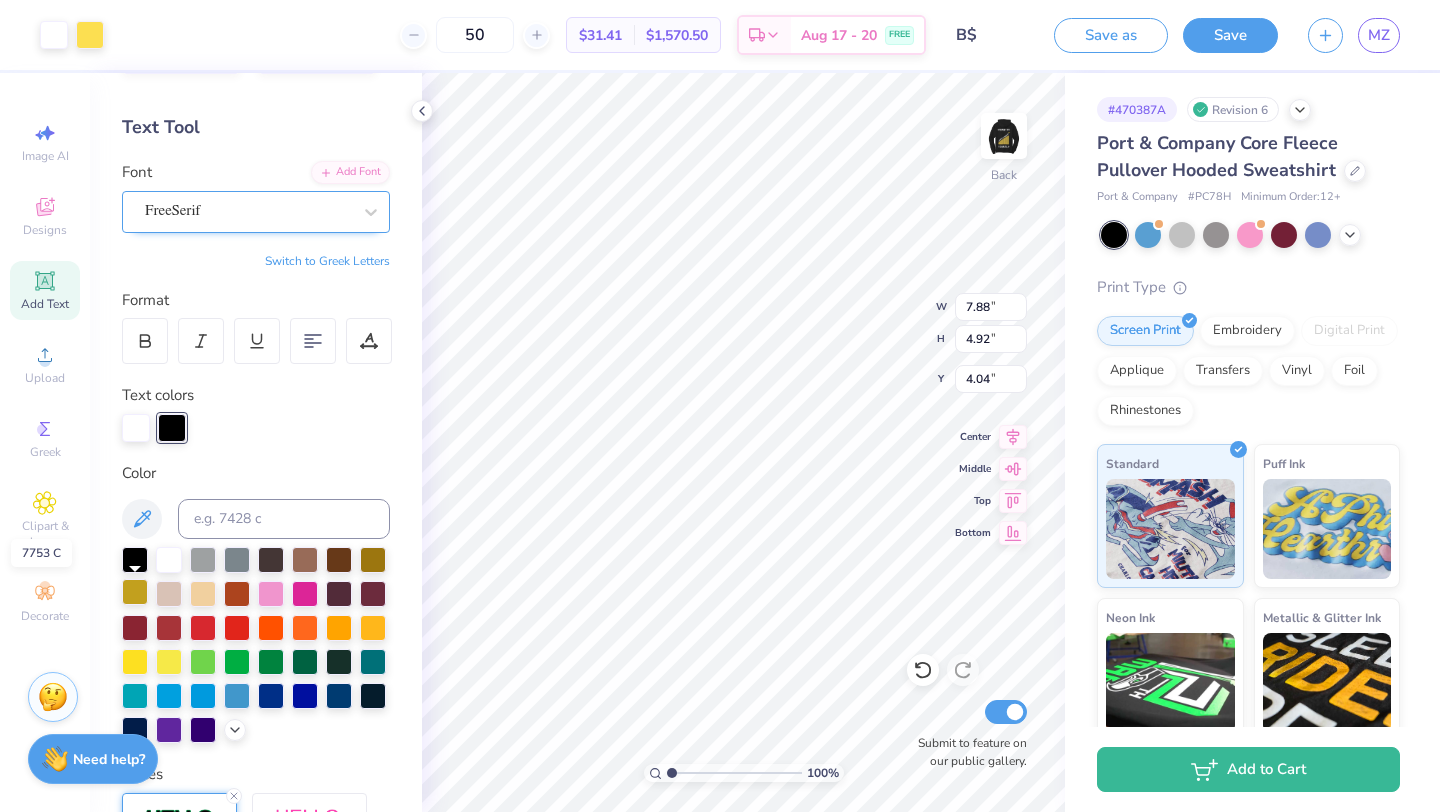 click at bounding box center [135, 592] 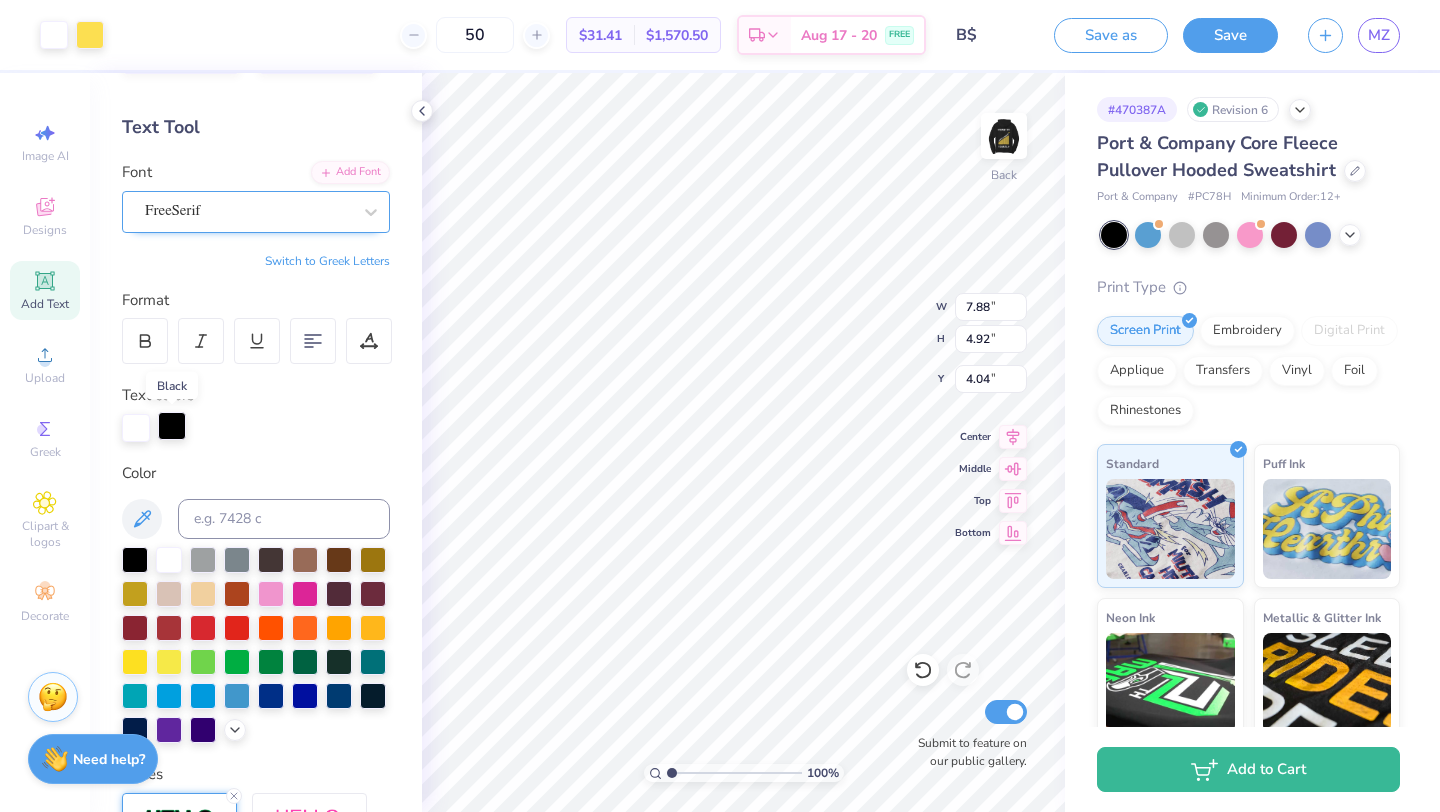 click at bounding box center (172, 426) 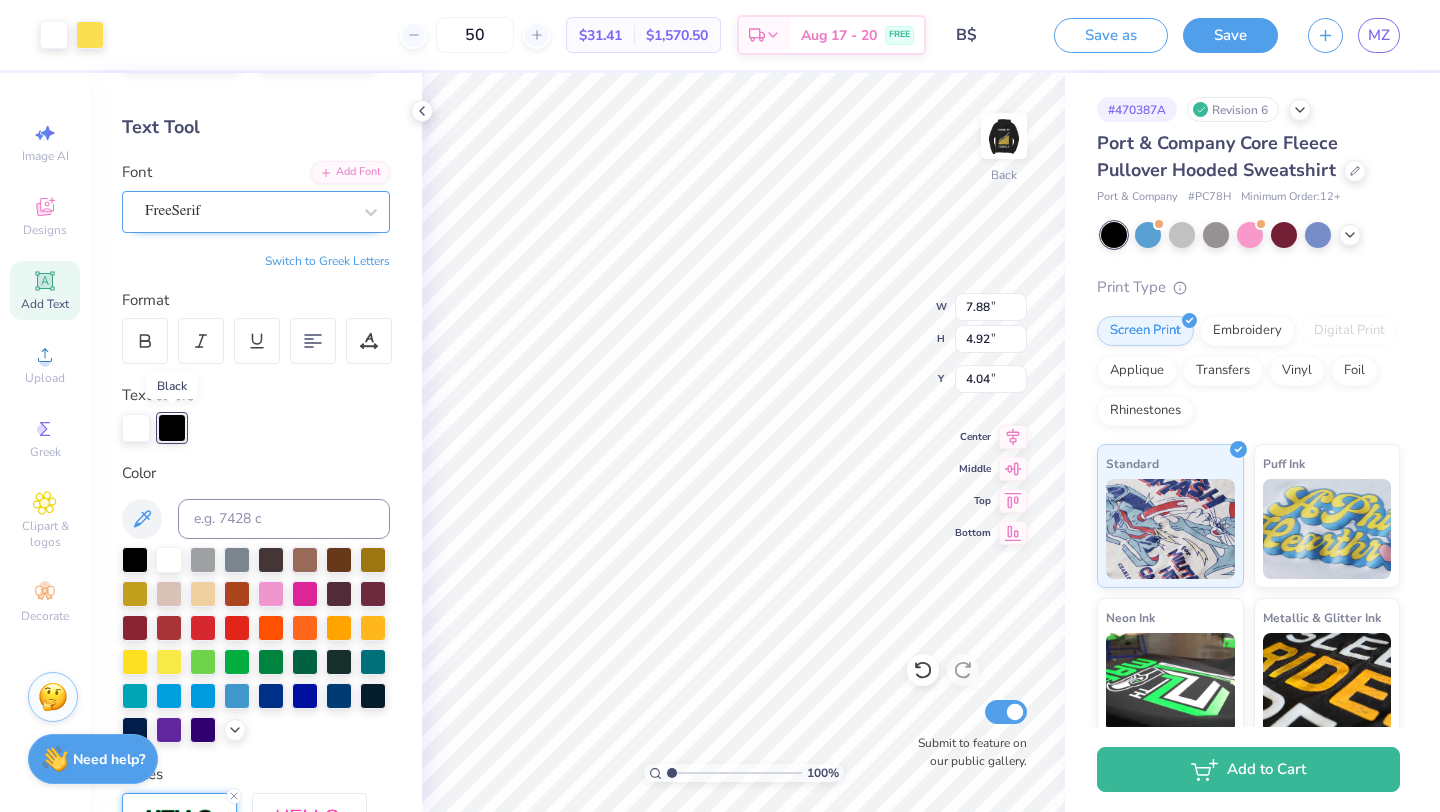 click at bounding box center (172, 428) 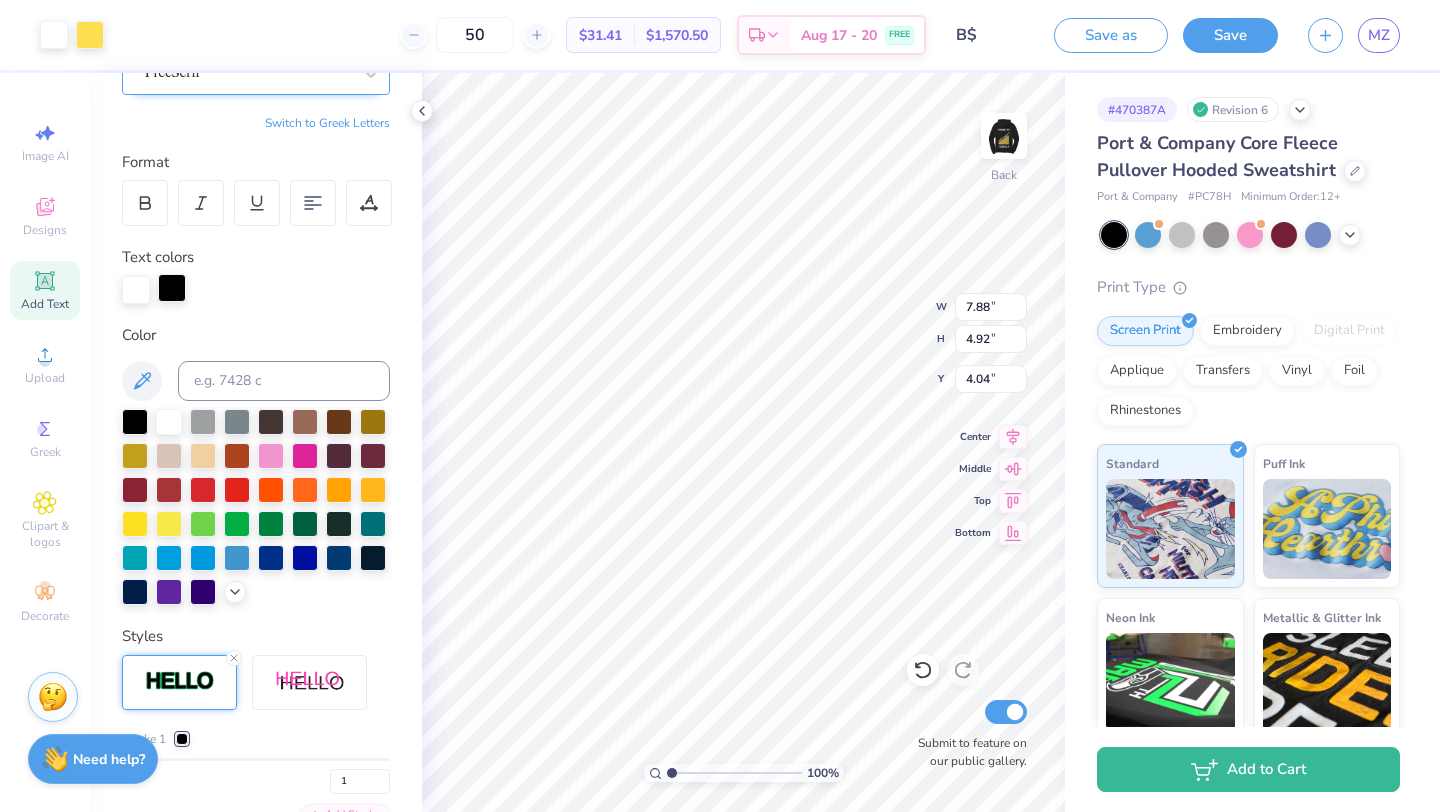 scroll, scrollTop: 366, scrollLeft: 0, axis: vertical 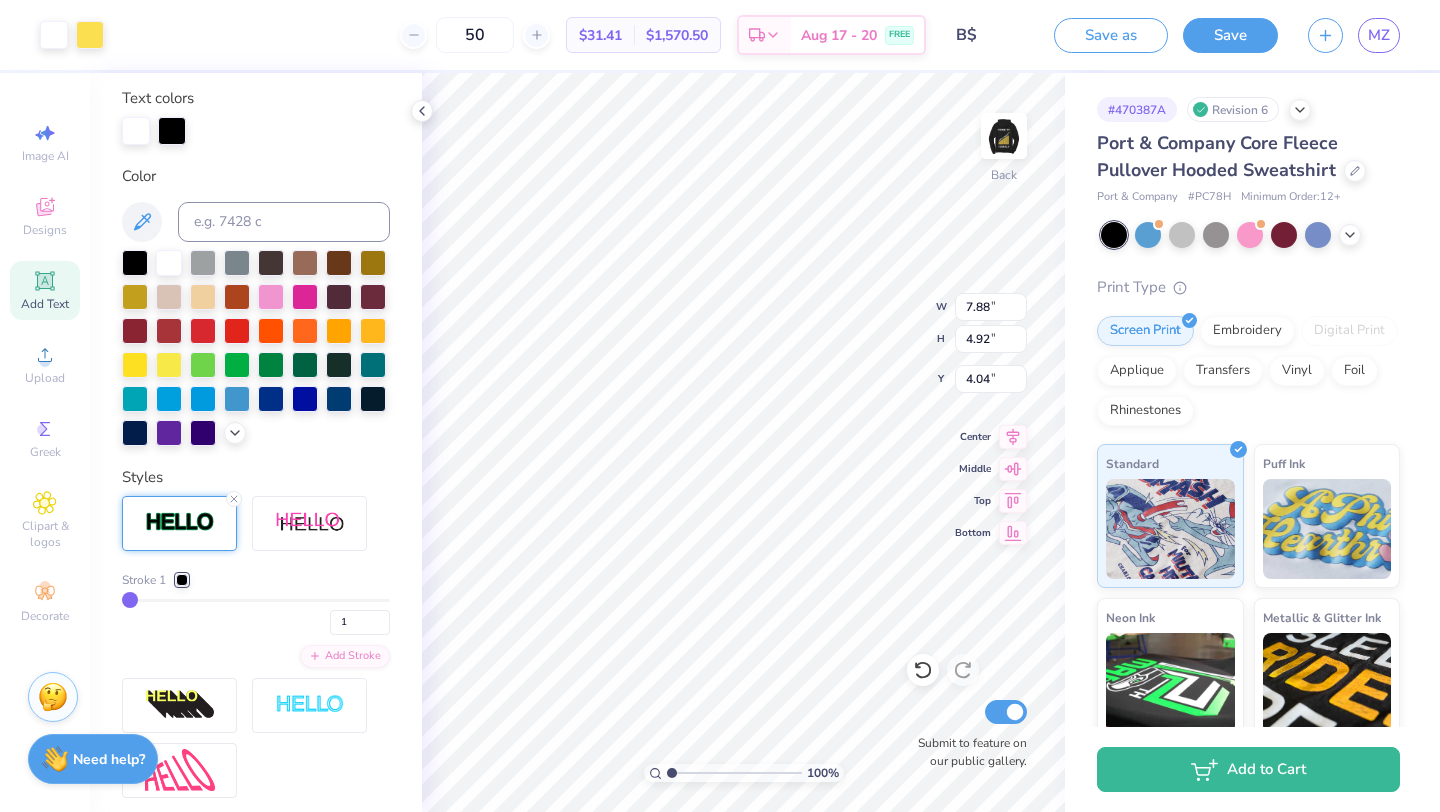 click on "Stroke 1 1  Add Stroke" at bounding box center [256, 647] 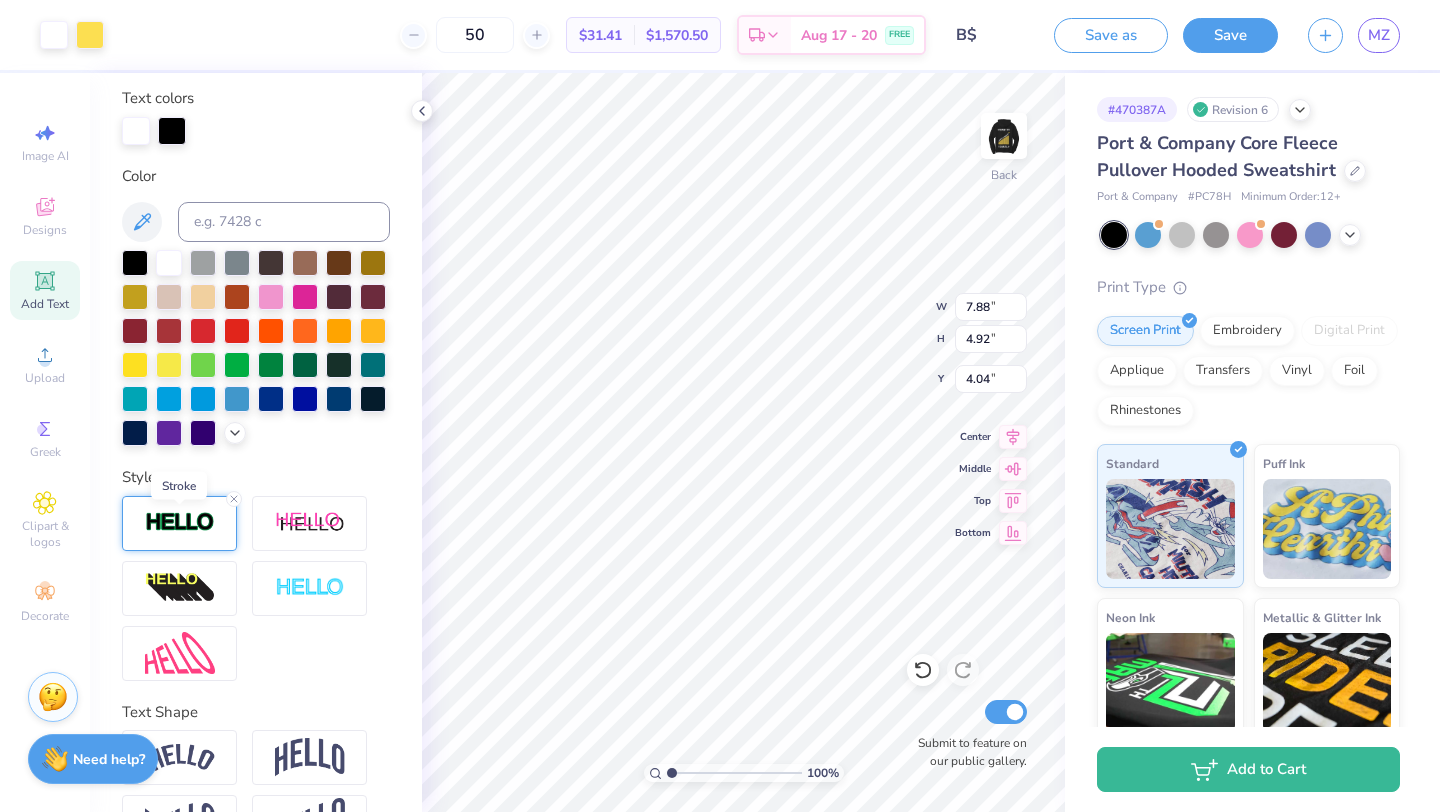 click at bounding box center [180, 522] 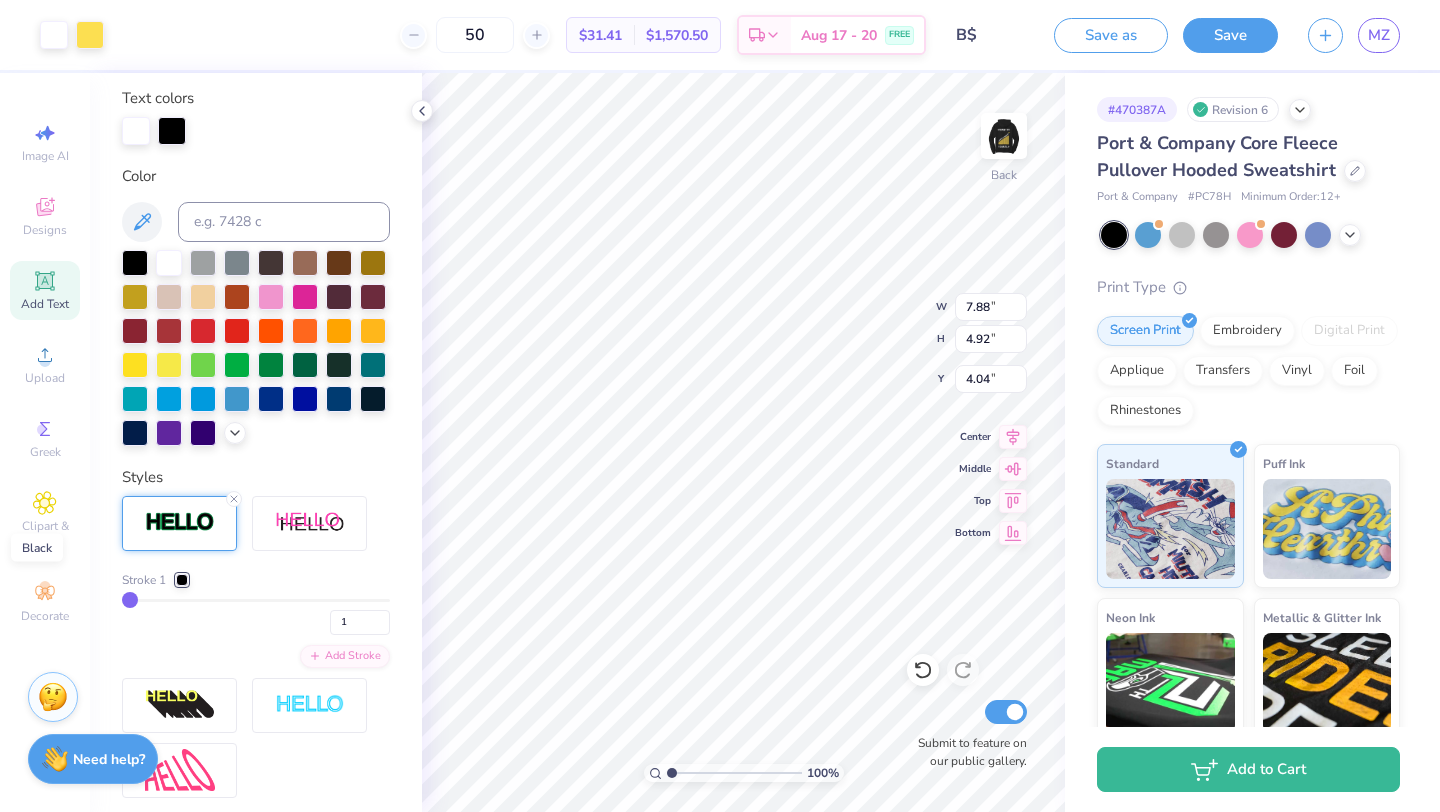 click at bounding box center [182, 580] 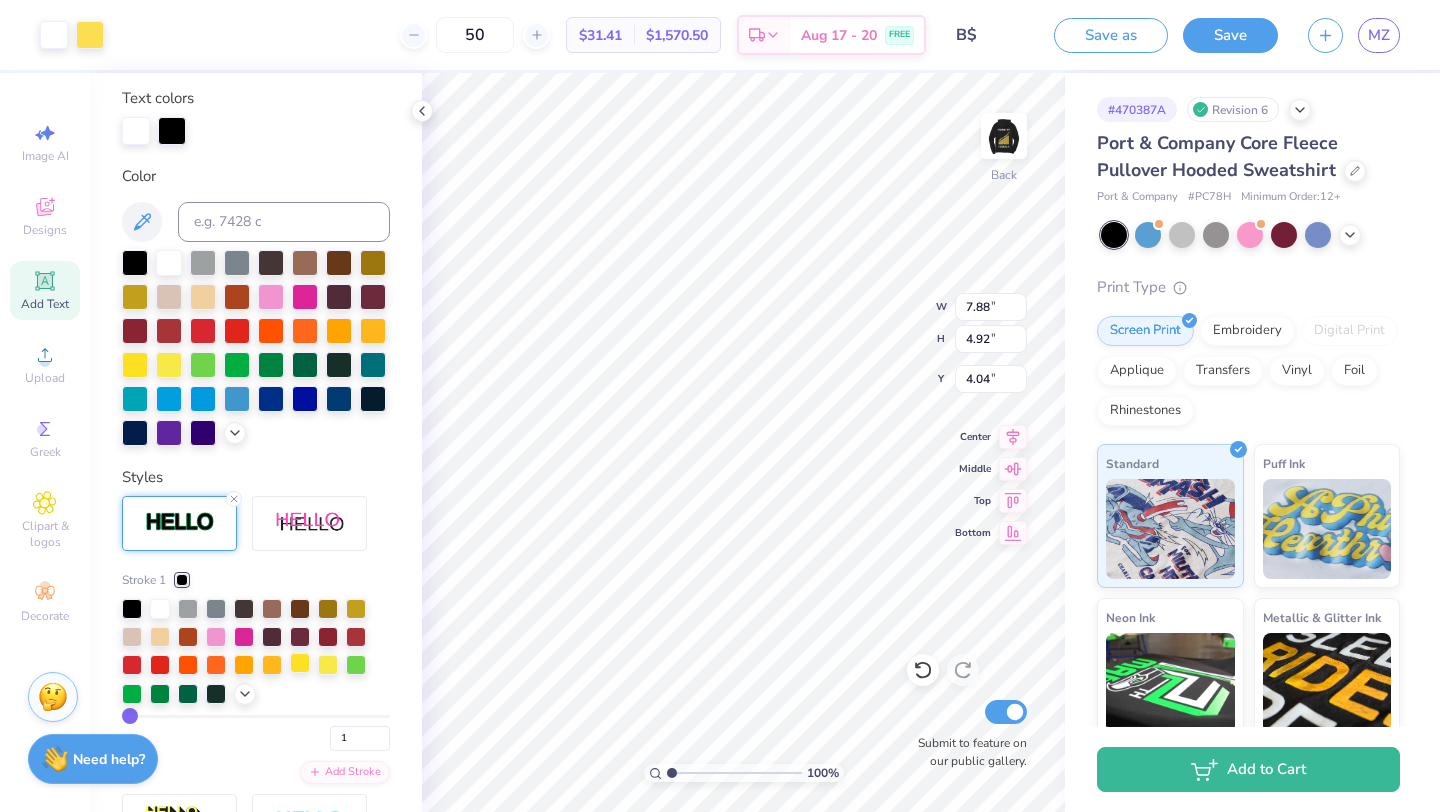 click at bounding box center [300, 663] 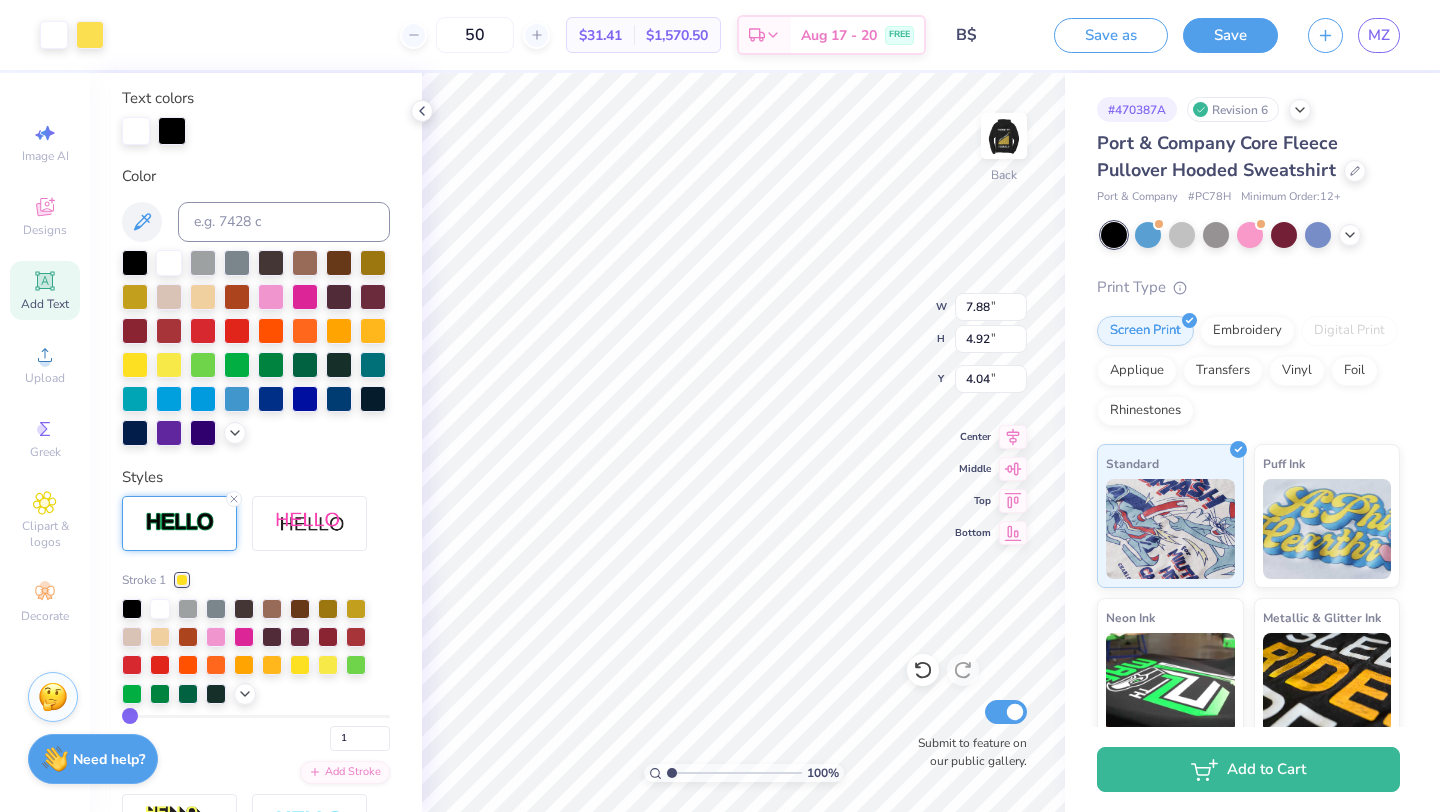 type on "2" 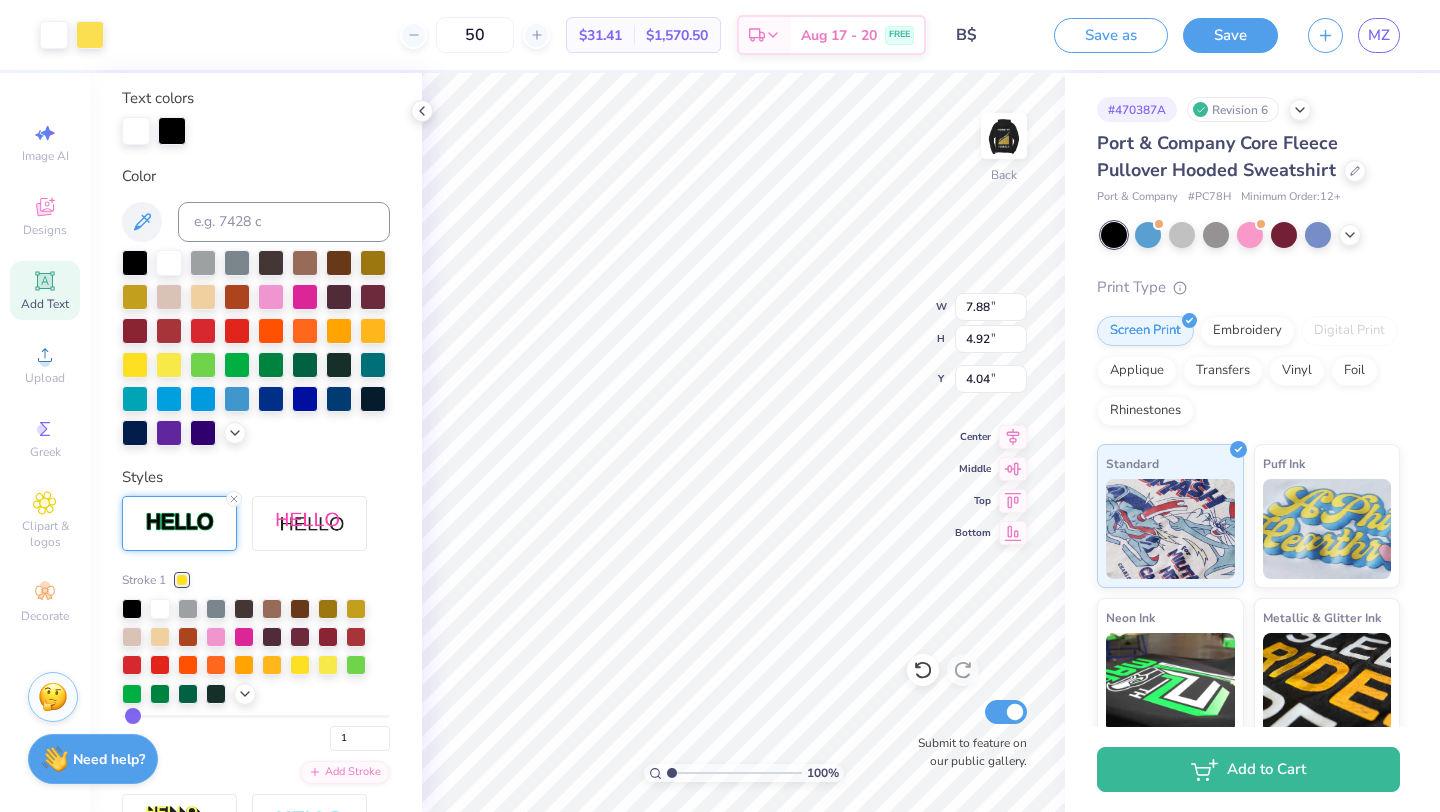 type on "2" 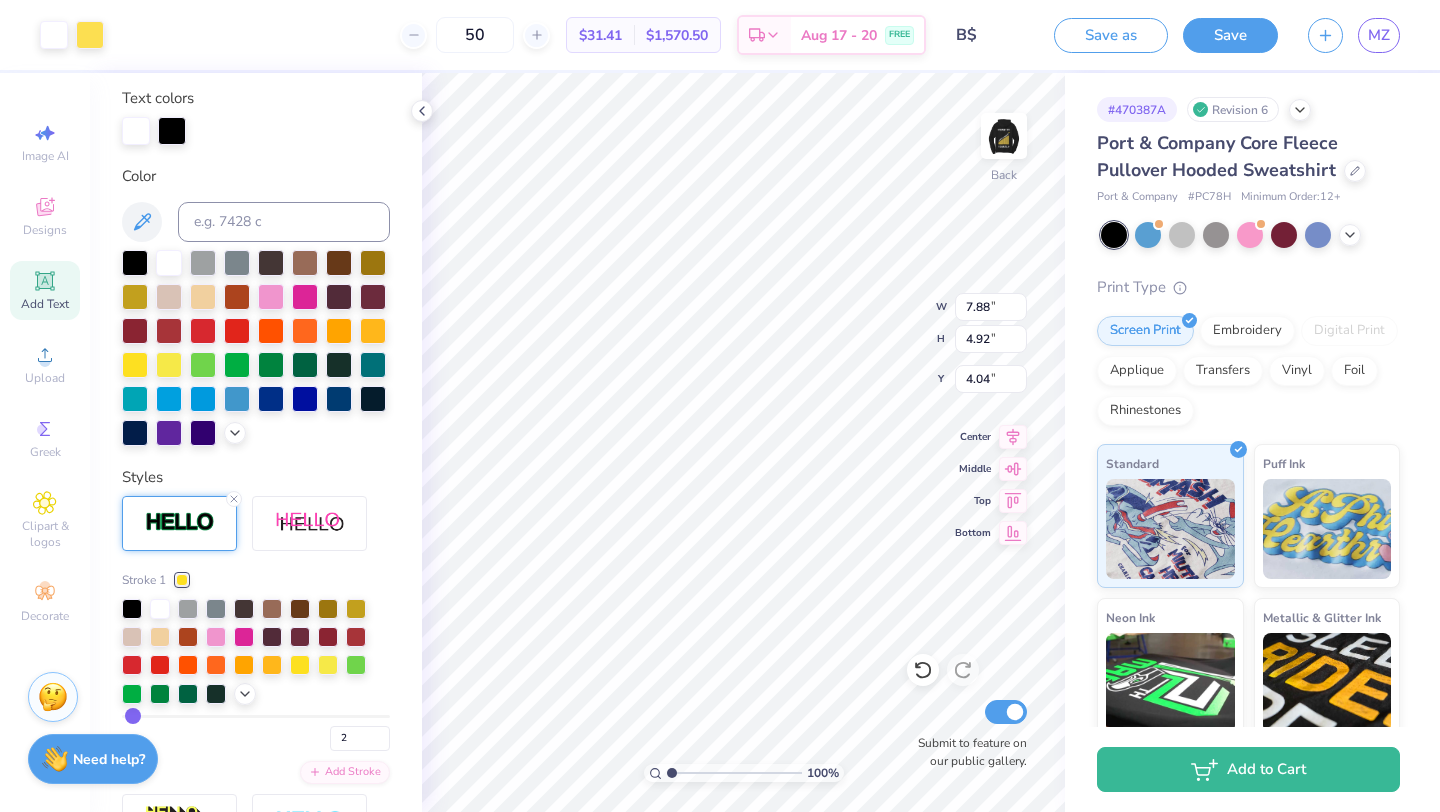 type on "3" 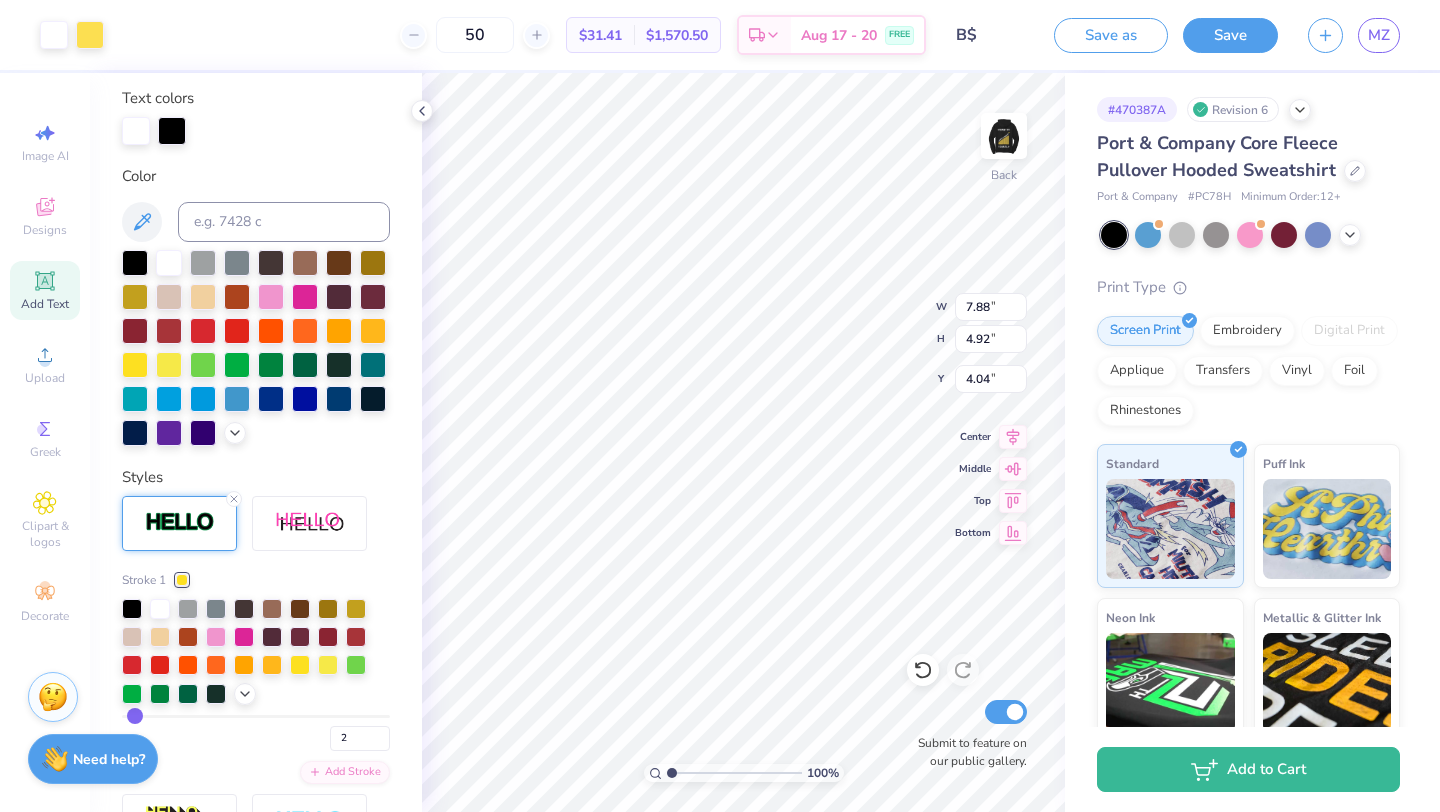 type on "3" 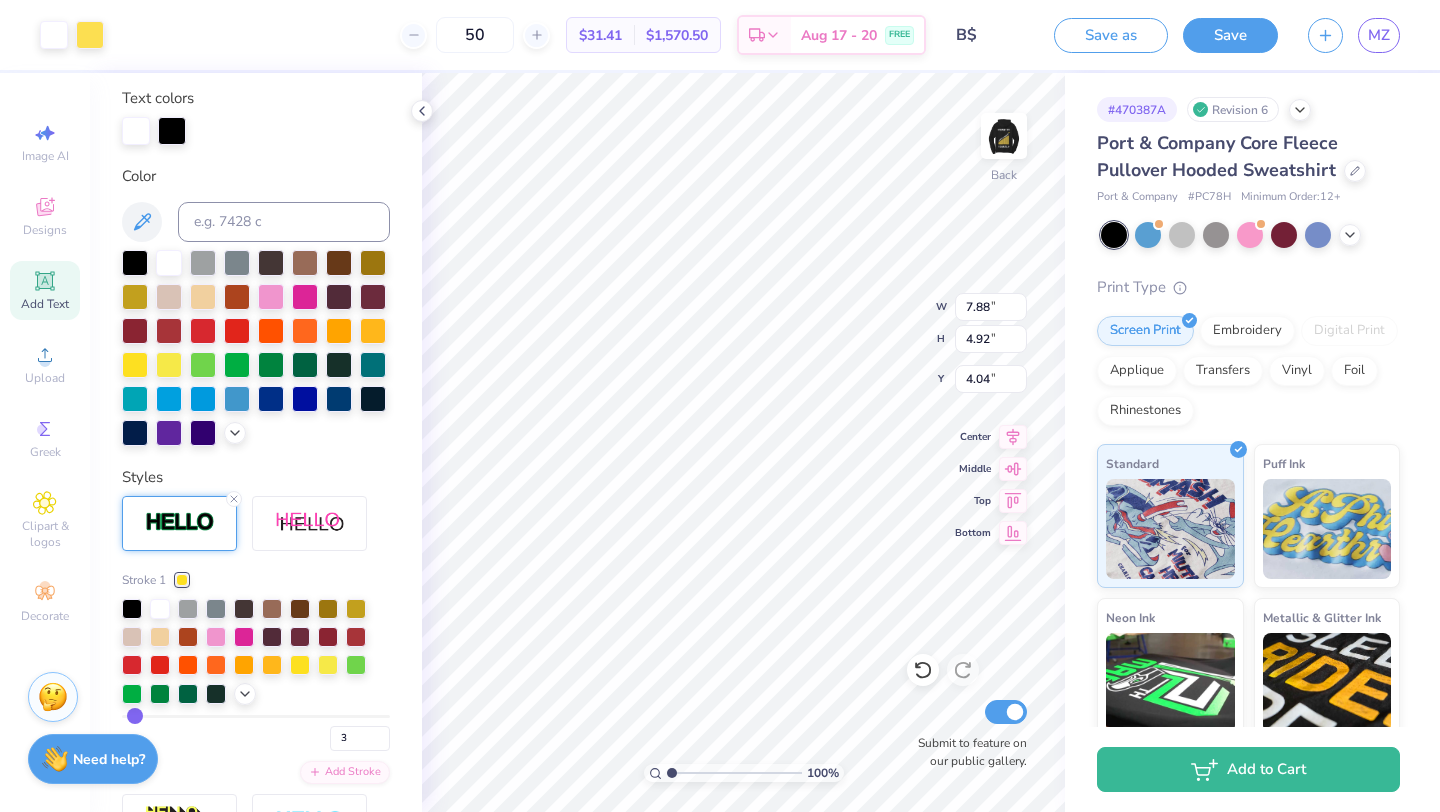 type on "4" 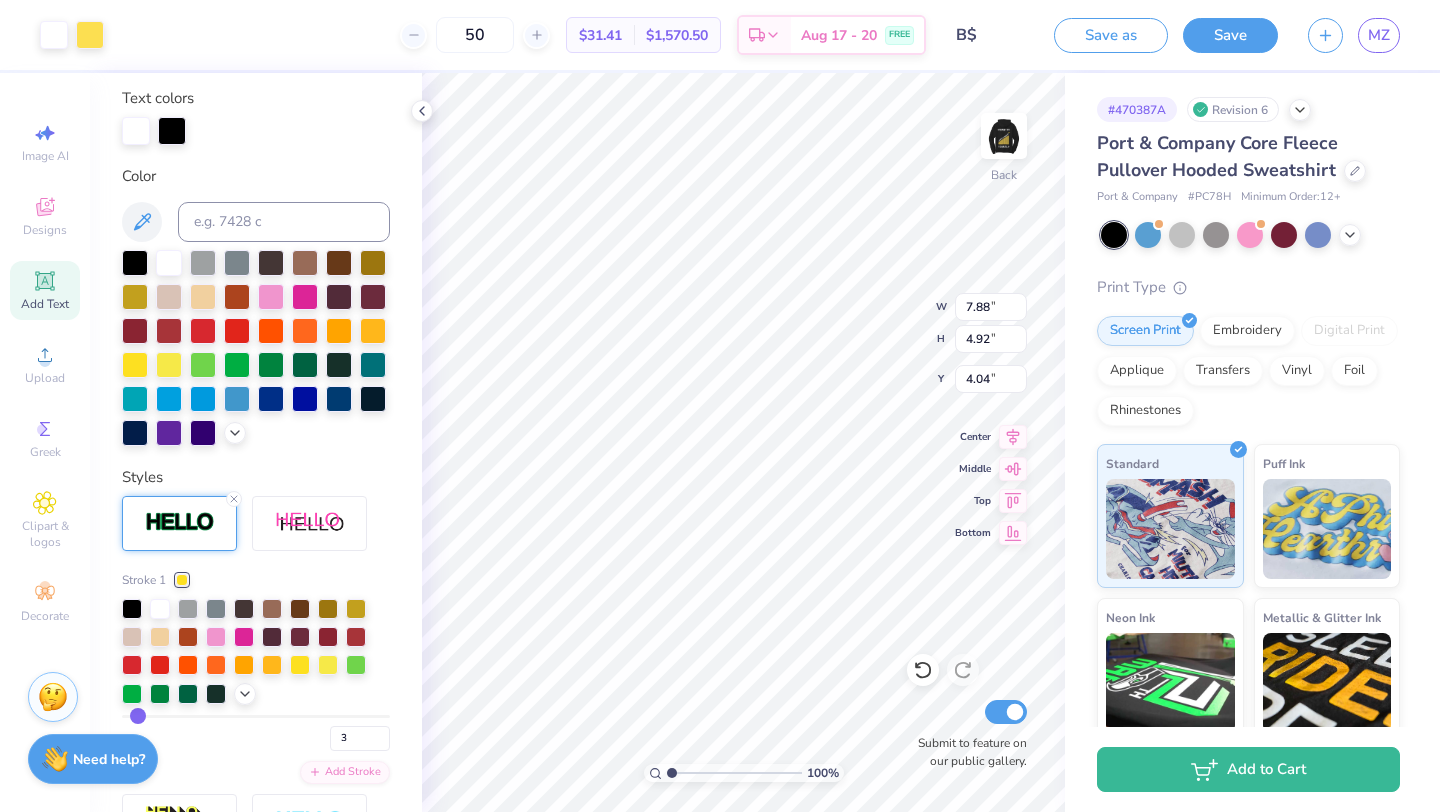 type on "4" 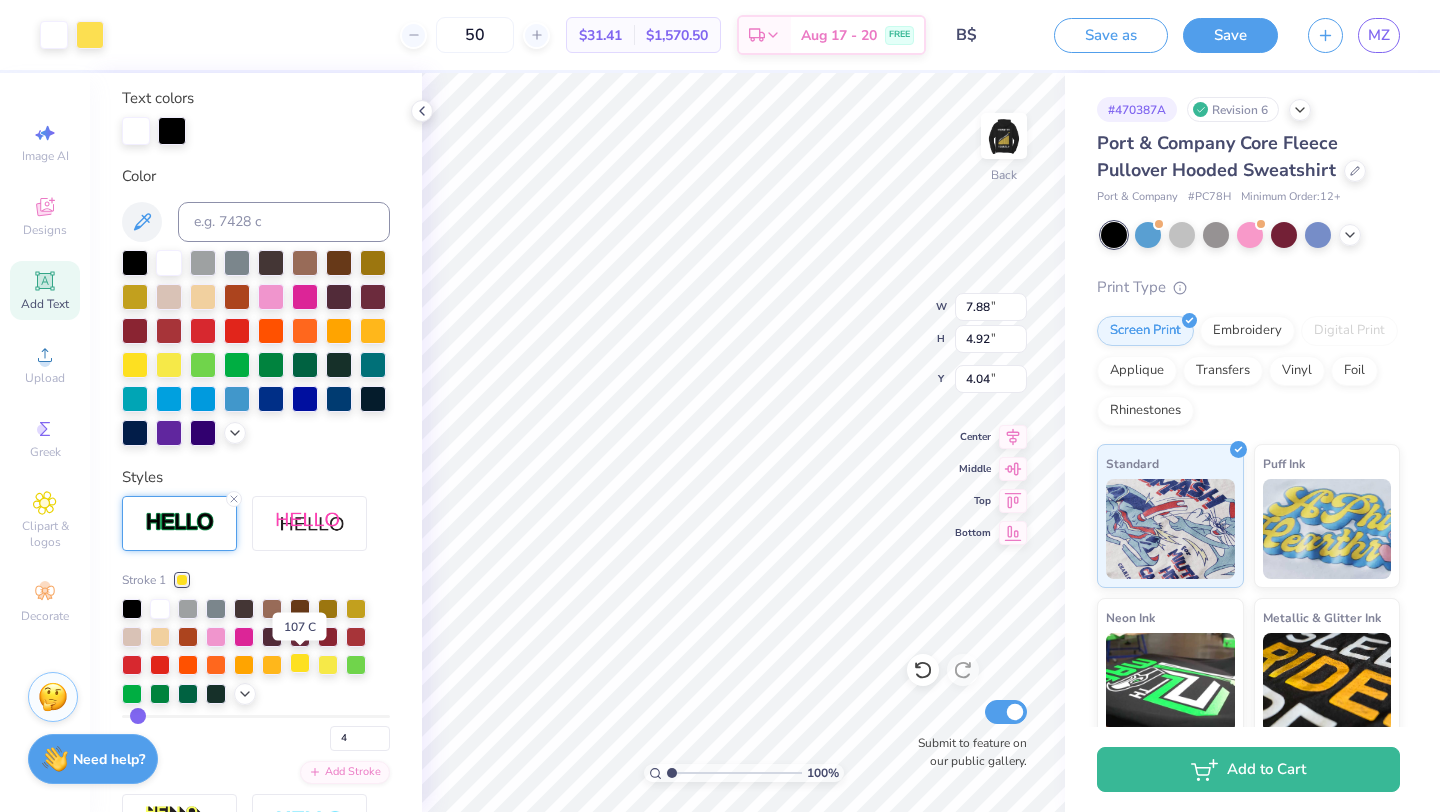 click at bounding box center [300, 663] 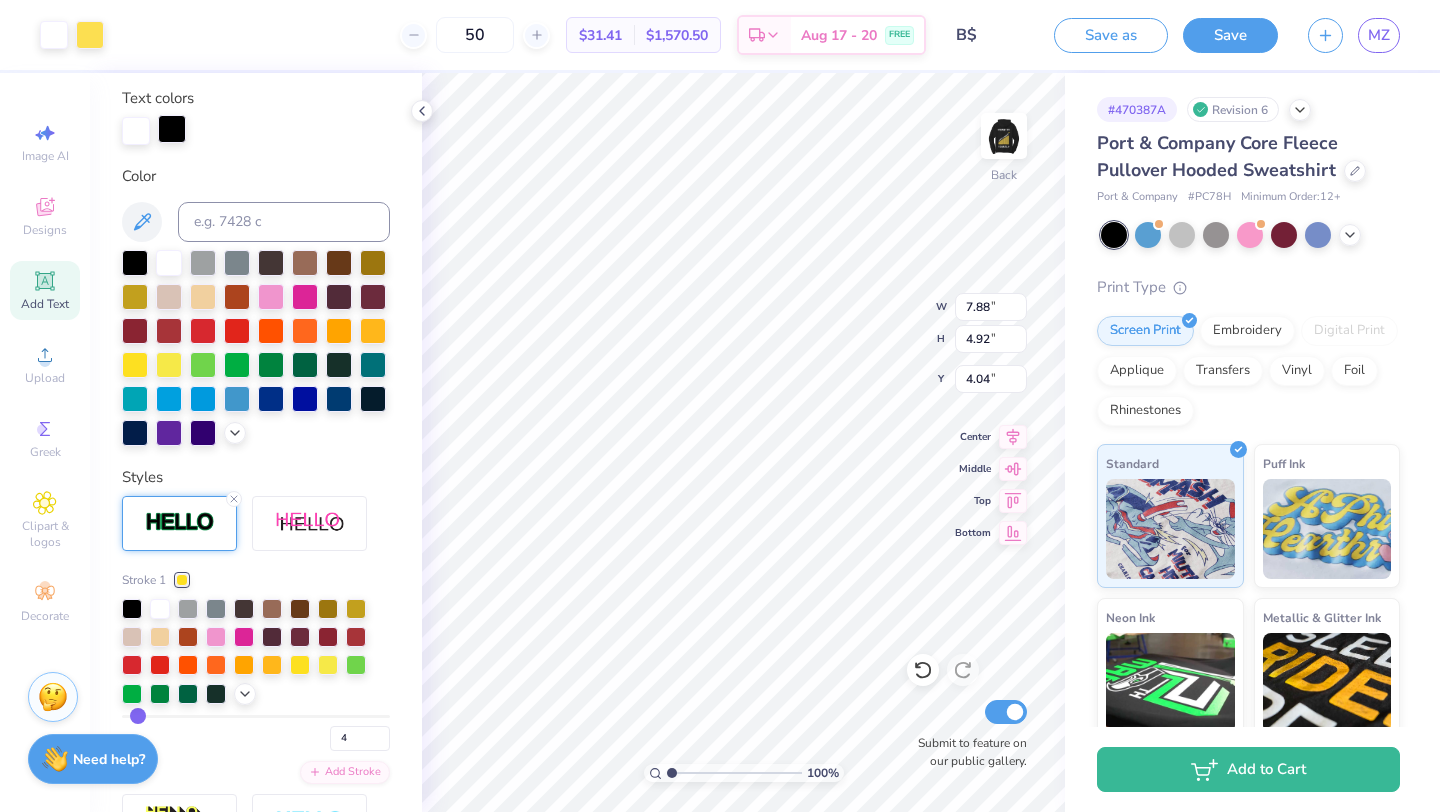 click at bounding box center [172, 129] 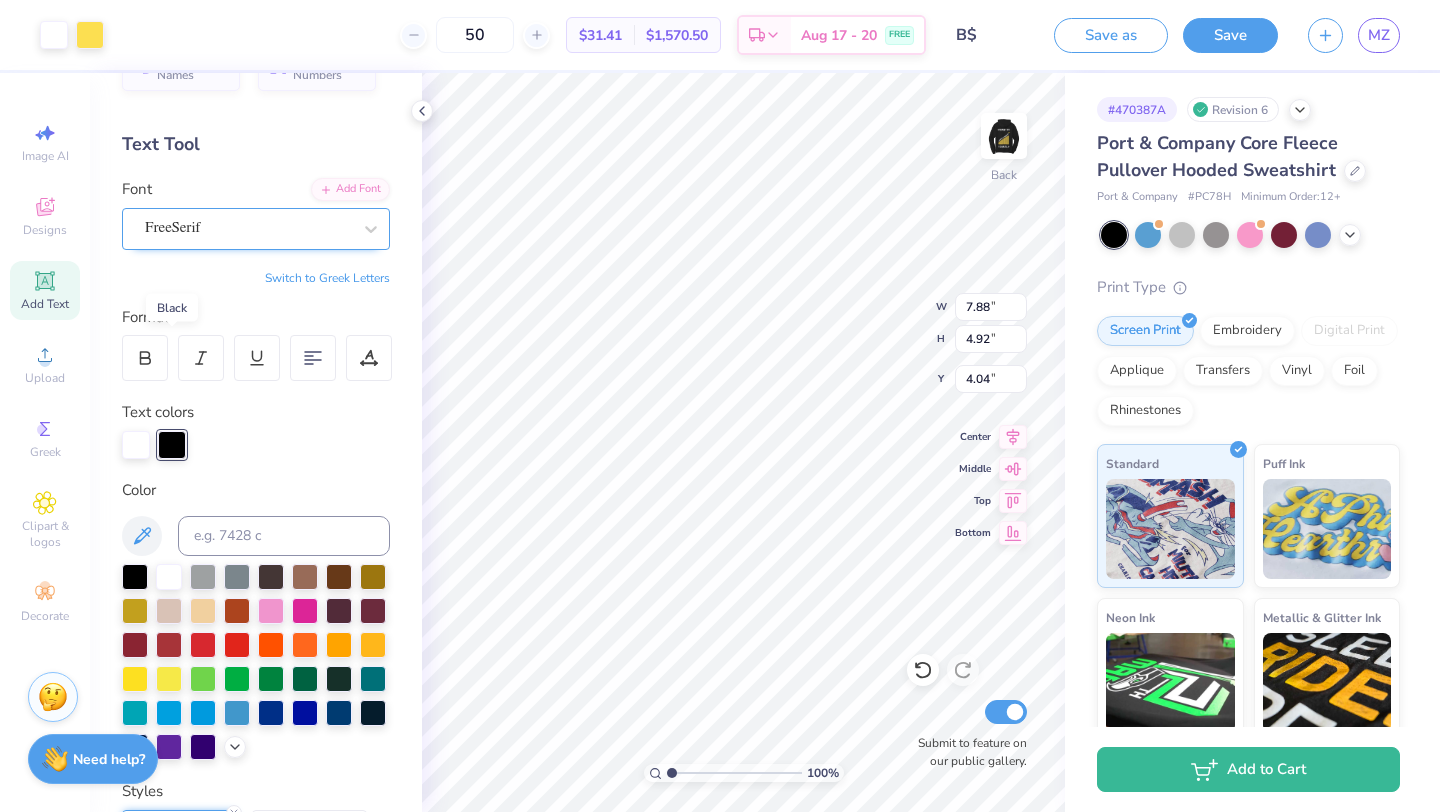 scroll, scrollTop: 0, scrollLeft: 0, axis: both 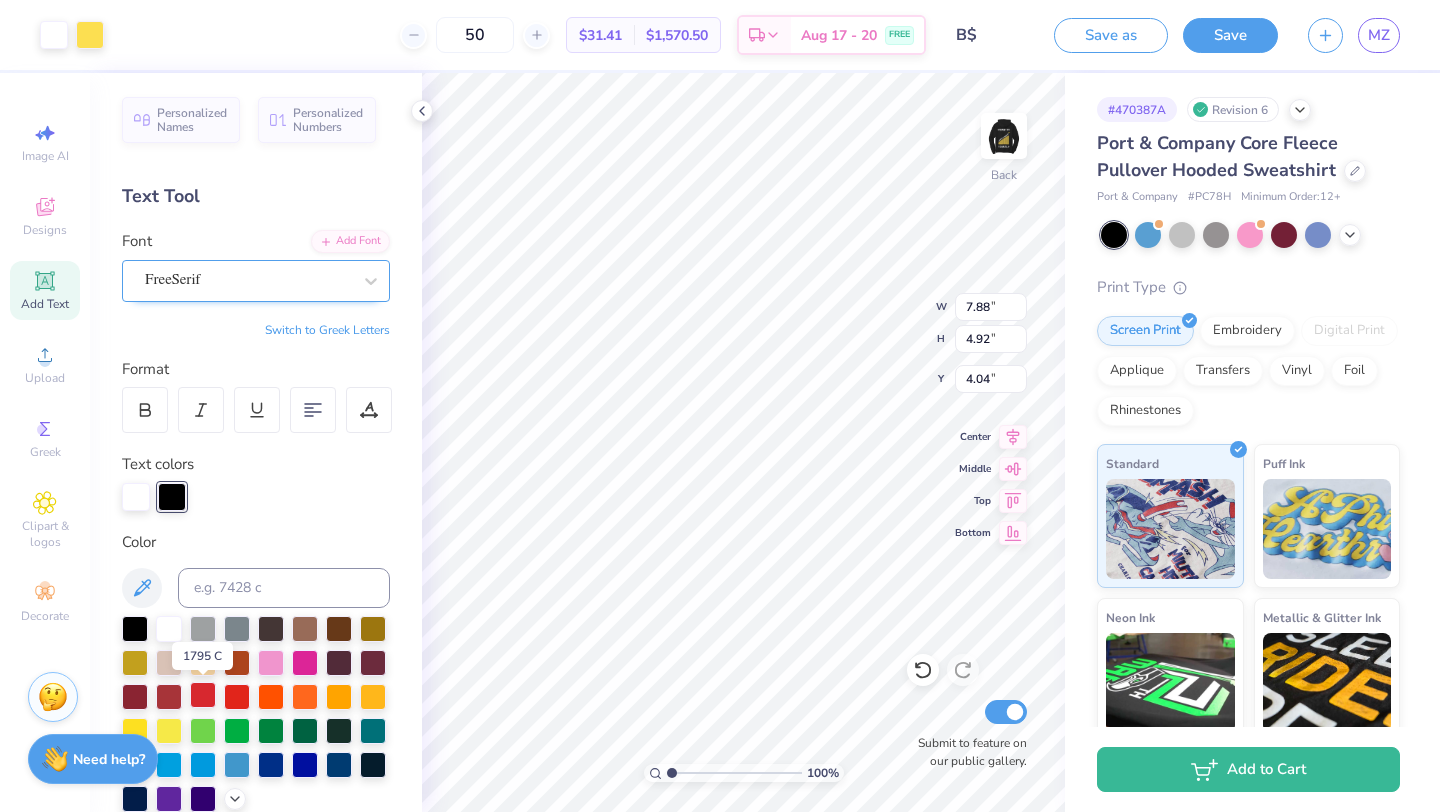 click at bounding box center [203, 695] 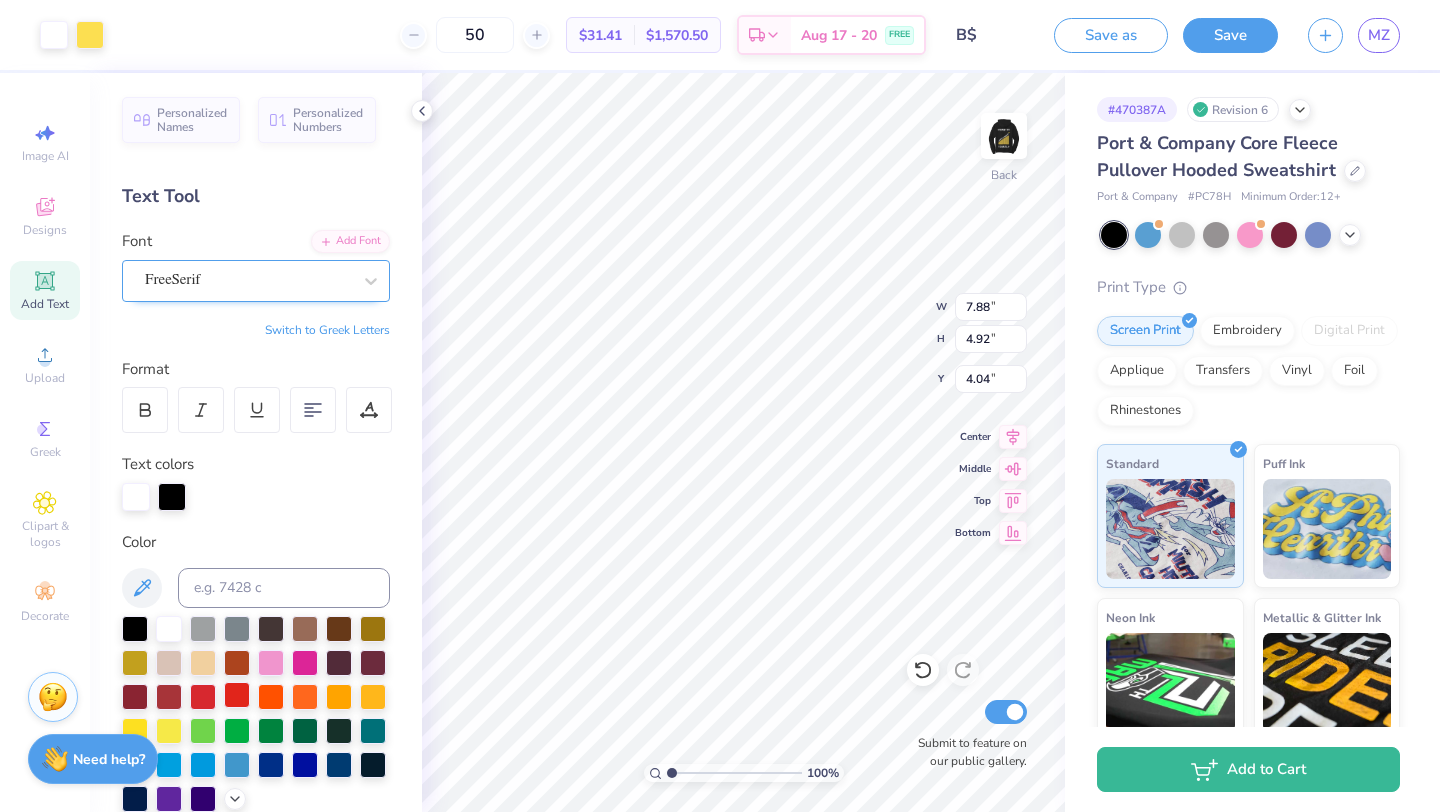 click at bounding box center [237, 695] 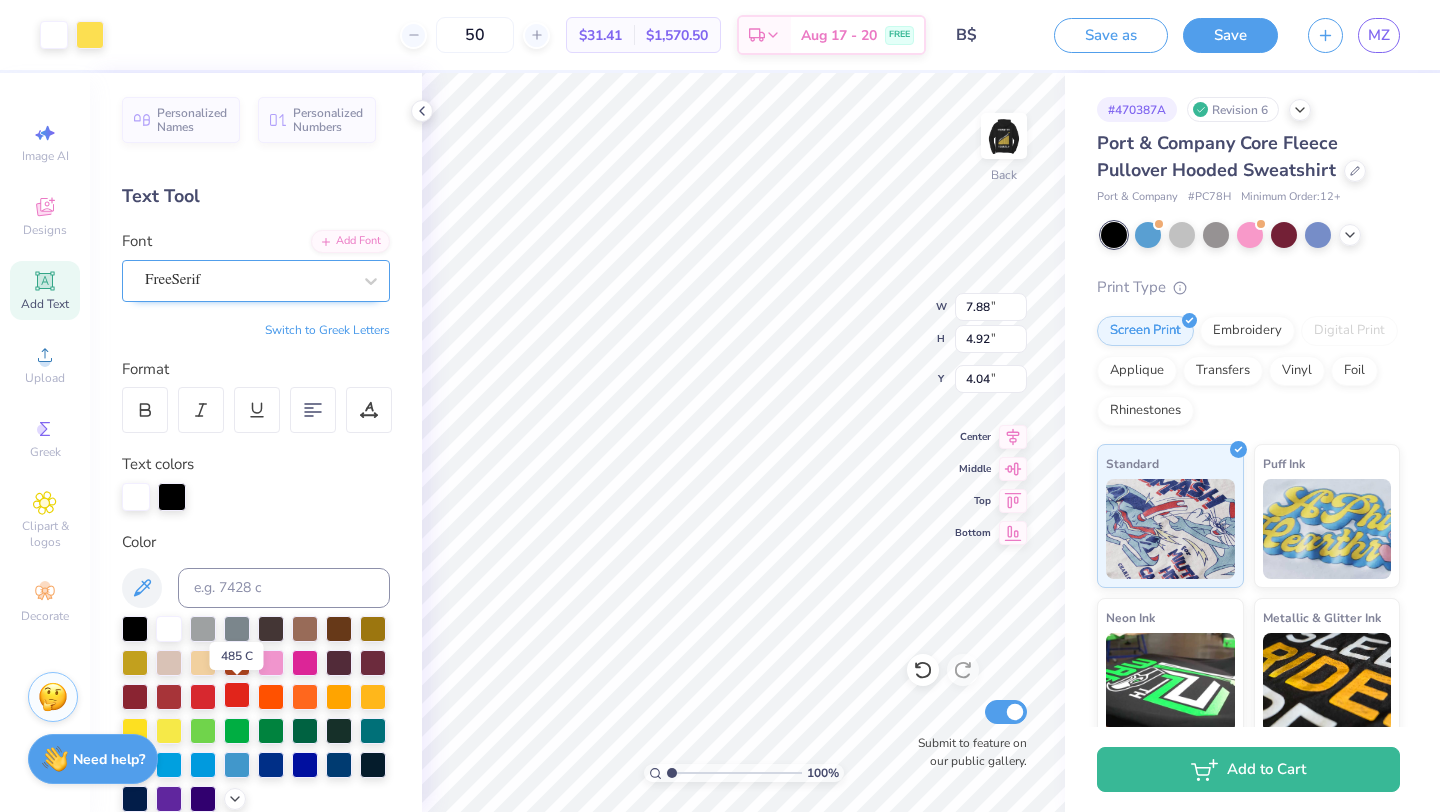 click at bounding box center [237, 695] 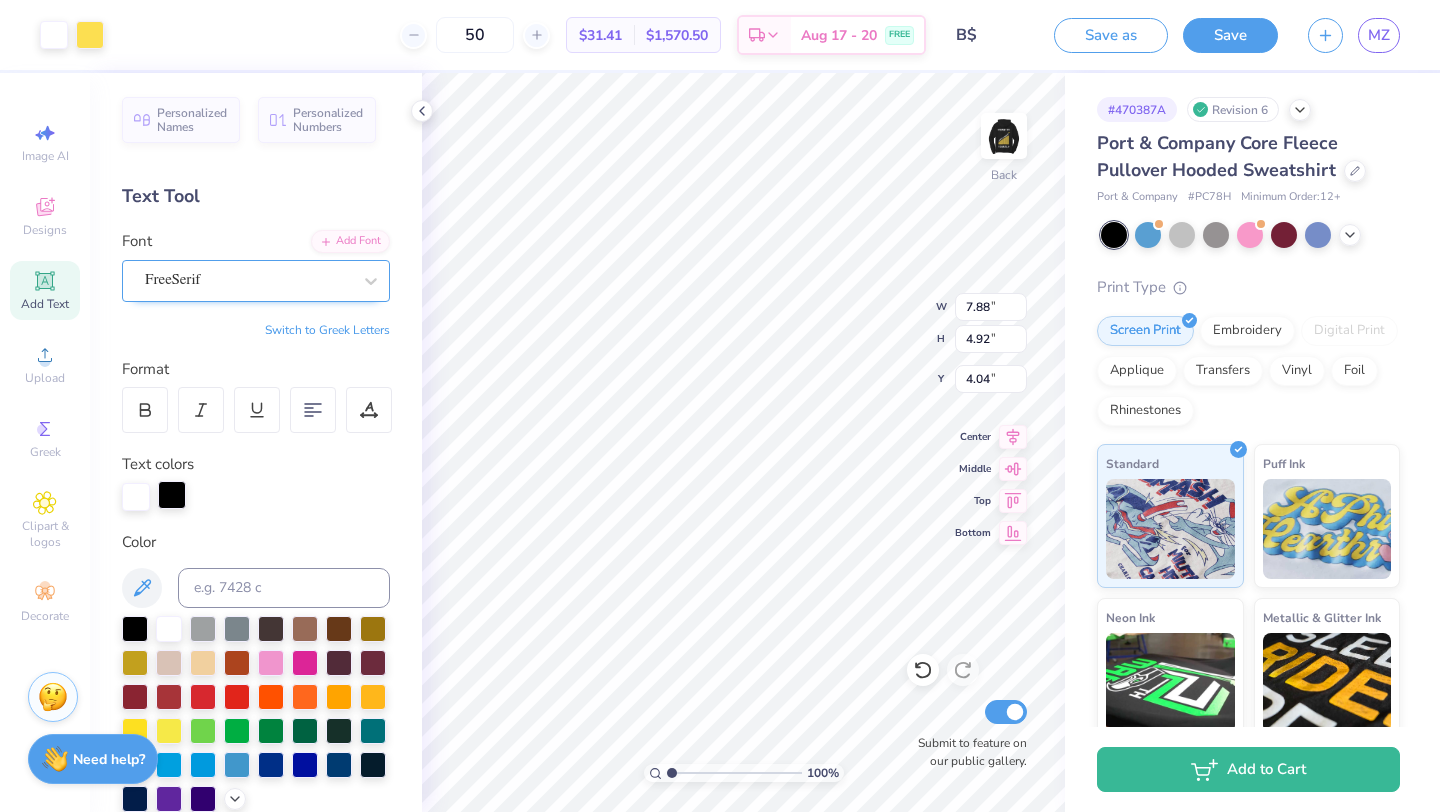 click on "Personalized Names Personalized Numbers Text Tool  Add Font Font FreeSerif Switch to Greek Letters Format Text colors Color Styles Stroke 1 4  Add Stroke Text Shape" at bounding box center [256, 442] 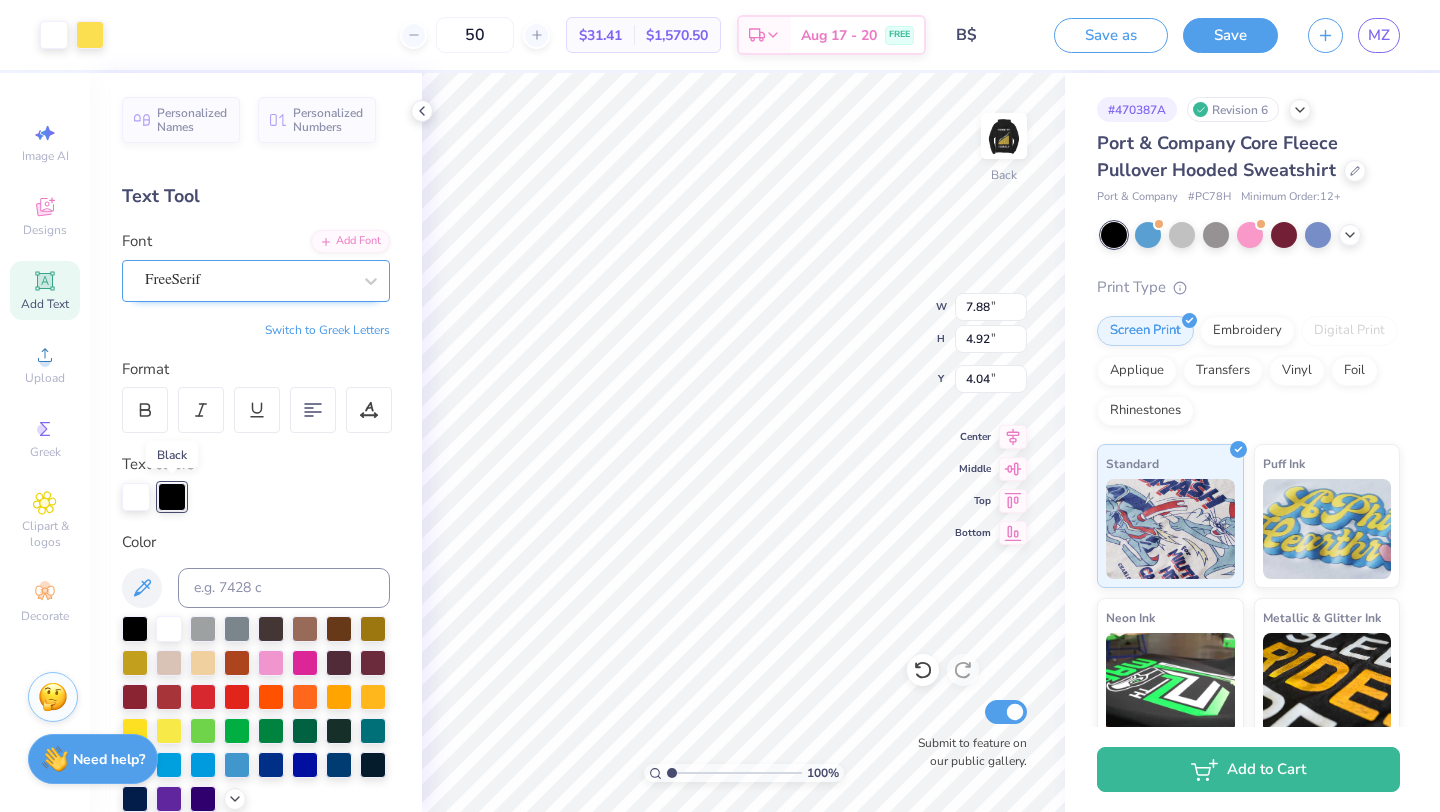 click at bounding box center (172, 497) 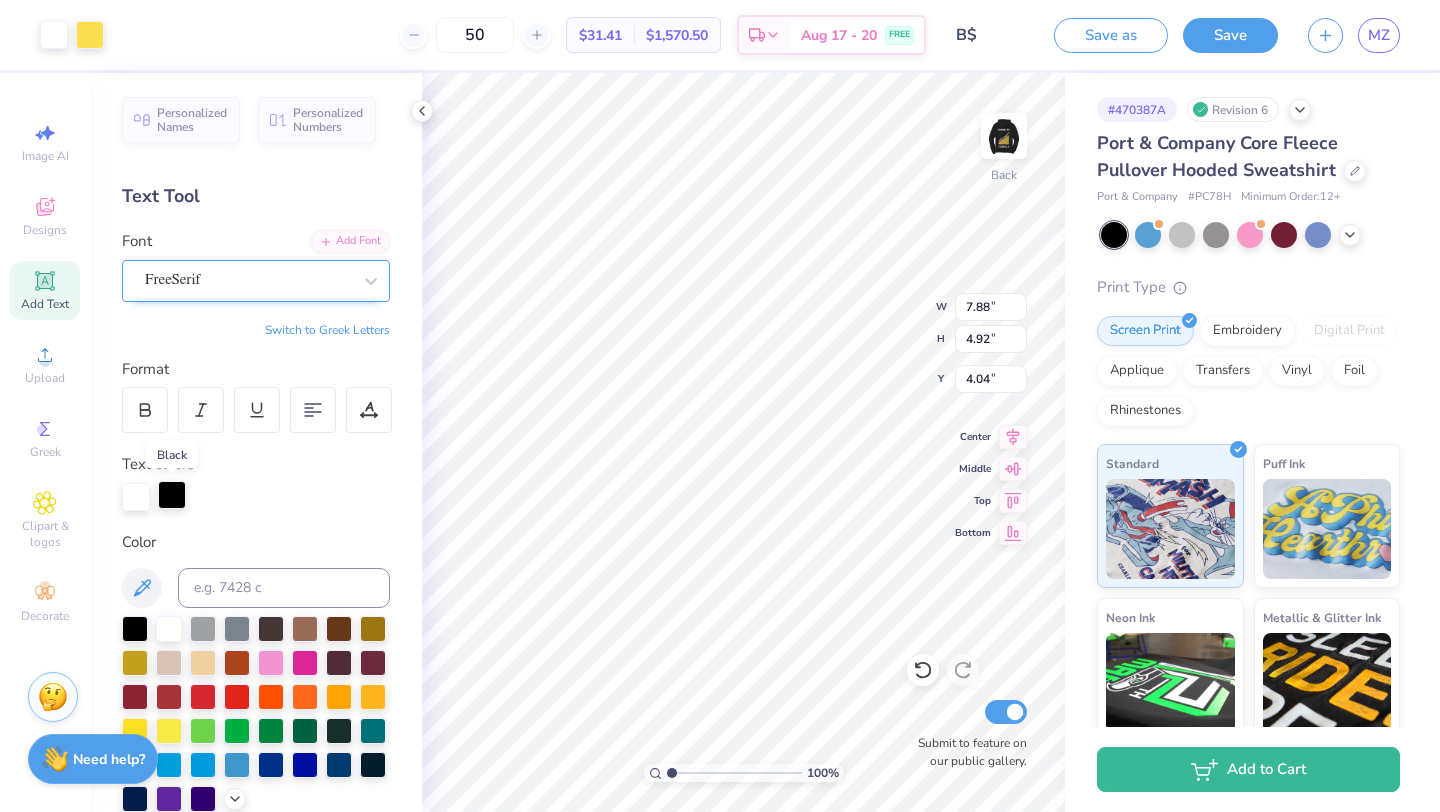 click at bounding box center [172, 495] 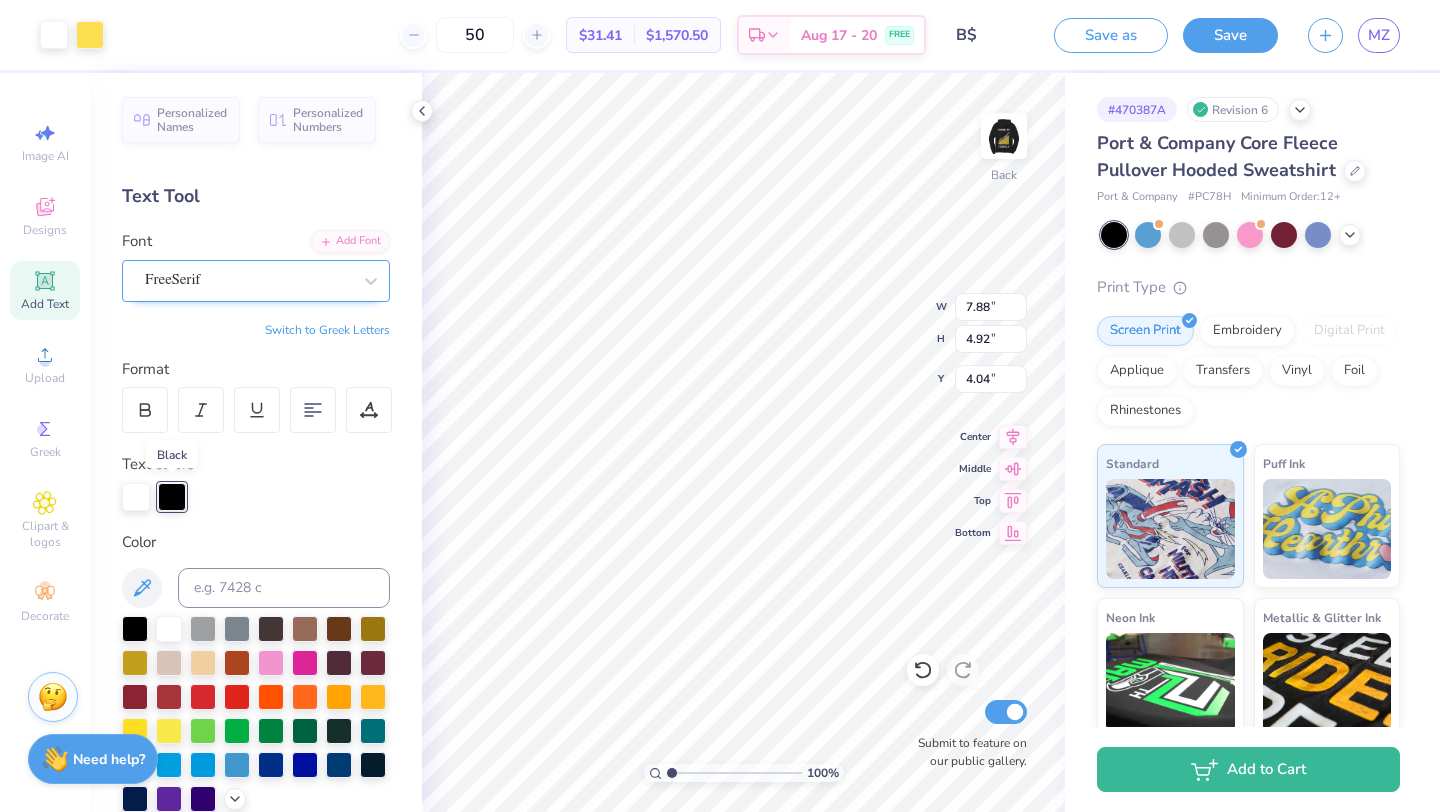 click at bounding box center (172, 497) 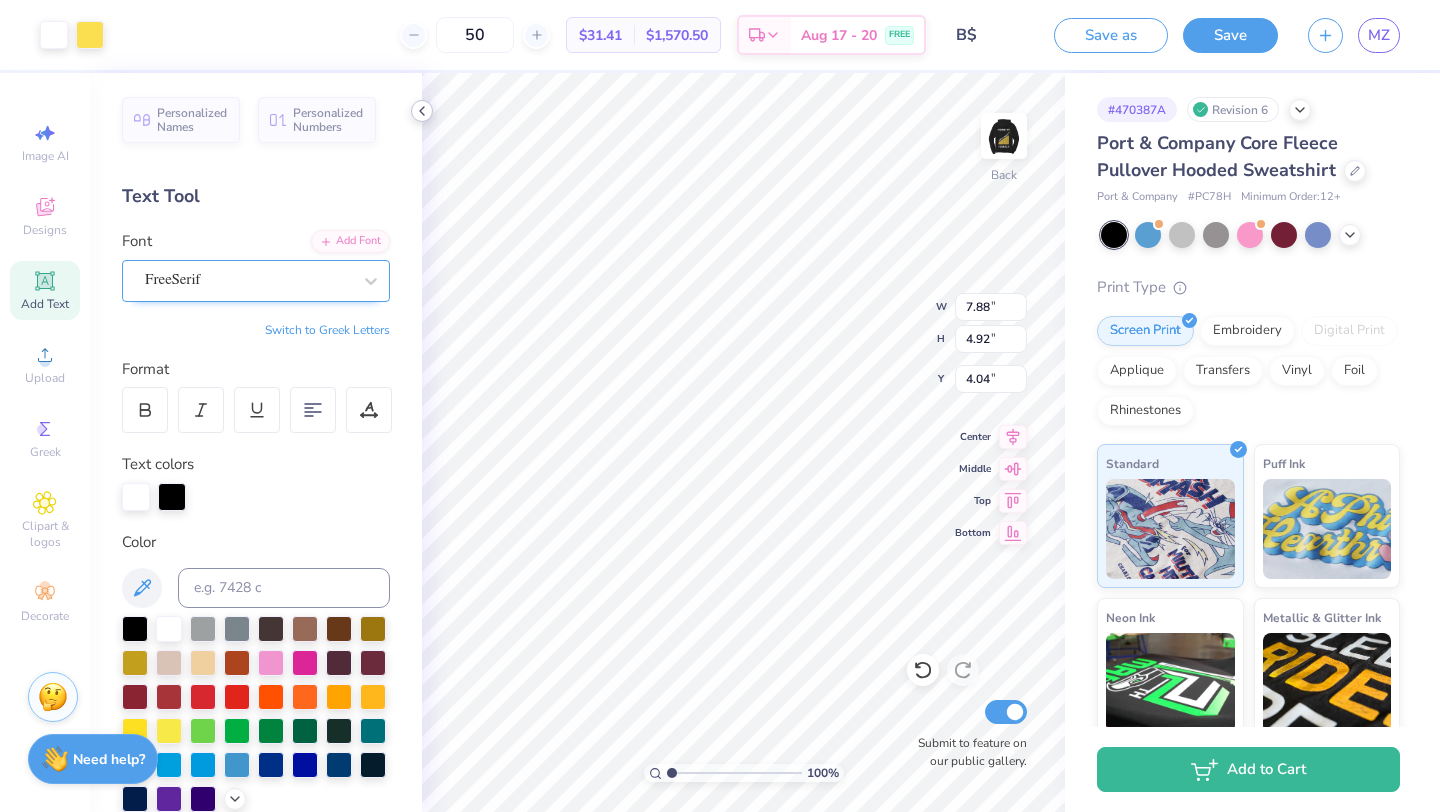 click 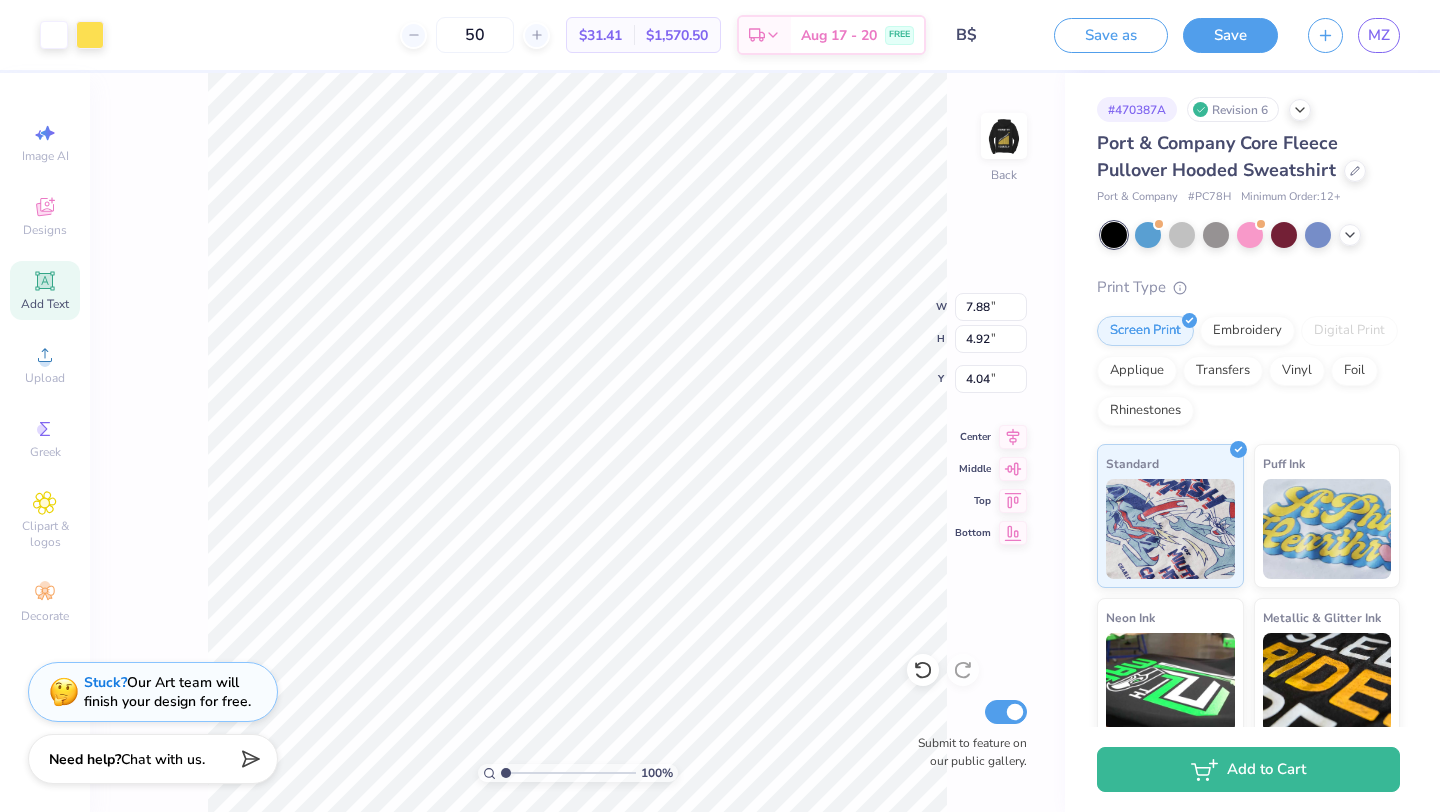 click on "Add Text" at bounding box center (45, 290) 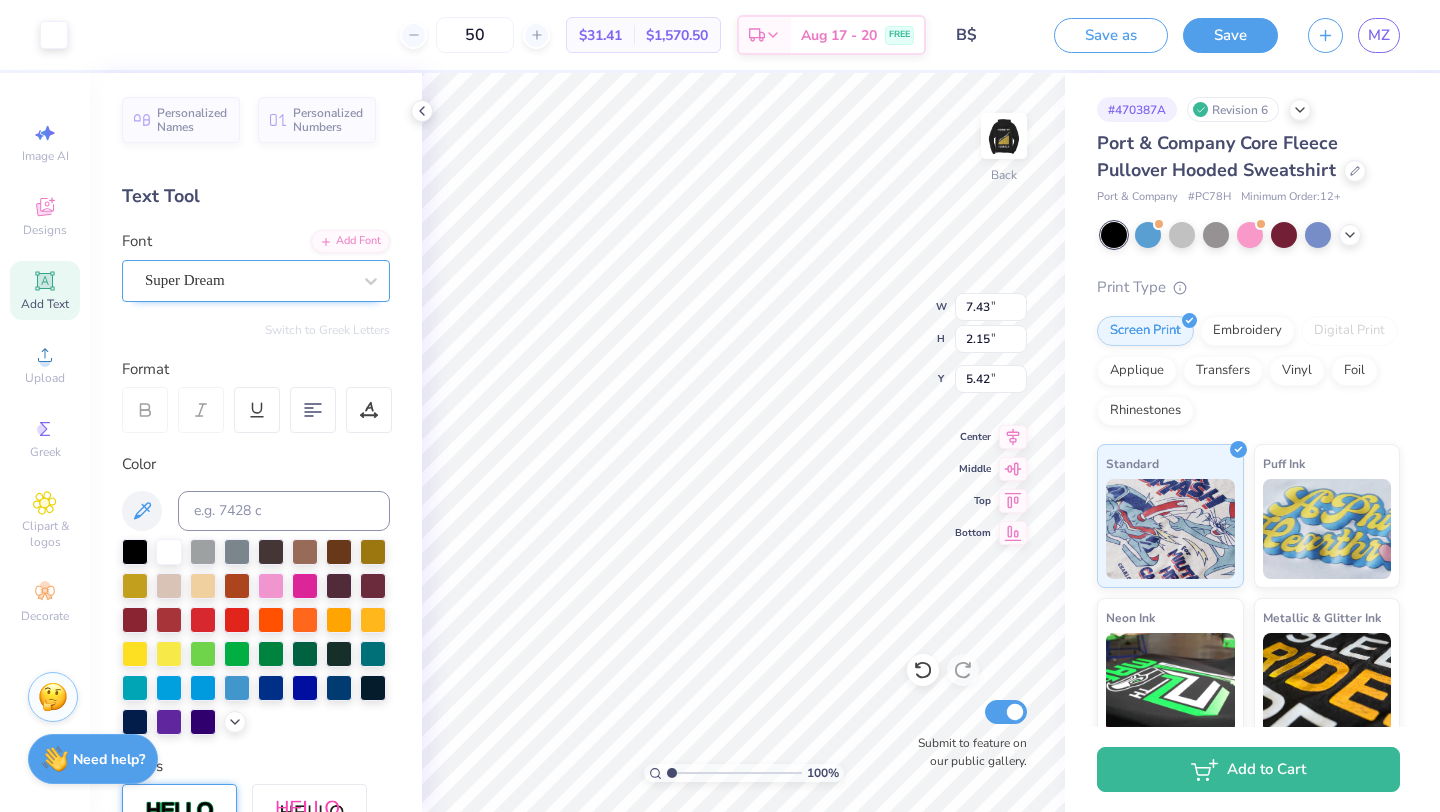 type on "7.43" 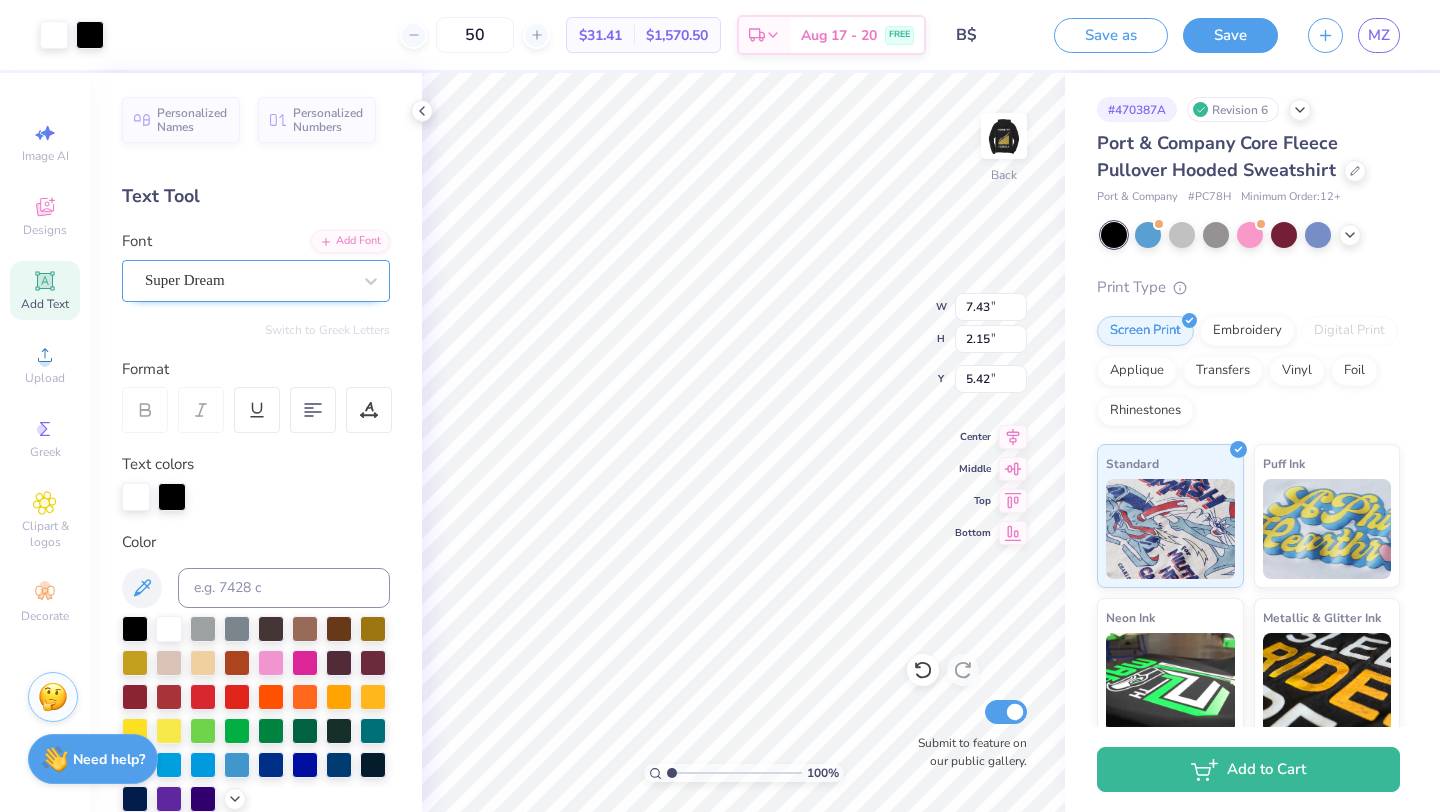 type on "7.47" 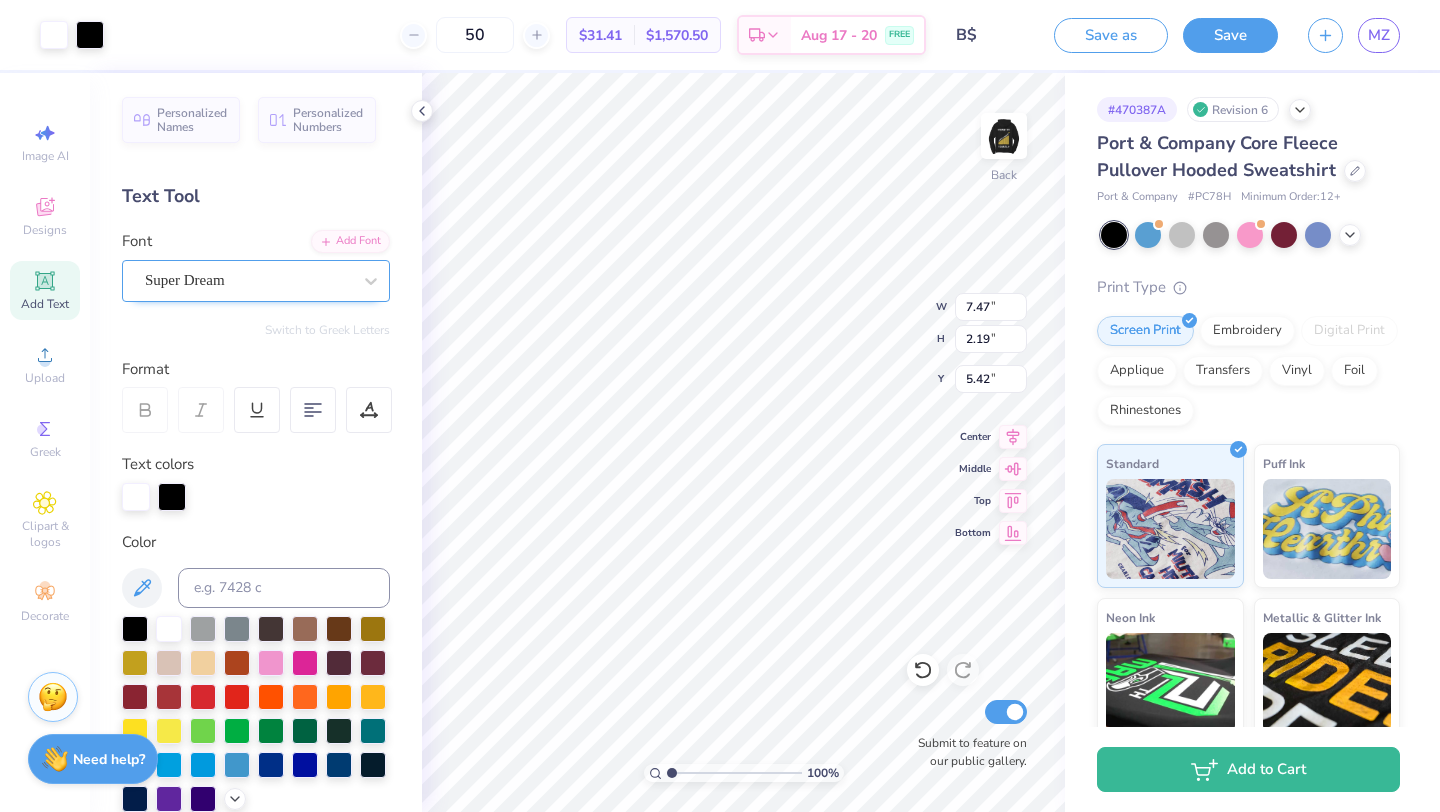 type on "5.40" 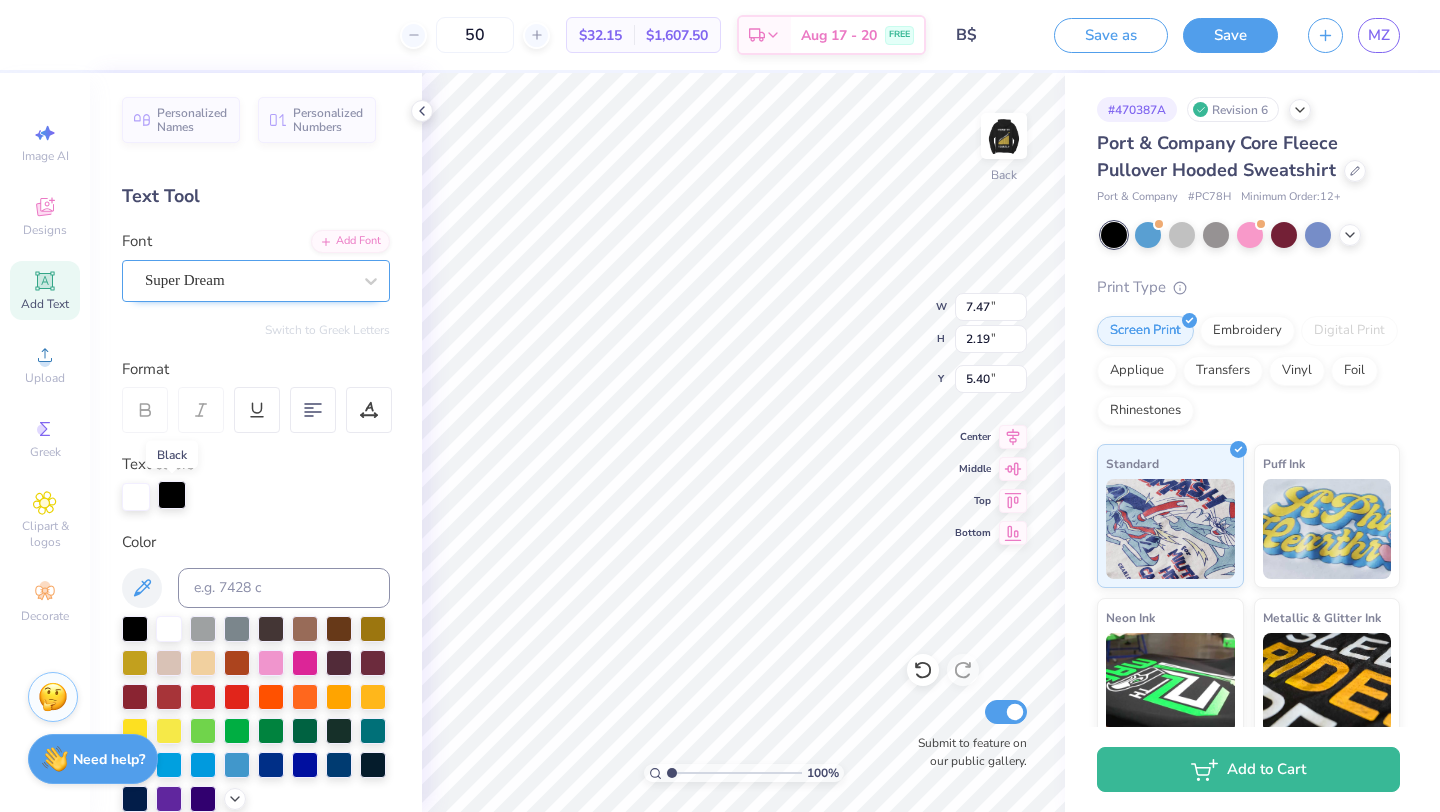 click at bounding box center [172, 495] 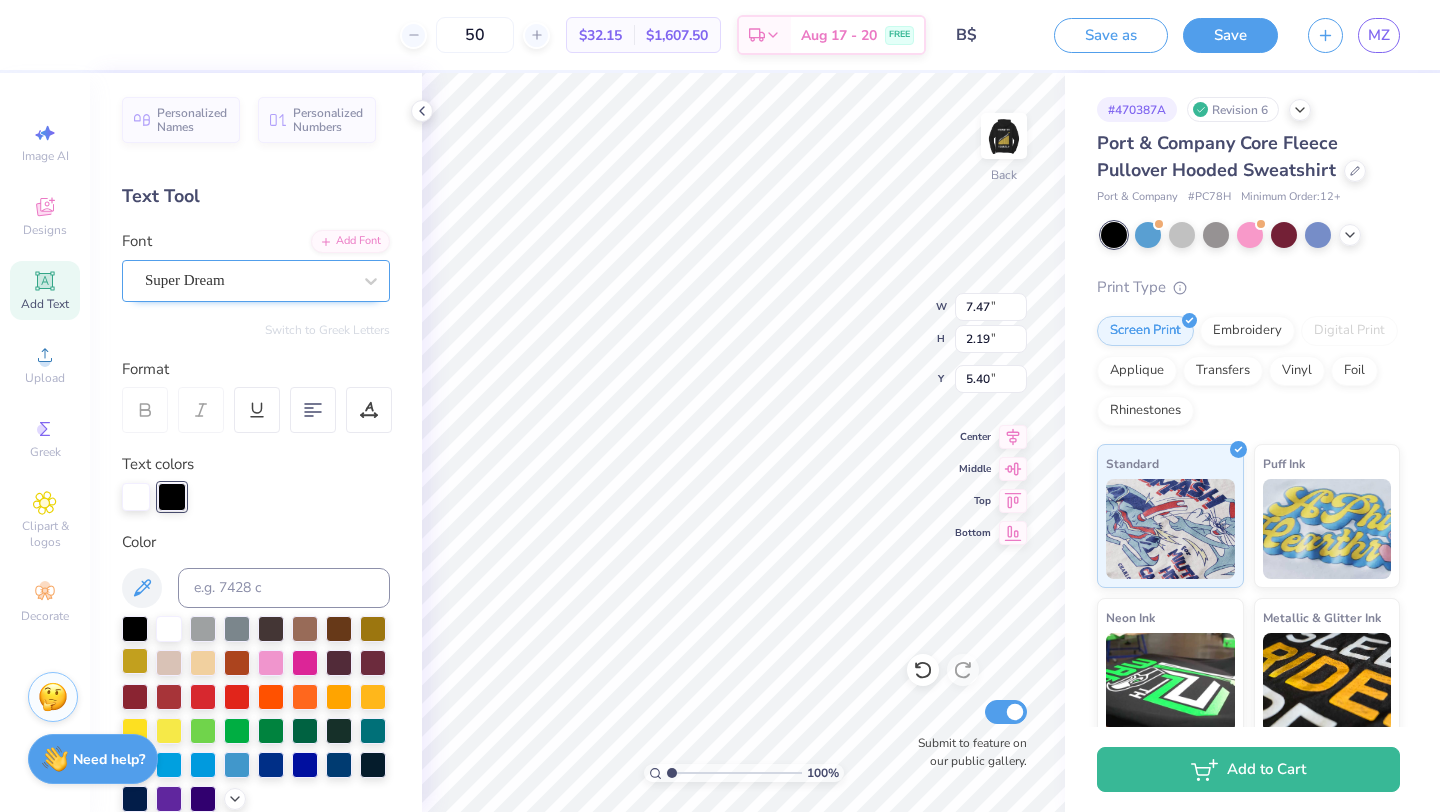 click at bounding box center [135, 661] 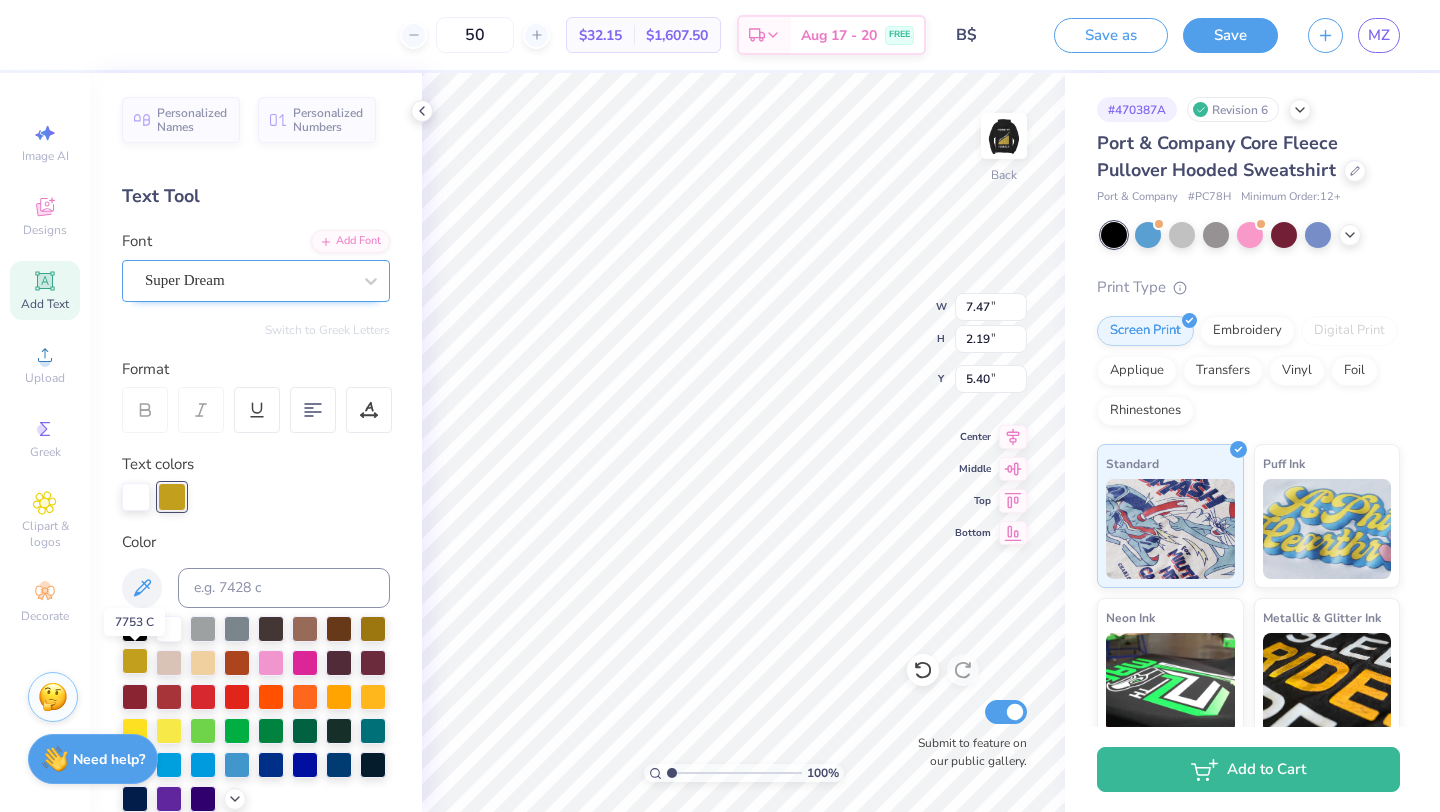 click at bounding box center (135, 661) 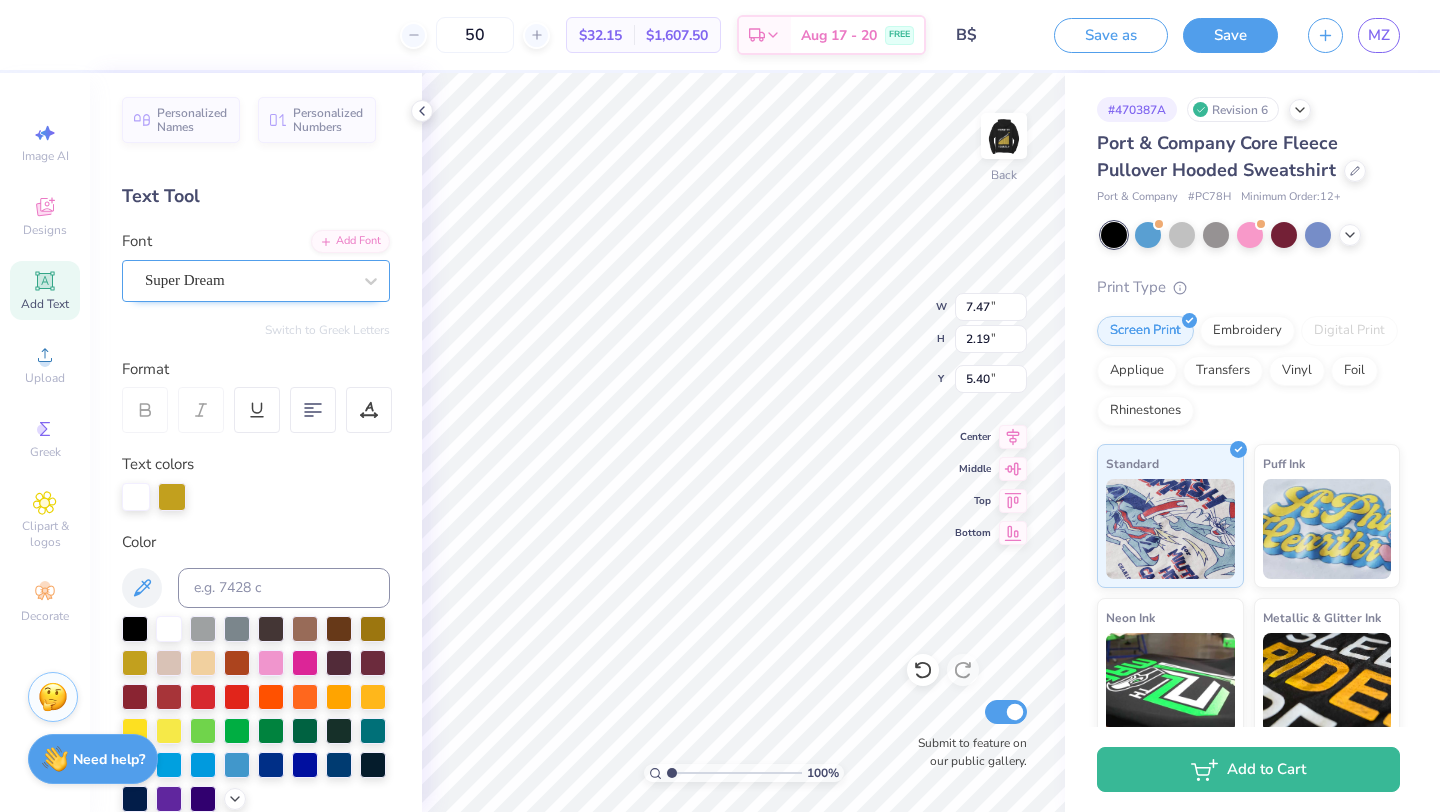 type on "EXT" 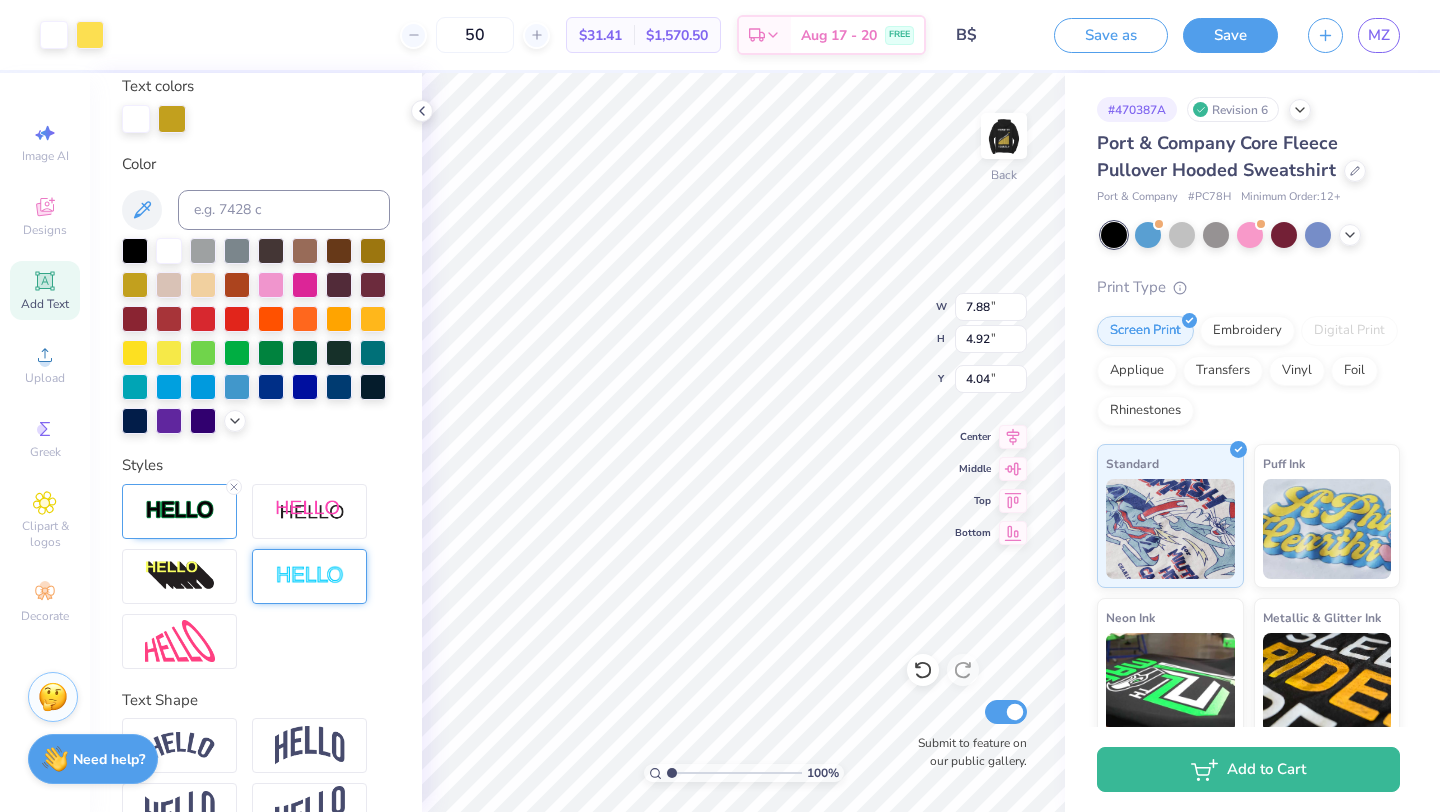 scroll, scrollTop: 390, scrollLeft: 0, axis: vertical 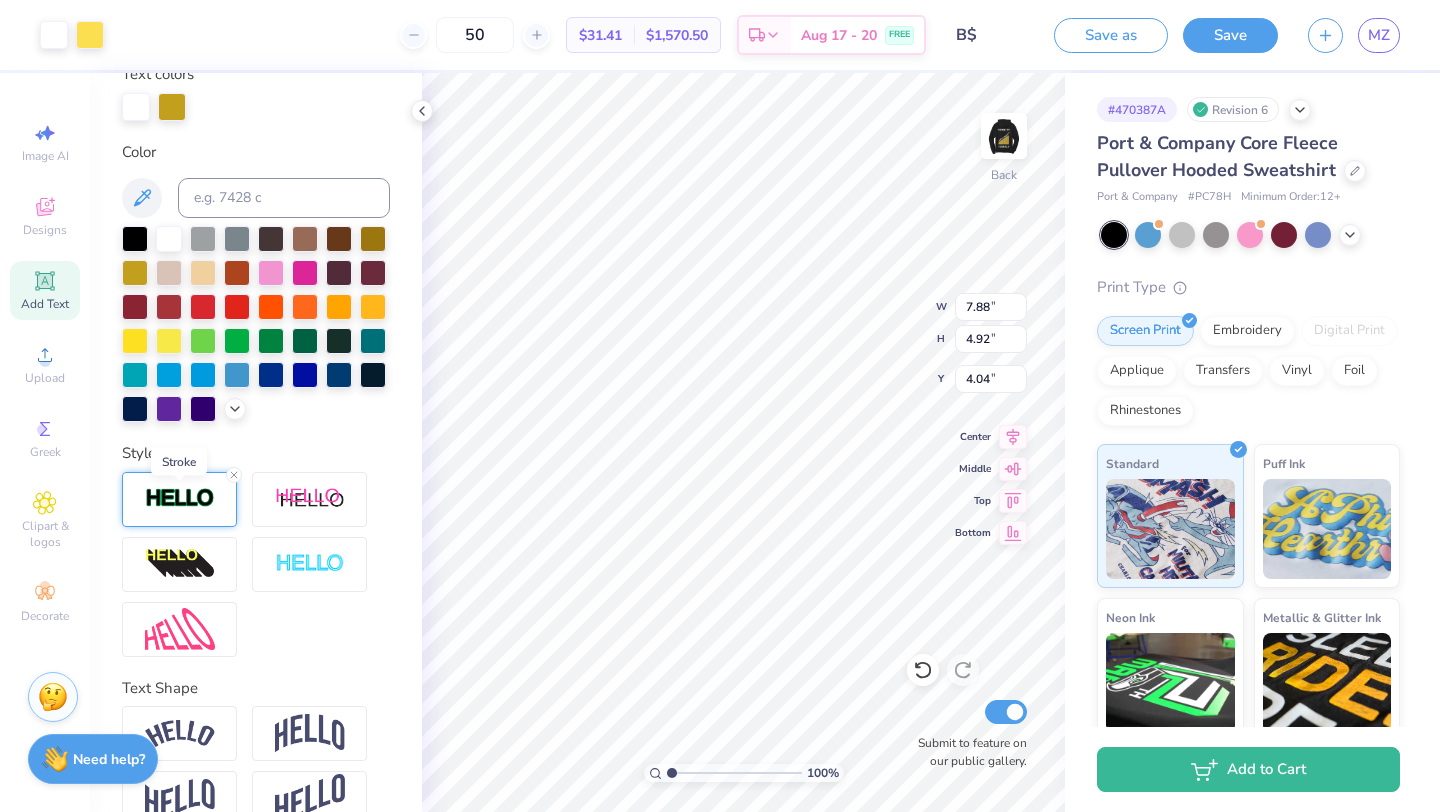 click at bounding box center (180, 498) 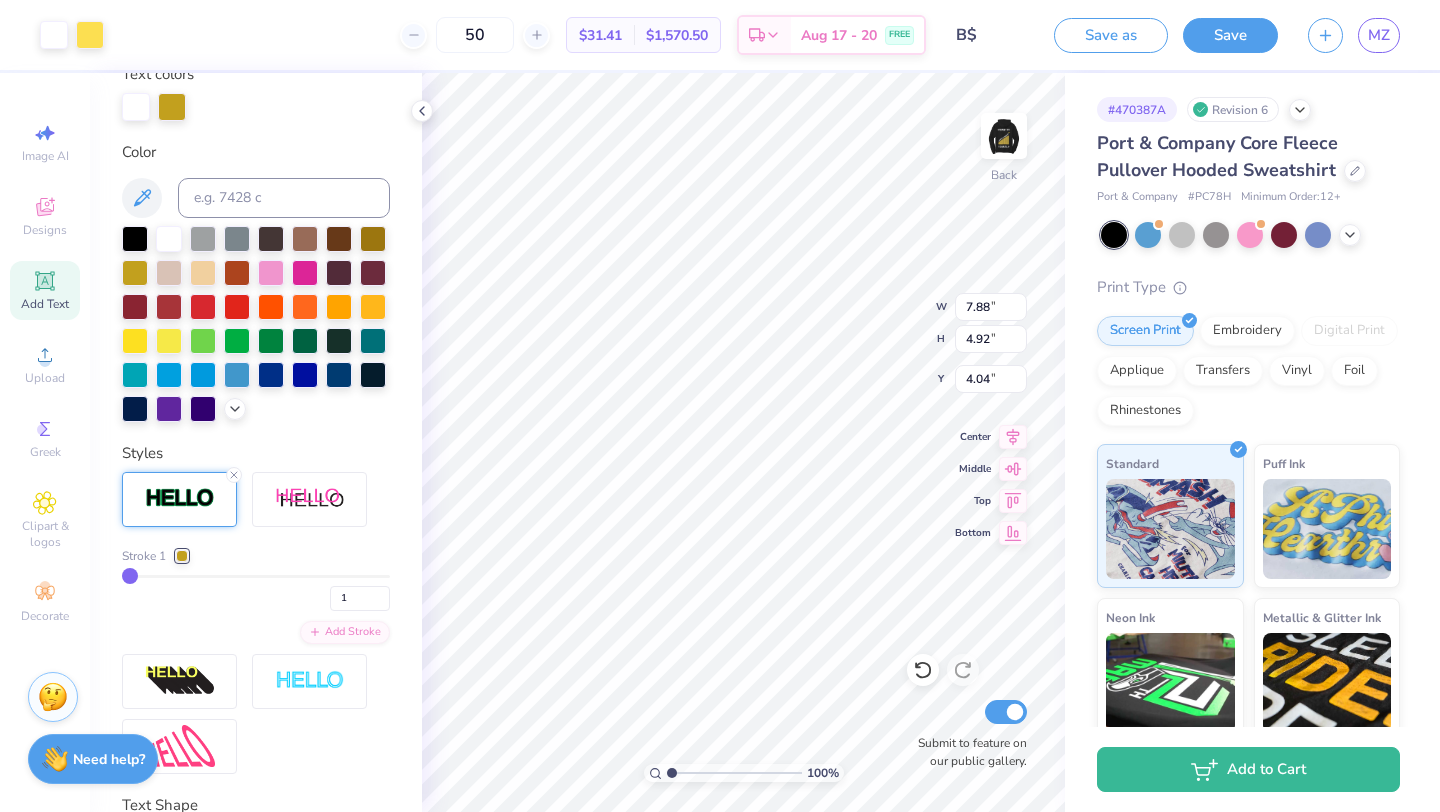 type on "2" 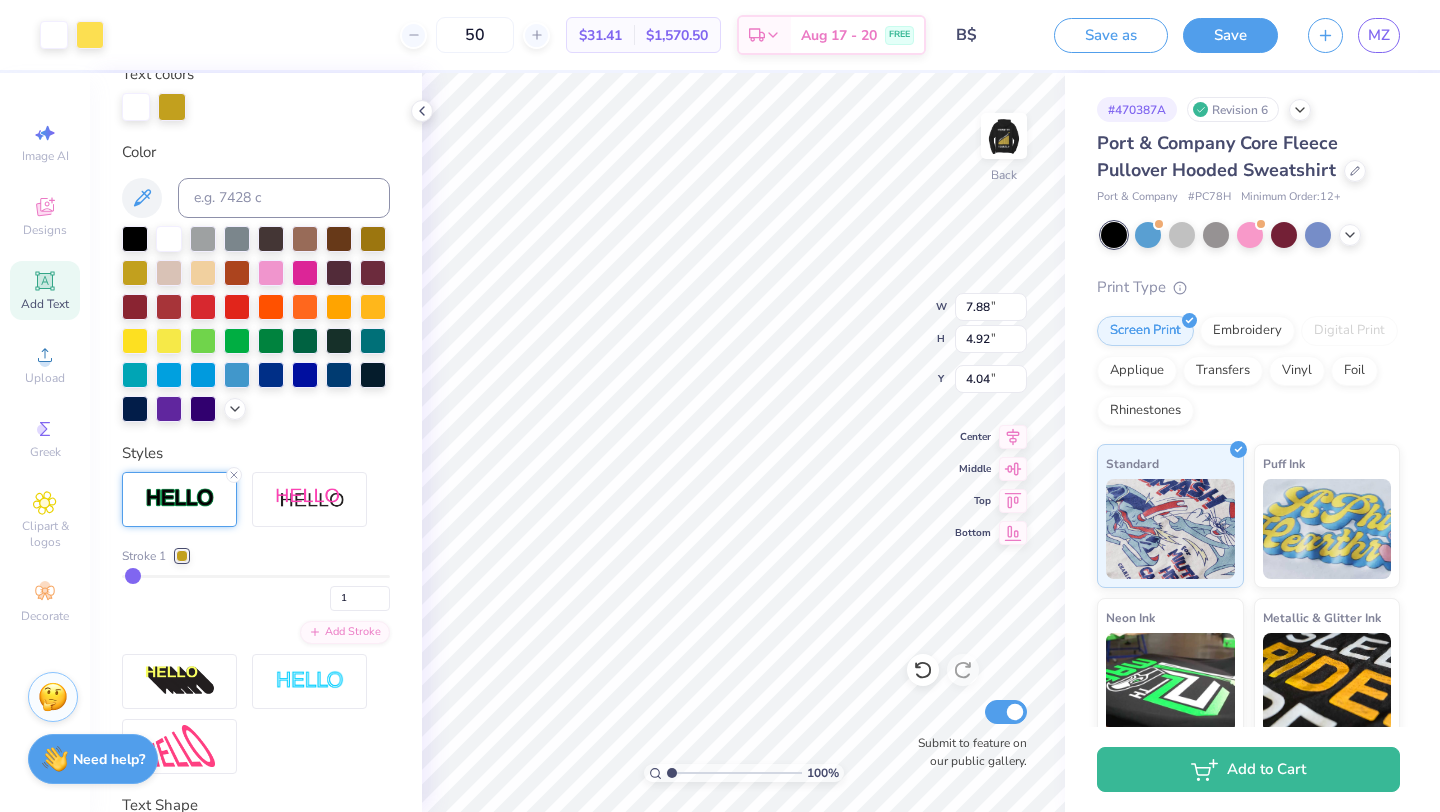 type on "2" 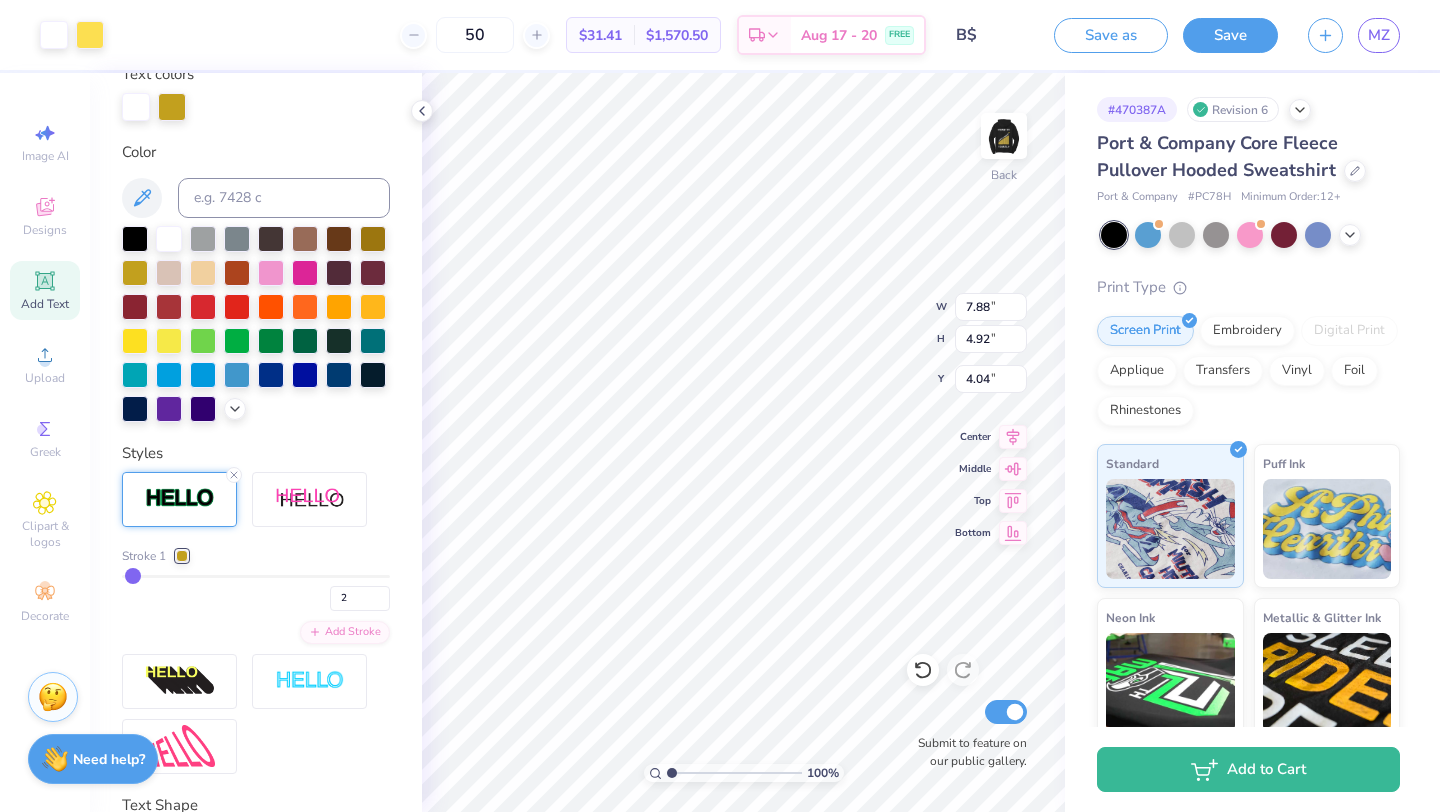 type on "3" 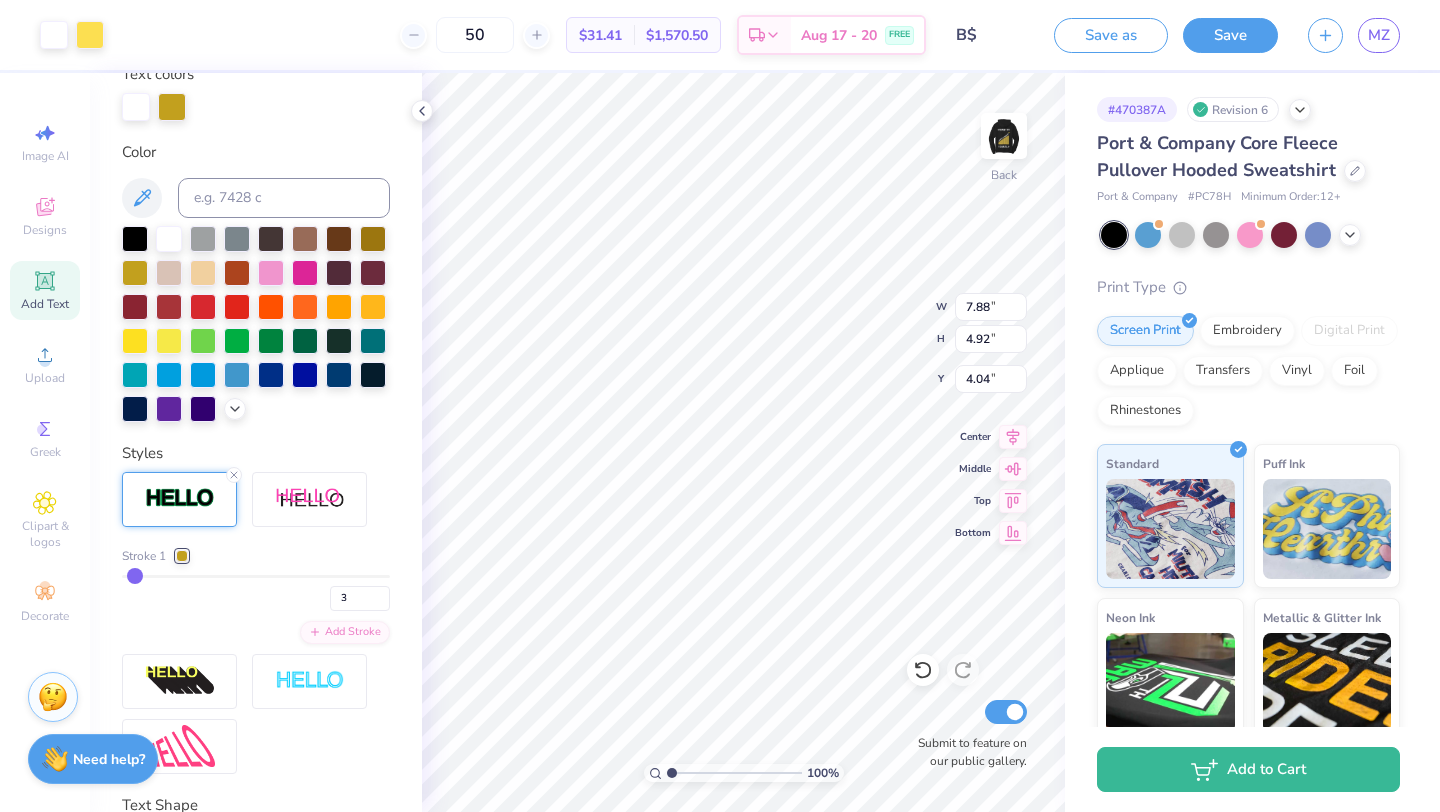 type on "4" 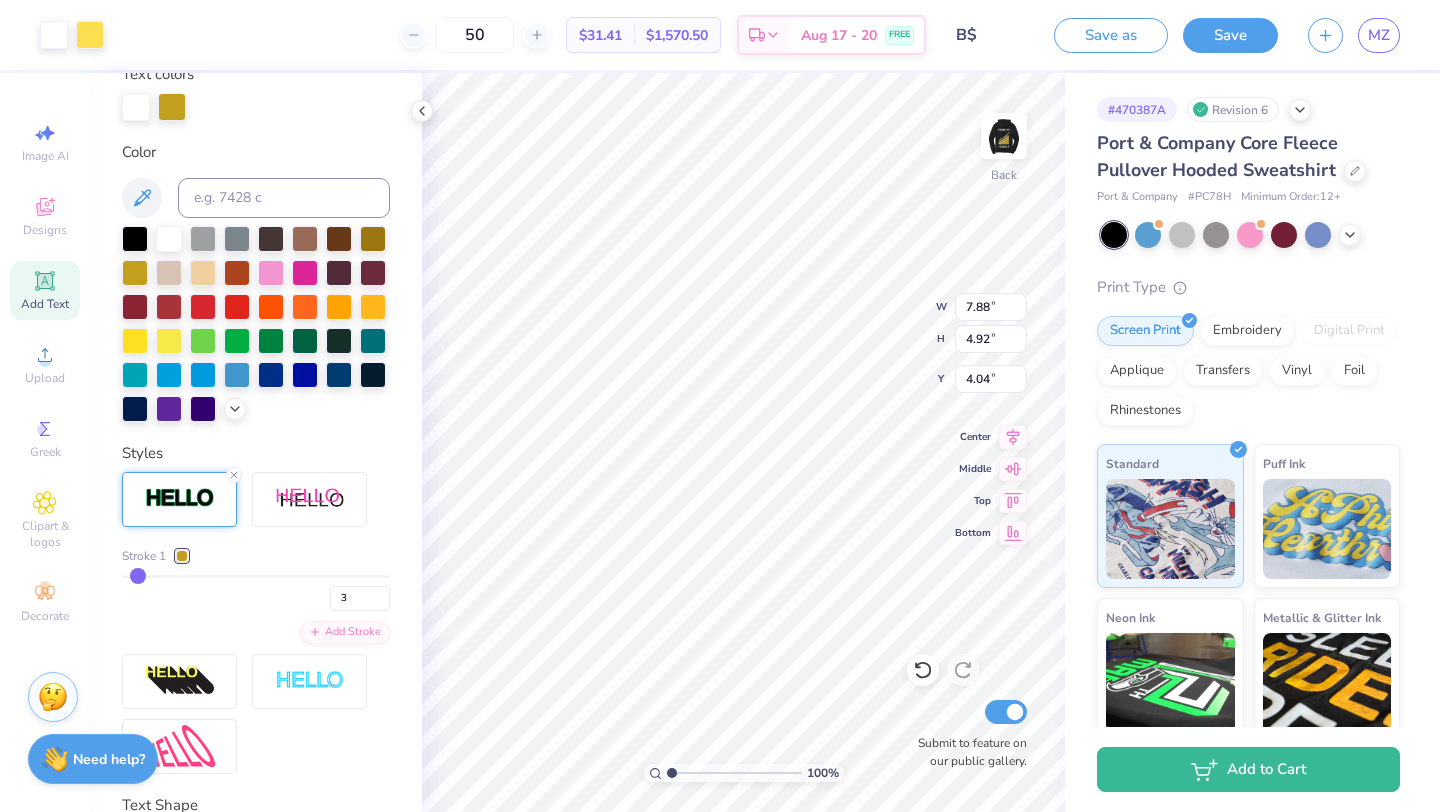 type on "4" 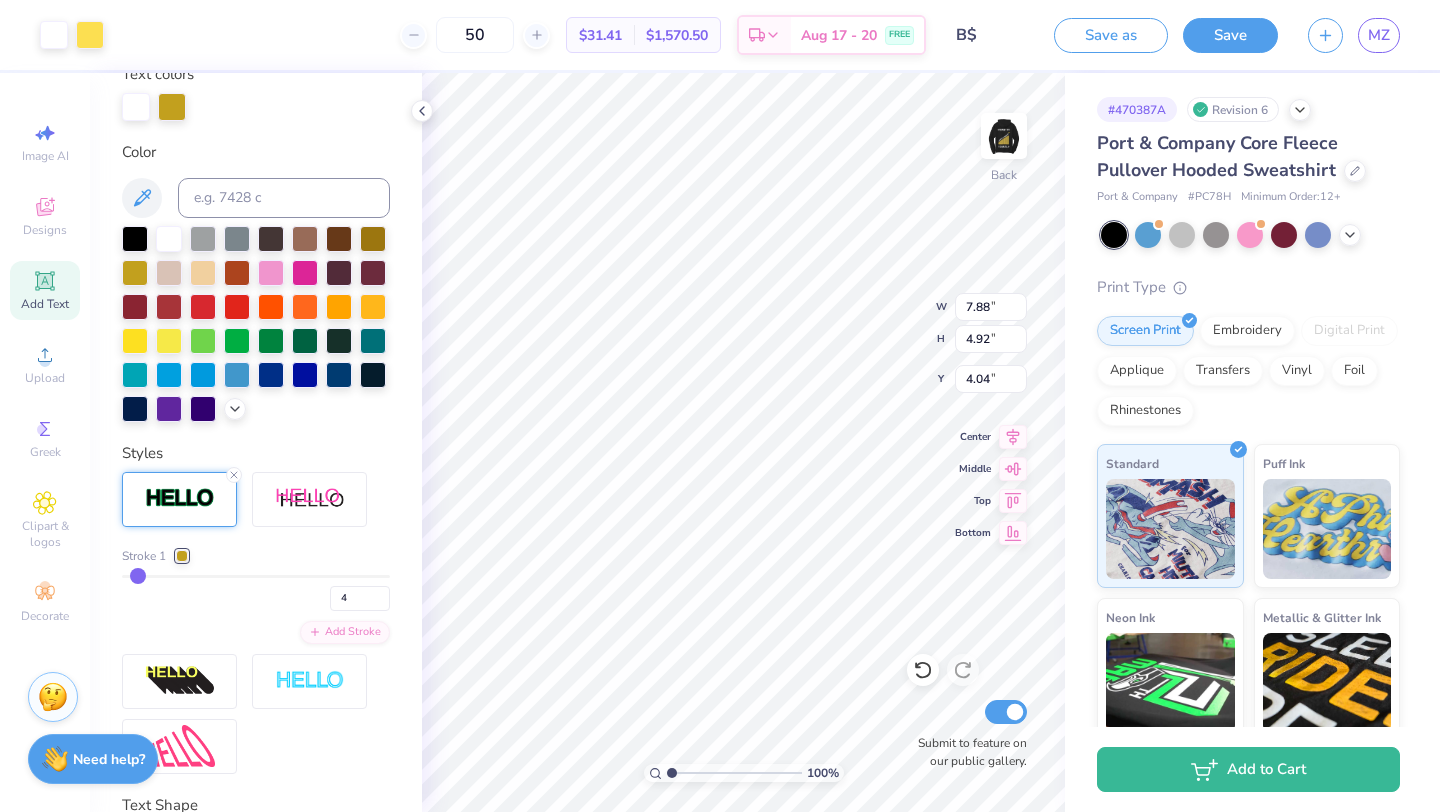type on "5" 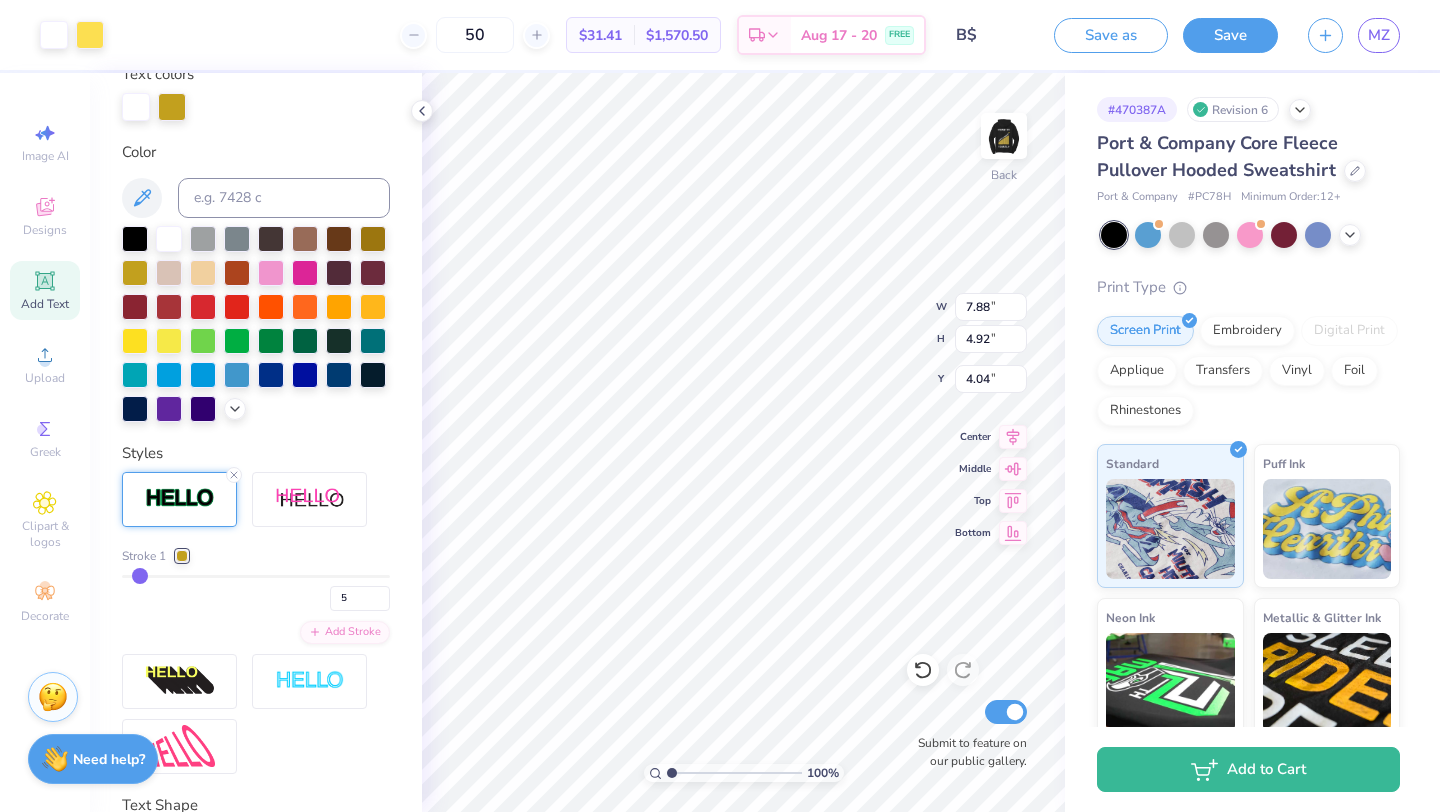 type on "6" 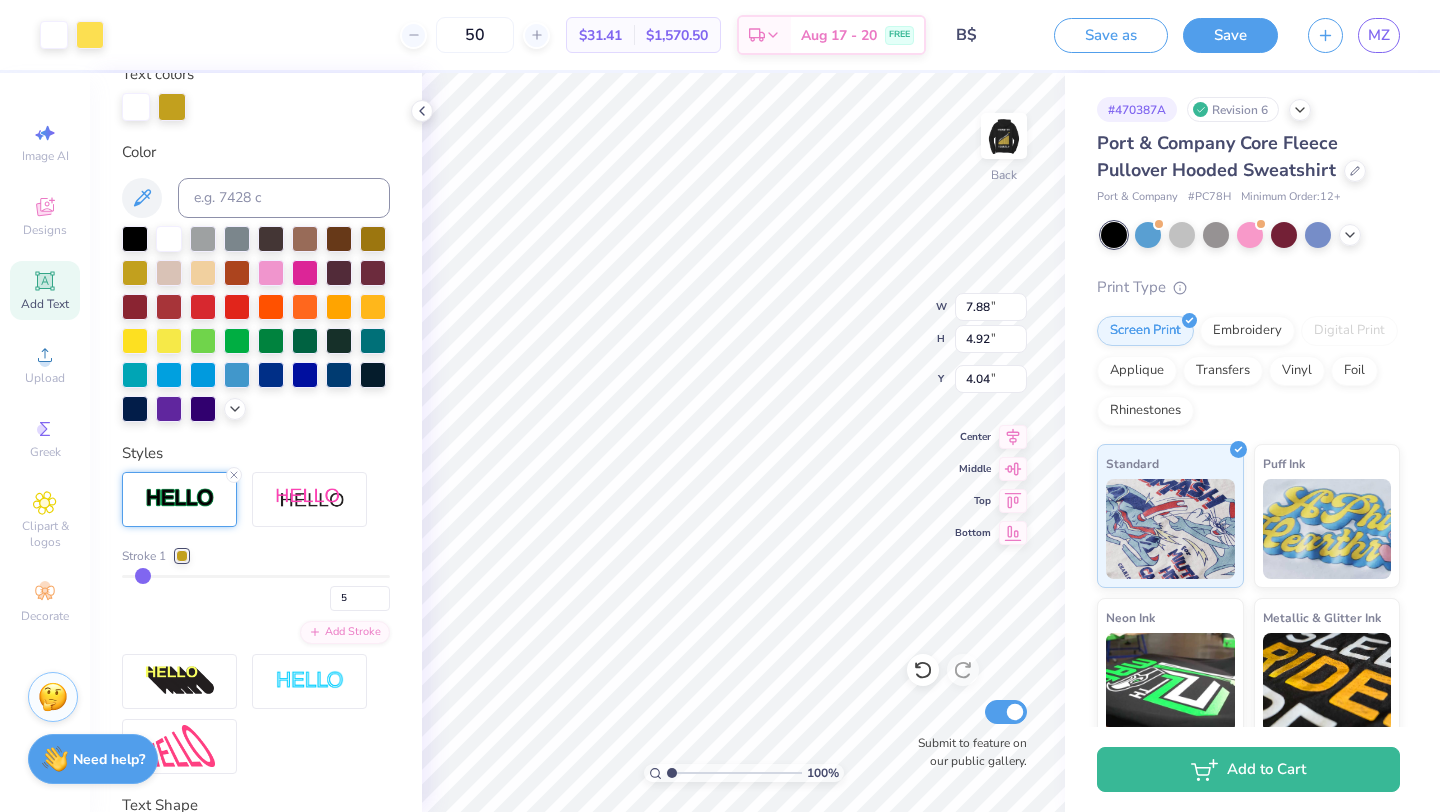 type on "6" 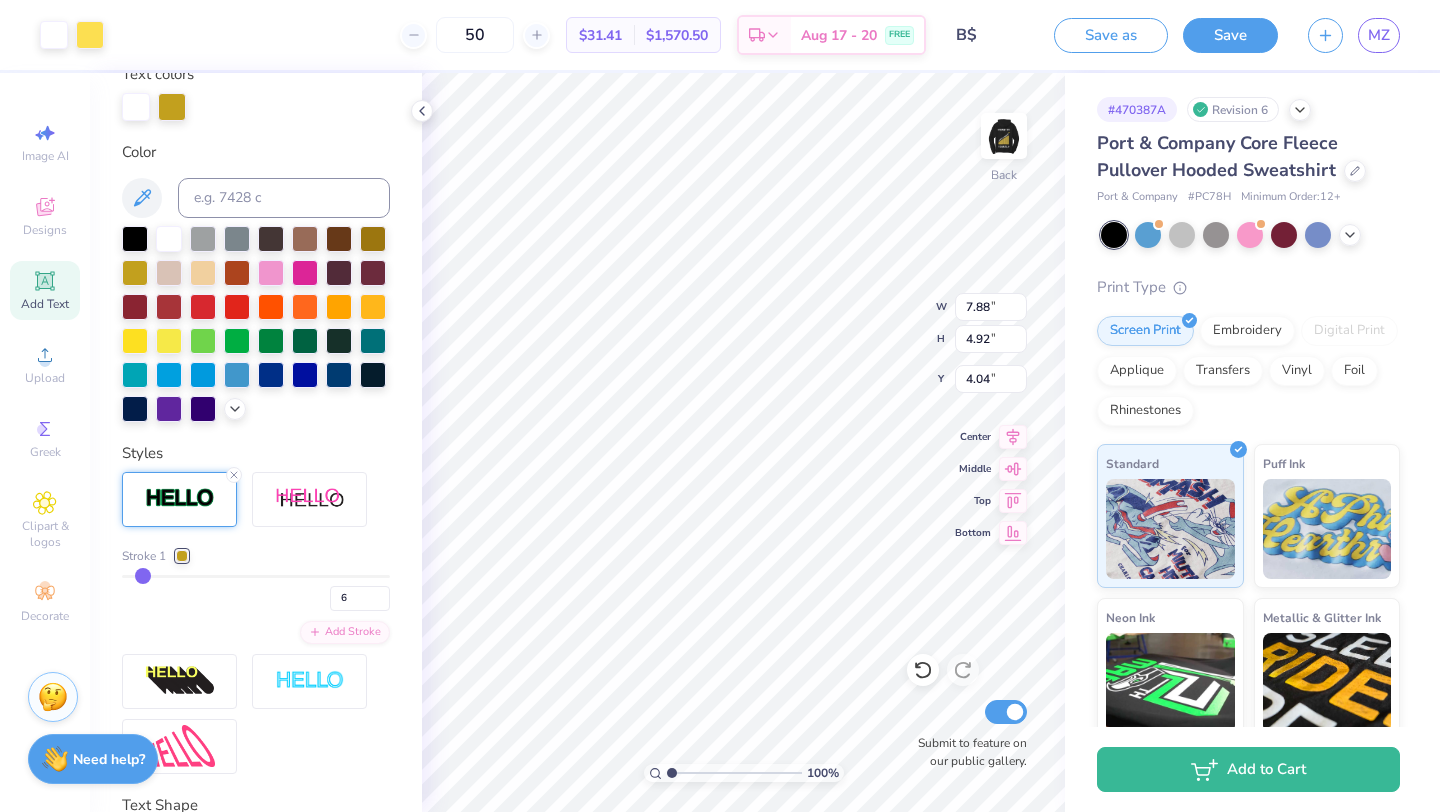 type on "7" 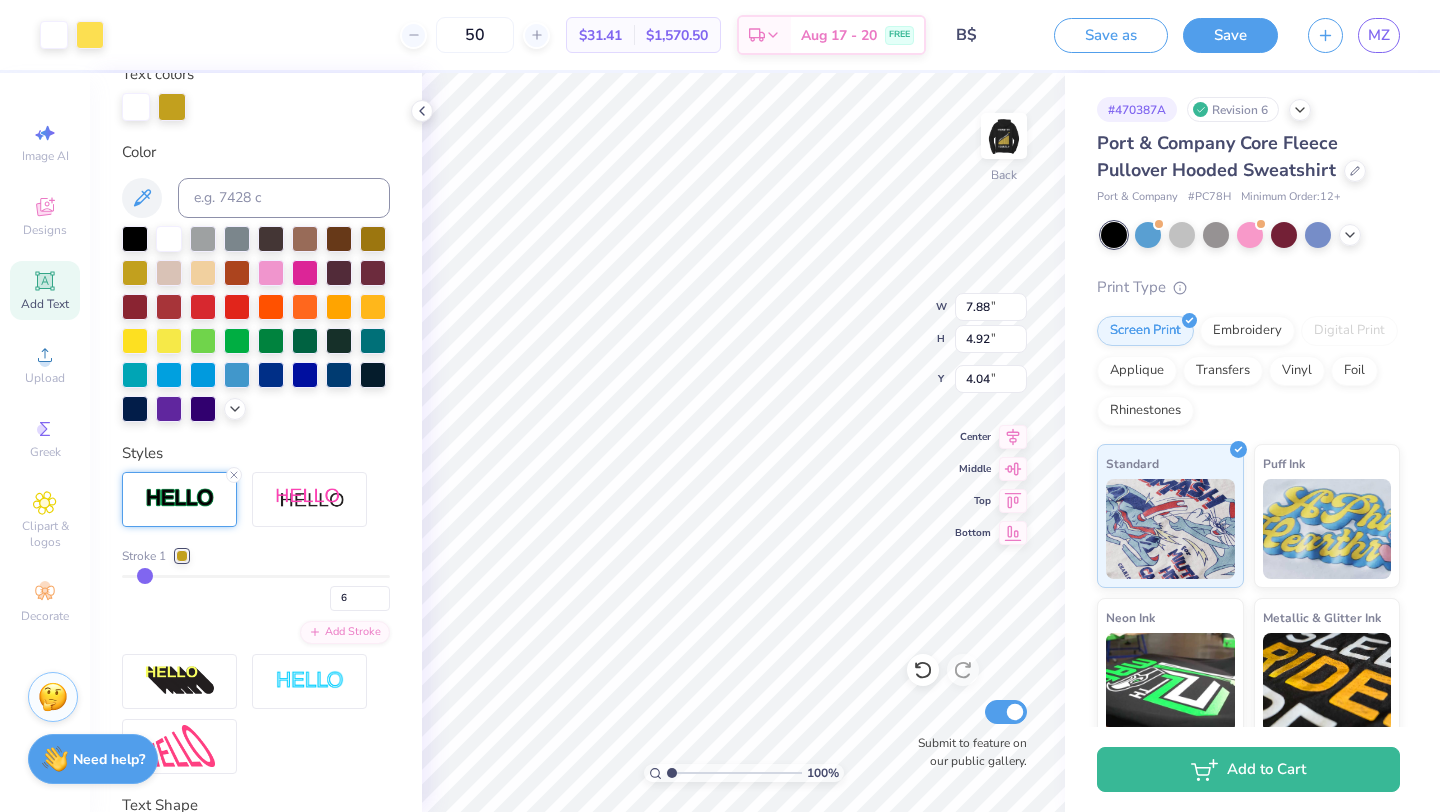 type on "7" 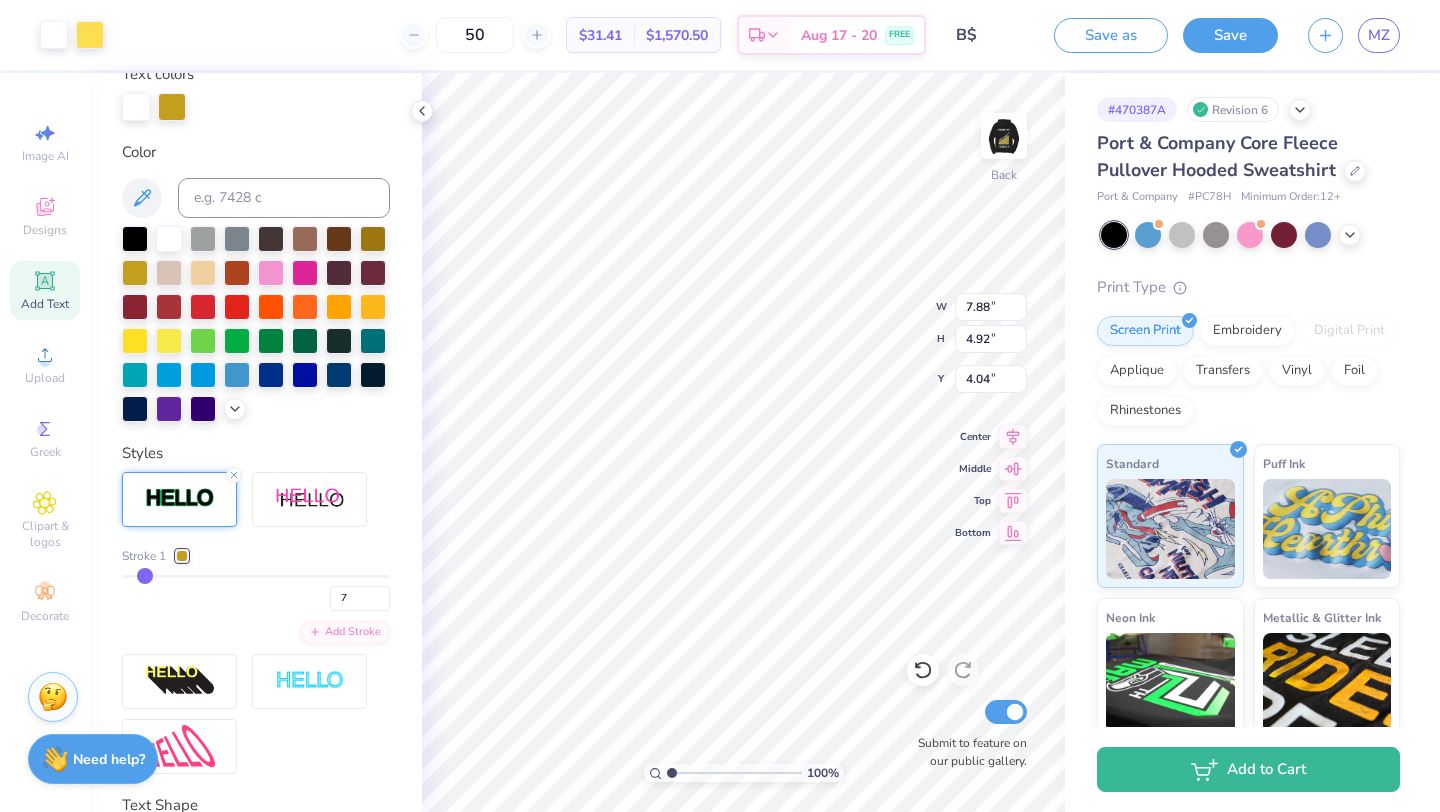 type on "8" 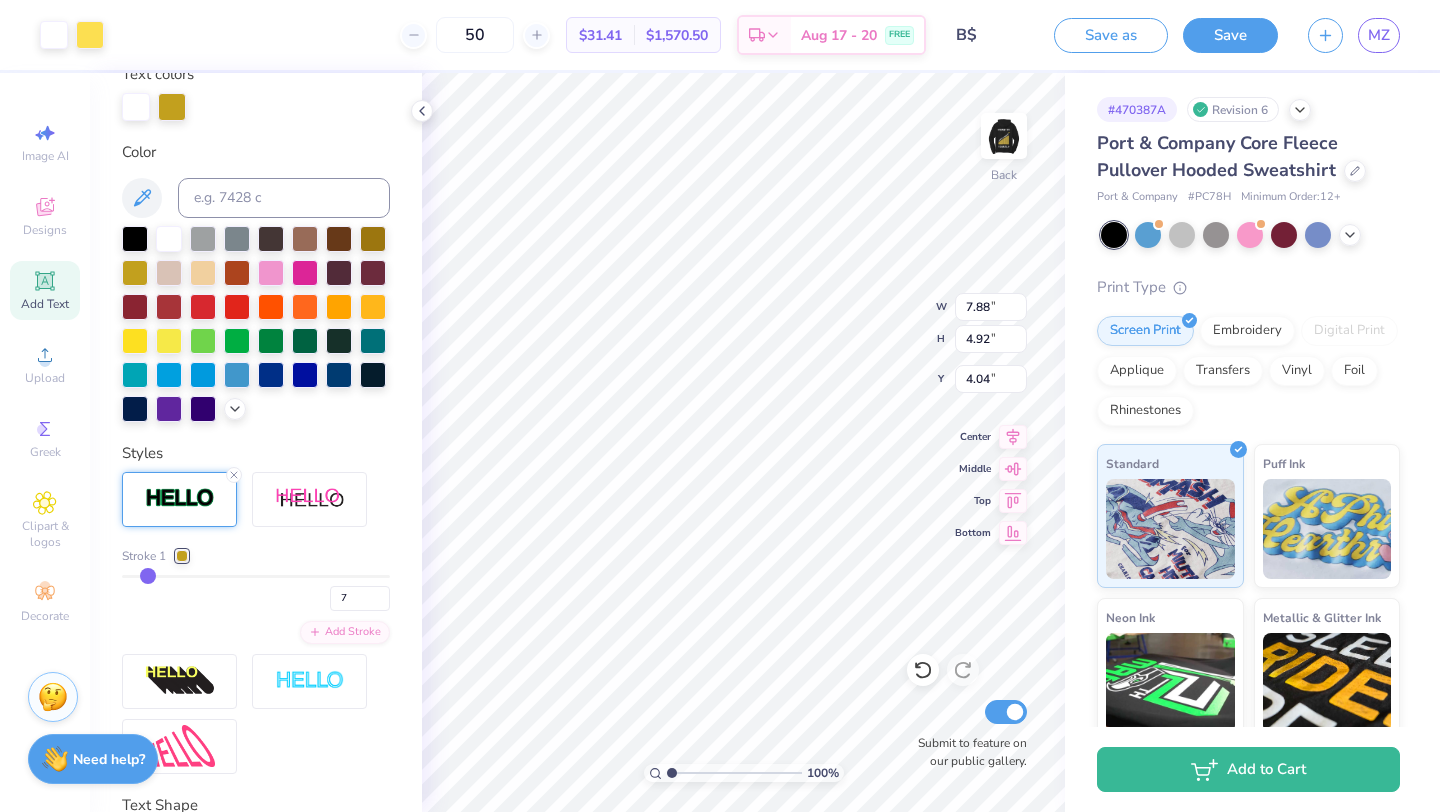 type on "8" 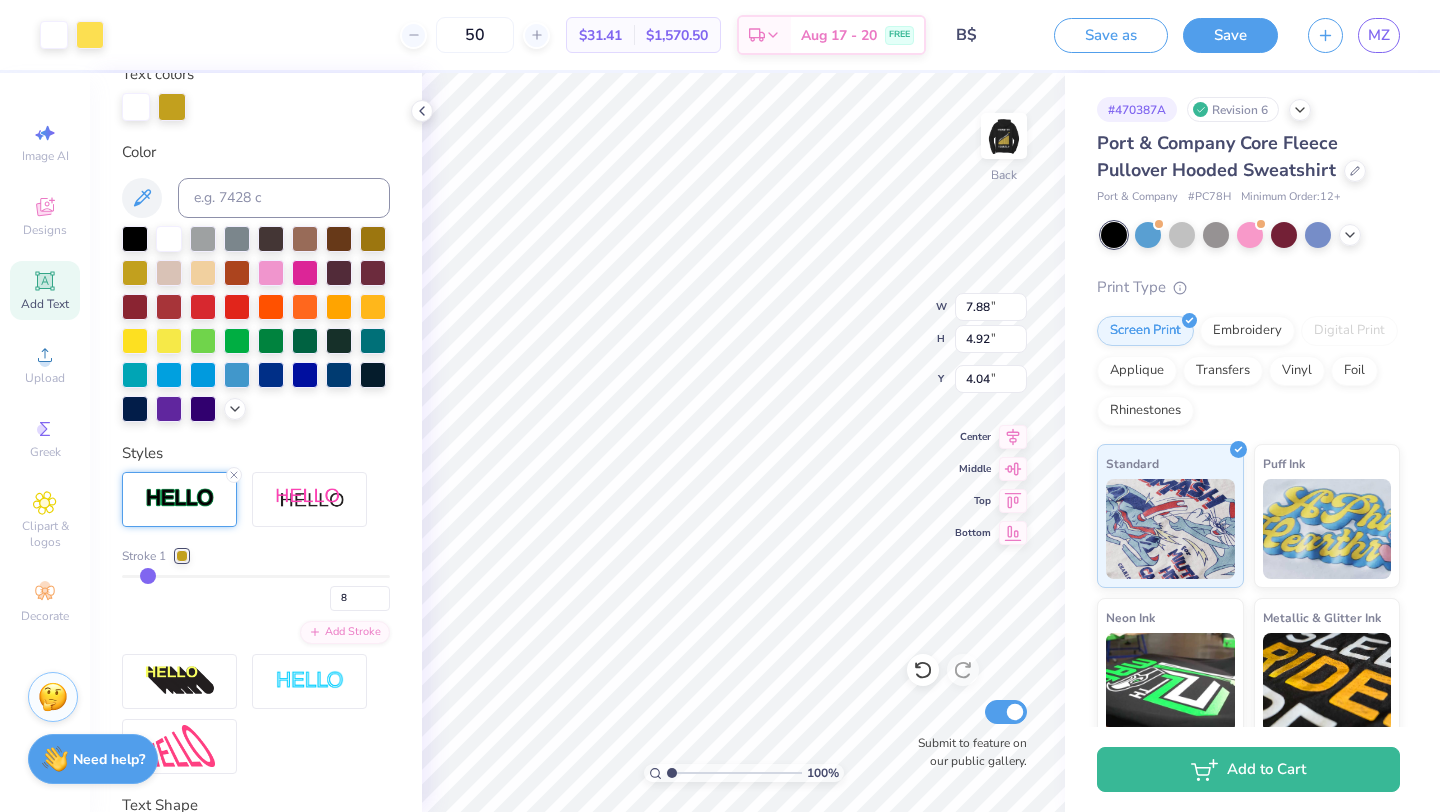 type on "9" 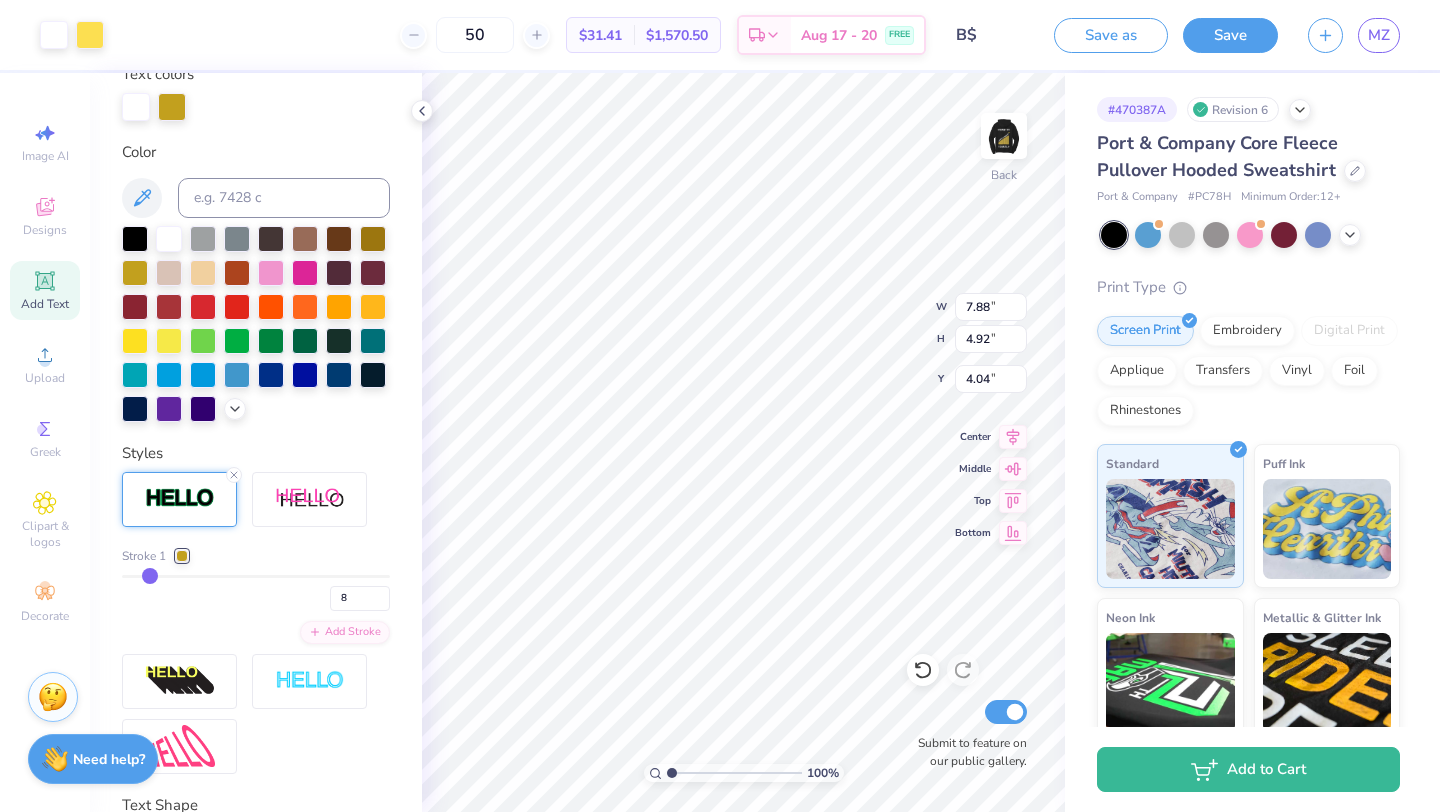 type on "9" 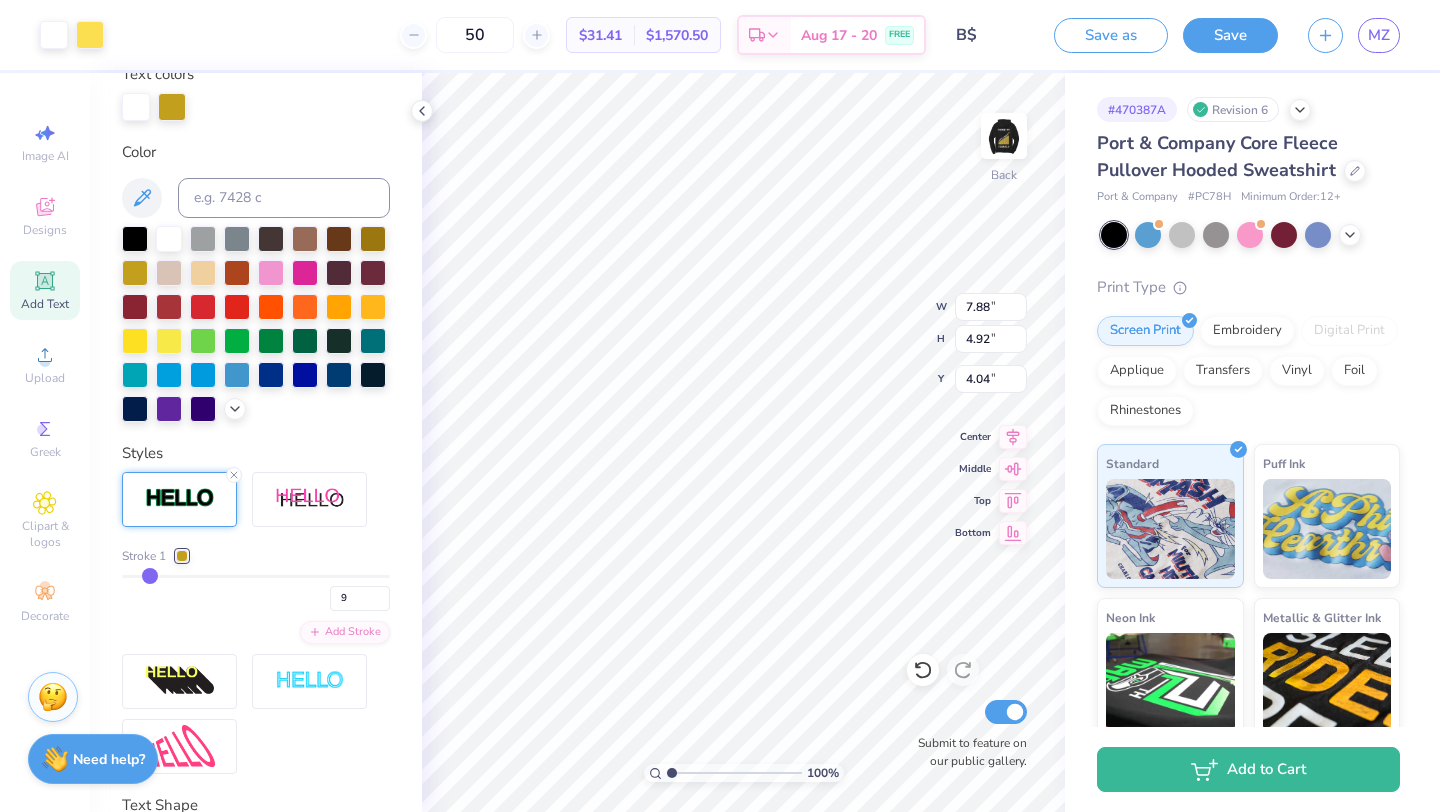 type on "10" 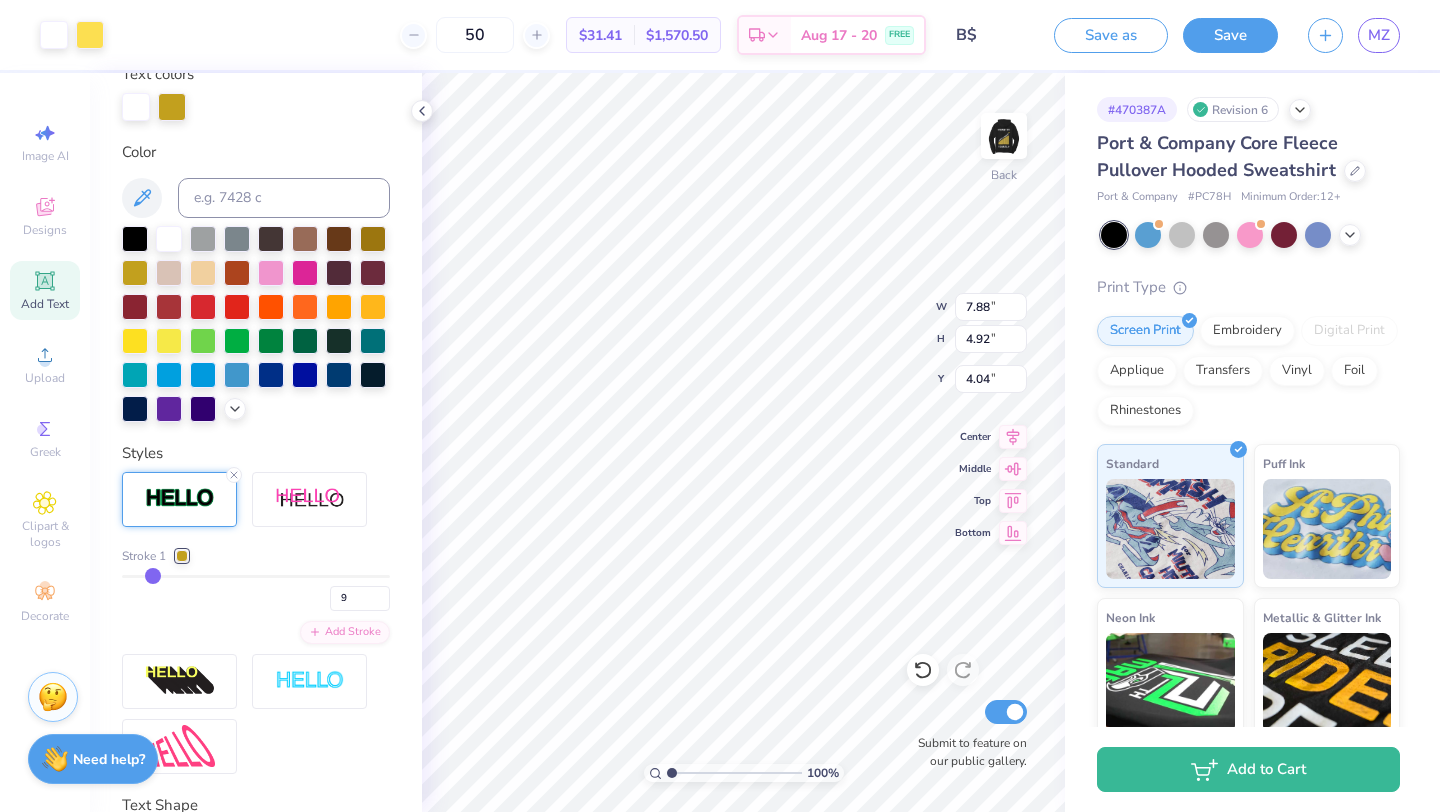 type on "10" 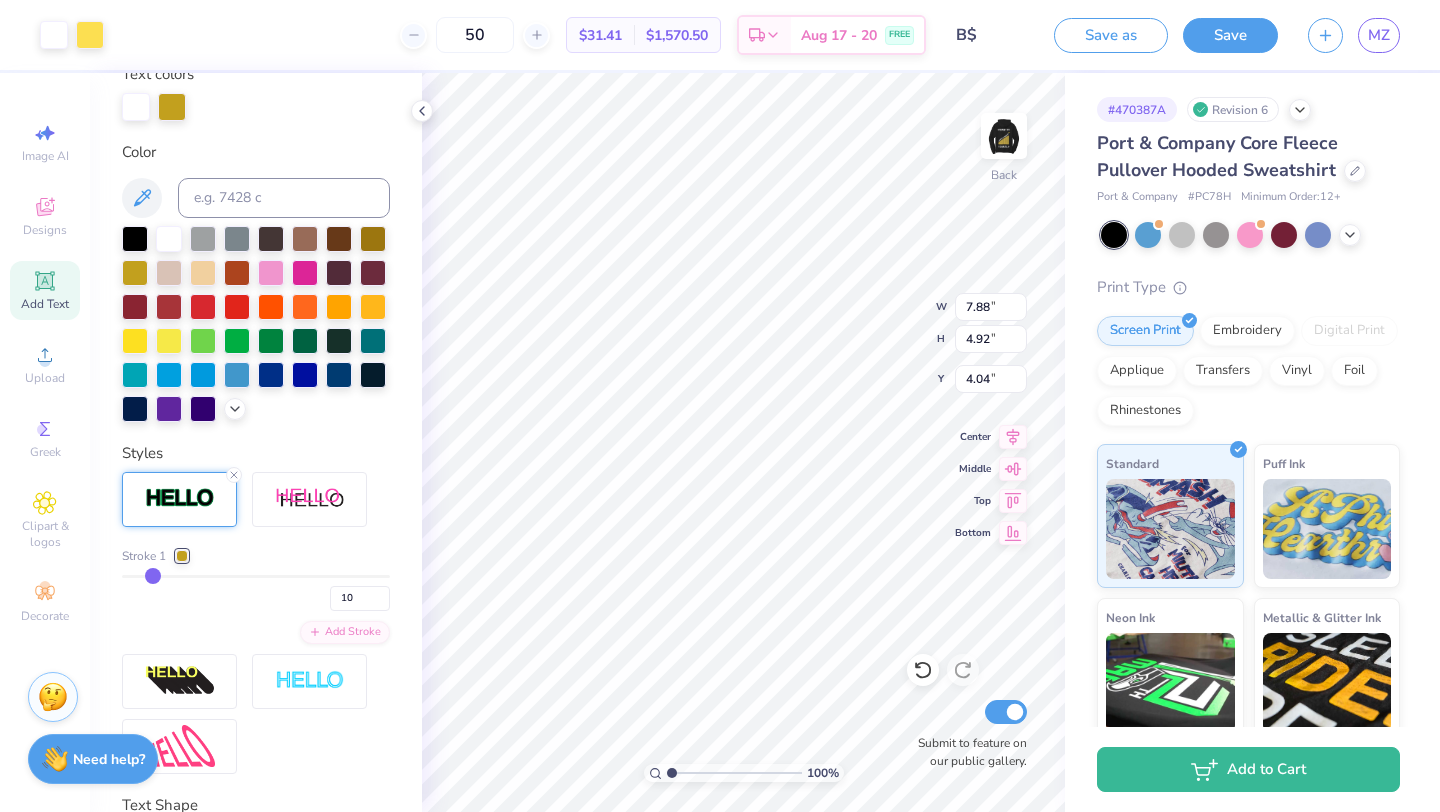 type on "11" 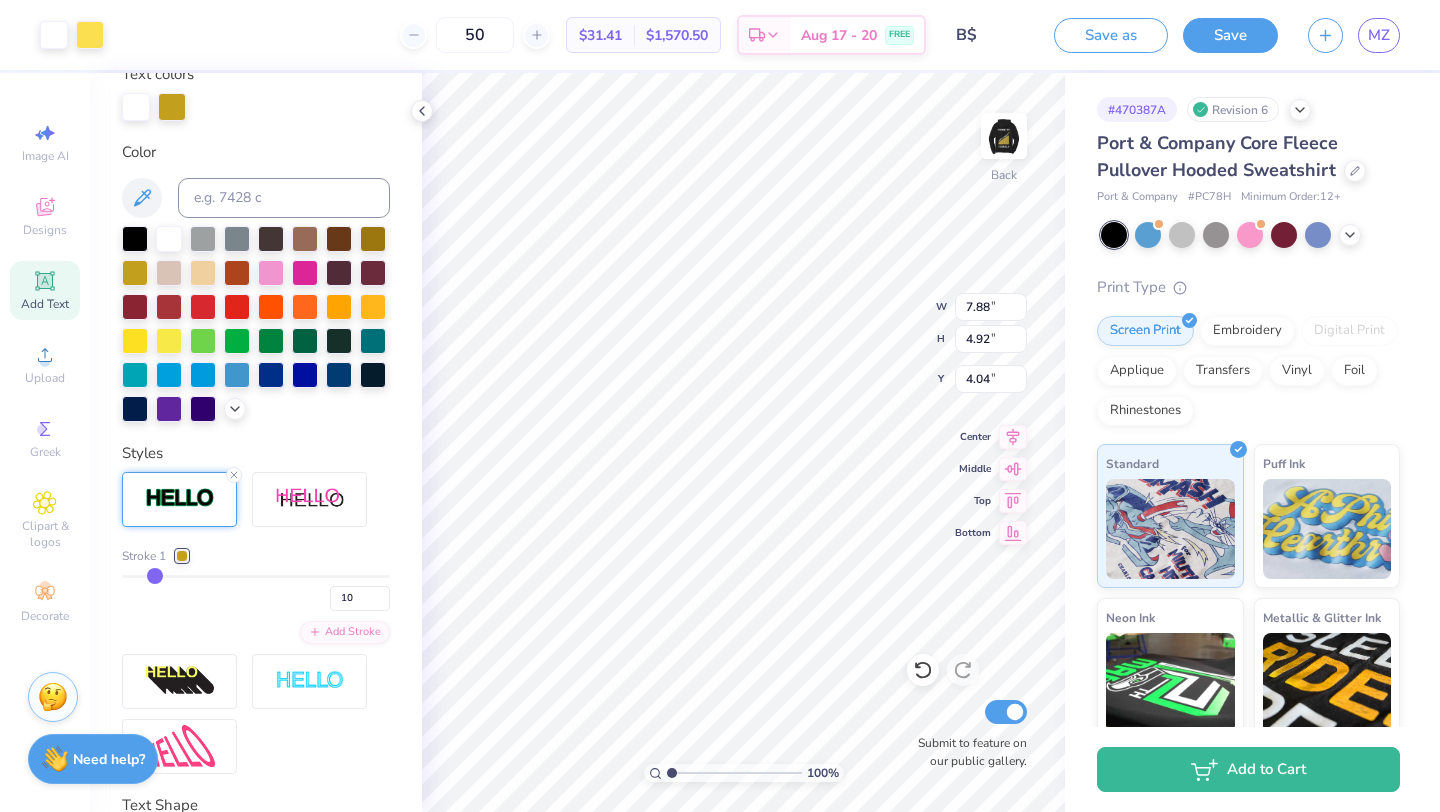 type on "11" 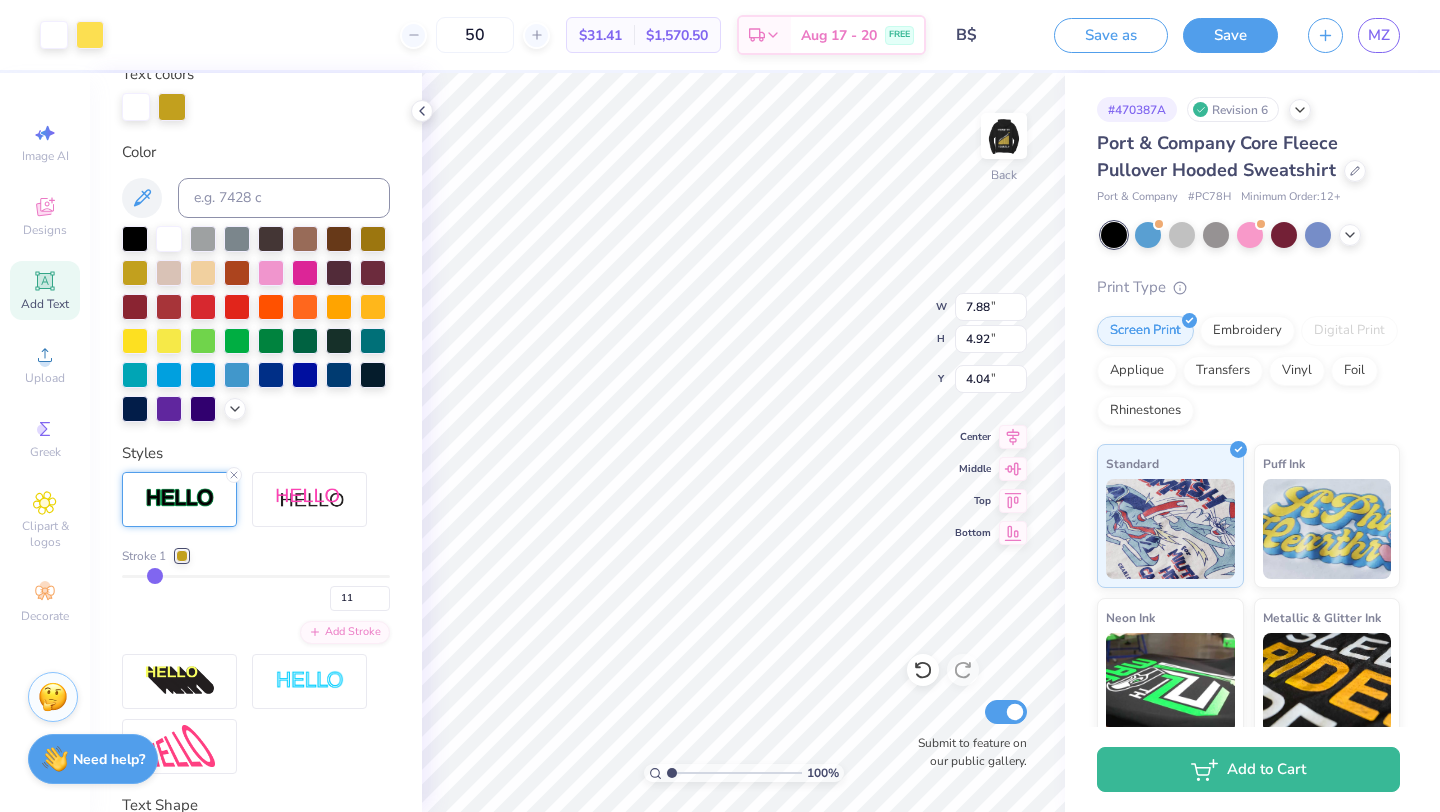 type on "12" 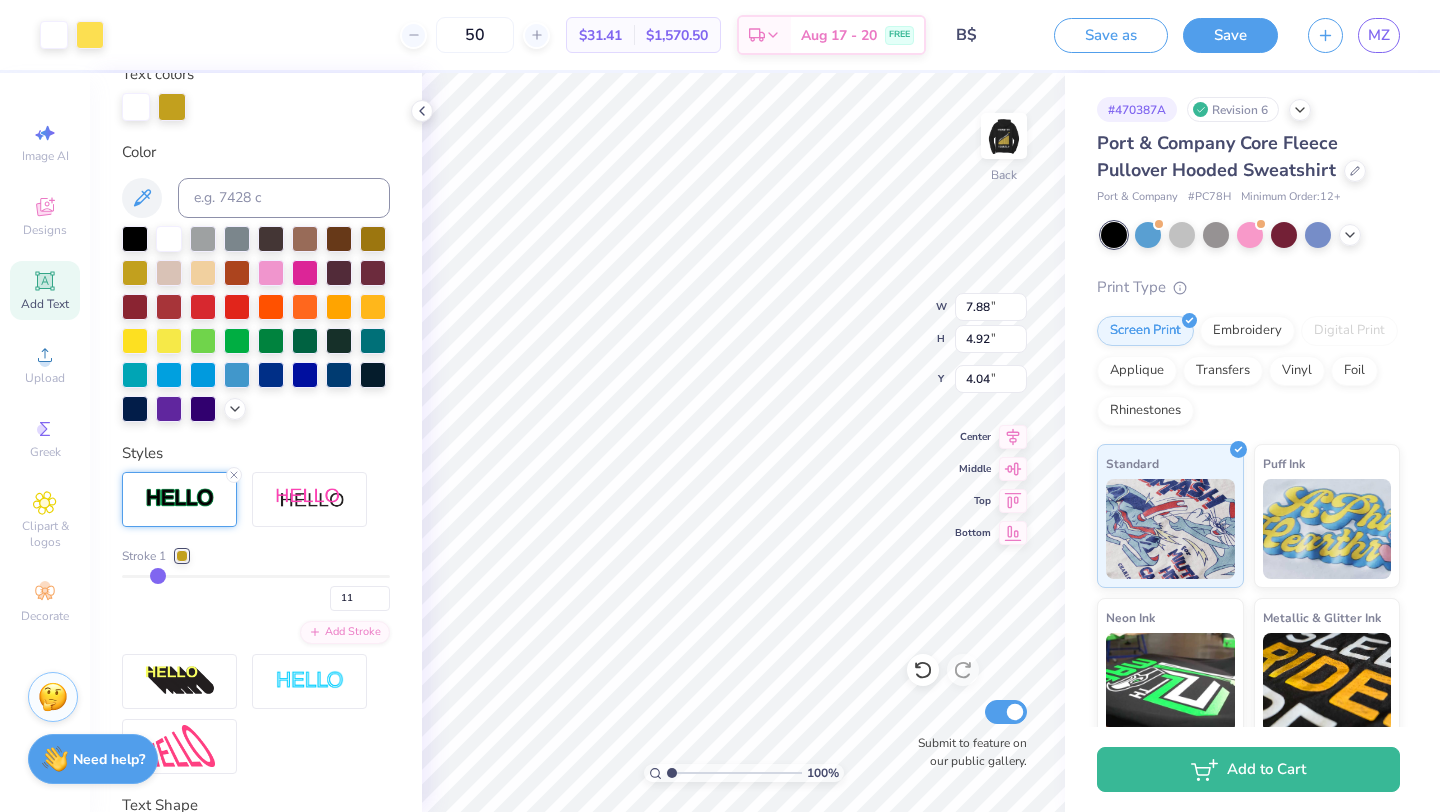 type on "12" 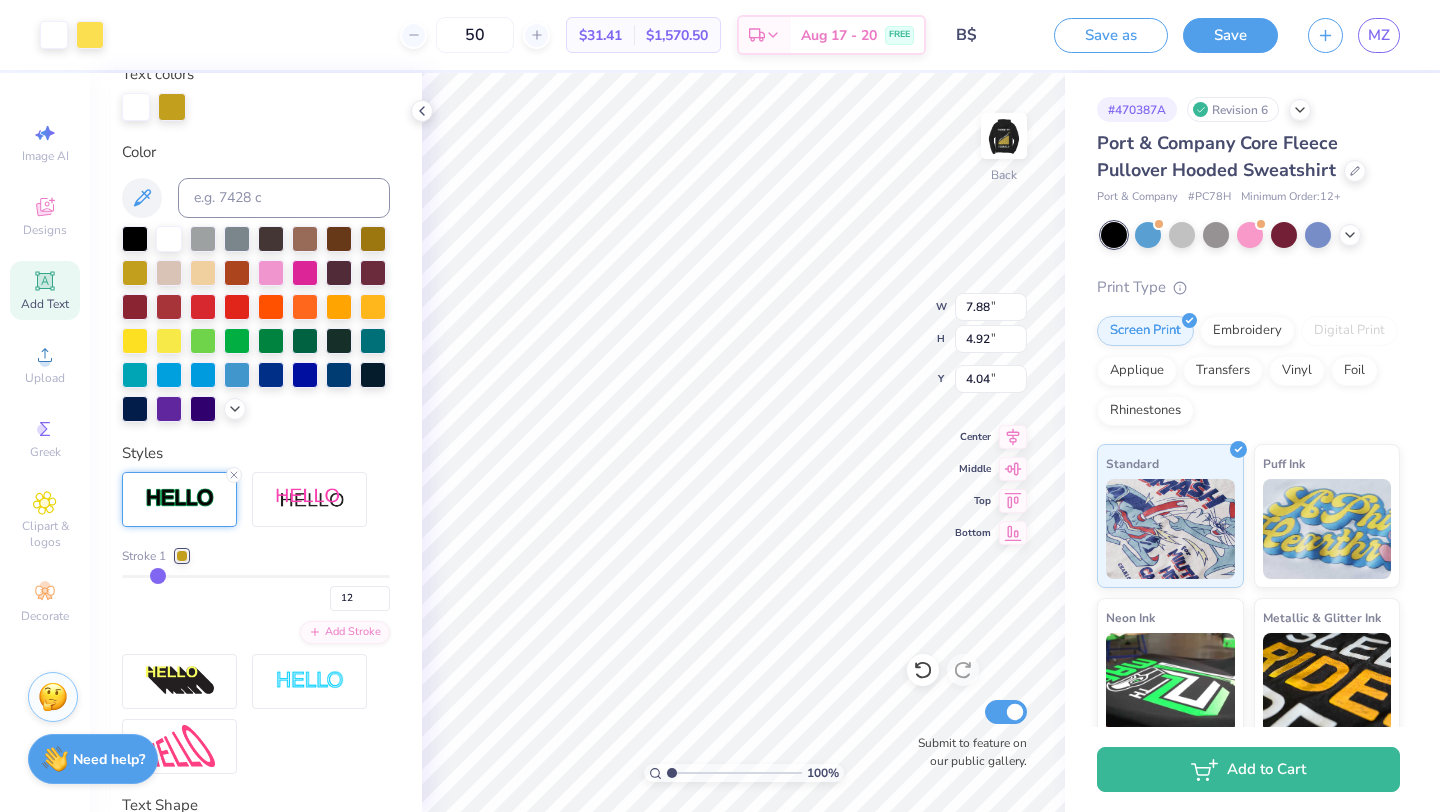 type on "13" 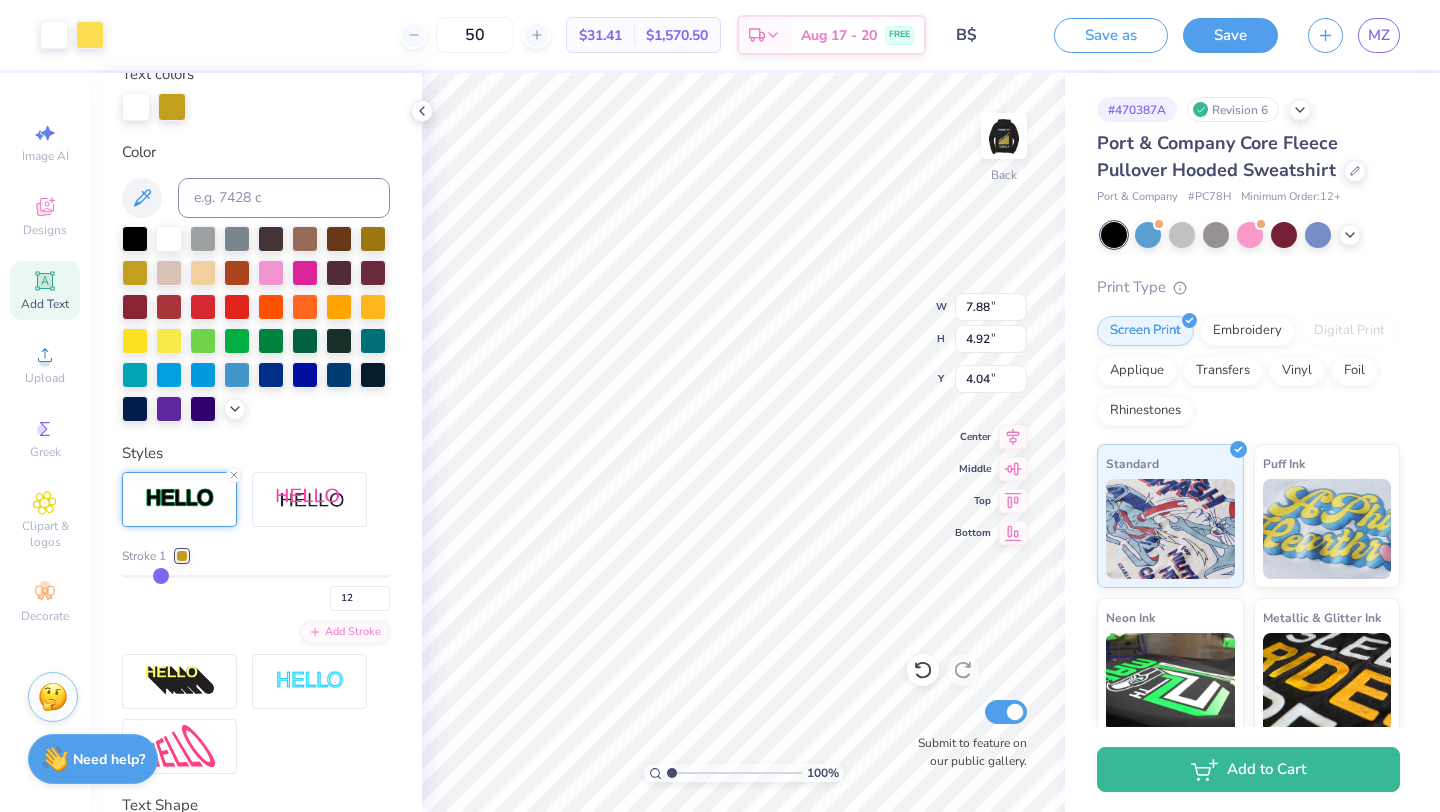 type on "13" 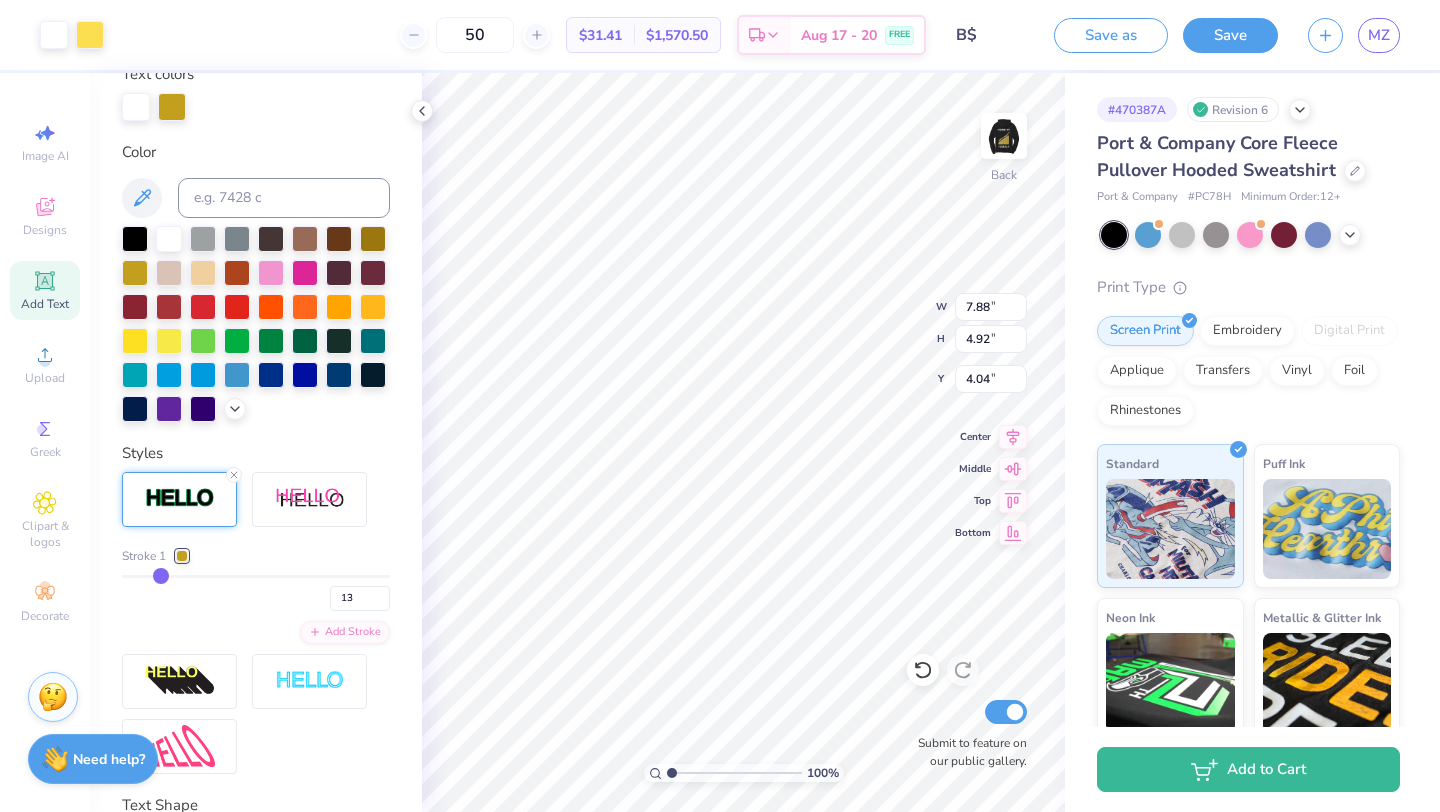 type on "14" 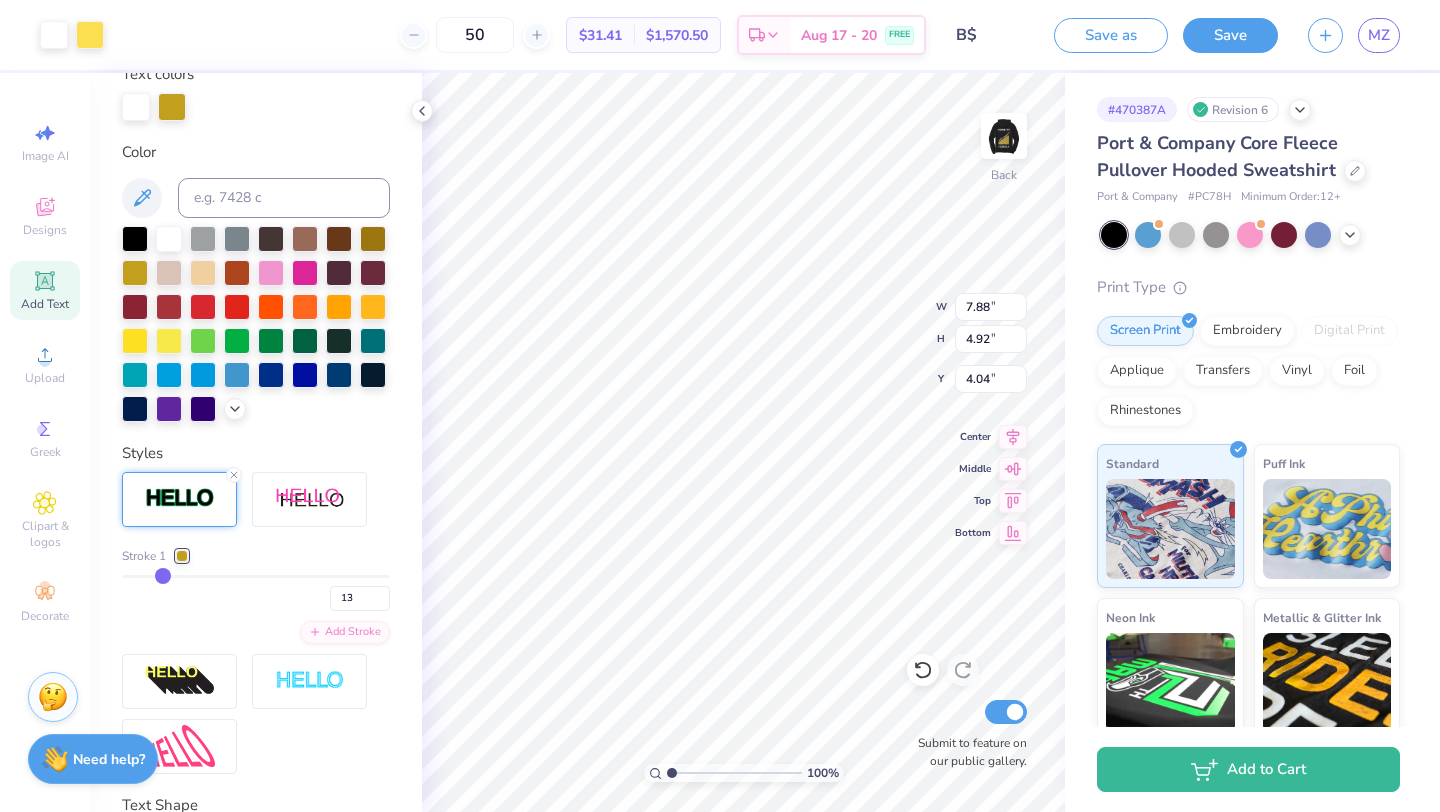 type on "14" 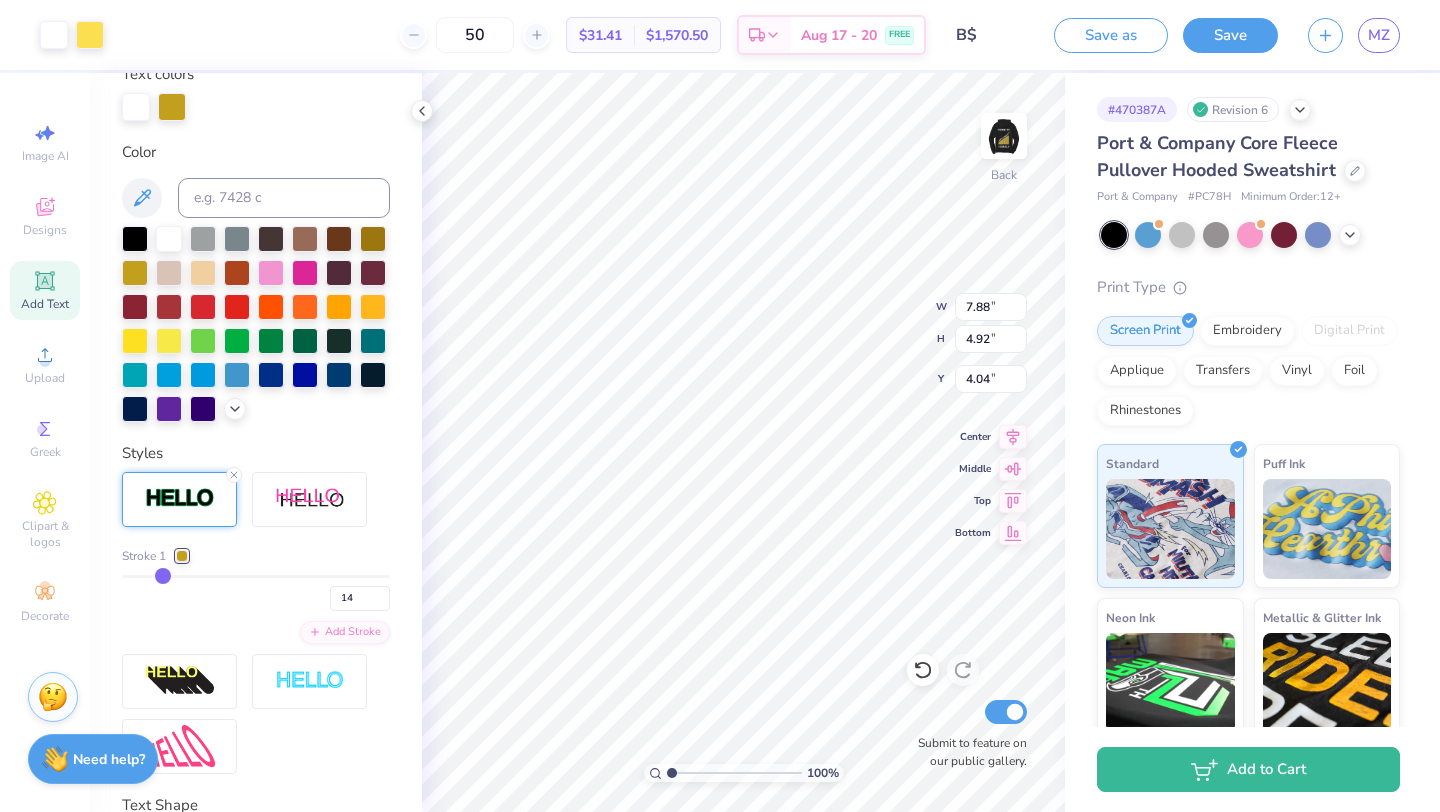 type on "15" 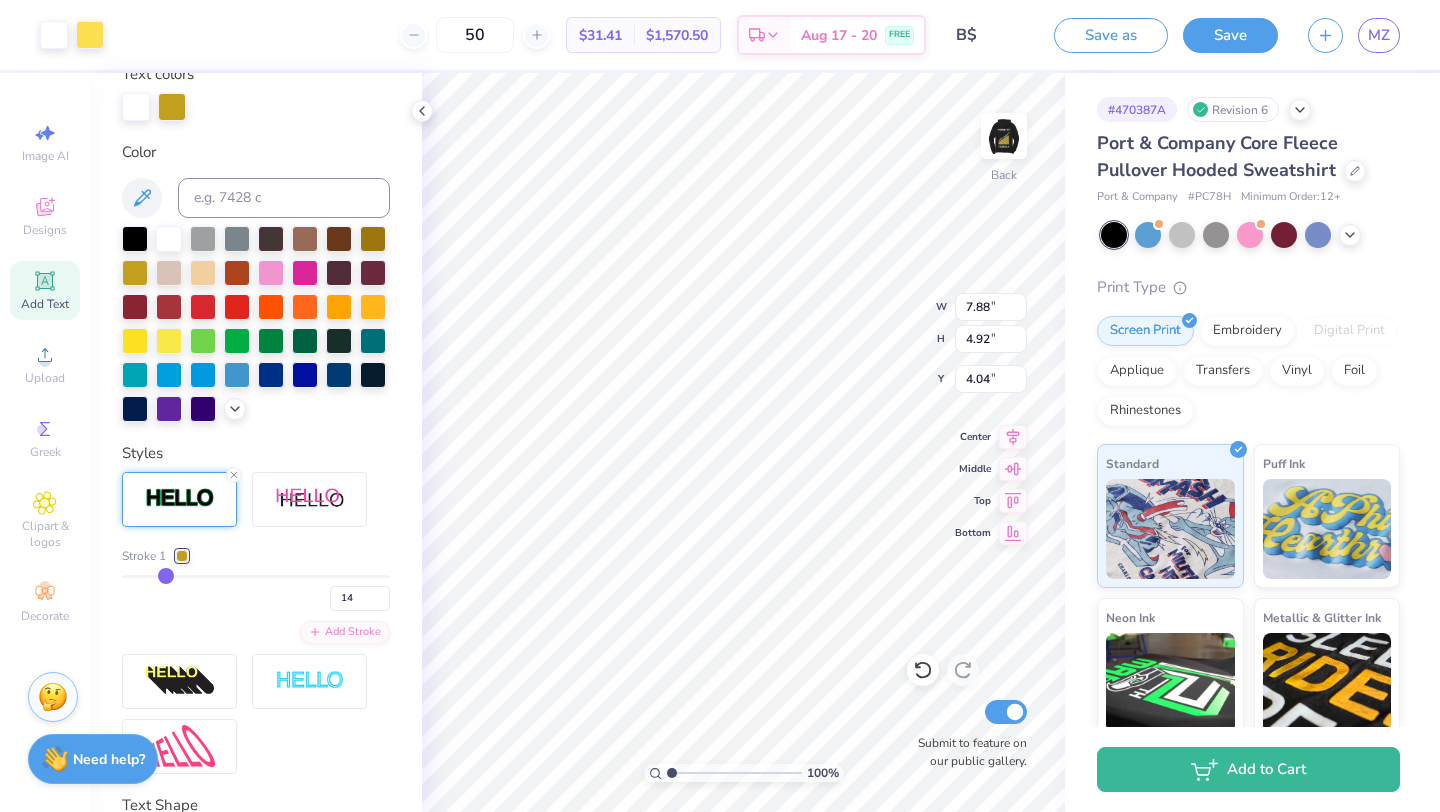 type on "15" 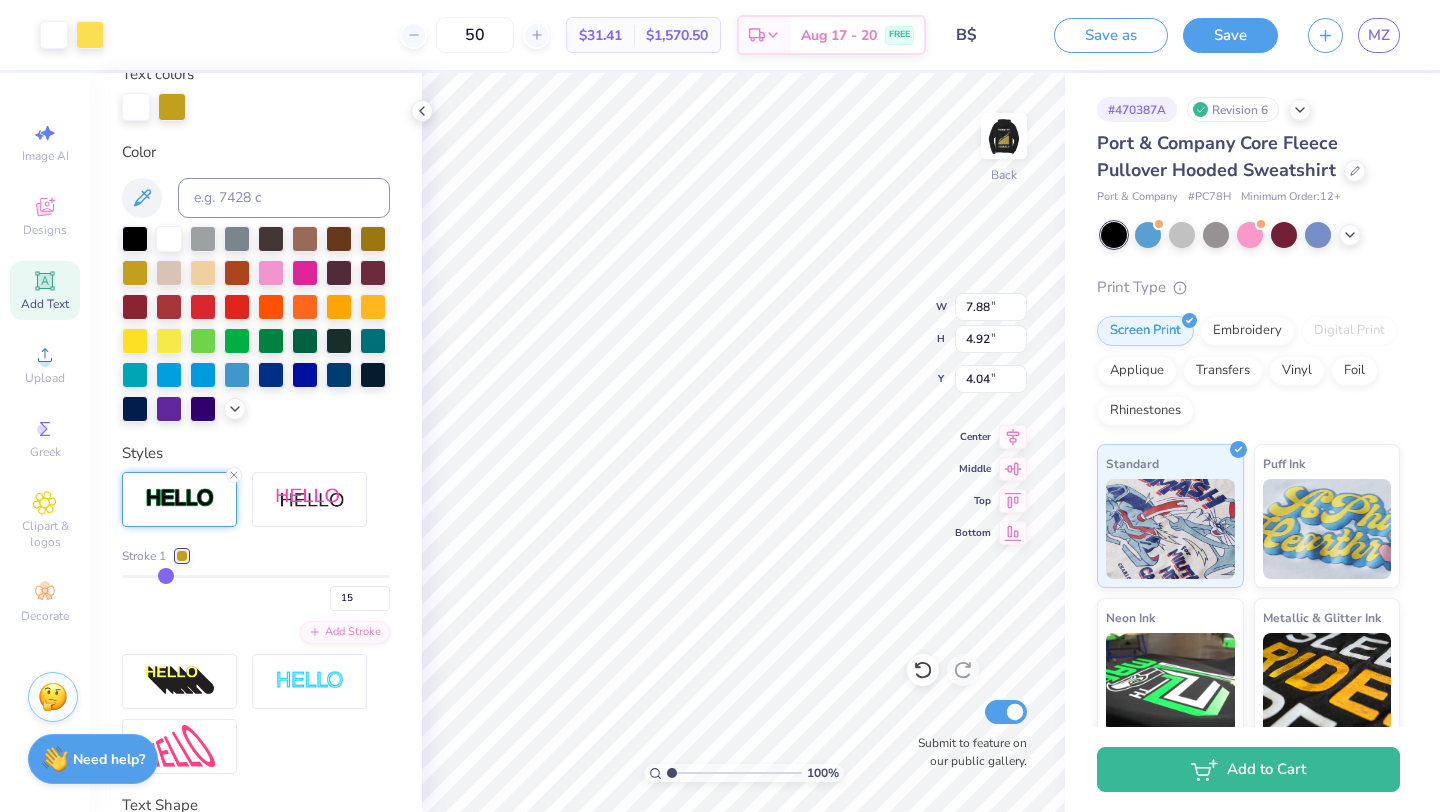 type on "16" 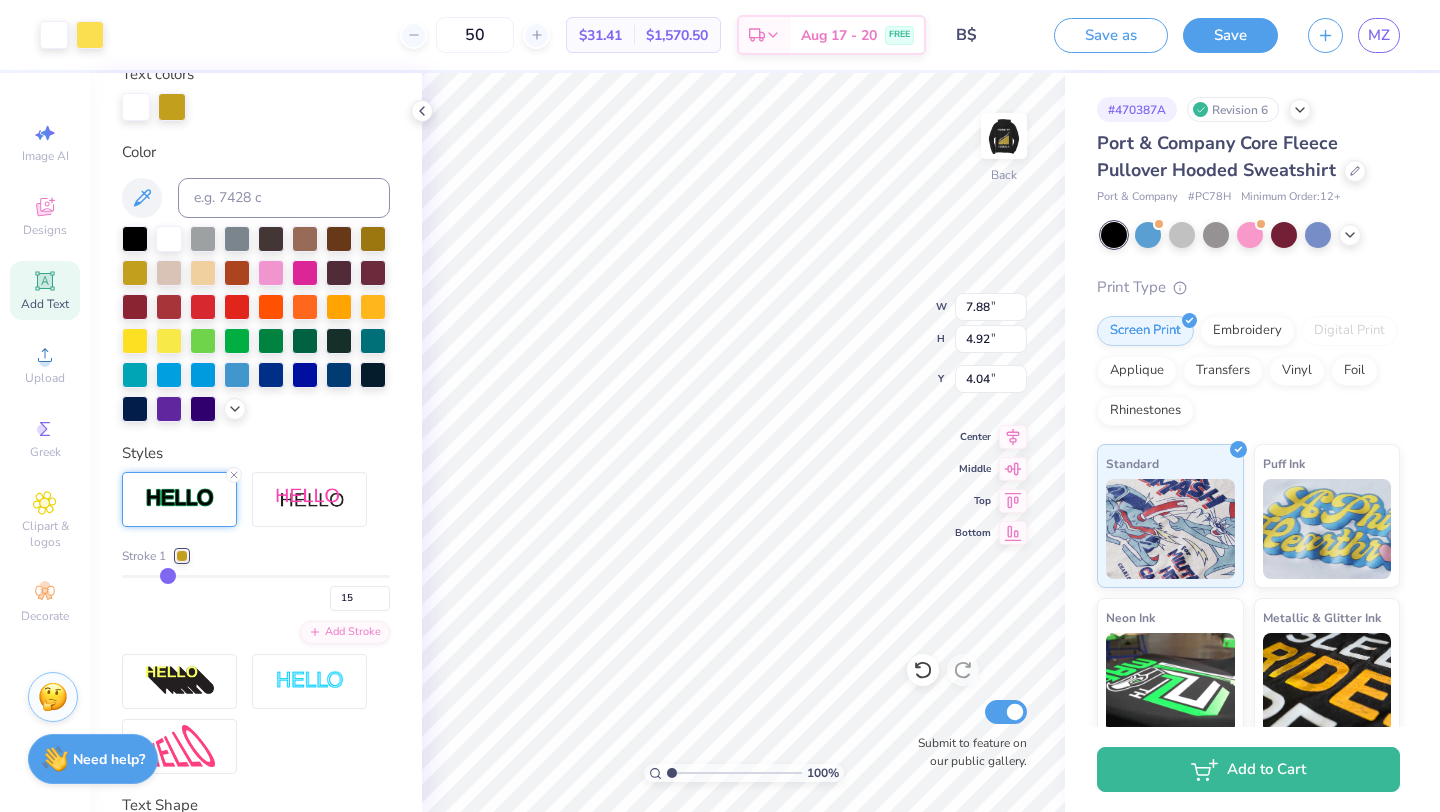 type on "16" 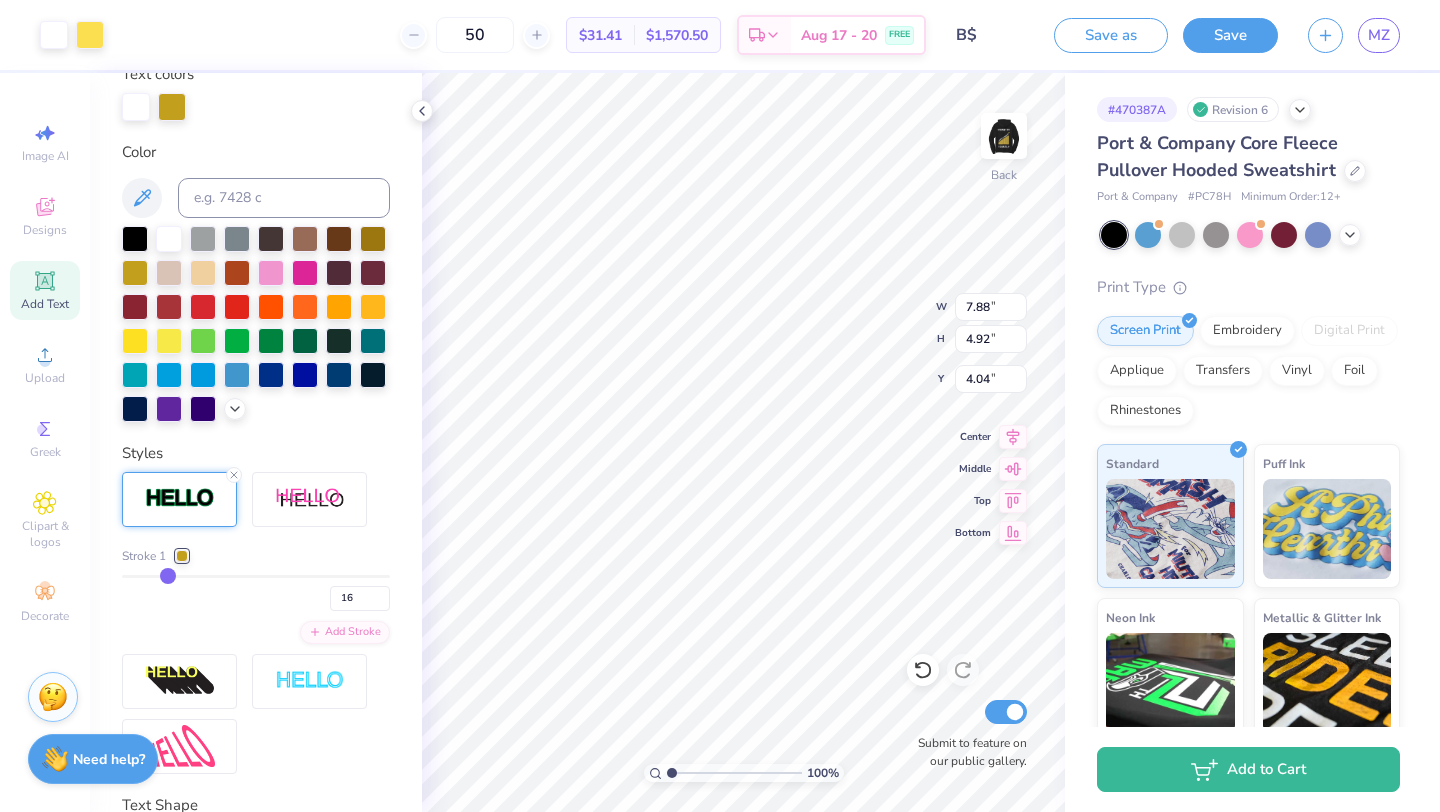 type on "17" 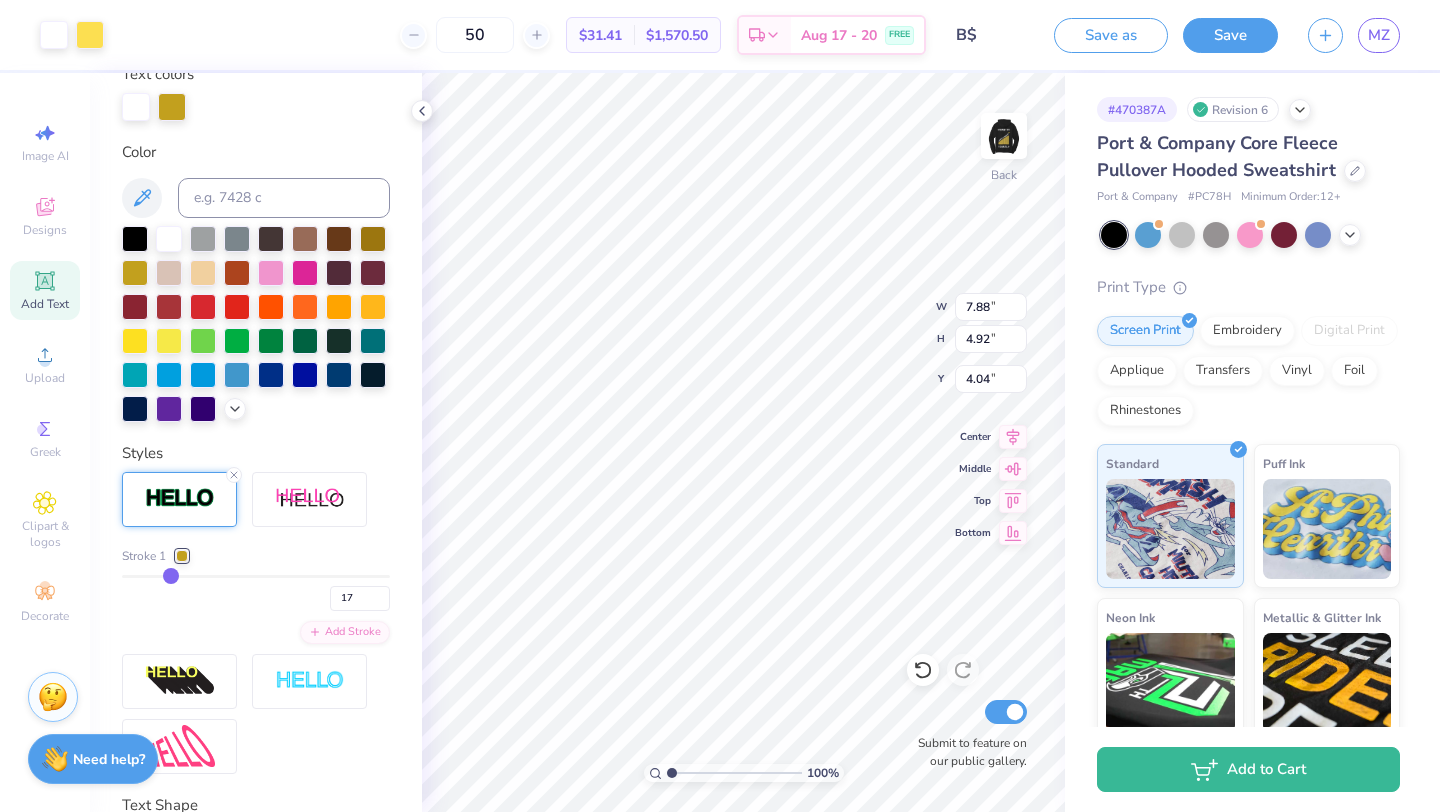 type on "18" 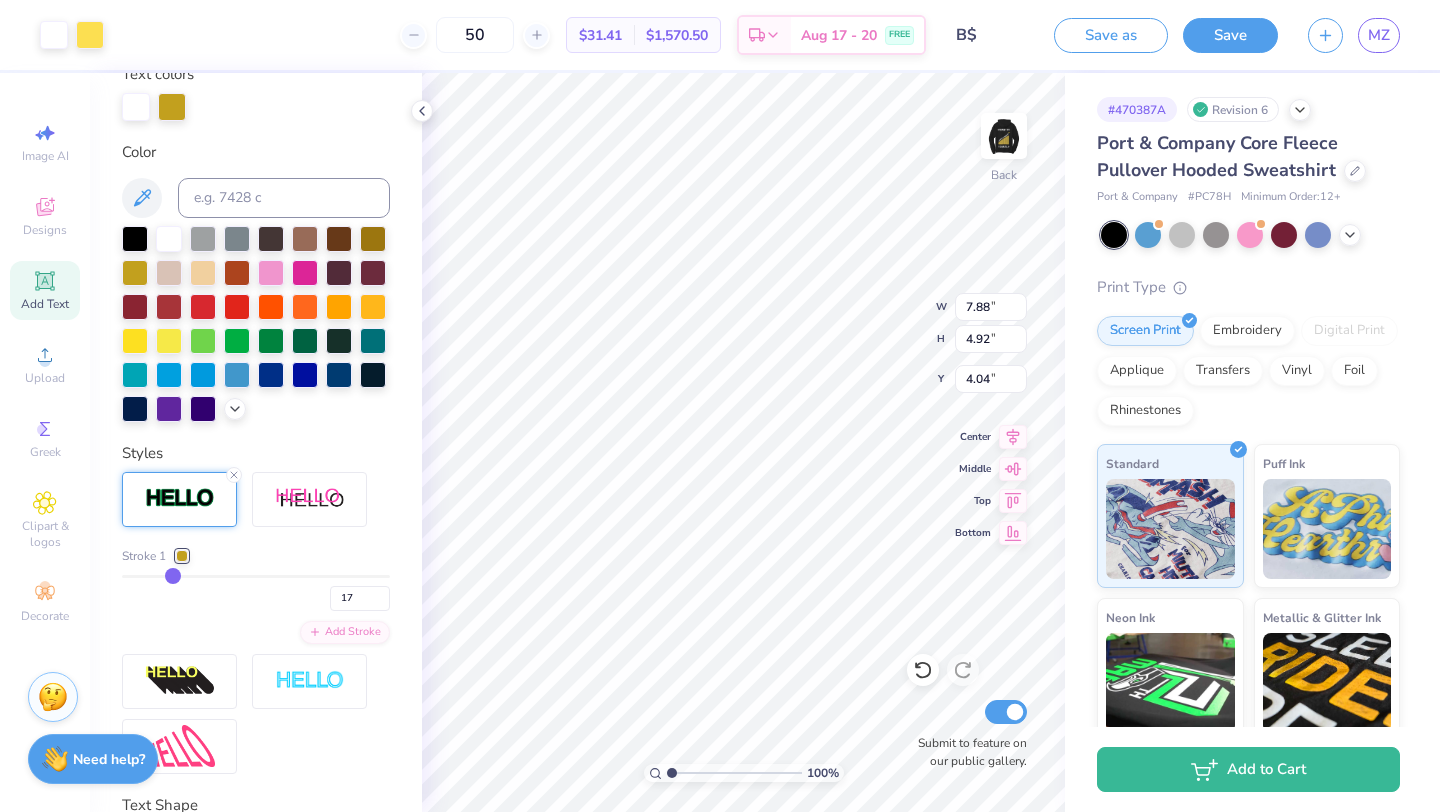 type on "18" 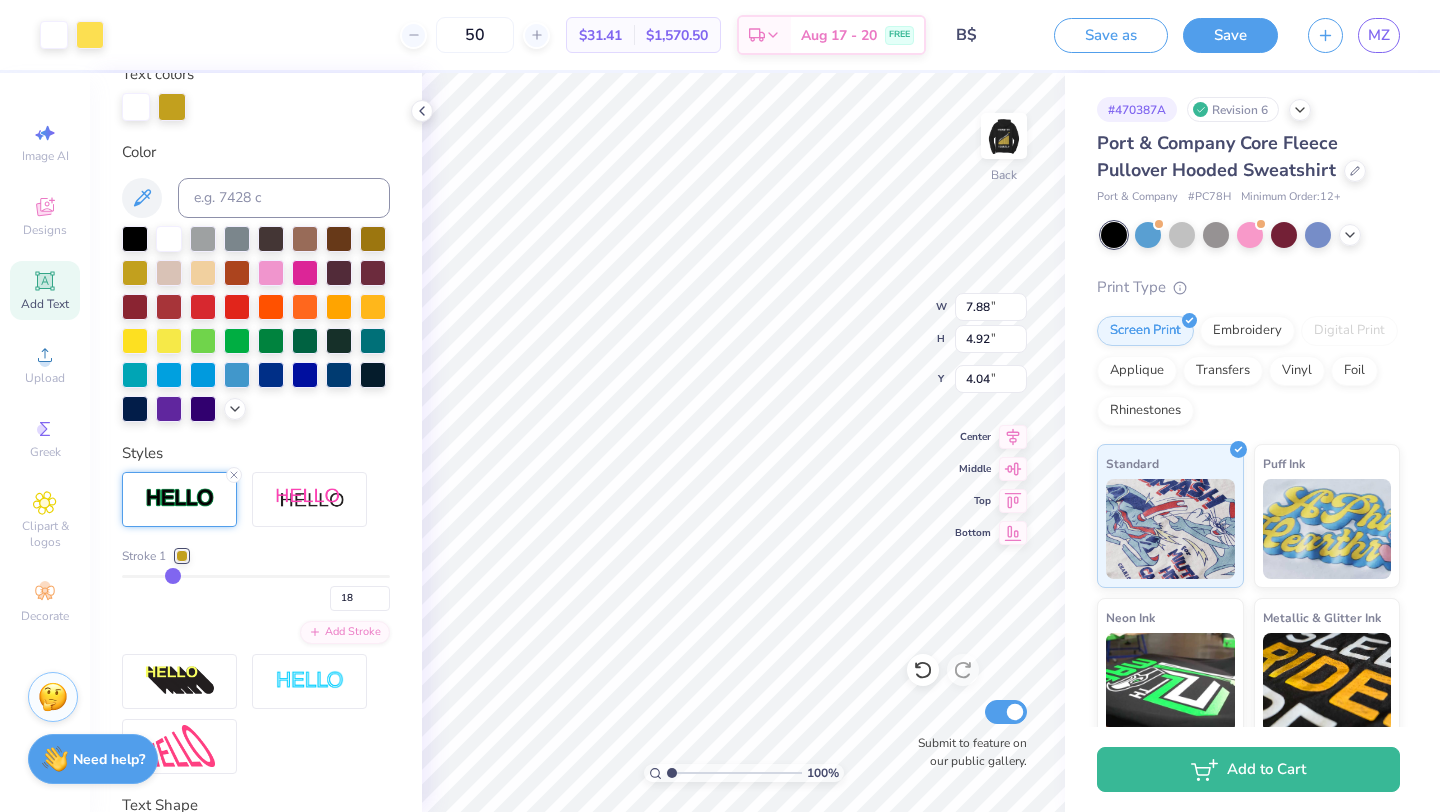 type on "19" 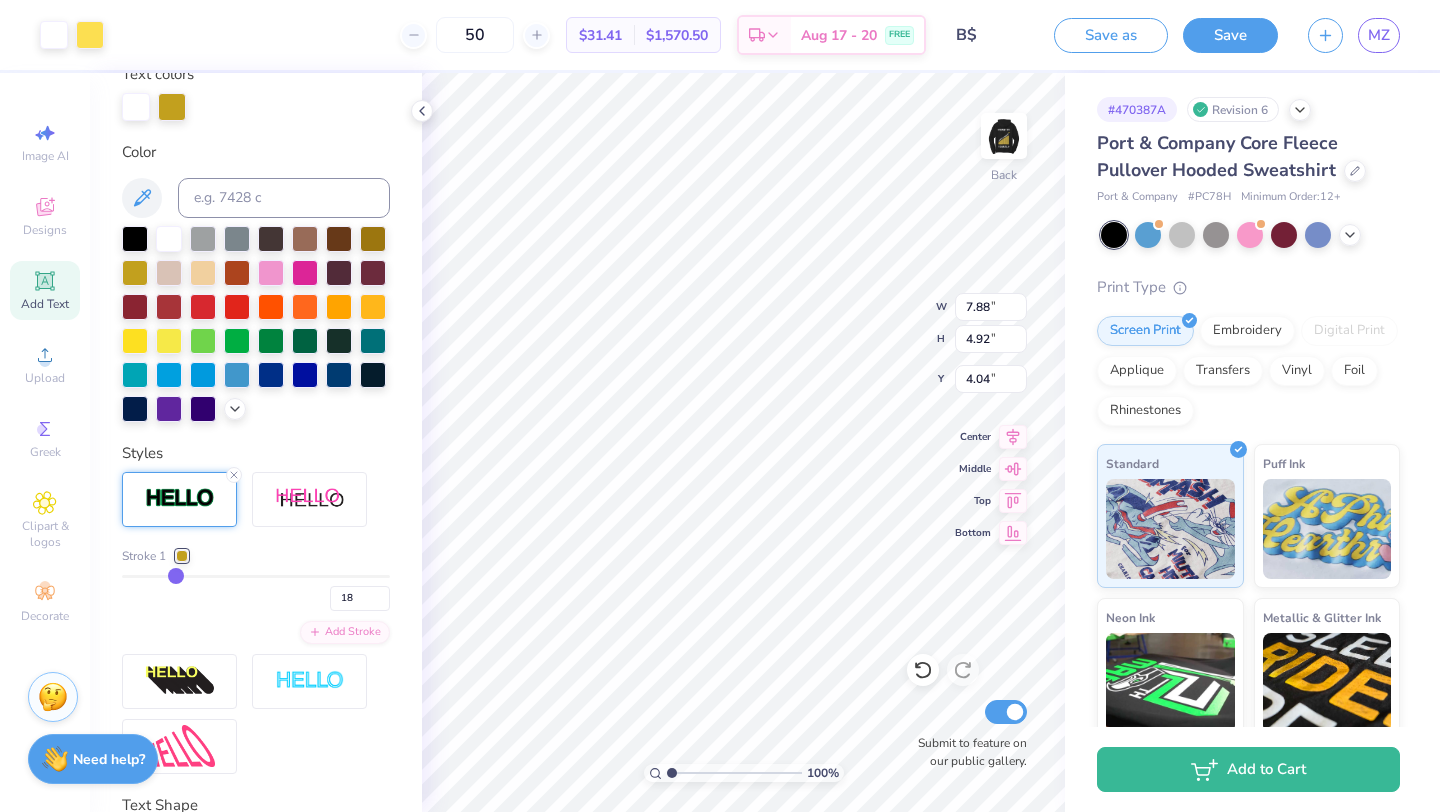 type on "19" 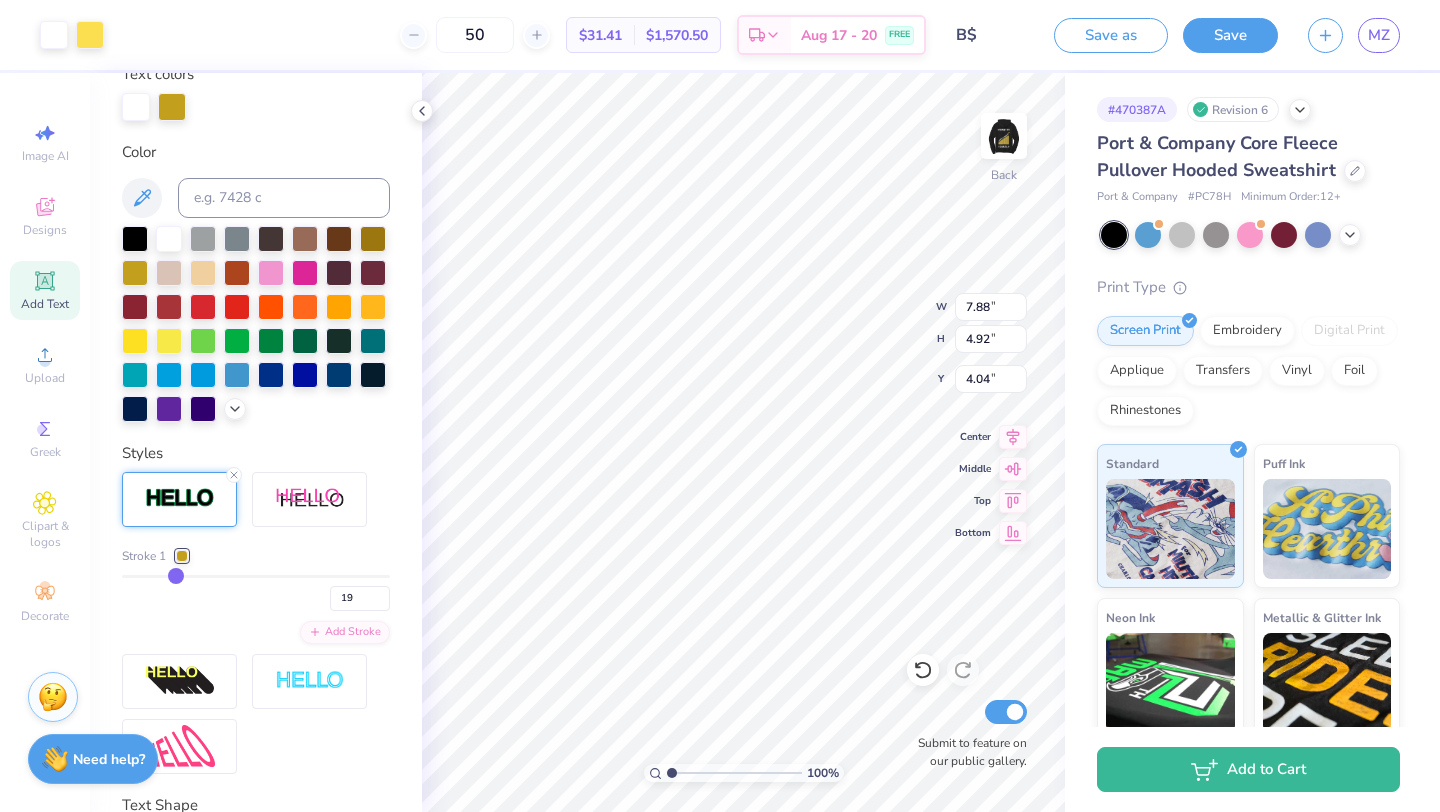 type on "21" 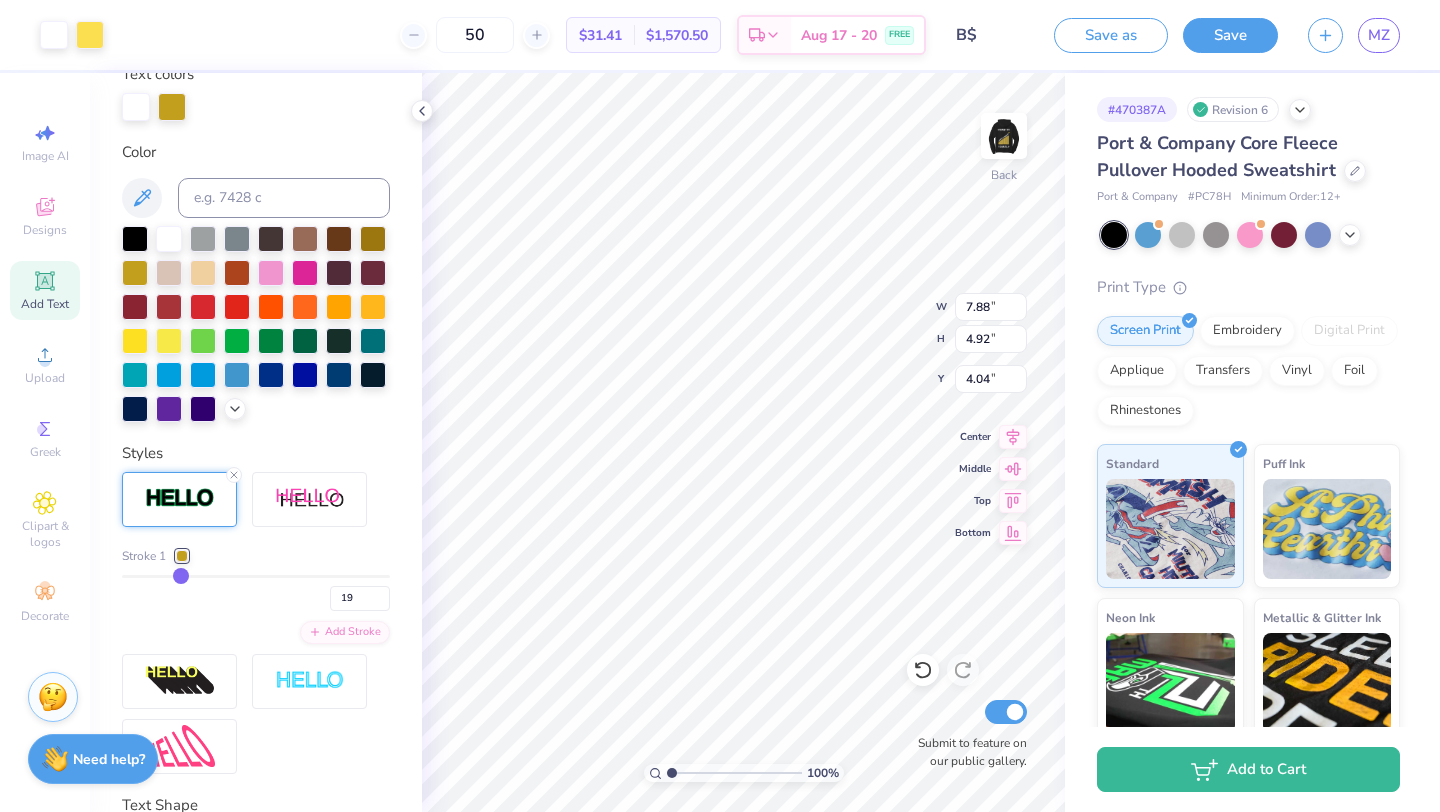 type on "21" 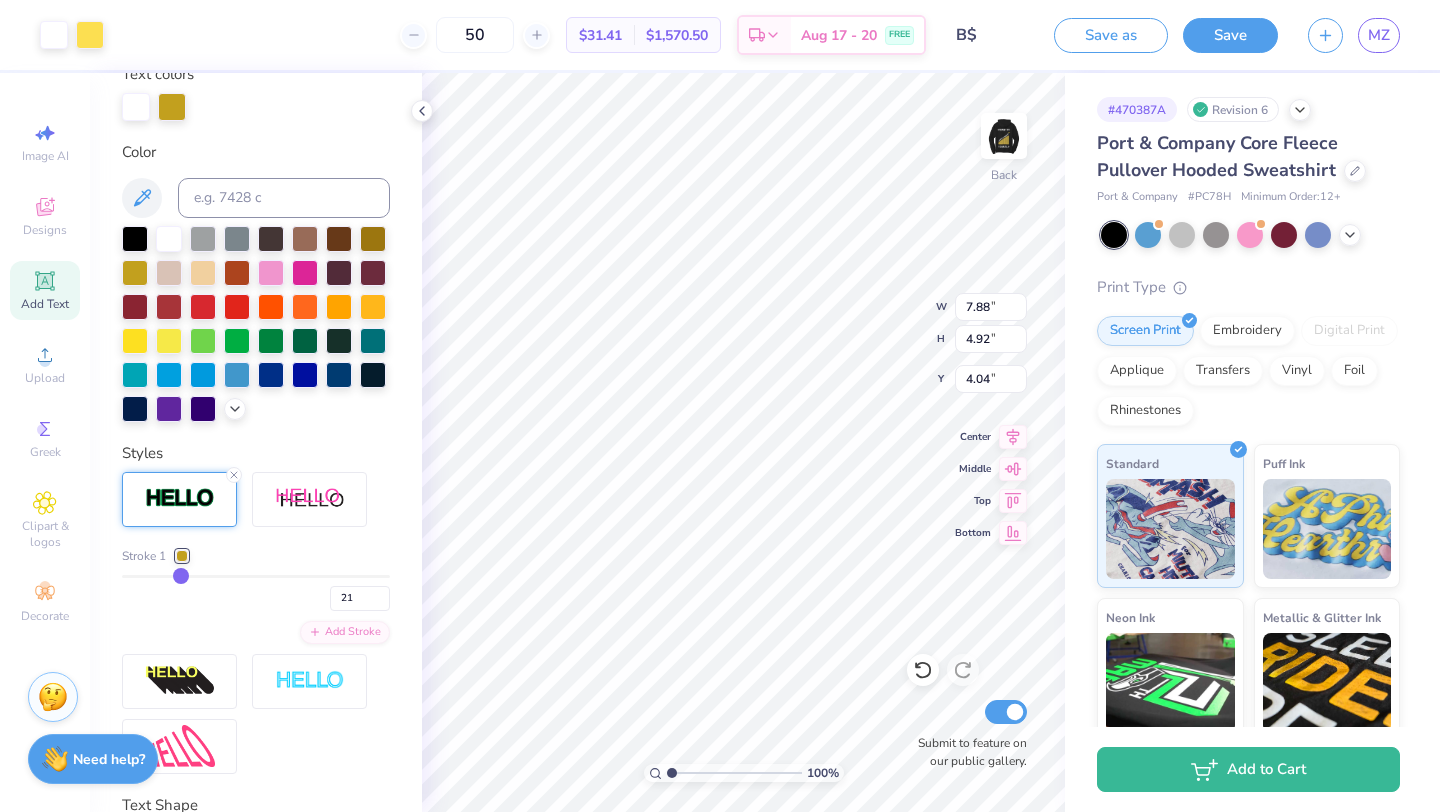 type on "24" 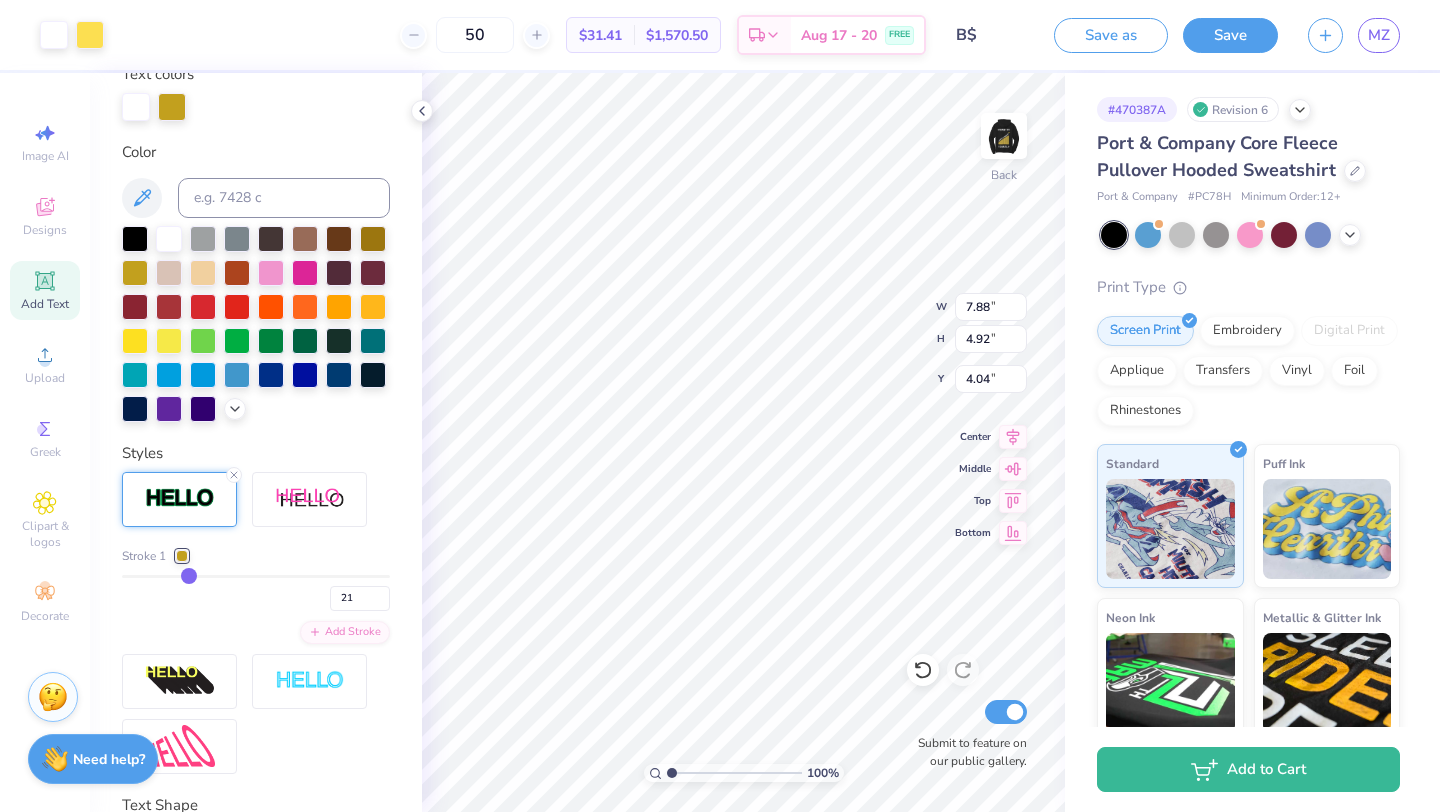 type on "24" 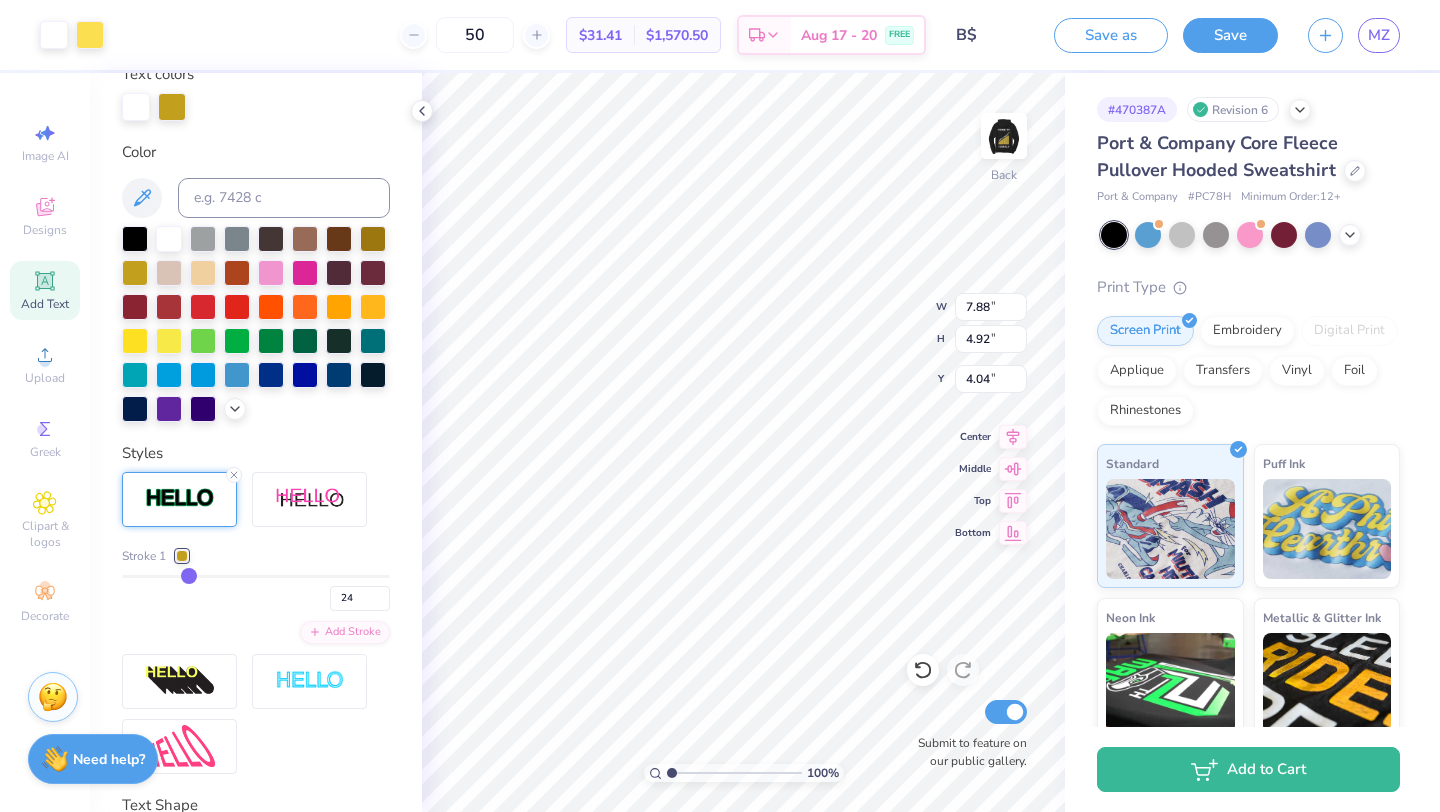 type on "26" 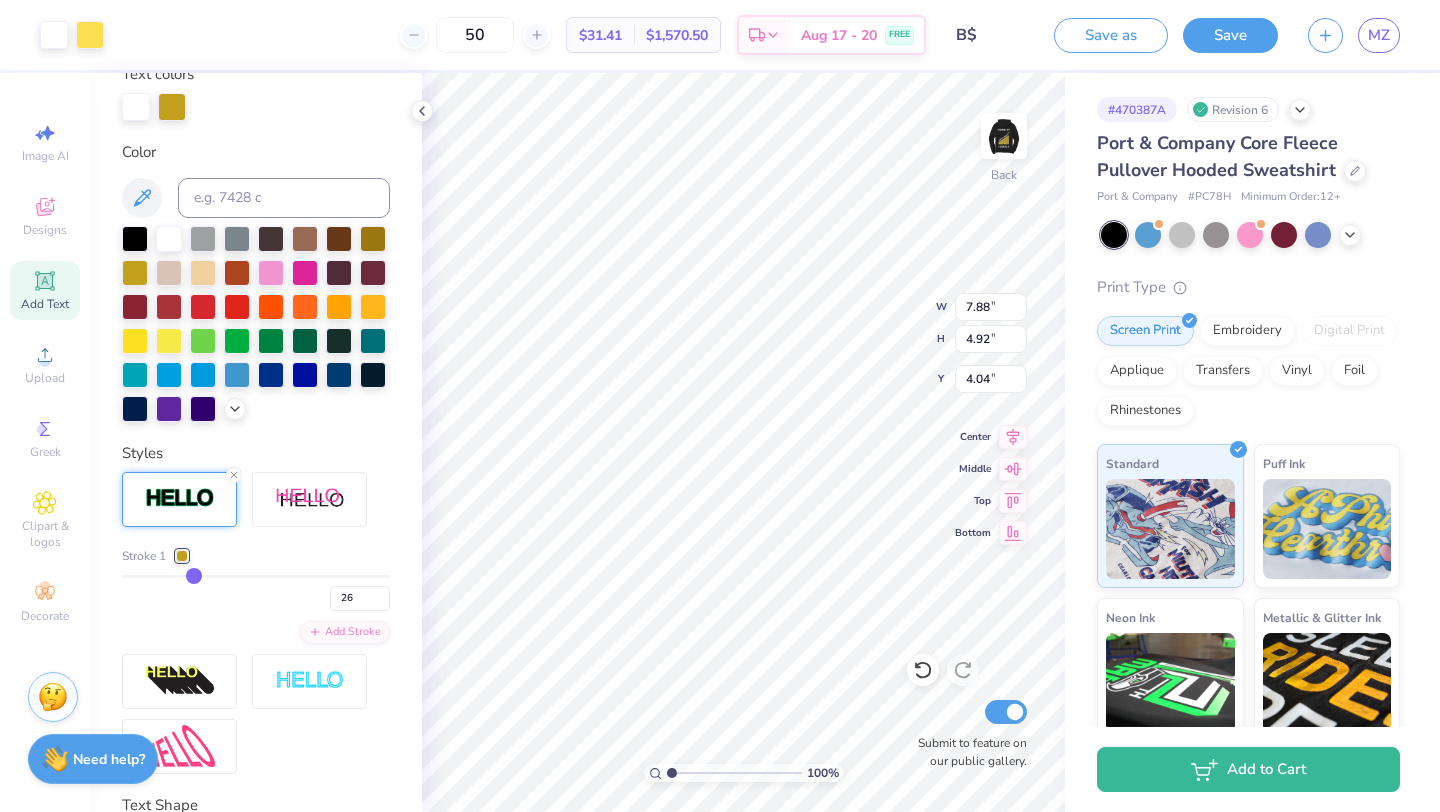 type on "29" 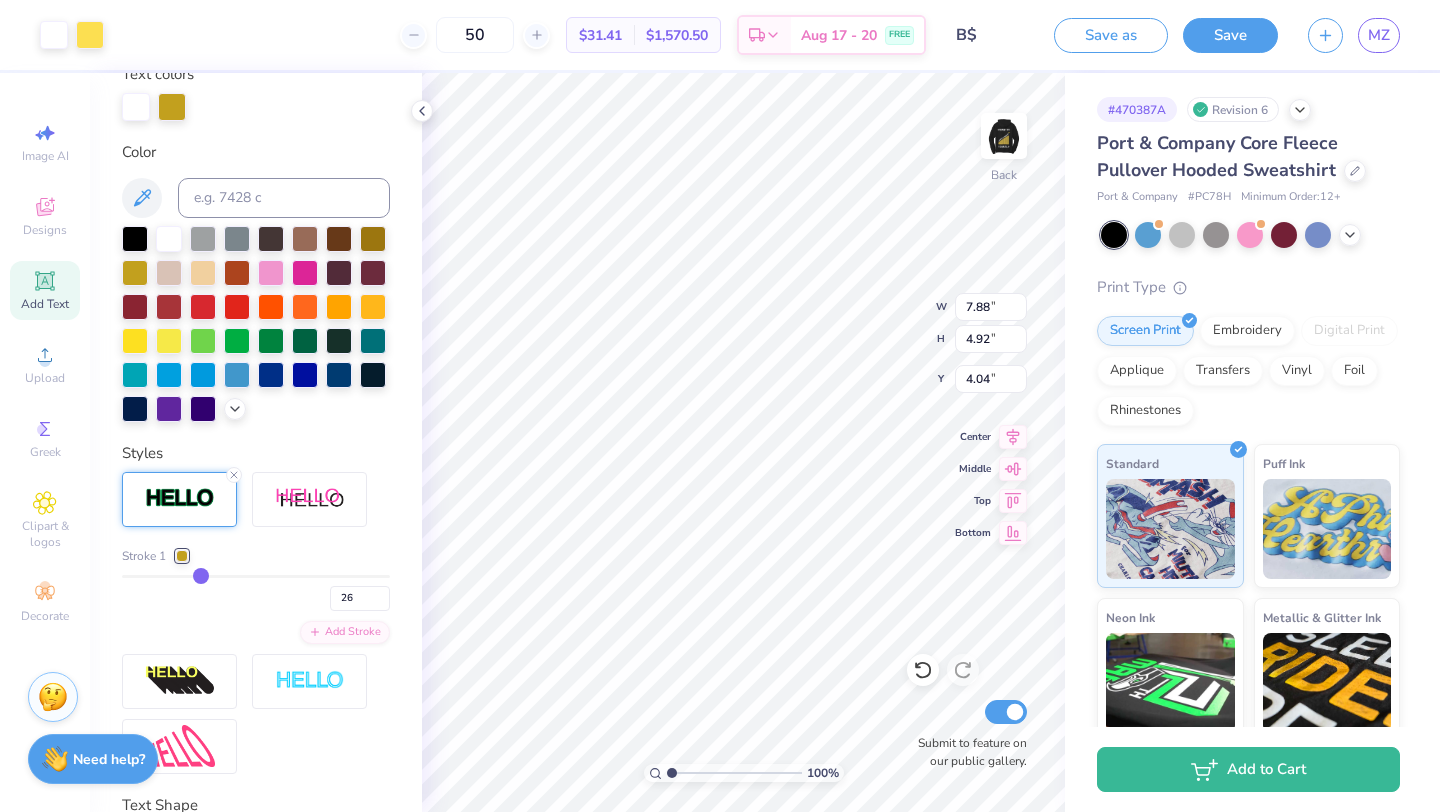 type on "29" 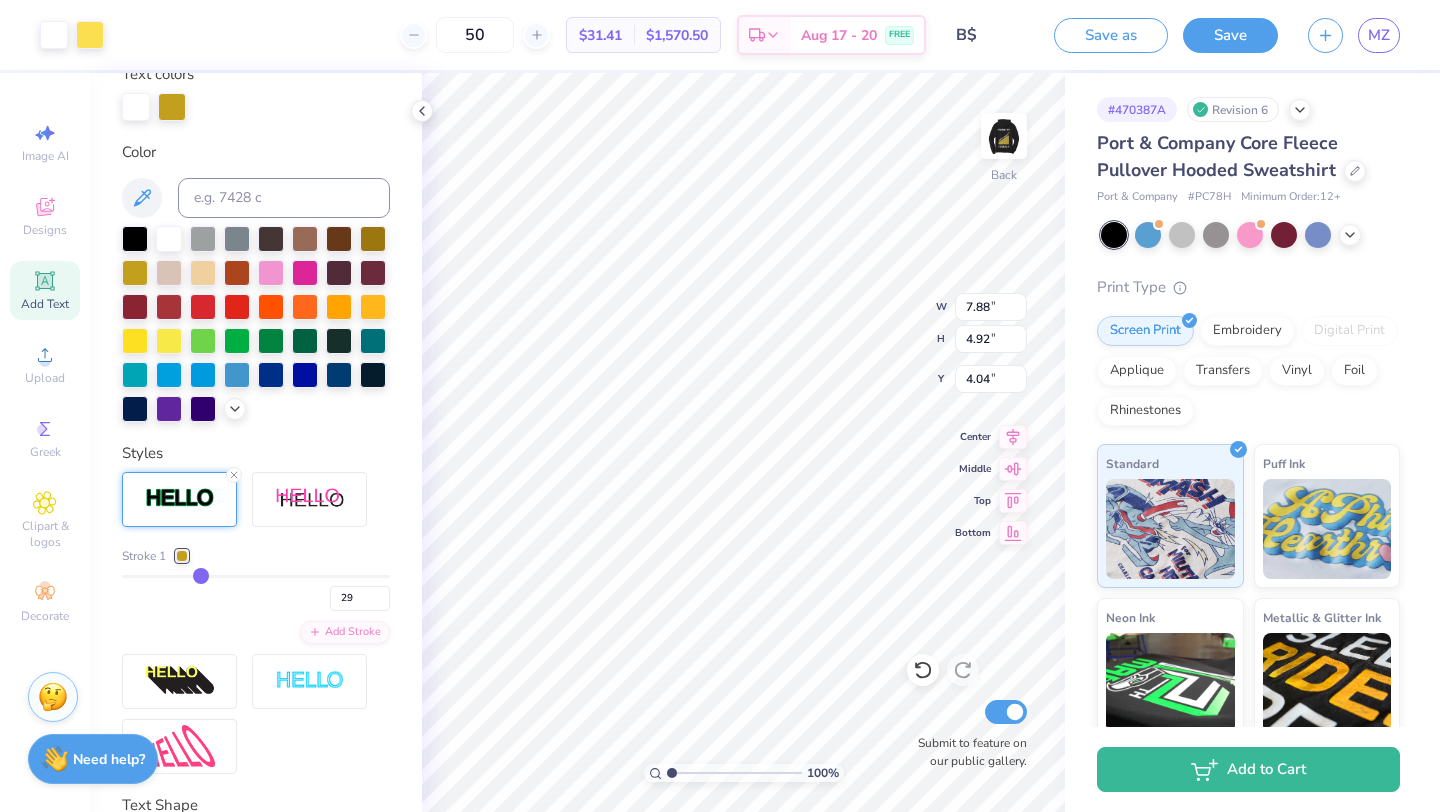 type on "33" 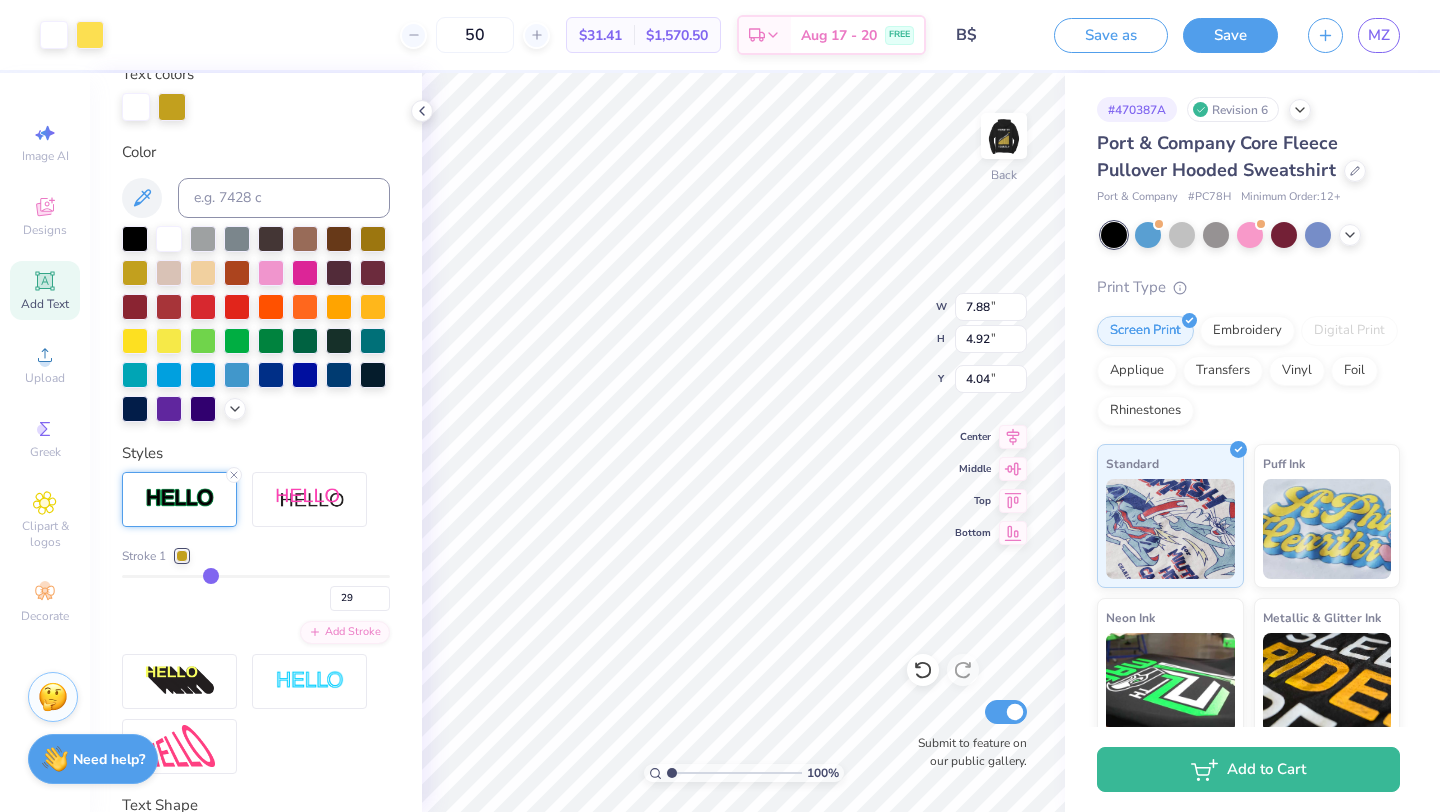 type on "33" 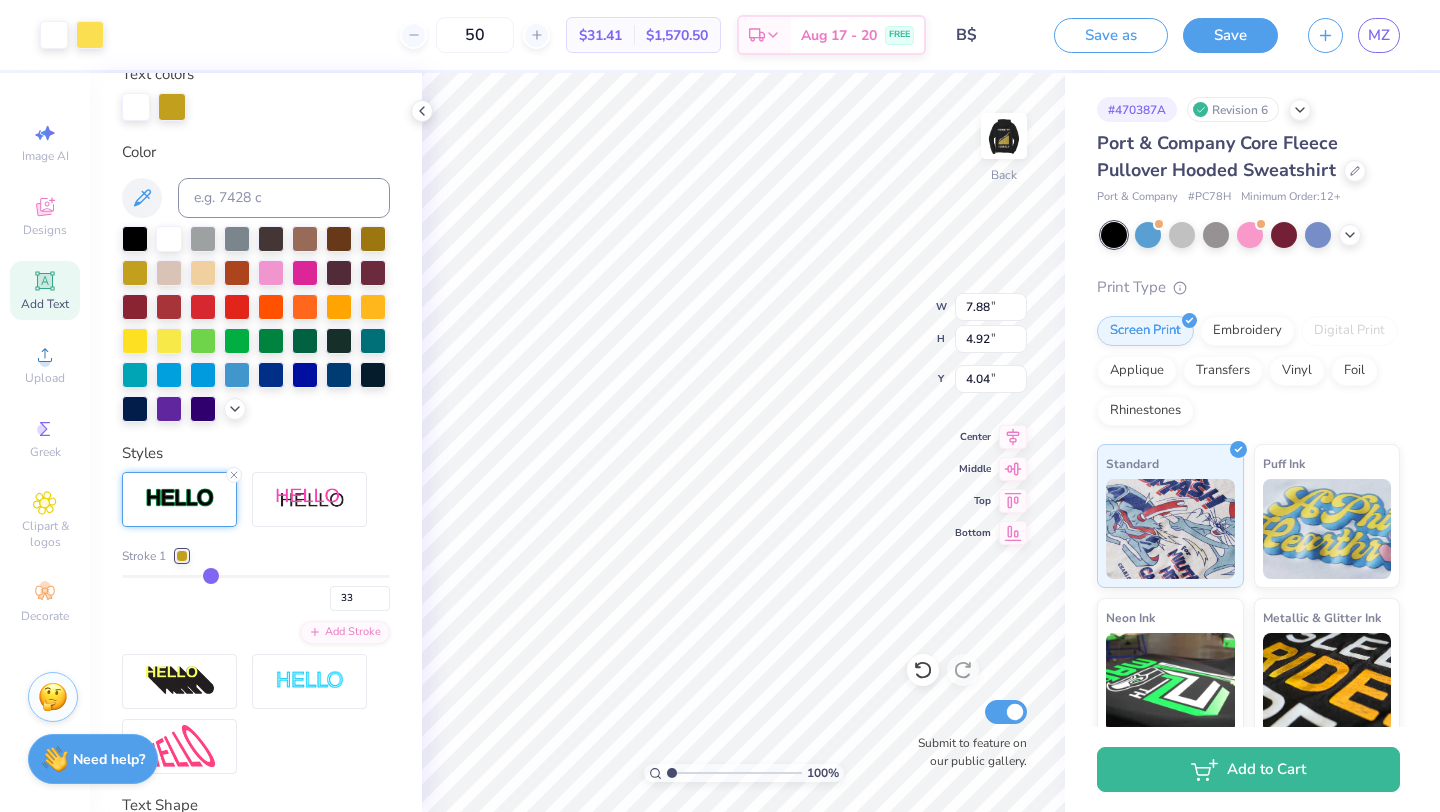 type on "36" 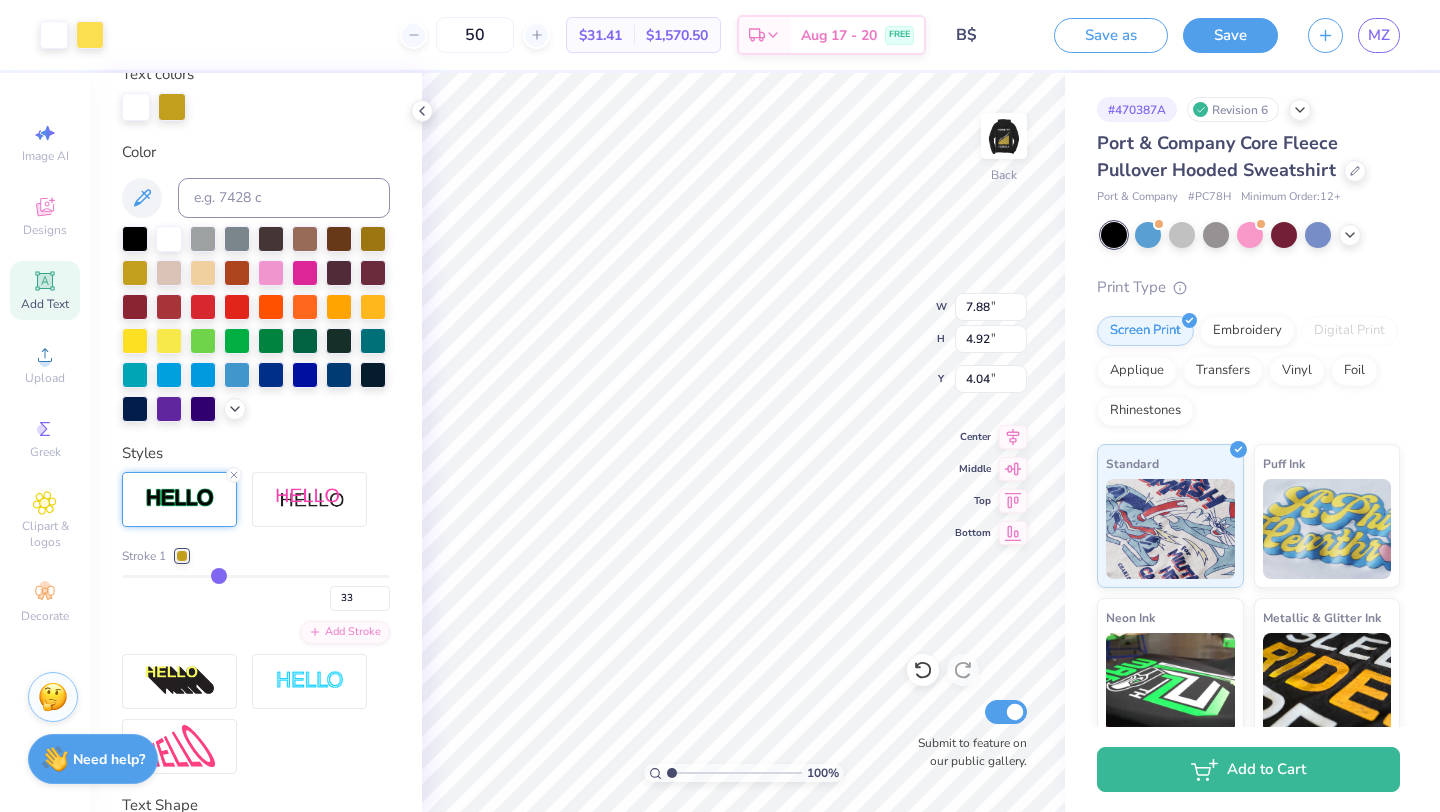 type on "36" 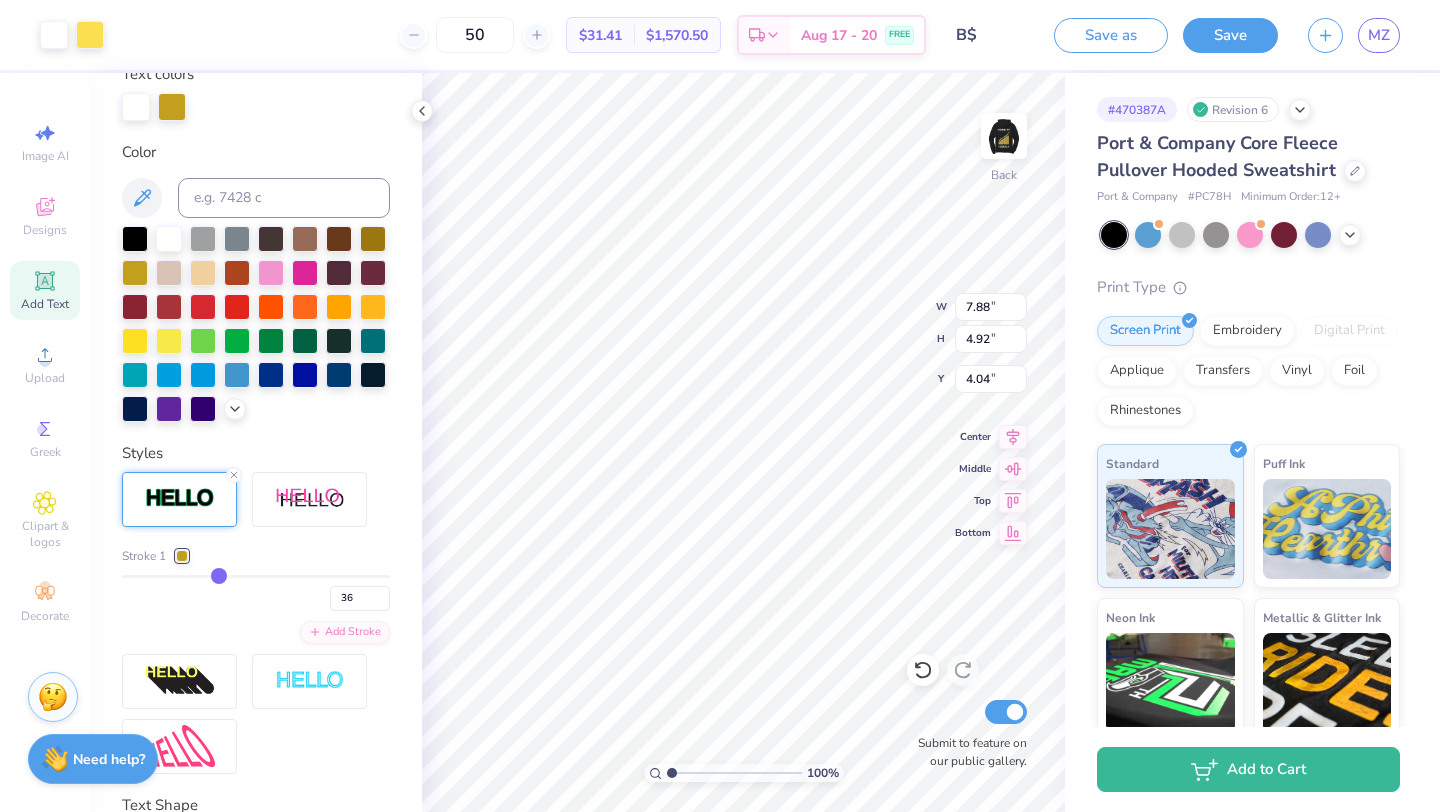 type on "39" 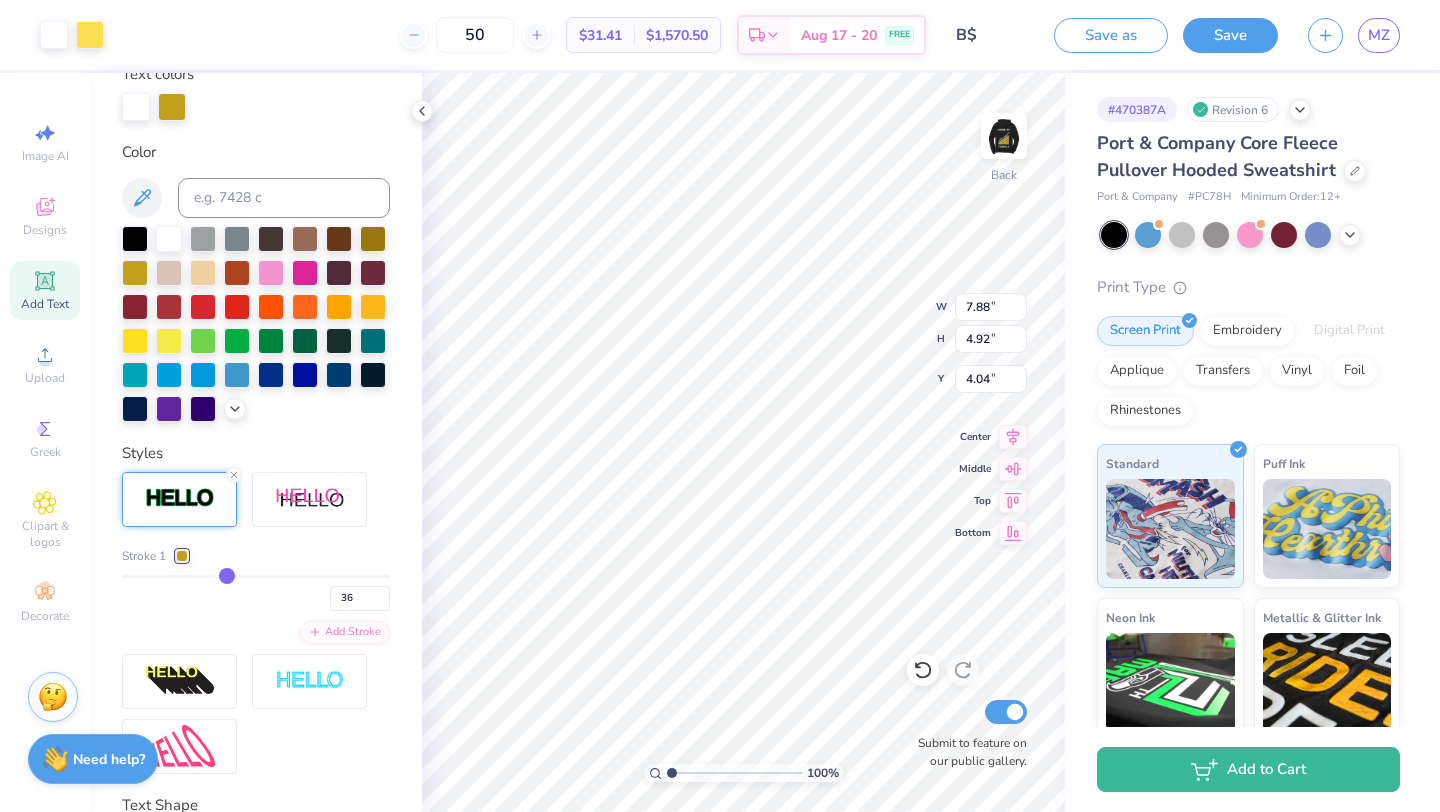 type on "39" 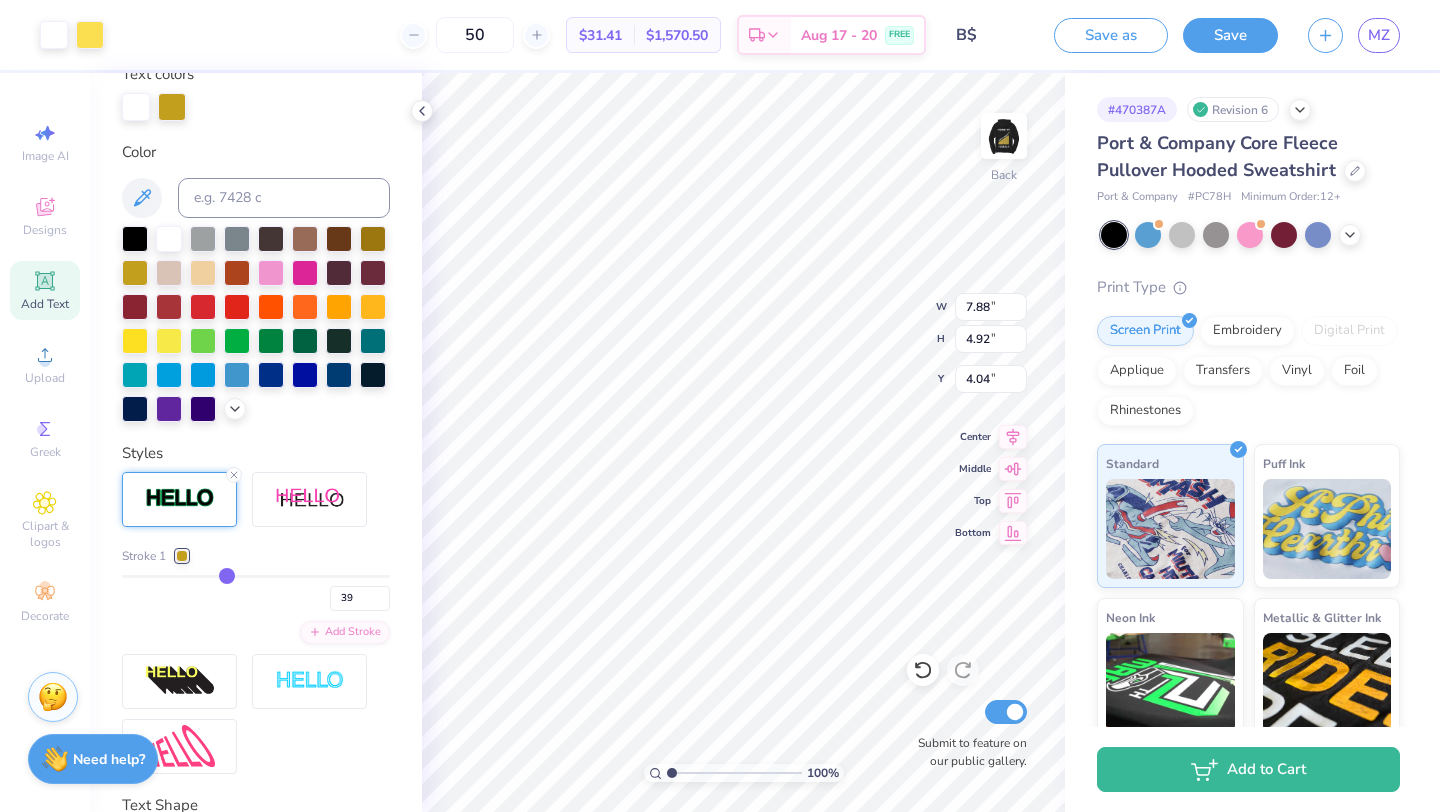 type on "43" 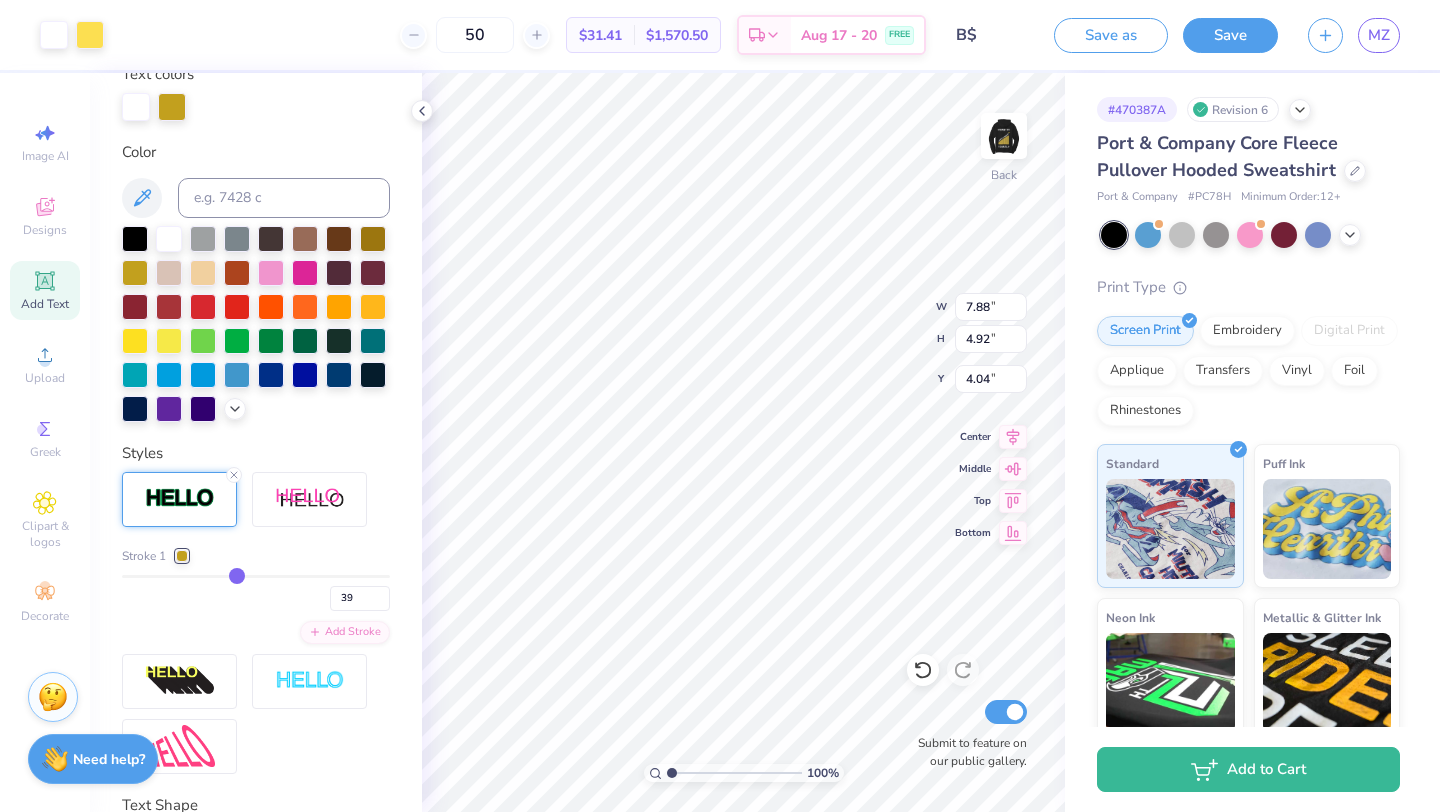 type on "43" 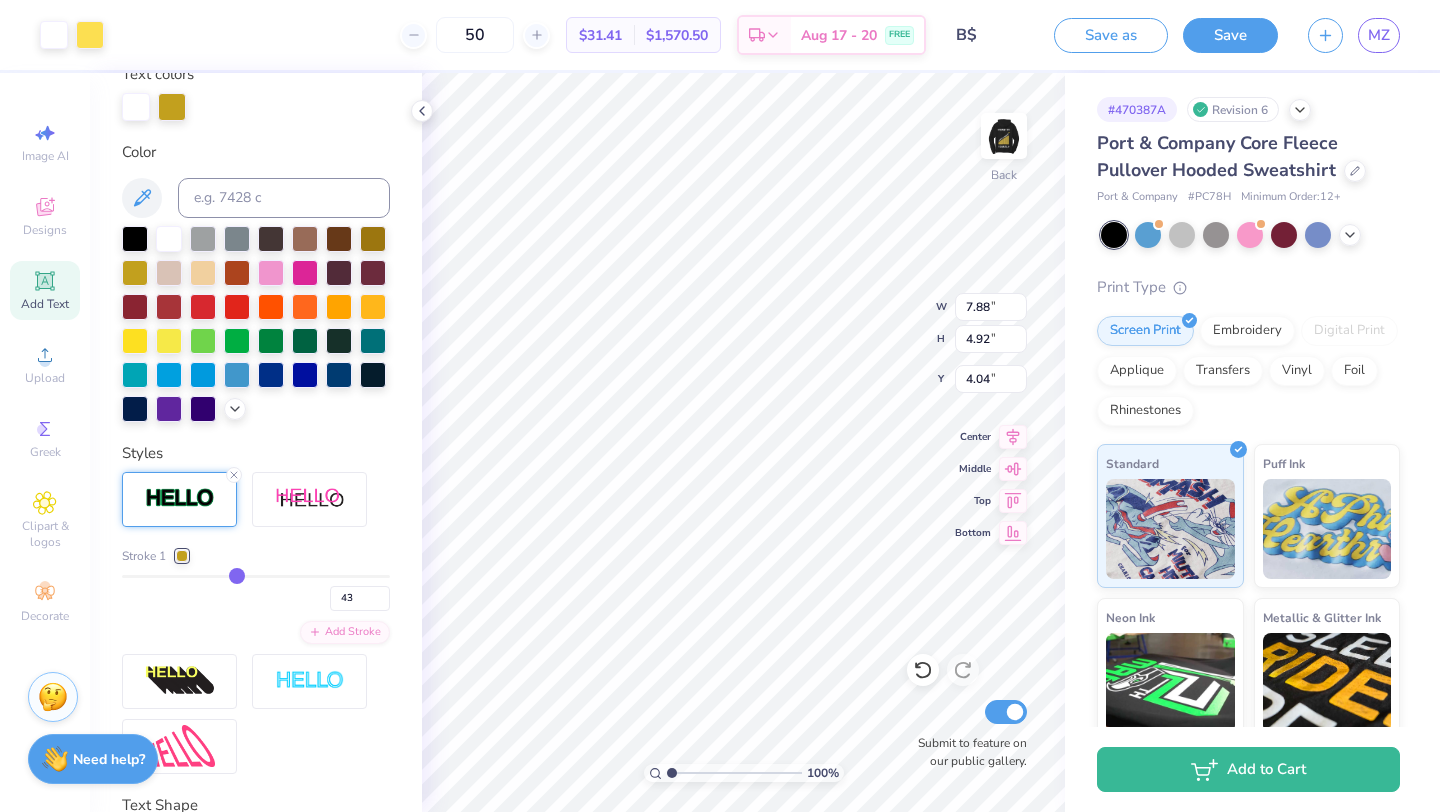 type on "46" 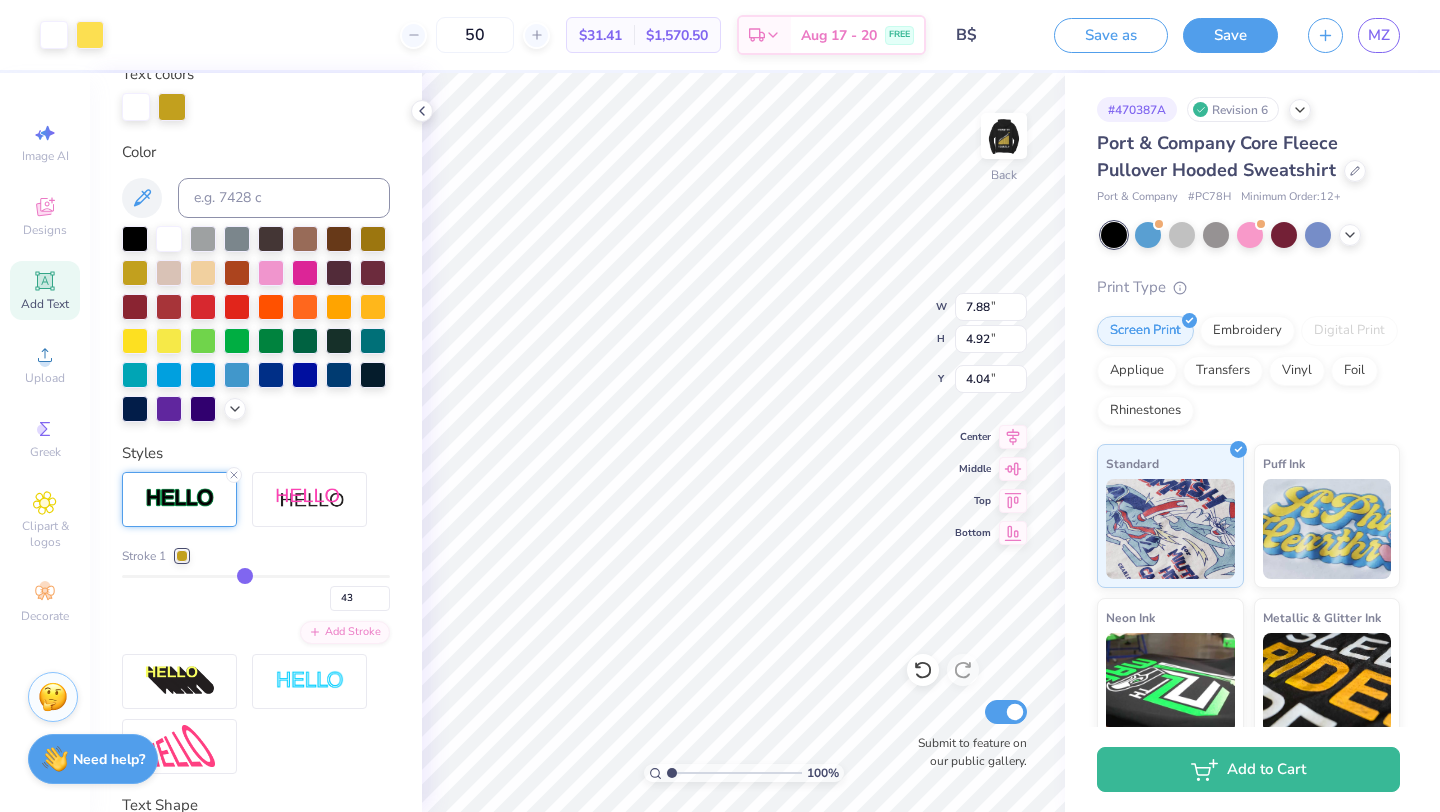 type on "46" 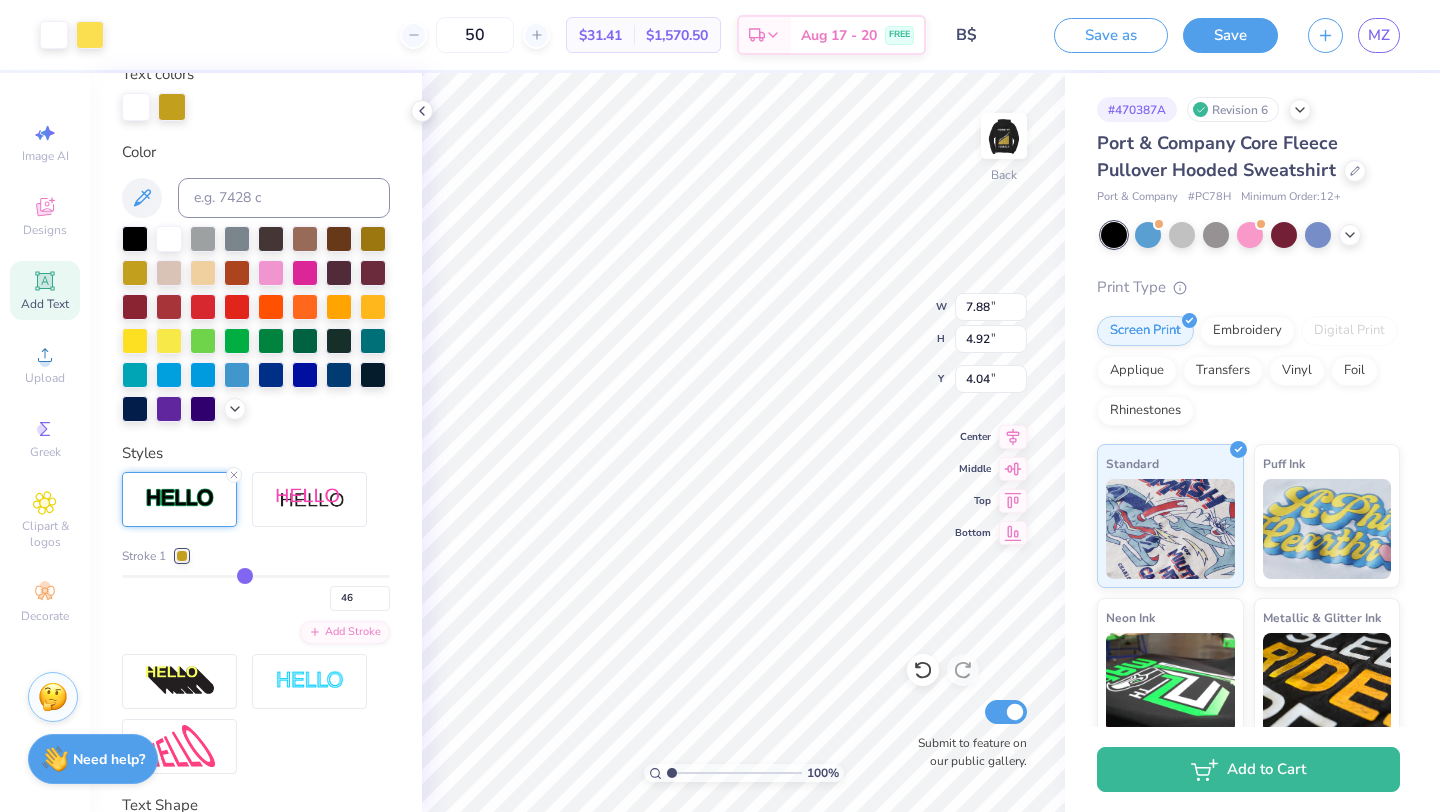 type on "50" 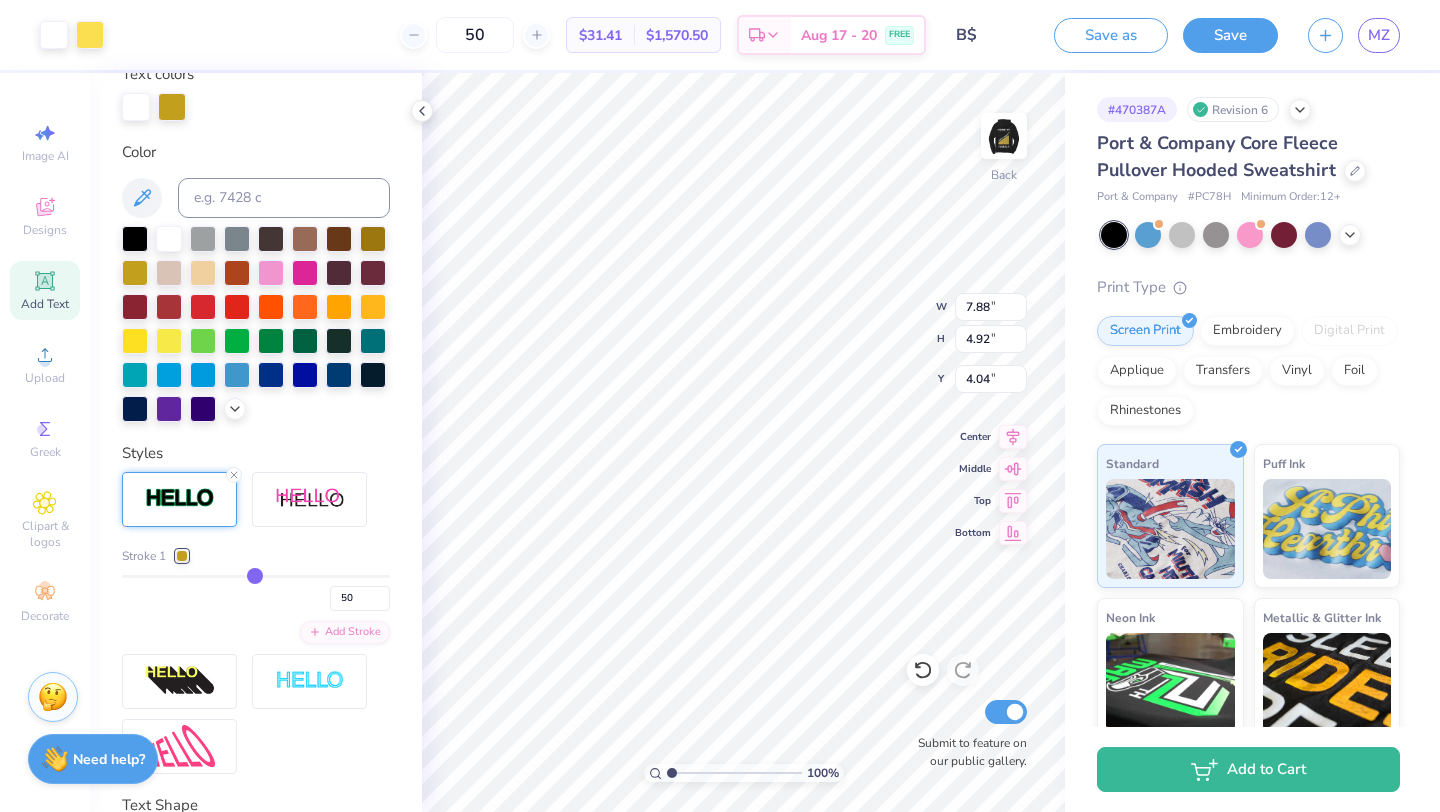 type on "53" 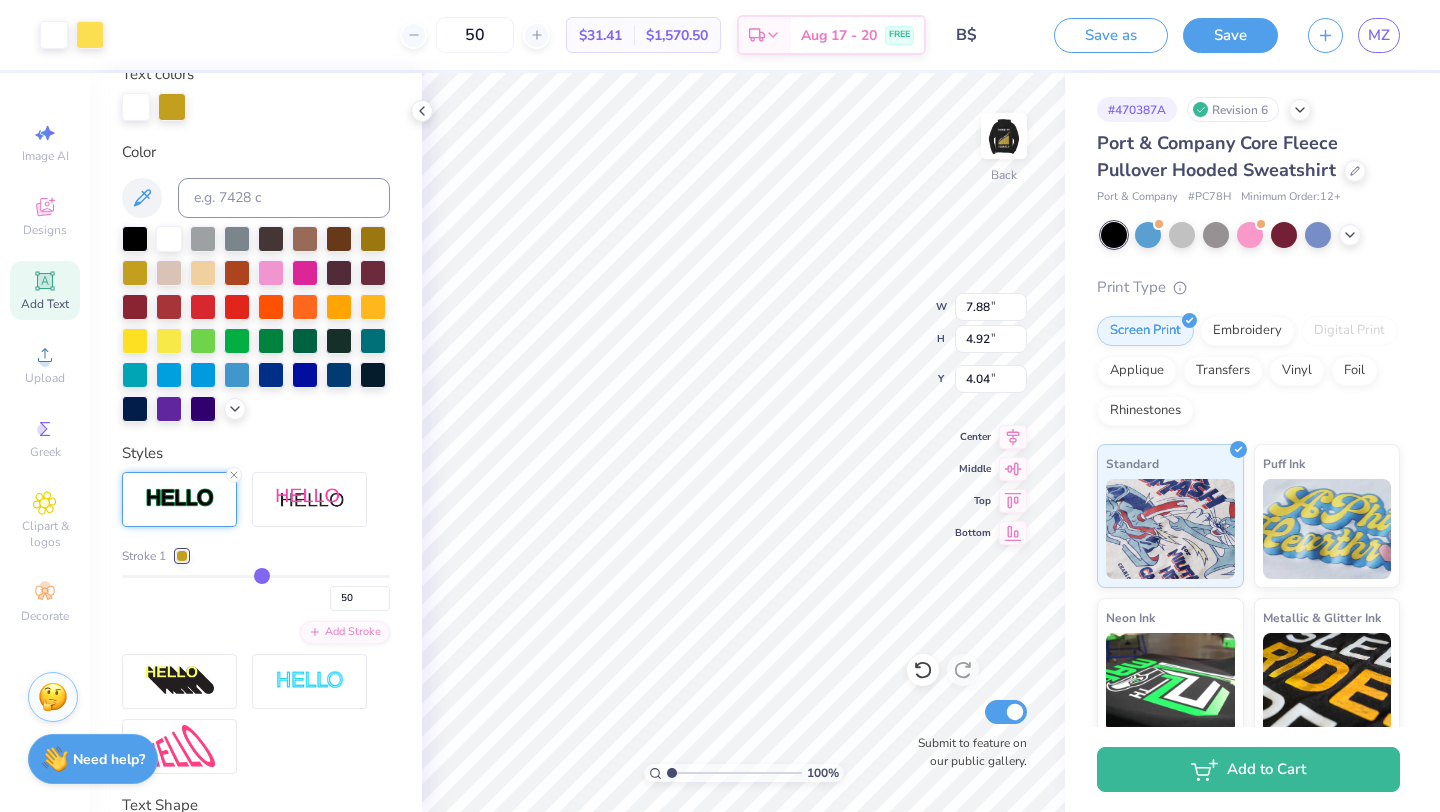 type on "53" 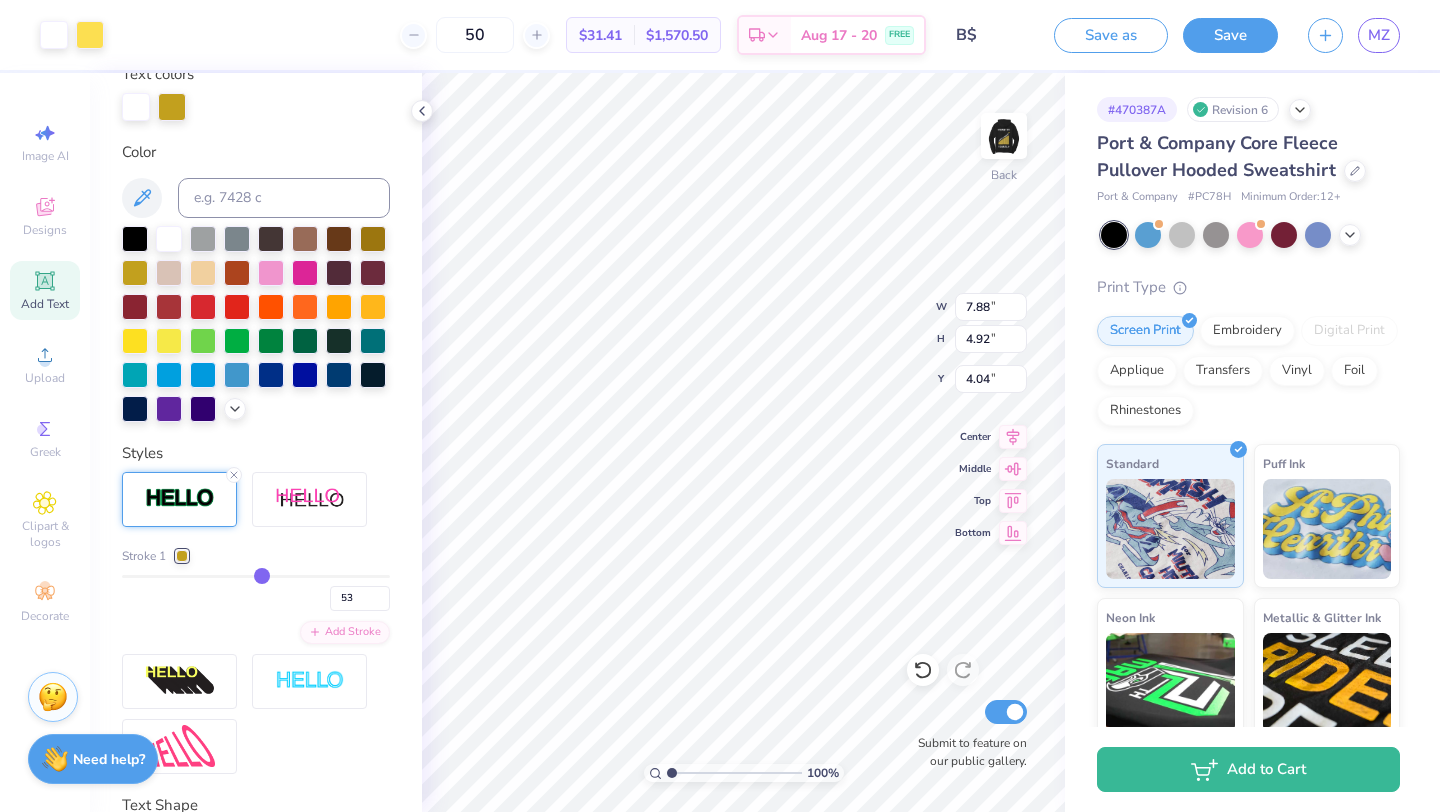 type on "57" 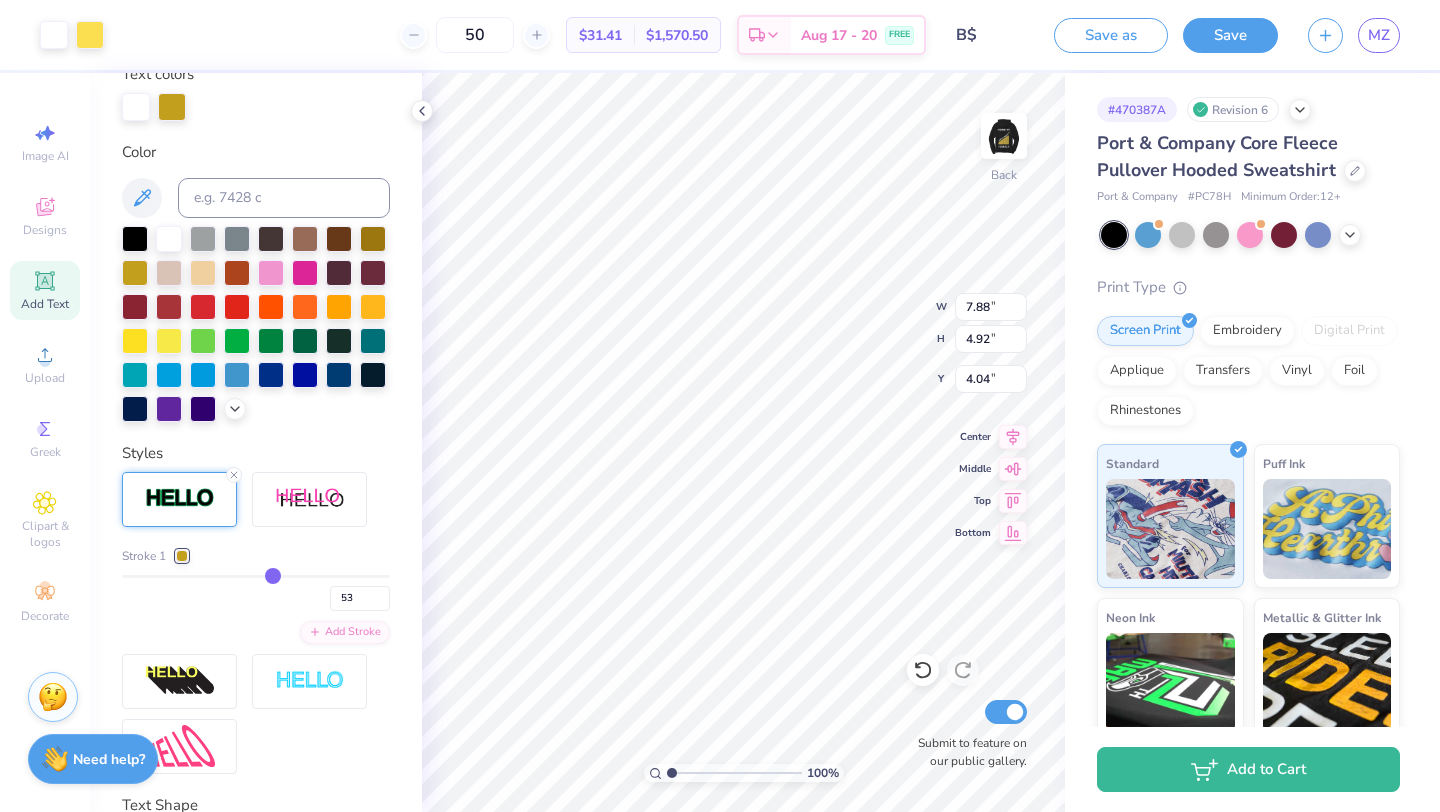 type on "57" 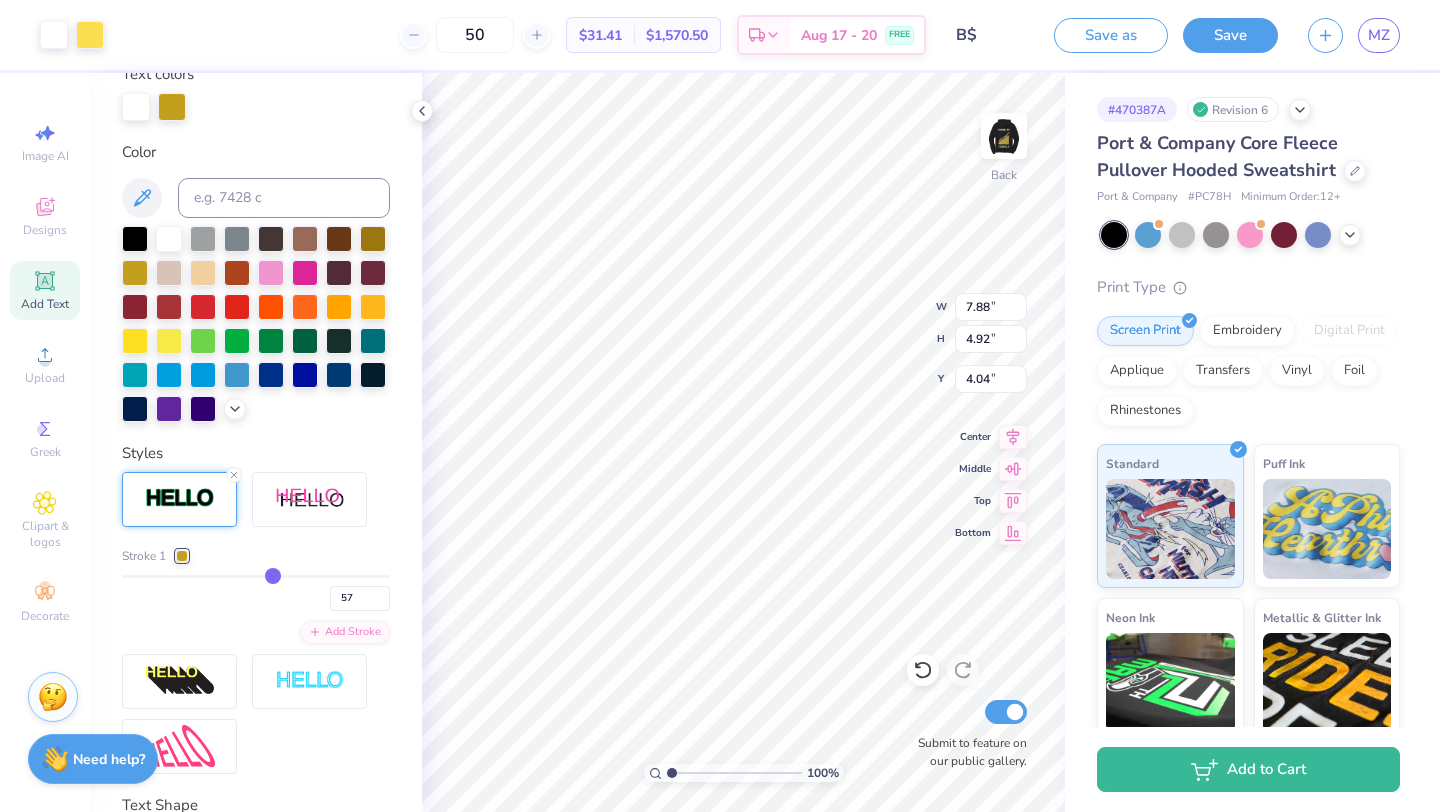 type on "60" 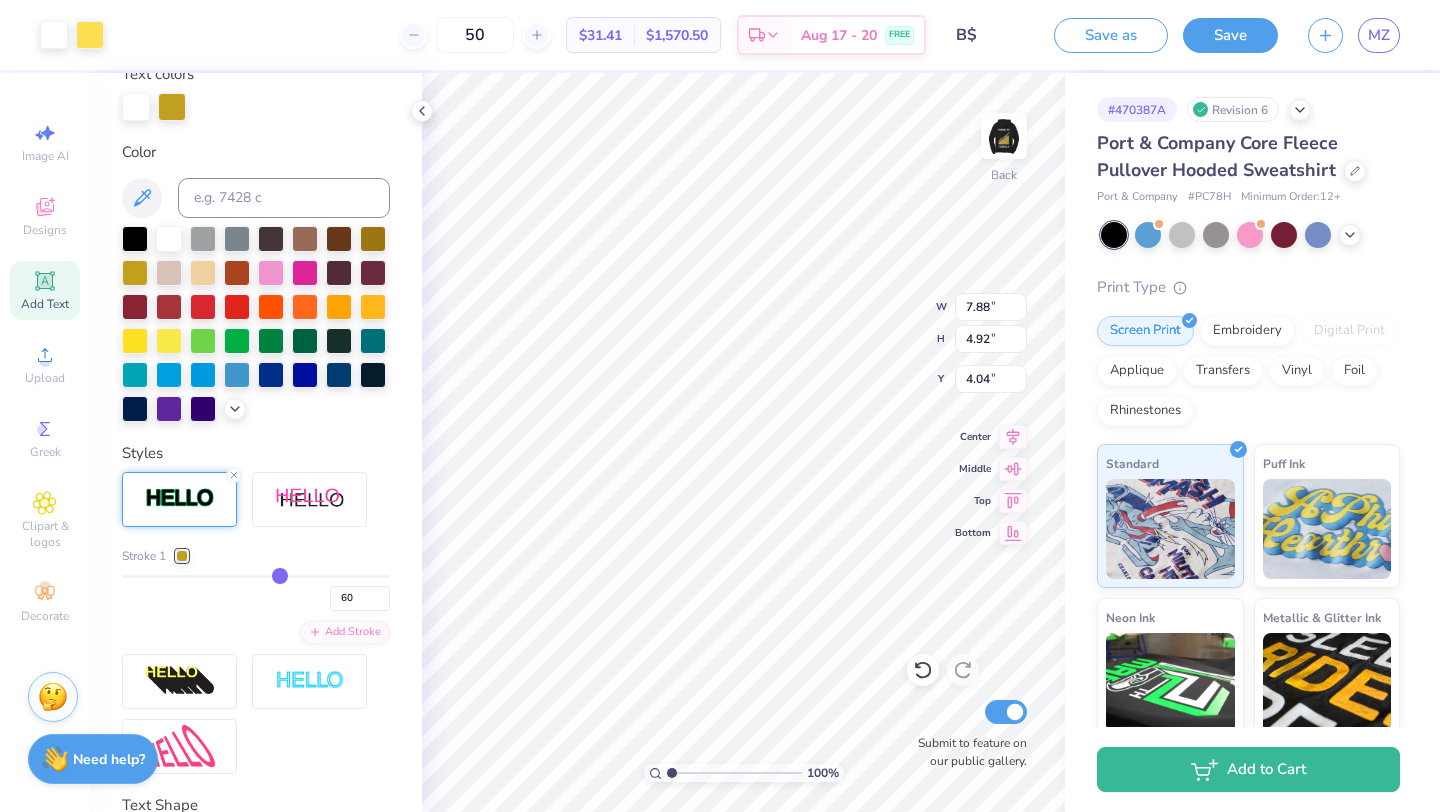 type on "63" 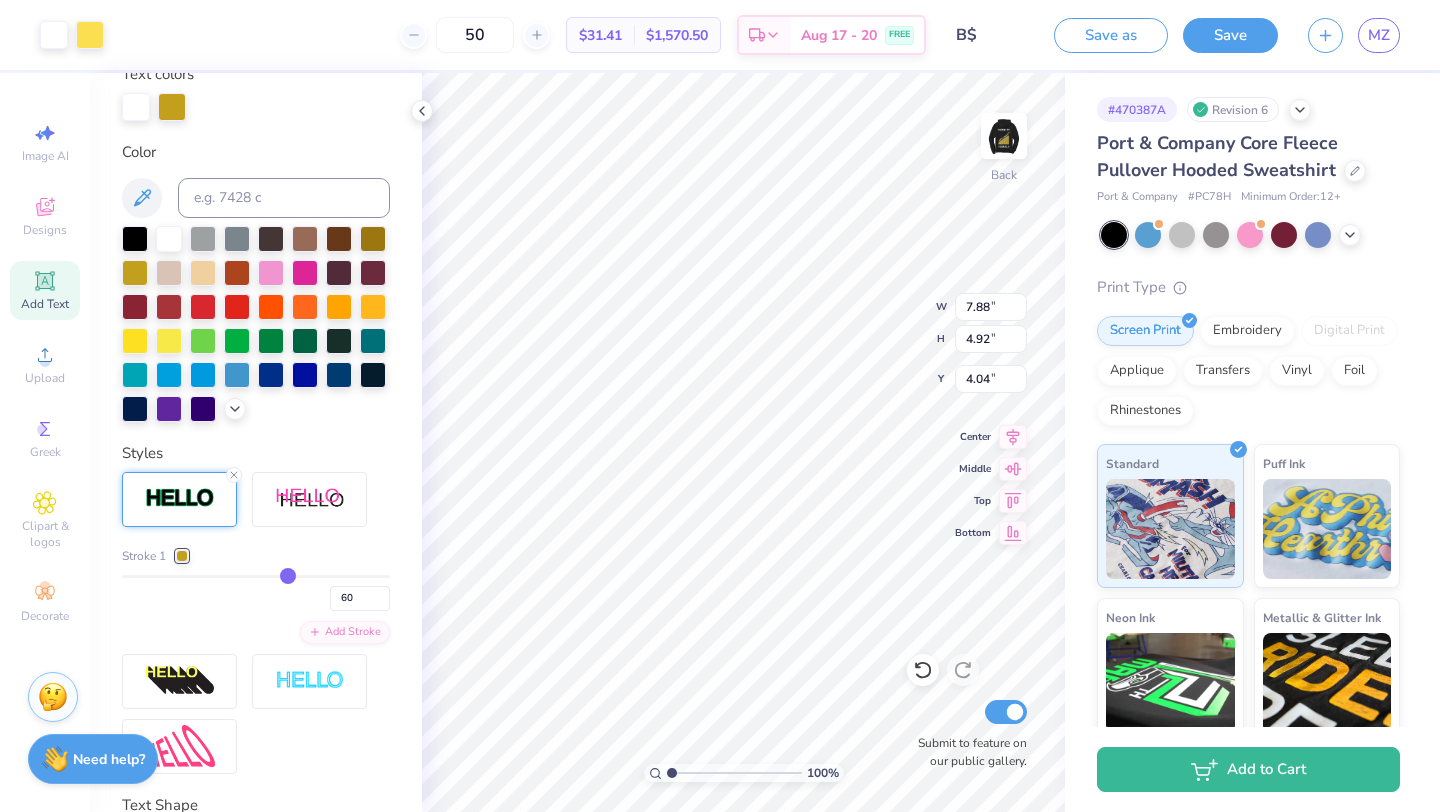 type on "63" 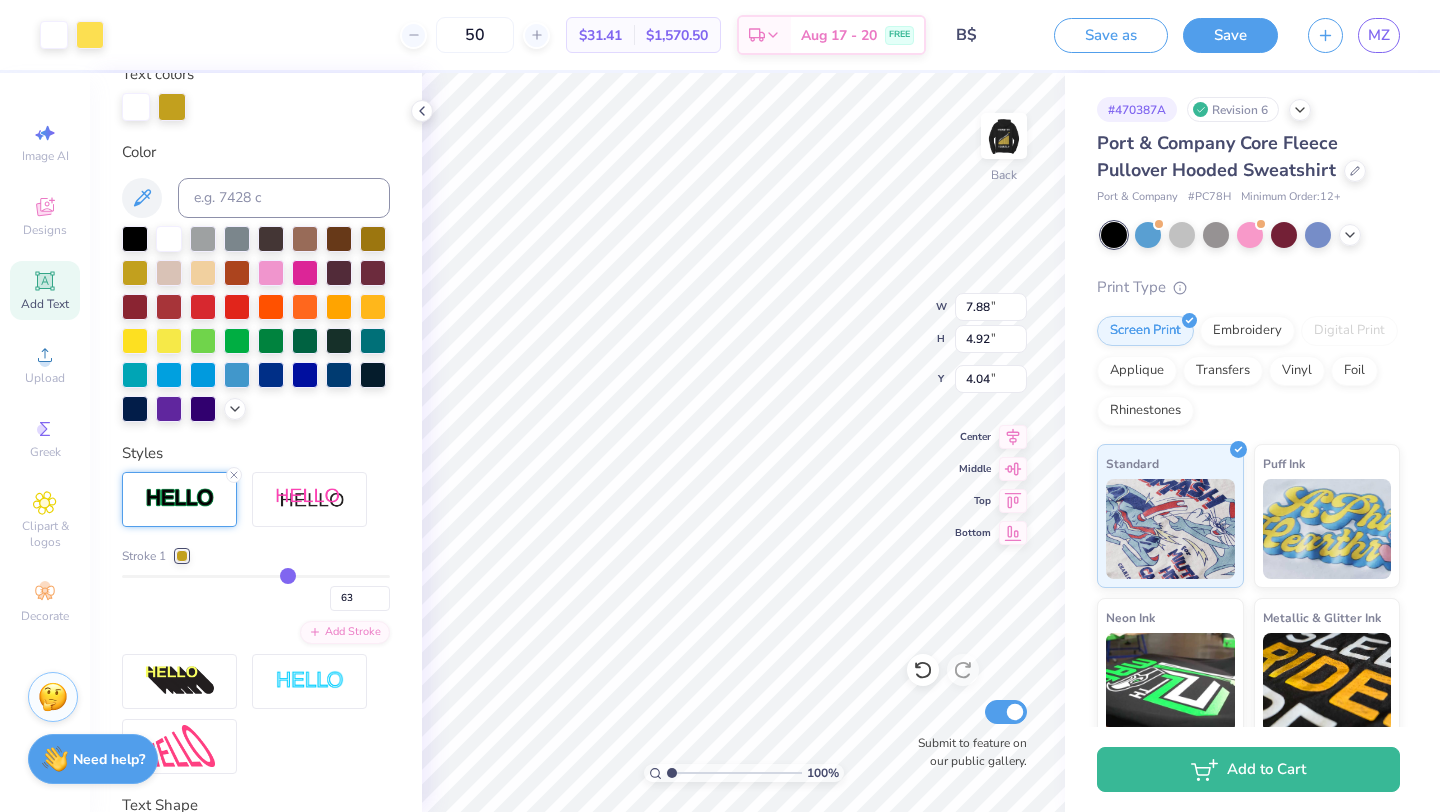 type on "66" 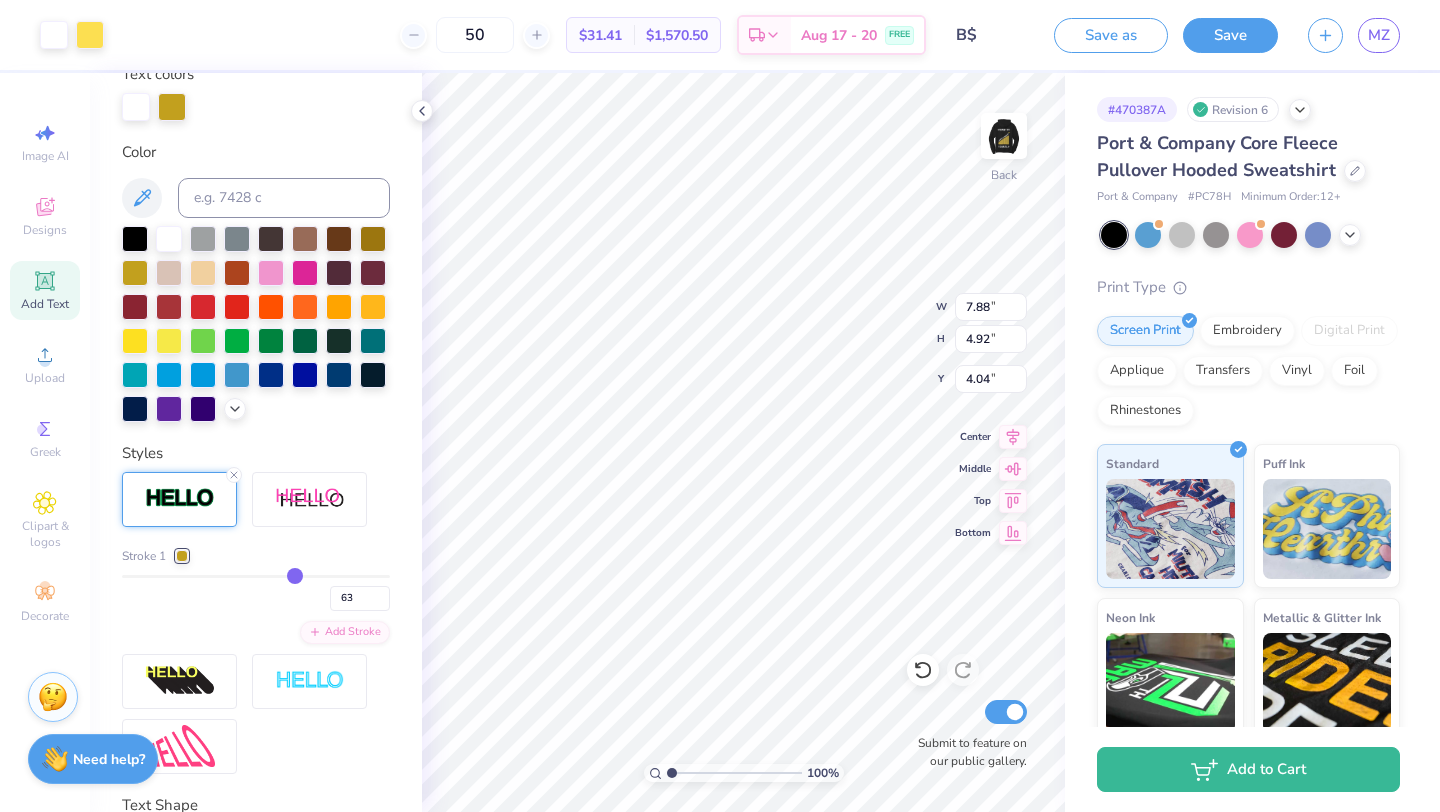 type on "66" 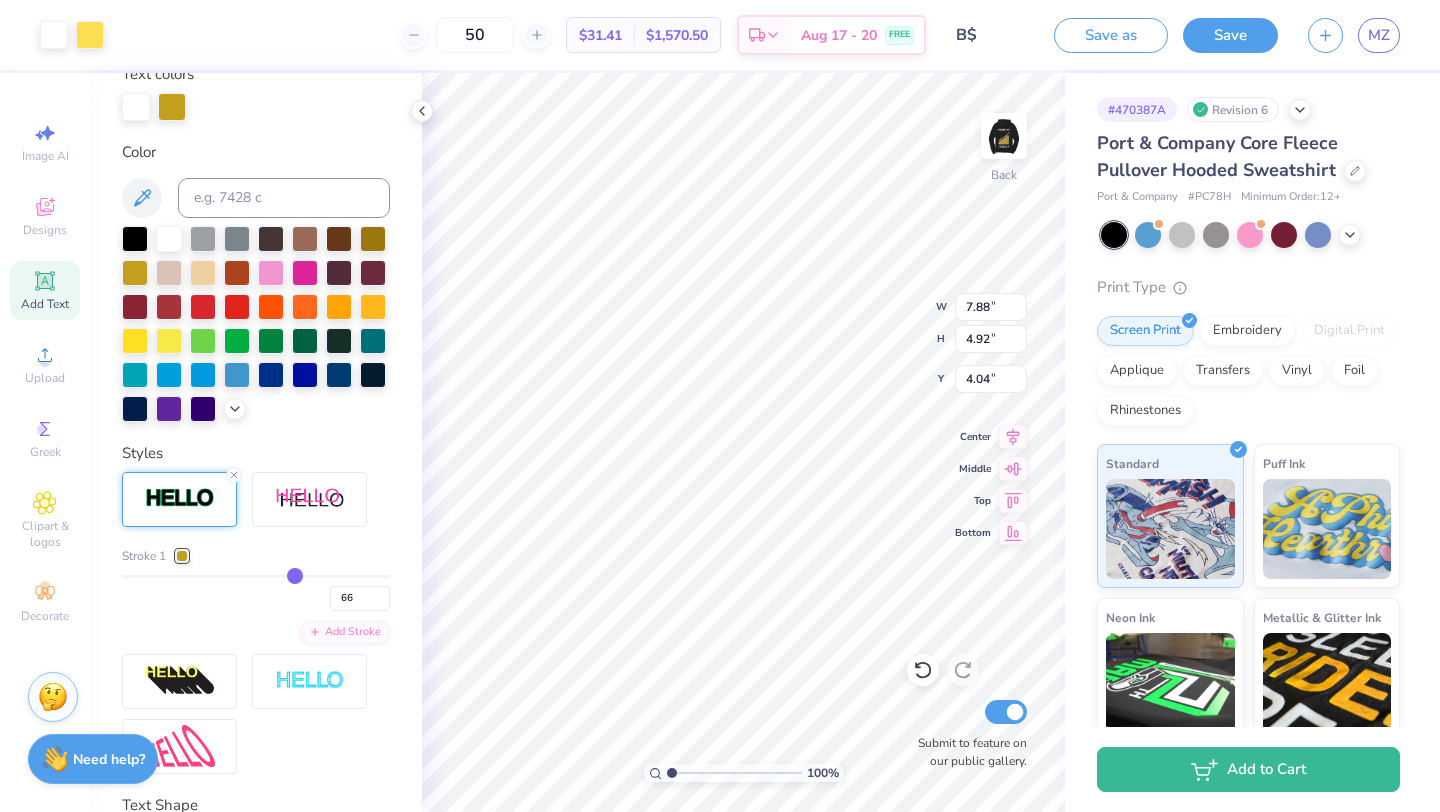 type on "69" 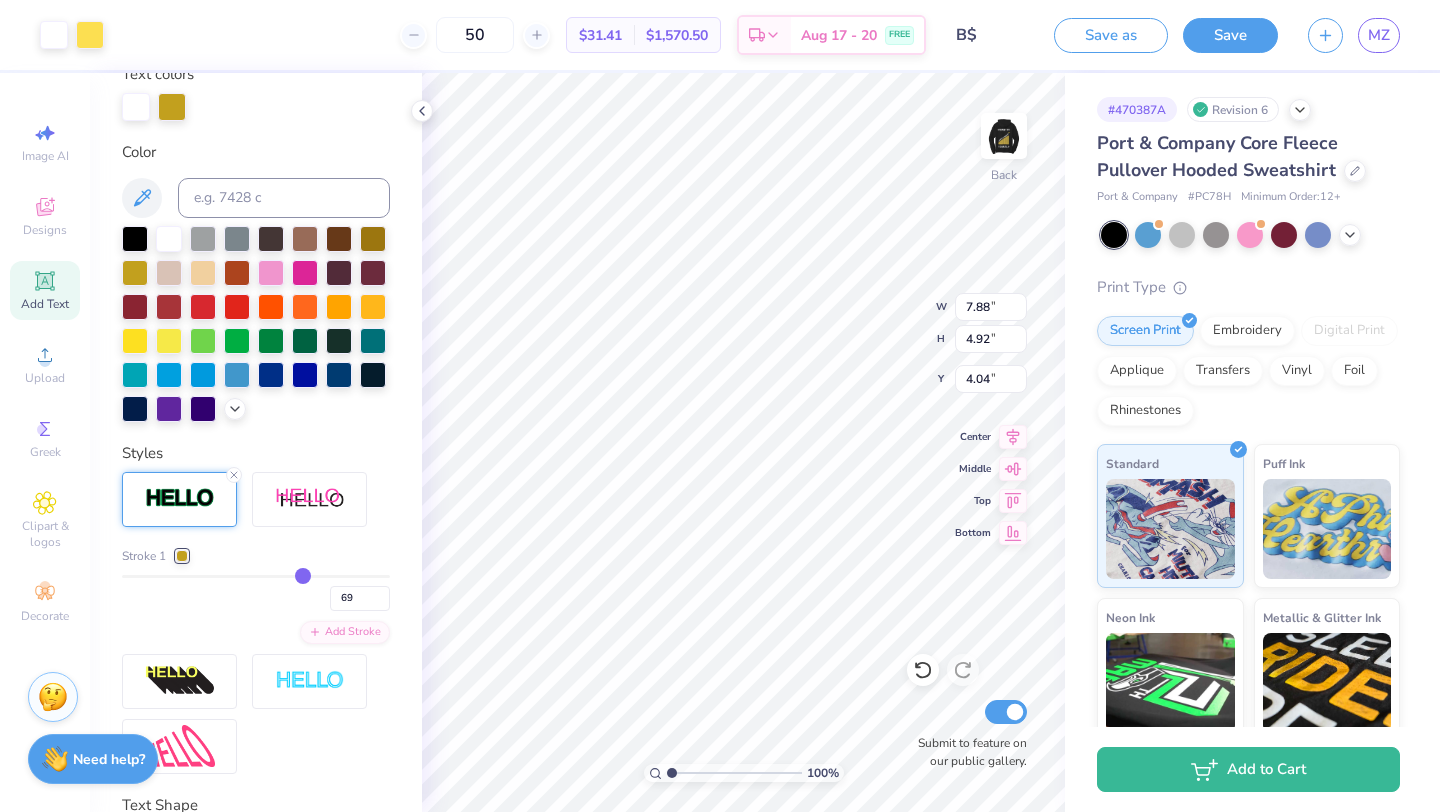 type on "72" 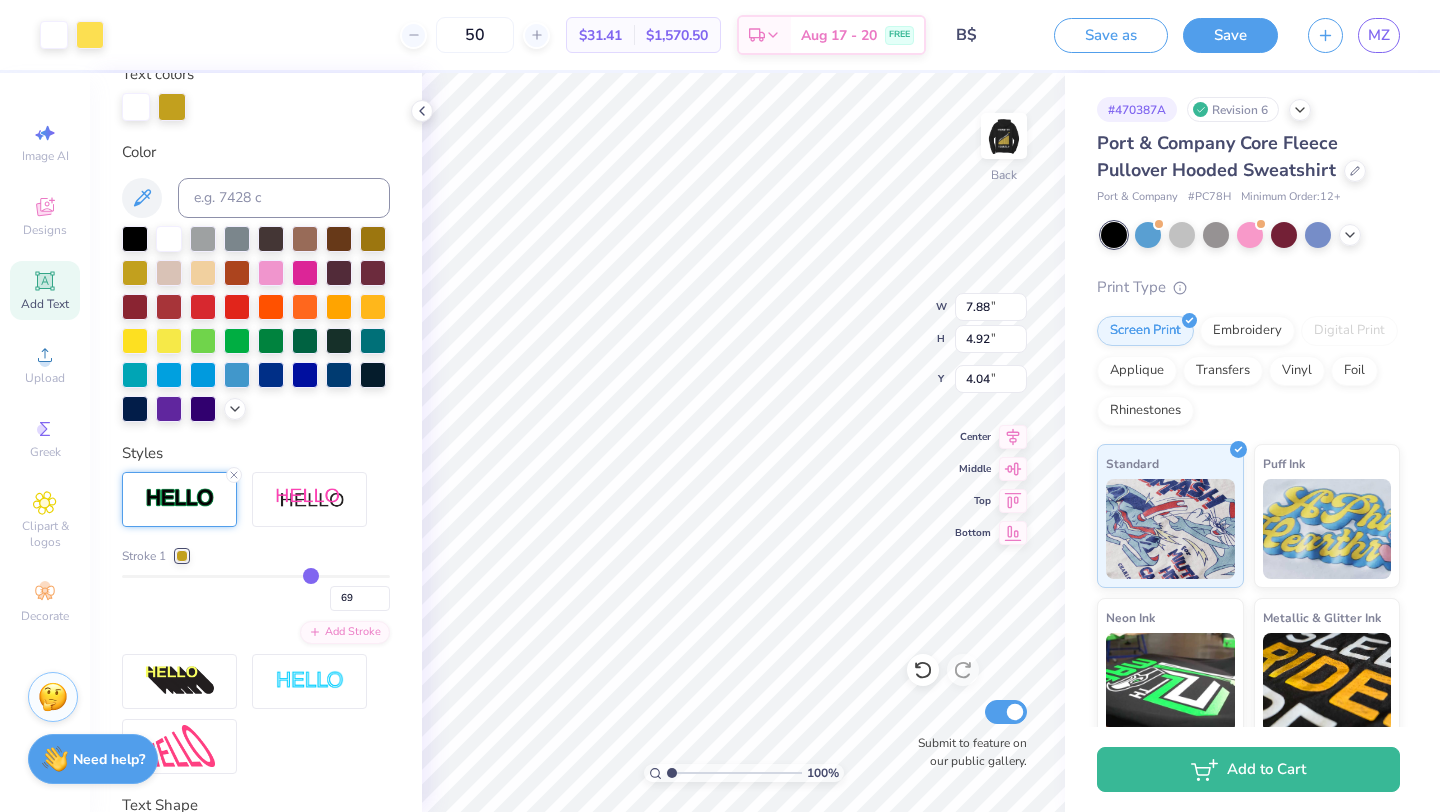 type on "72" 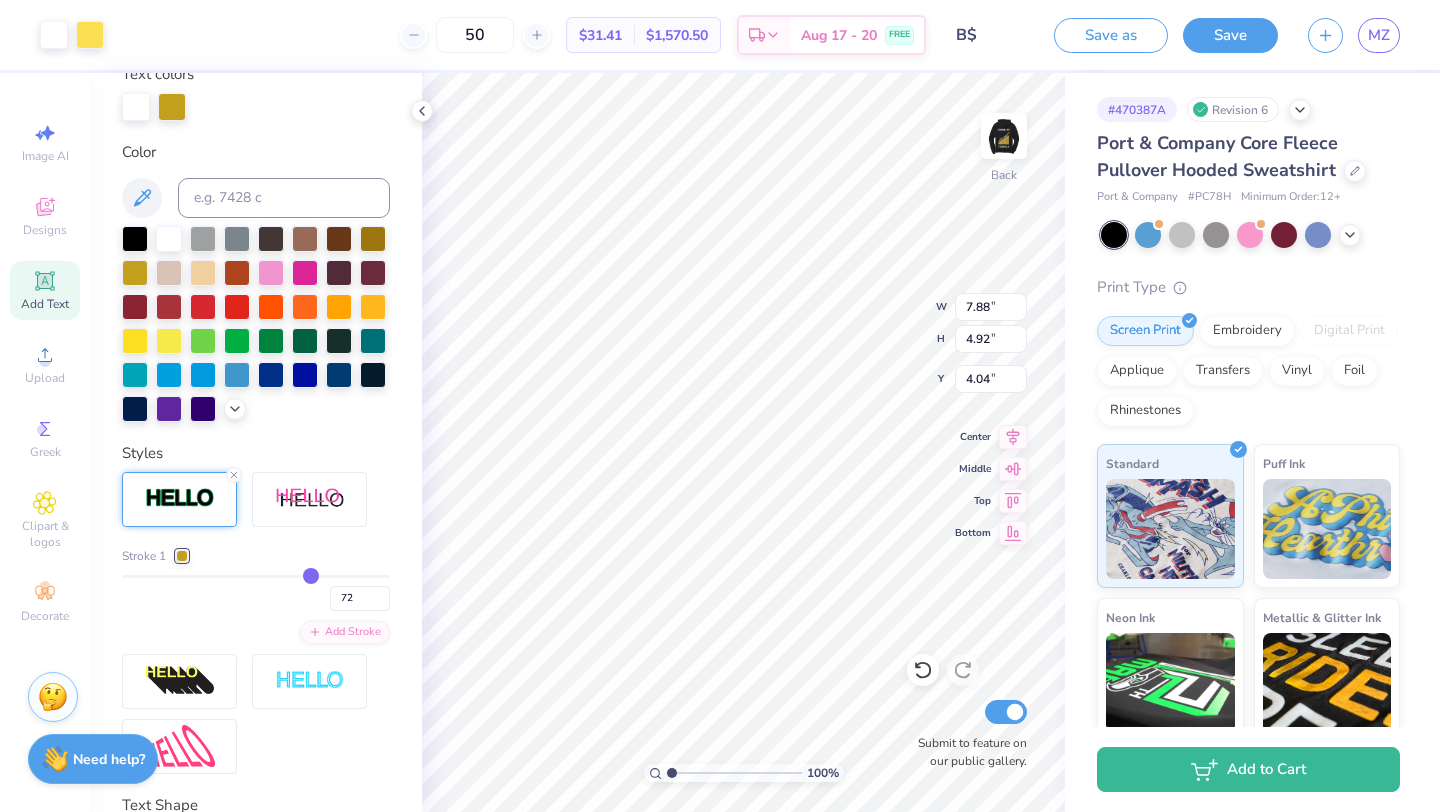 type on "73" 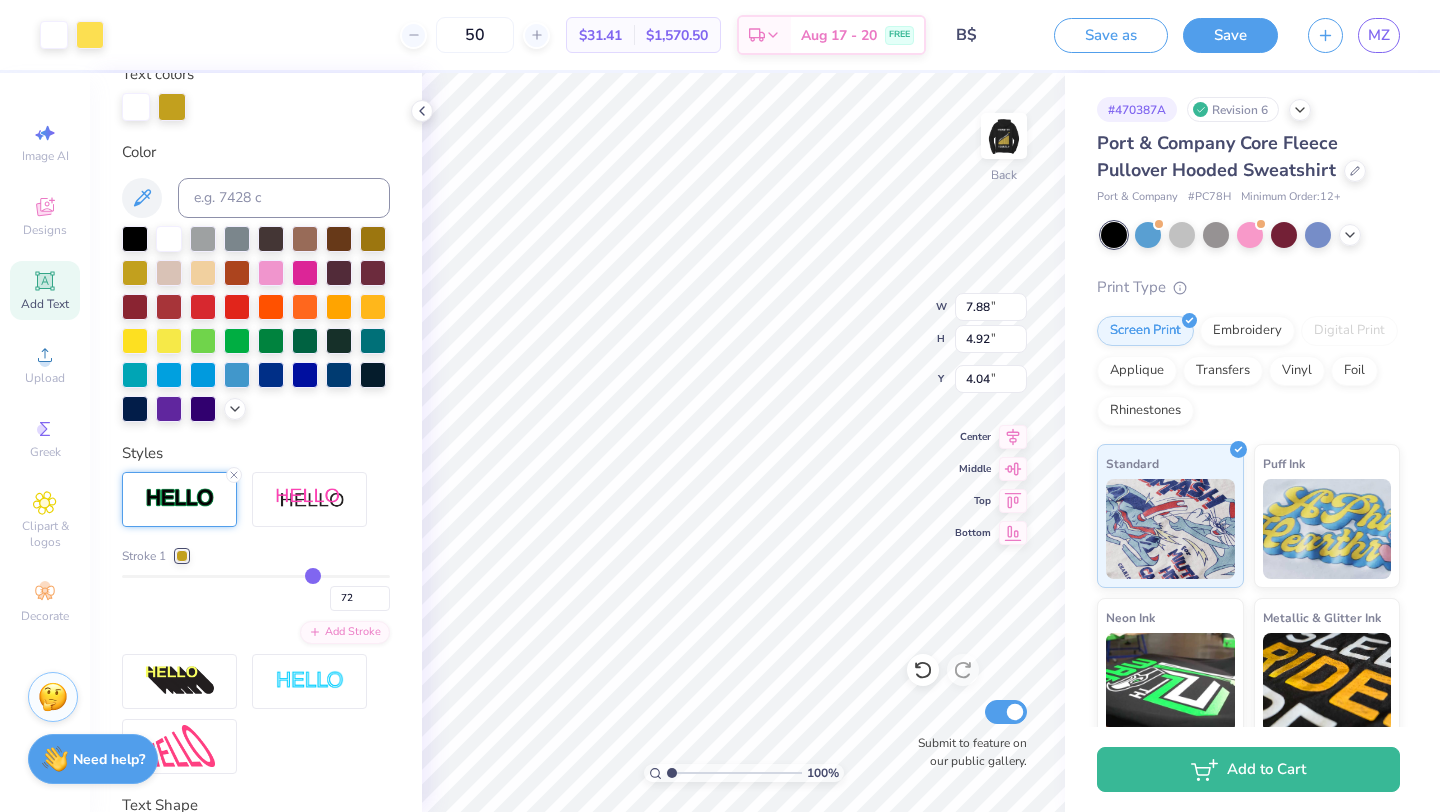 type on "73" 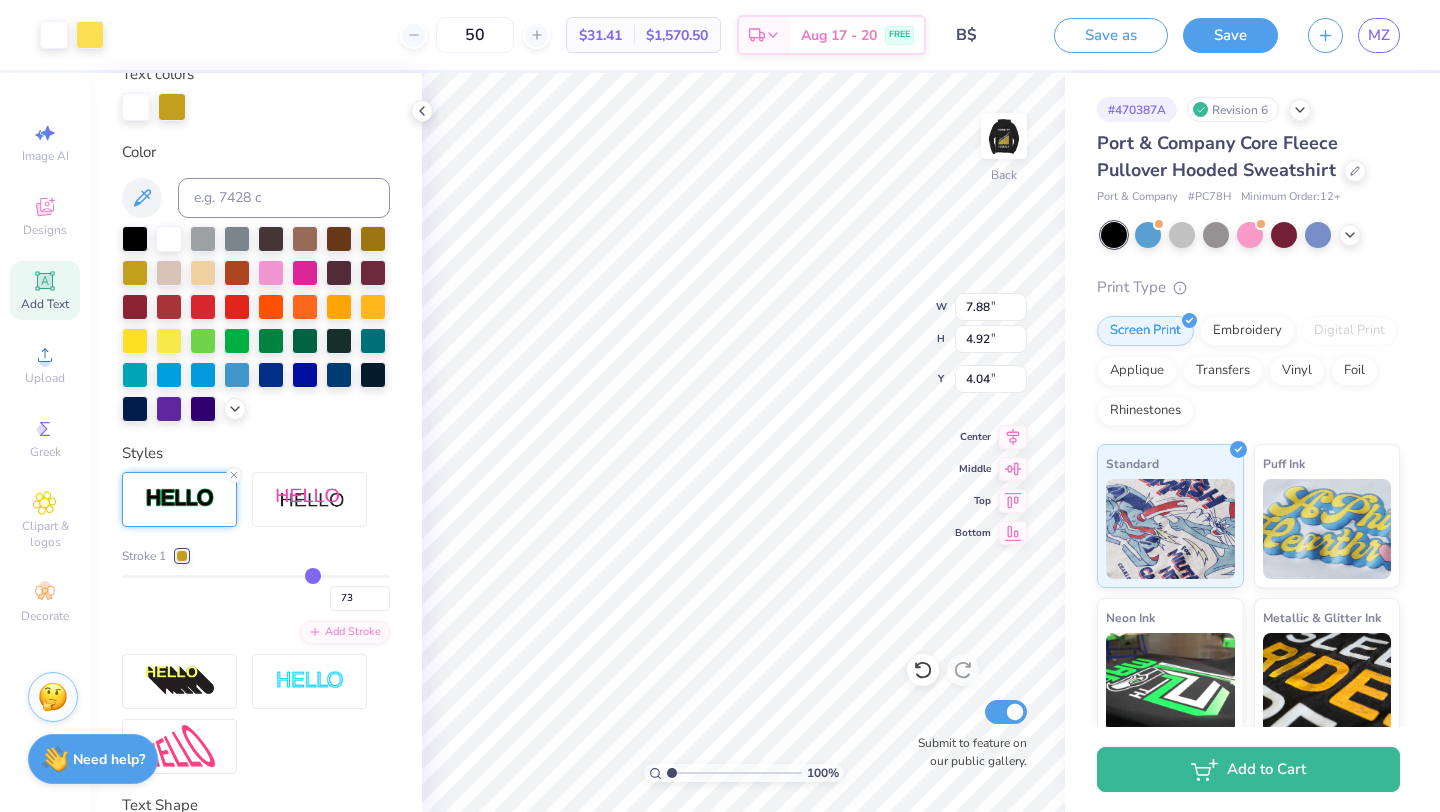 type on "75" 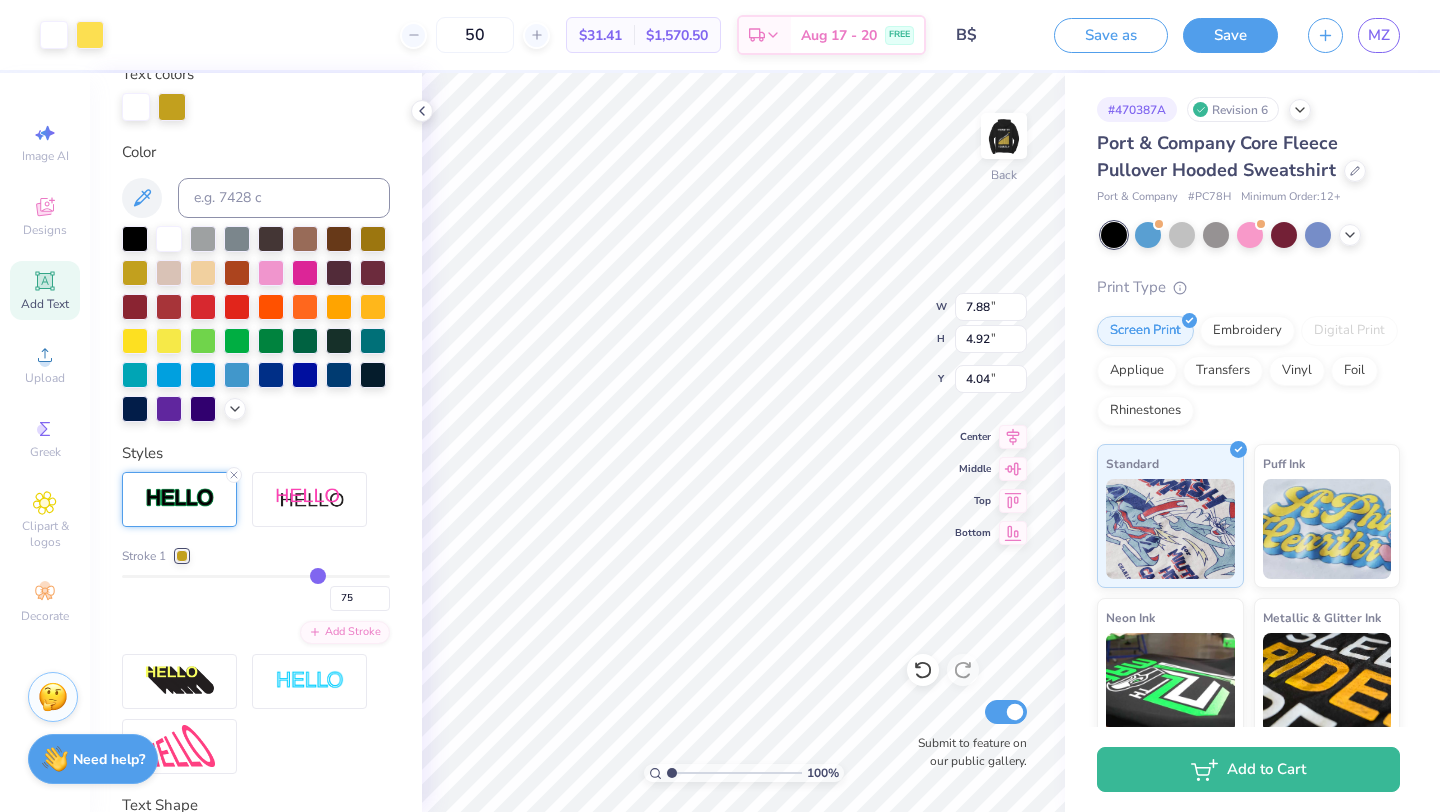 type on "76" 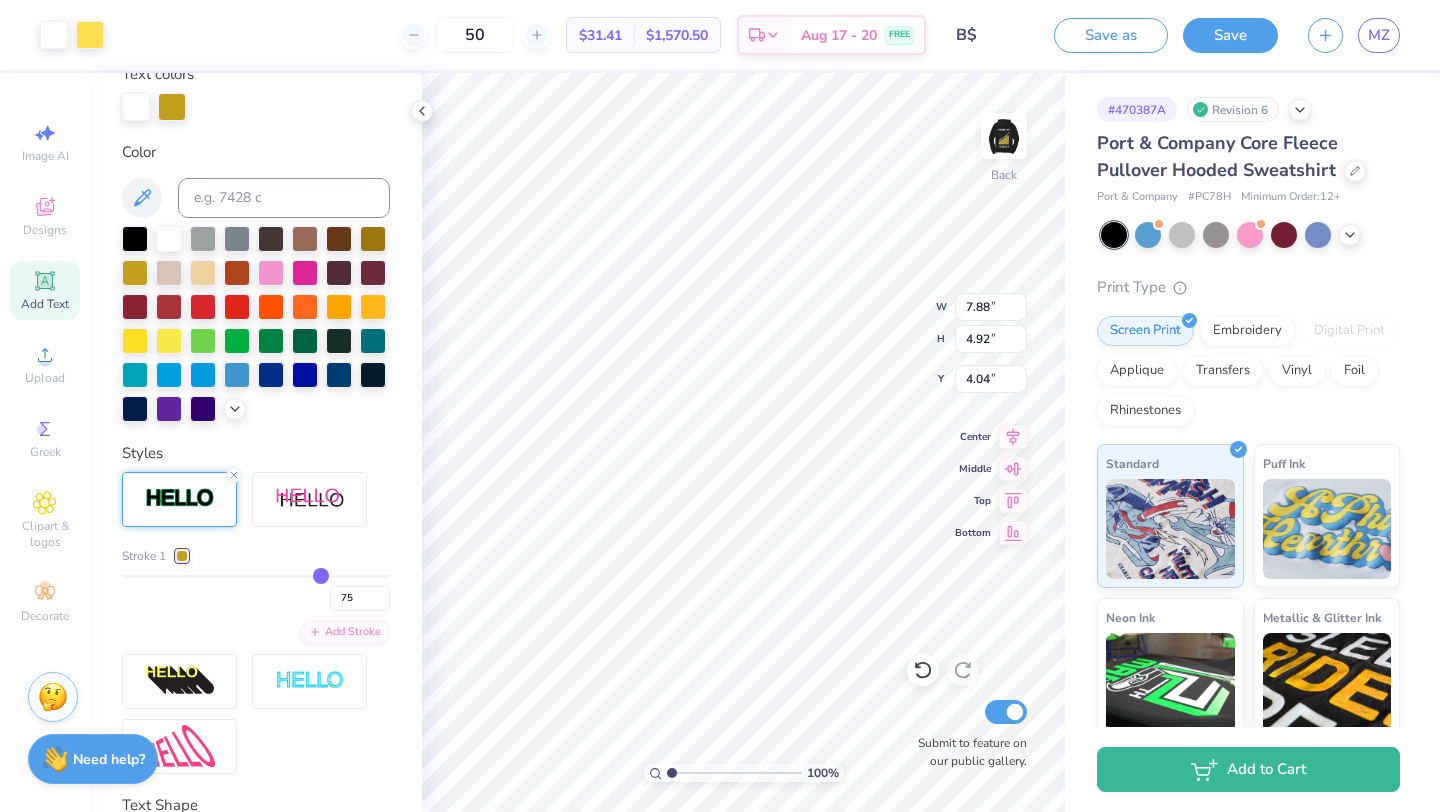 type on "76" 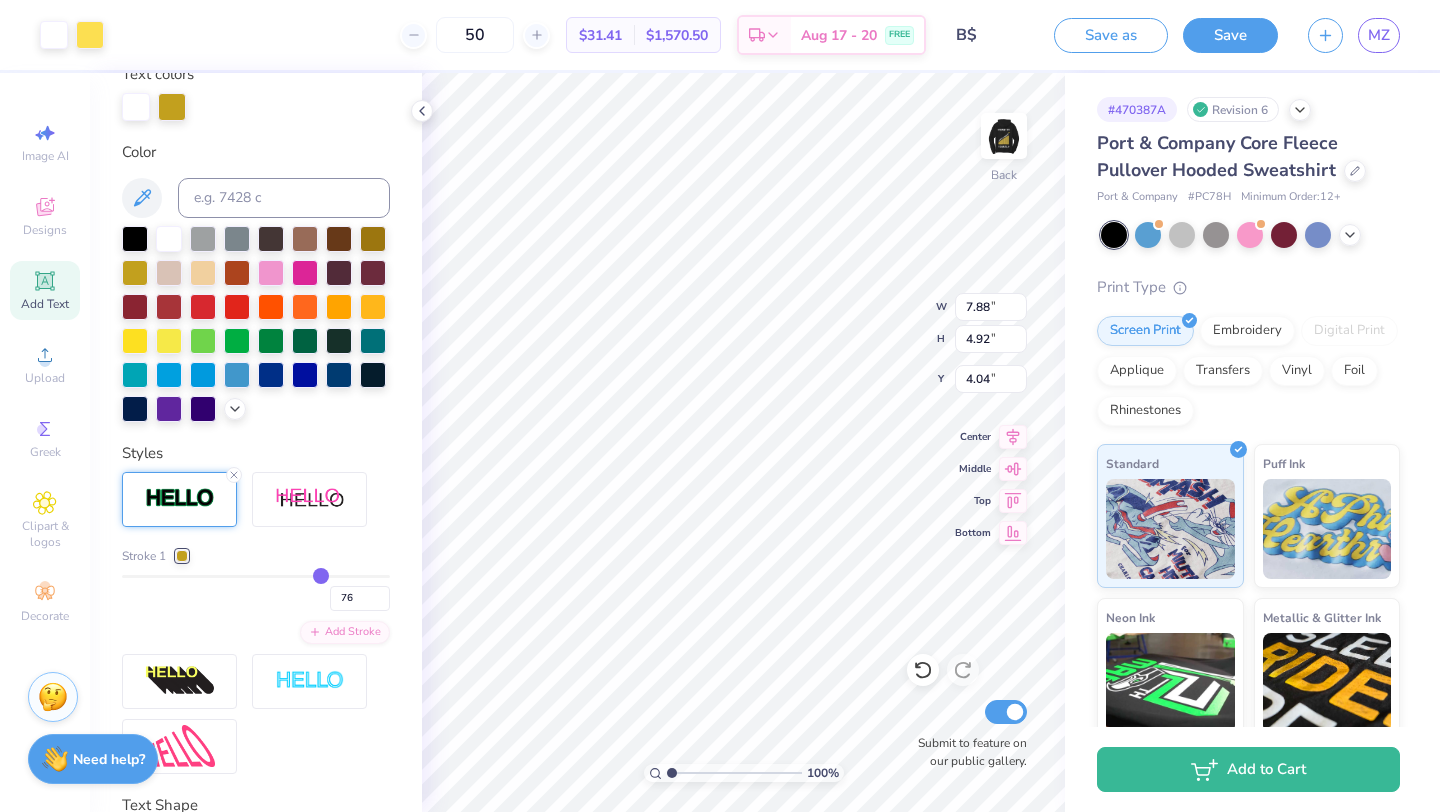 drag, startPoint x: 129, startPoint y: 573, endPoint x: 299, endPoint y: 609, distance: 173.76996 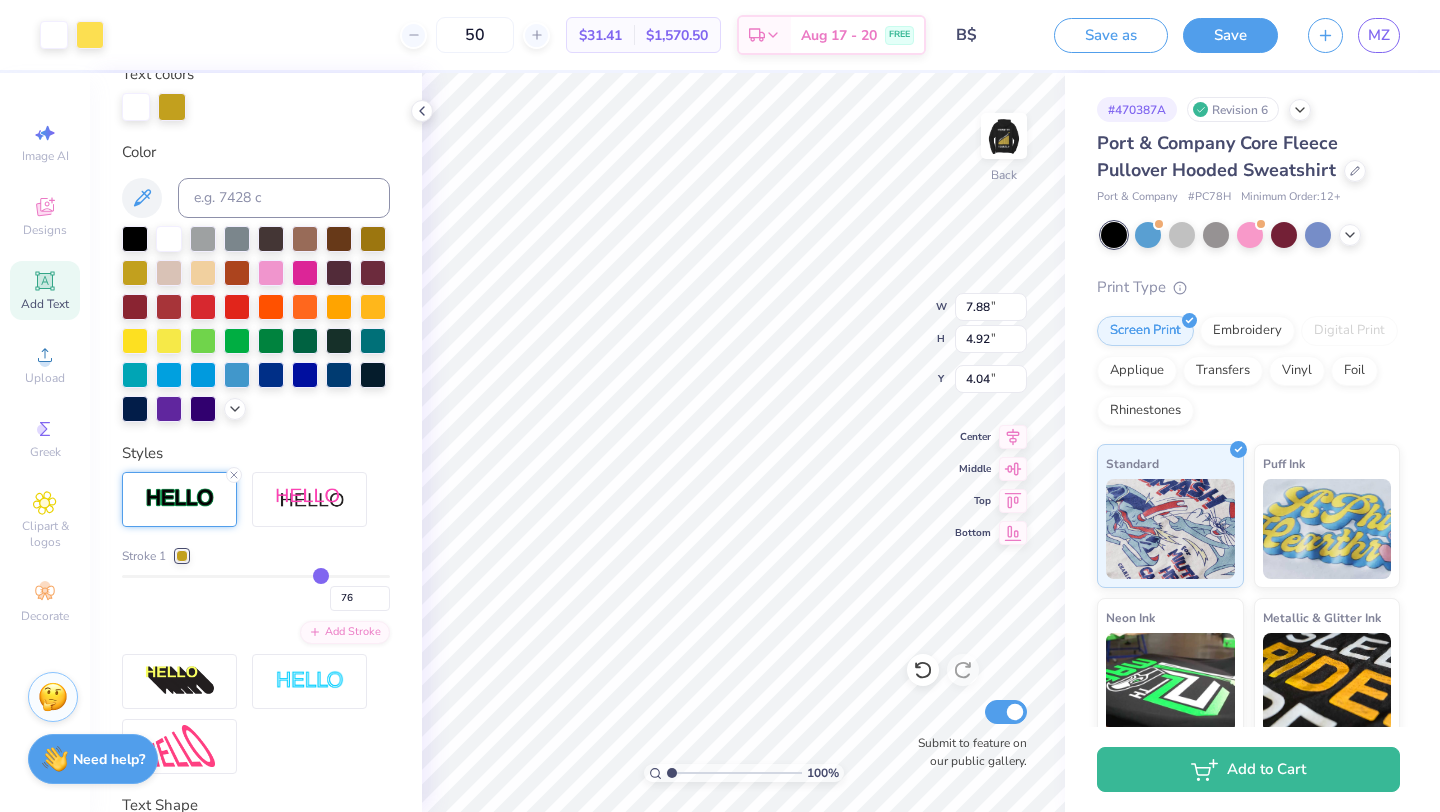type on "74" 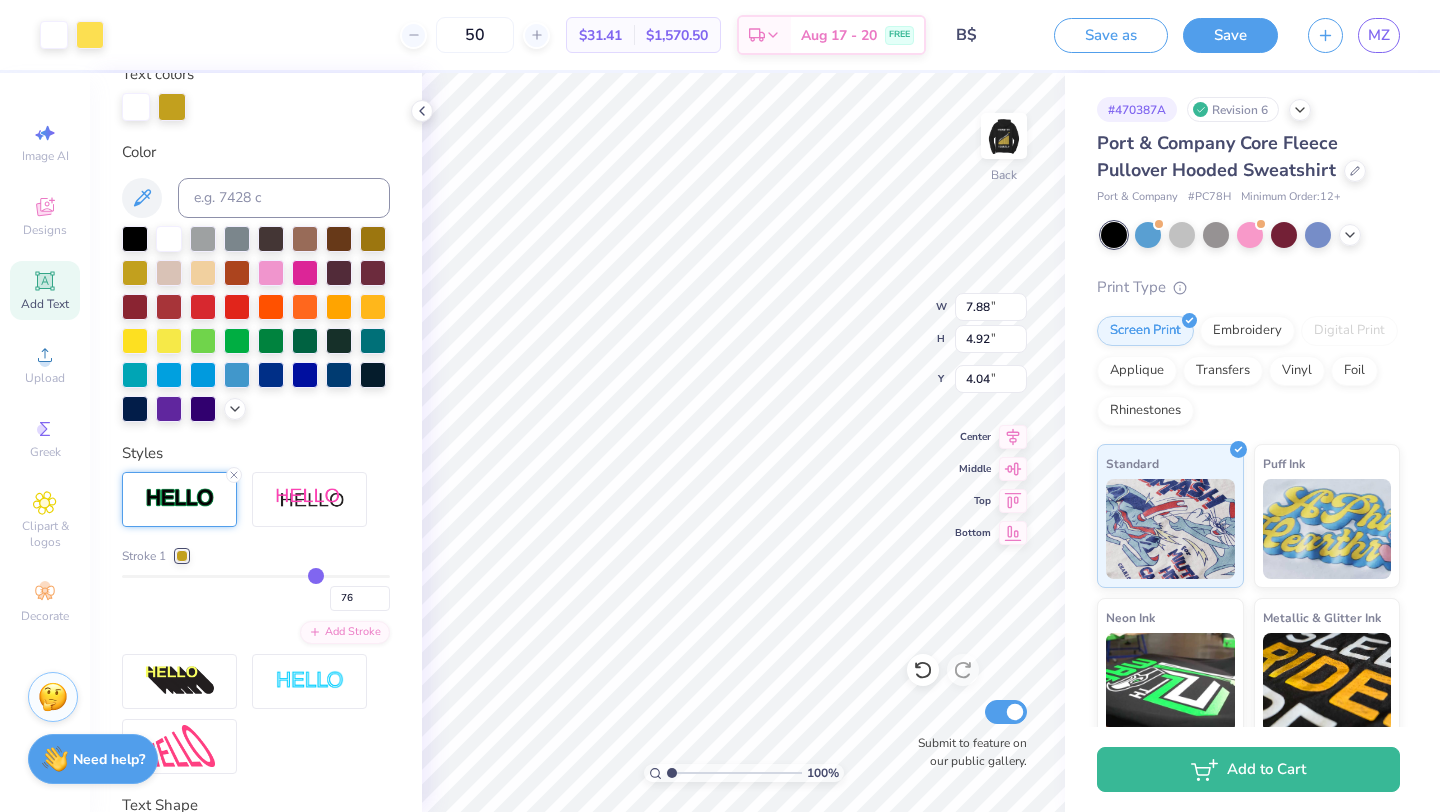 type on "74" 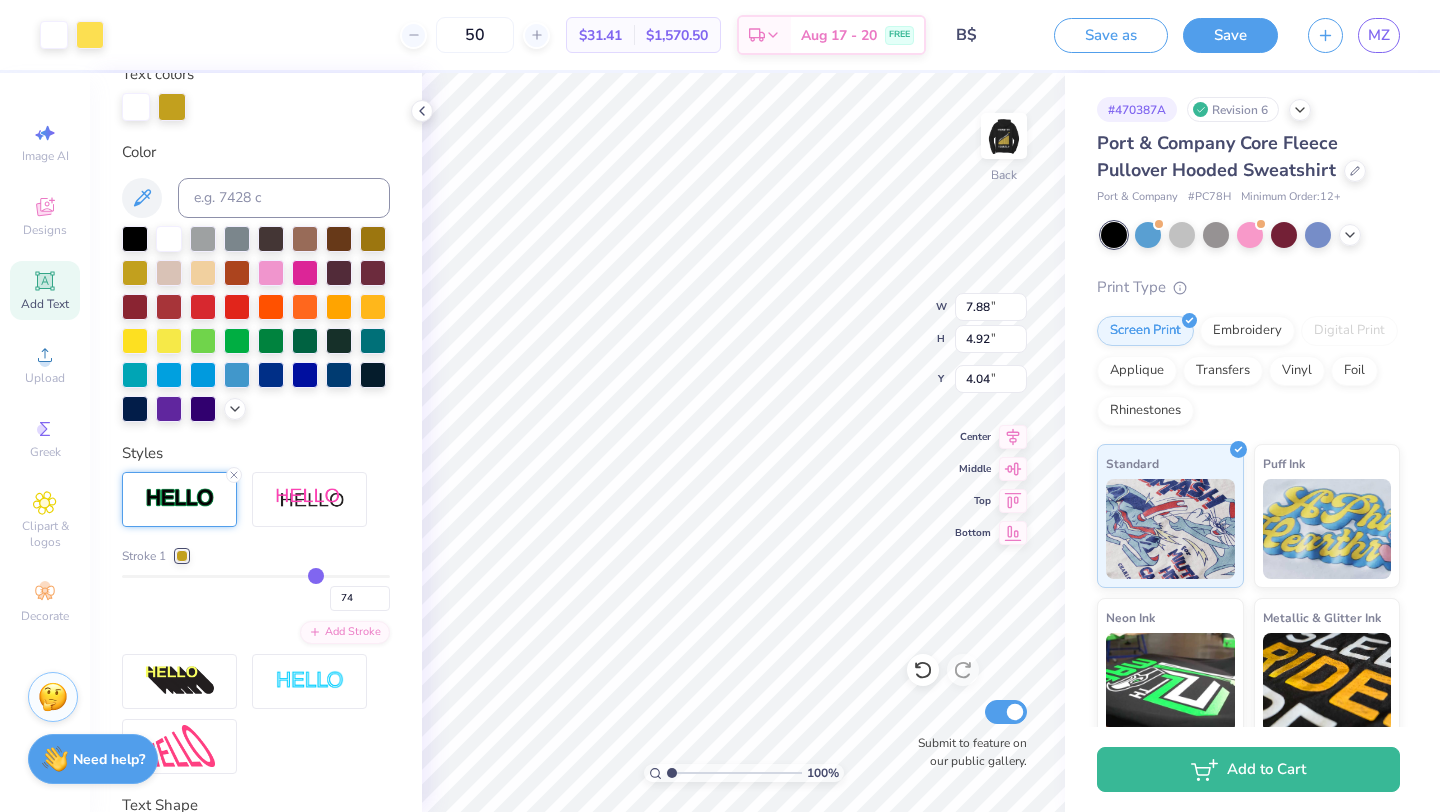 type on "71" 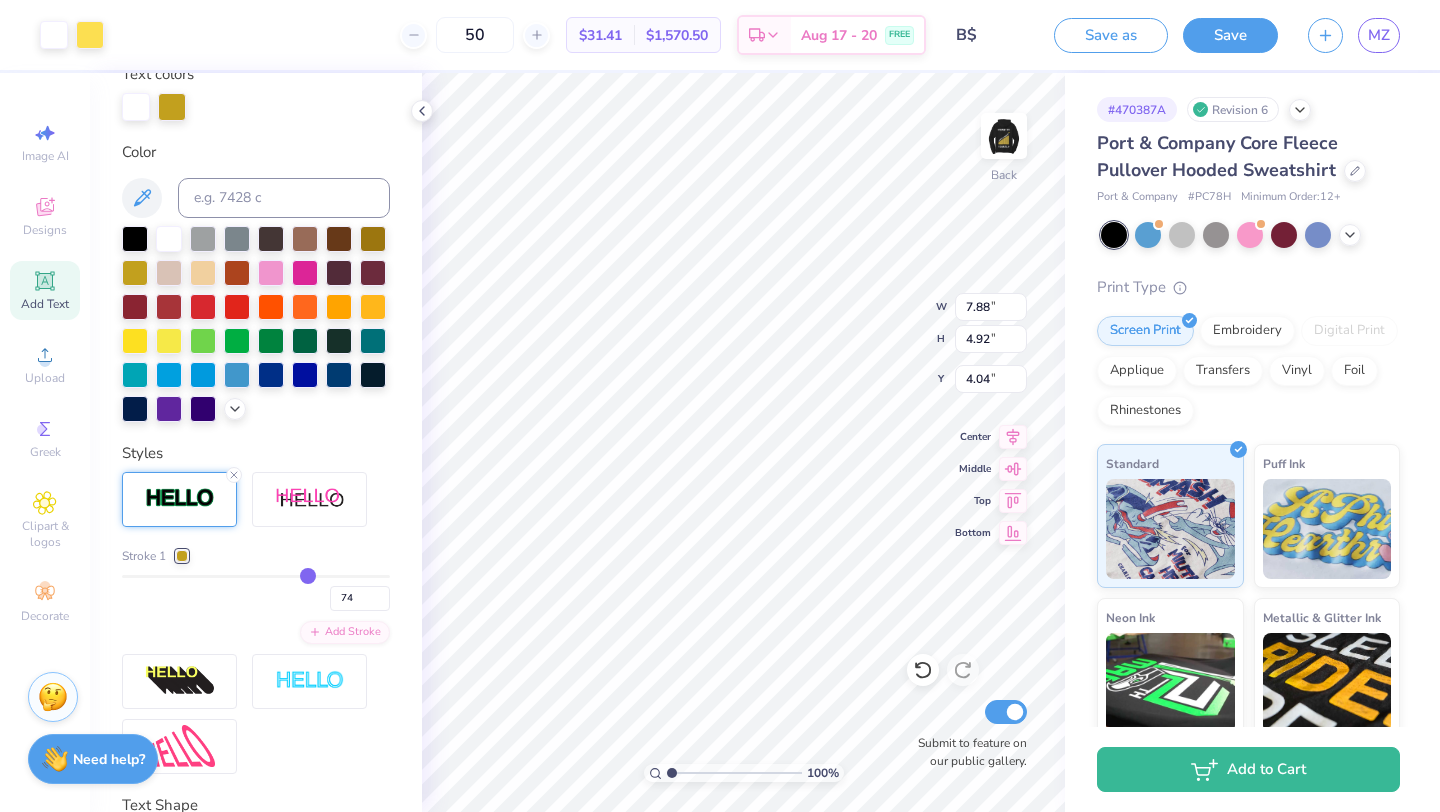 type on "71" 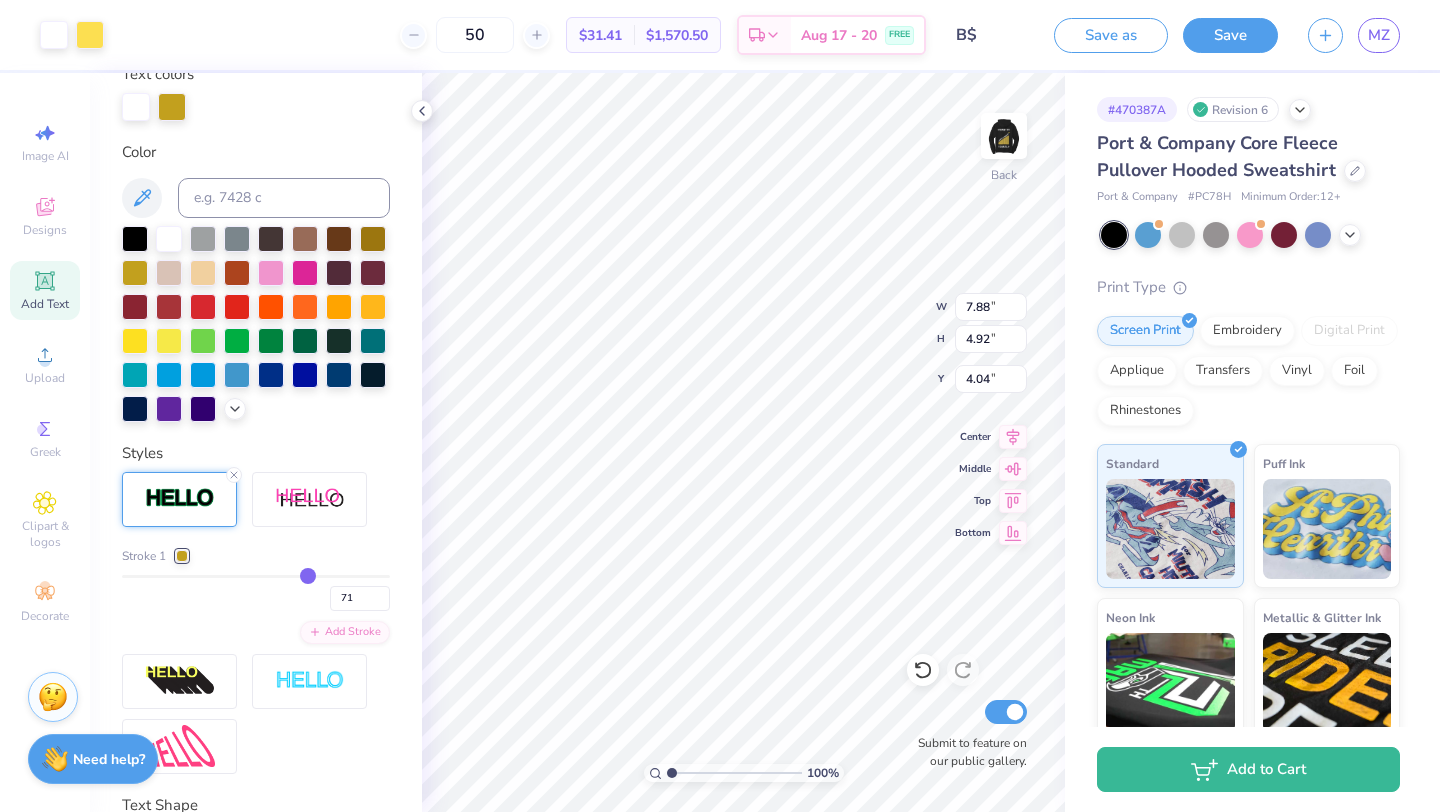 type on "68" 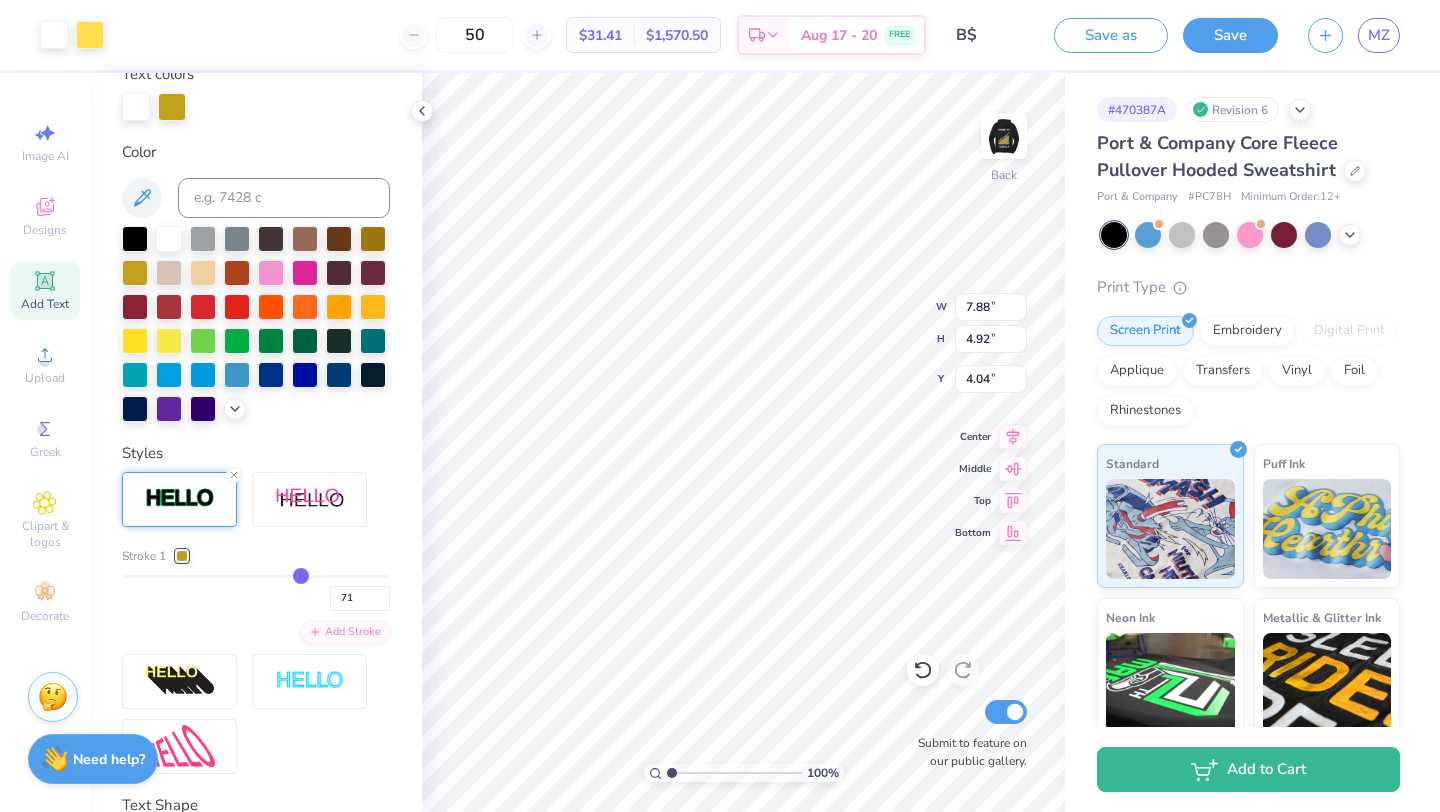 type on "68" 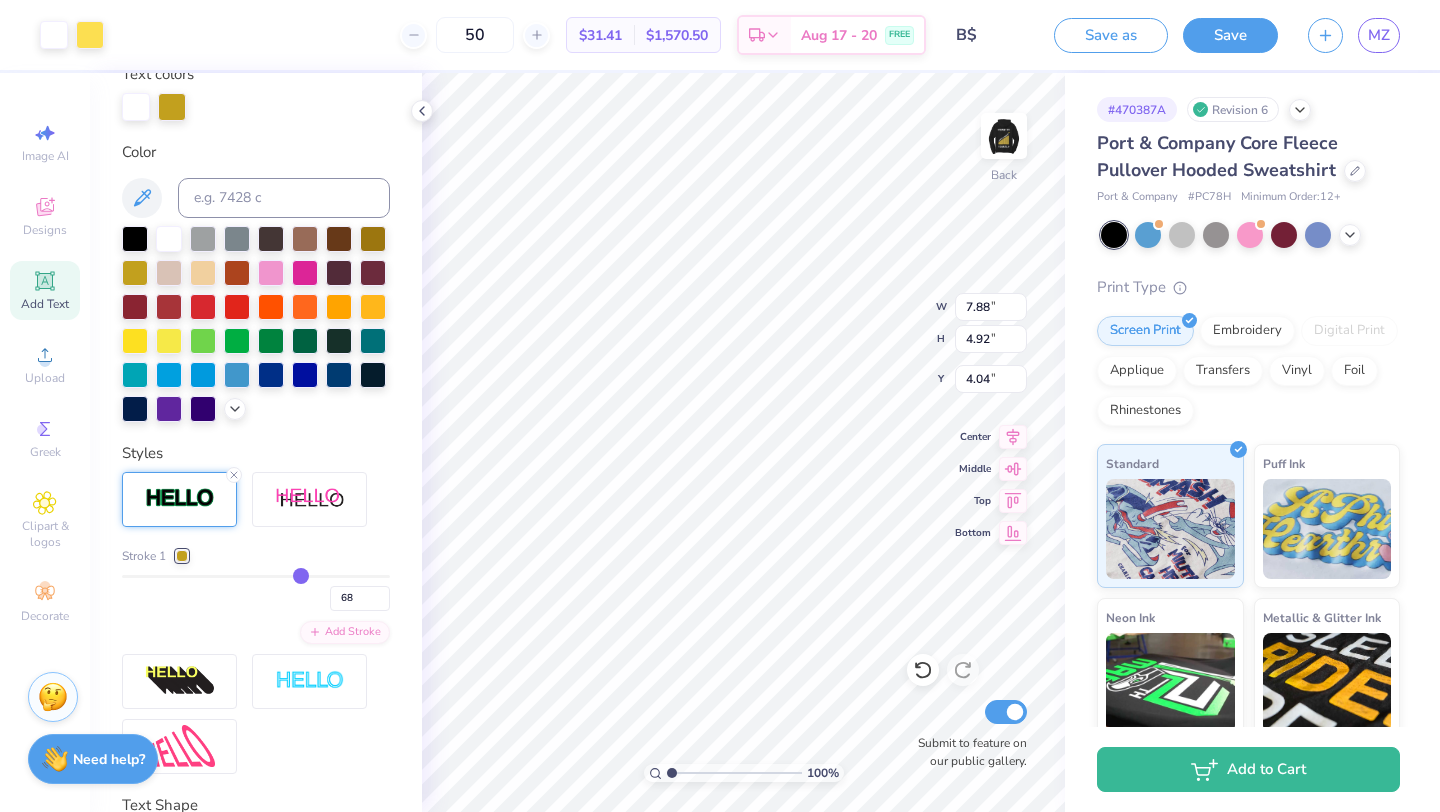 type on "63" 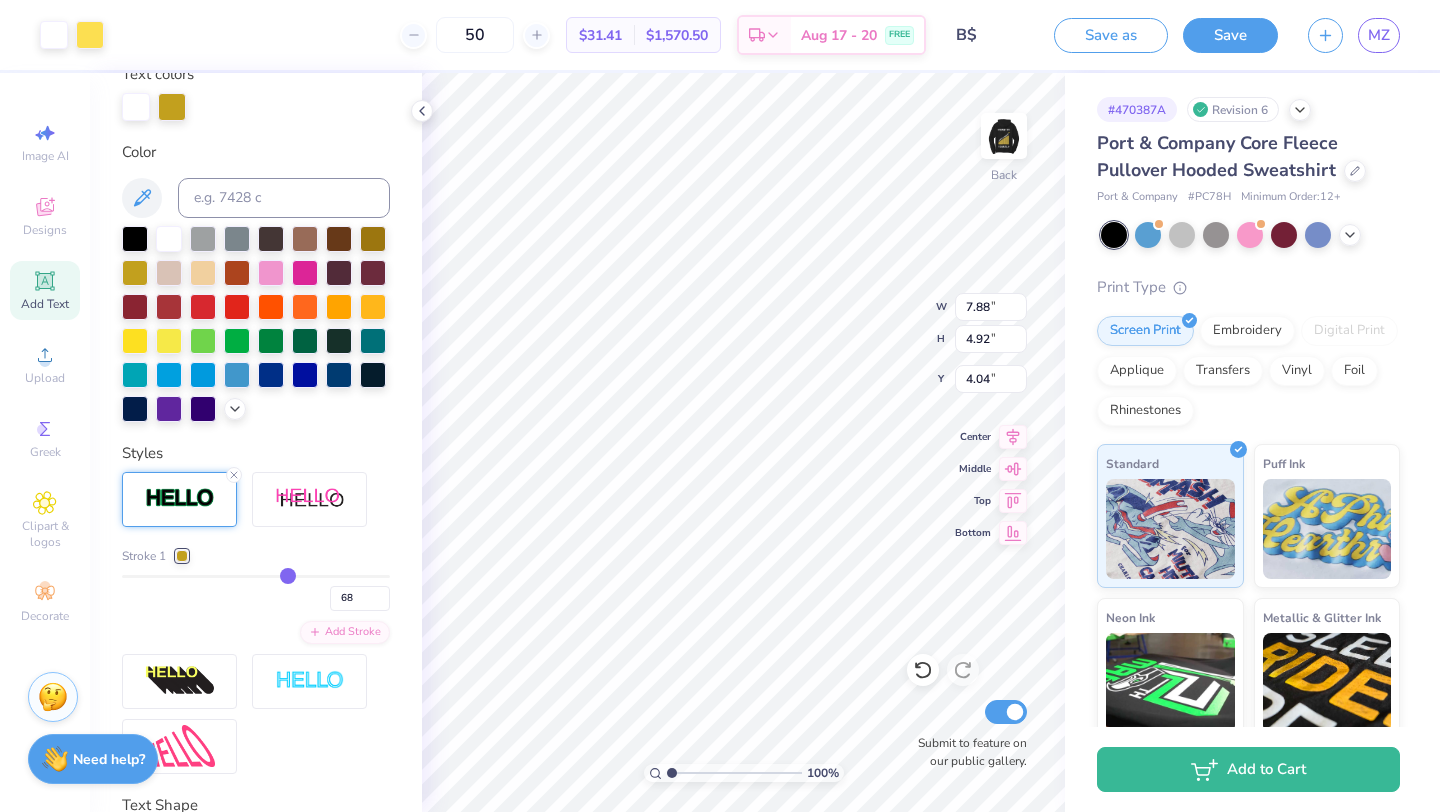 type on "63" 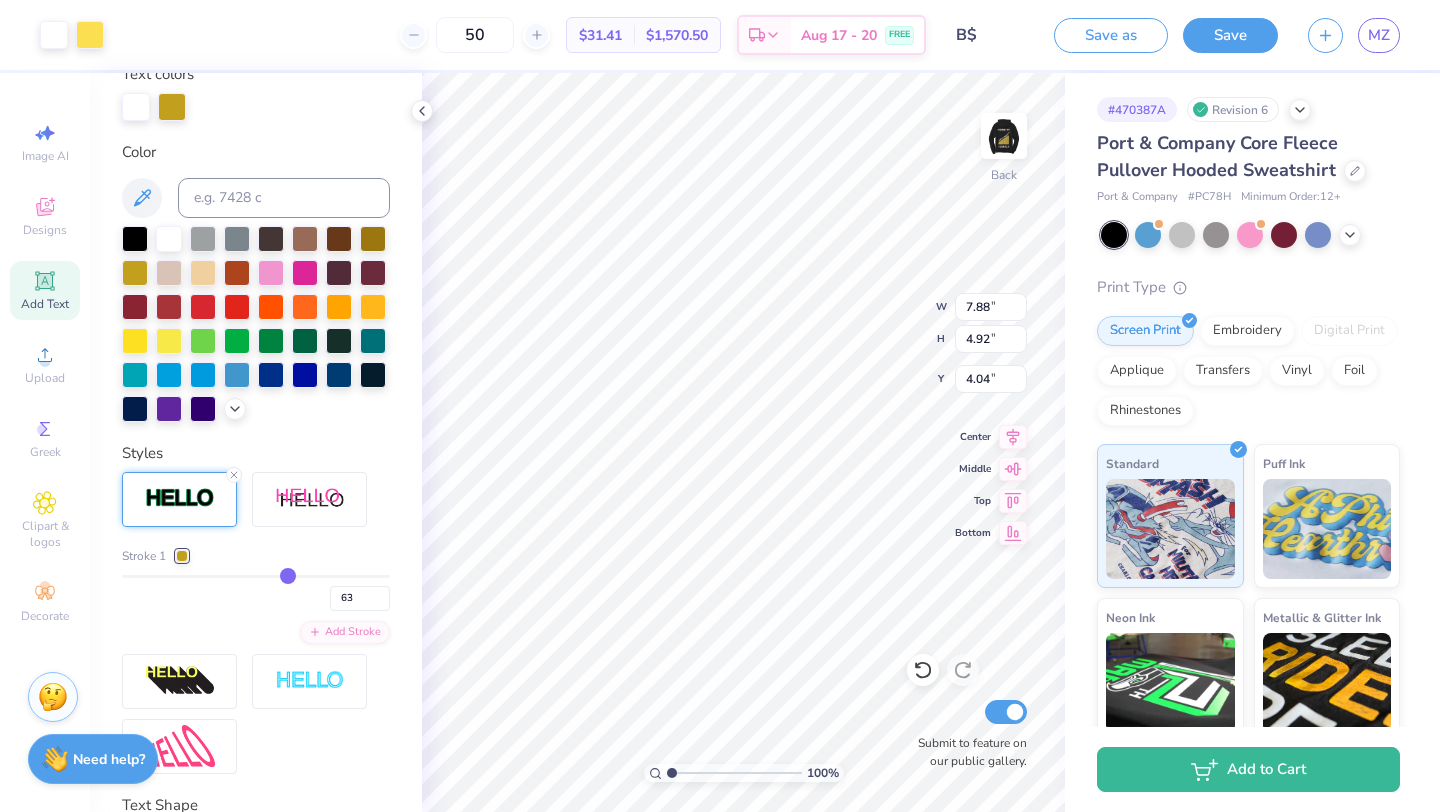 type on "59" 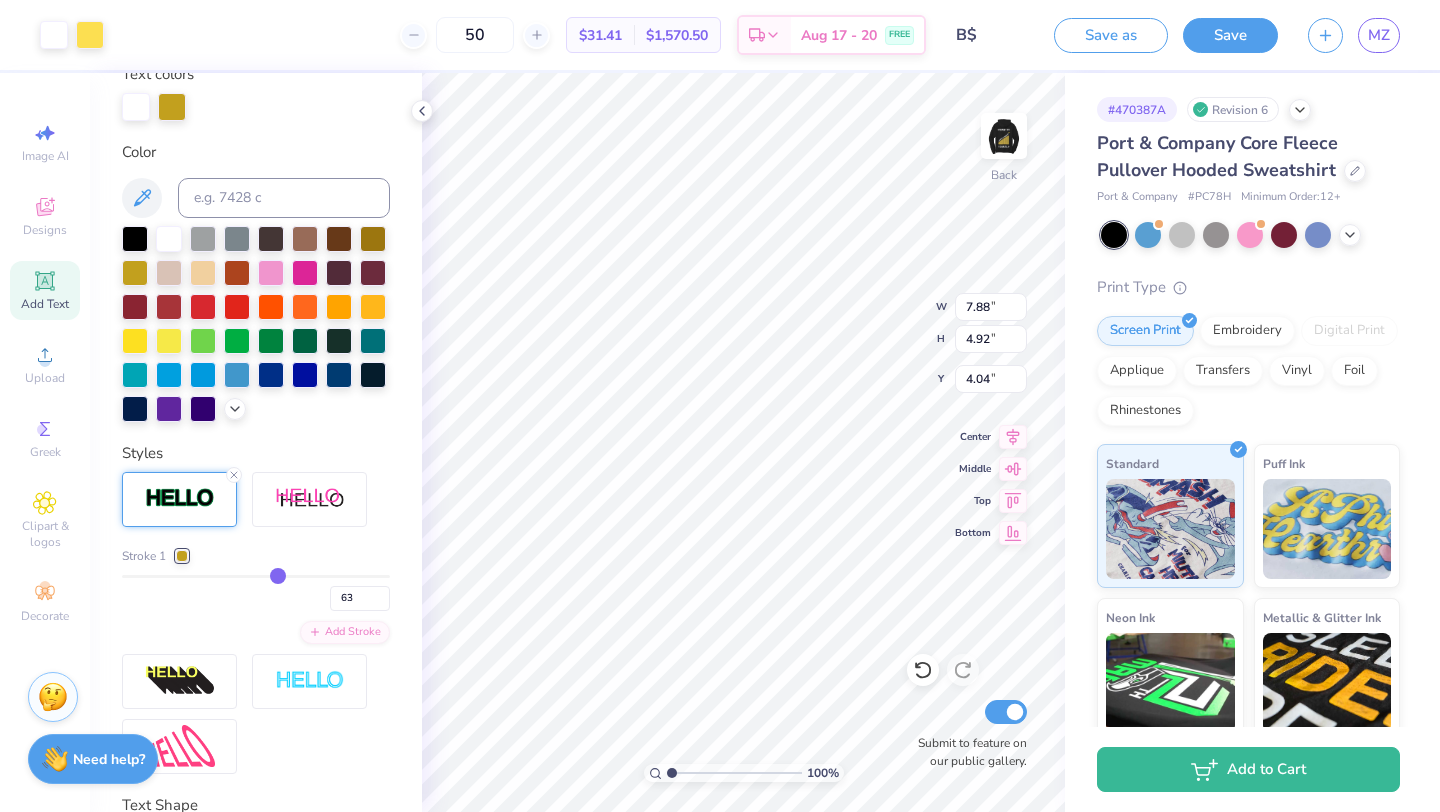 type on "59" 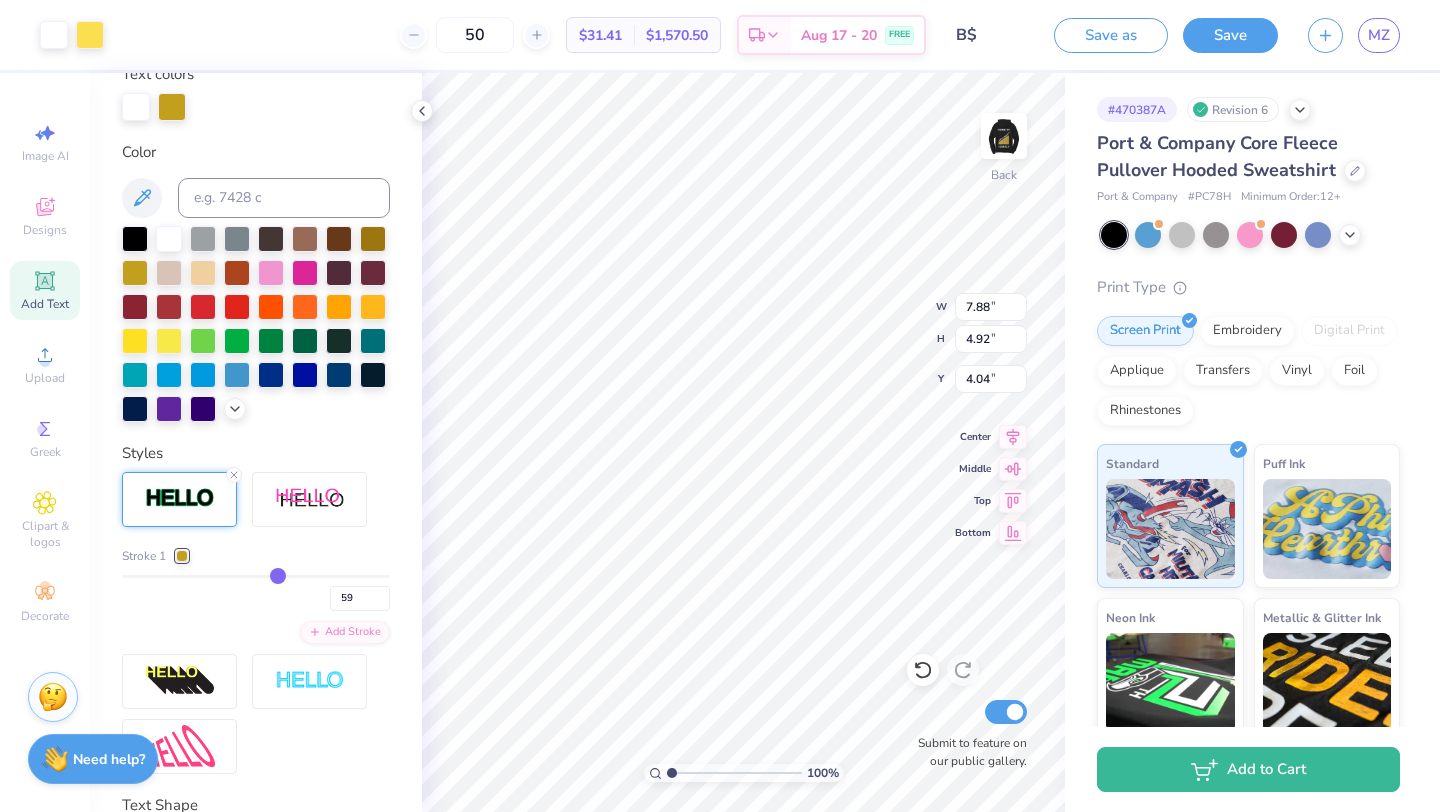 type on "55" 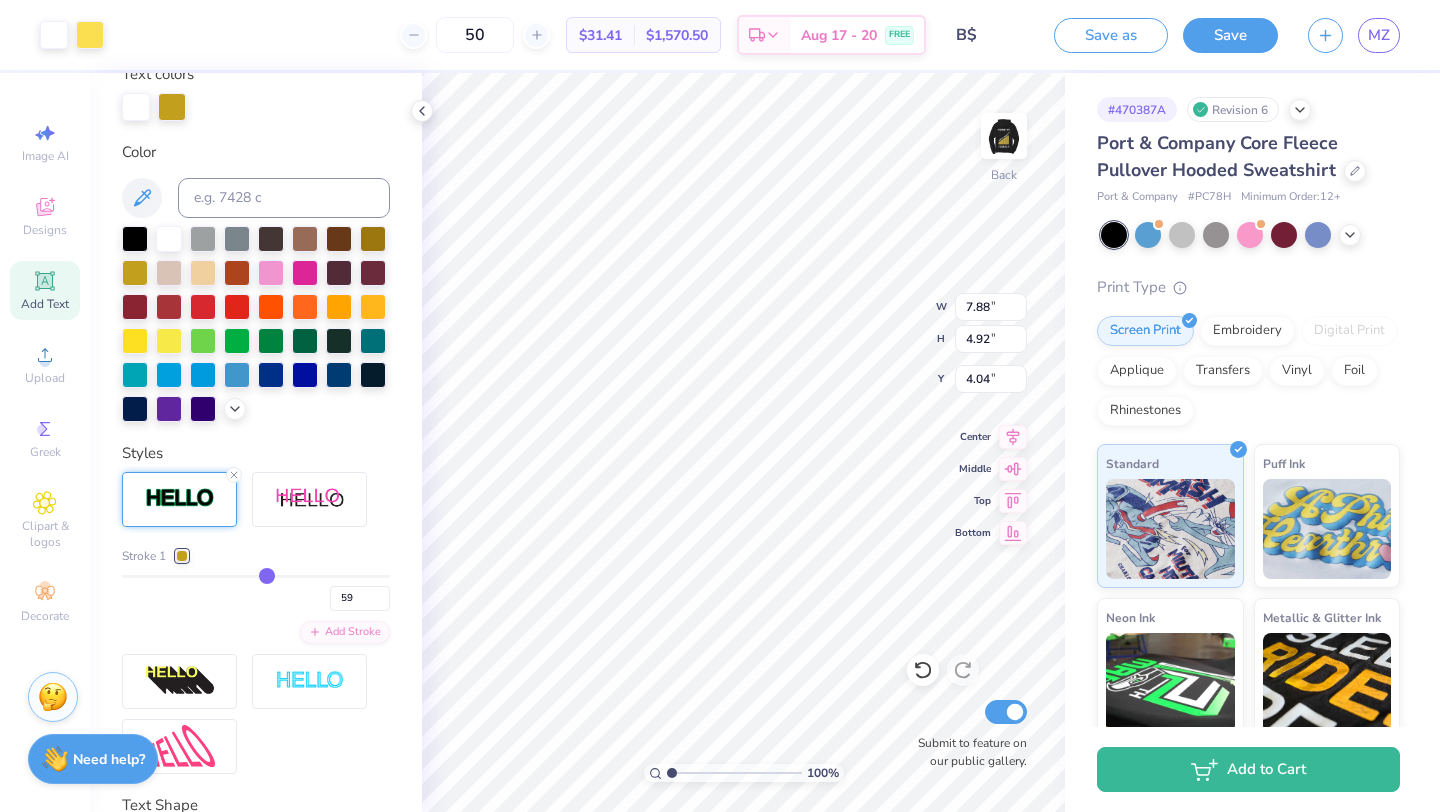 type on "55" 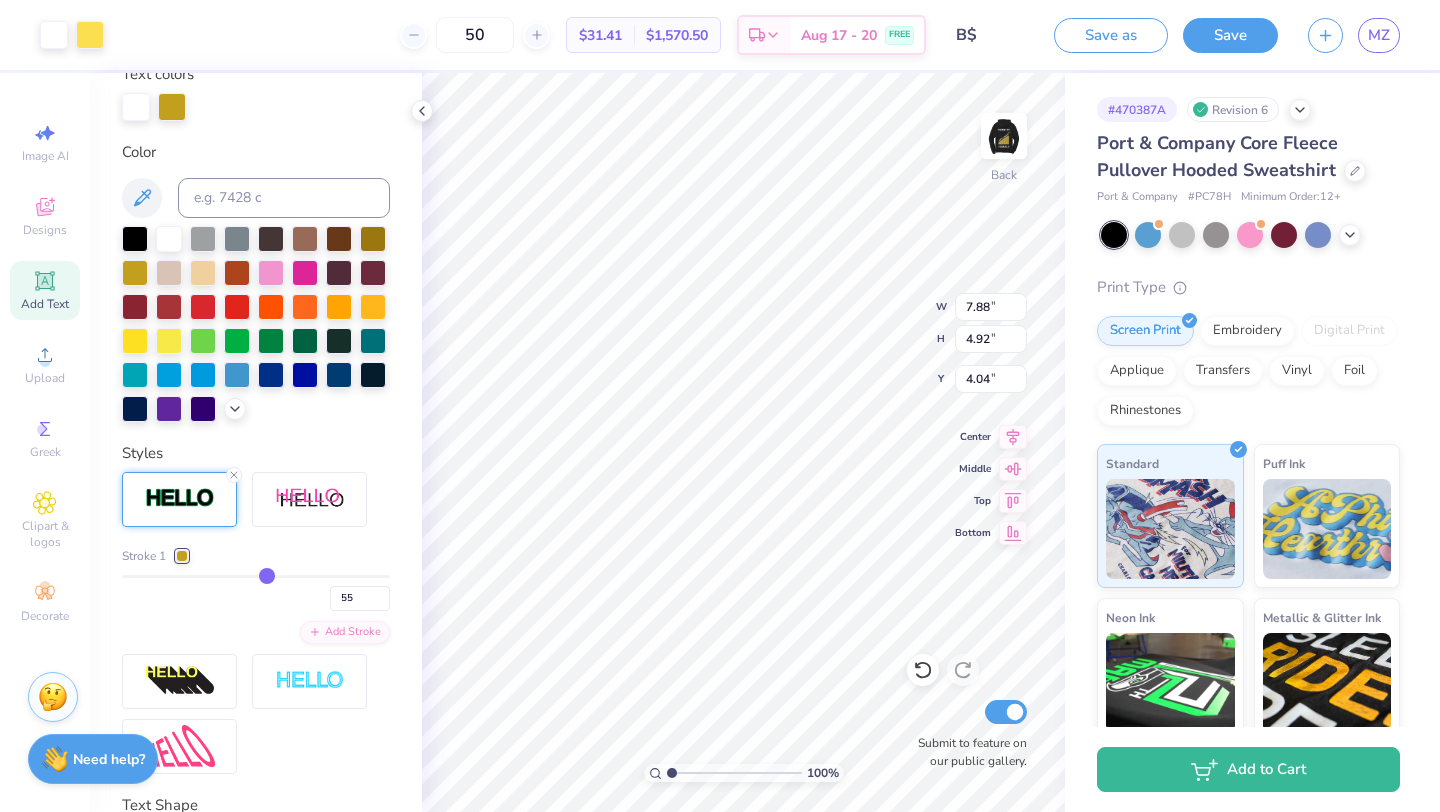 type on "47" 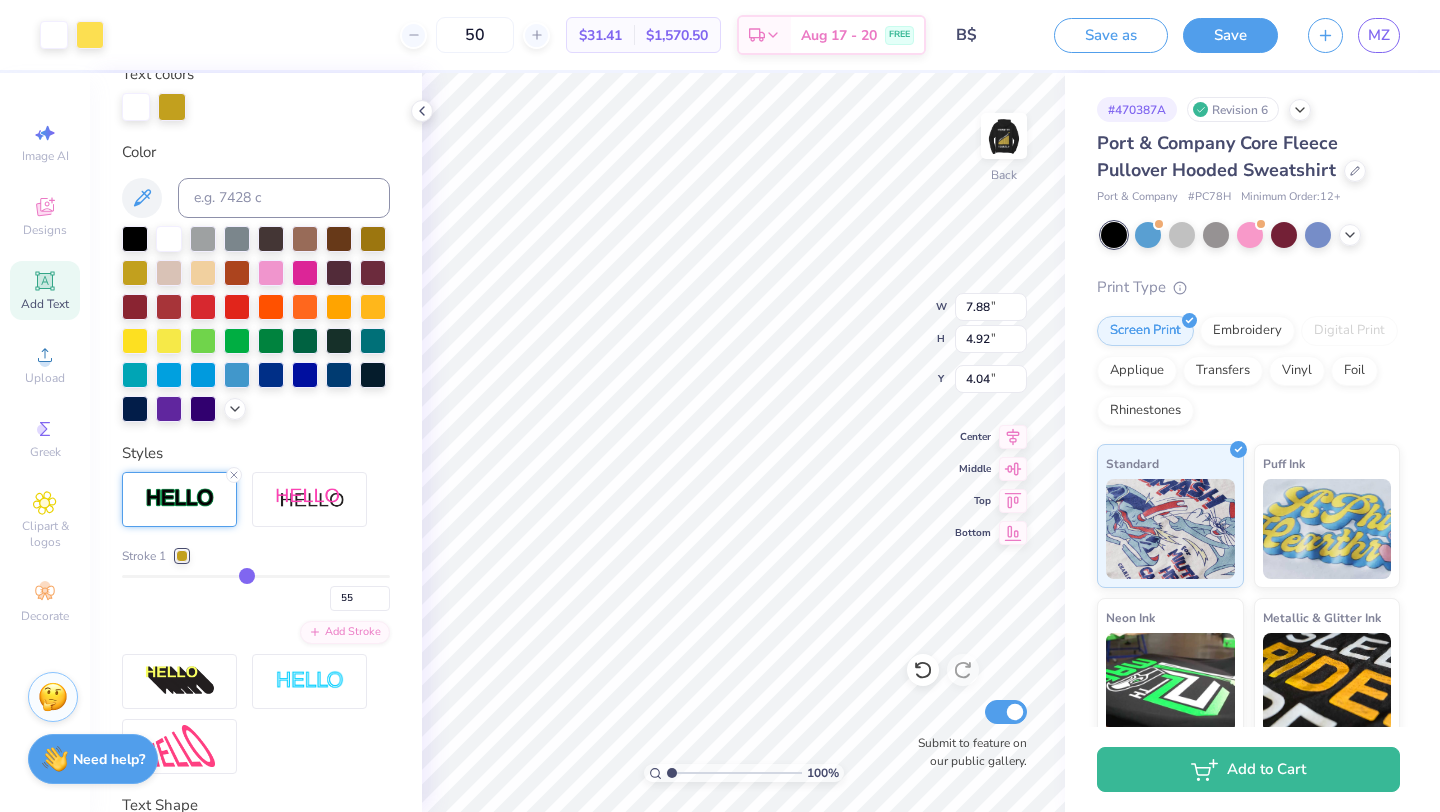 type on "47" 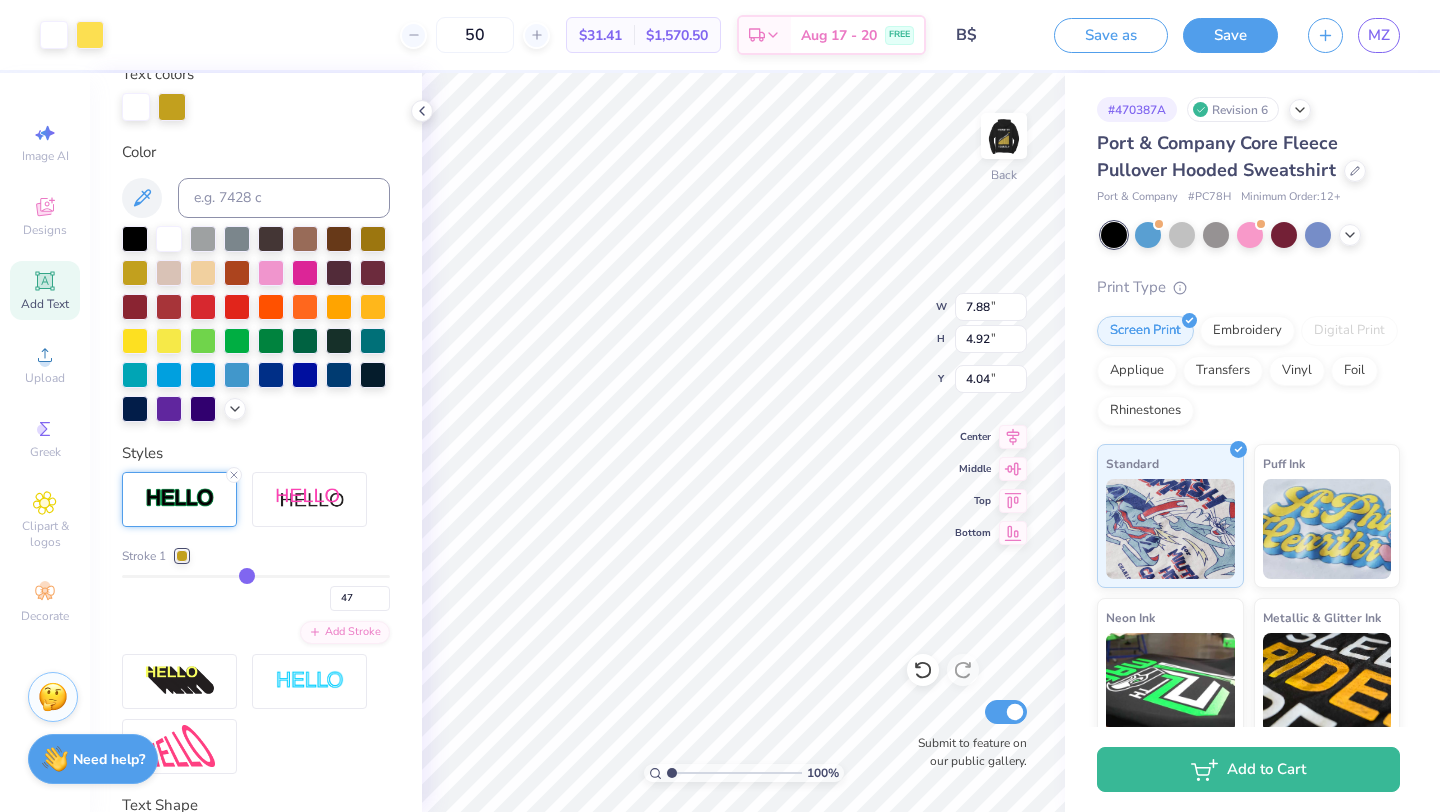type on "38" 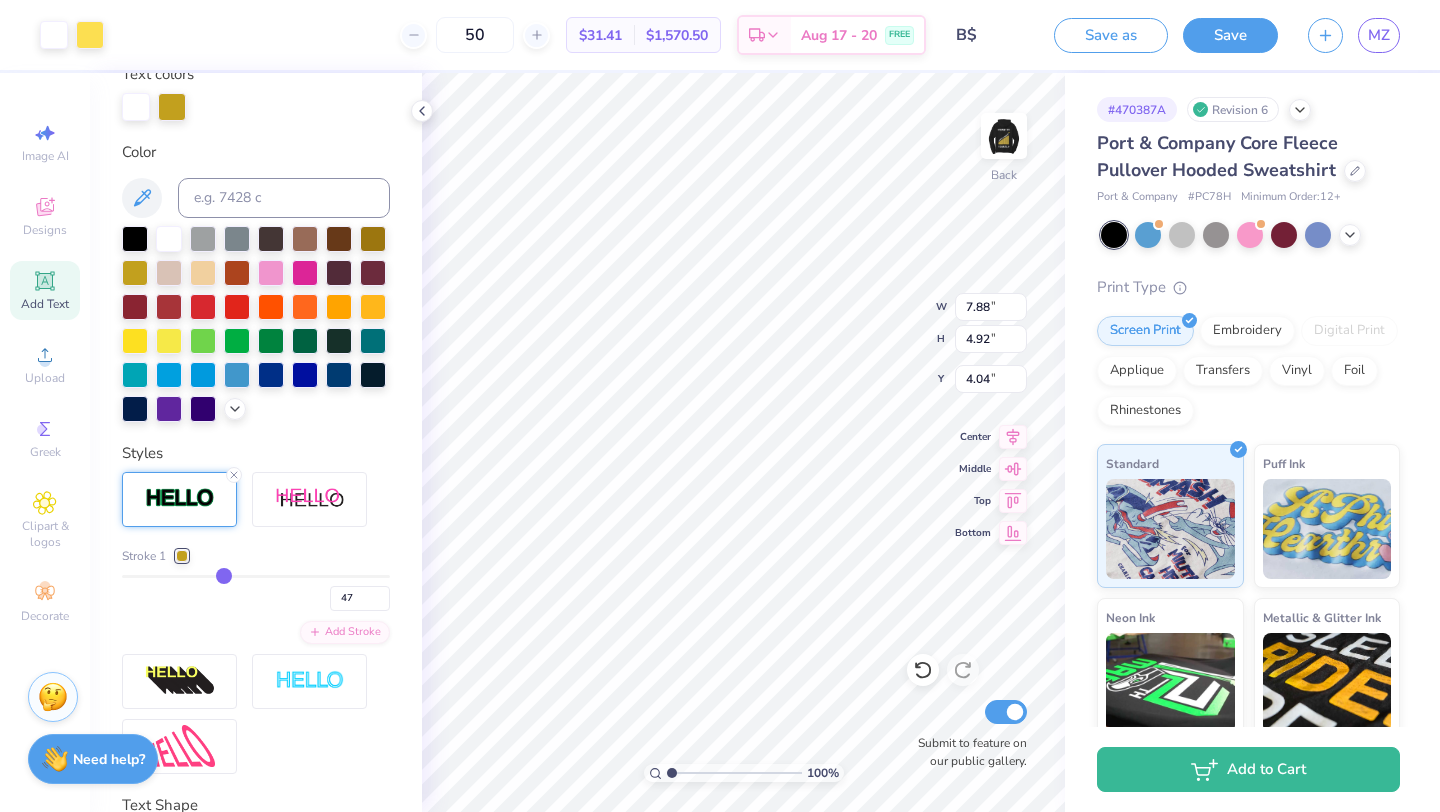 type on "38" 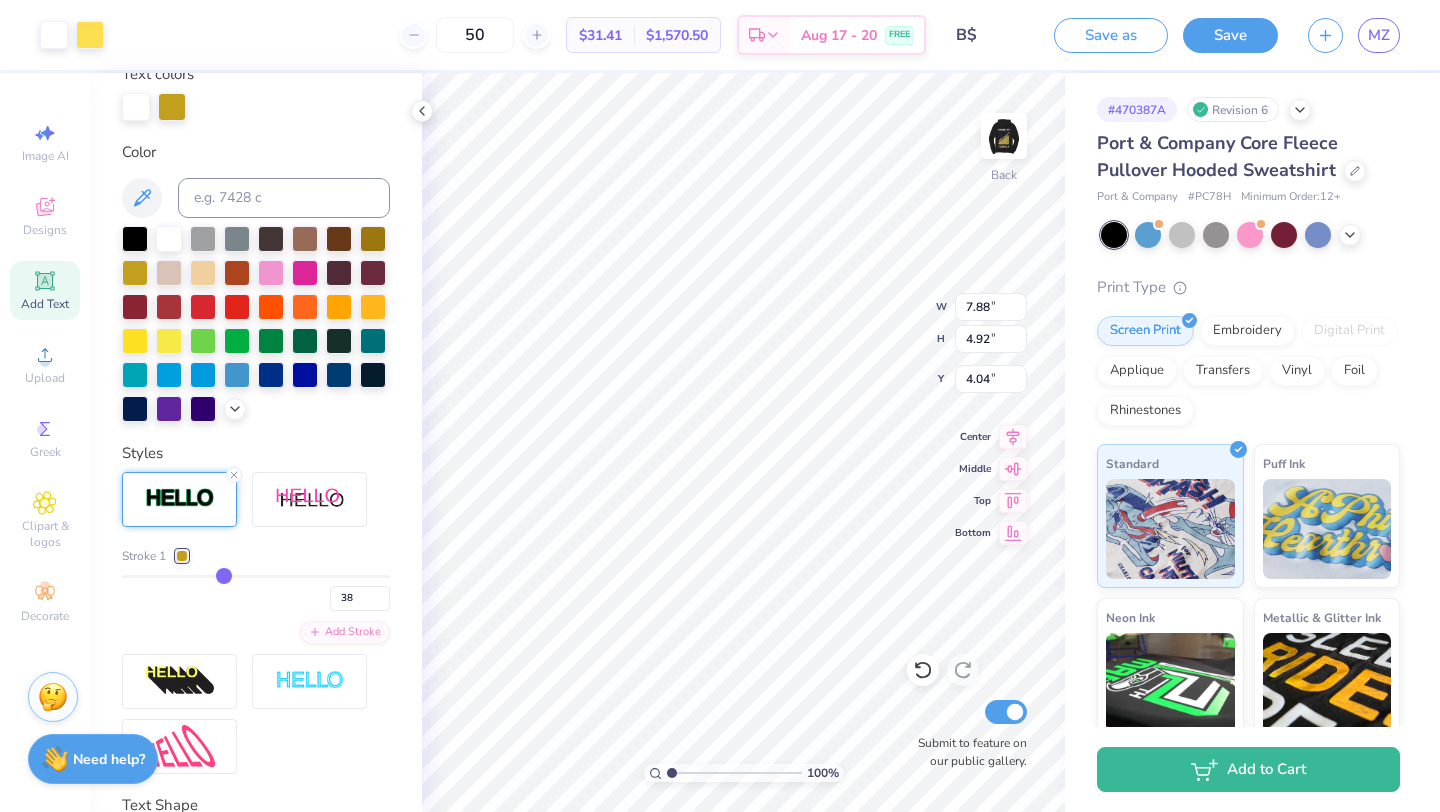 type on "30" 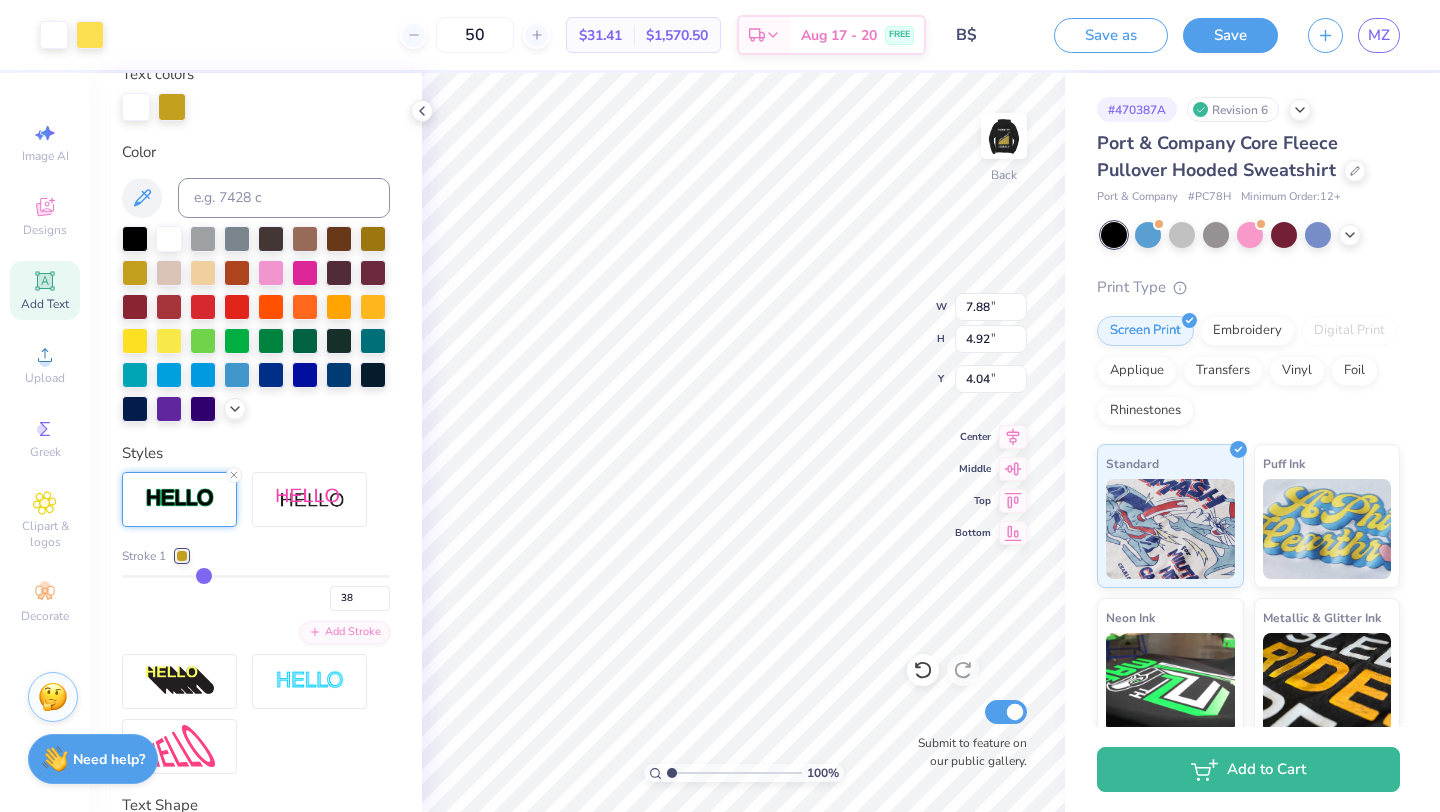 type on "30" 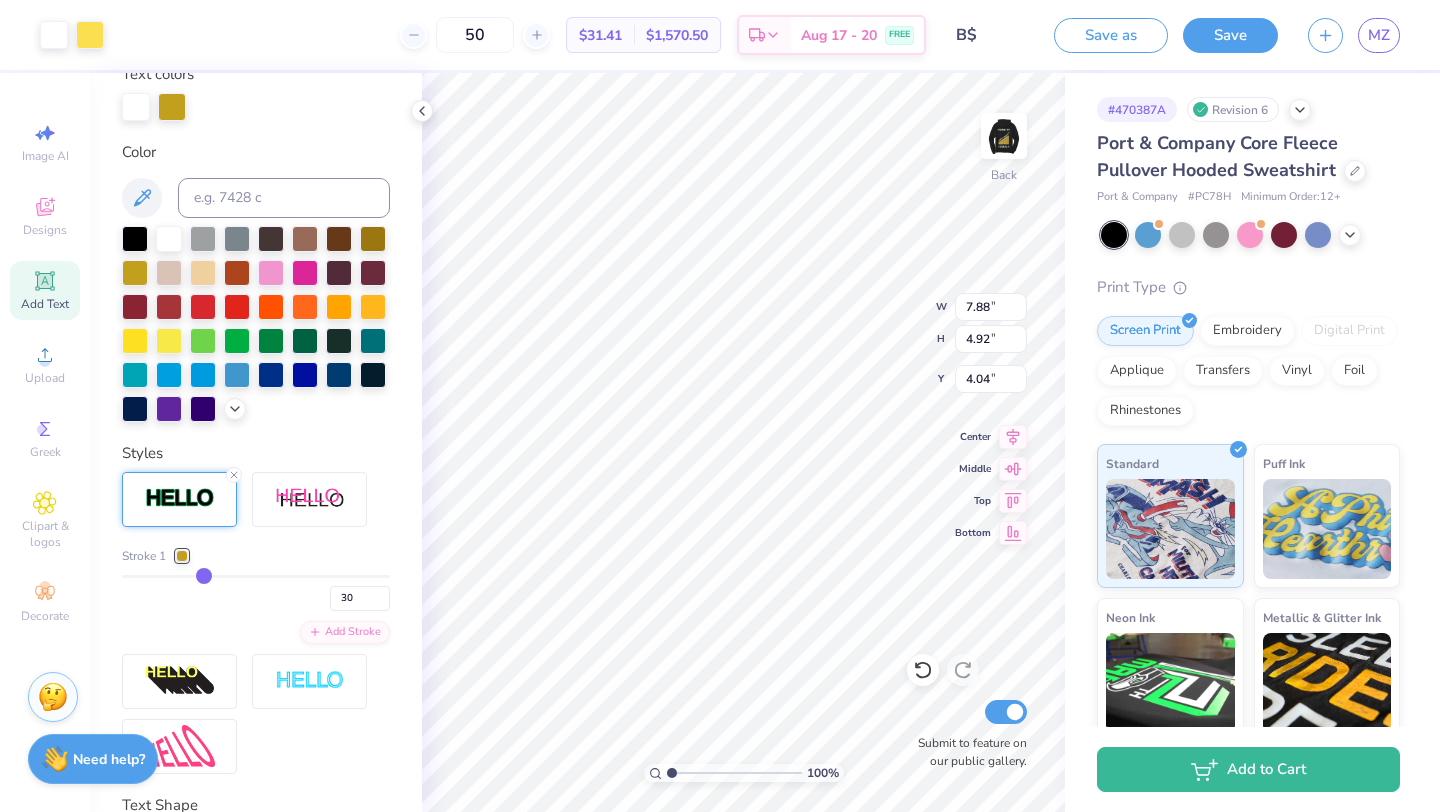 type on "22" 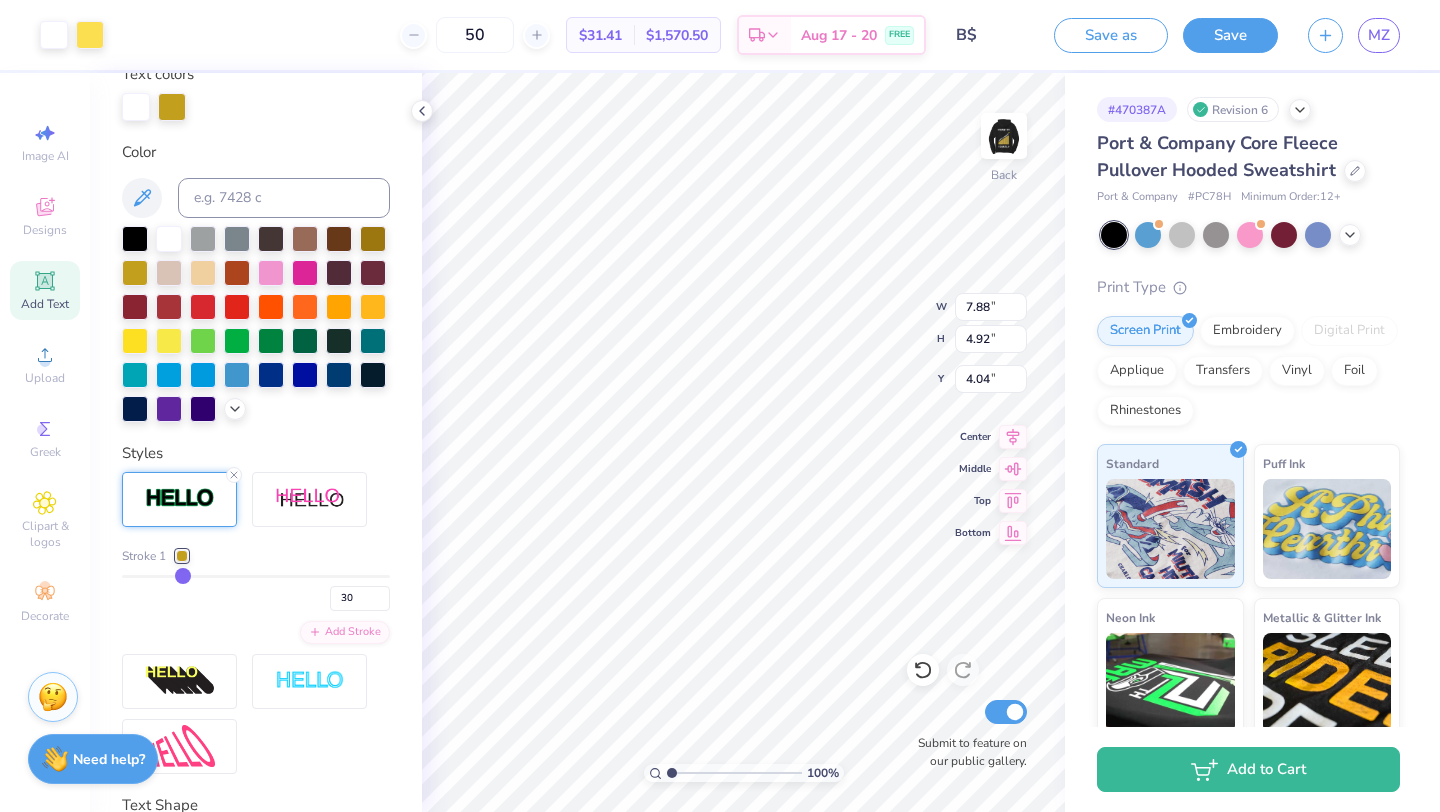 type on "22" 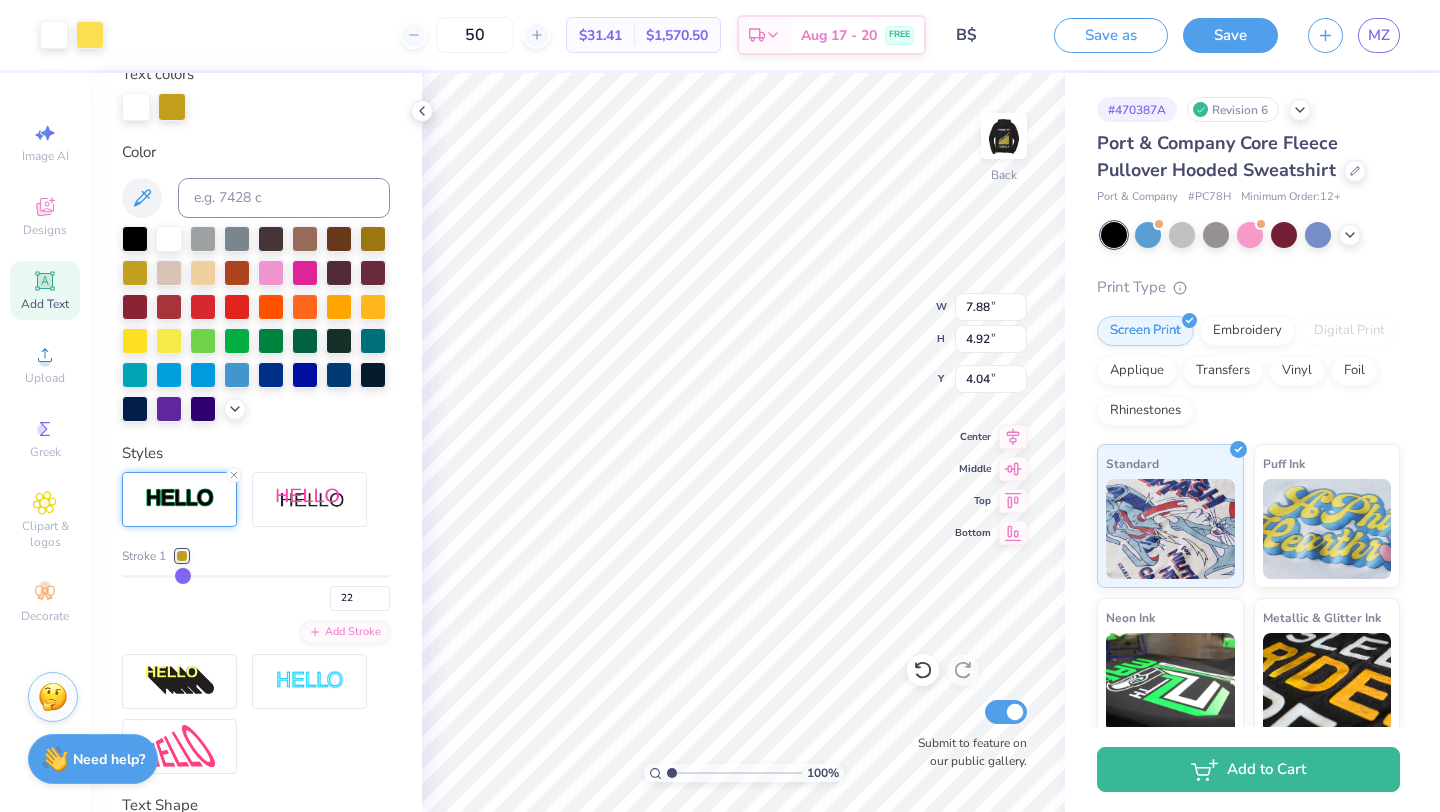 type on "15" 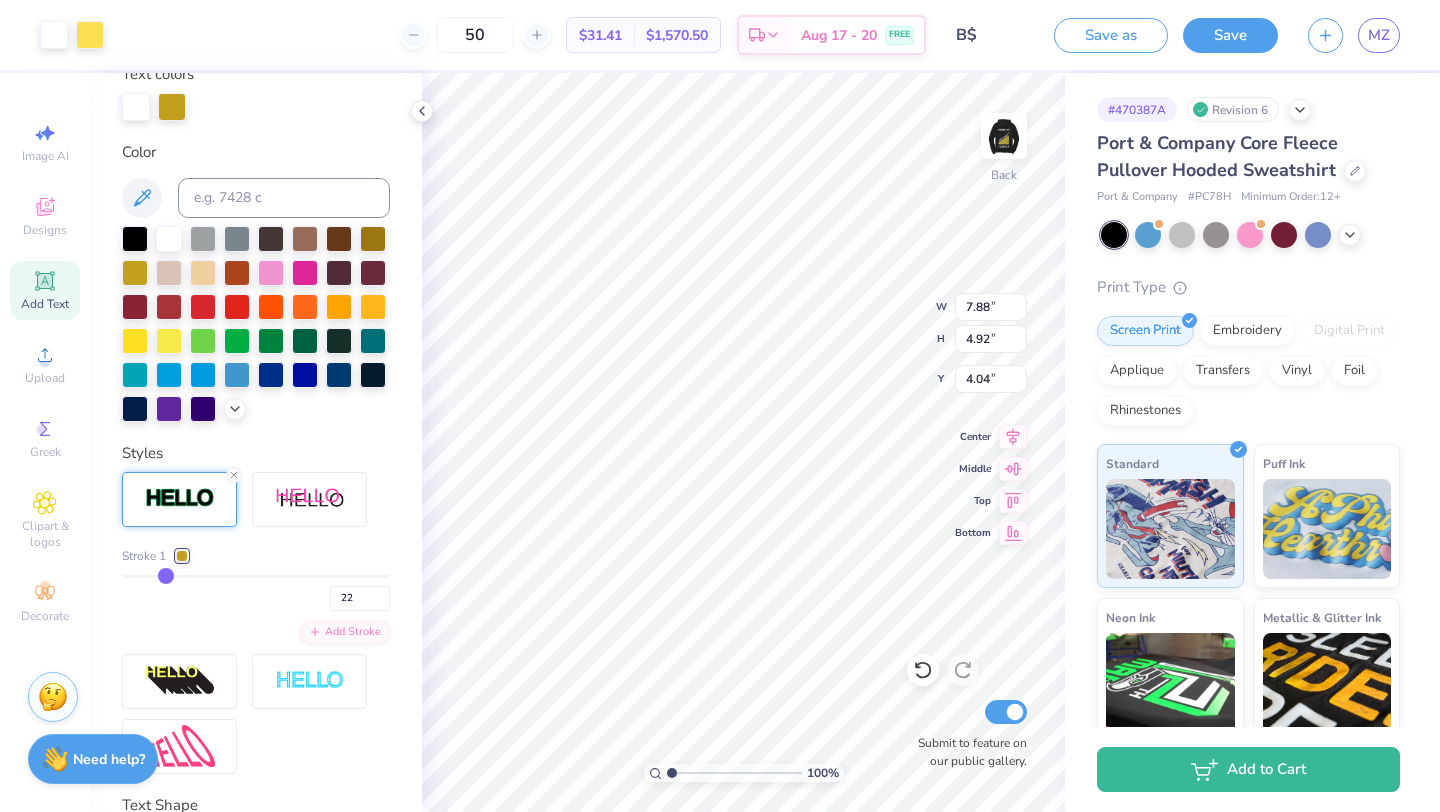 type on "15" 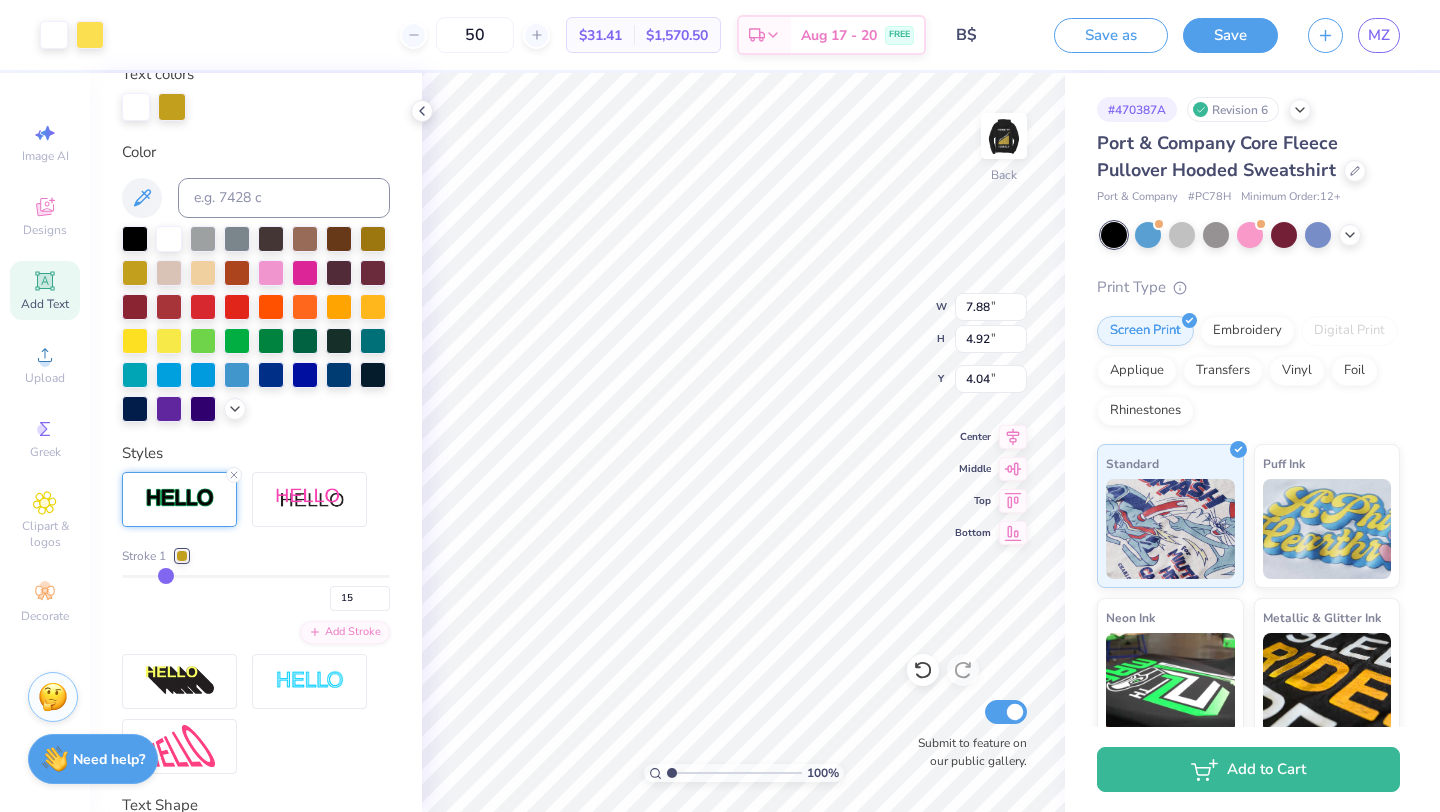 type on "9" 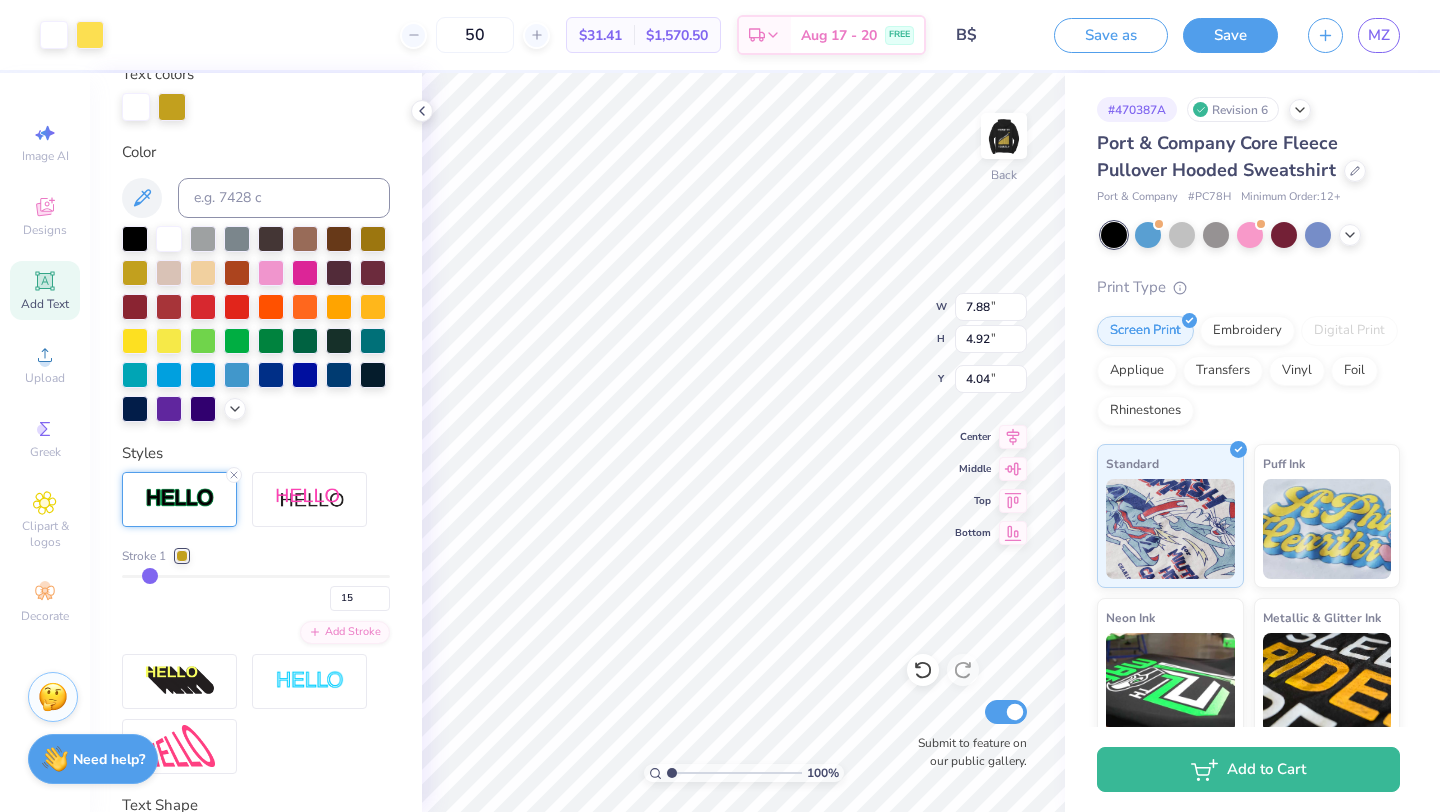 type on "9" 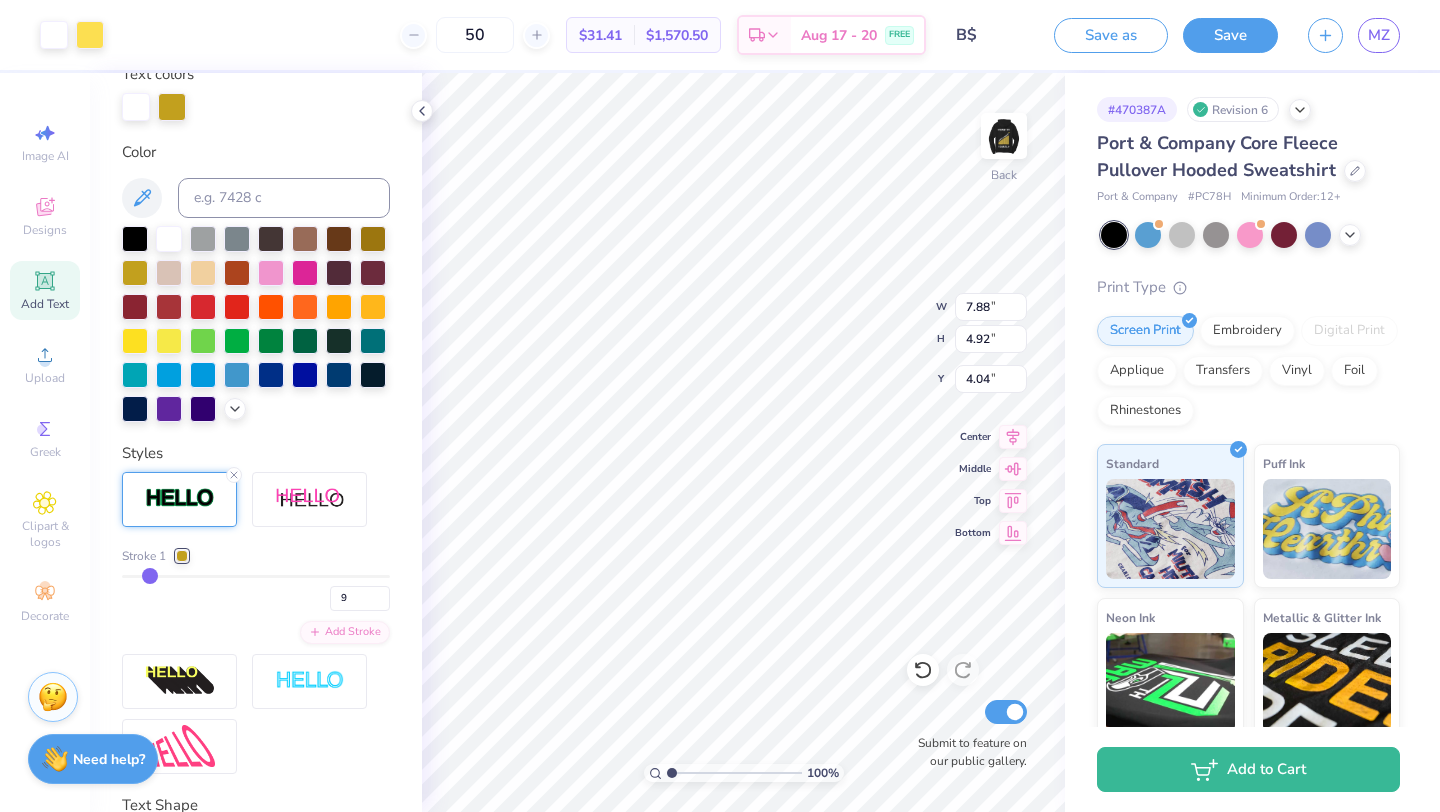 type on "3" 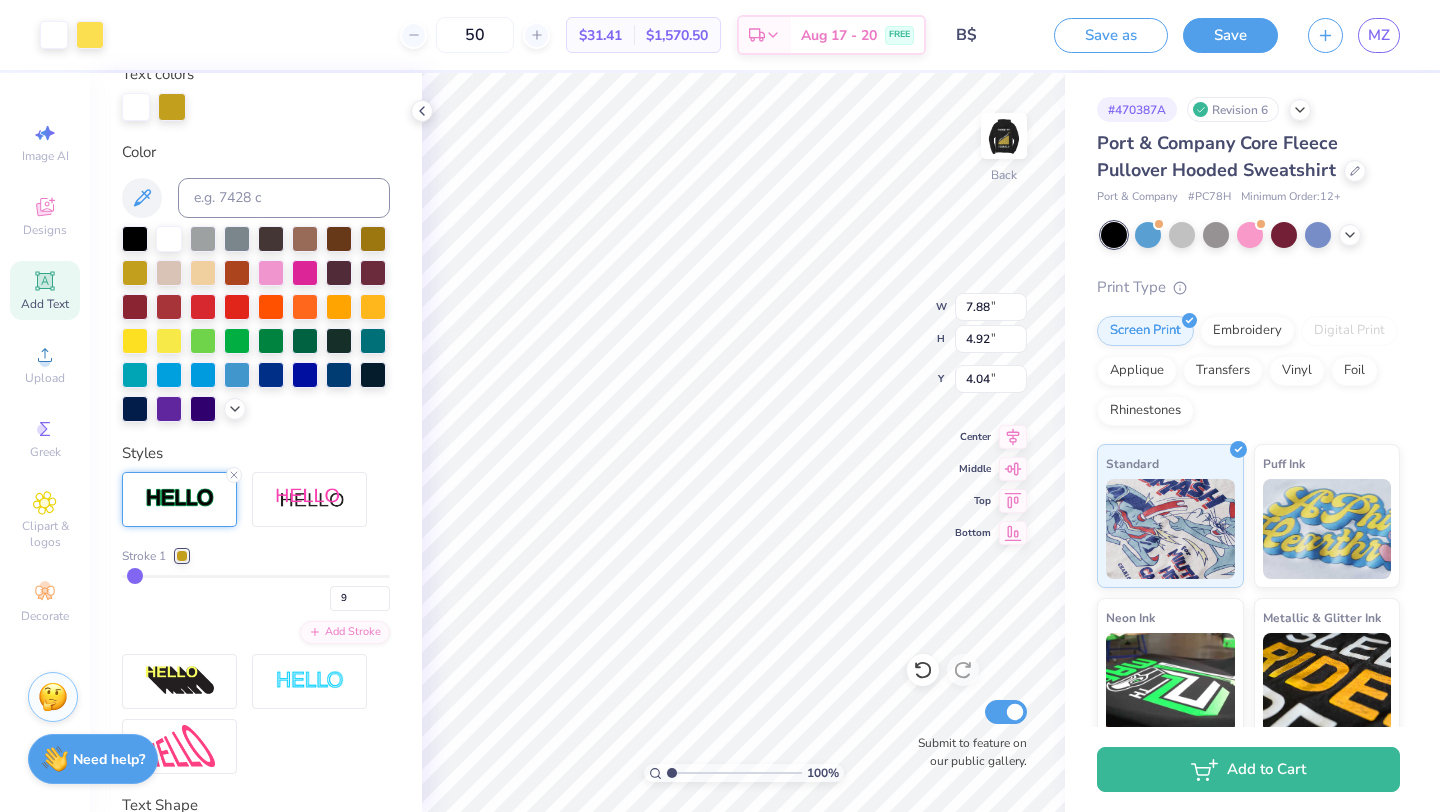 type on "3" 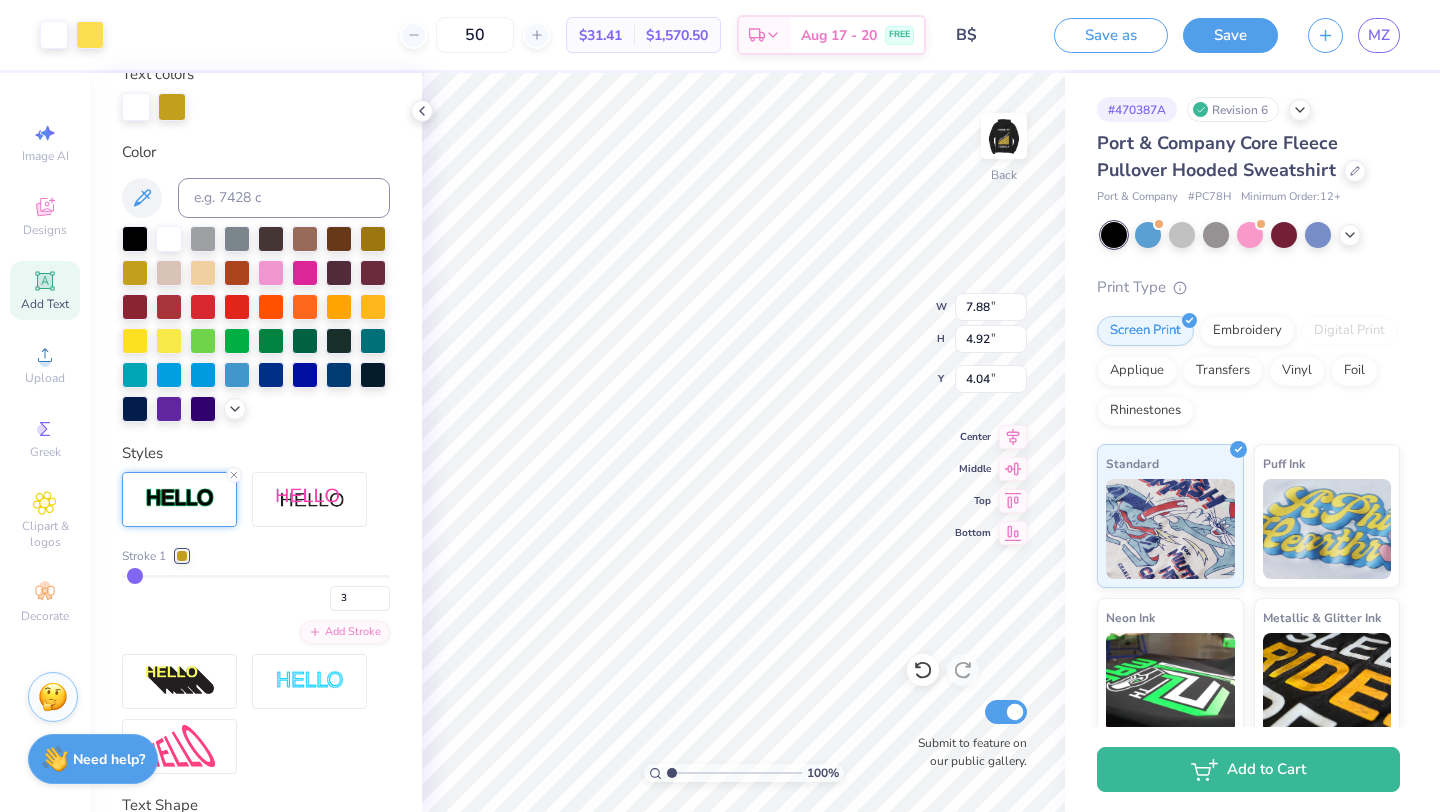 type on "1" 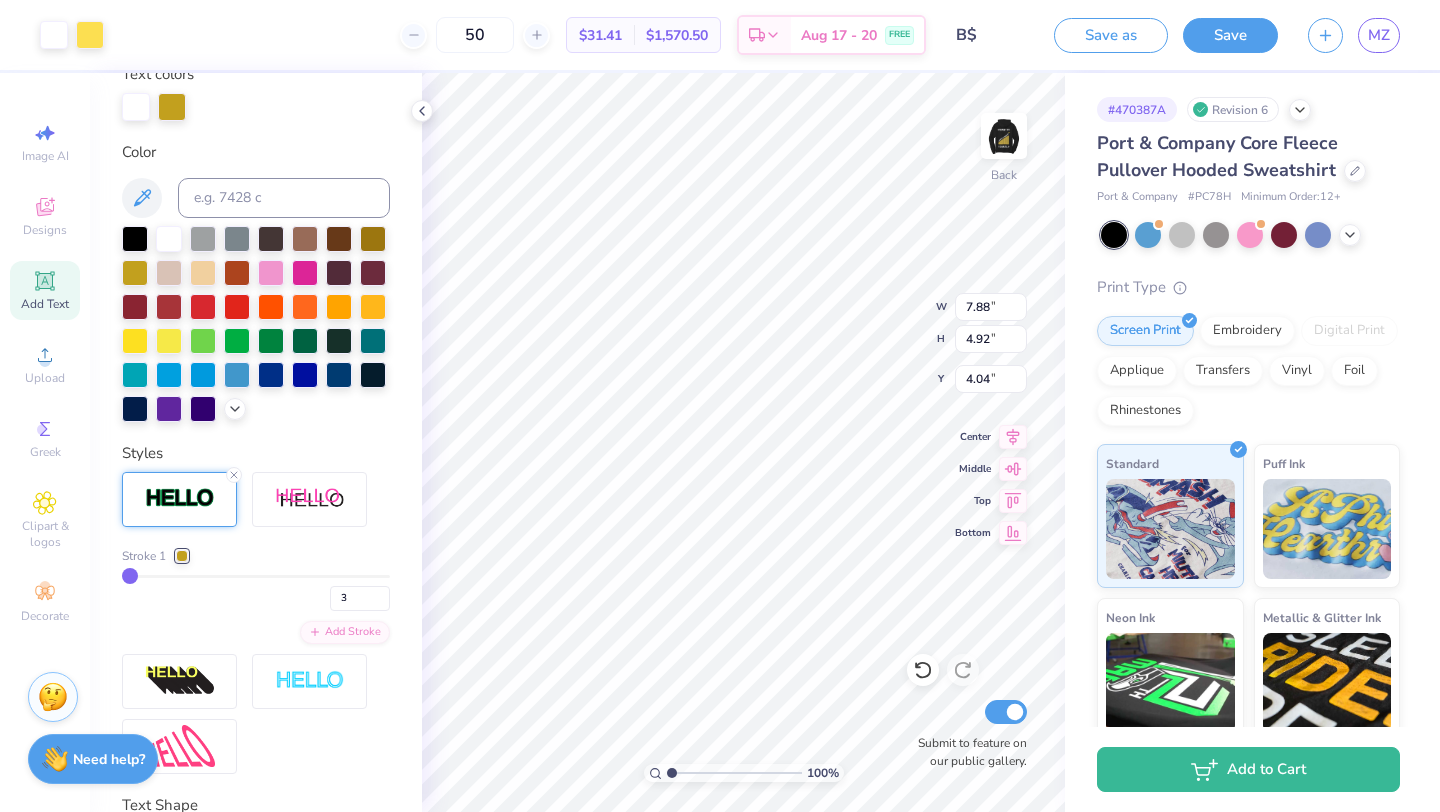 type on "1" 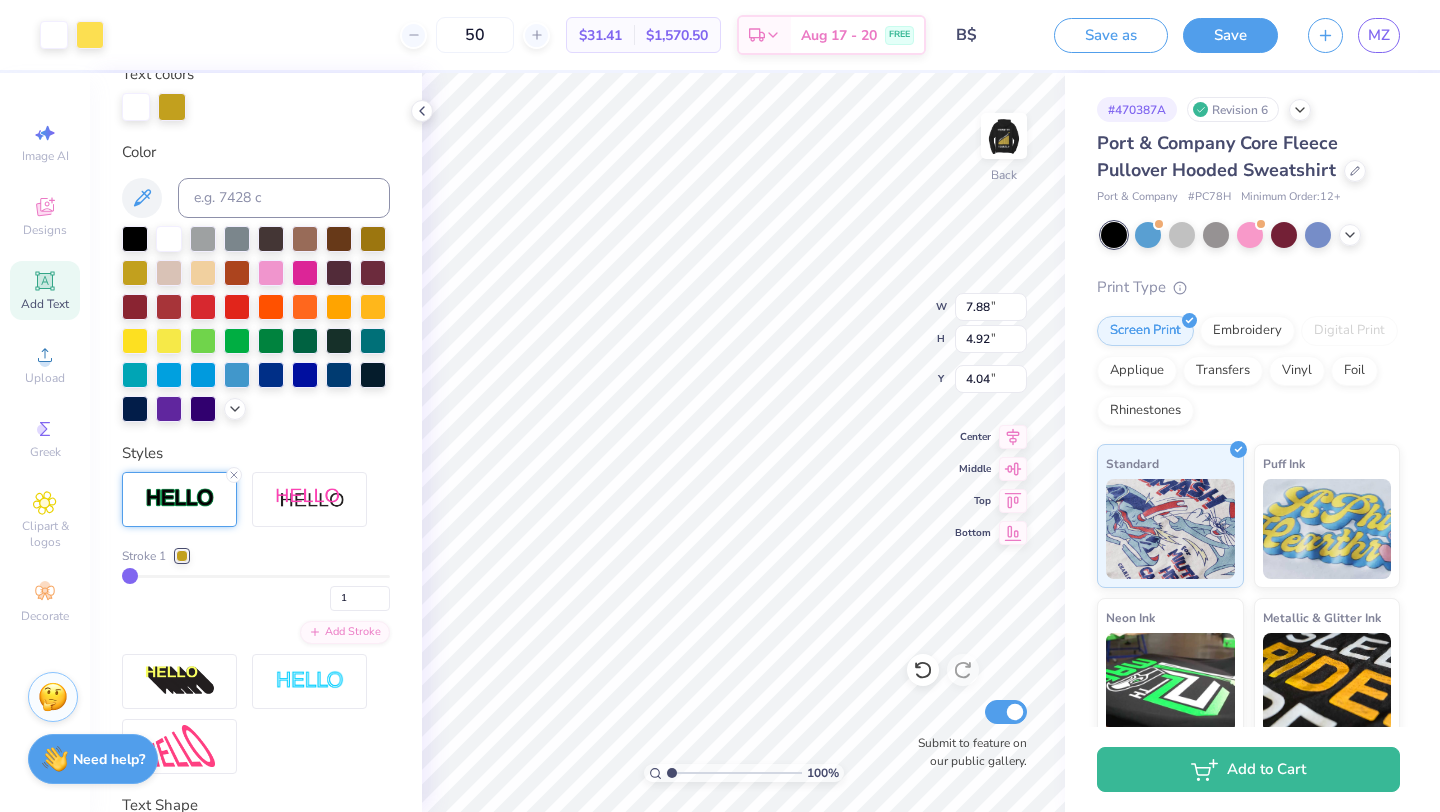 drag, startPoint x: 316, startPoint y: 577, endPoint x: 73, endPoint y: 543, distance: 245.36707 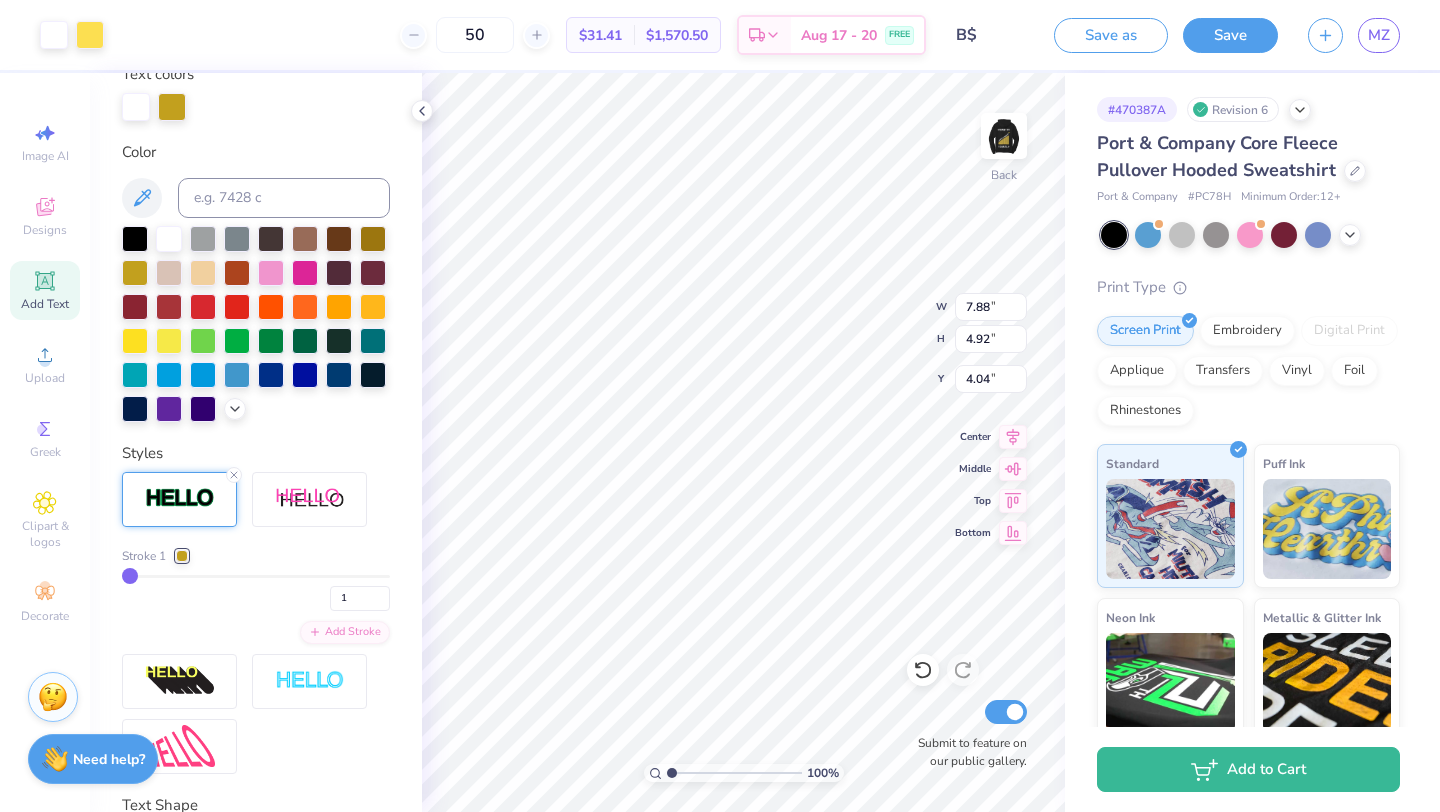 type on "2" 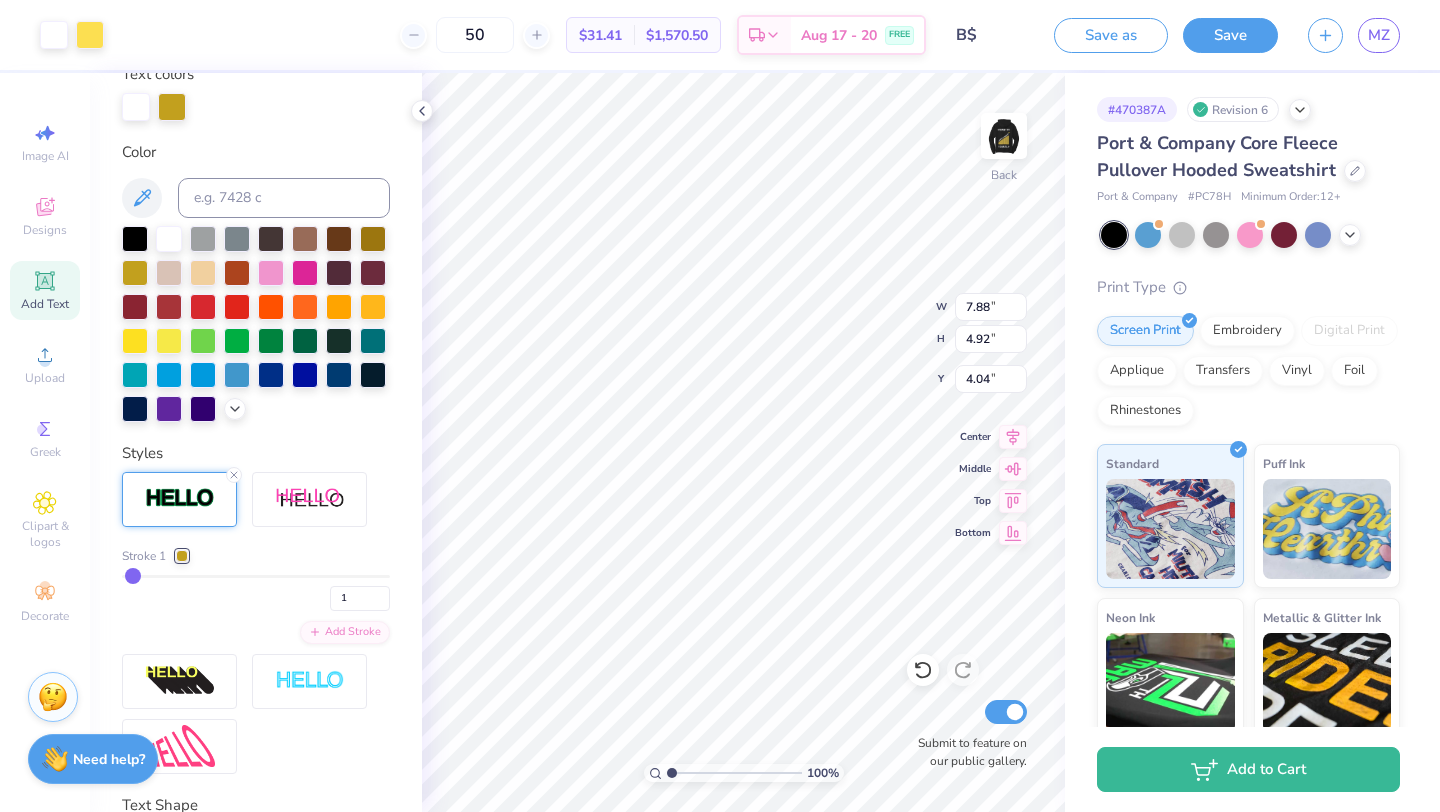 type on "2" 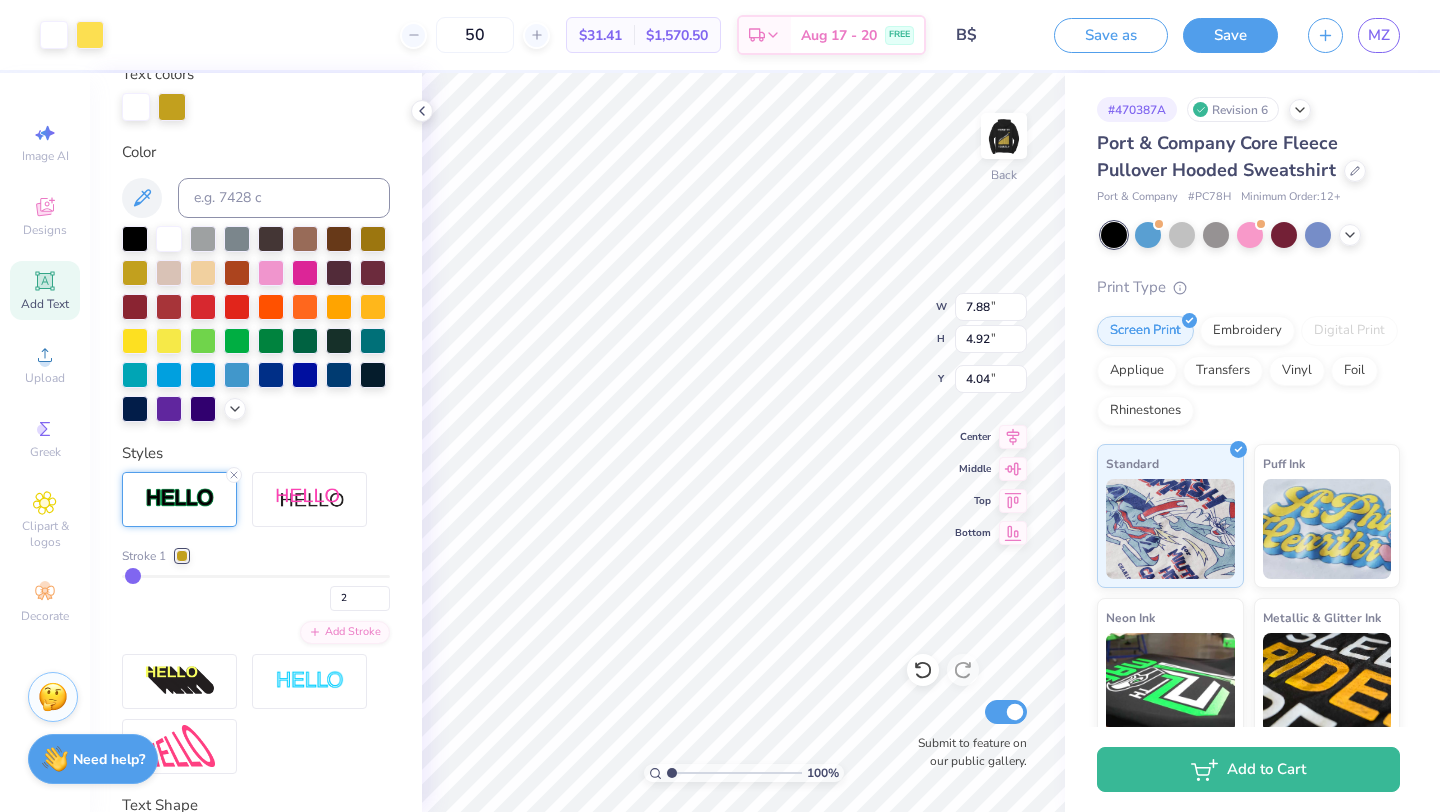 type on "3" 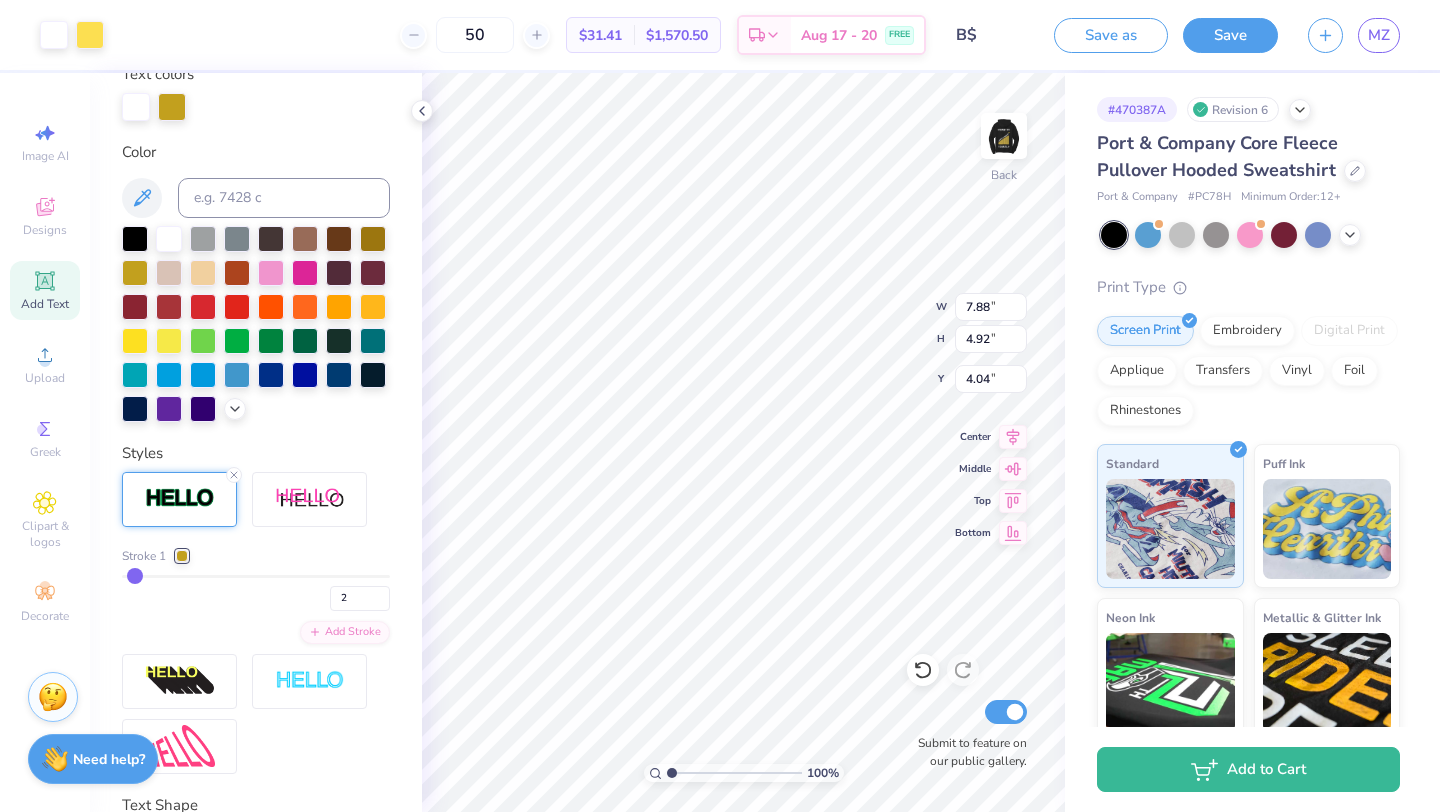 type on "3" 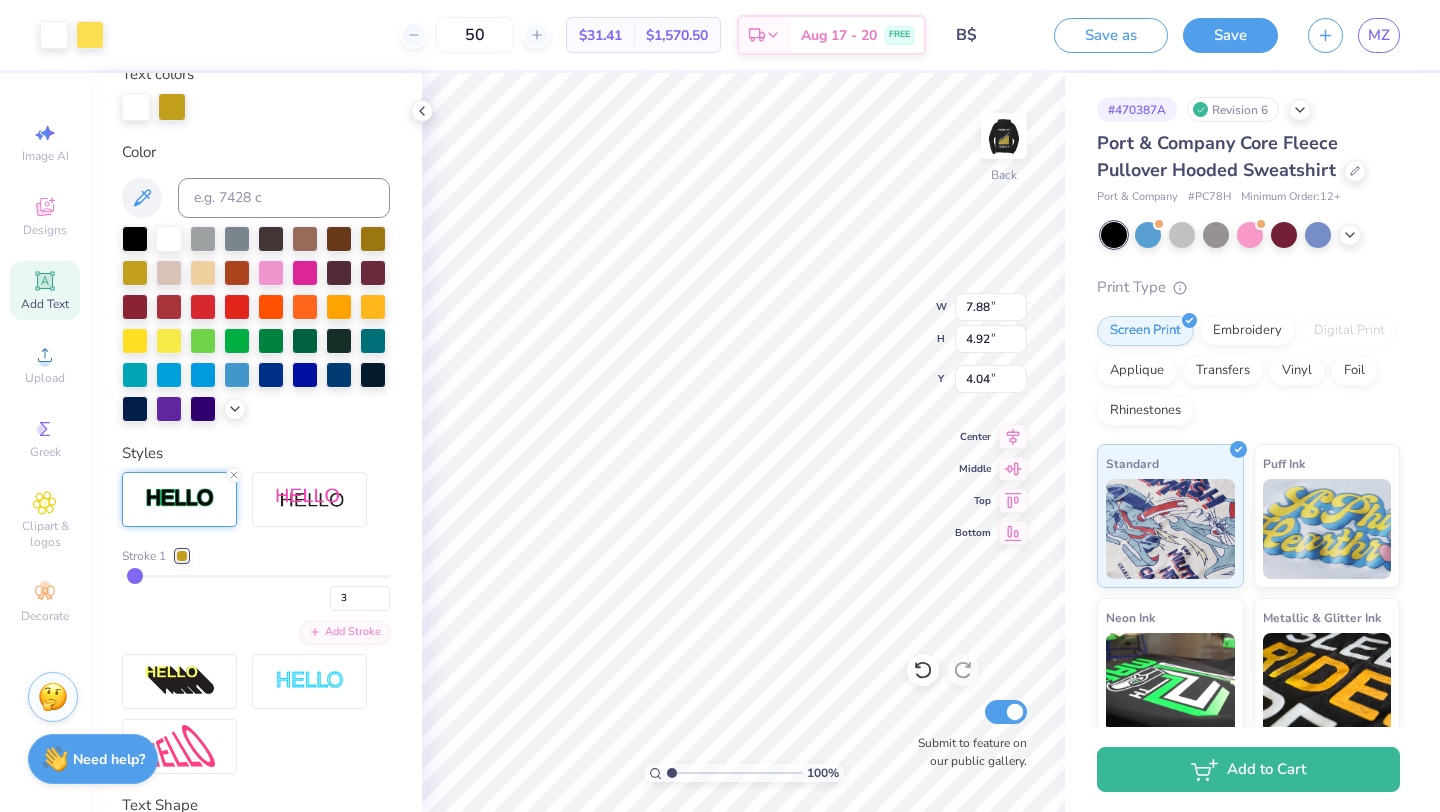type on "5" 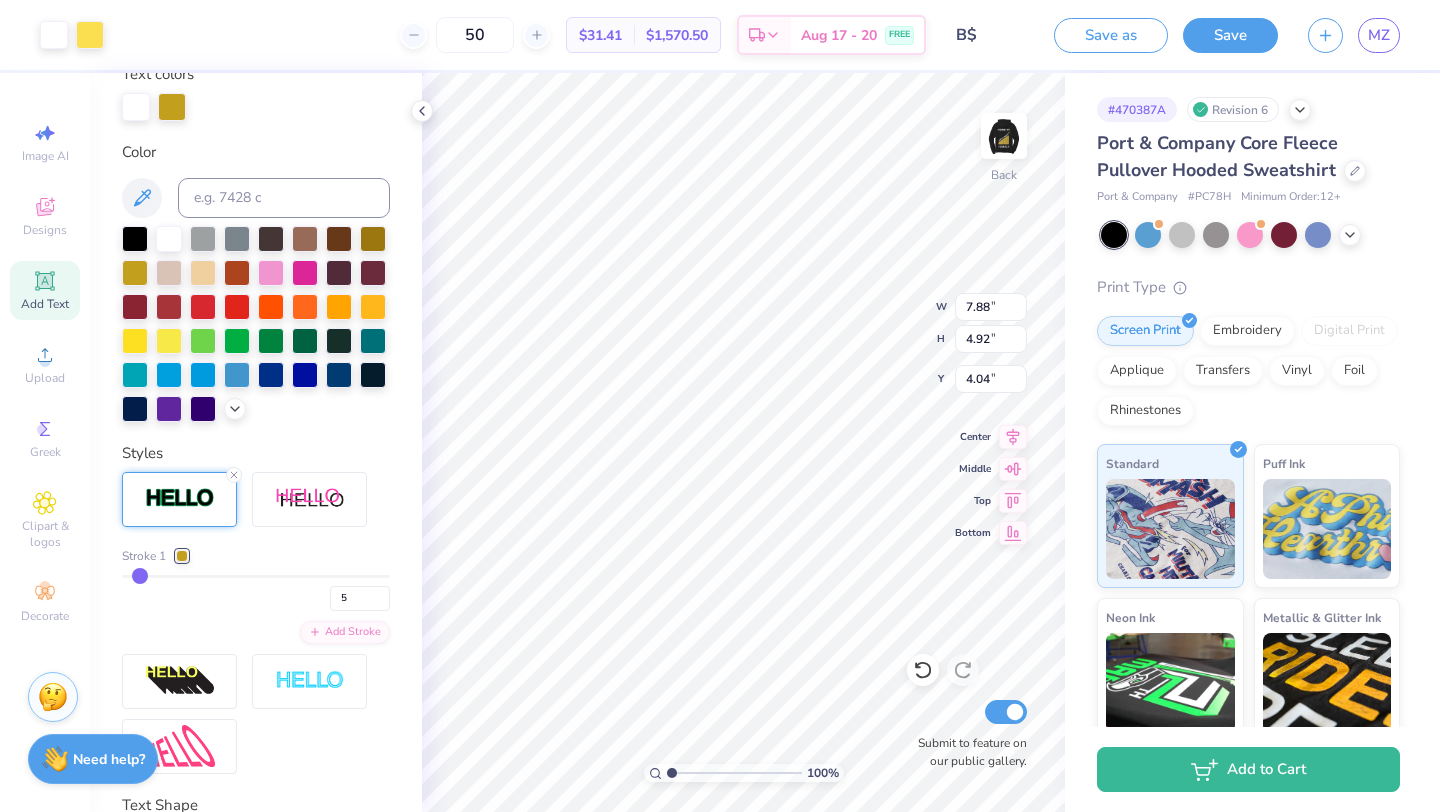 type on "6" 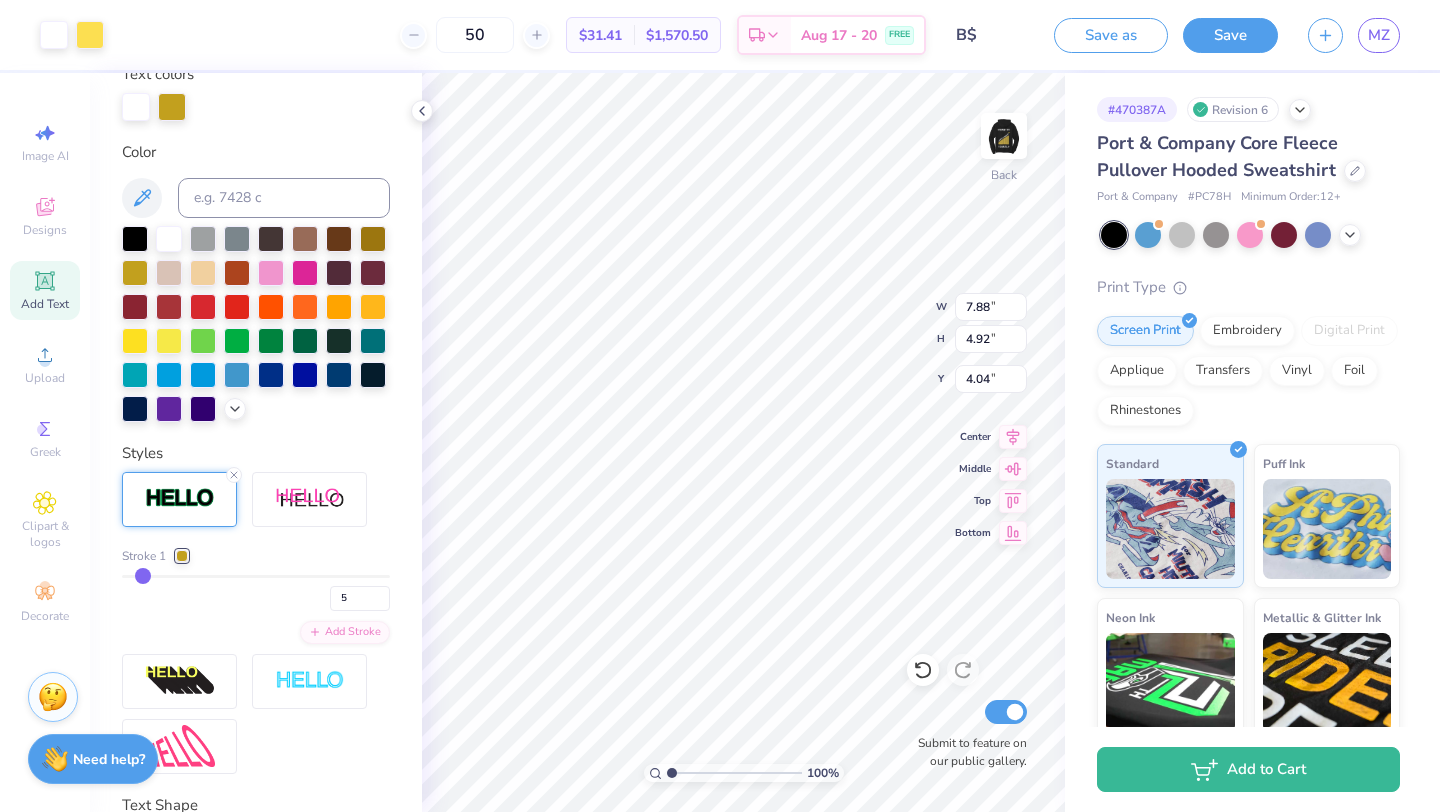 type on "6" 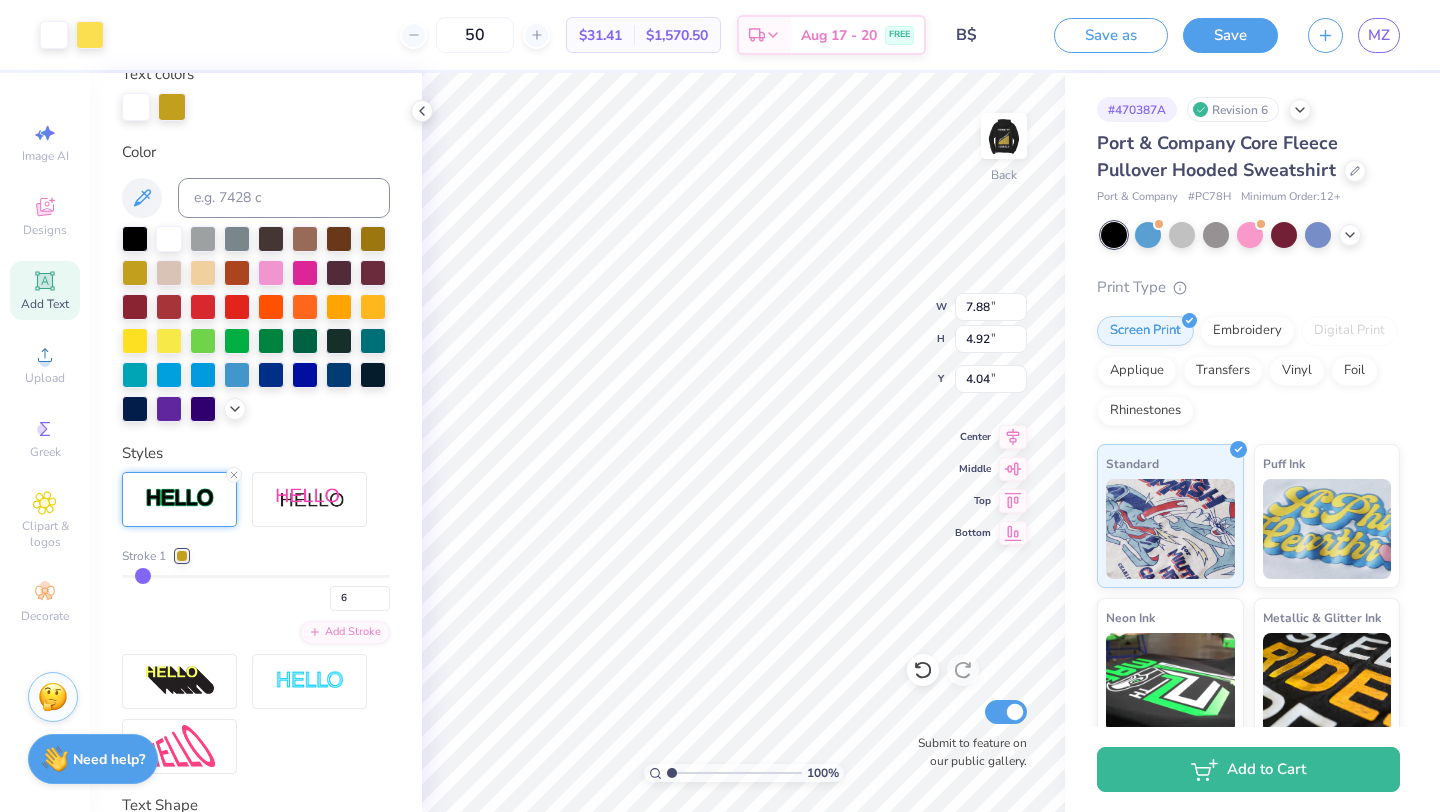 type on "7" 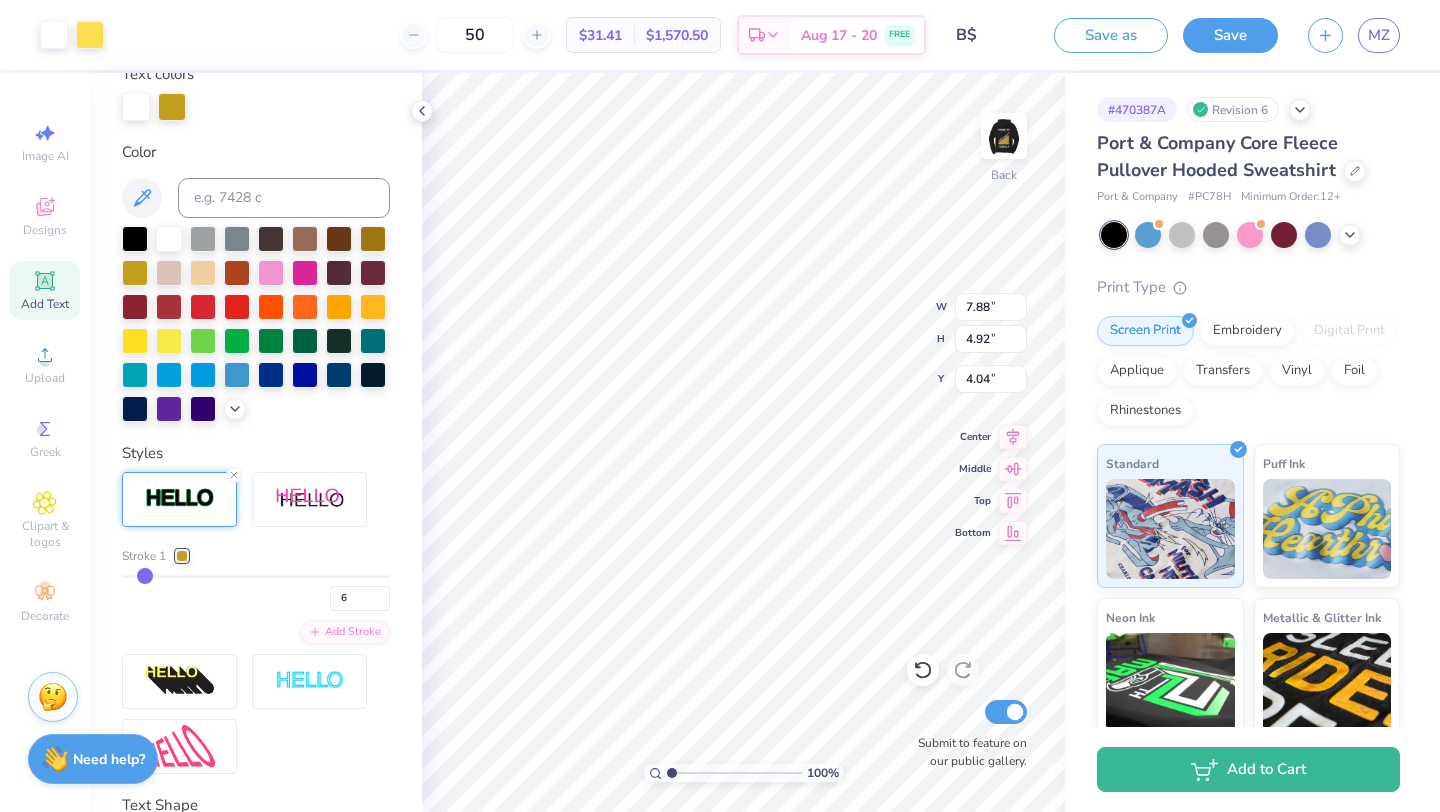 type on "7" 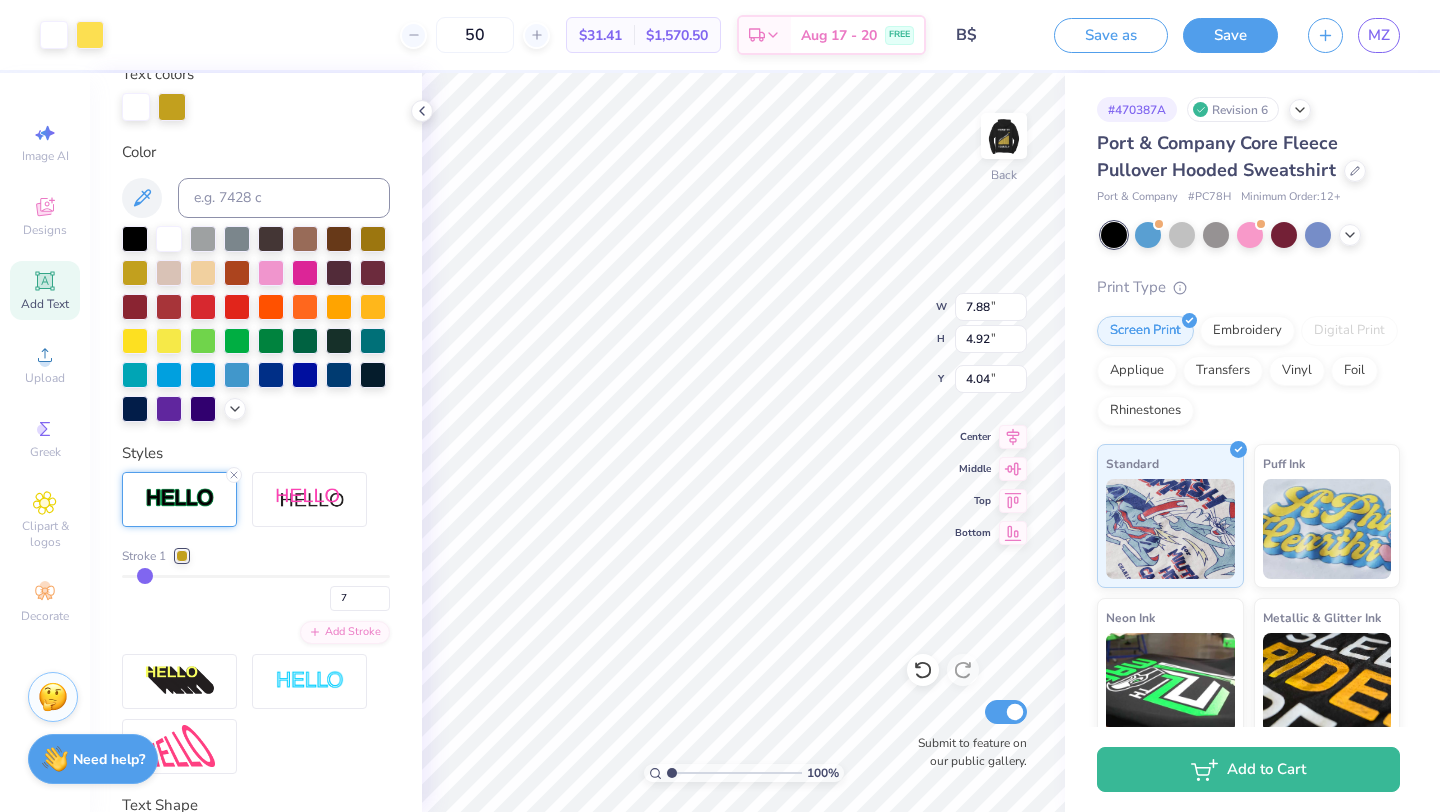 type on "8" 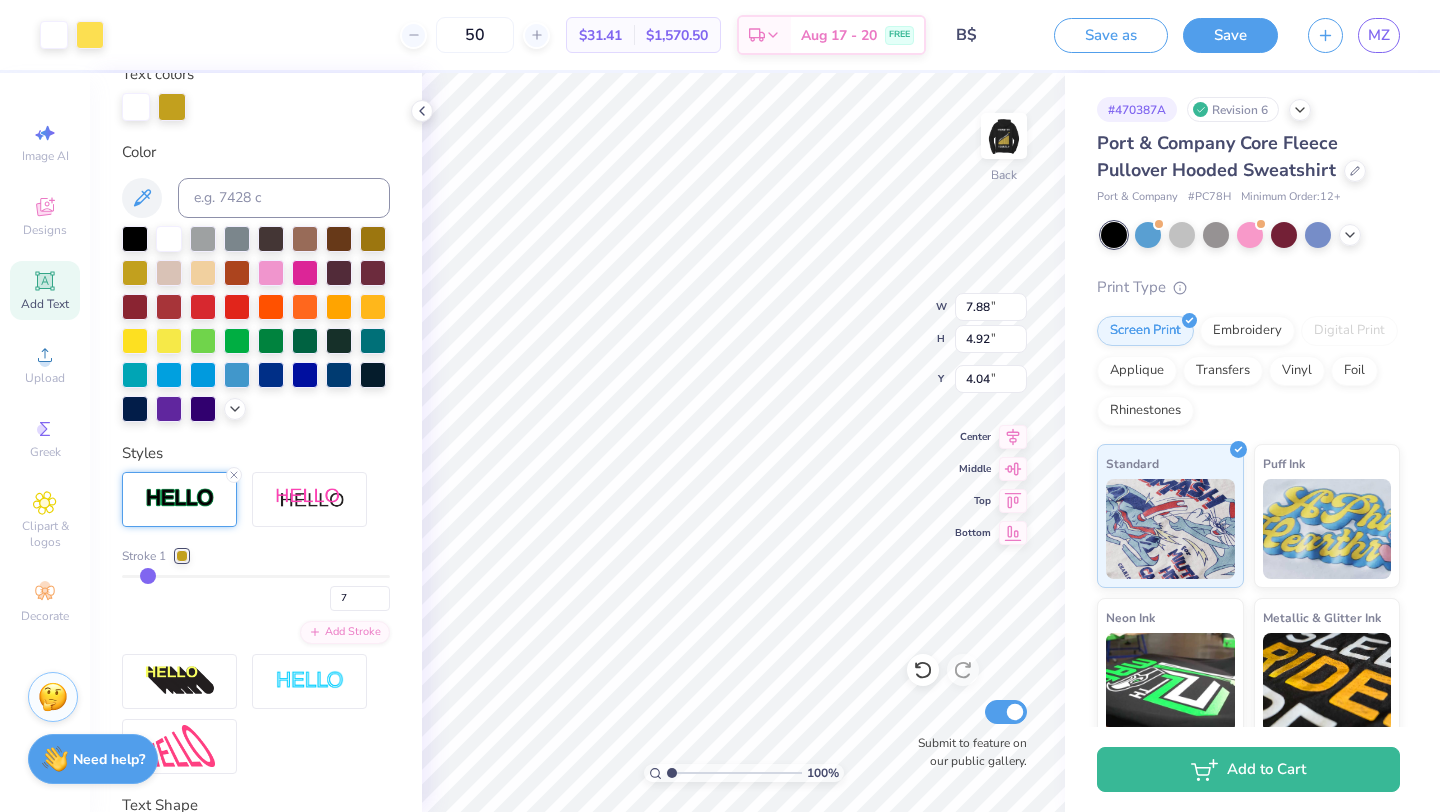 type on "8" 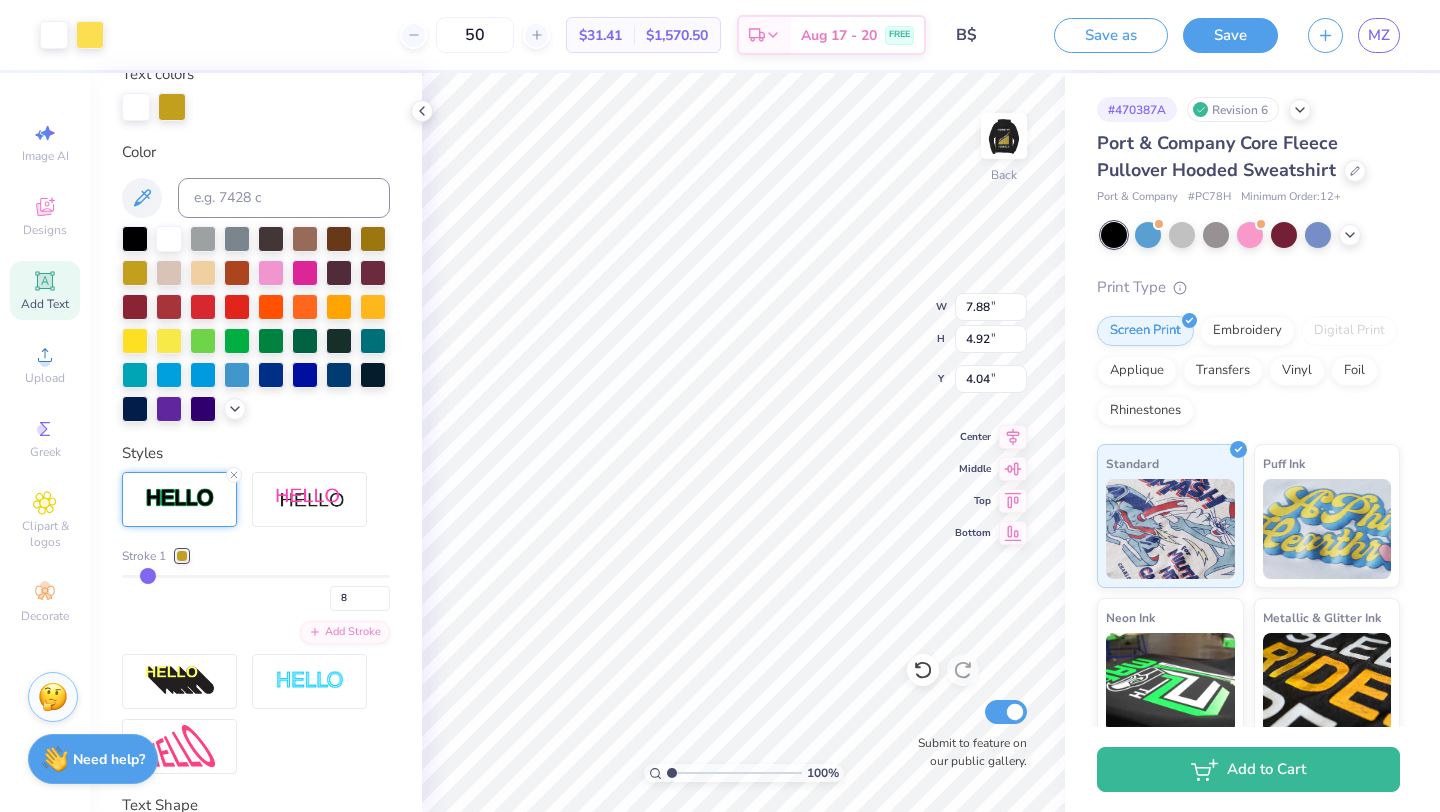 drag, startPoint x: 127, startPoint y: 572, endPoint x: 146, endPoint y: 573, distance: 19.026299 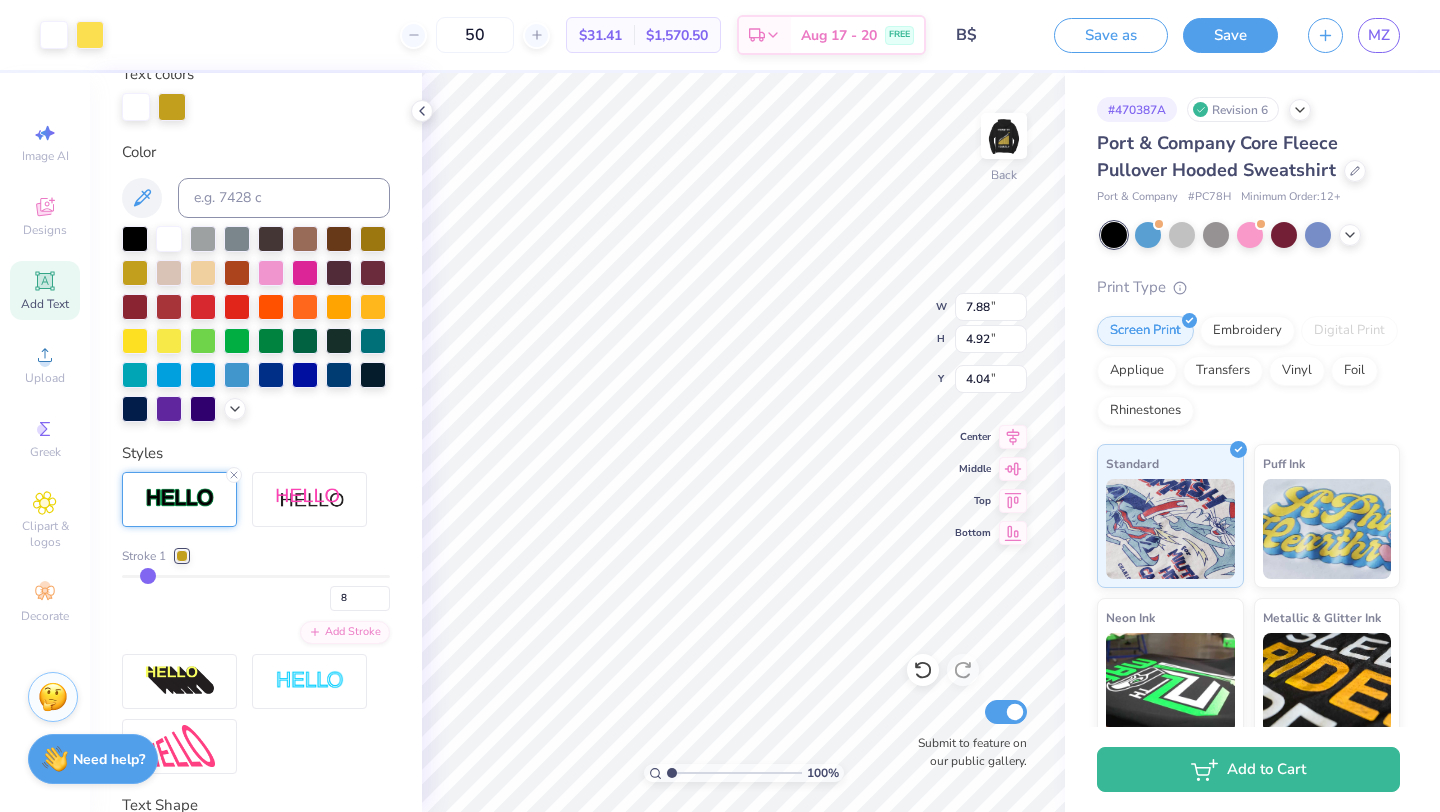 type on "6" 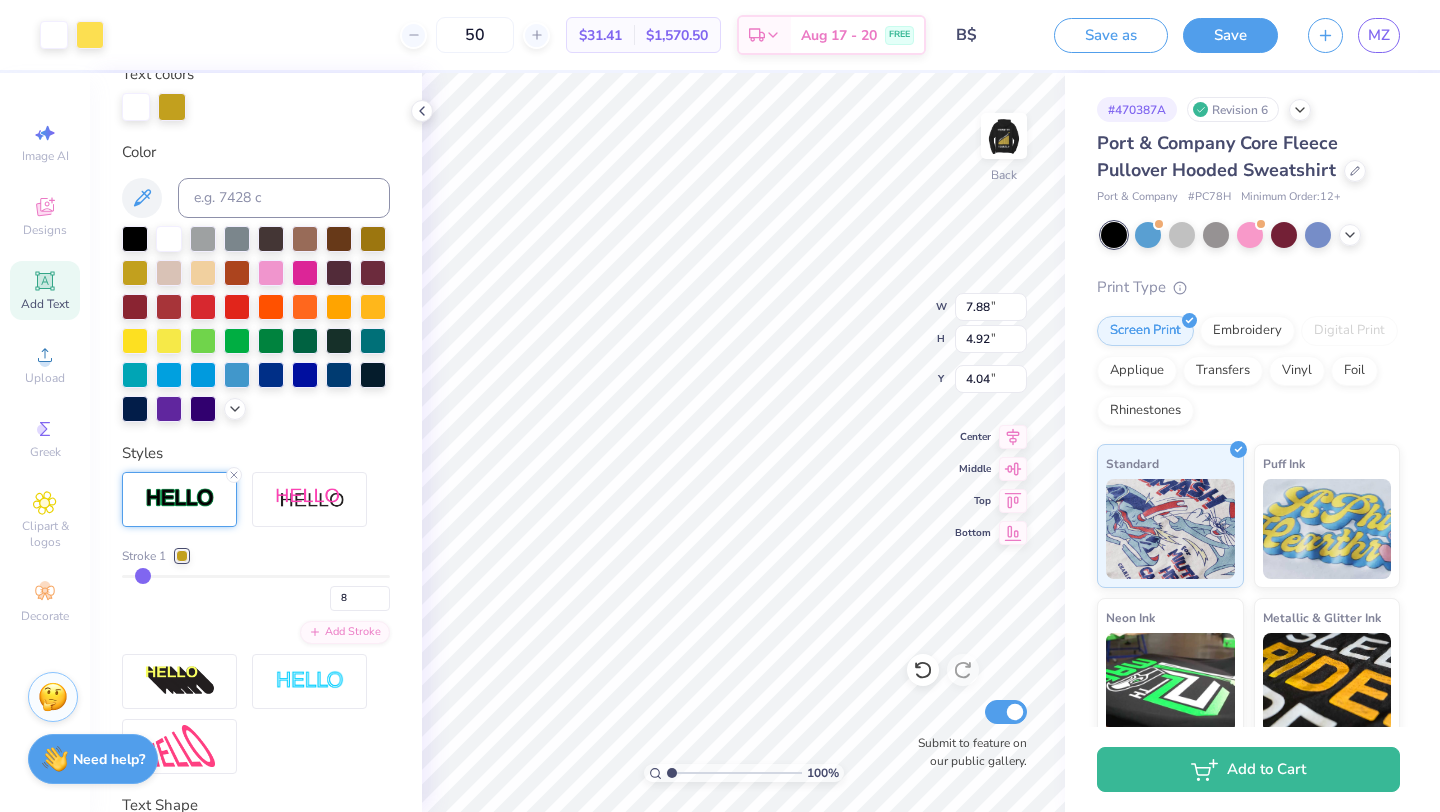 type on "6" 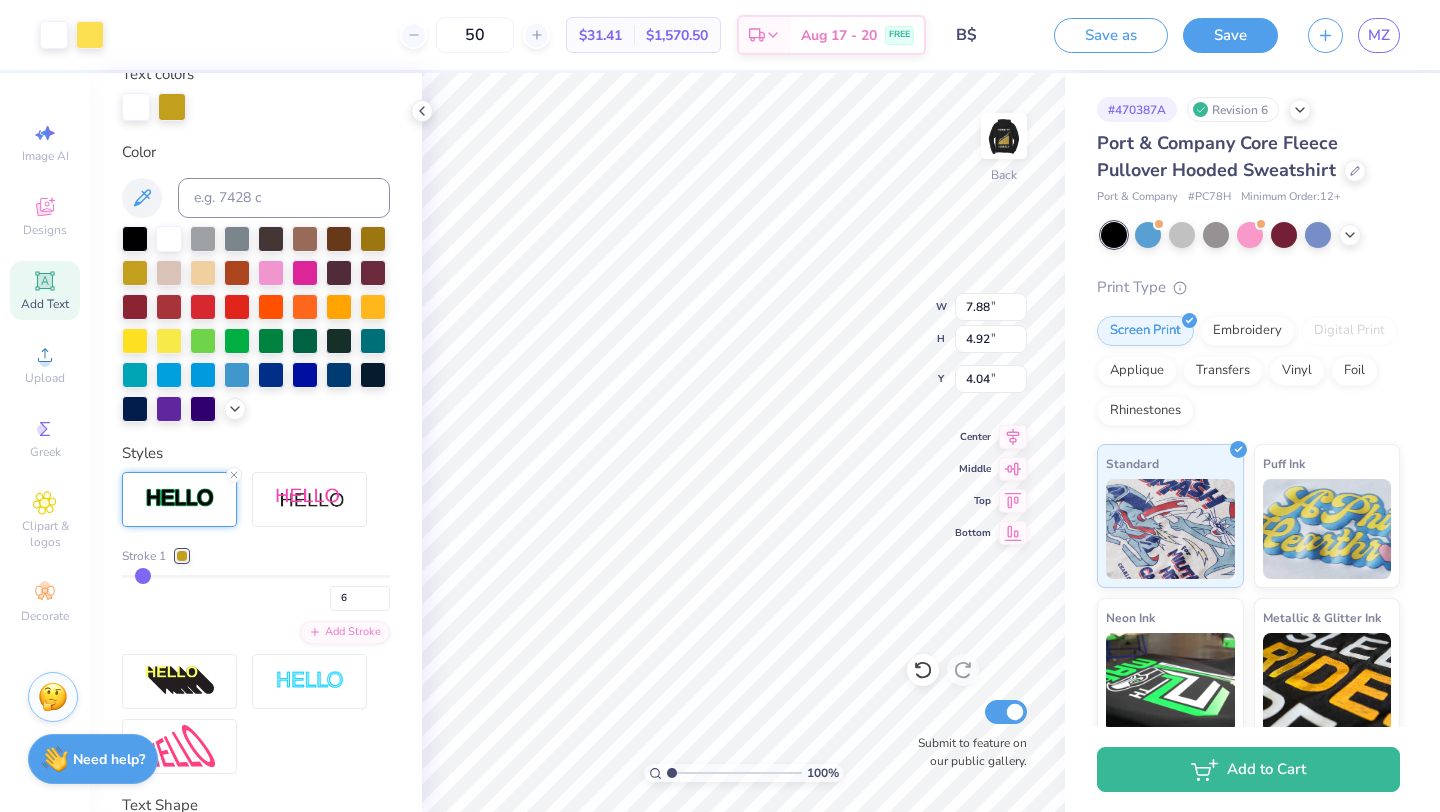 type on "5" 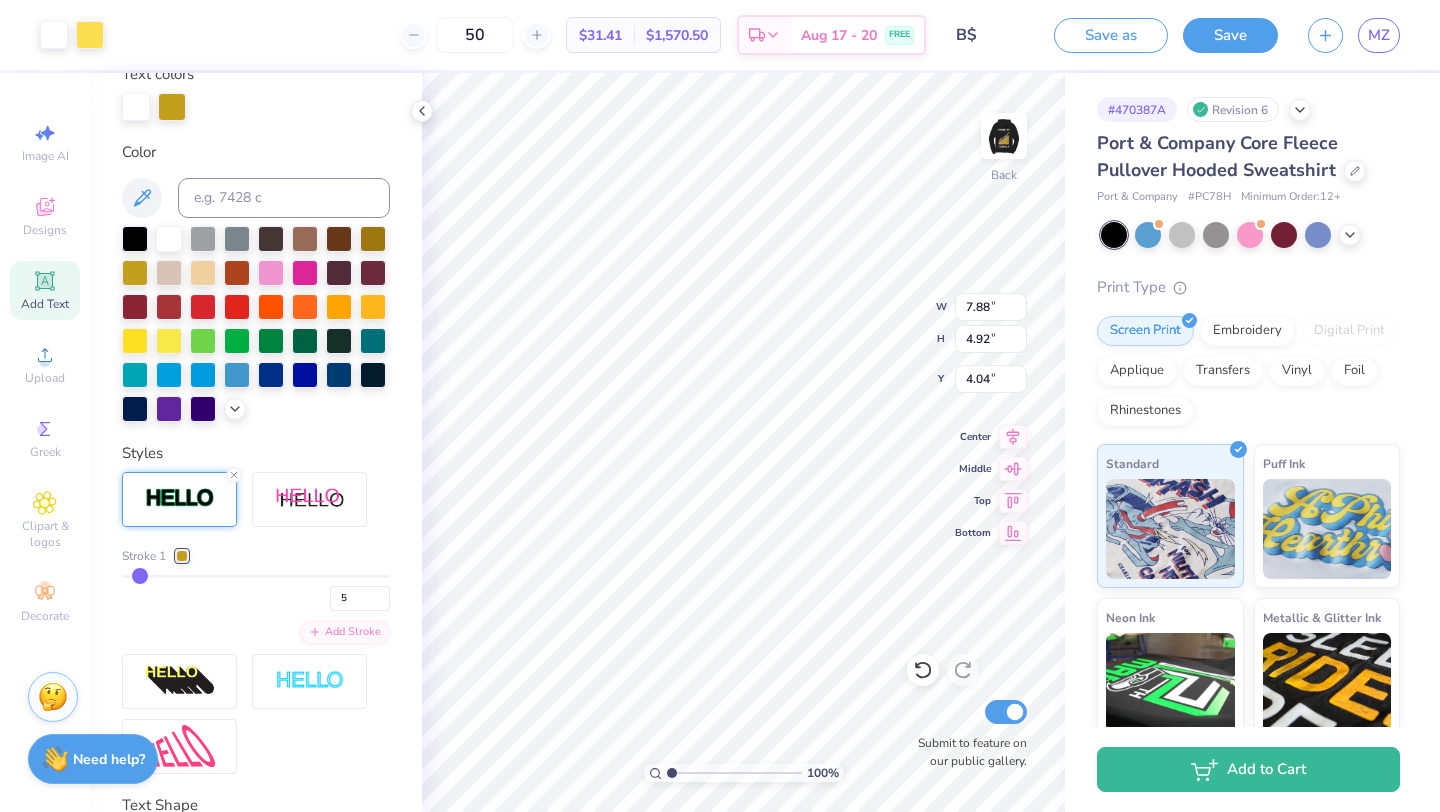type on "4" 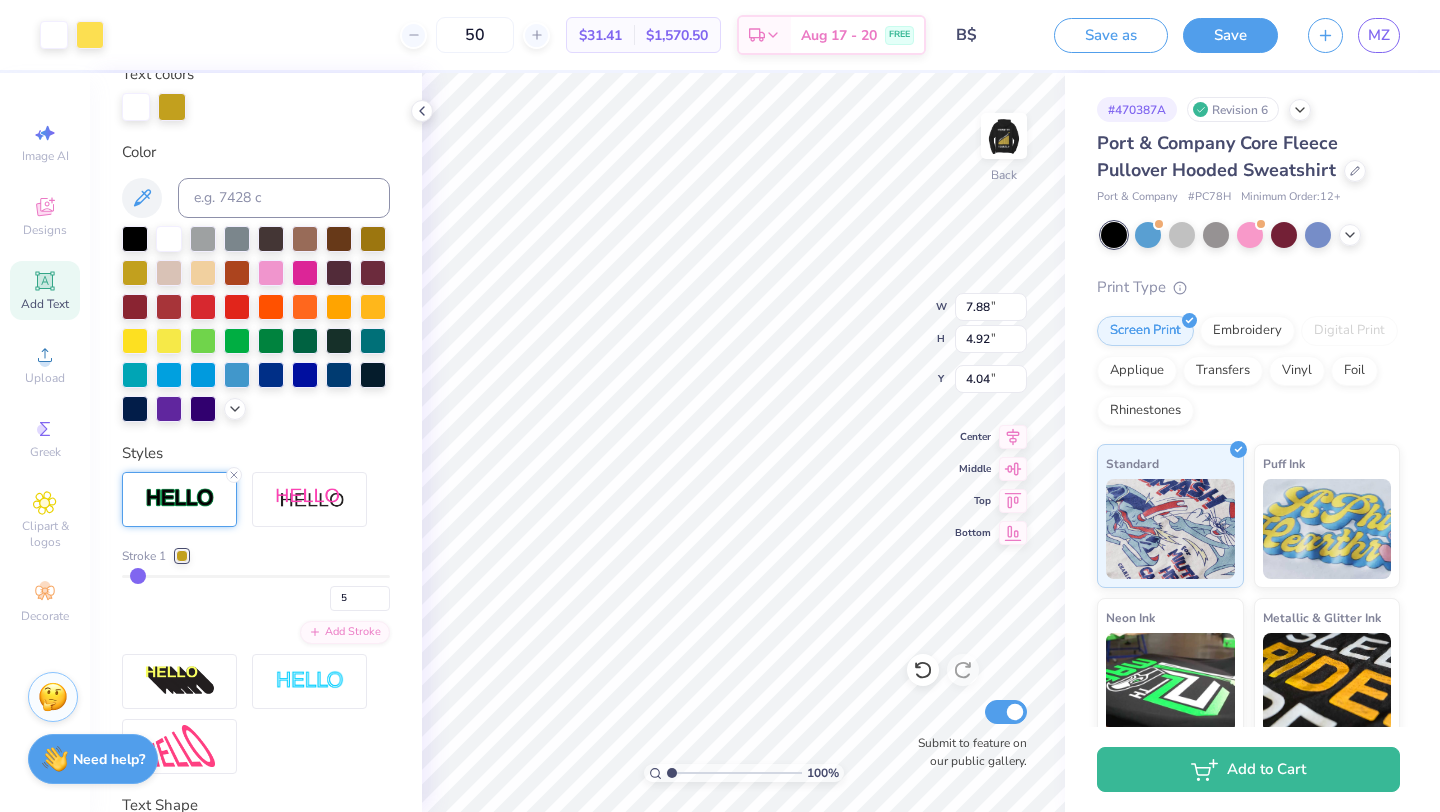 type on "4" 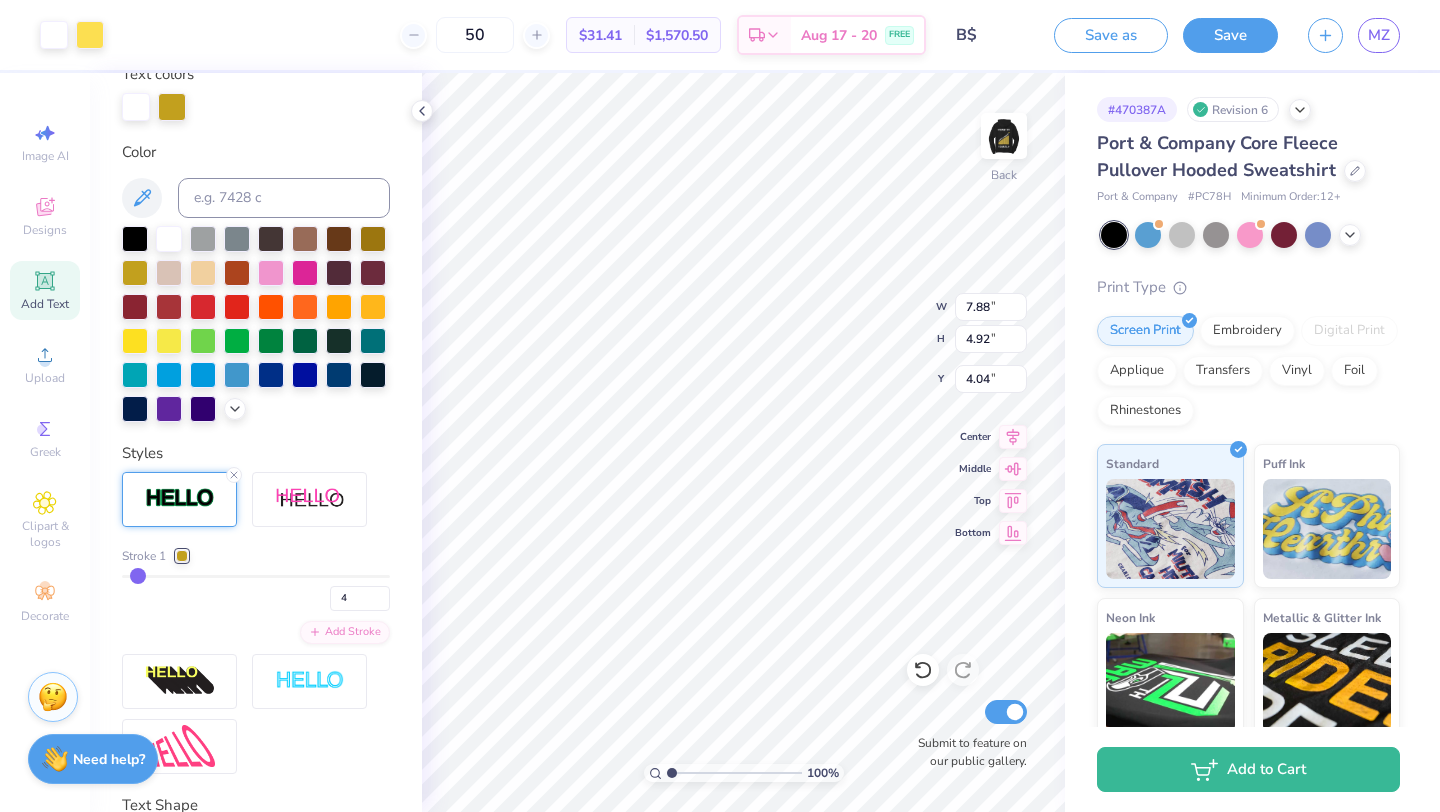 type on "2" 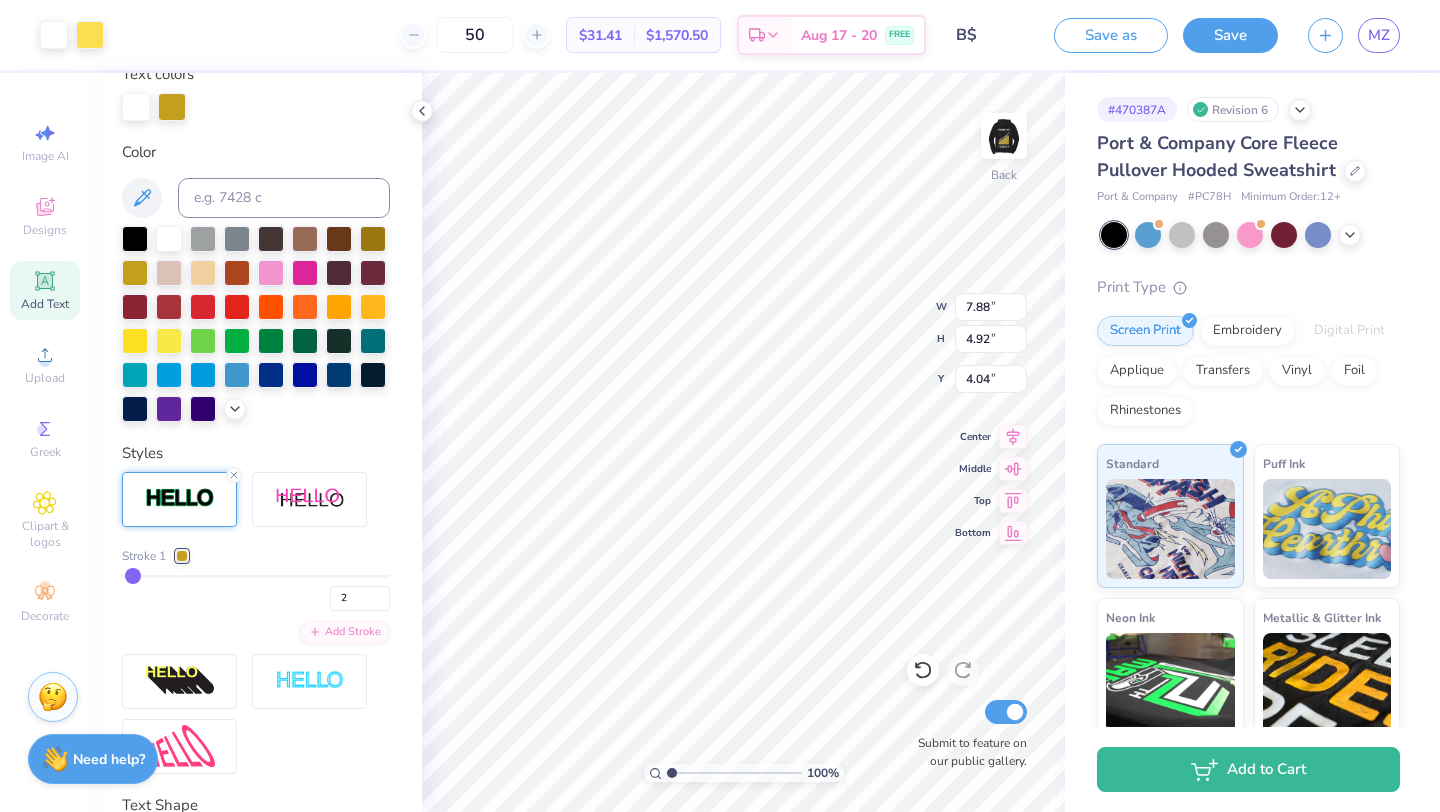 type on "1" 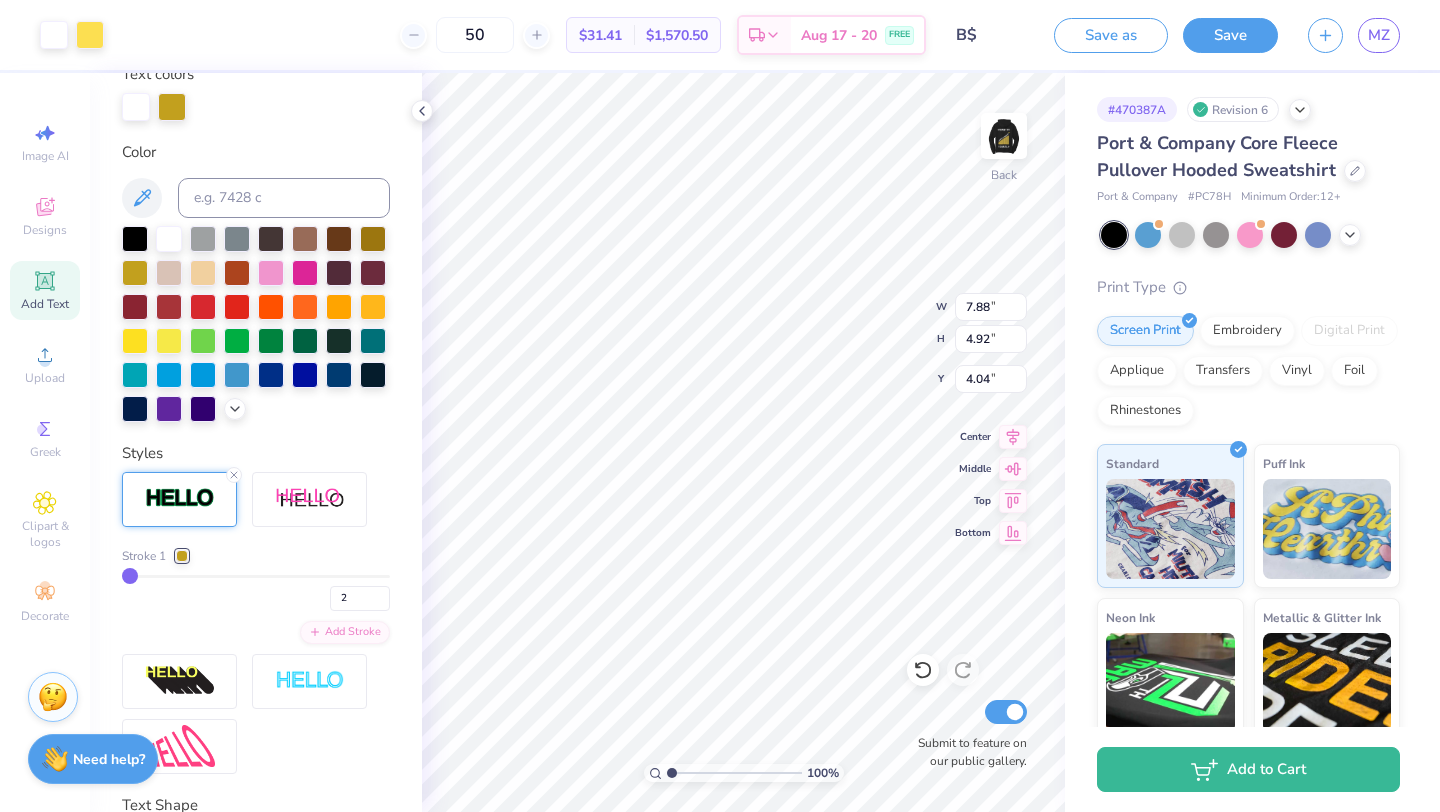 type on "1" 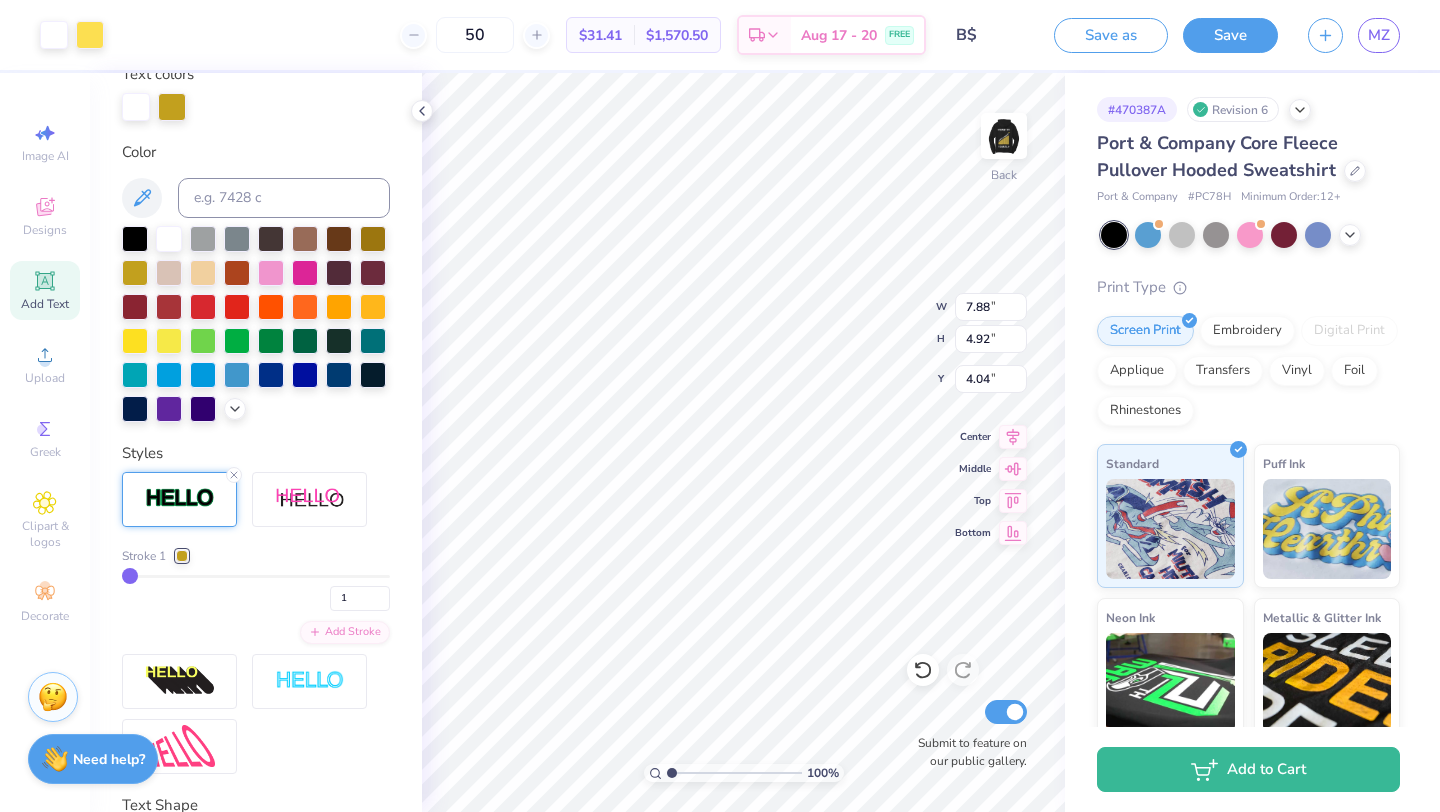type on "1" 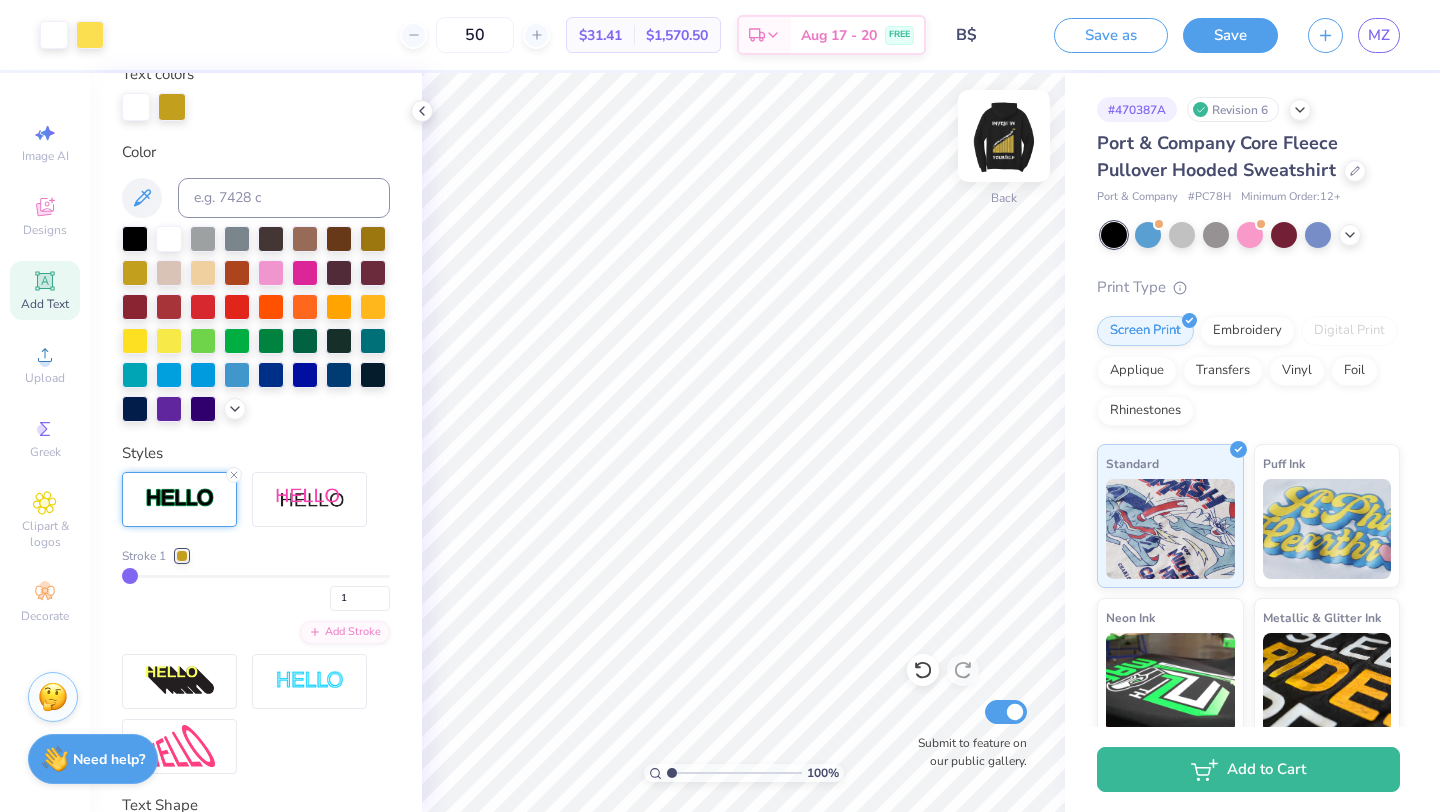 click at bounding box center [1004, 136] 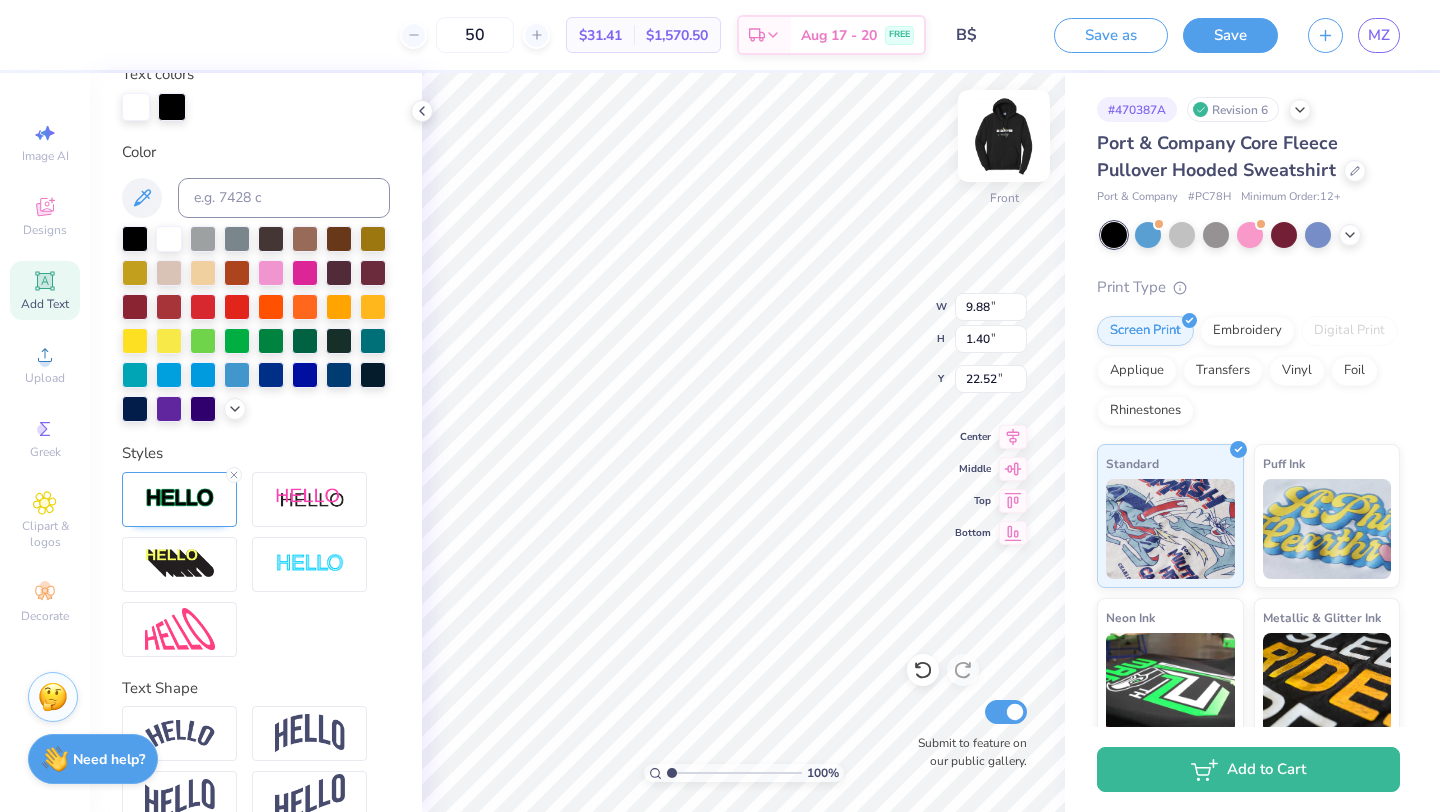 type on "10.56" 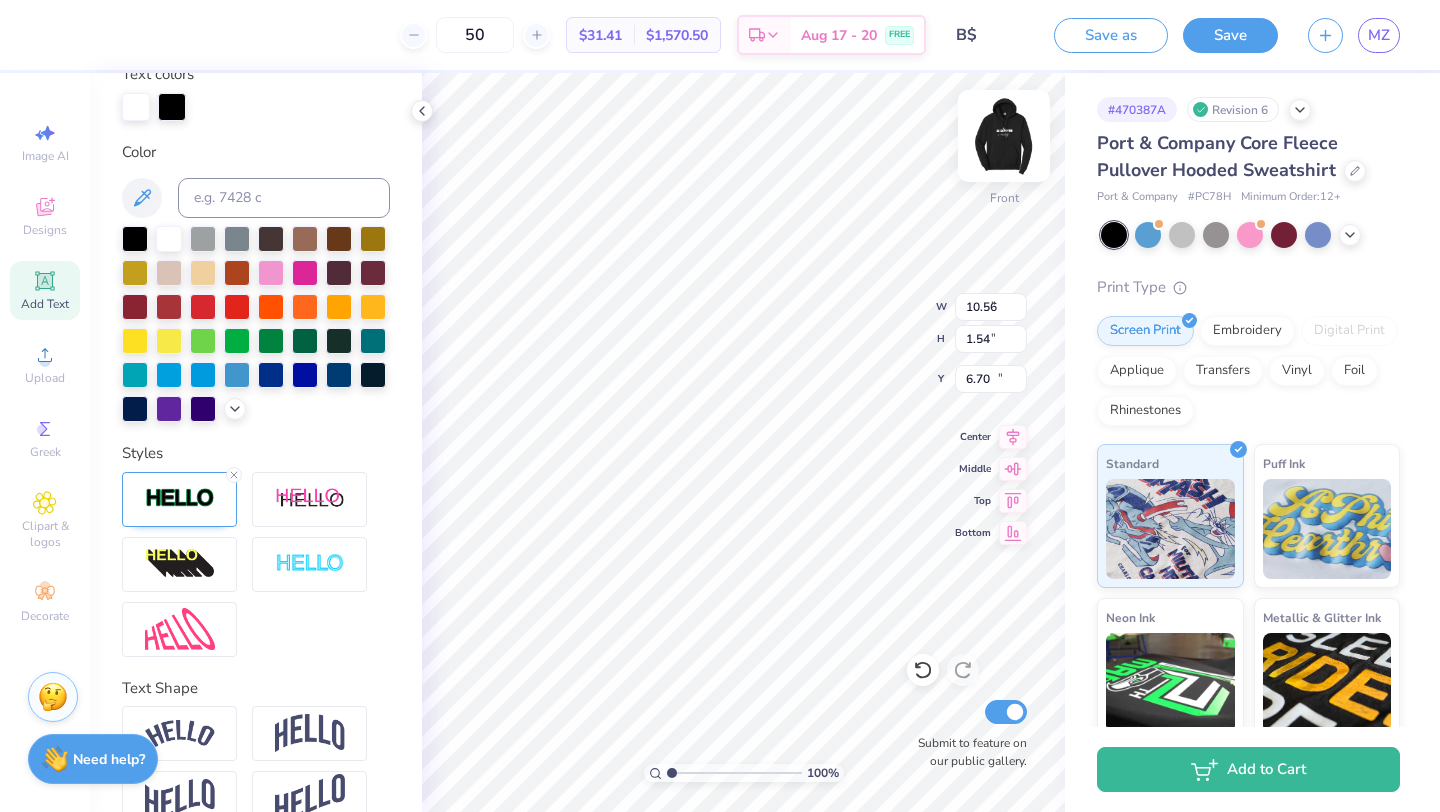 scroll, scrollTop: 312, scrollLeft: 0, axis: vertical 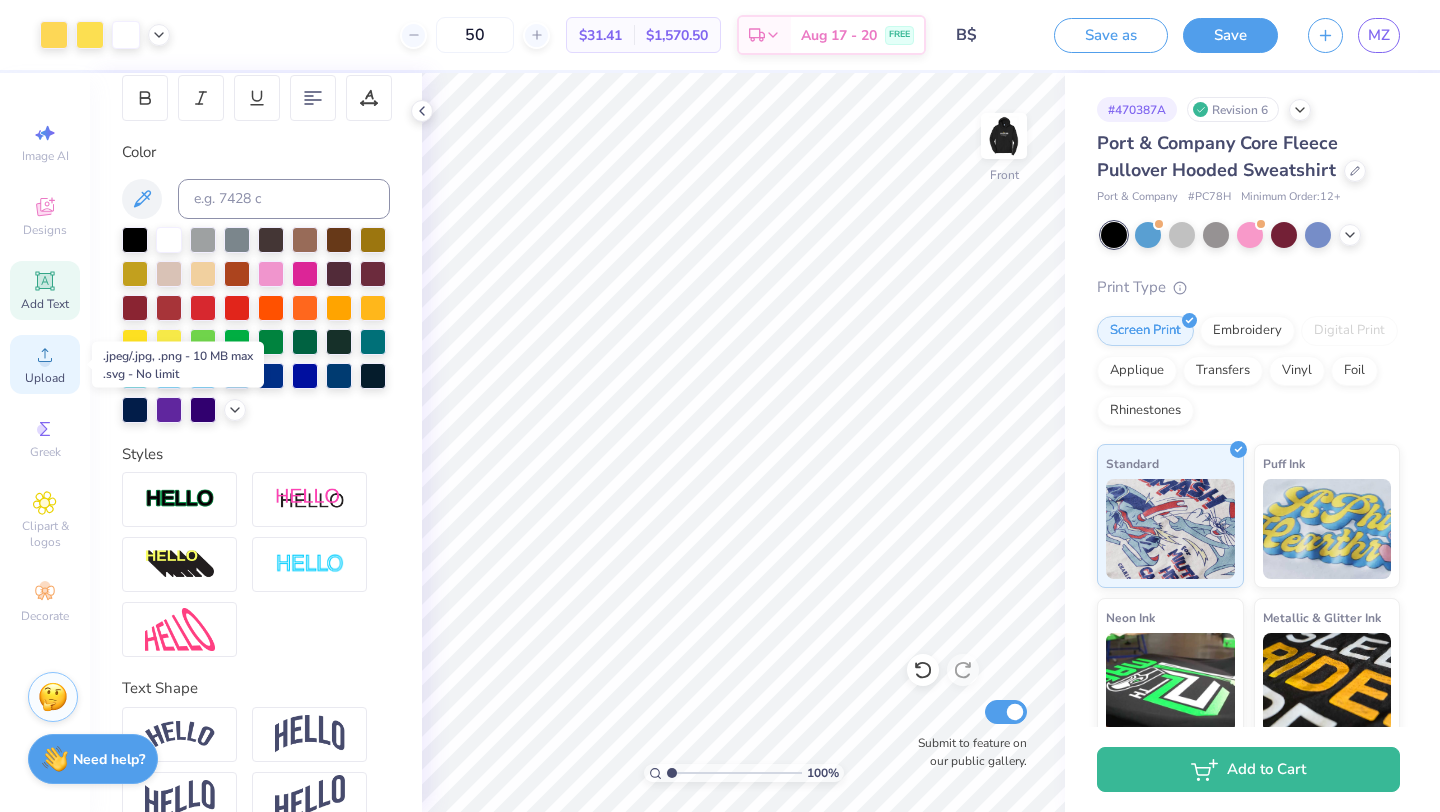 click 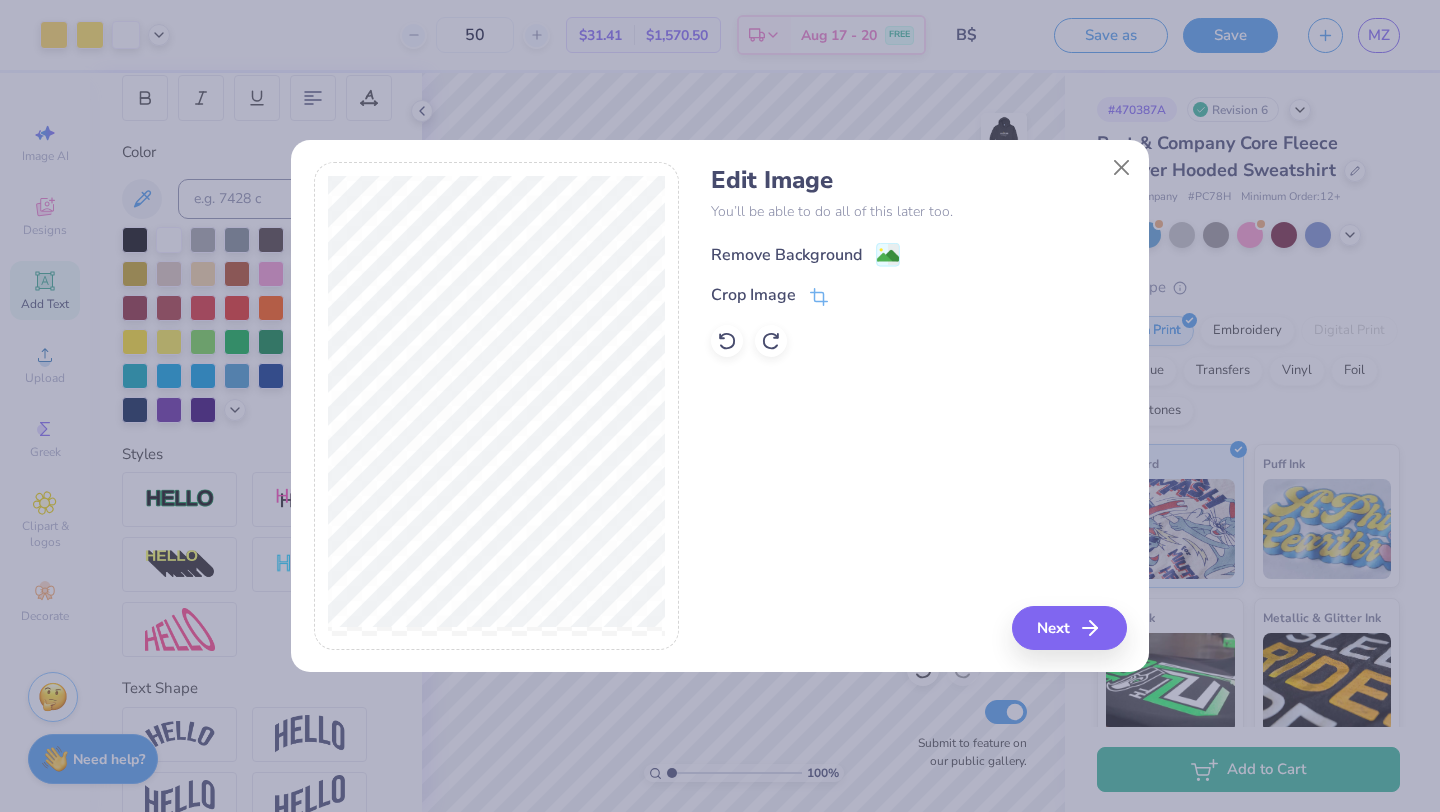 click on "Remove Background" at bounding box center (786, 255) 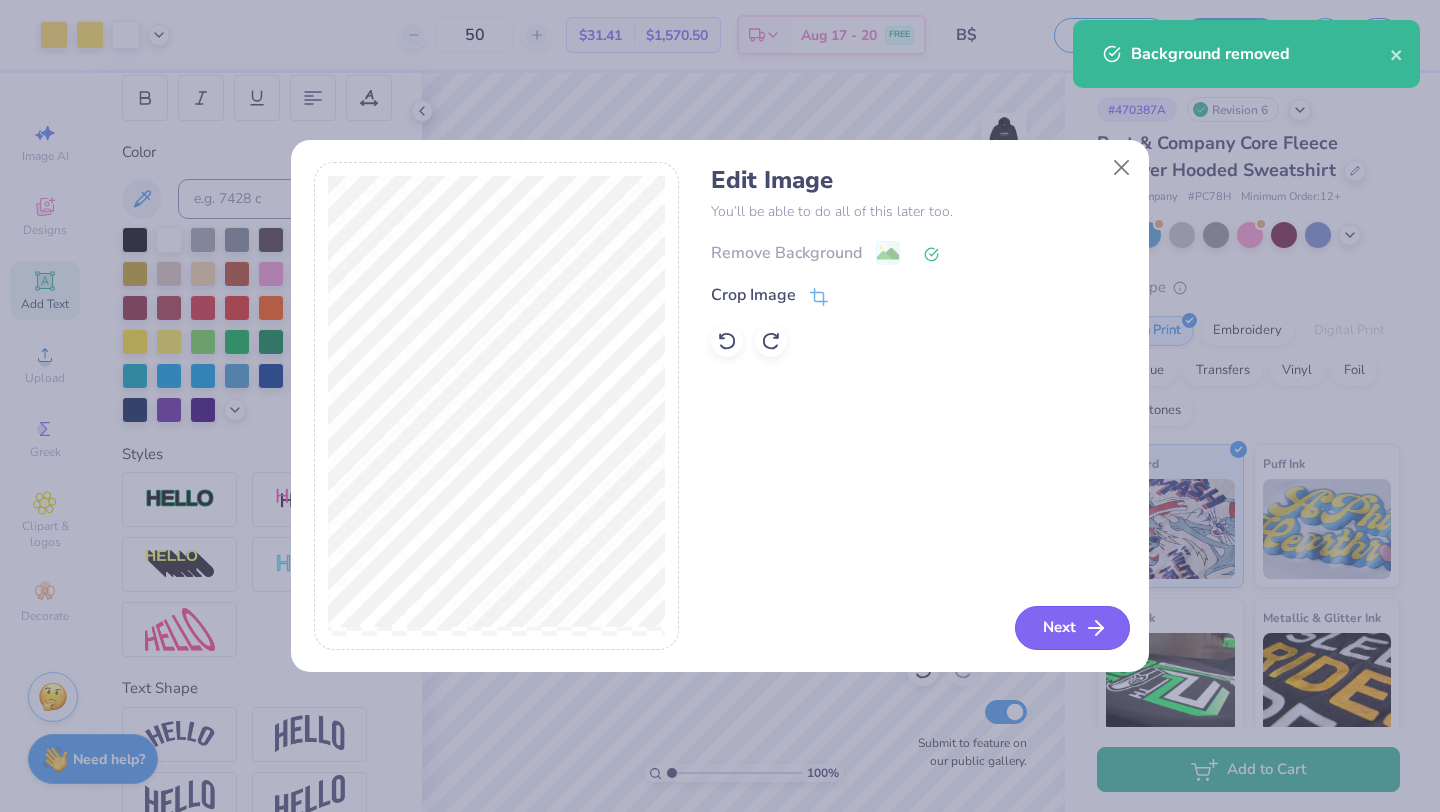 click on "Next" at bounding box center [1072, 628] 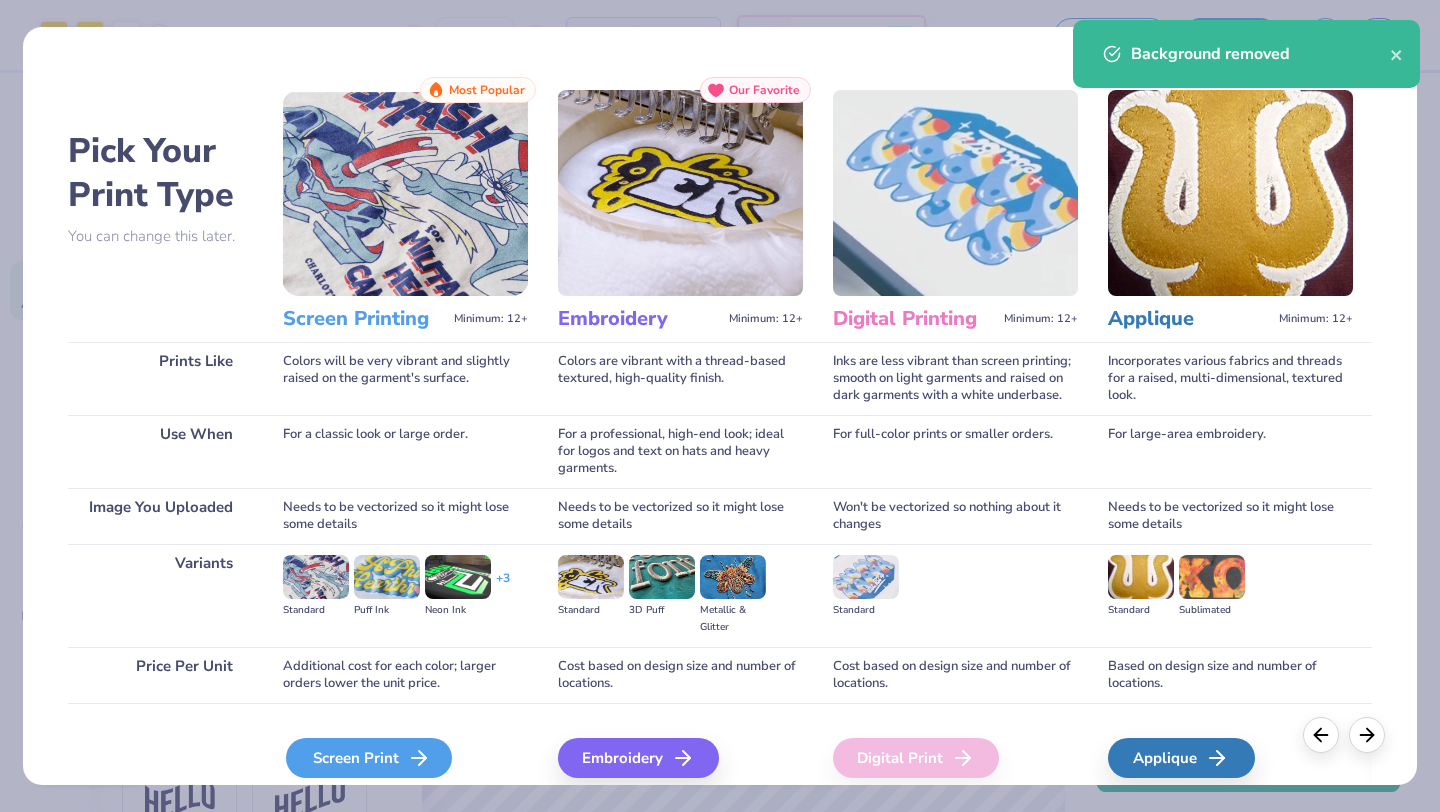 click on "Screen Print" at bounding box center [369, 758] 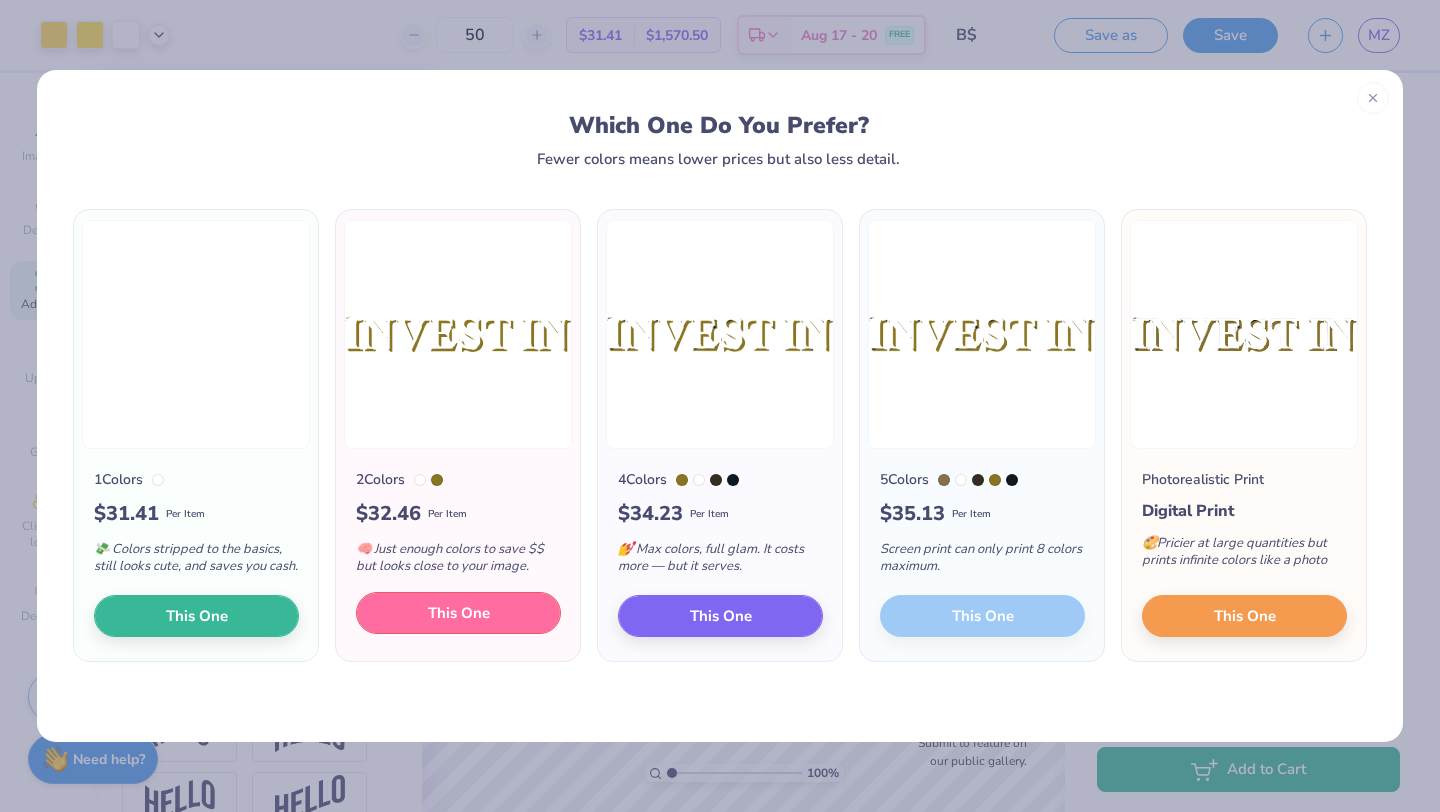 click on "This One" at bounding box center [458, 613] 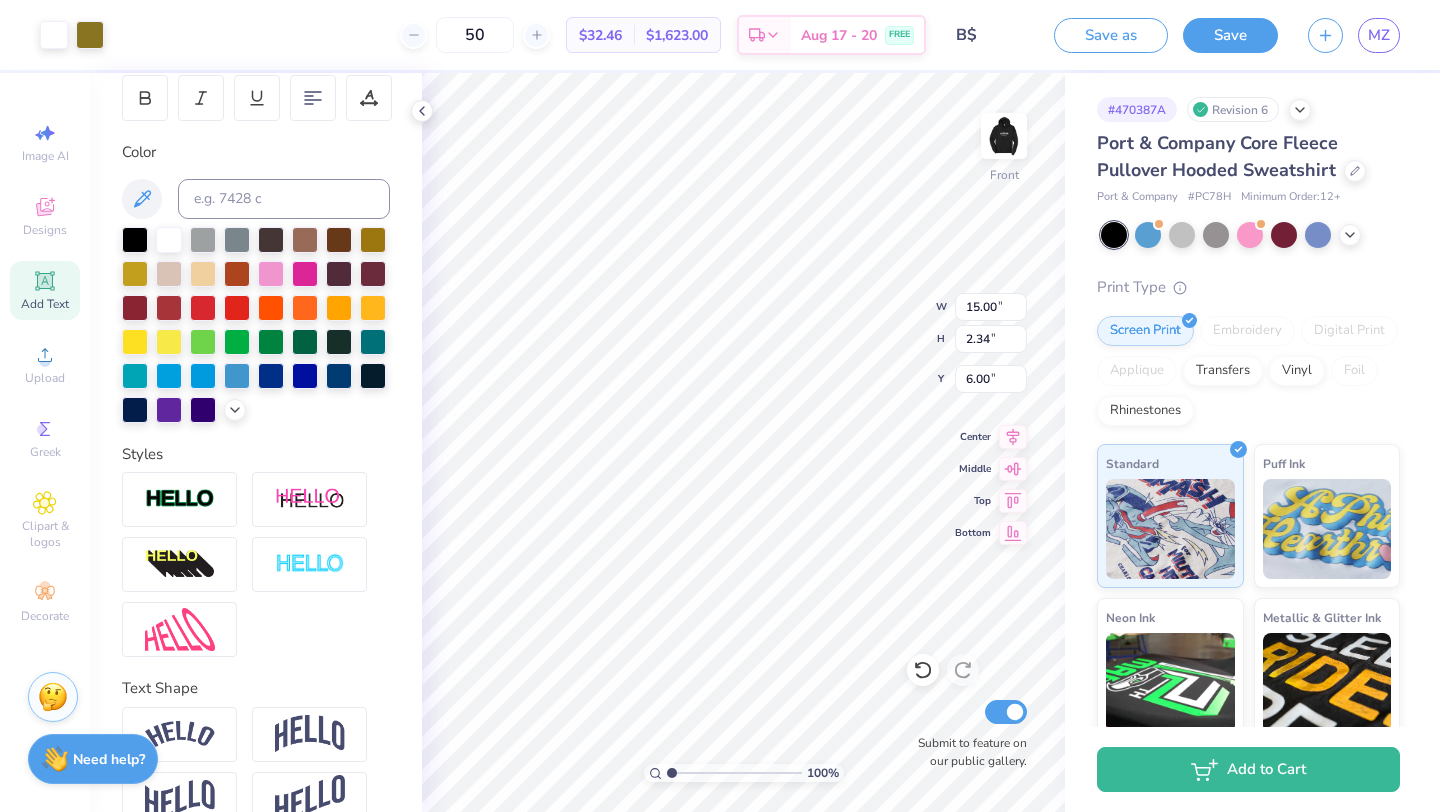 type on "6.00" 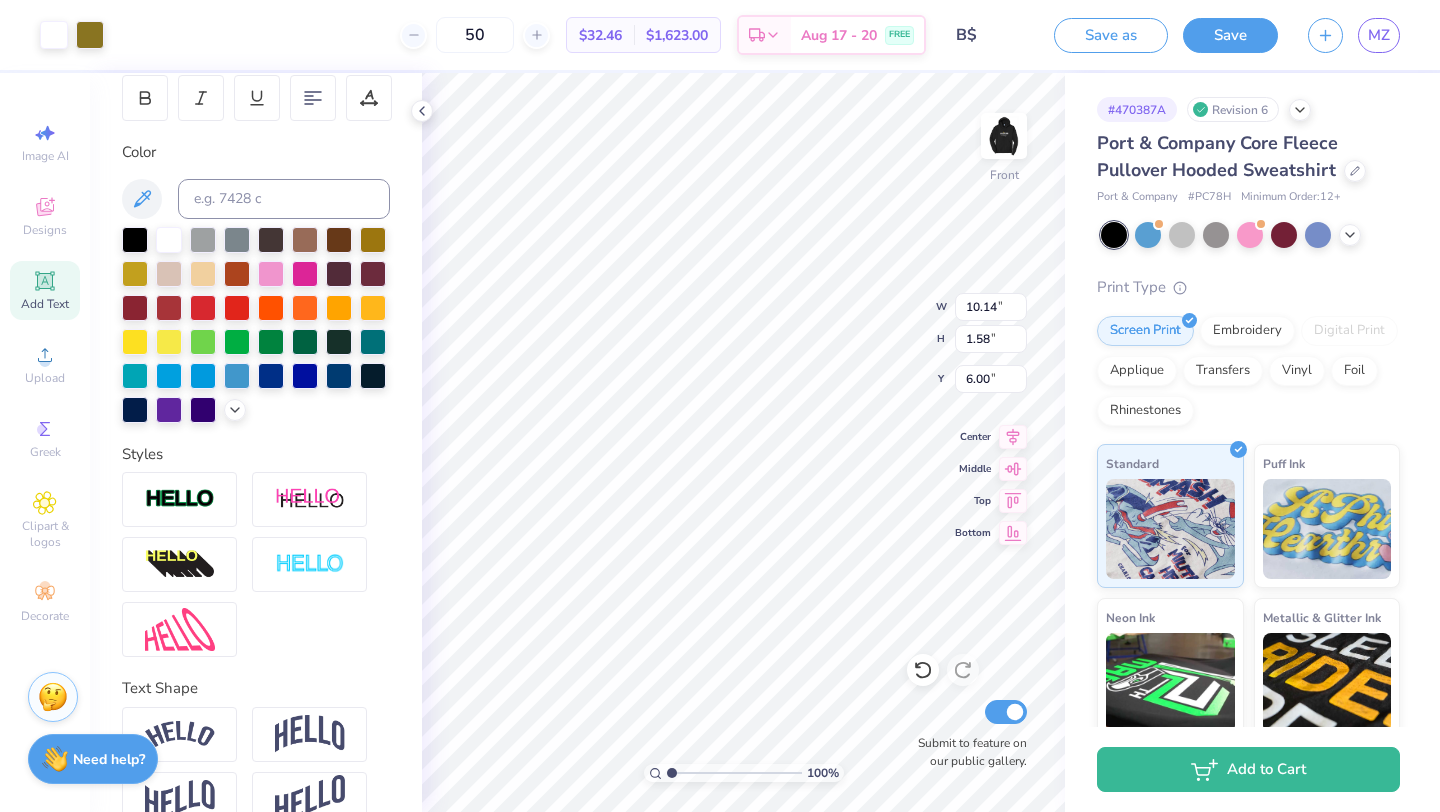 type on "10.14" 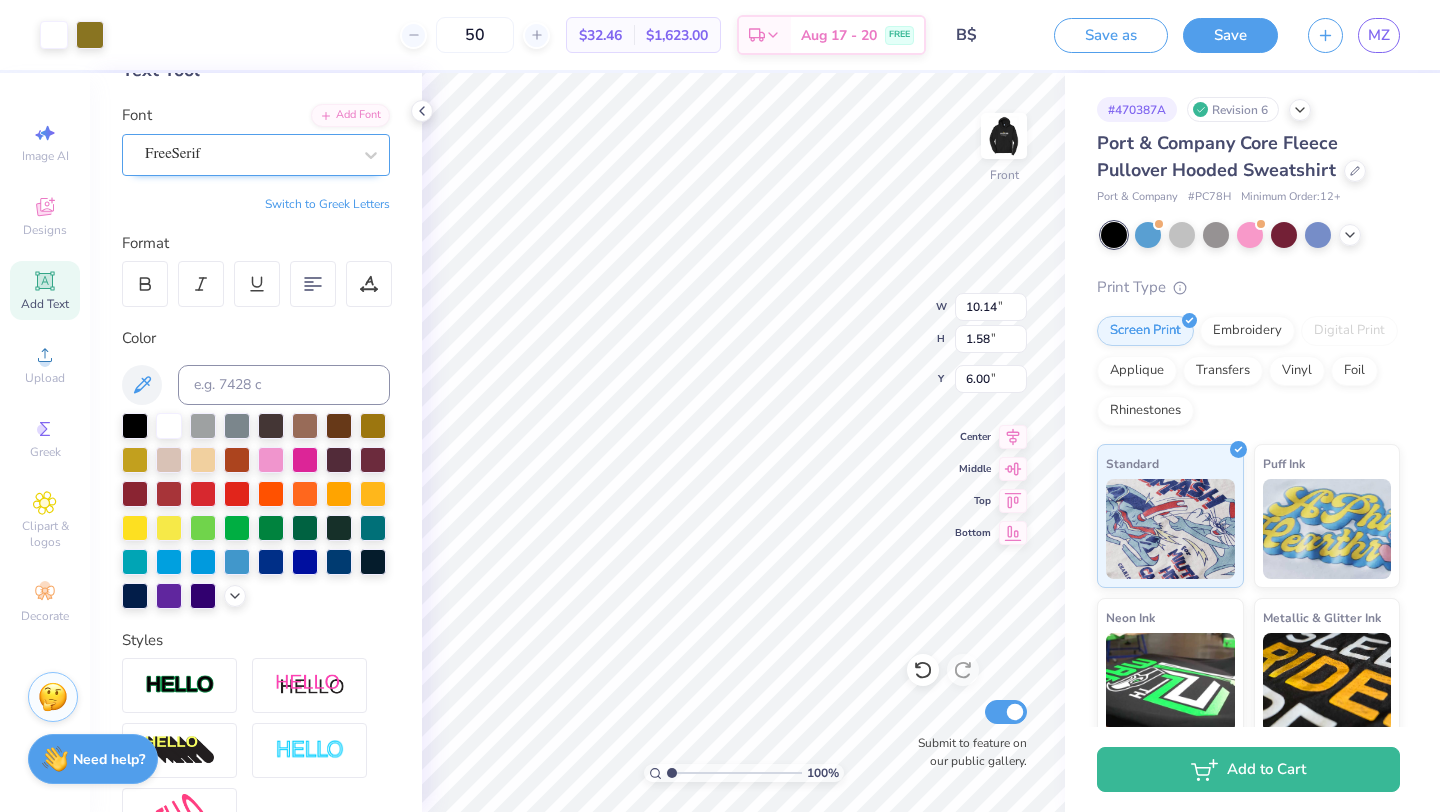 scroll, scrollTop: 75, scrollLeft: 0, axis: vertical 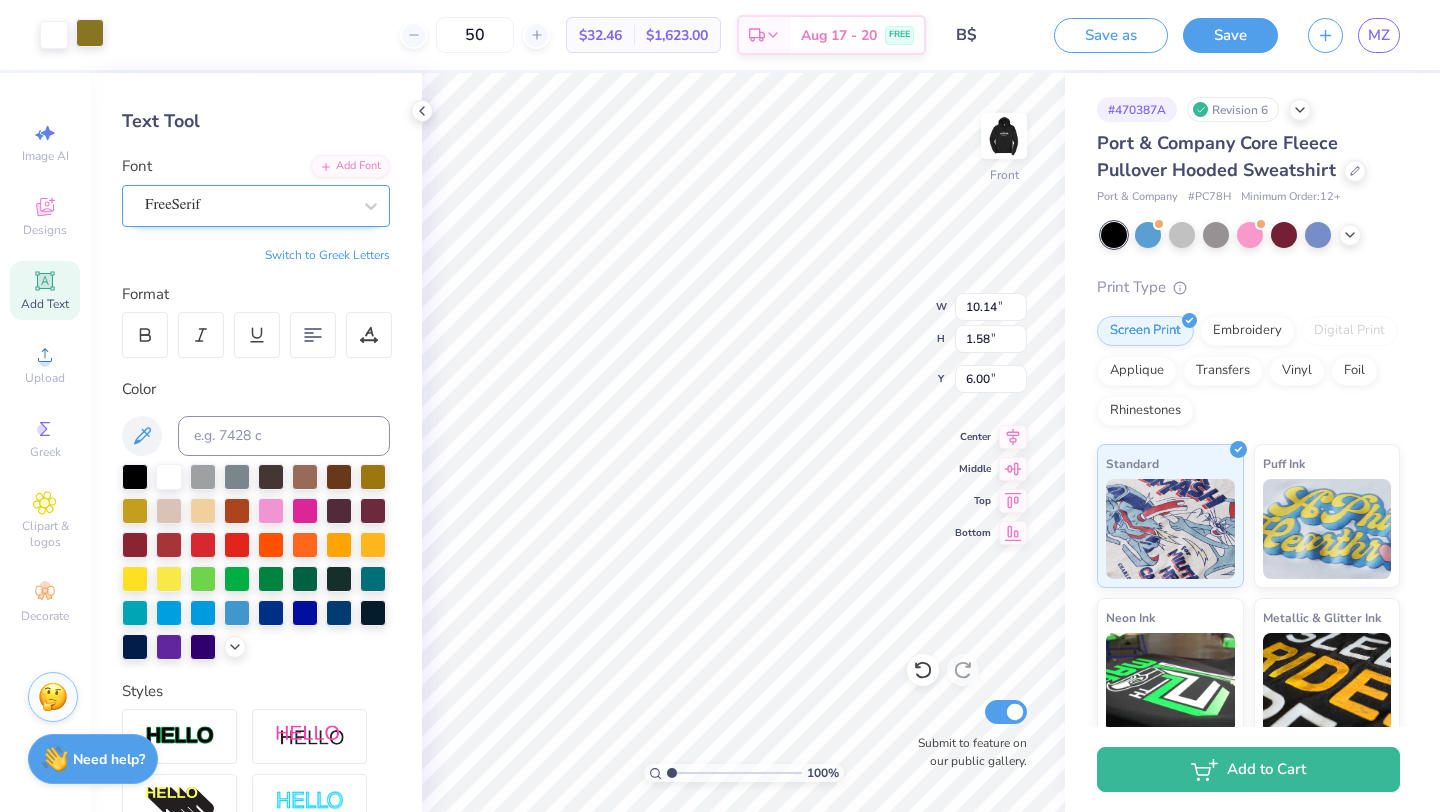 click at bounding box center [90, 33] 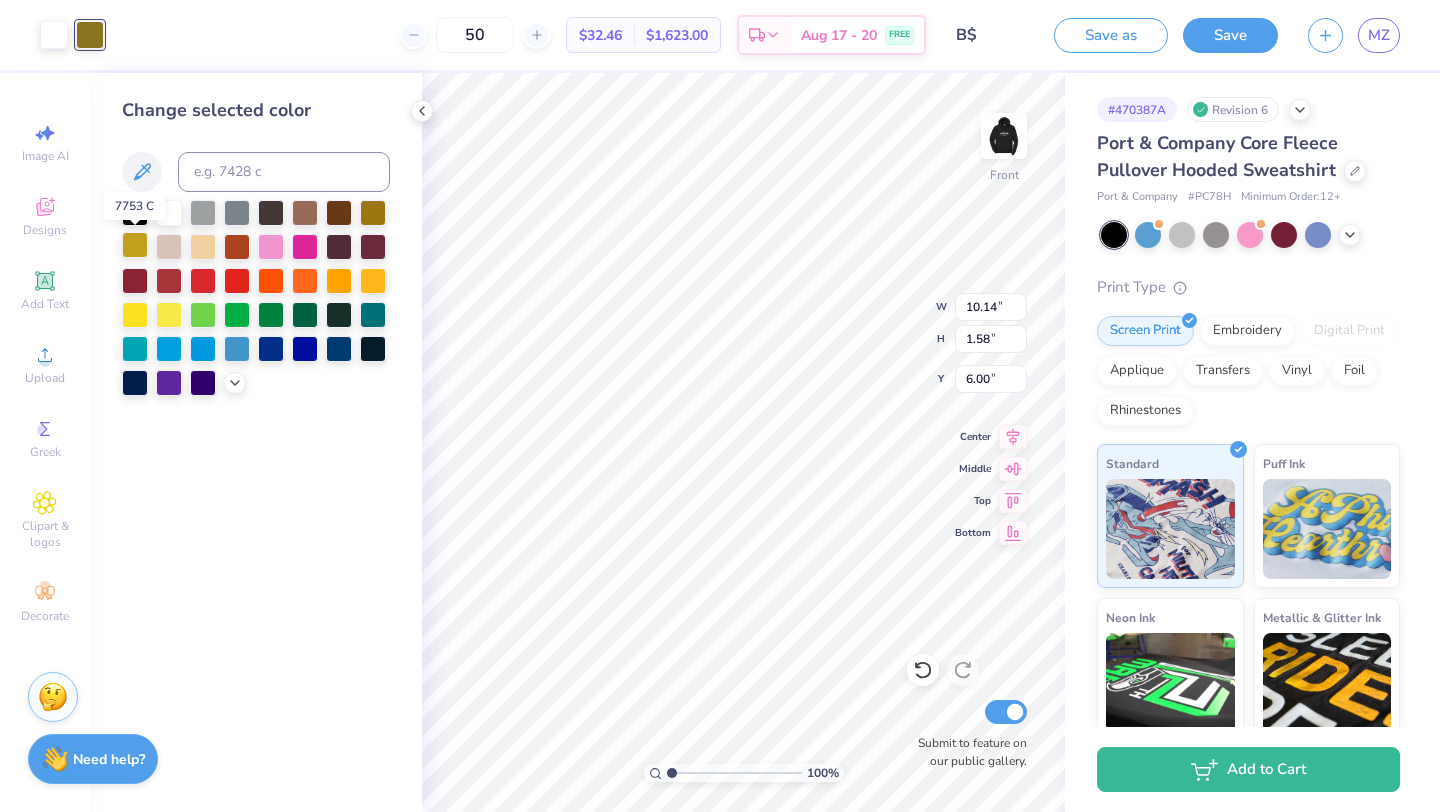 click at bounding box center [135, 245] 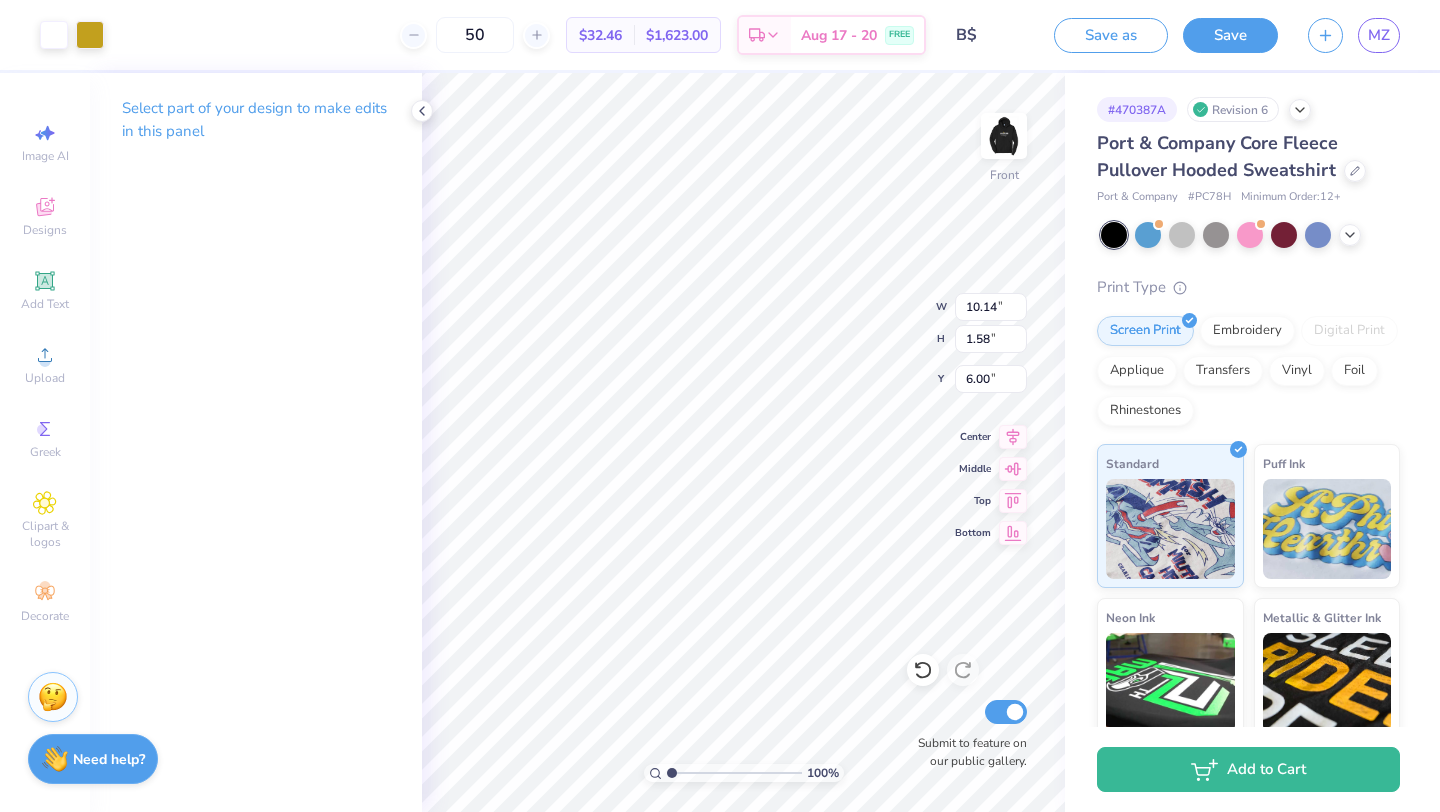 type on "8.54" 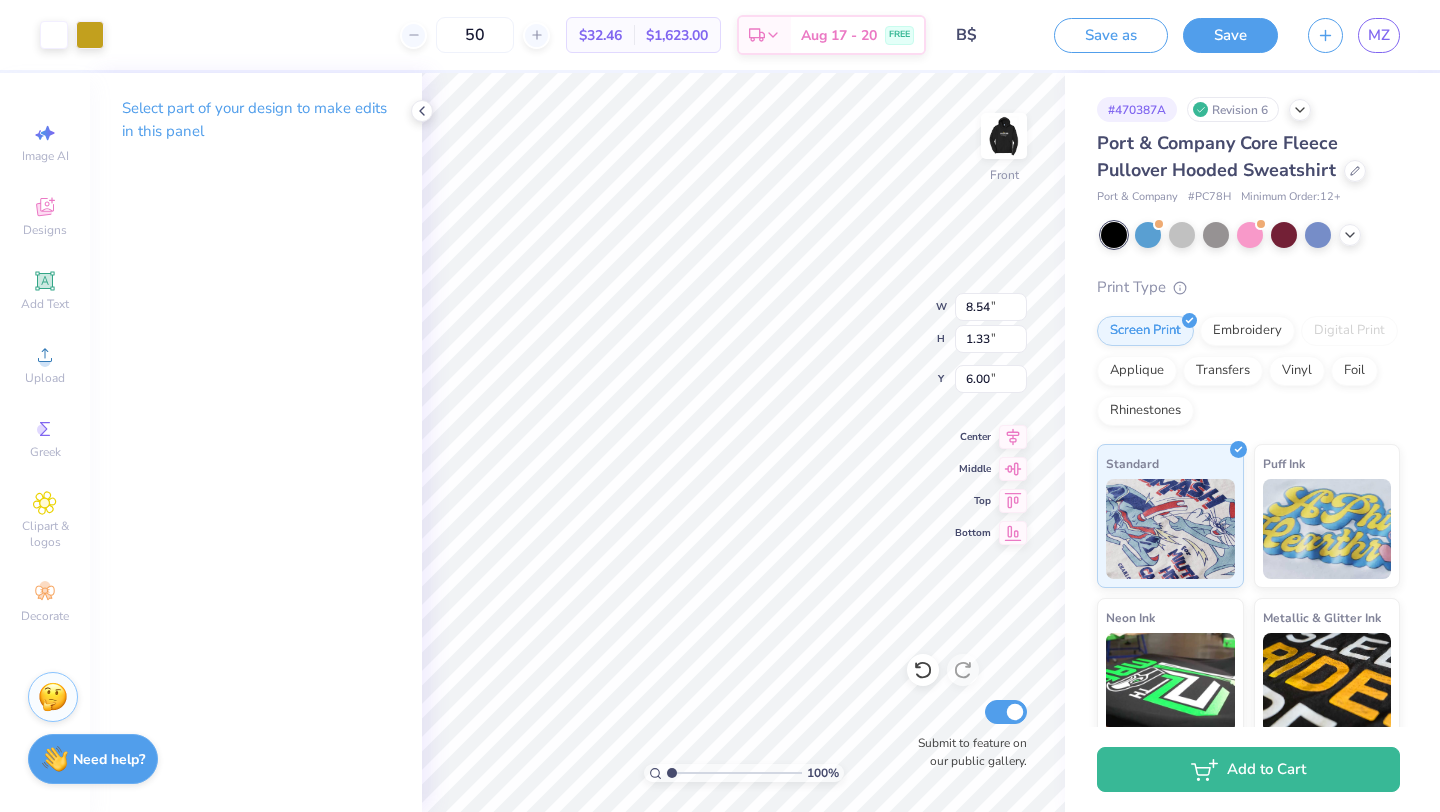 type on "6.94" 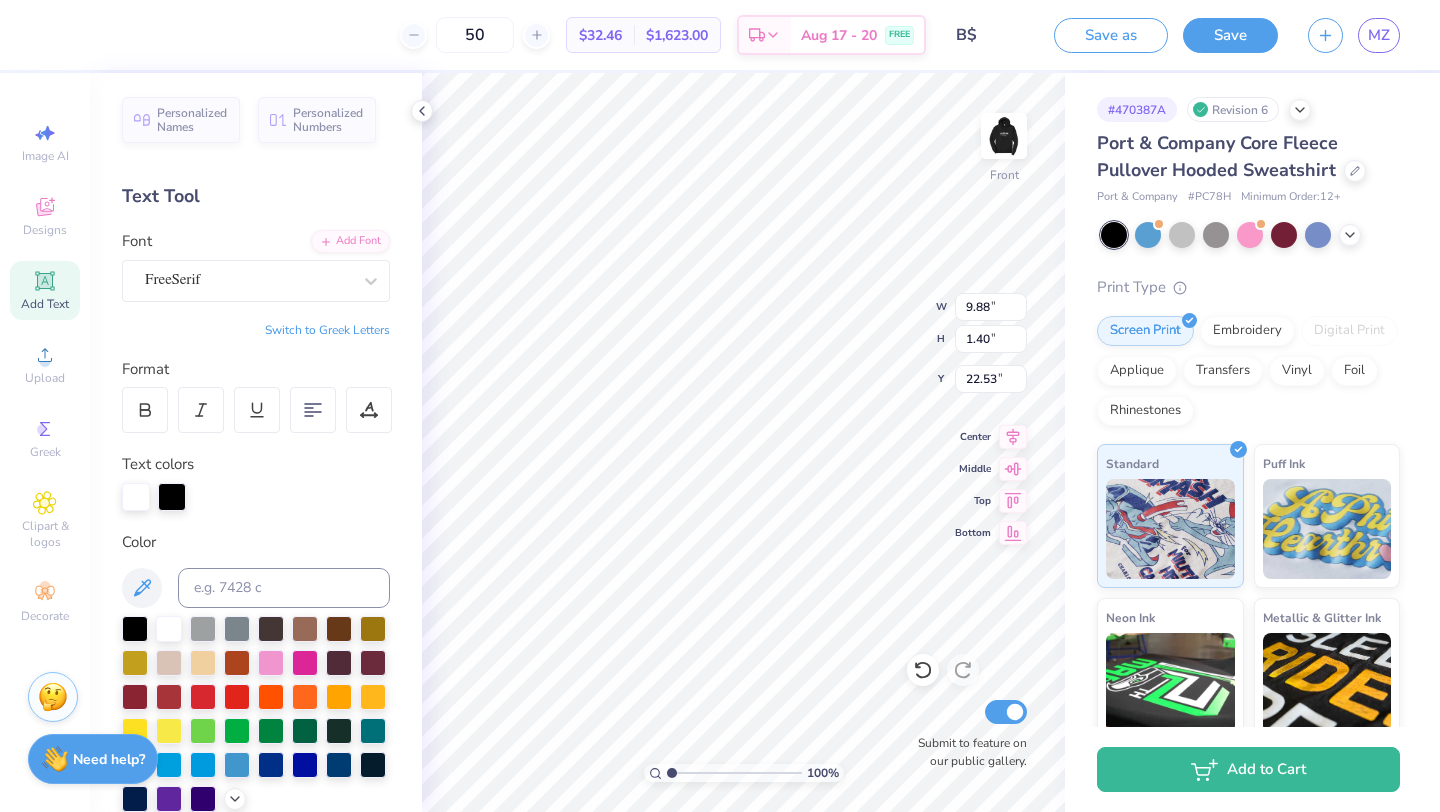 type on "22.53" 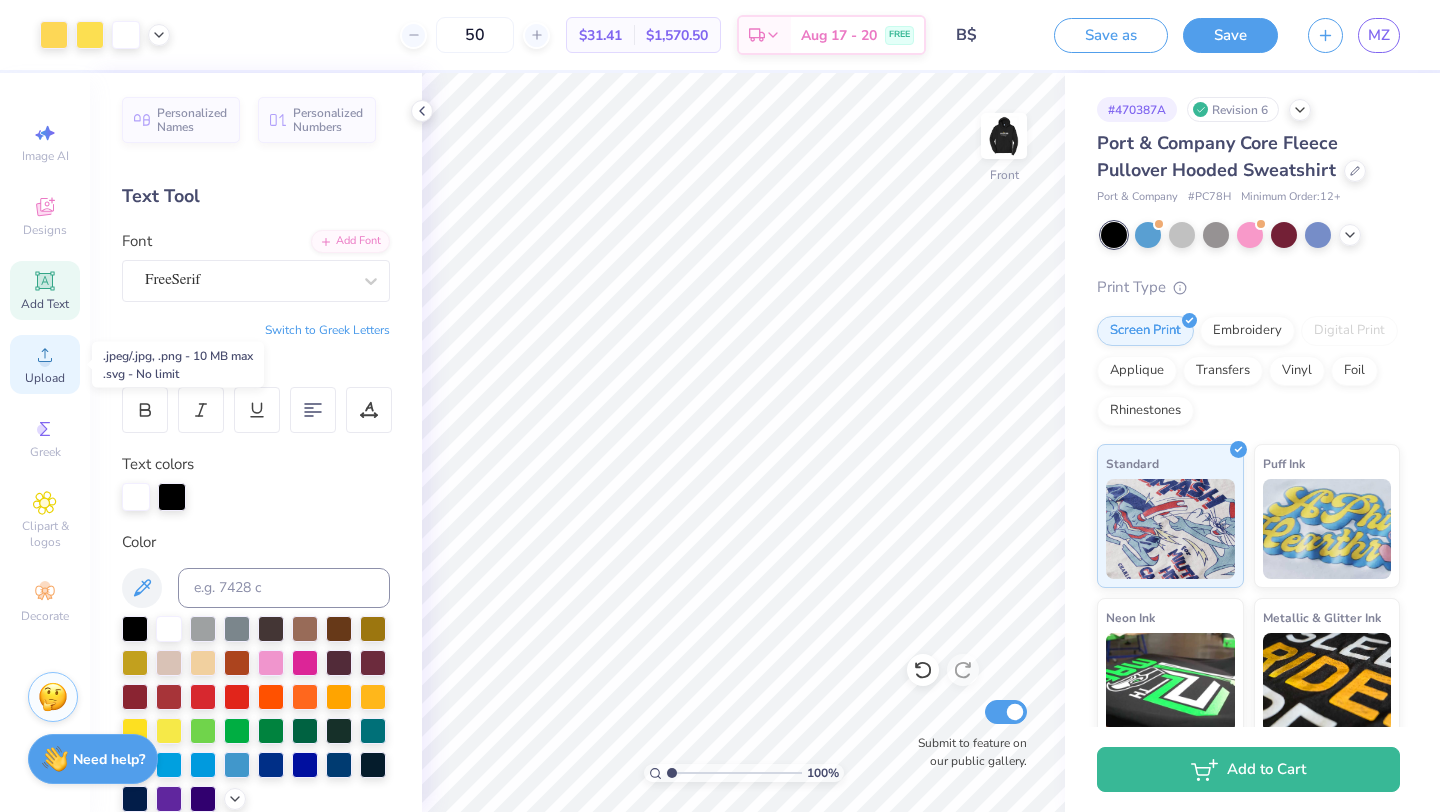 click on "Upload" at bounding box center [45, 364] 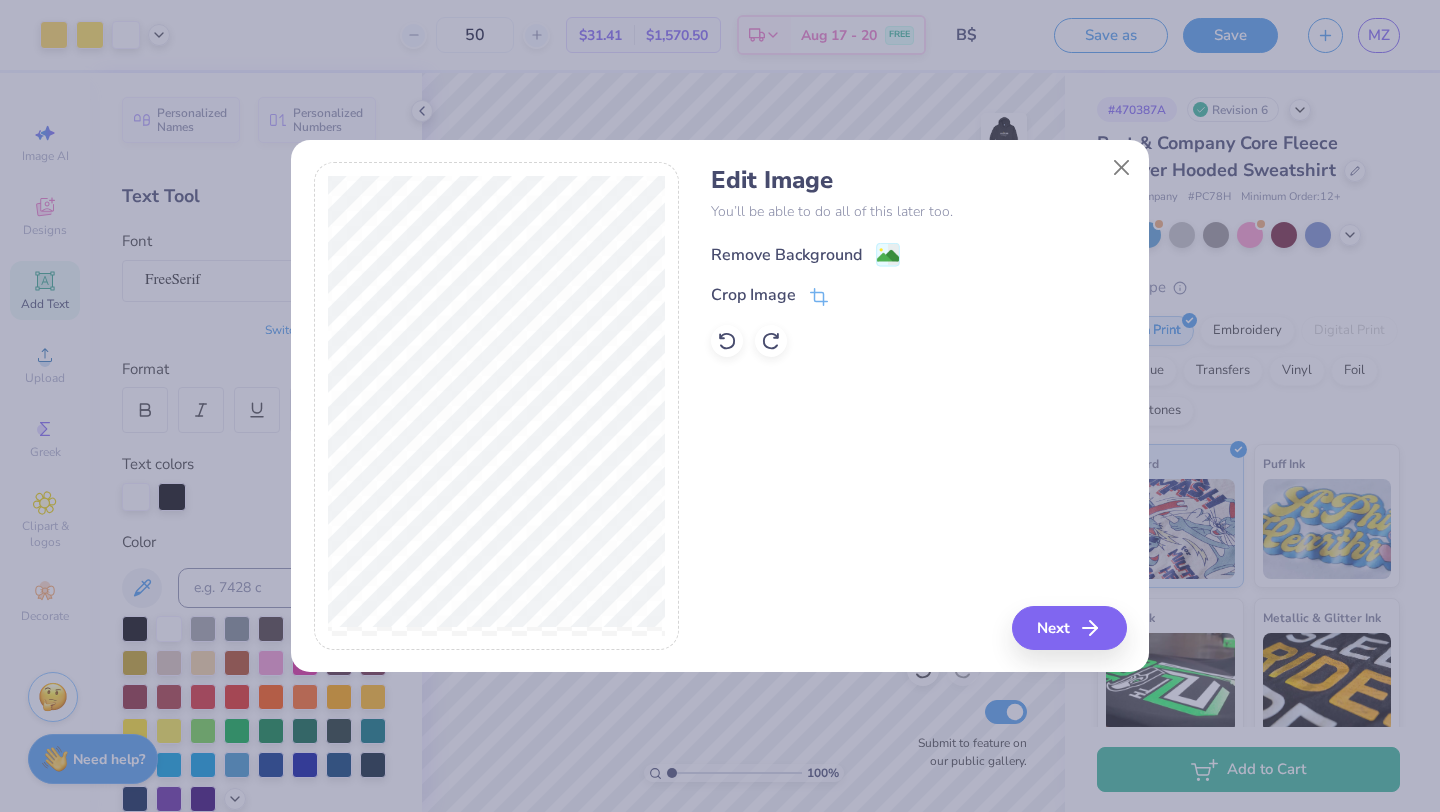 click on "Remove Background" at bounding box center (786, 255) 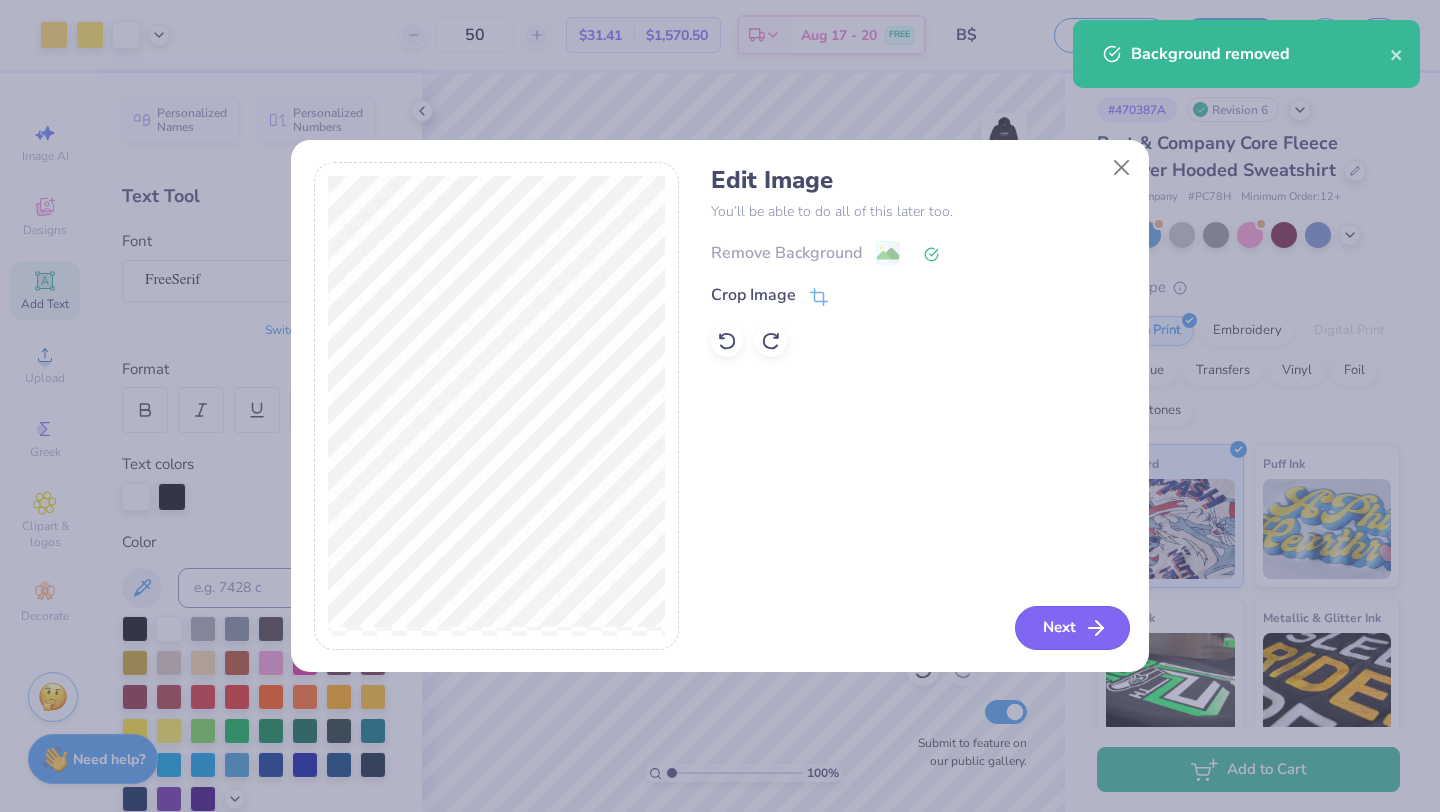 click on "Next" at bounding box center (1072, 628) 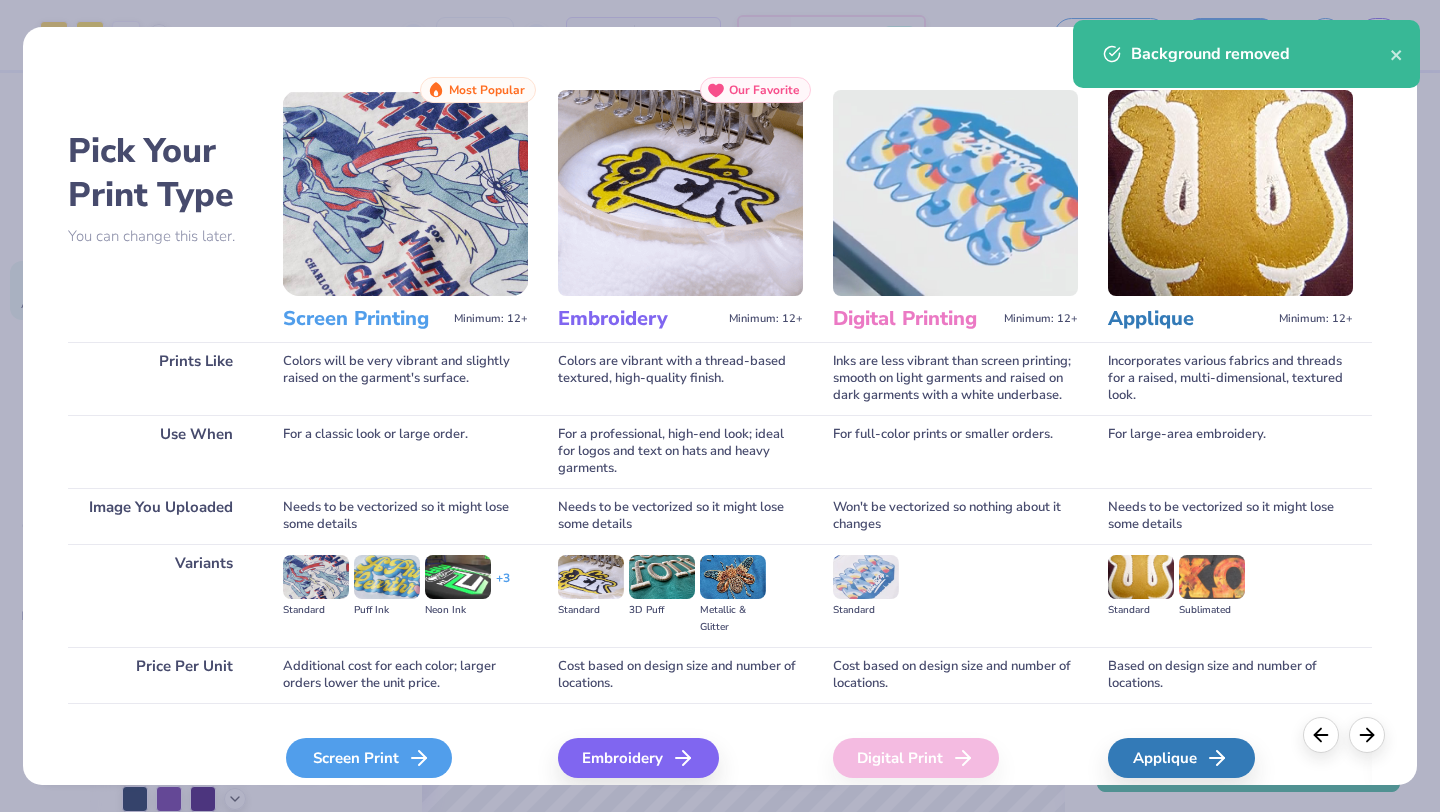 click on "Screen Print" at bounding box center [369, 758] 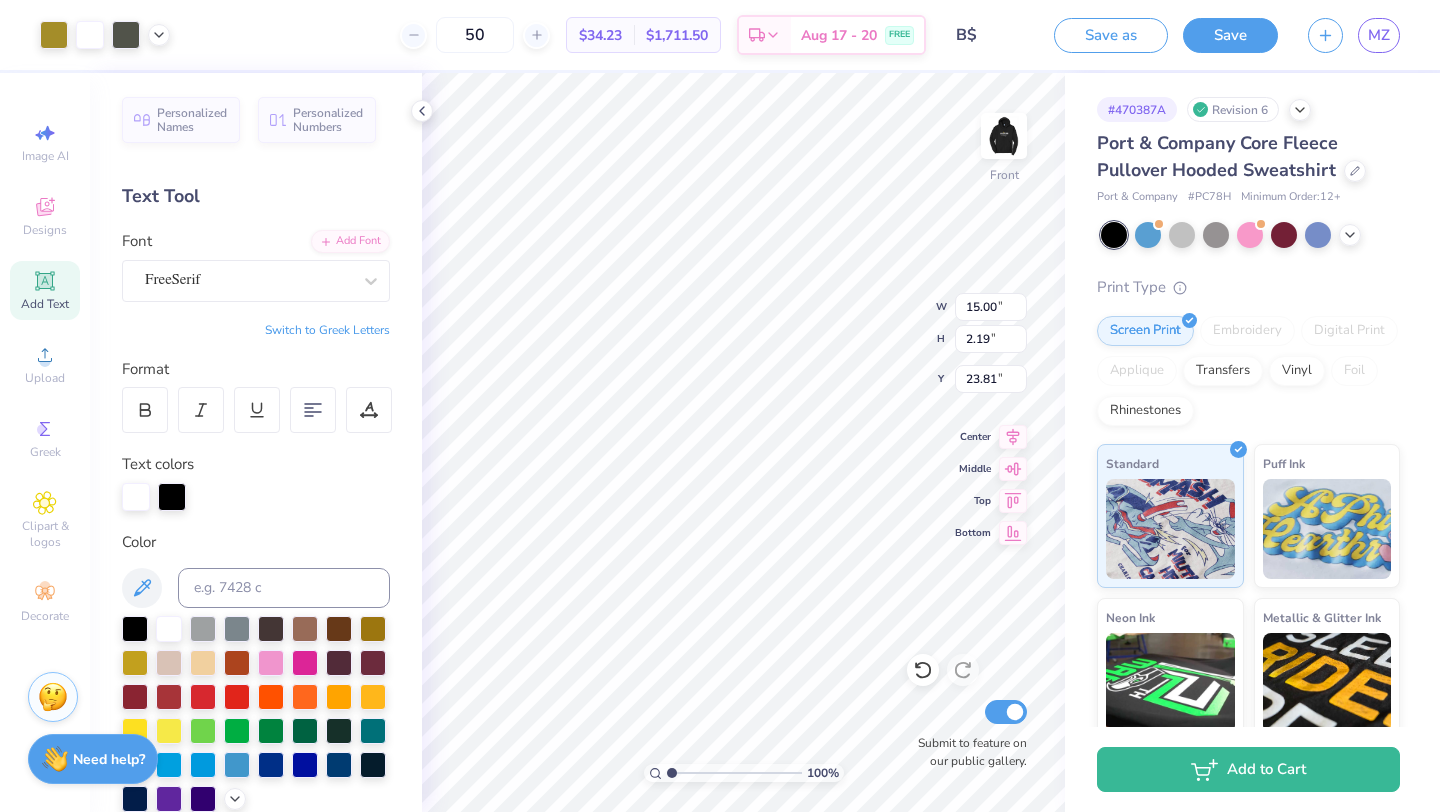 type on "23.81" 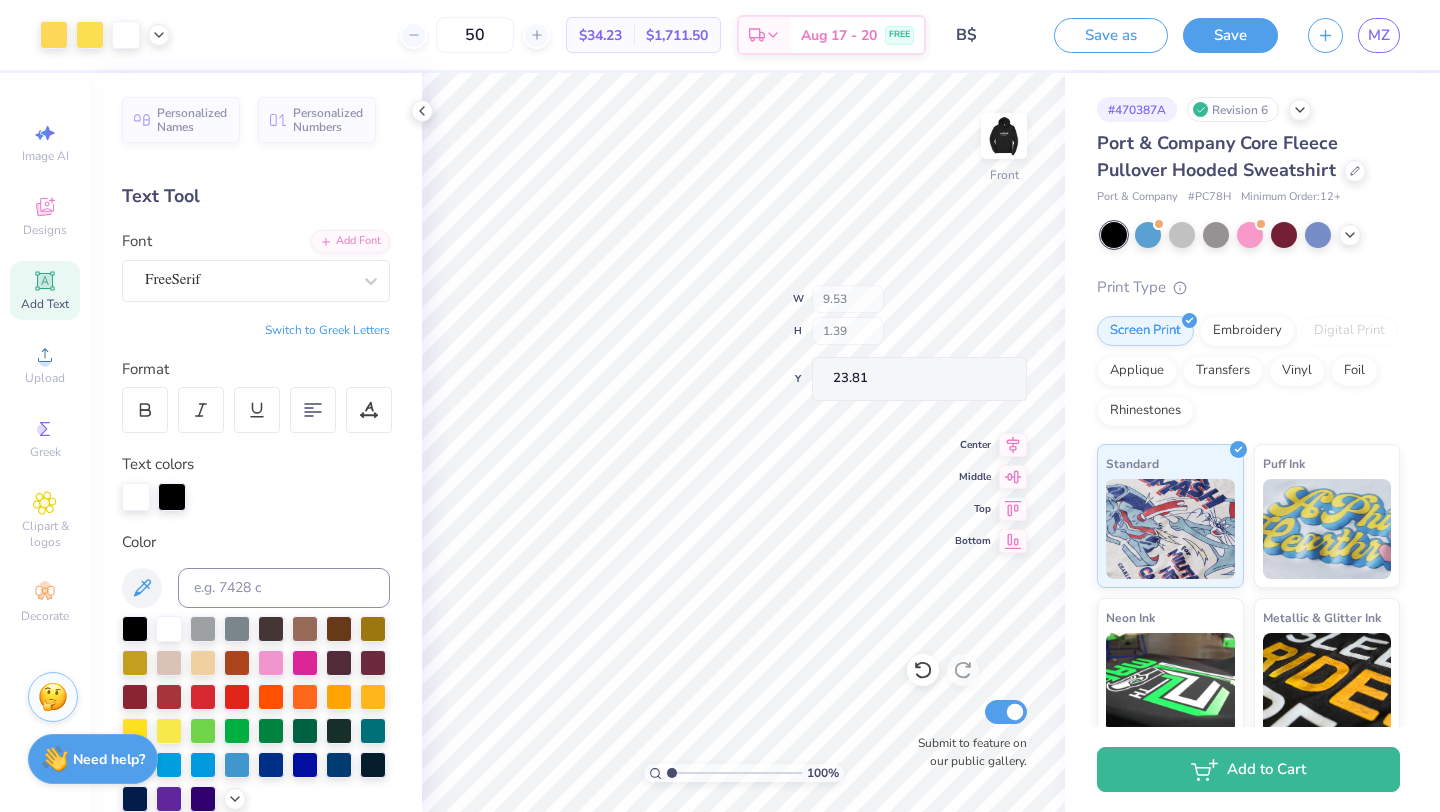 type on "9.53" 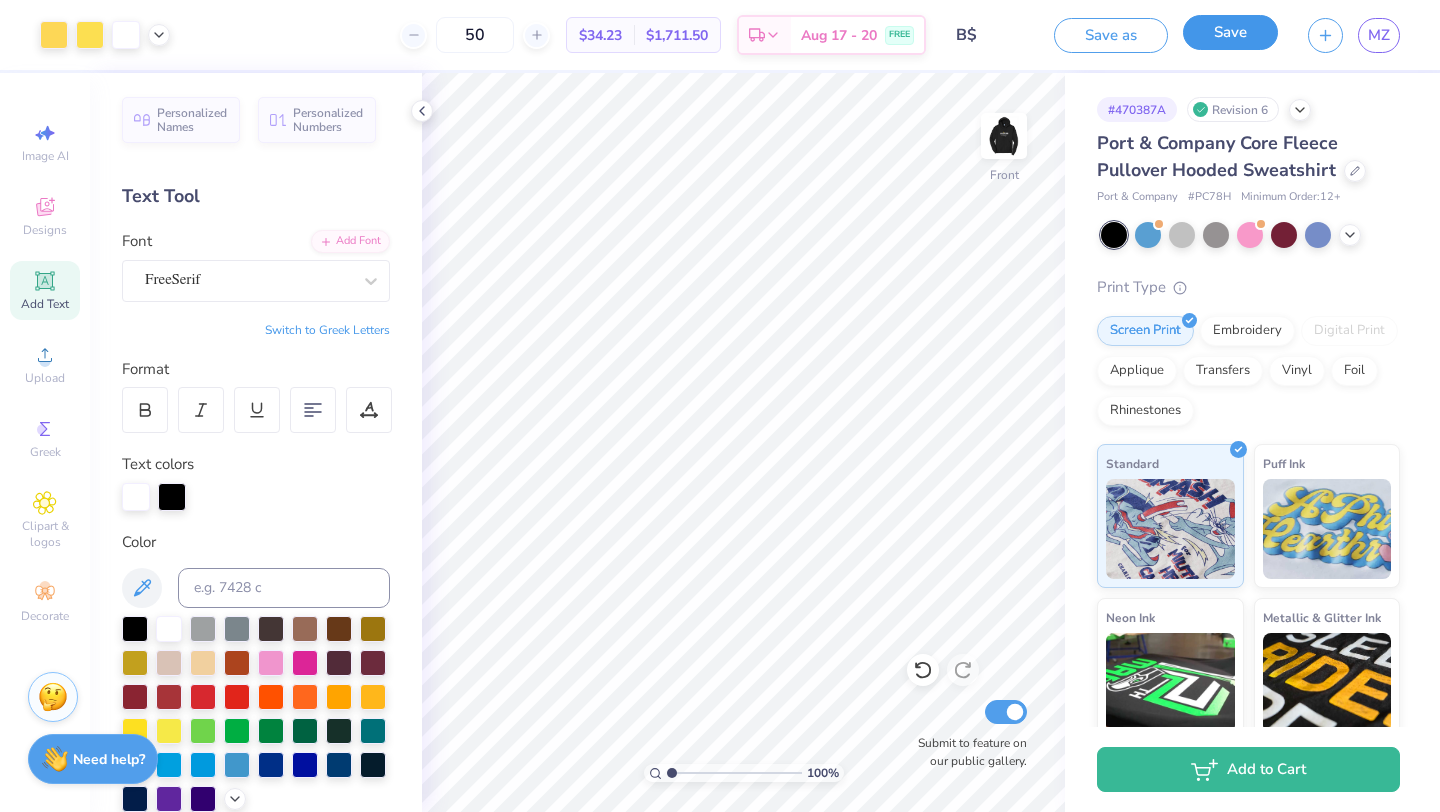 click on "Save" at bounding box center (1230, 32) 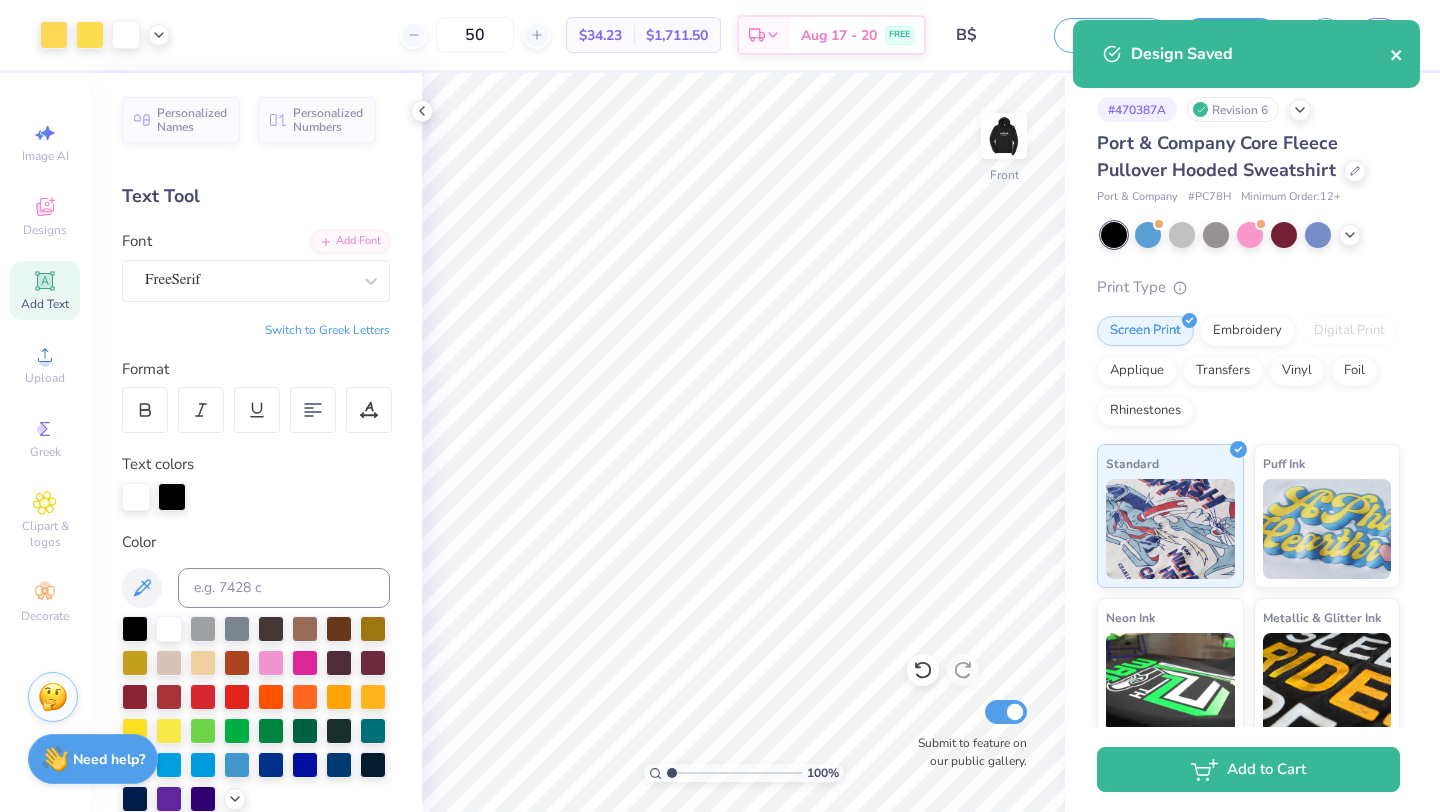 click 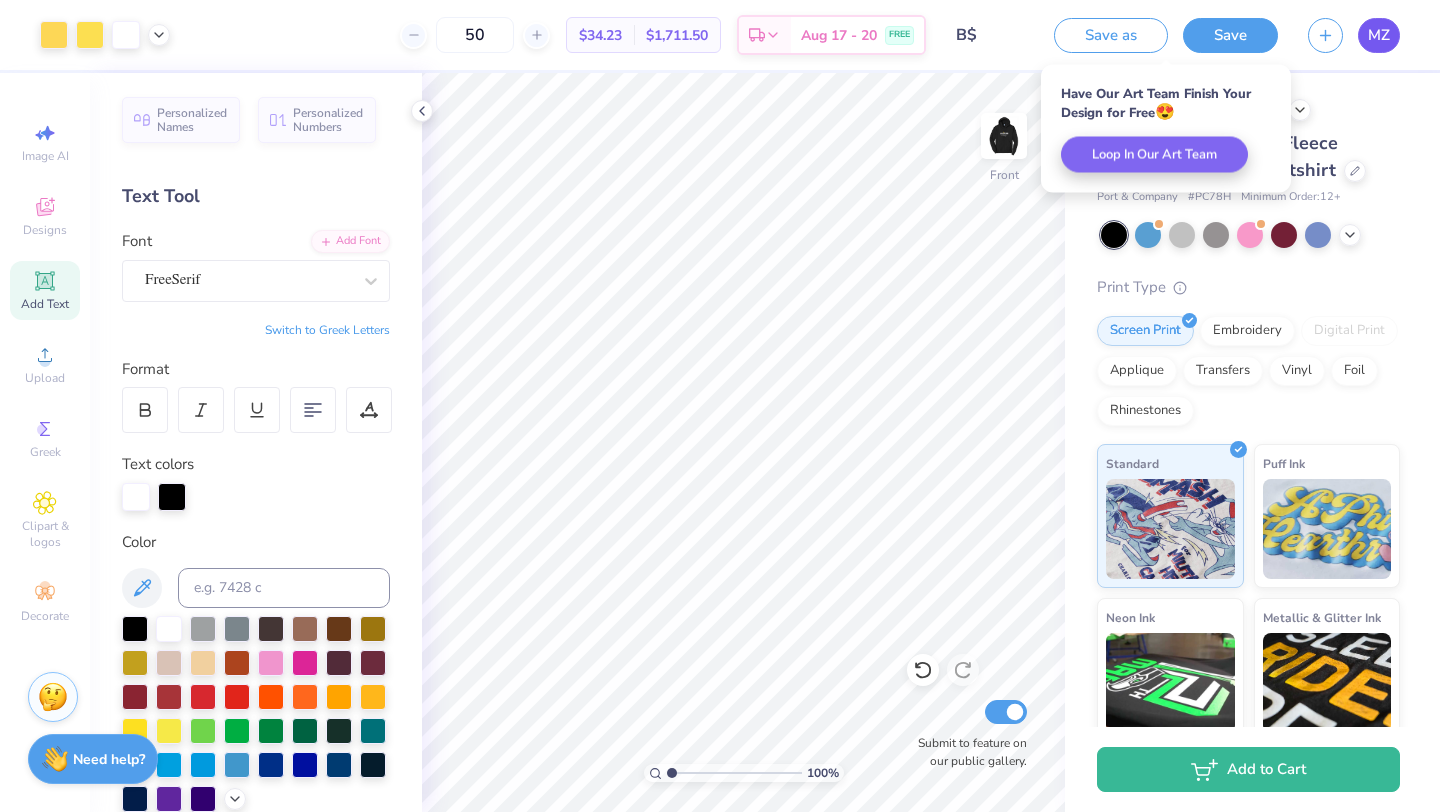 click on "MZ" at bounding box center [1379, 35] 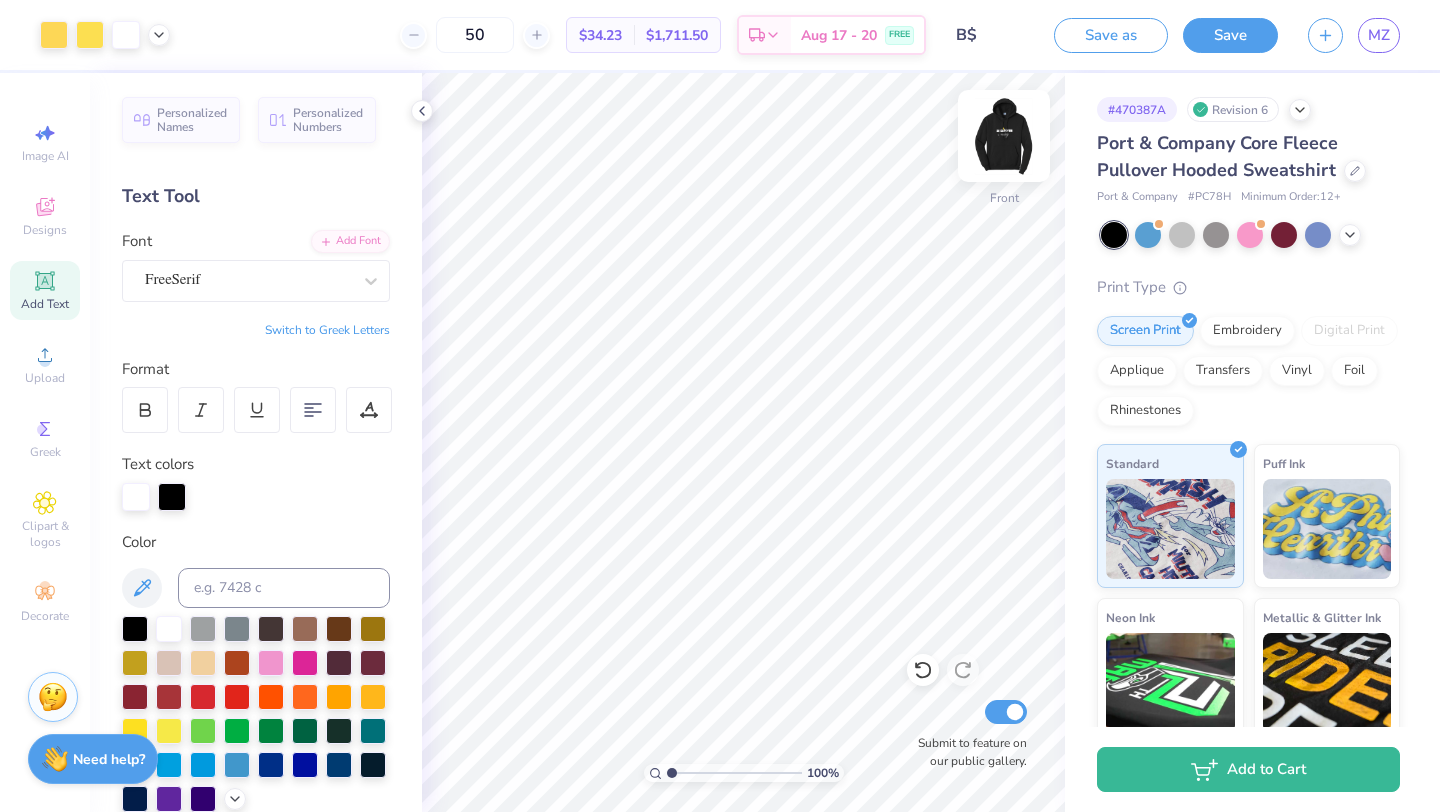 click at bounding box center [1004, 136] 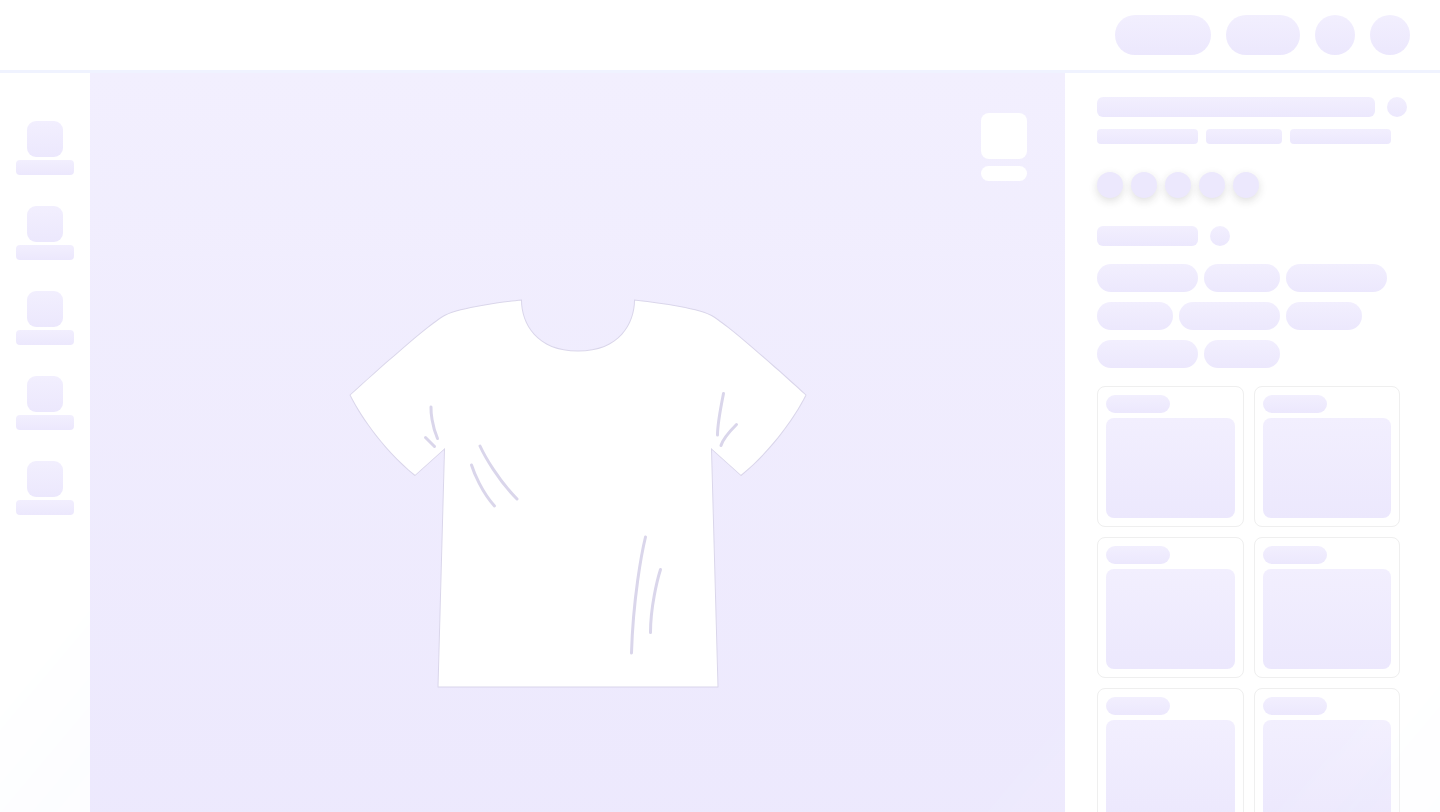 scroll, scrollTop: 0, scrollLeft: 0, axis: both 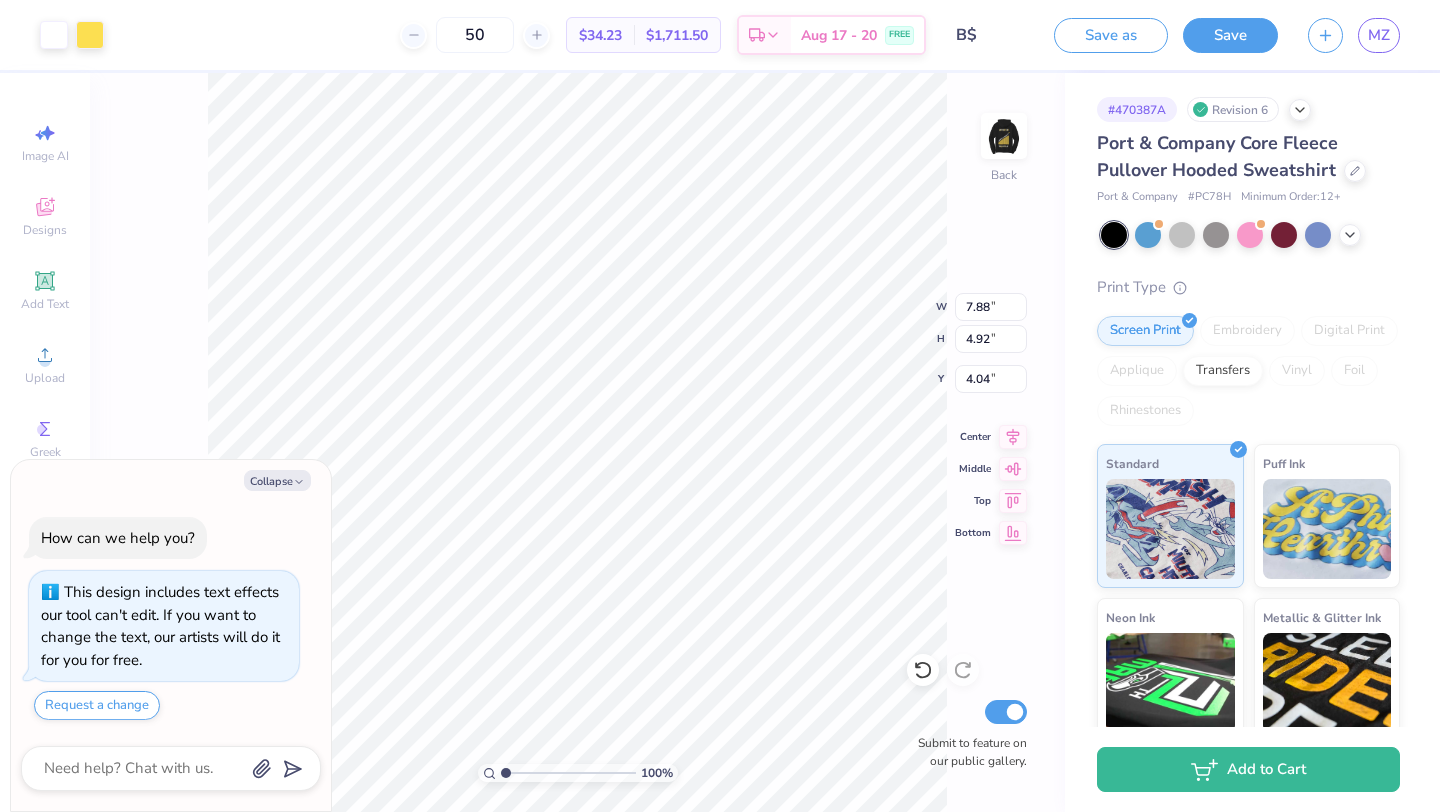 type on "x" 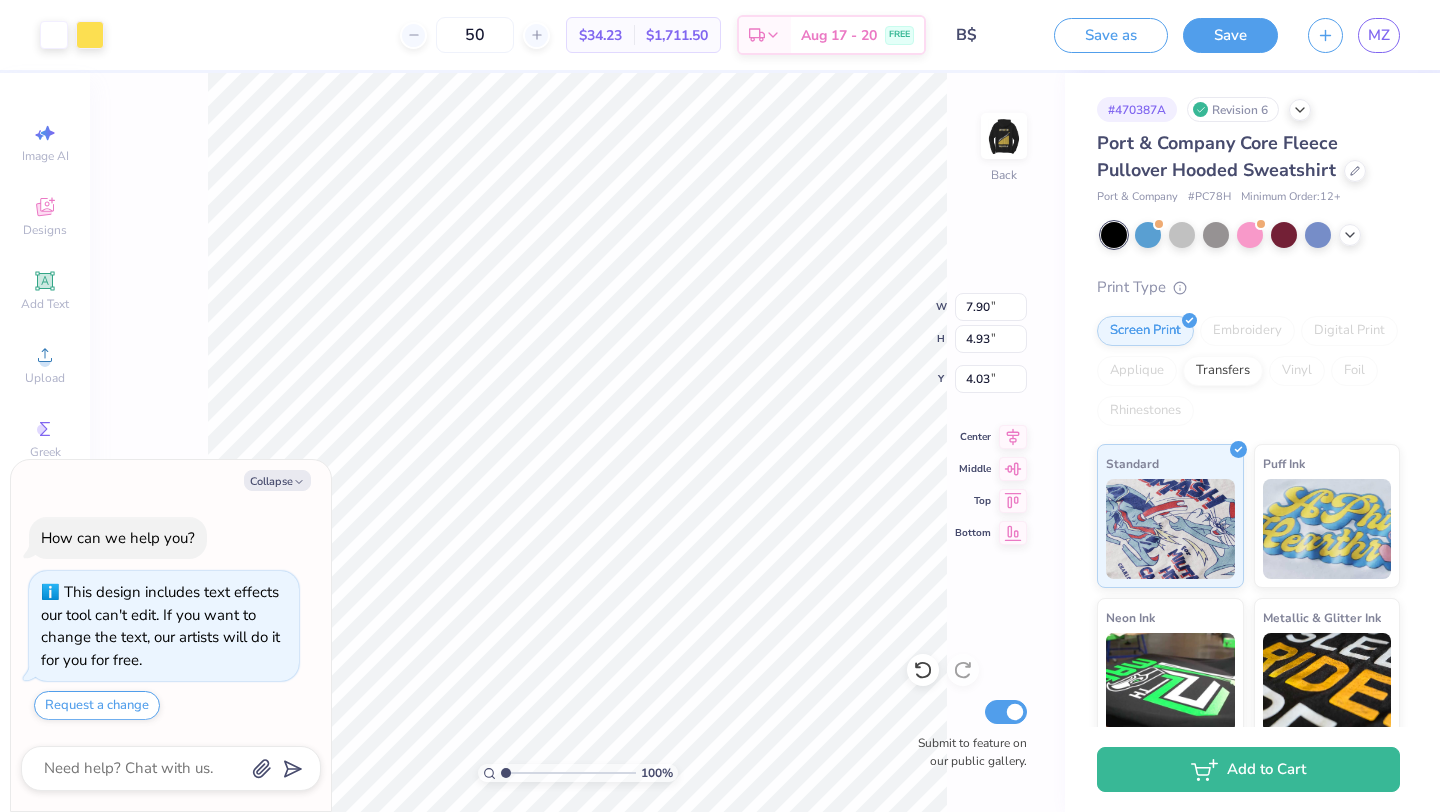 type on "x" 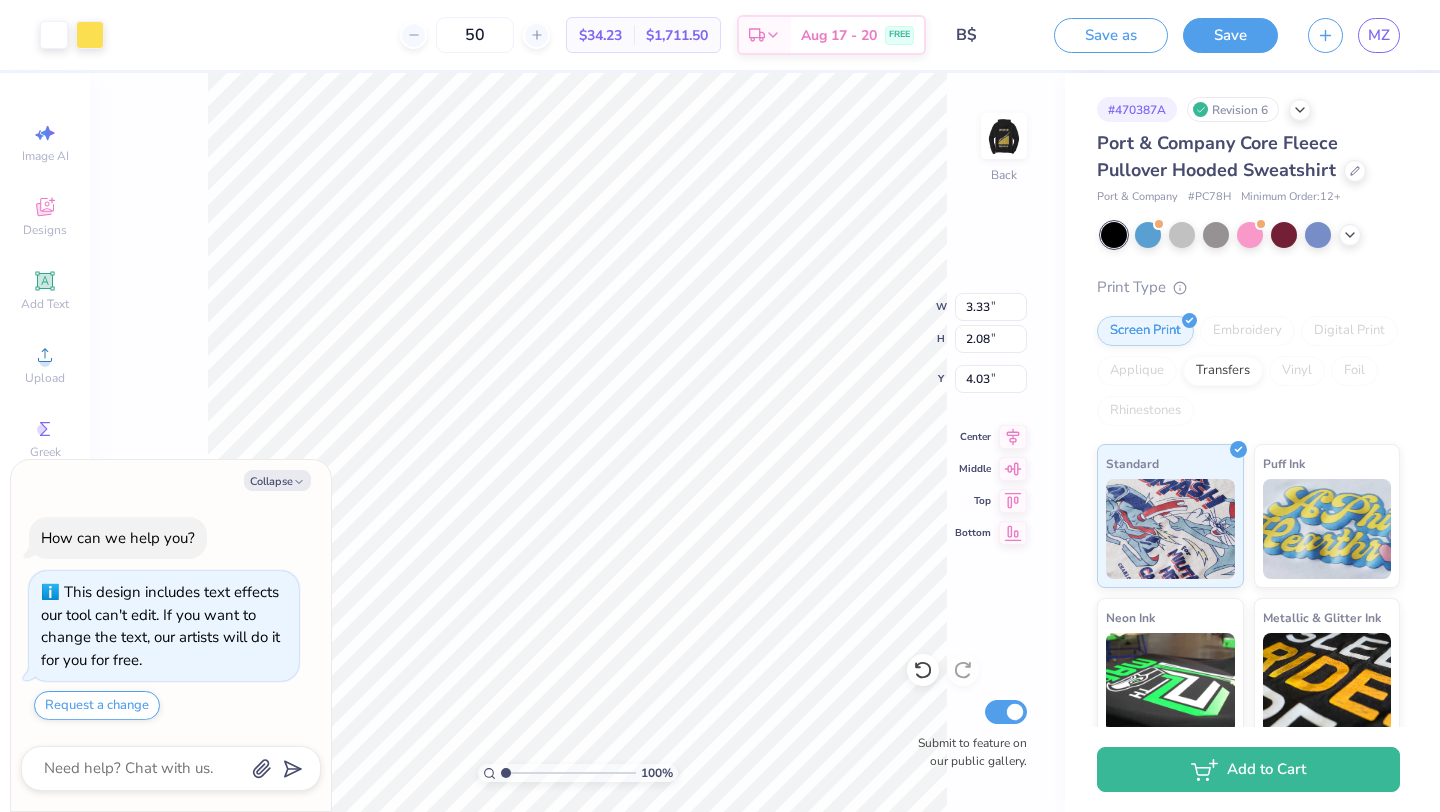 type on "x" 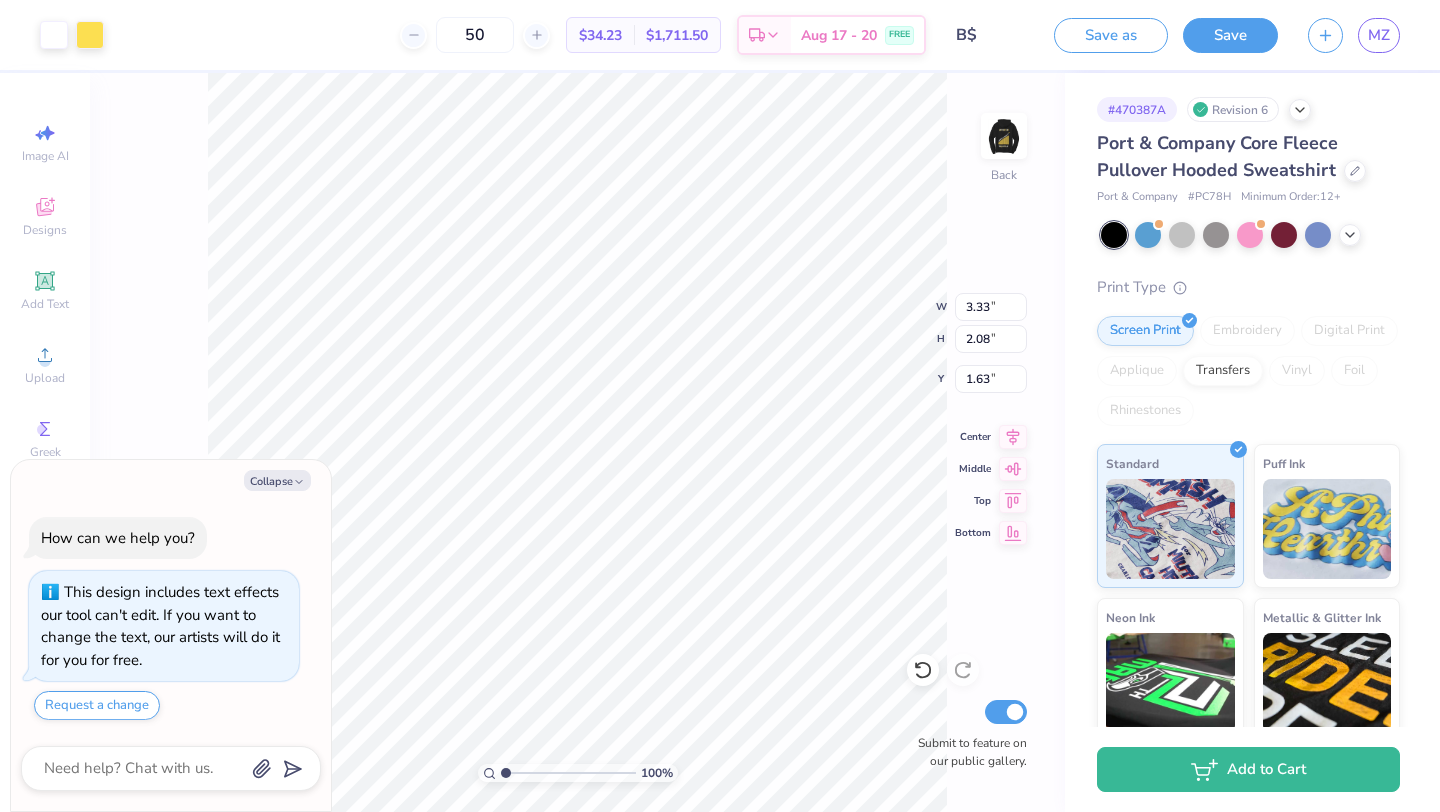 type on "x" 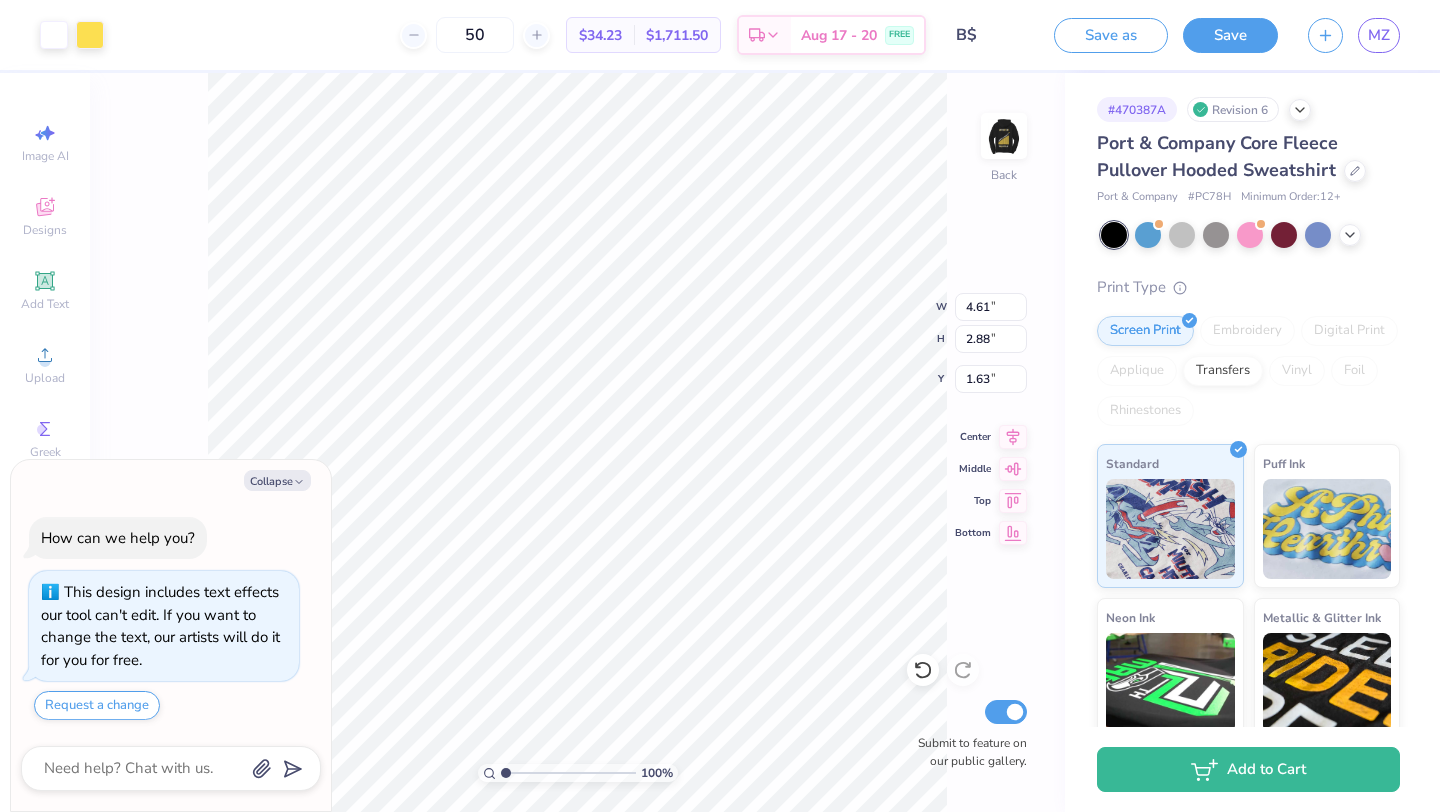 type on "x" 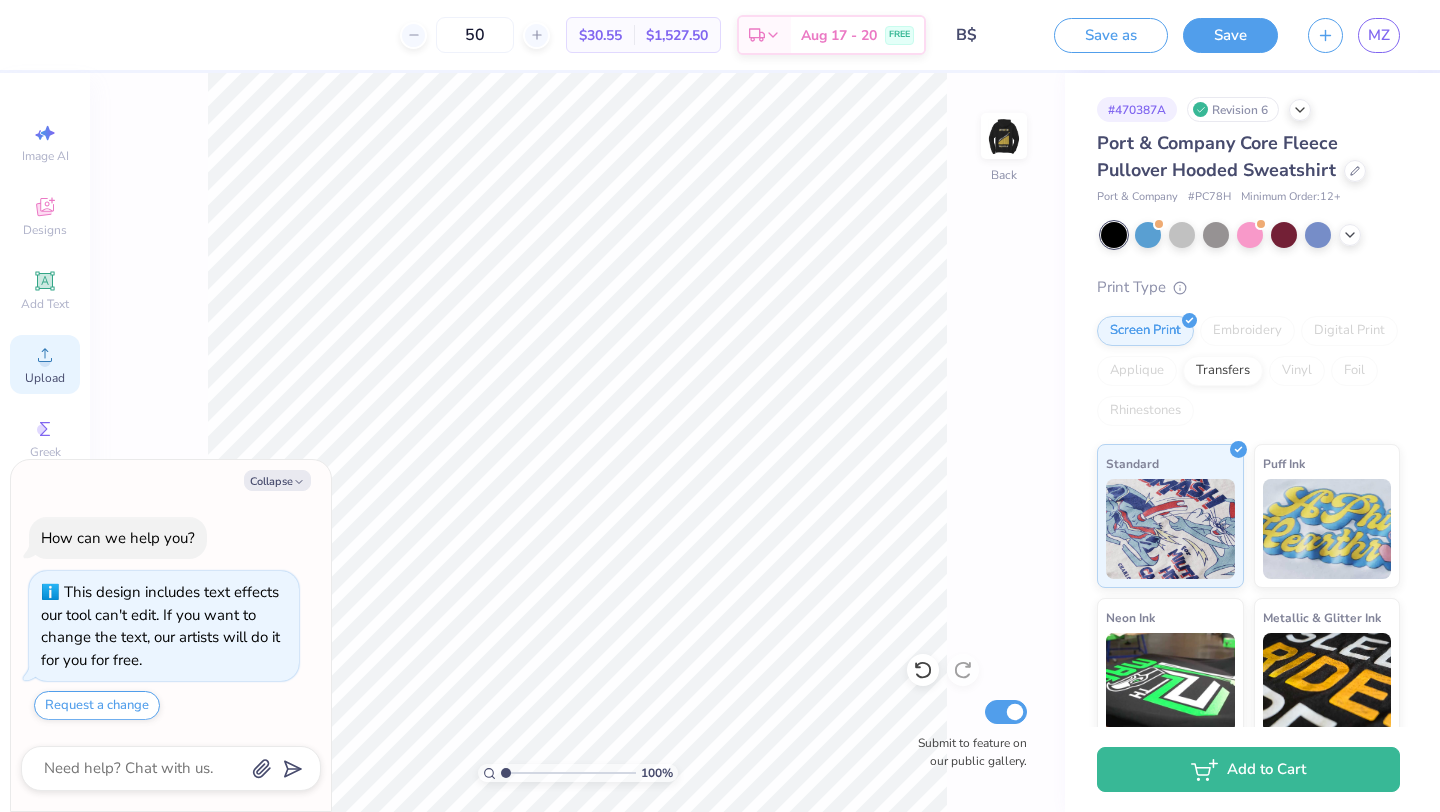 click 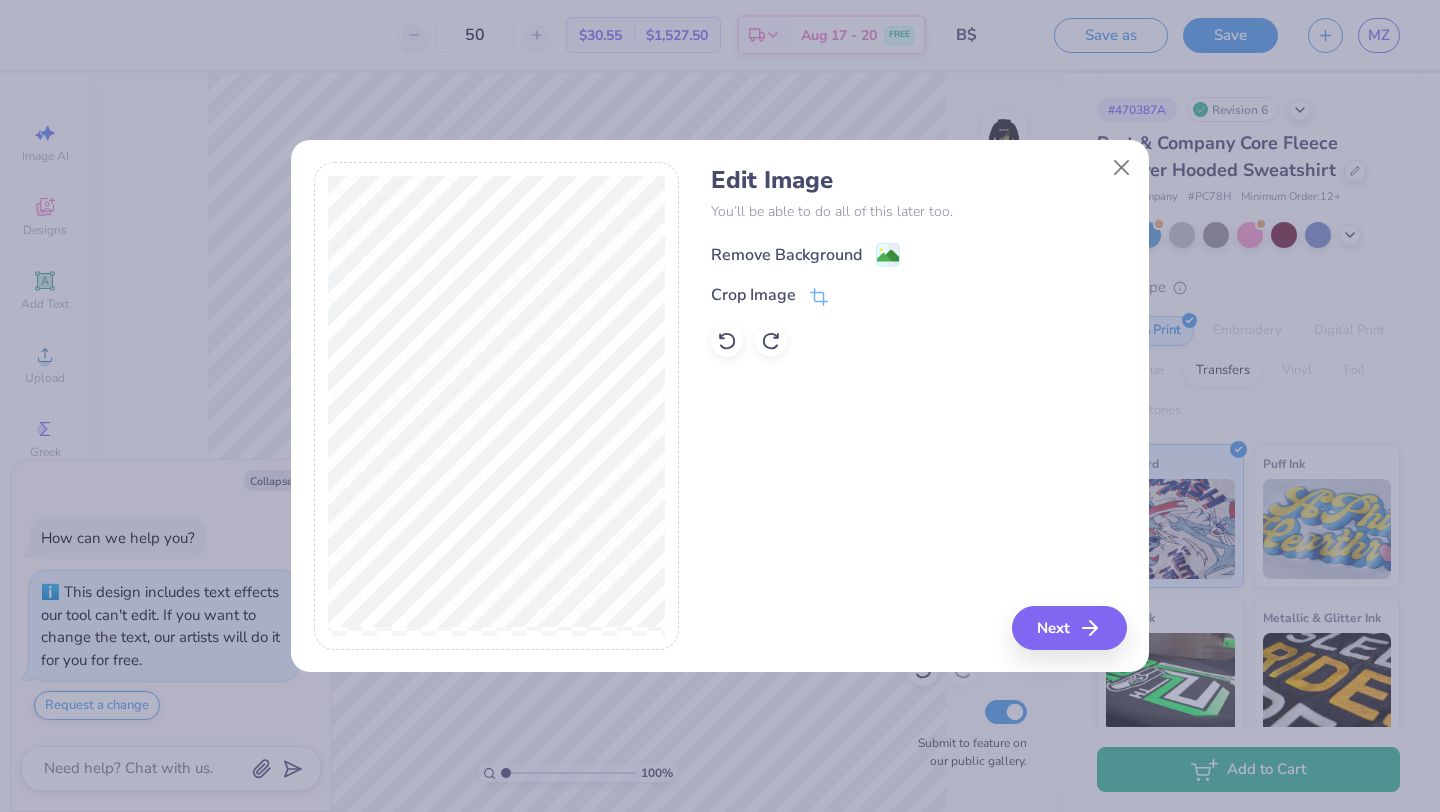 click on "Remove Background" at bounding box center (786, 255) 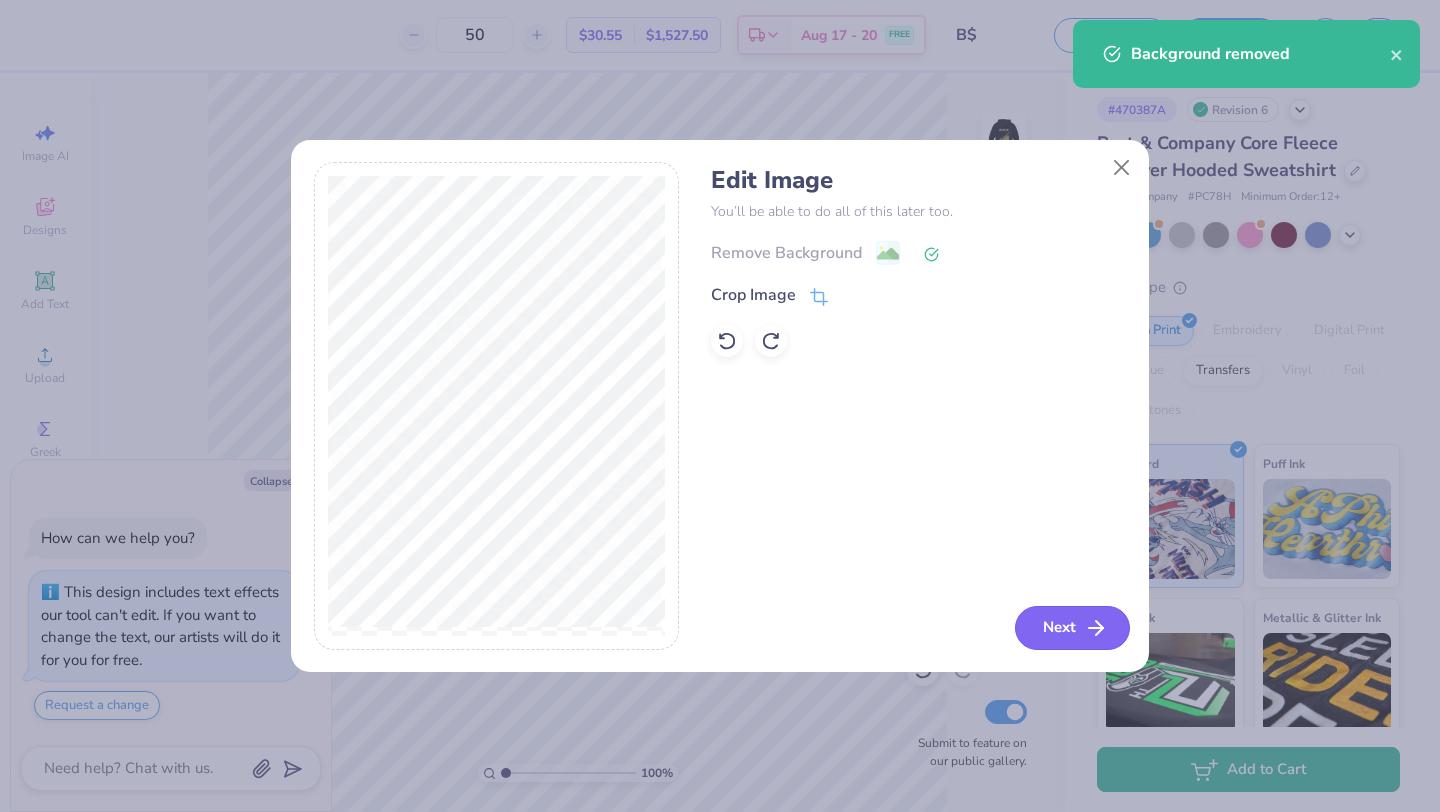 click on "Next" at bounding box center [1072, 628] 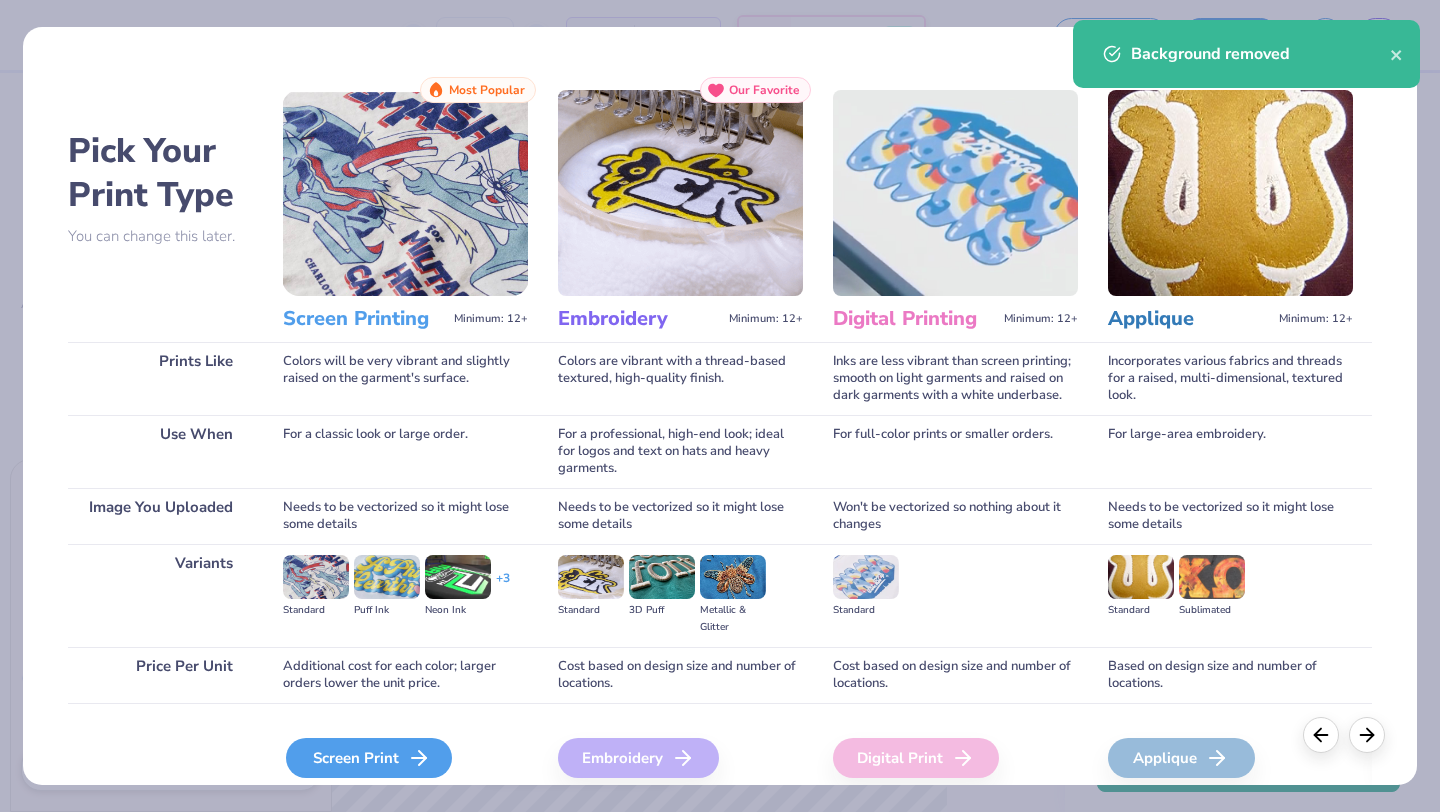 click 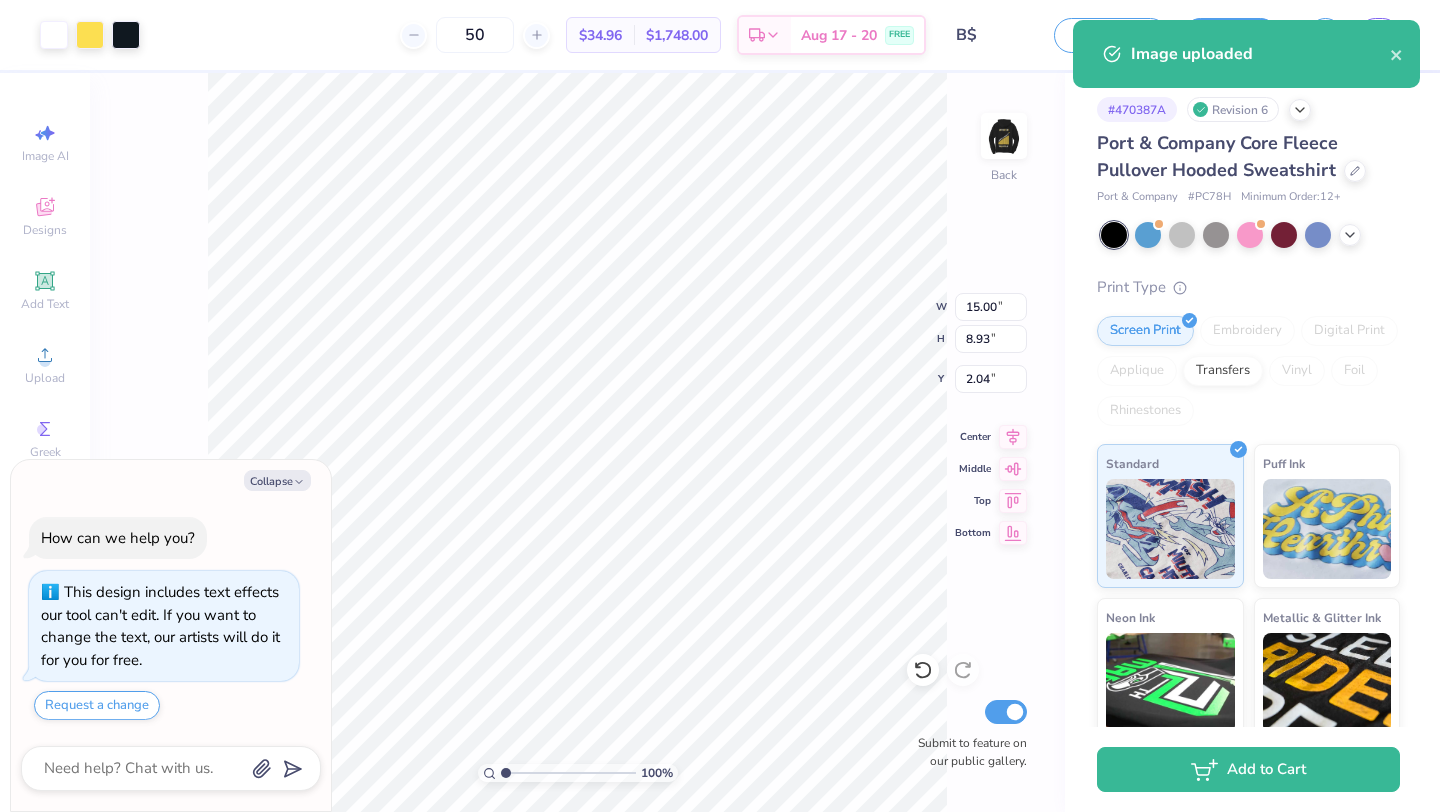 type on "x" 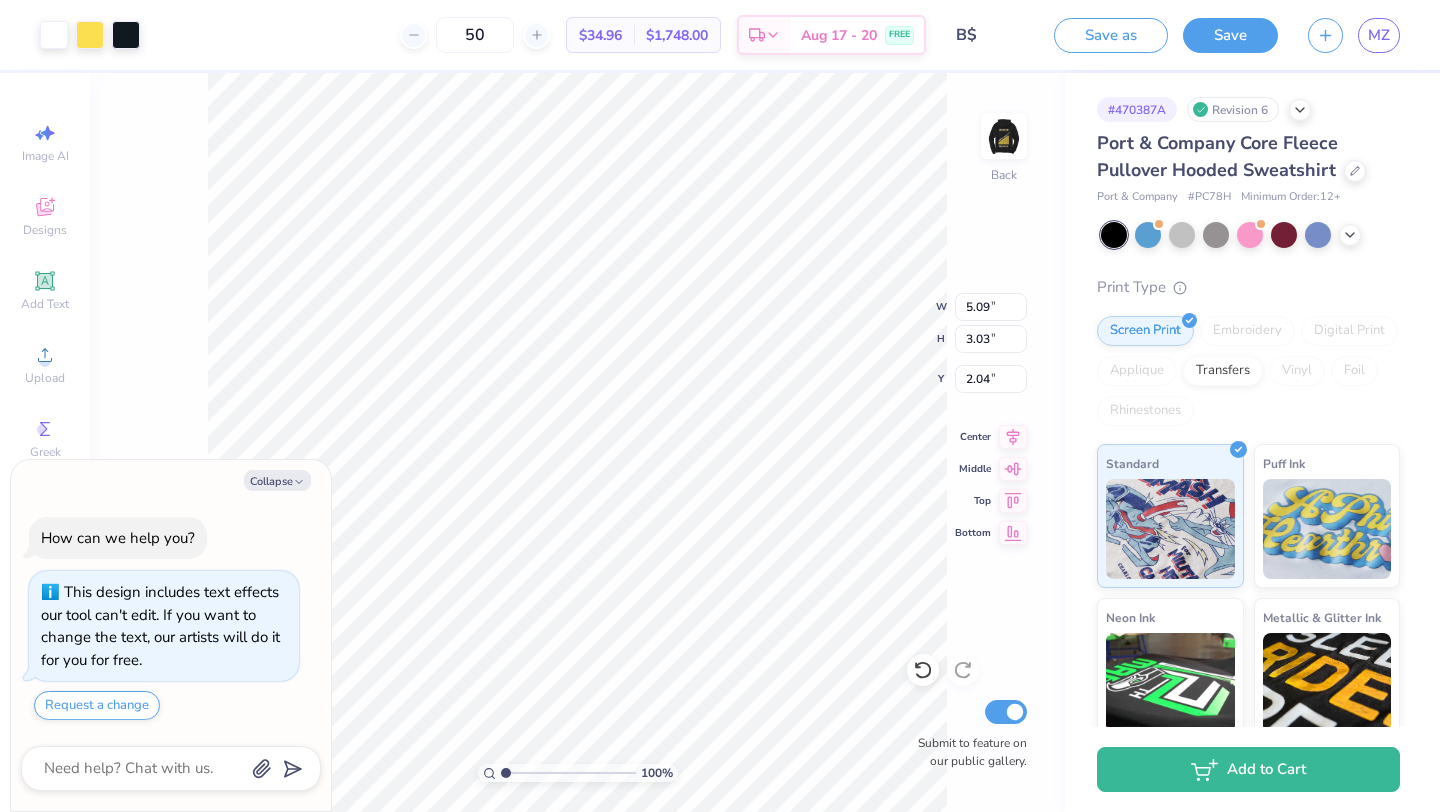 type on "x" 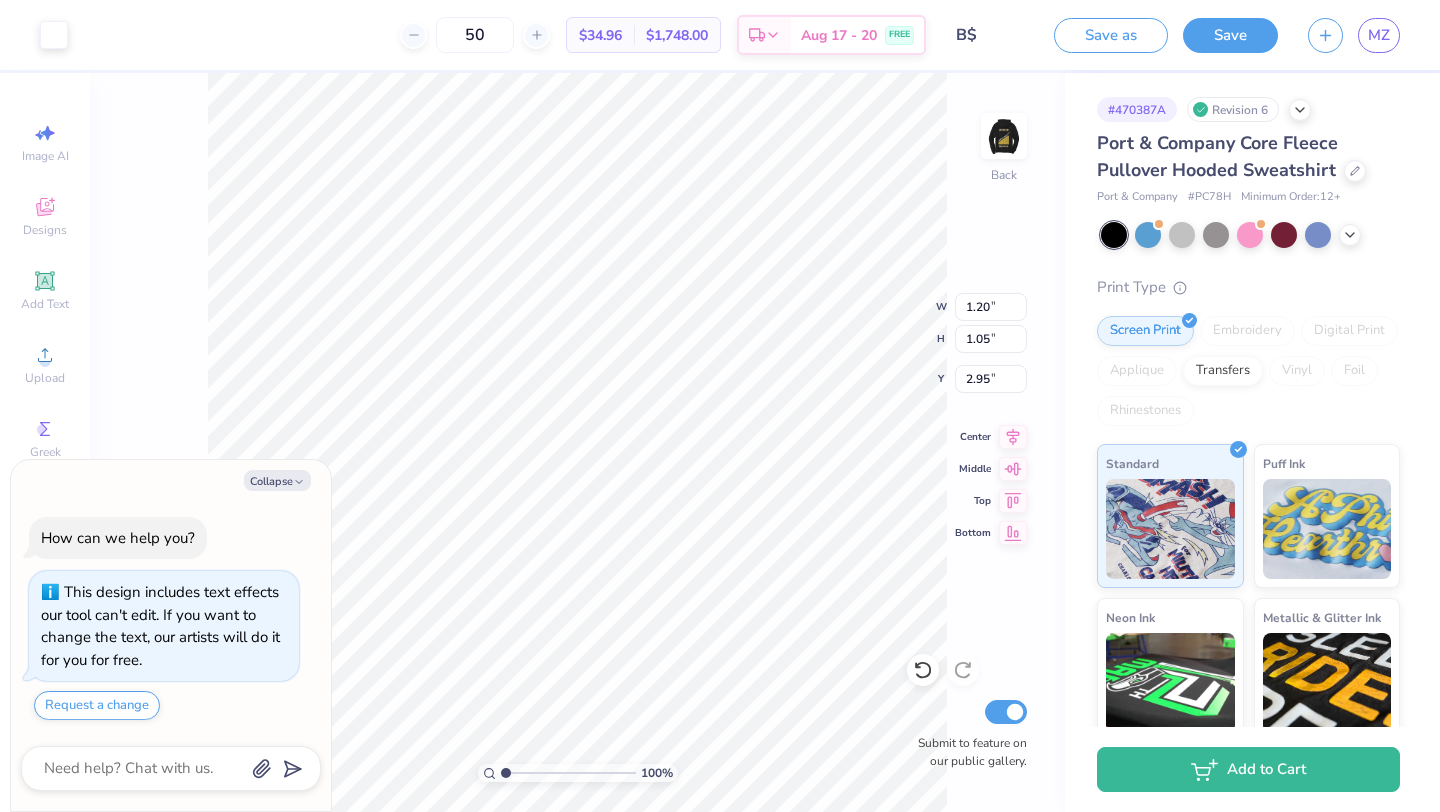 type on "x" 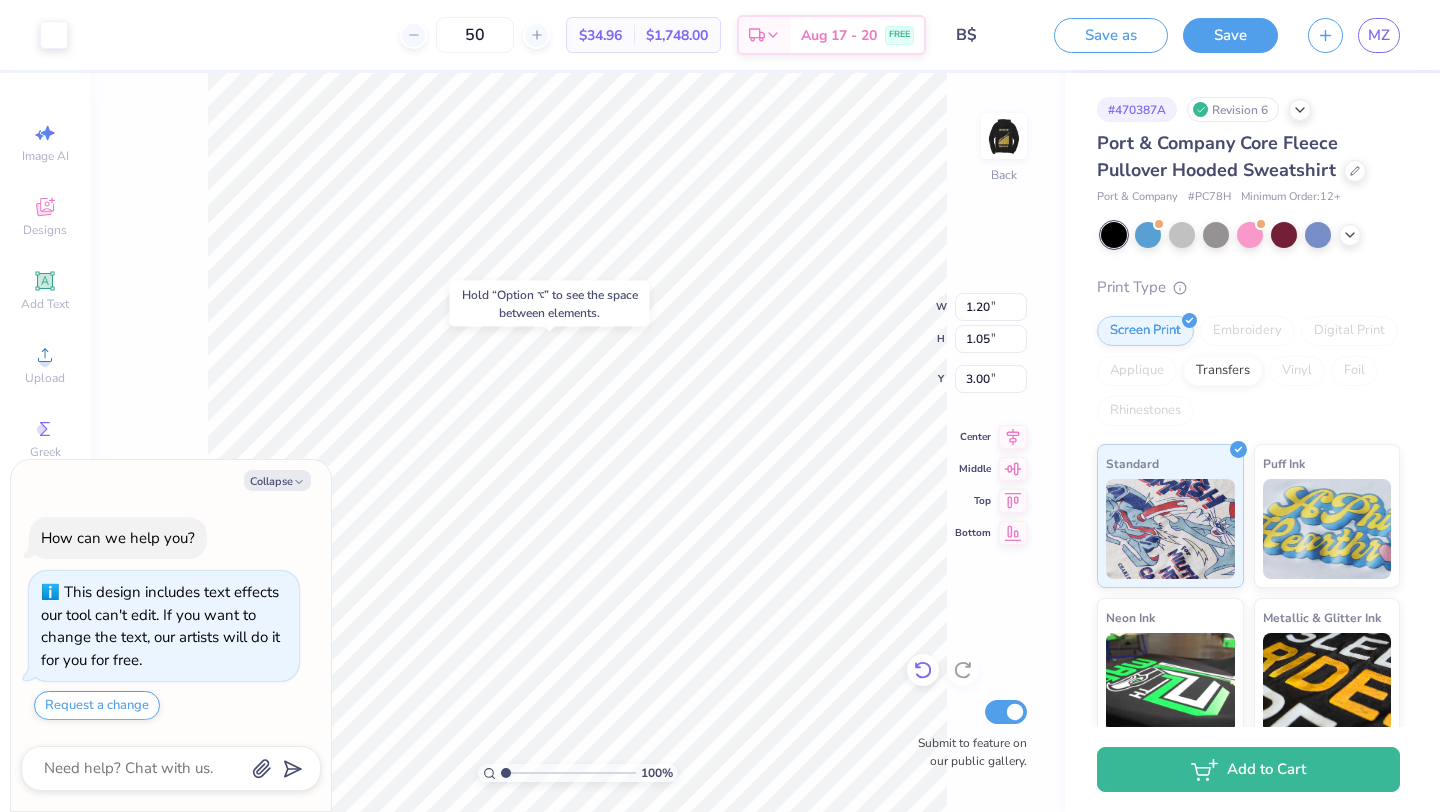 click 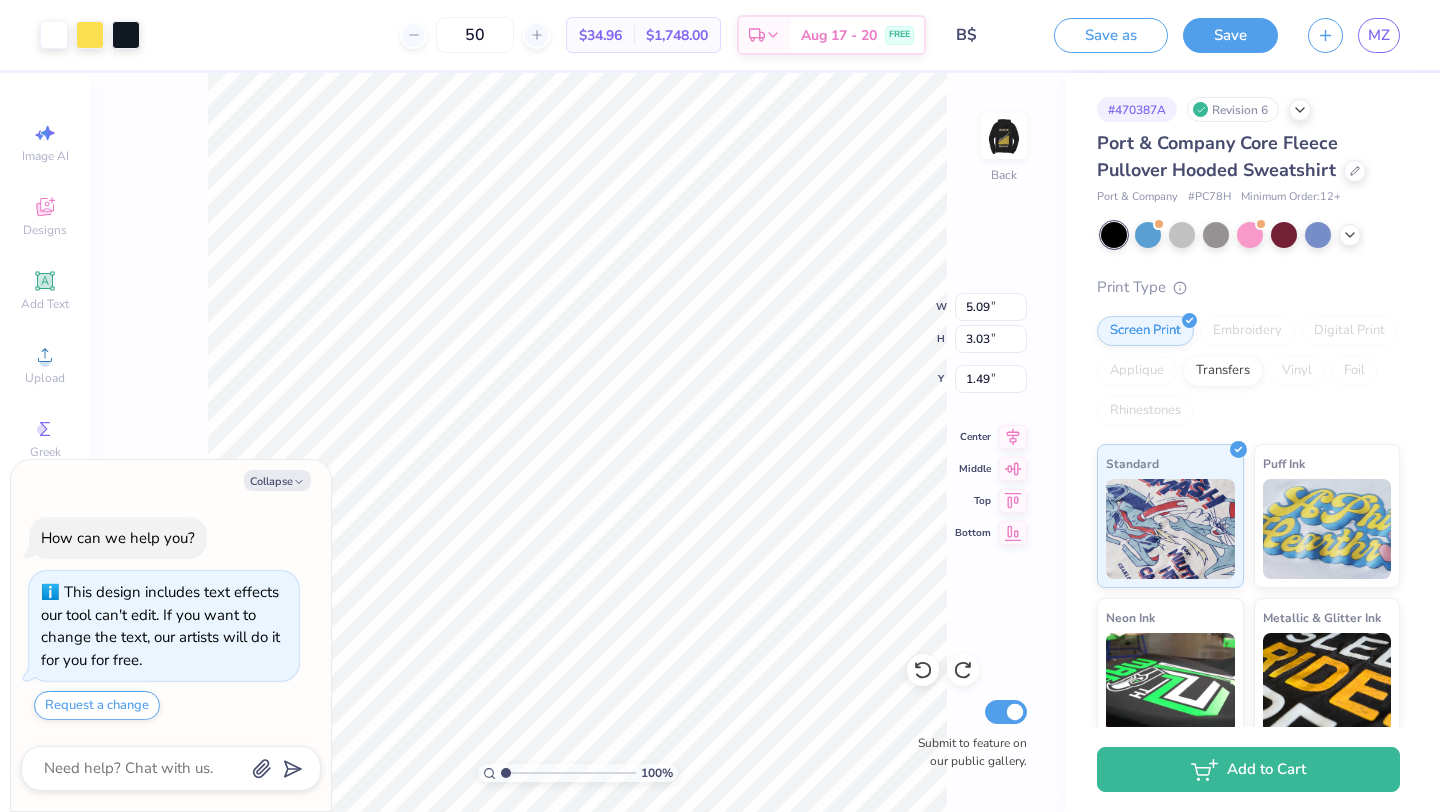type on "x" 